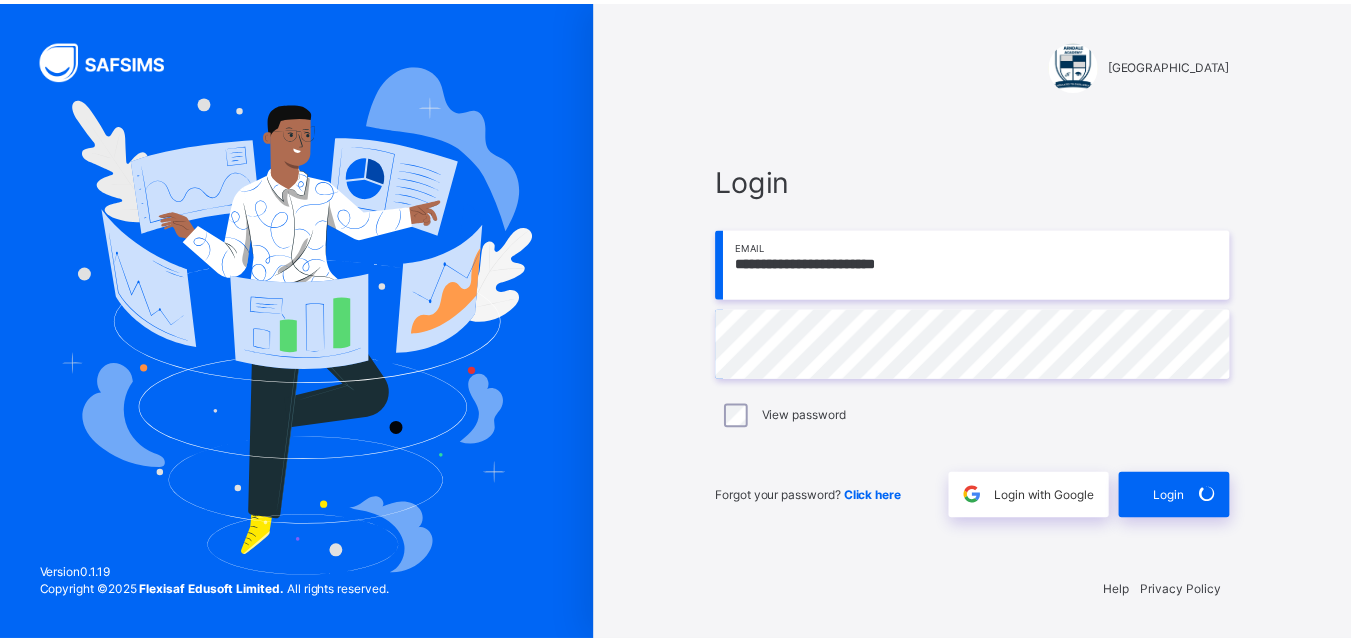 scroll, scrollTop: 0, scrollLeft: 0, axis: both 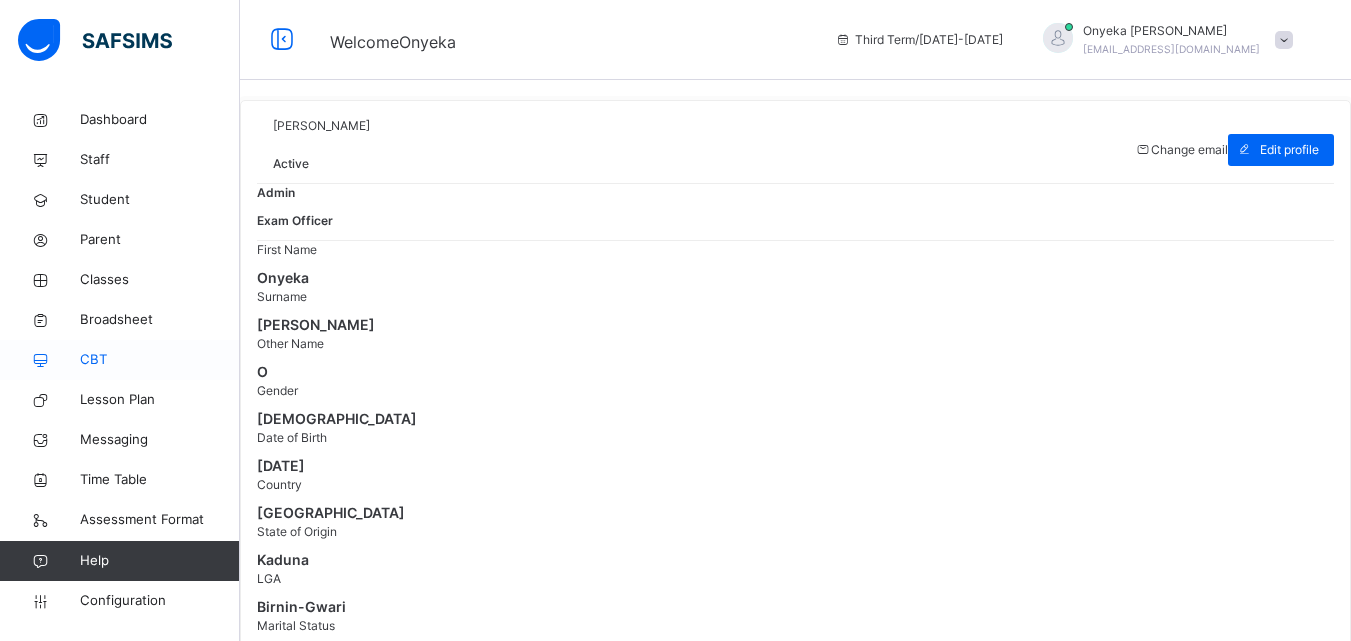 click on "CBT" at bounding box center (160, 360) 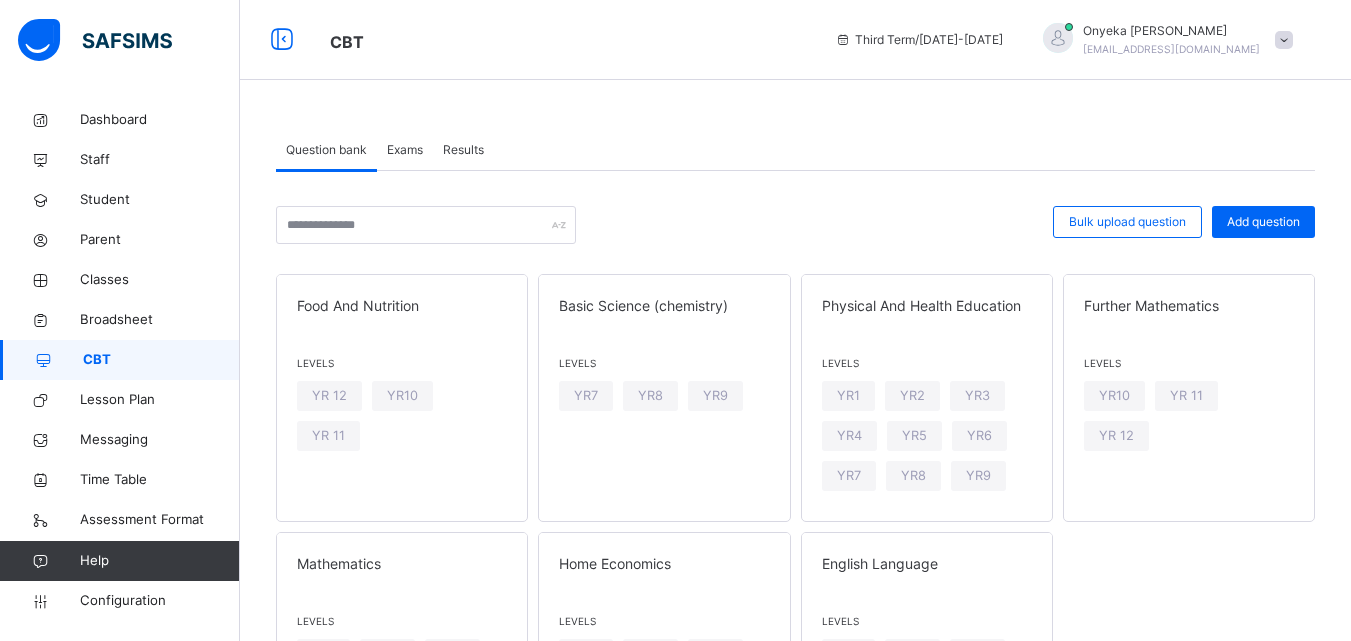 click on "Exams" at bounding box center [405, 150] 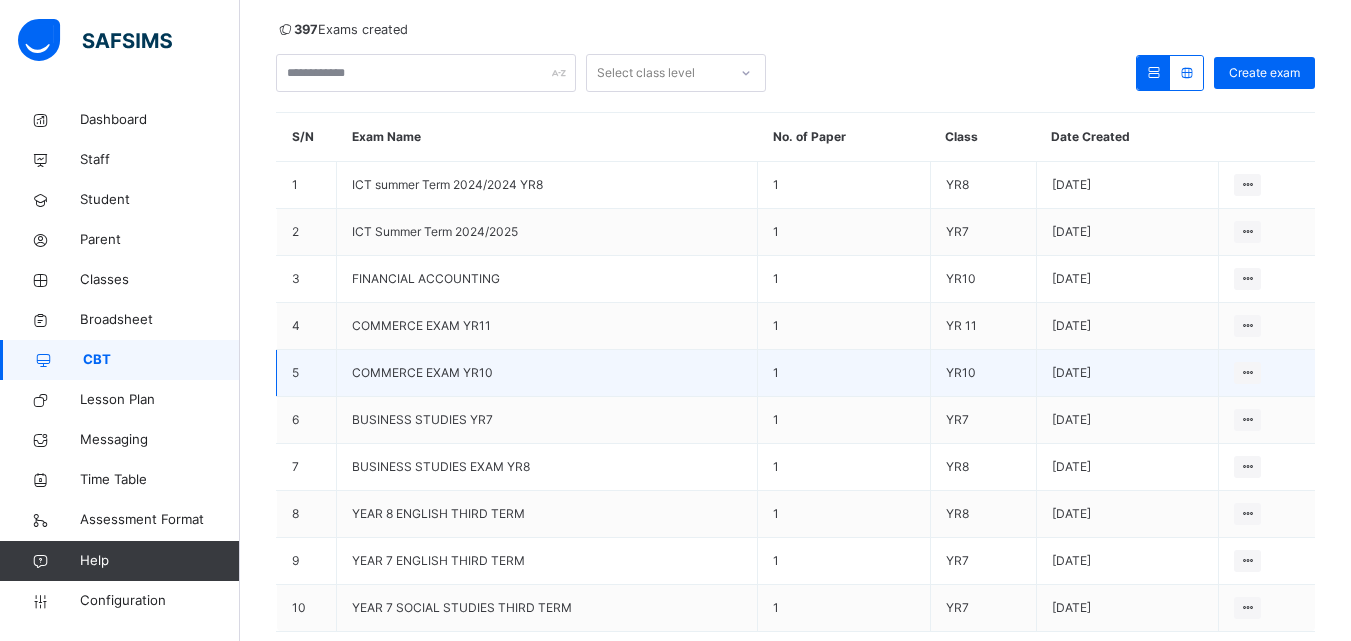 scroll, scrollTop: 297, scrollLeft: 0, axis: vertical 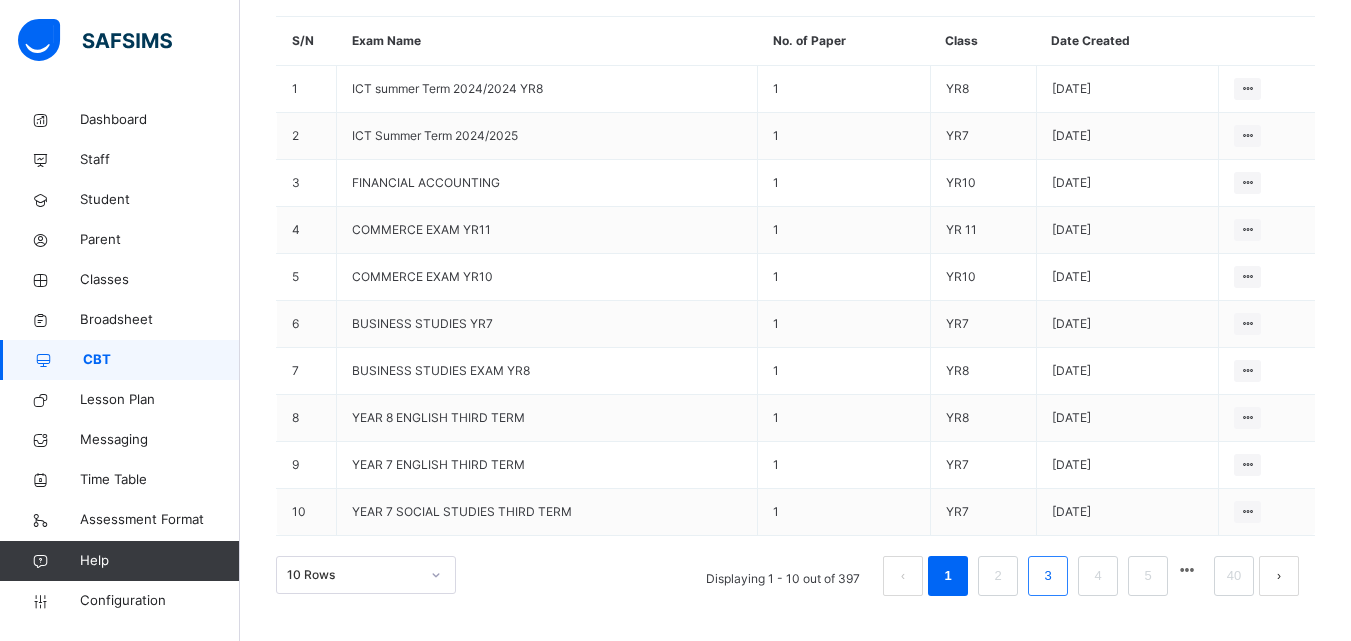 click on "3" at bounding box center (1047, 576) 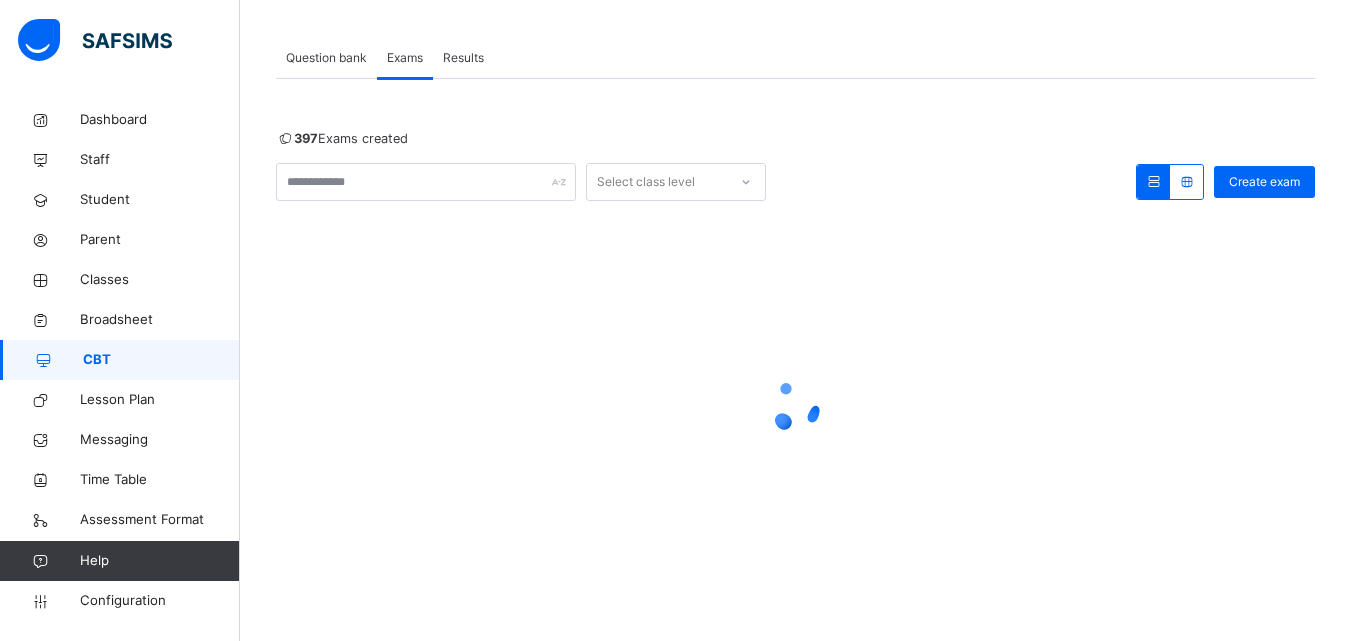 scroll, scrollTop: 297, scrollLeft: 0, axis: vertical 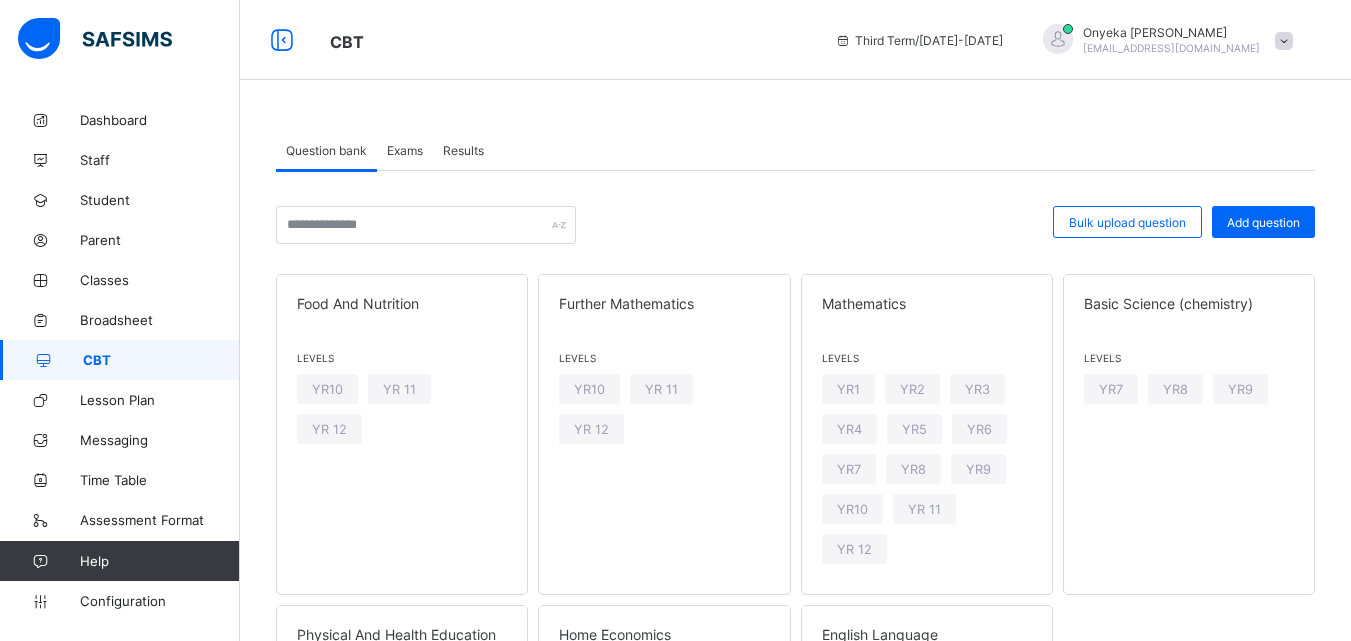 click on "Exams" at bounding box center [405, 150] 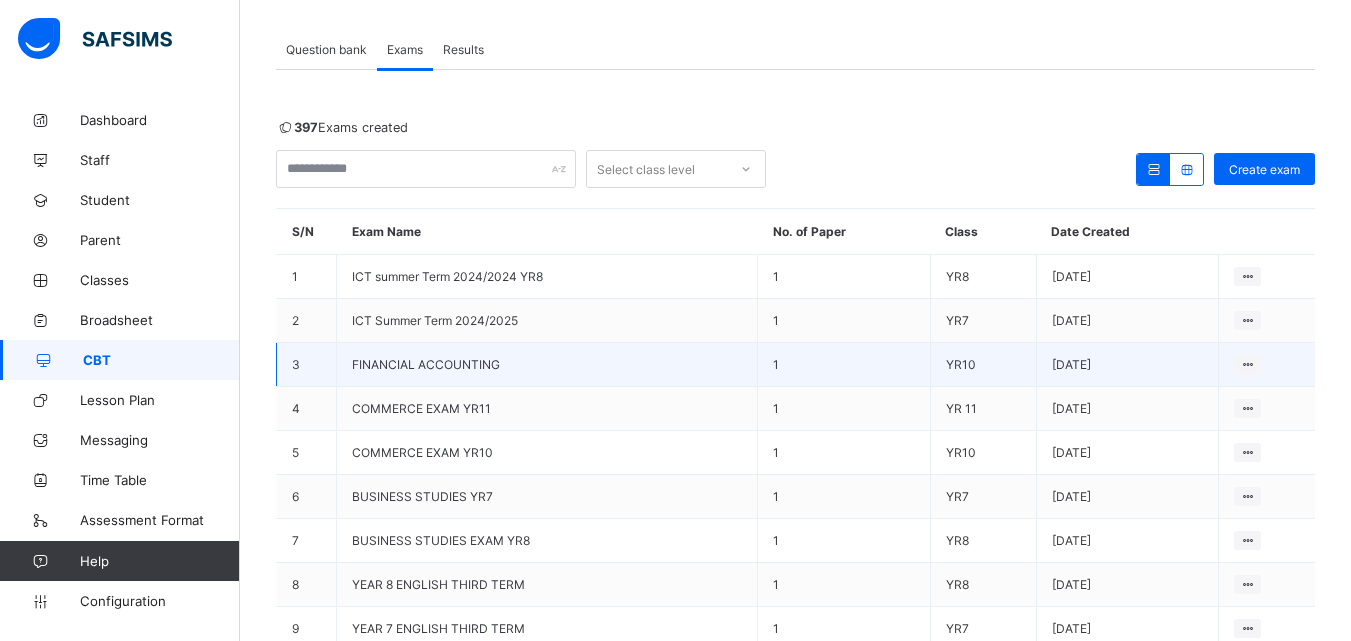 scroll, scrollTop: 260, scrollLeft: 0, axis: vertical 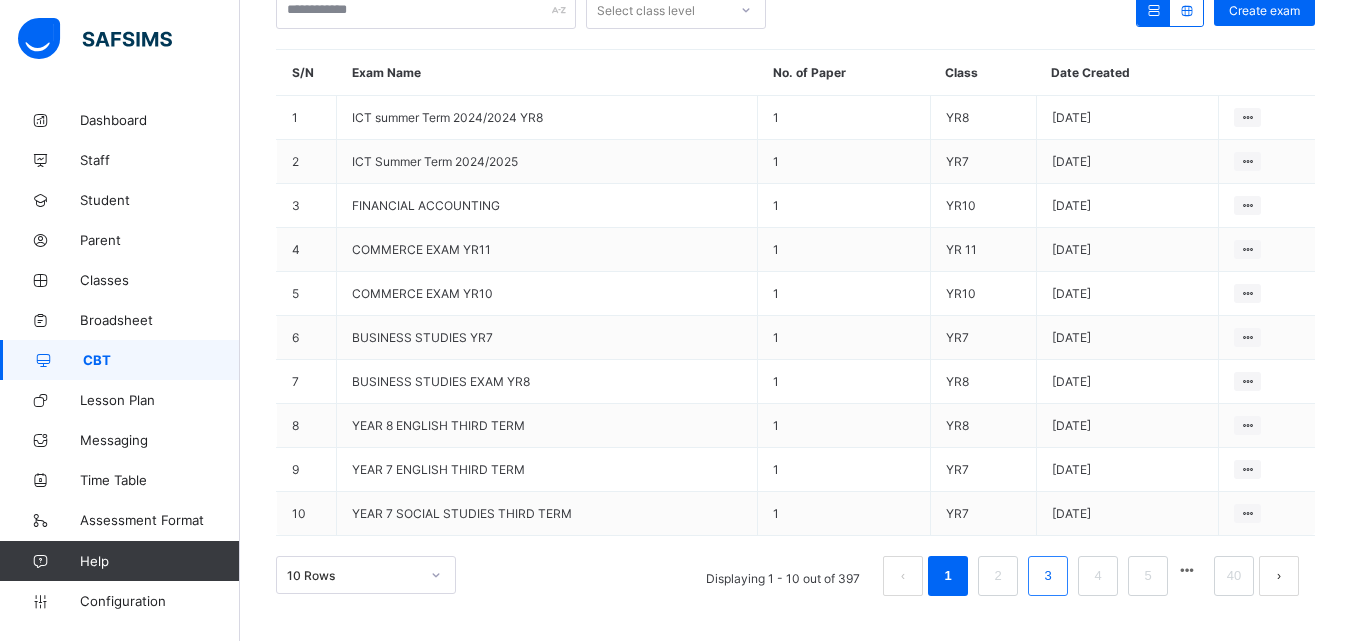 click on "3" at bounding box center [1047, 576] 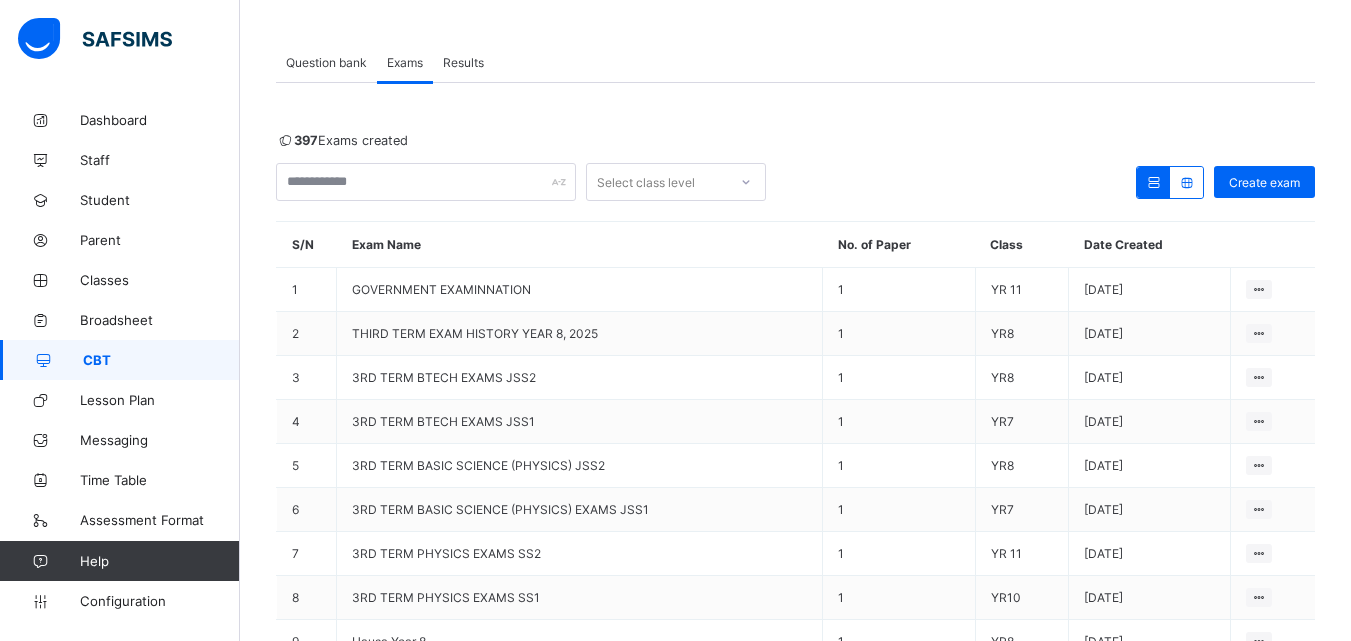 scroll, scrollTop: 260, scrollLeft: 0, axis: vertical 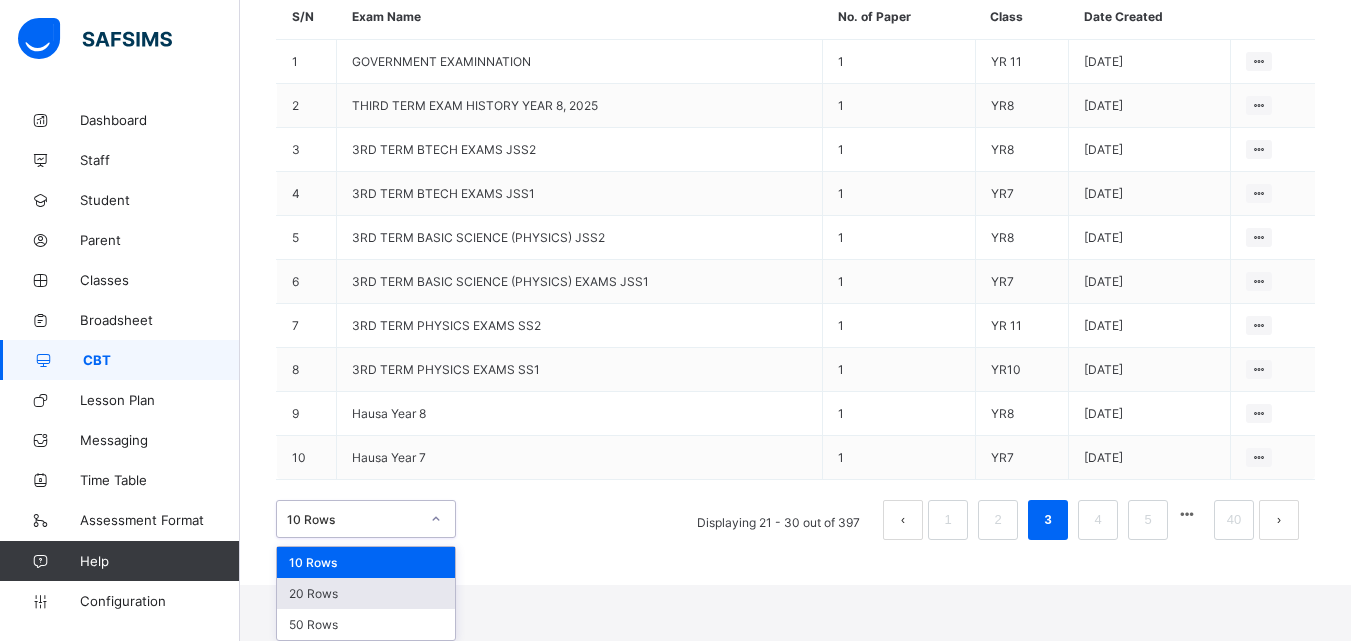 click on "option 20 Rows focused, 2 of 3. 3 results available. Use Up and Down to choose options, press Enter to select the currently focused option, press Escape to exit the menu, press Tab to select the option and exit the menu. 10 Rows 10 Rows 20 Rows 50 Rows" at bounding box center (366, 519) 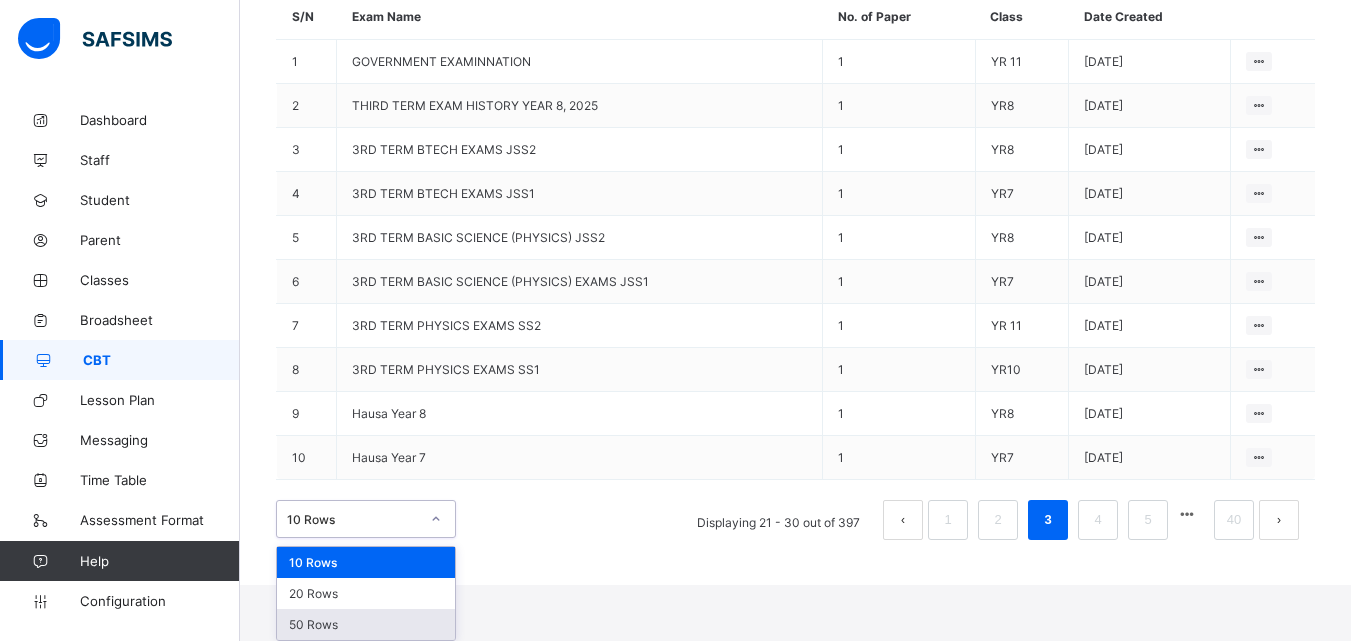 drag, startPoint x: 304, startPoint y: 621, endPoint x: 339, endPoint y: 596, distance: 43.011627 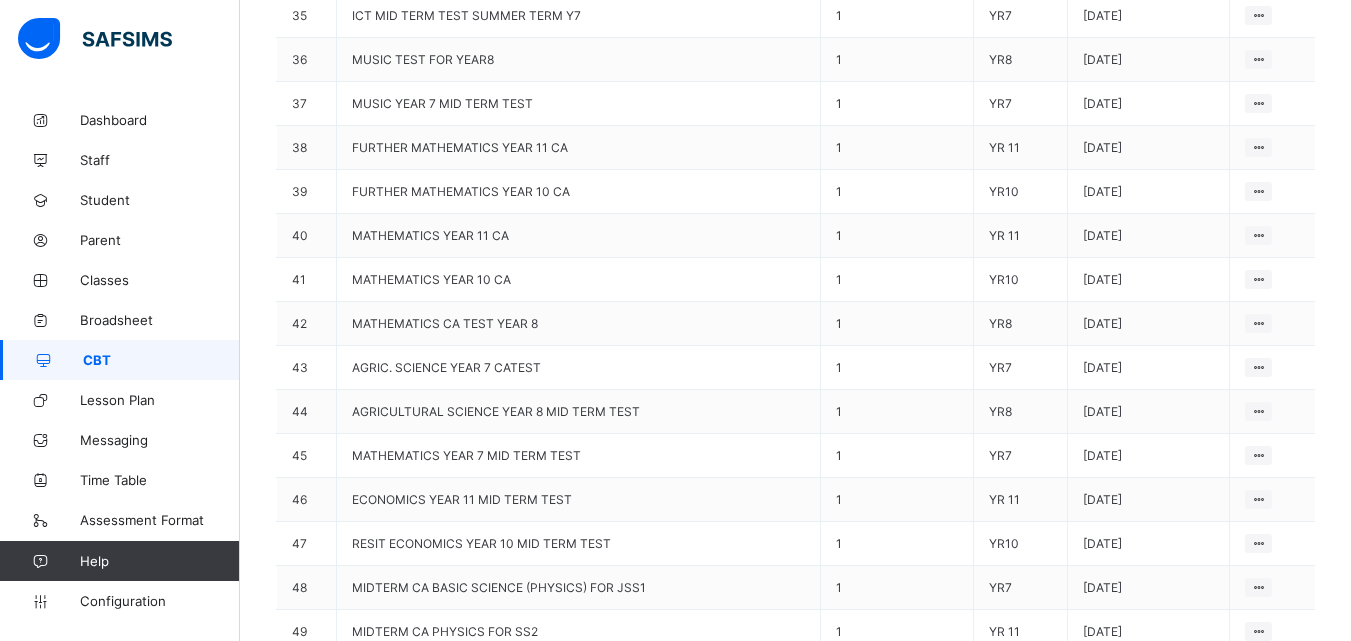 scroll, scrollTop: 2020, scrollLeft: 0, axis: vertical 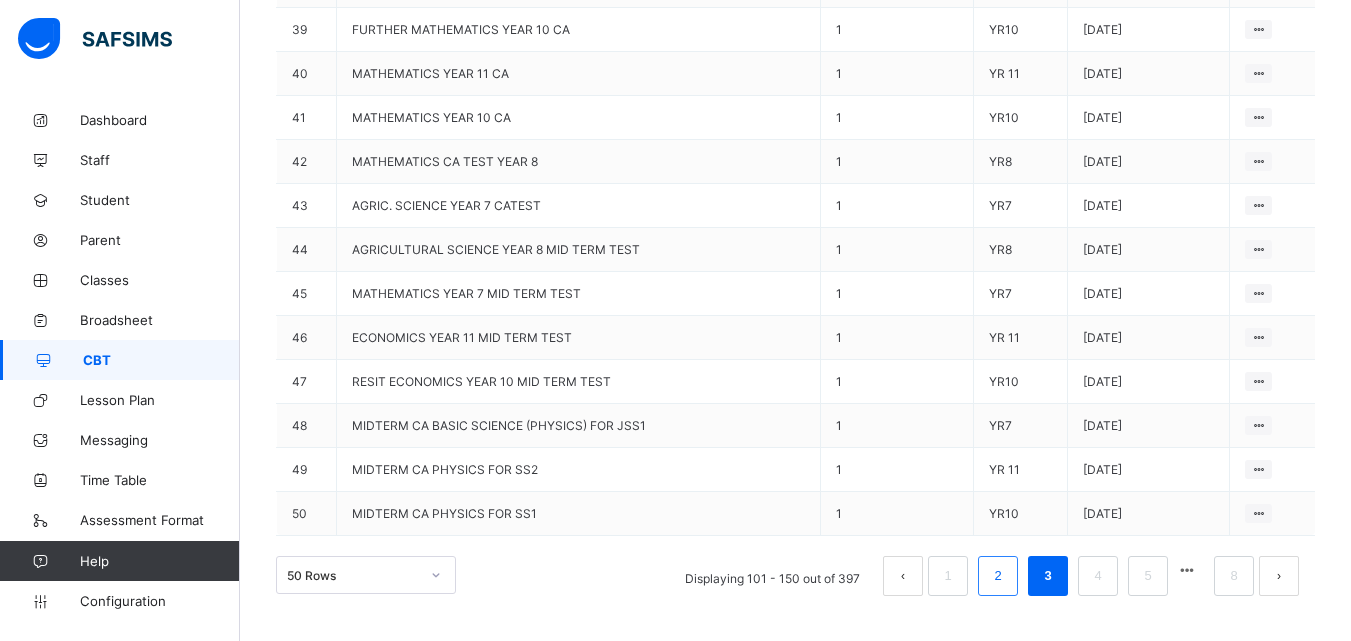 click on "2" at bounding box center [998, 576] 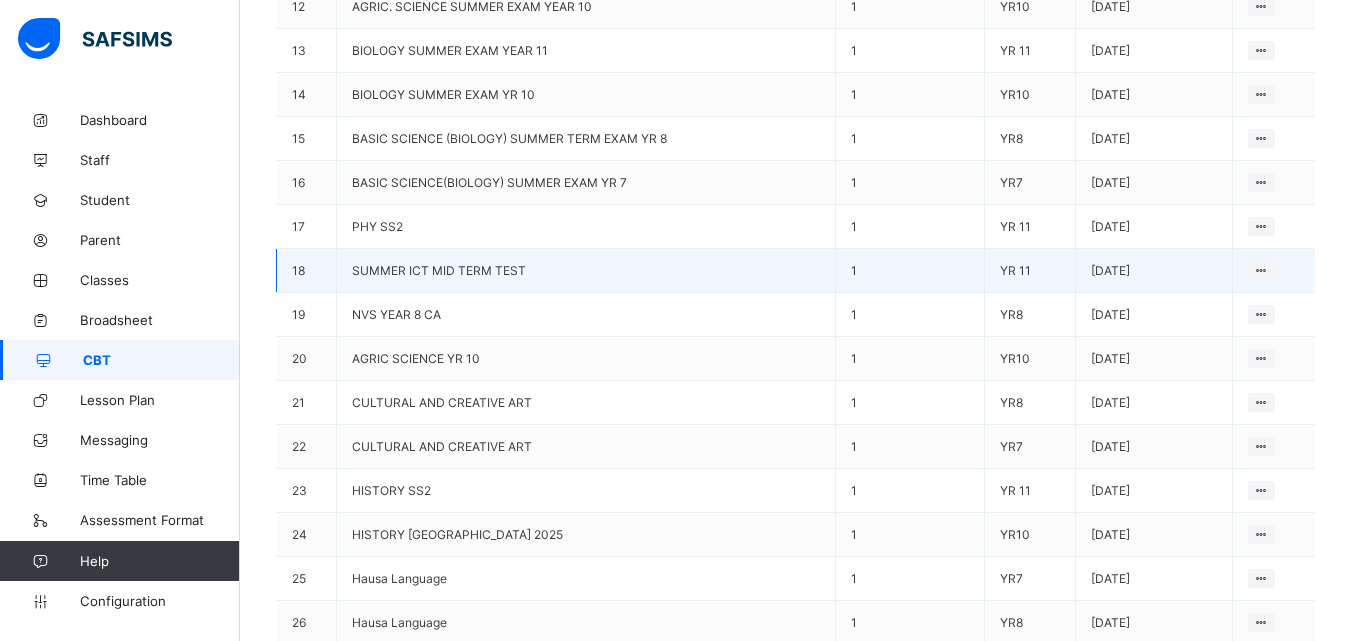 scroll, scrollTop: 820, scrollLeft: 0, axis: vertical 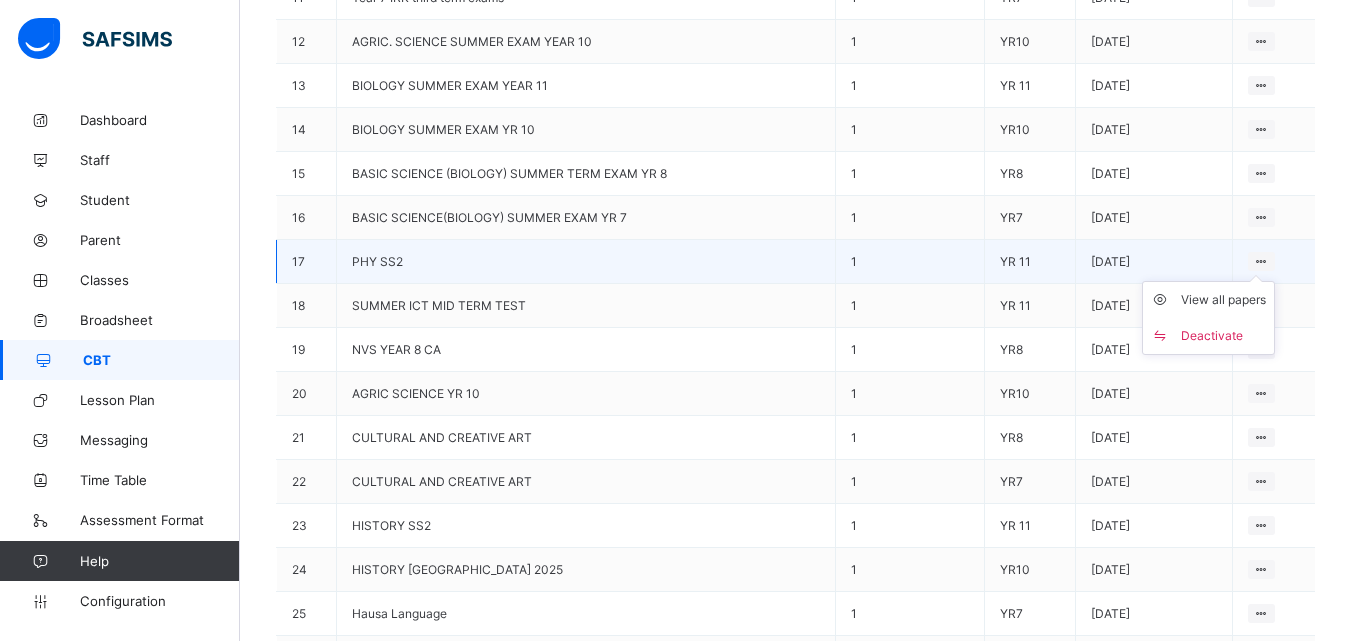 click at bounding box center (1261, 261) 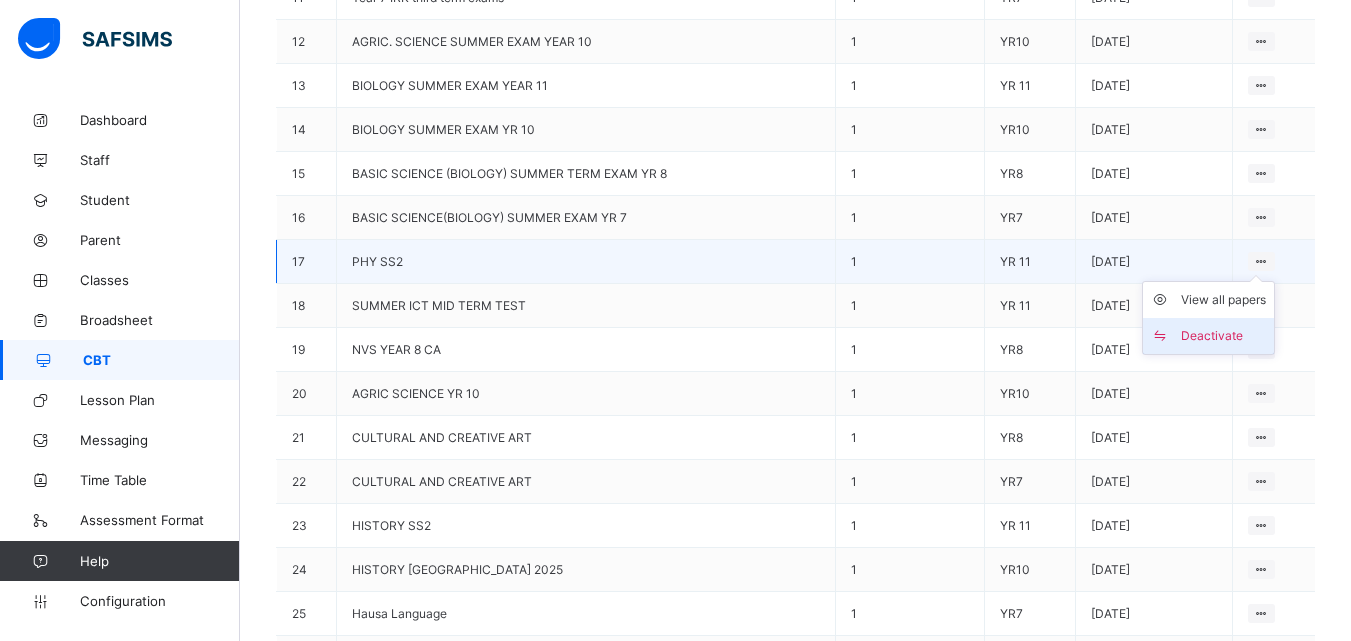 click on "Deactivate" at bounding box center [1223, 336] 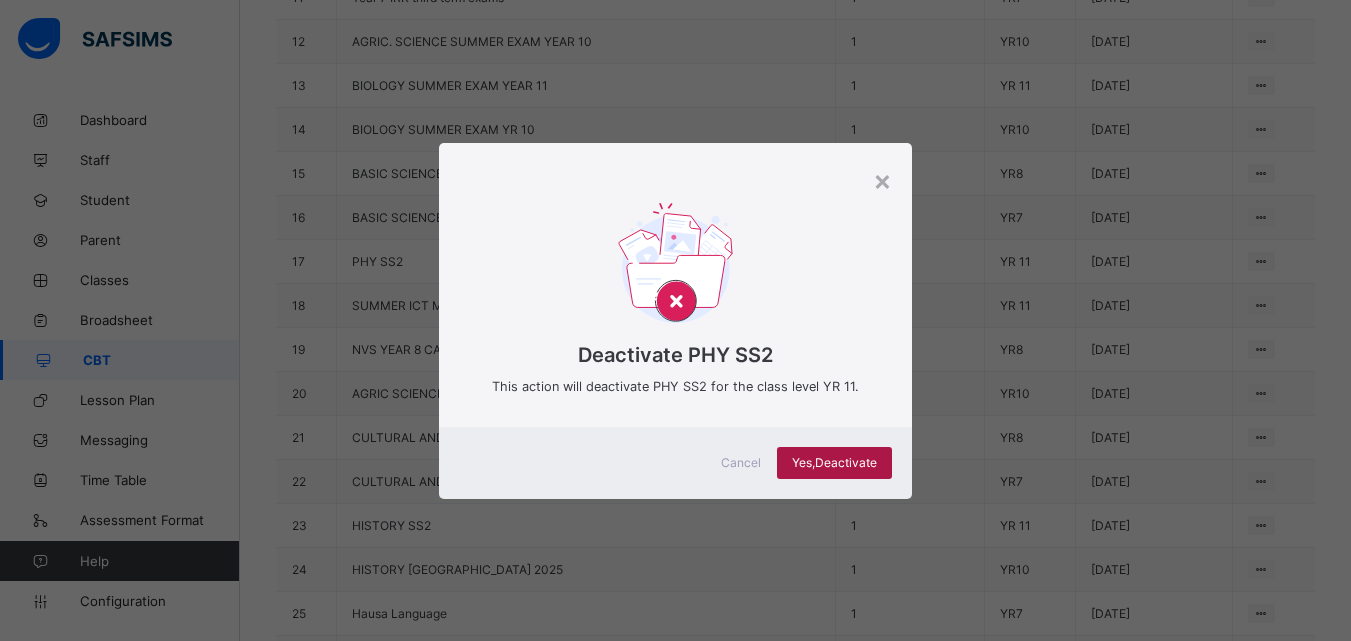 click on "Yes,  Deactivate" at bounding box center (834, 462) 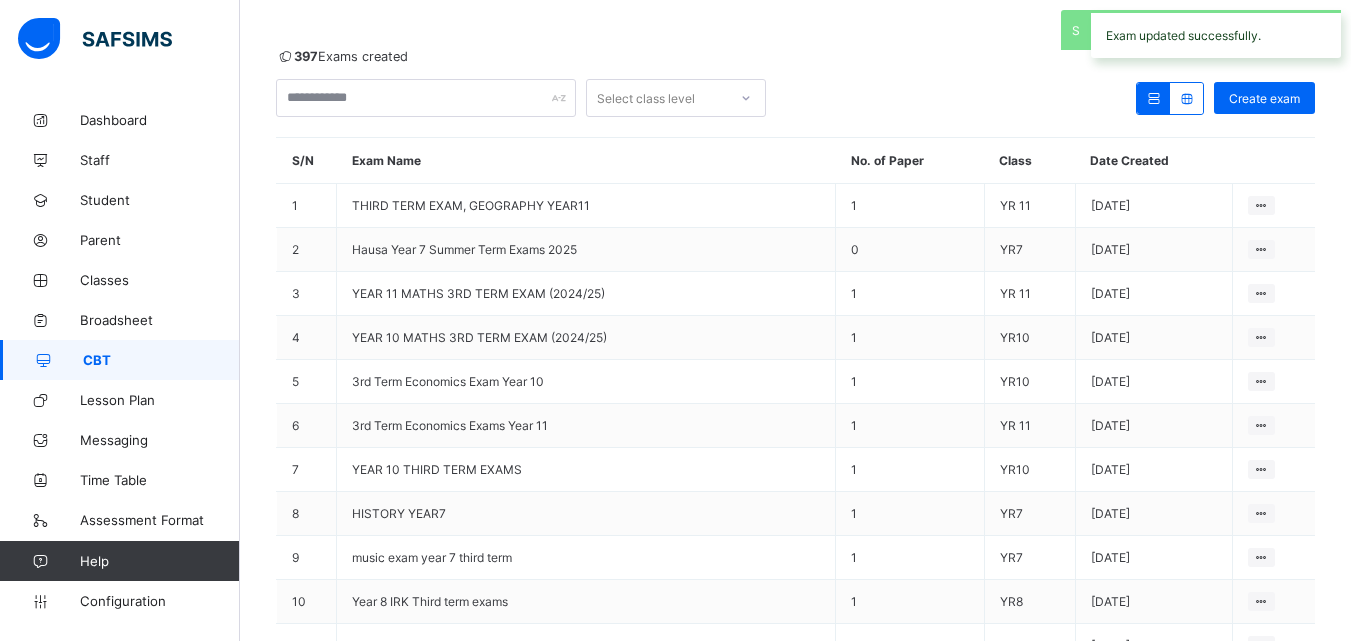 scroll, scrollTop: 0, scrollLeft: 0, axis: both 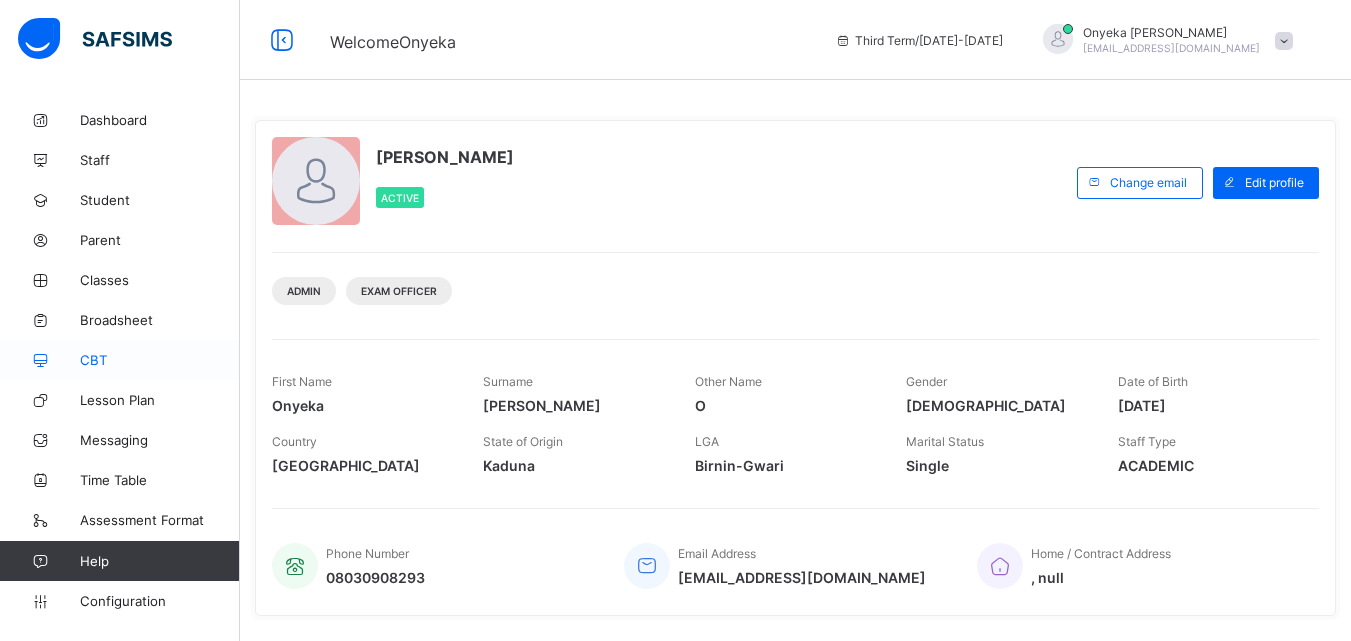 click on "CBT" at bounding box center [160, 360] 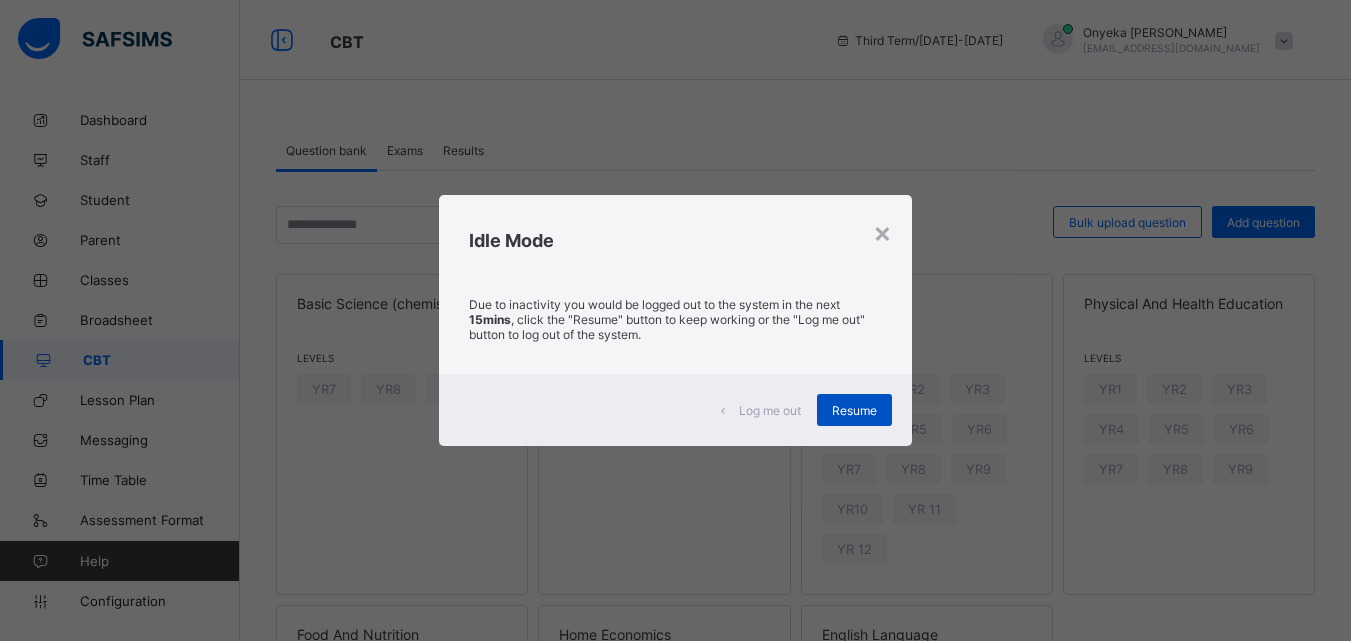 click on "Resume" at bounding box center (854, 410) 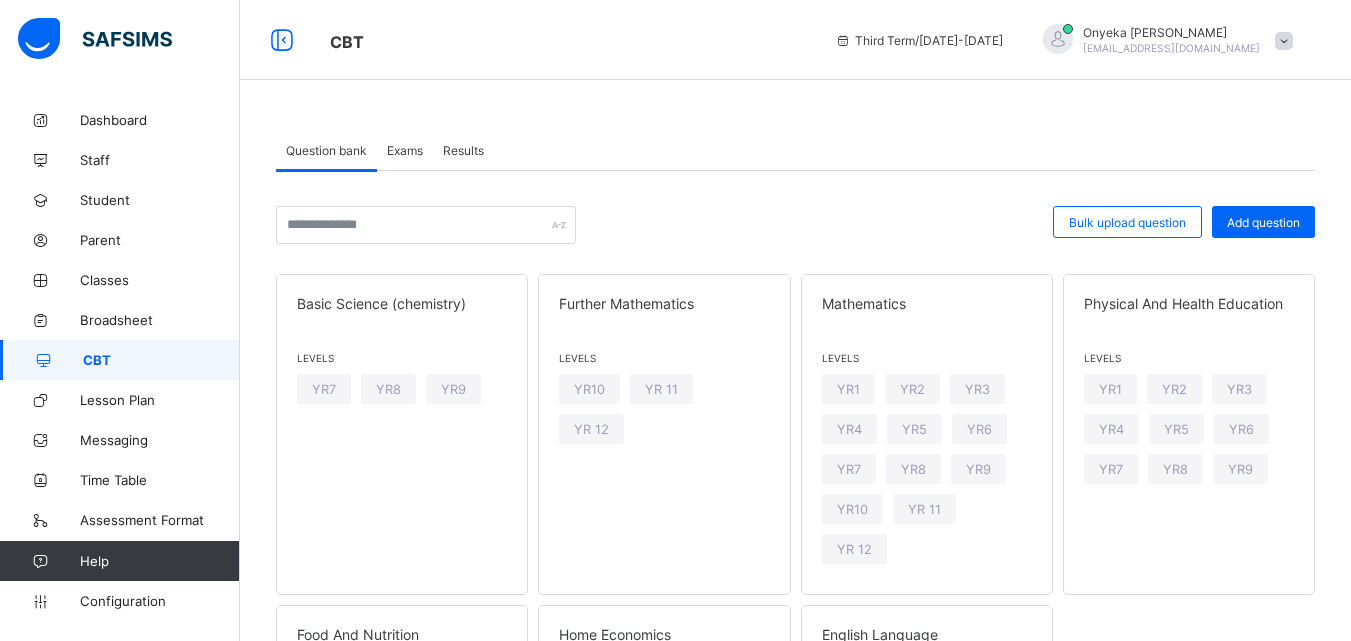 click on "Exams" at bounding box center [405, 150] 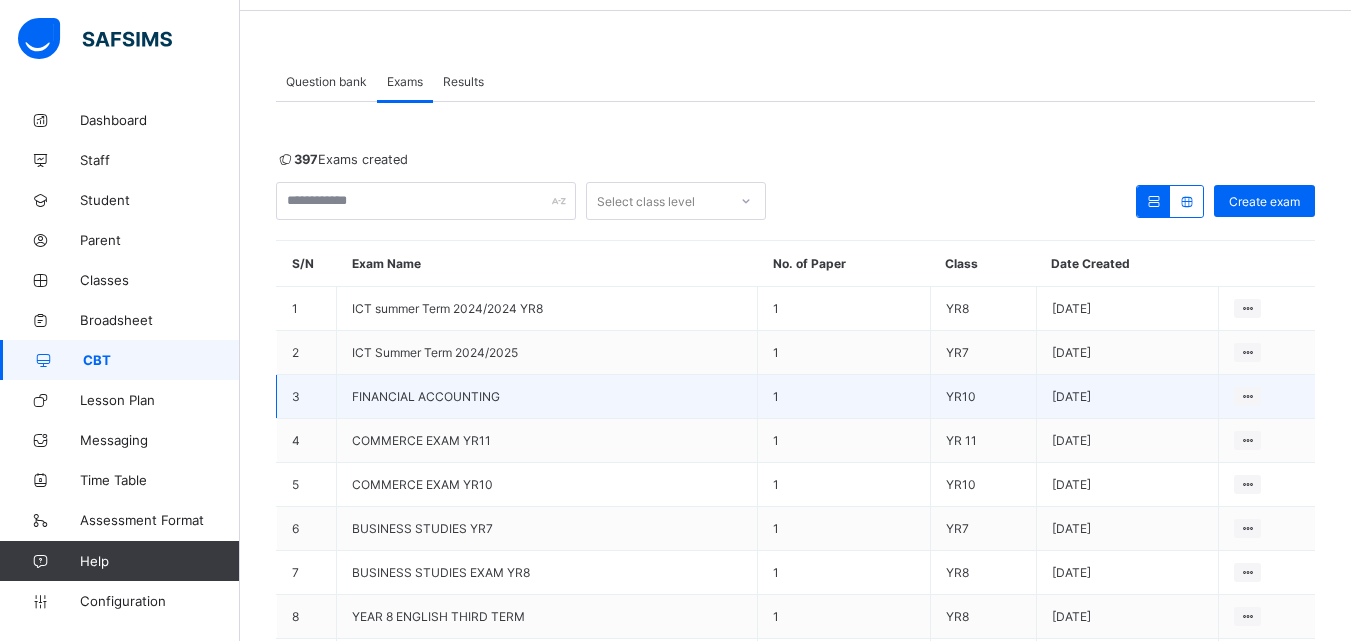 scroll, scrollTop: 260, scrollLeft: 0, axis: vertical 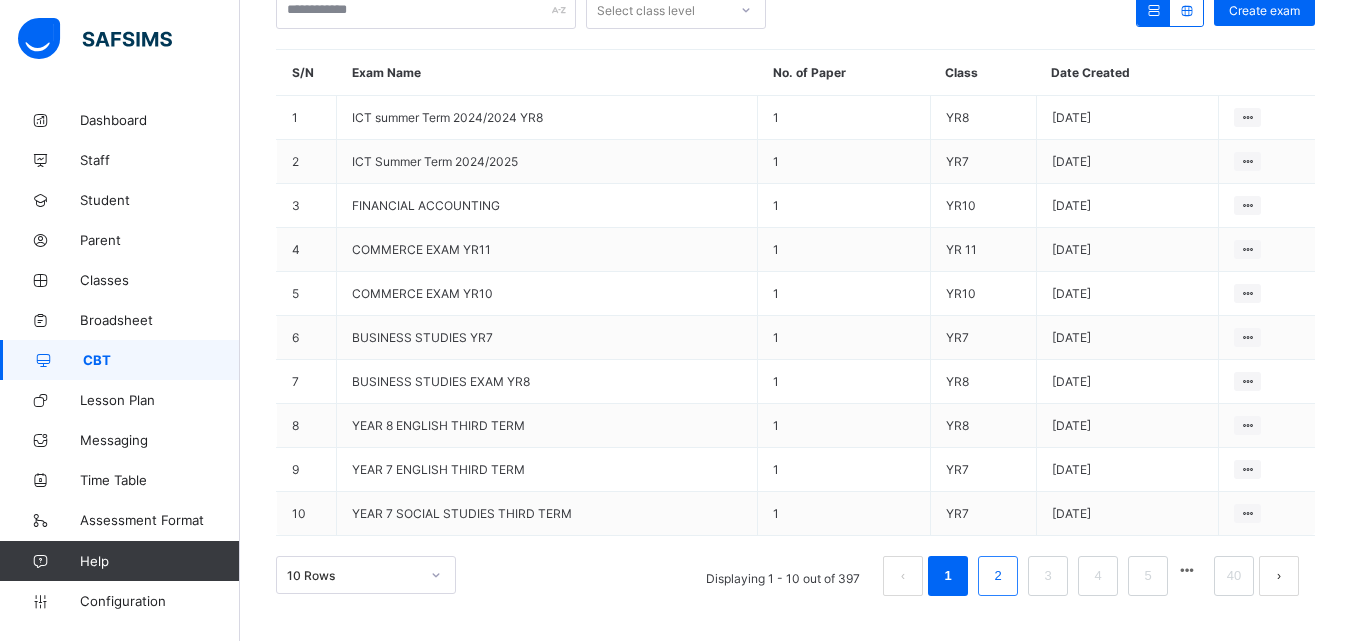 click on "2" at bounding box center [997, 576] 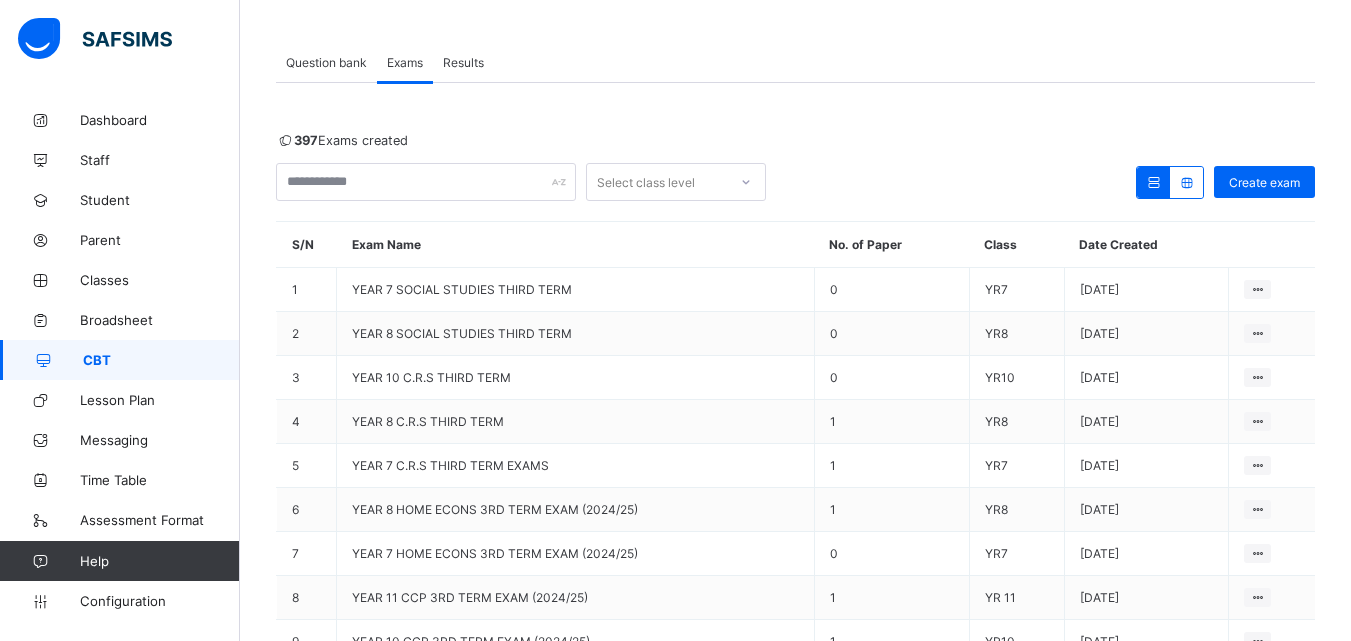 scroll, scrollTop: 260, scrollLeft: 0, axis: vertical 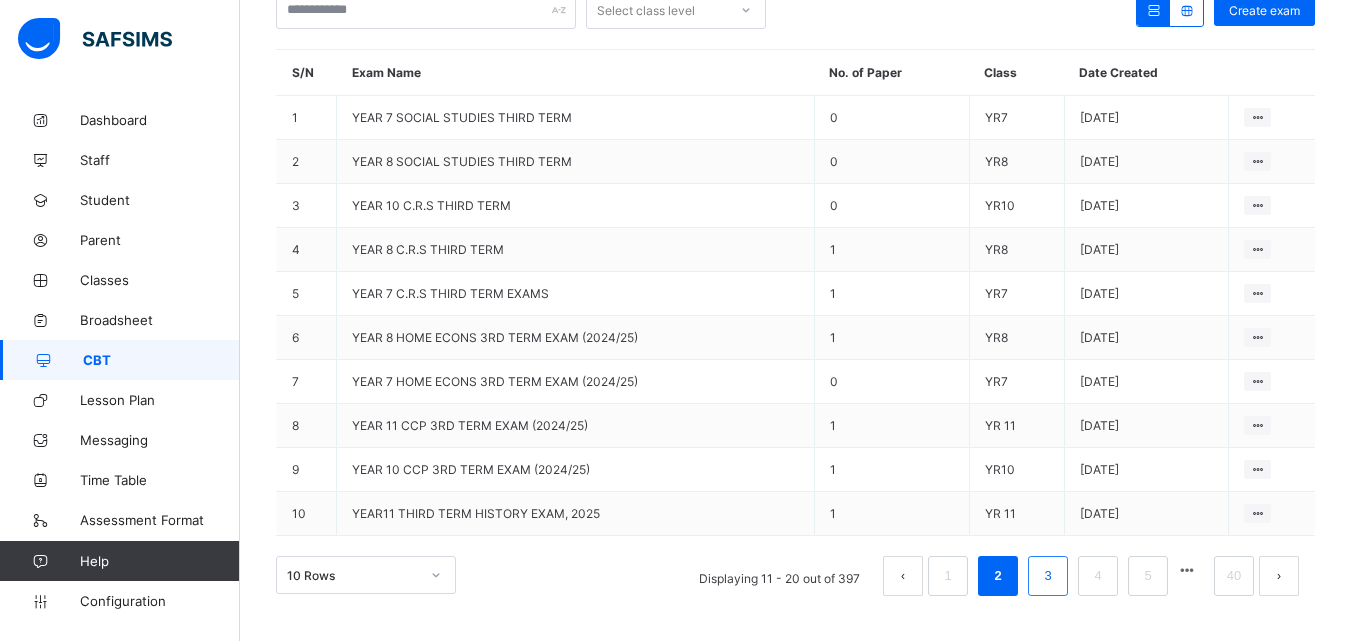 click on "3" at bounding box center [1047, 576] 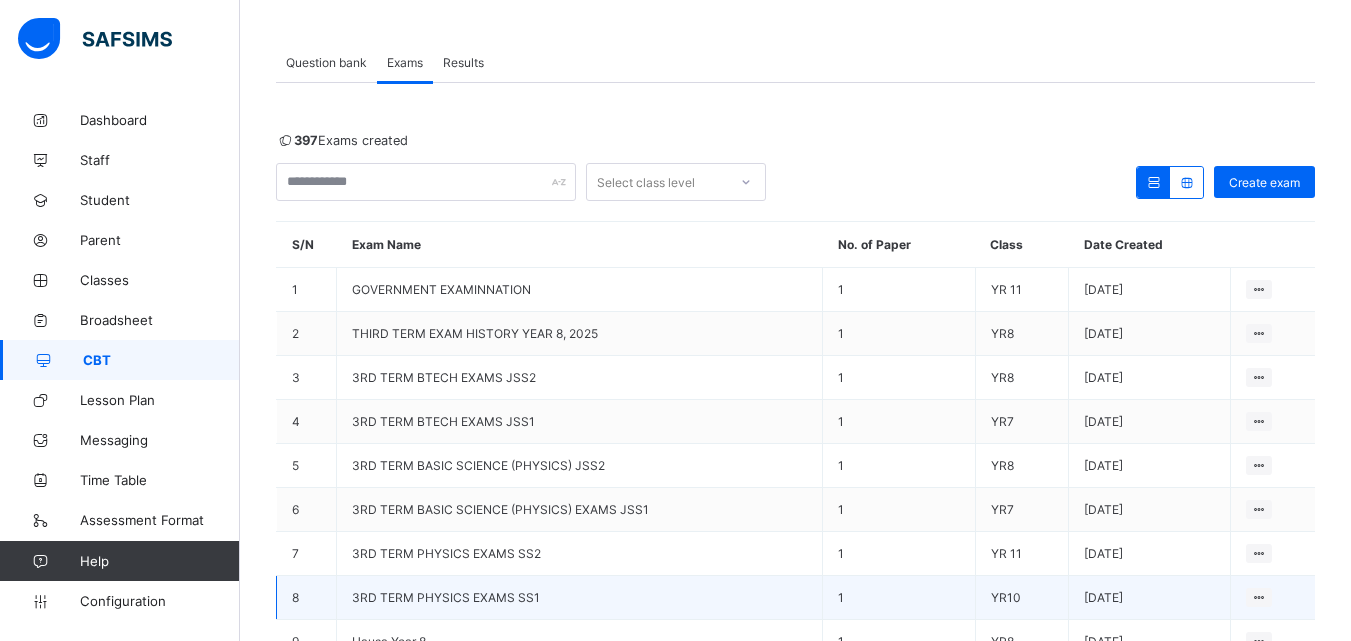 scroll, scrollTop: 260, scrollLeft: 0, axis: vertical 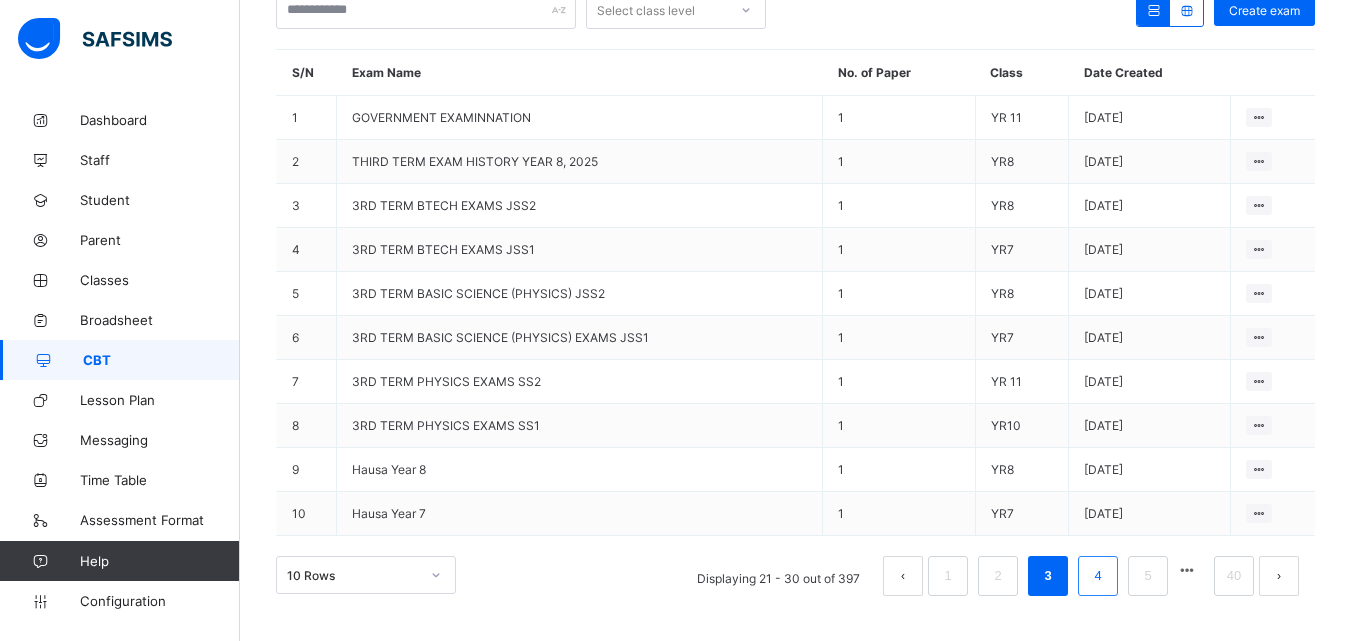 click on "4" at bounding box center (1097, 576) 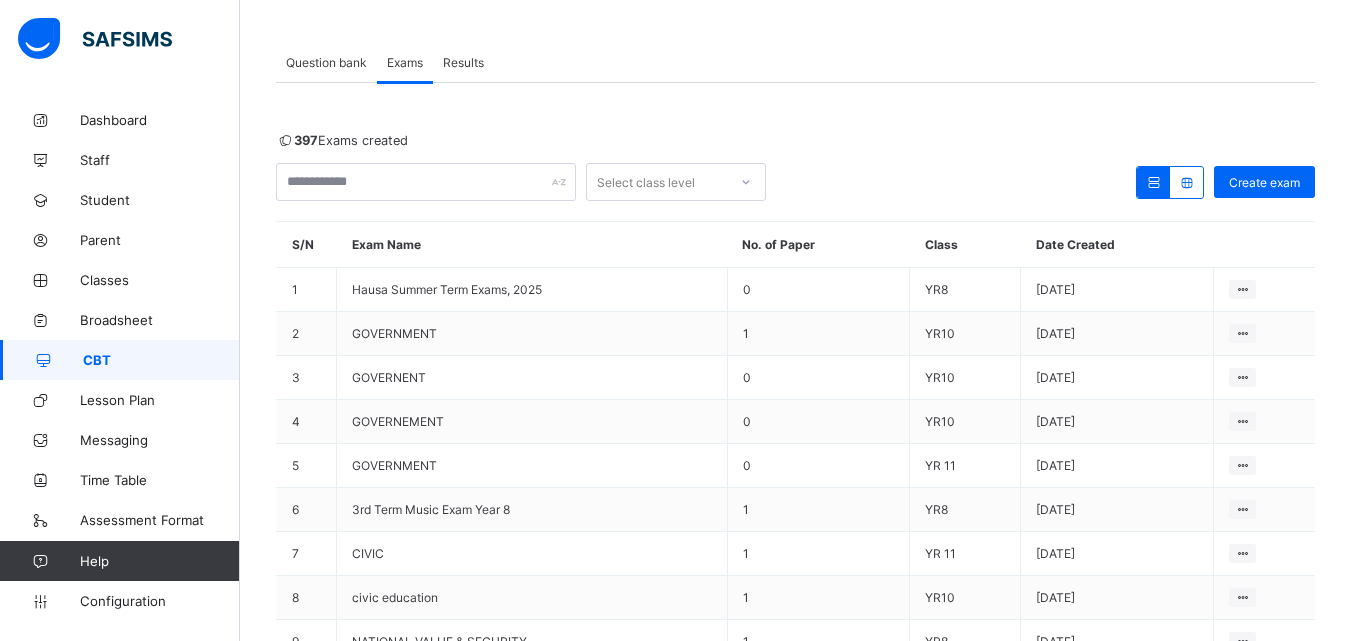 scroll, scrollTop: 260, scrollLeft: 0, axis: vertical 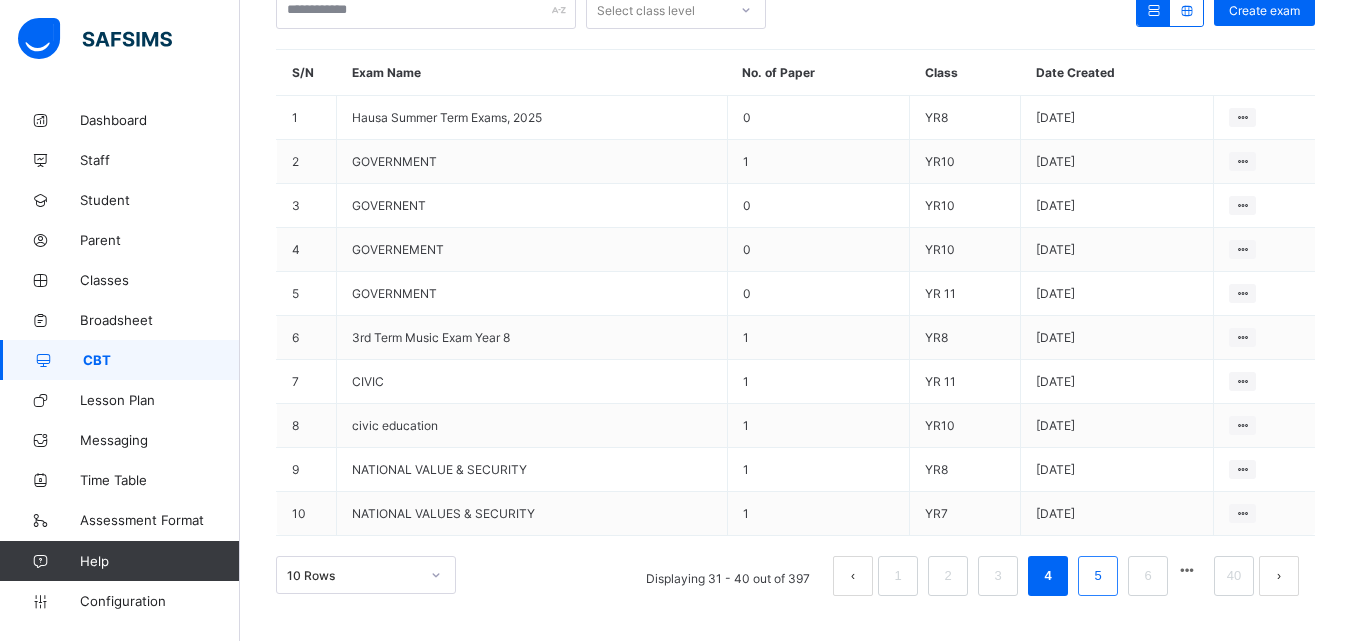 click on "5" at bounding box center [1097, 576] 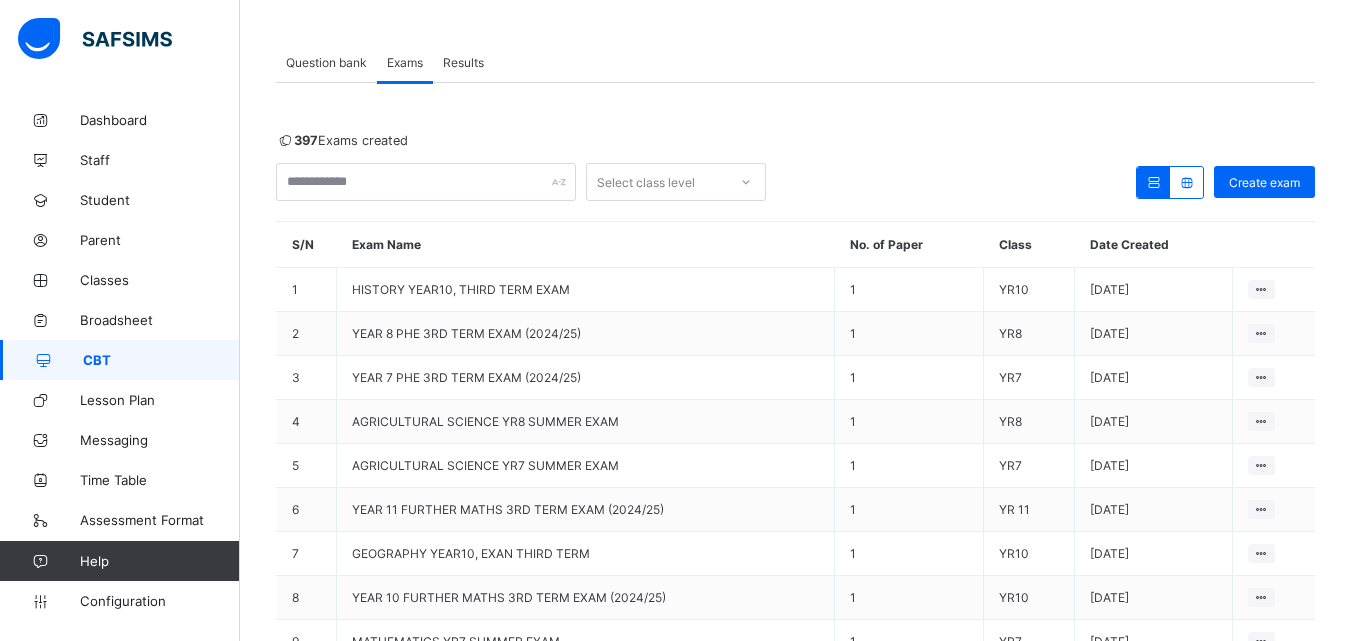 scroll, scrollTop: 260, scrollLeft: 0, axis: vertical 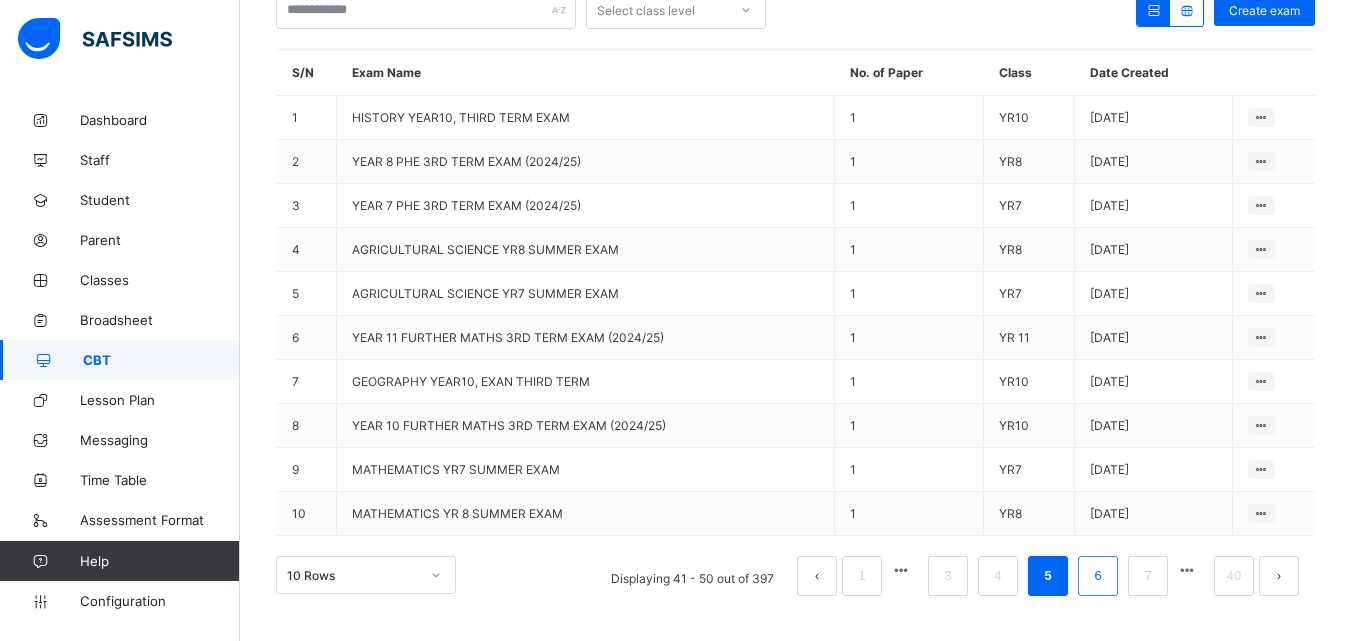 click on "6" at bounding box center (1097, 576) 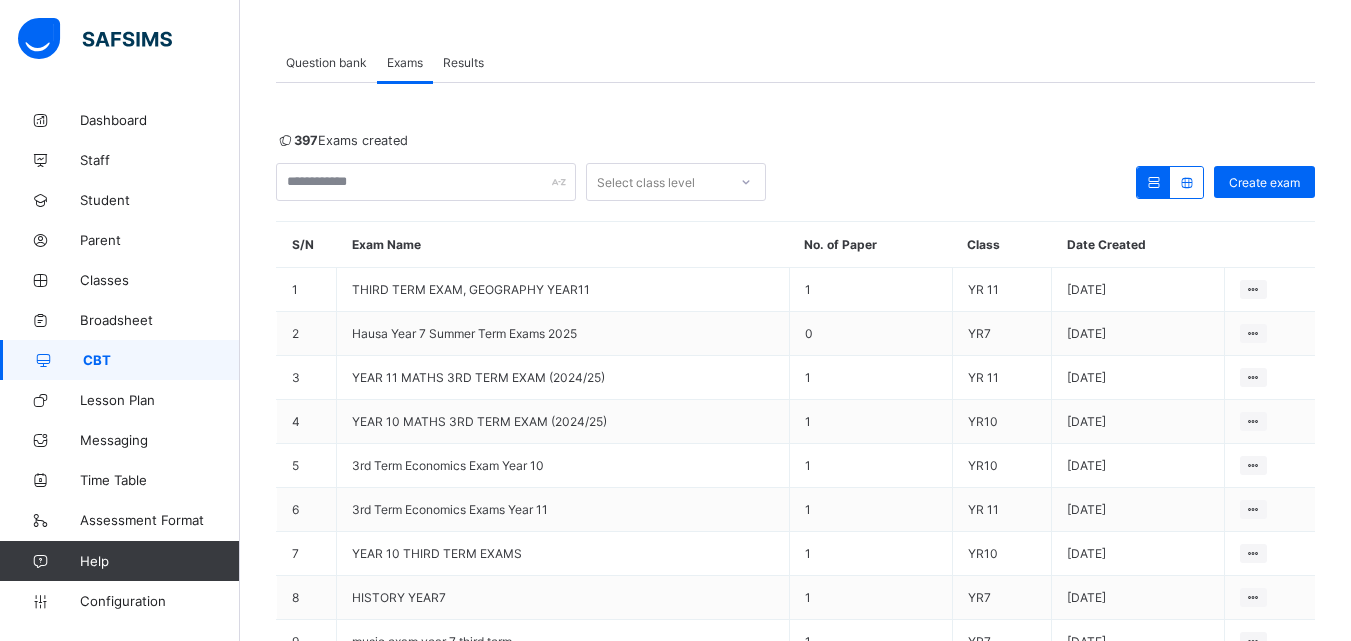 scroll, scrollTop: 260, scrollLeft: 0, axis: vertical 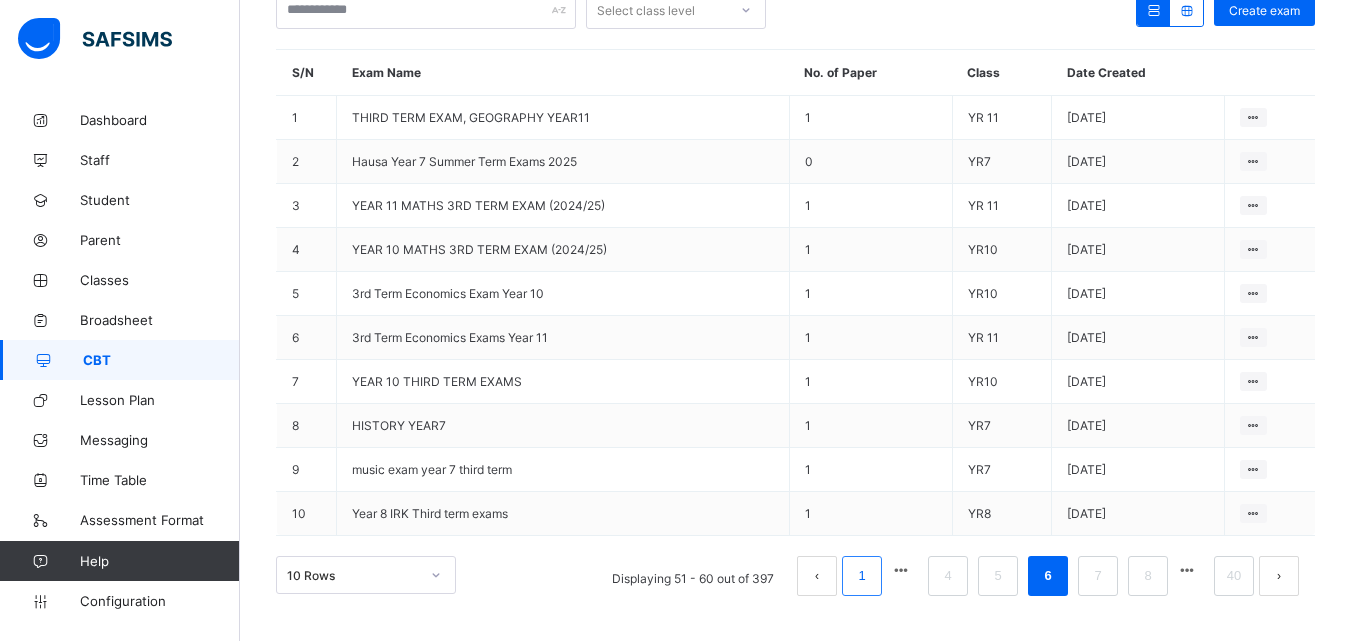 click on "1" at bounding box center (861, 576) 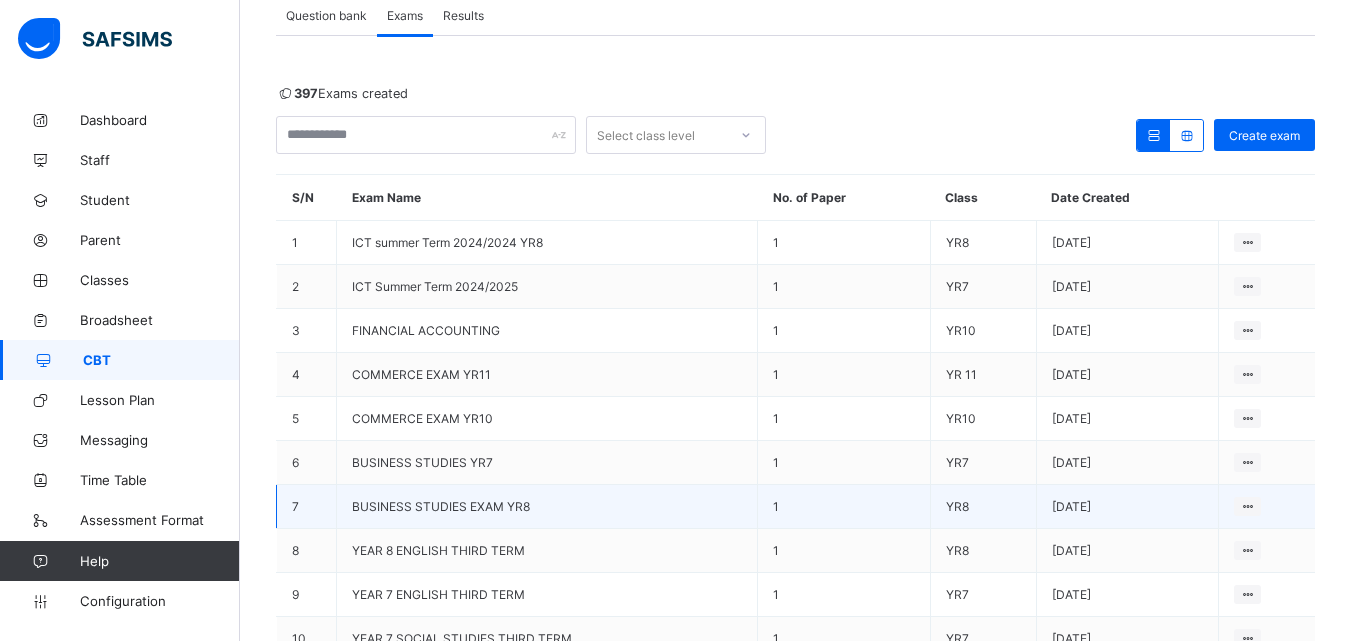 scroll, scrollTop: 260, scrollLeft: 0, axis: vertical 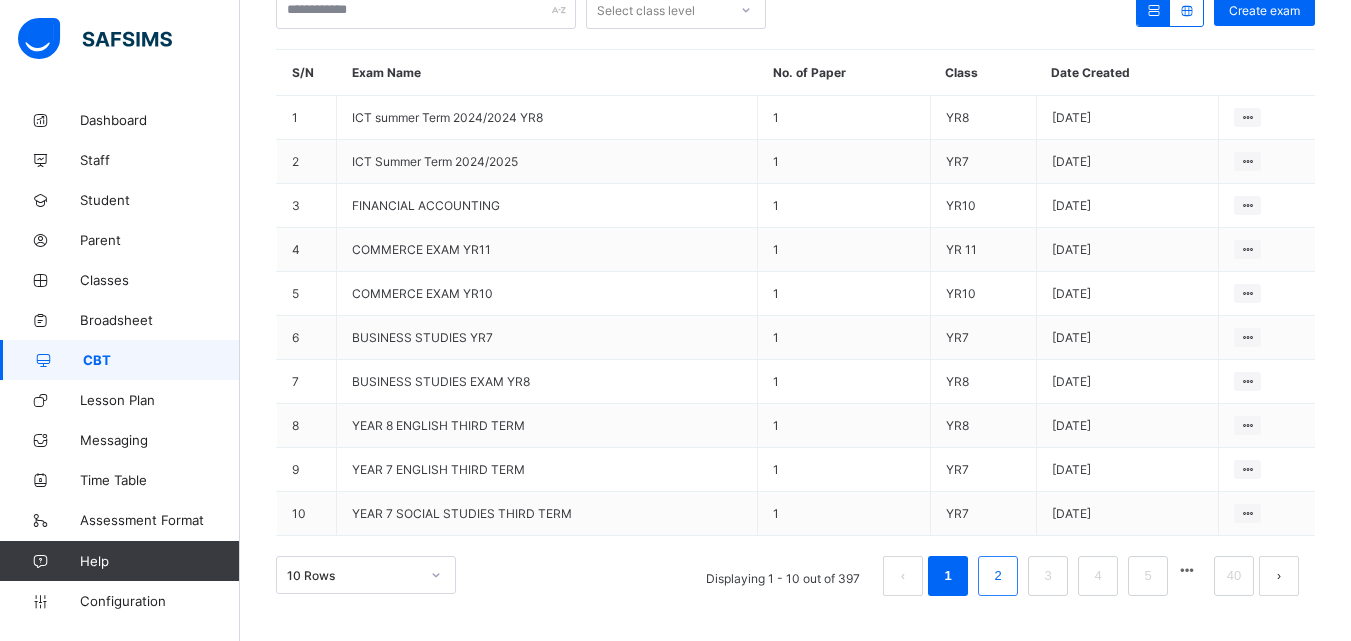 click on "2" at bounding box center [997, 576] 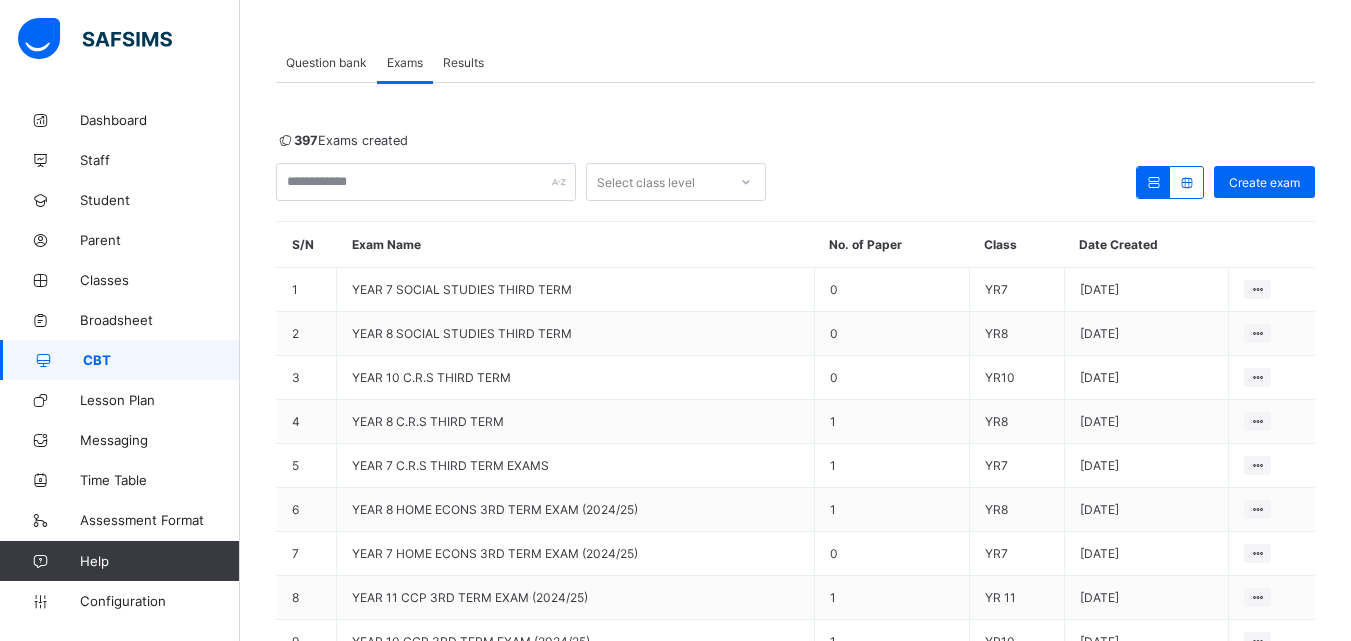 scroll, scrollTop: 260, scrollLeft: 0, axis: vertical 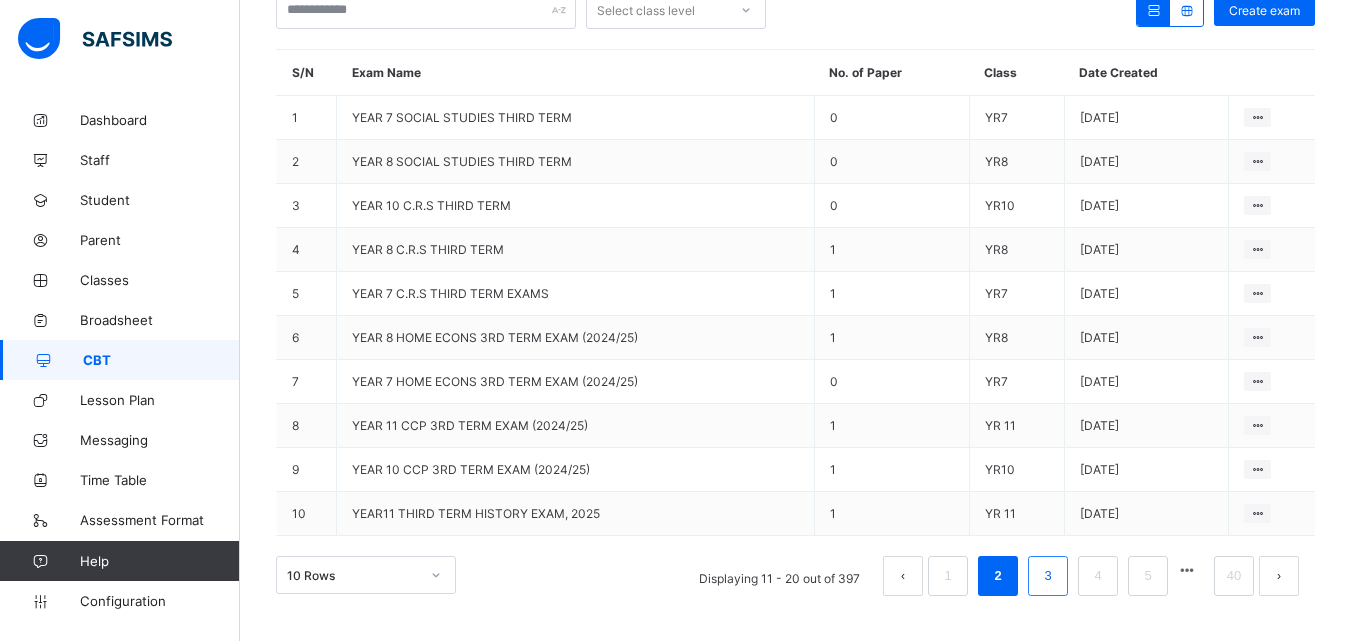 click on "3" at bounding box center (1047, 576) 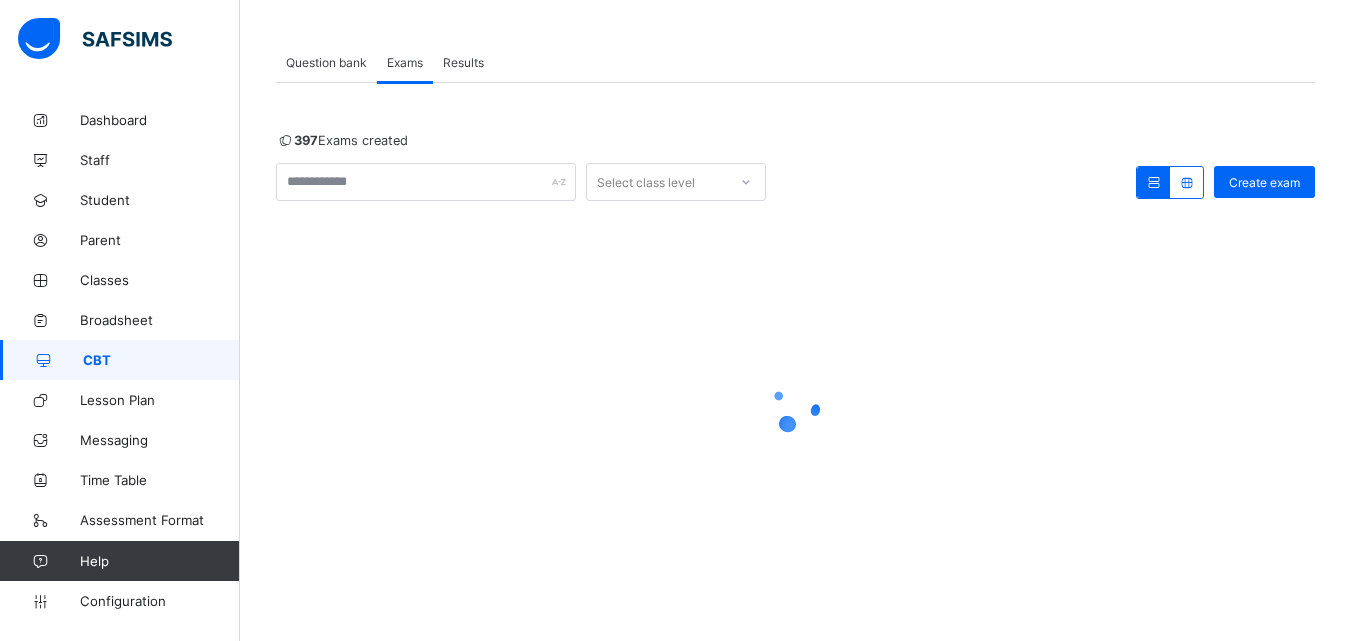 scroll, scrollTop: 260, scrollLeft: 0, axis: vertical 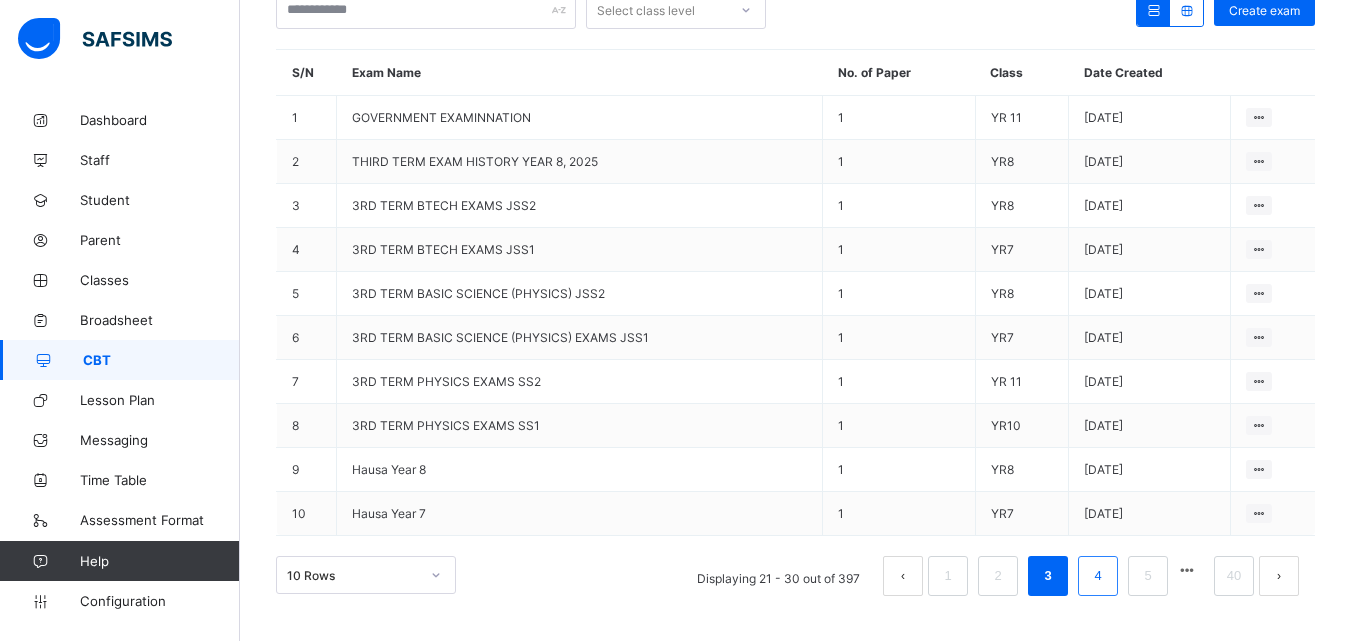 click on "4" at bounding box center [1097, 576] 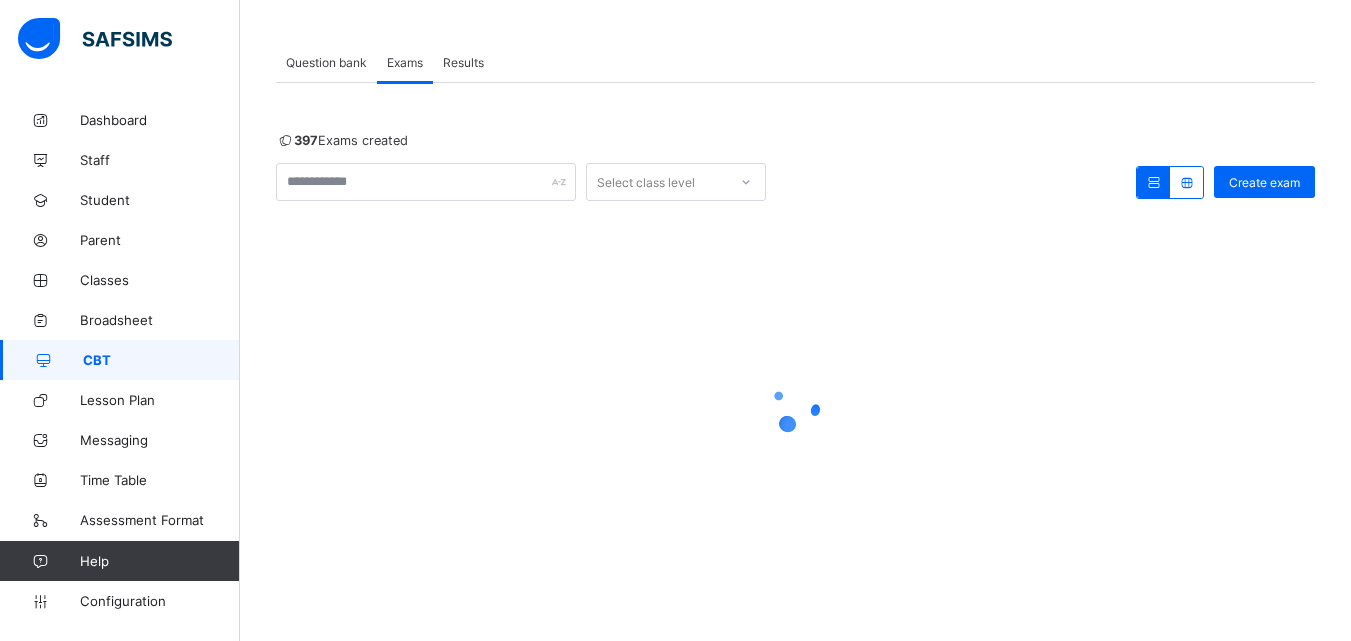 scroll, scrollTop: 260, scrollLeft: 0, axis: vertical 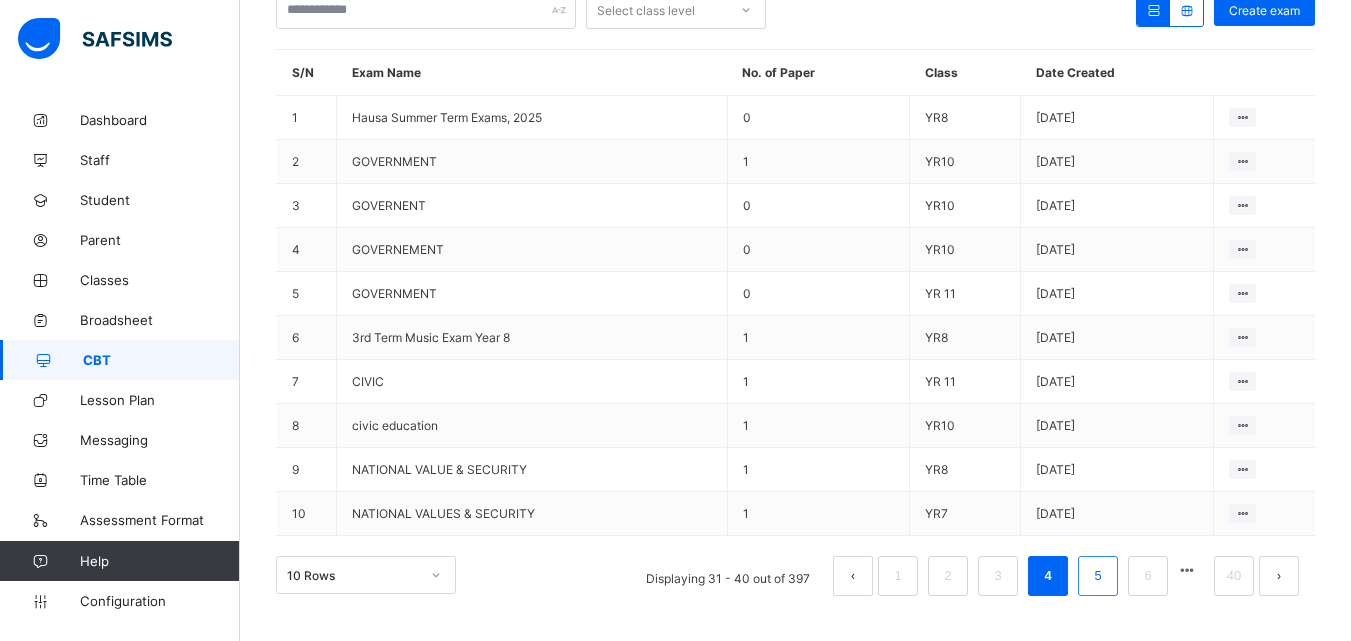 click on "5" at bounding box center [1098, 576] 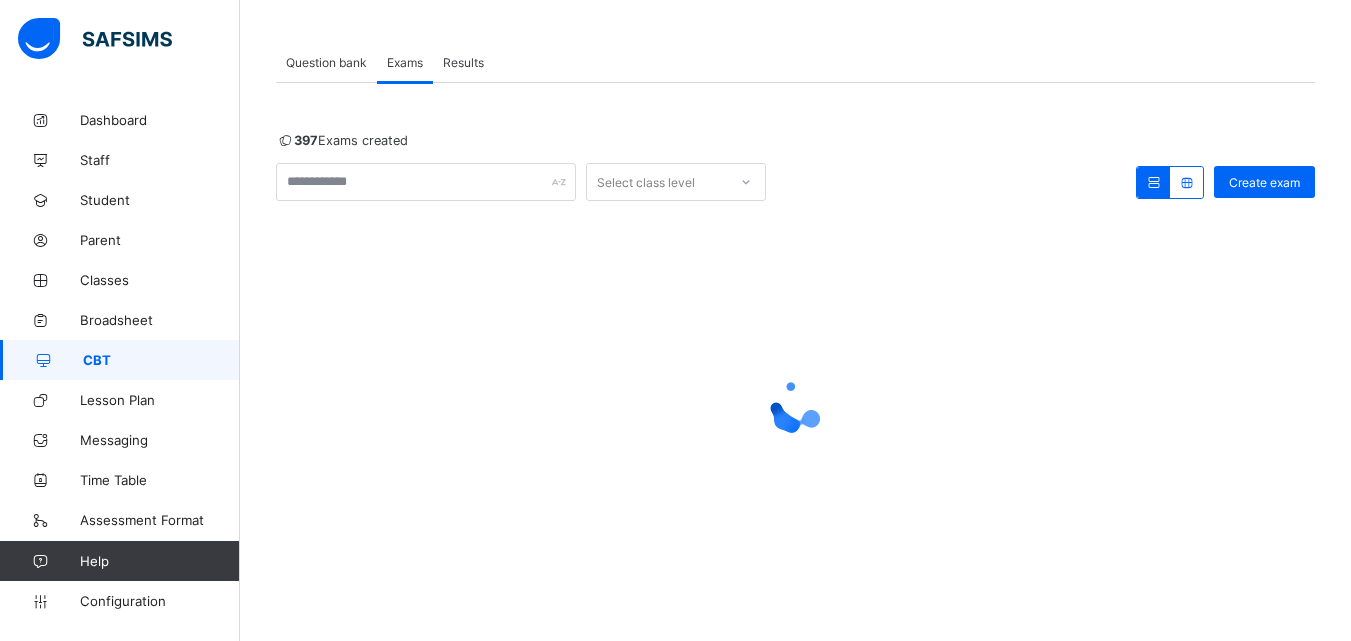 scroll, scrollTop: 260, scrollLeft: 0, axis: vertical 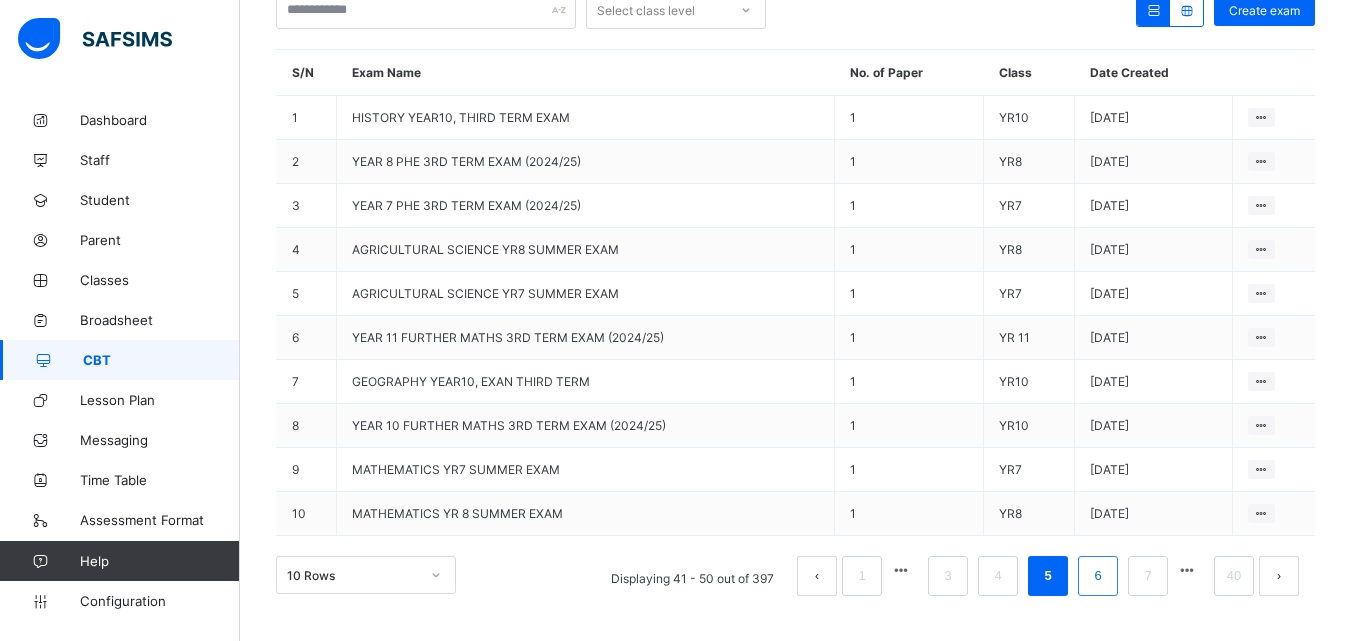 click on "6" at bounding box center [1097, 576] 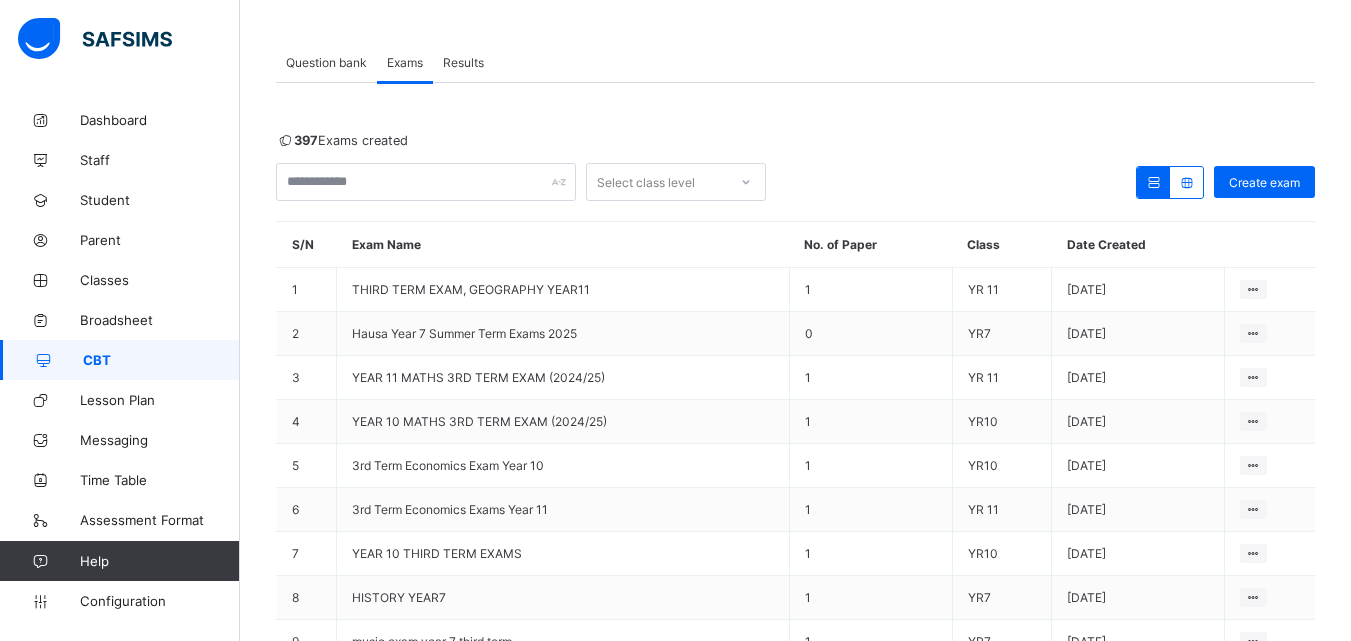 scroll, scrollTop: 260, scrollLeft: 0, axis: vertical 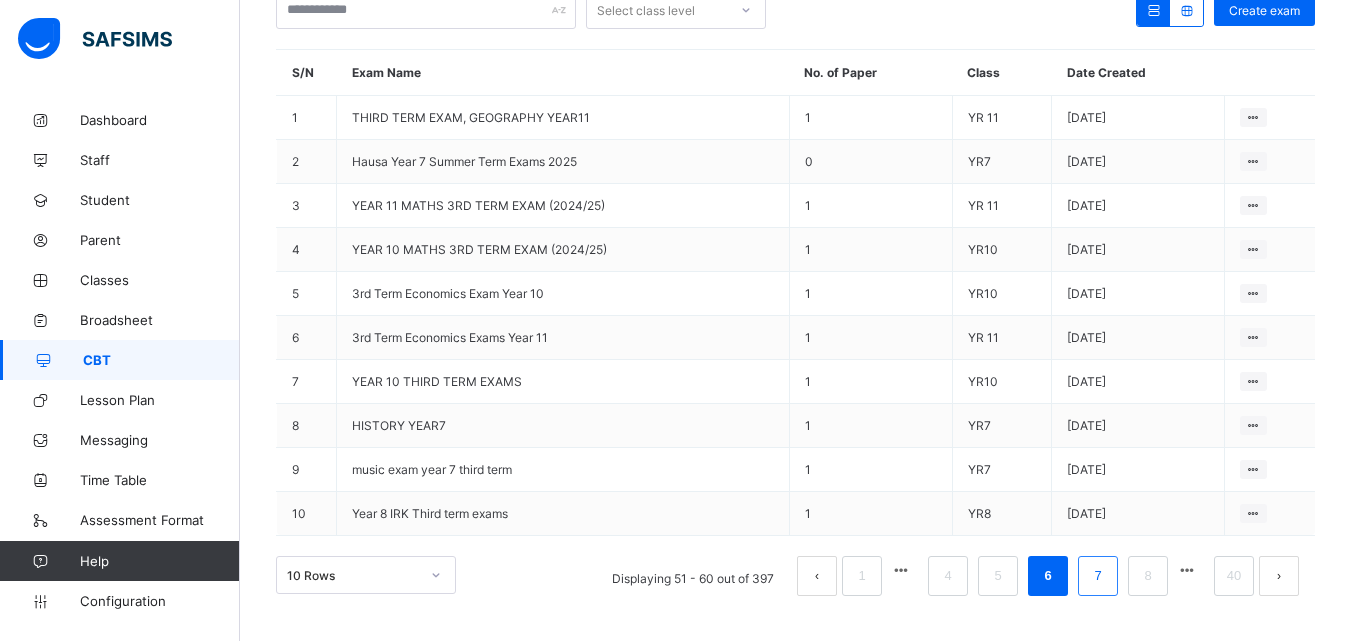 click on "7" at bounding box center (1097, 576) 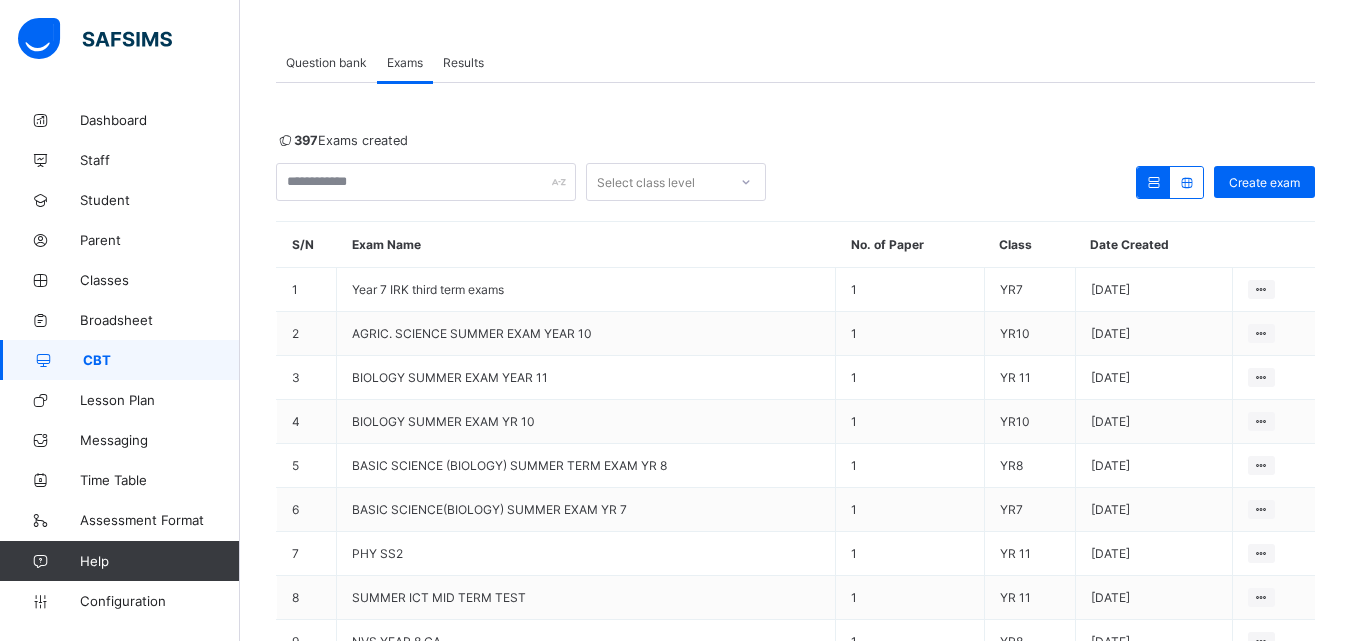 scroll, scrollTop: 260, scrollLeft: 0, axis: vertical 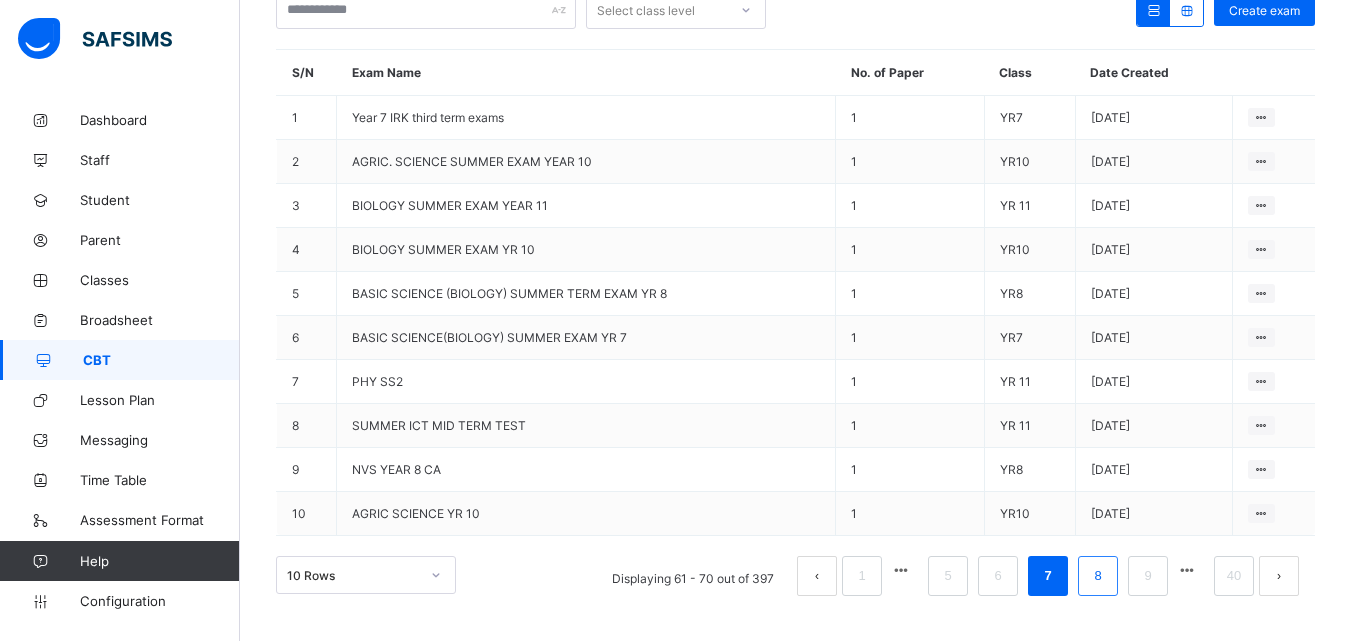 click on "8" at bounding box center [1097, 576] 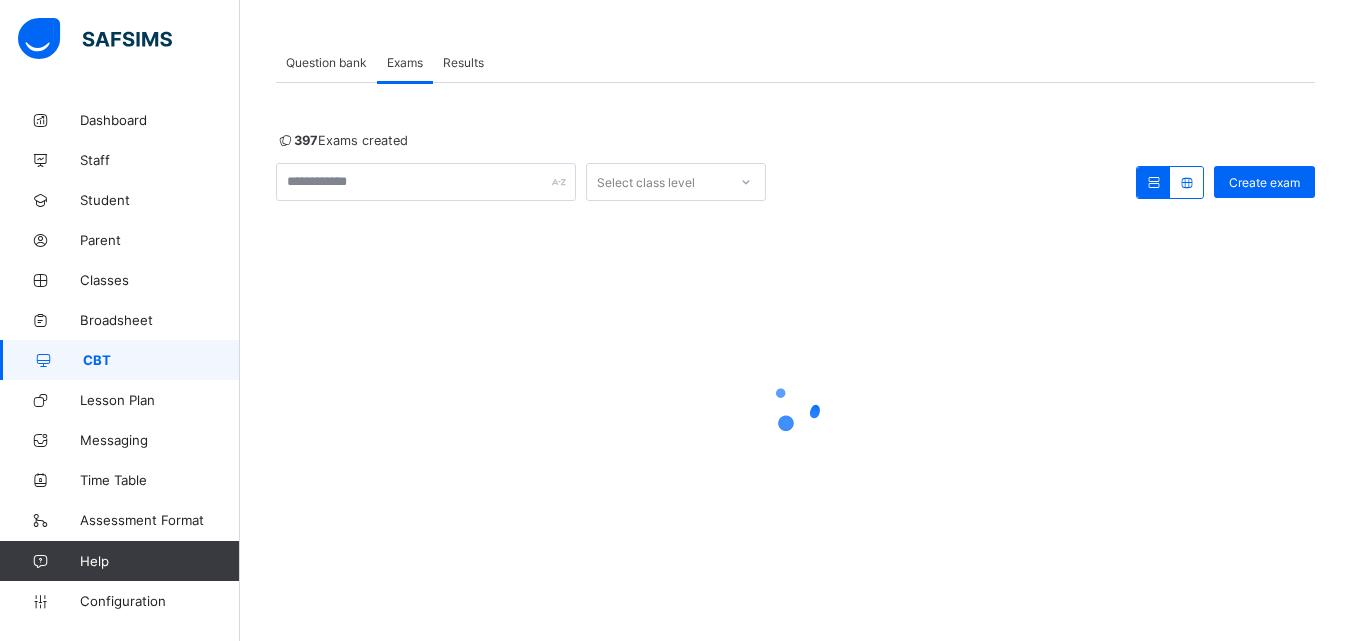 scroll, scrollTop: 260, scrollLeft: 0, axis: vertical 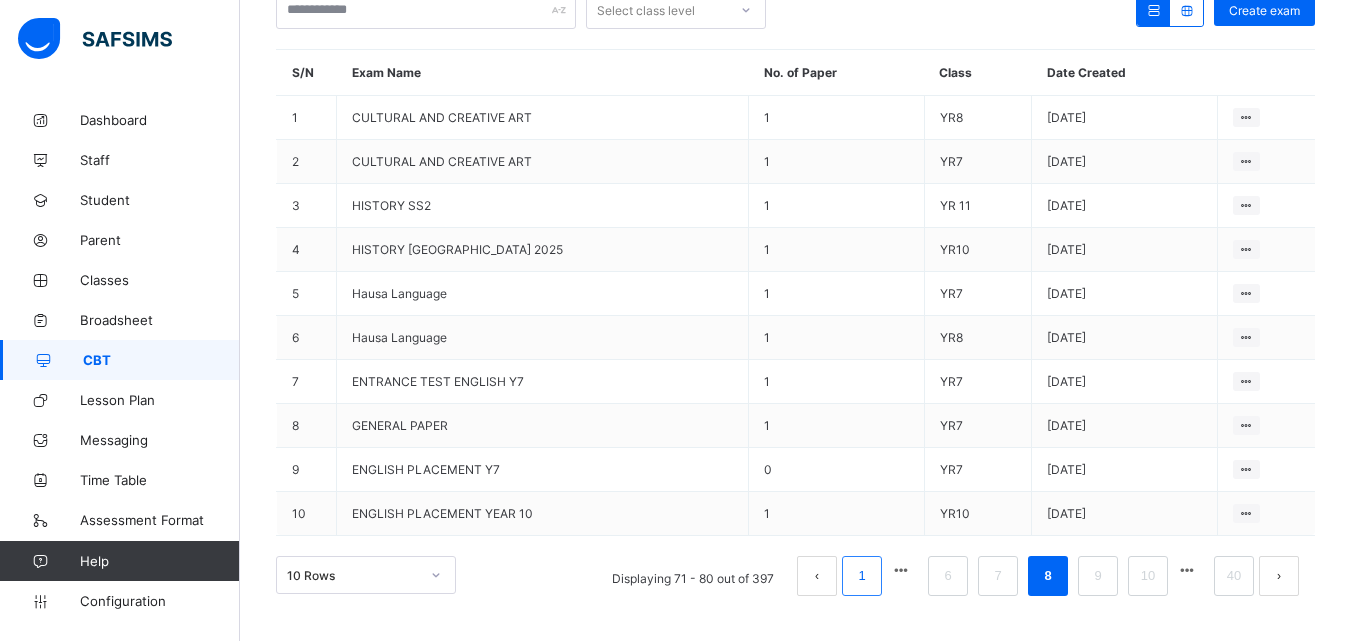 click on "1" at bounding box center [861, 576] 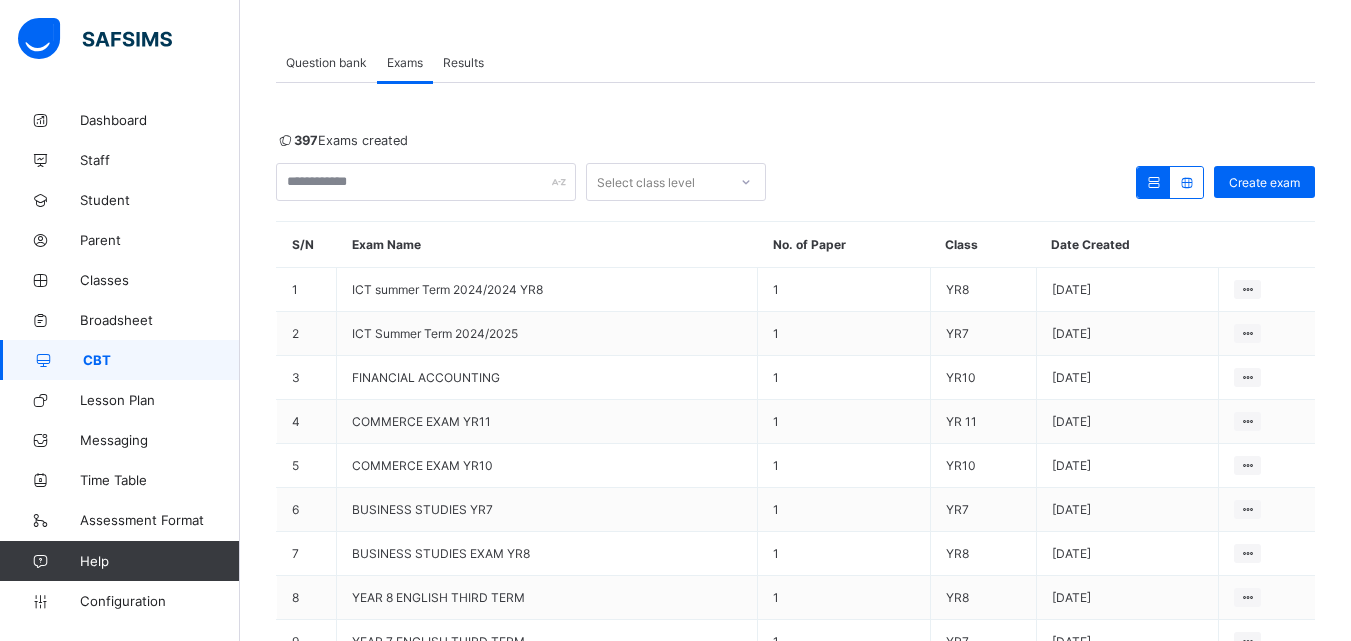 scroll, scrollTop: 260, scrollLeft: 0, axis: vertical 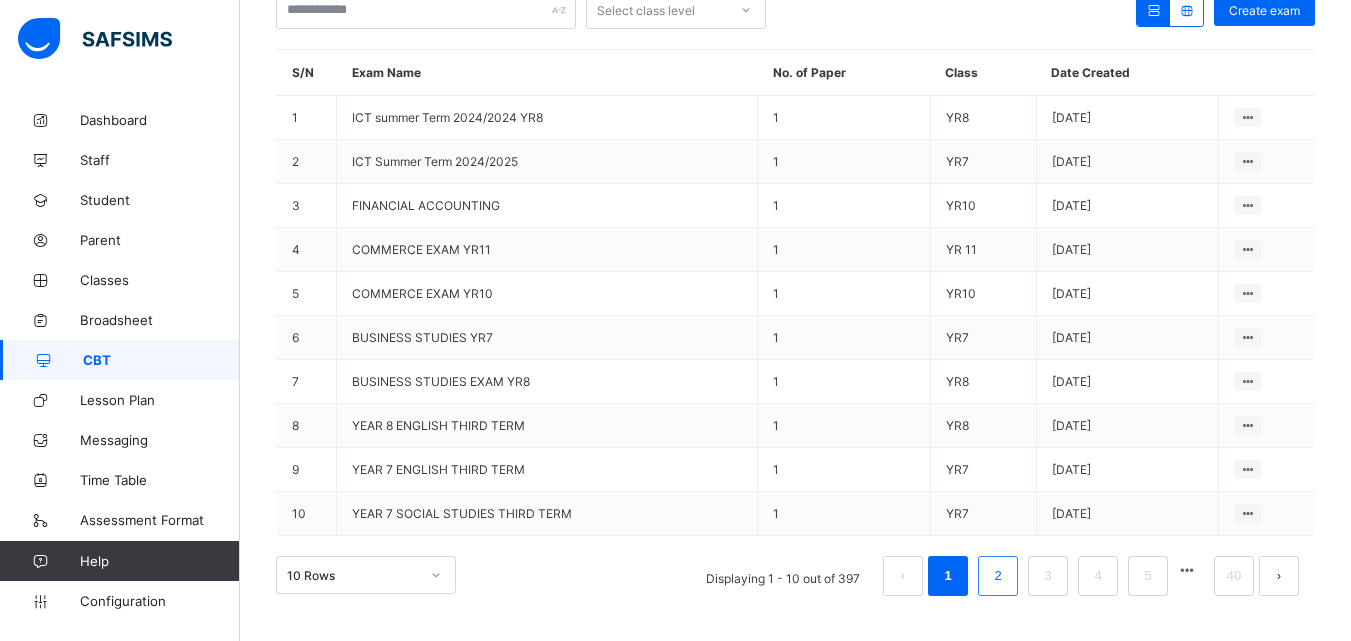 click on "2" at bounding box center (997, 576) 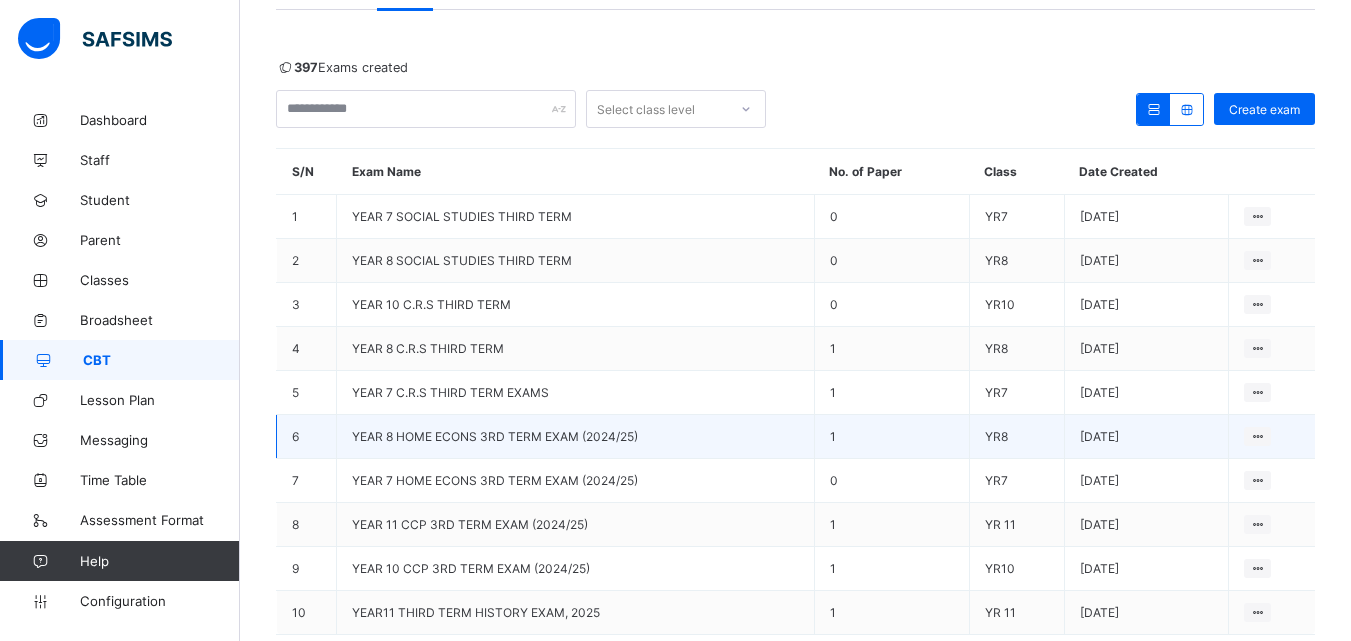 scroll, scrollTop: 160, scrollLeft: 0, axis: vertical 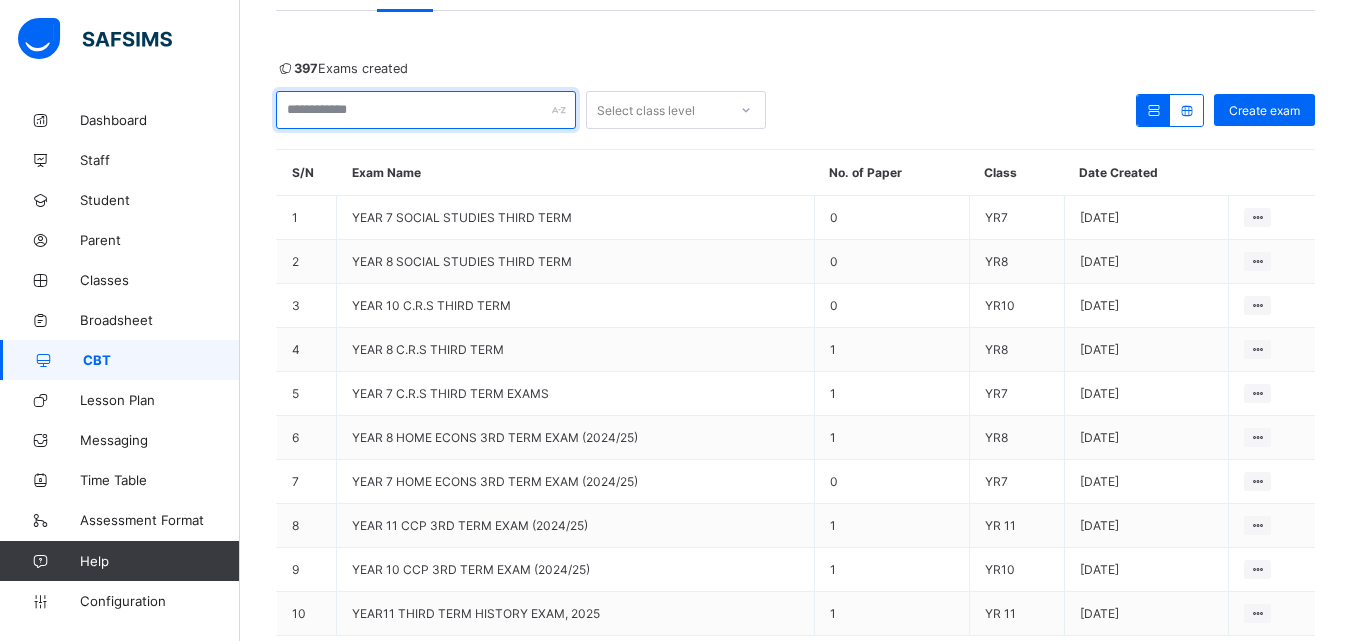 click at bounding box center [426, 110] 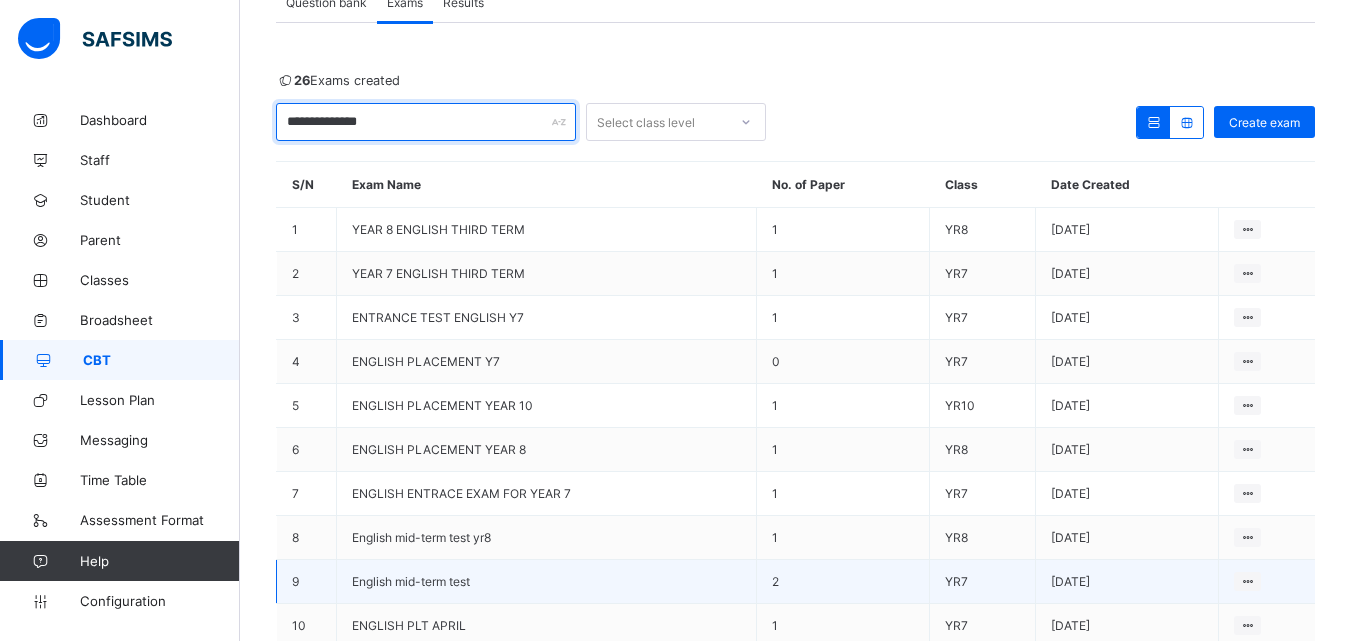 scroll, scrollTop: 0, scrollLeft: 0, axis: both 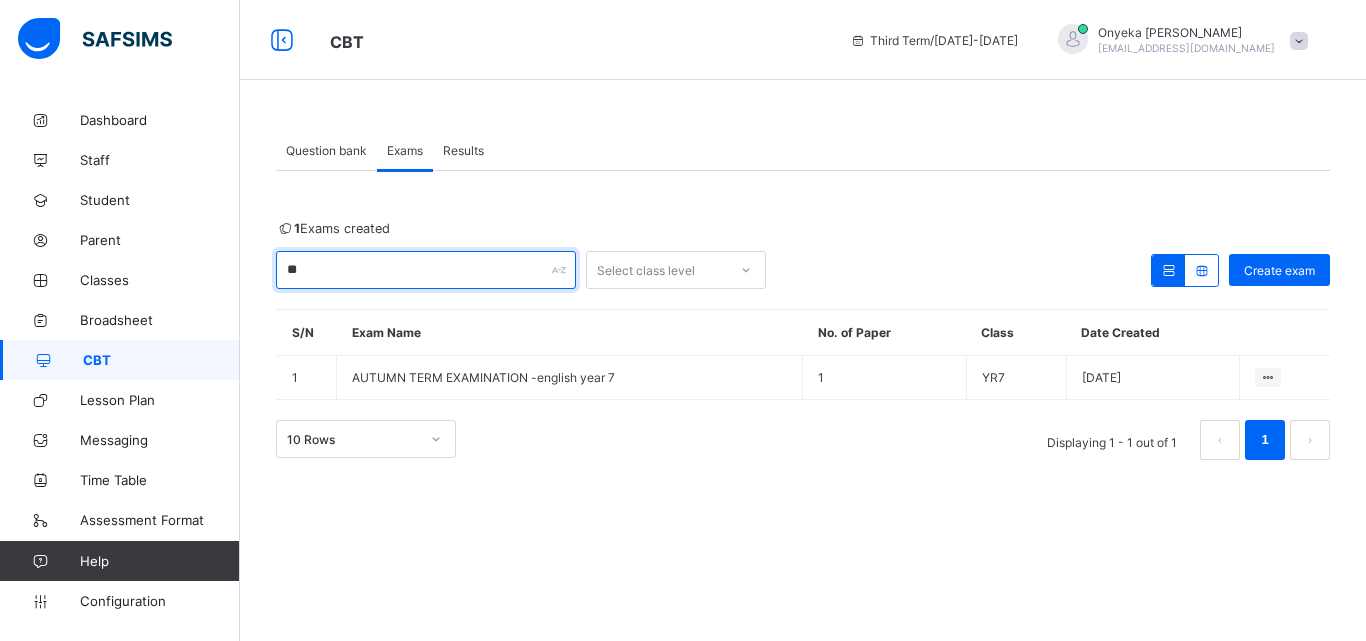 type on "*" 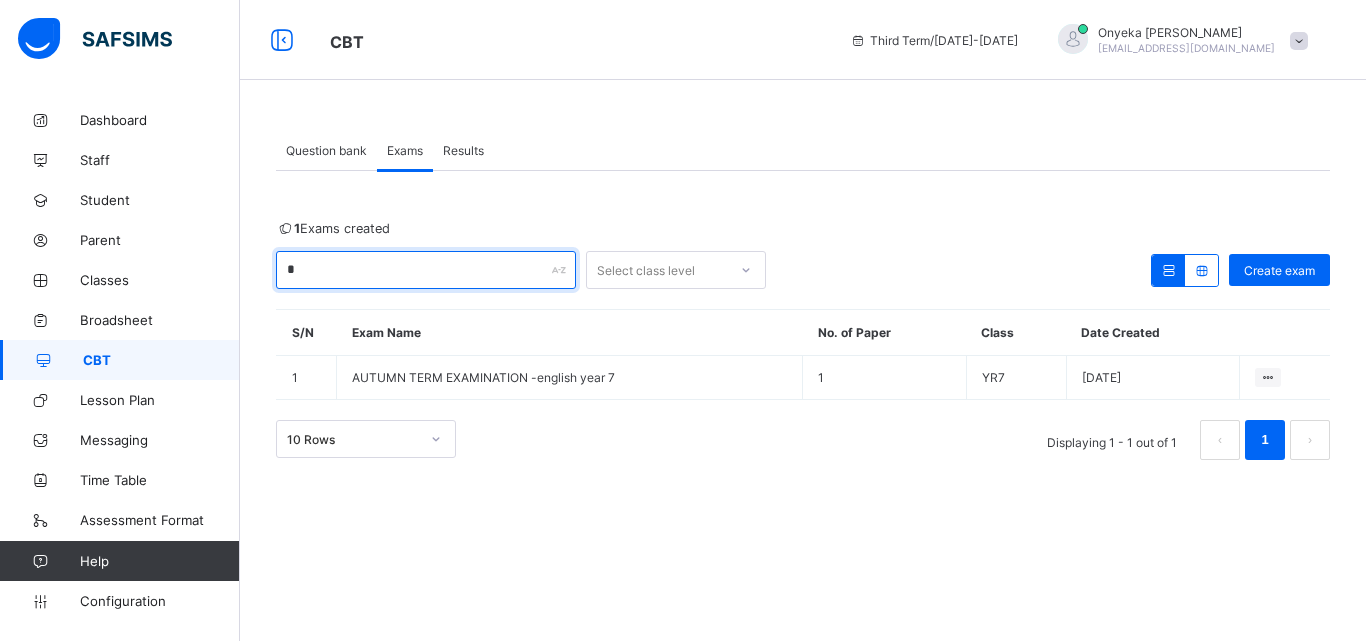 type 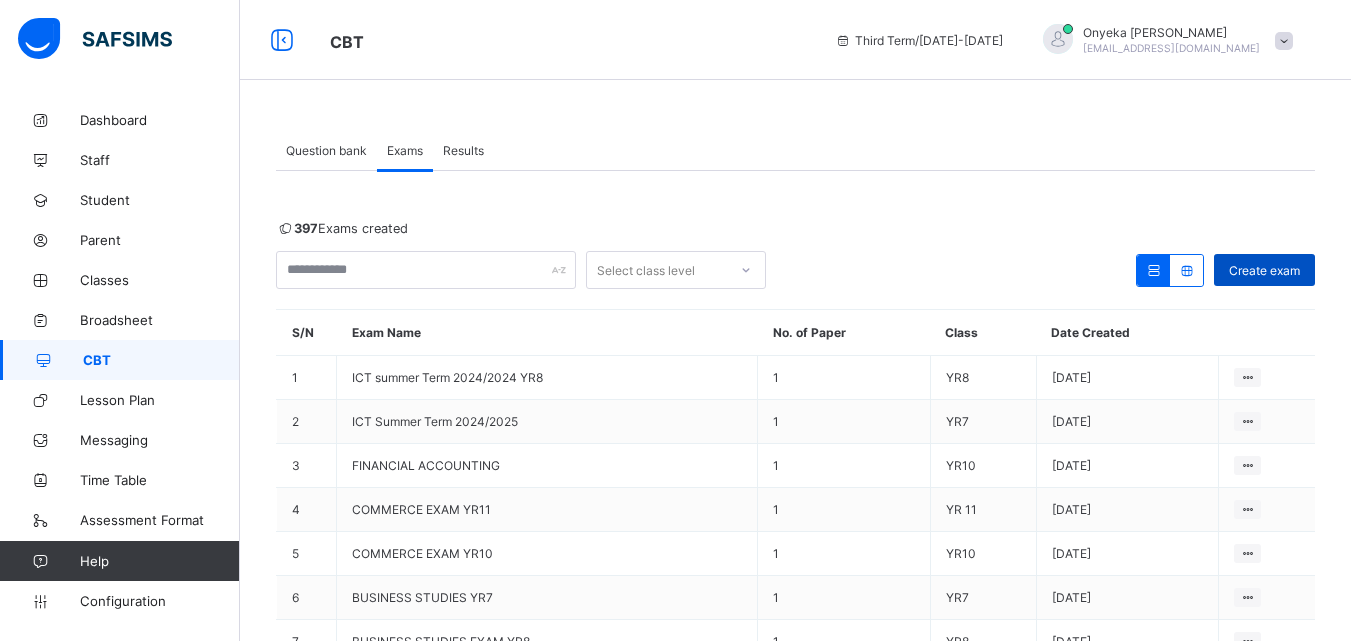 click on "Create exam" at bounding box center [1264, 270] 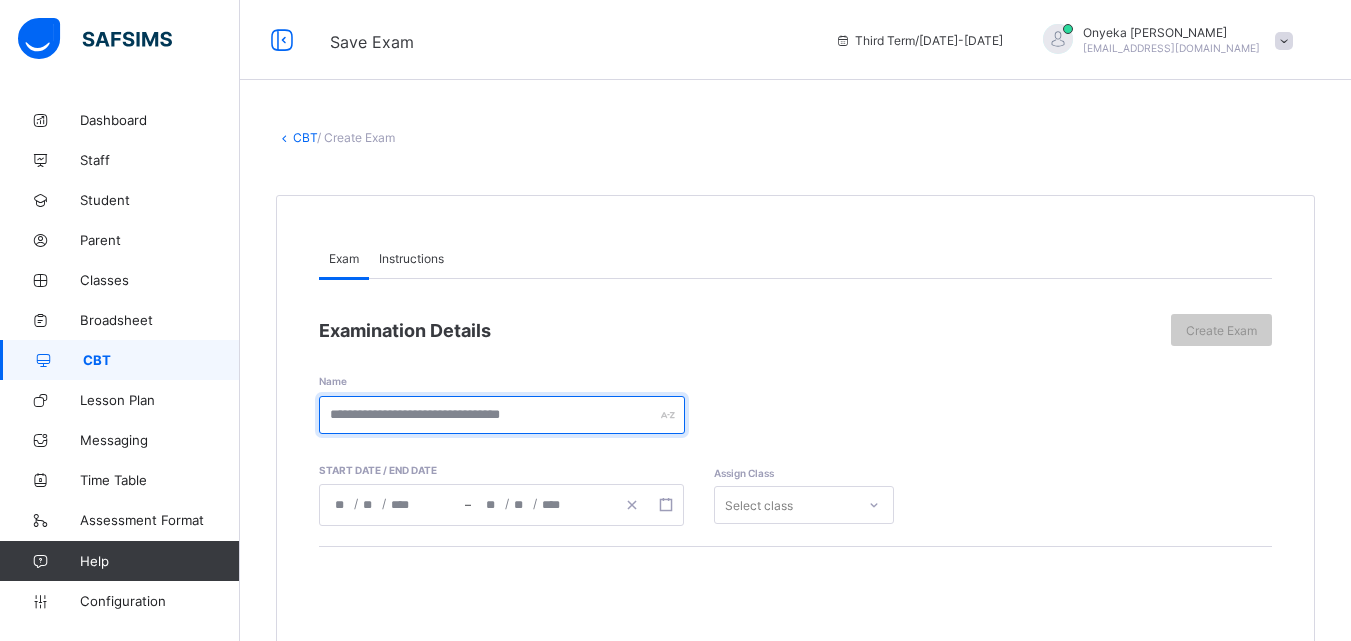 click at bounding box center [502, 415] 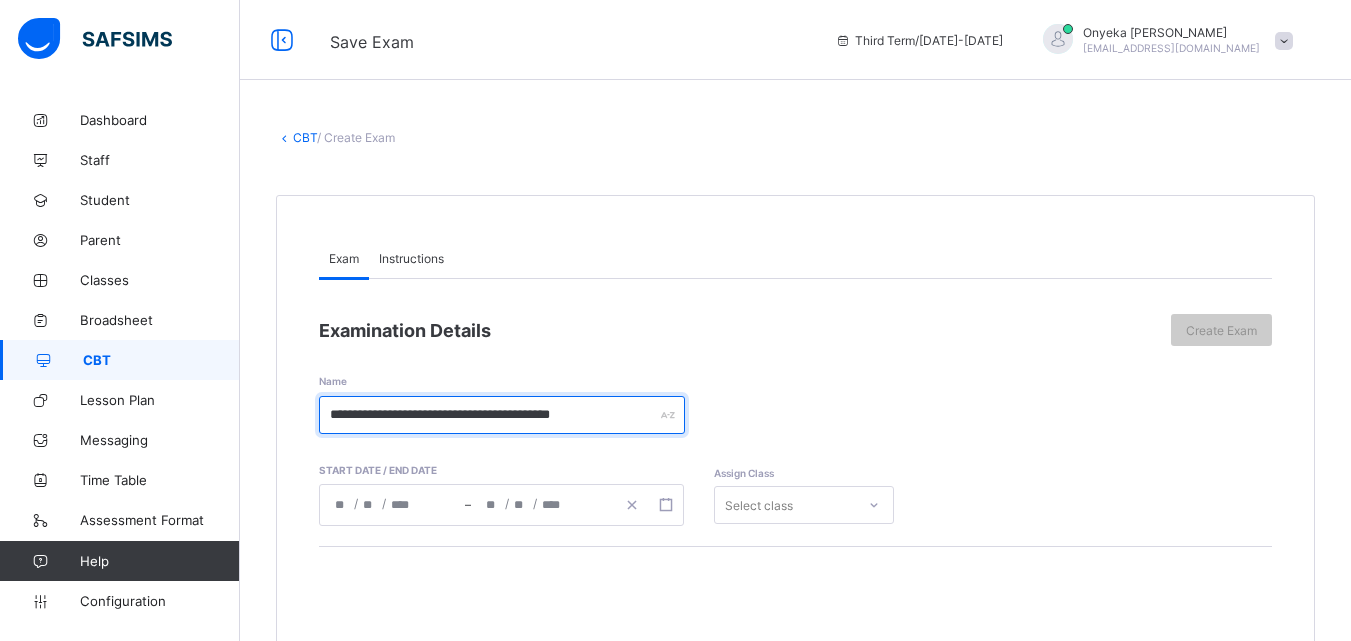 type on "**********" 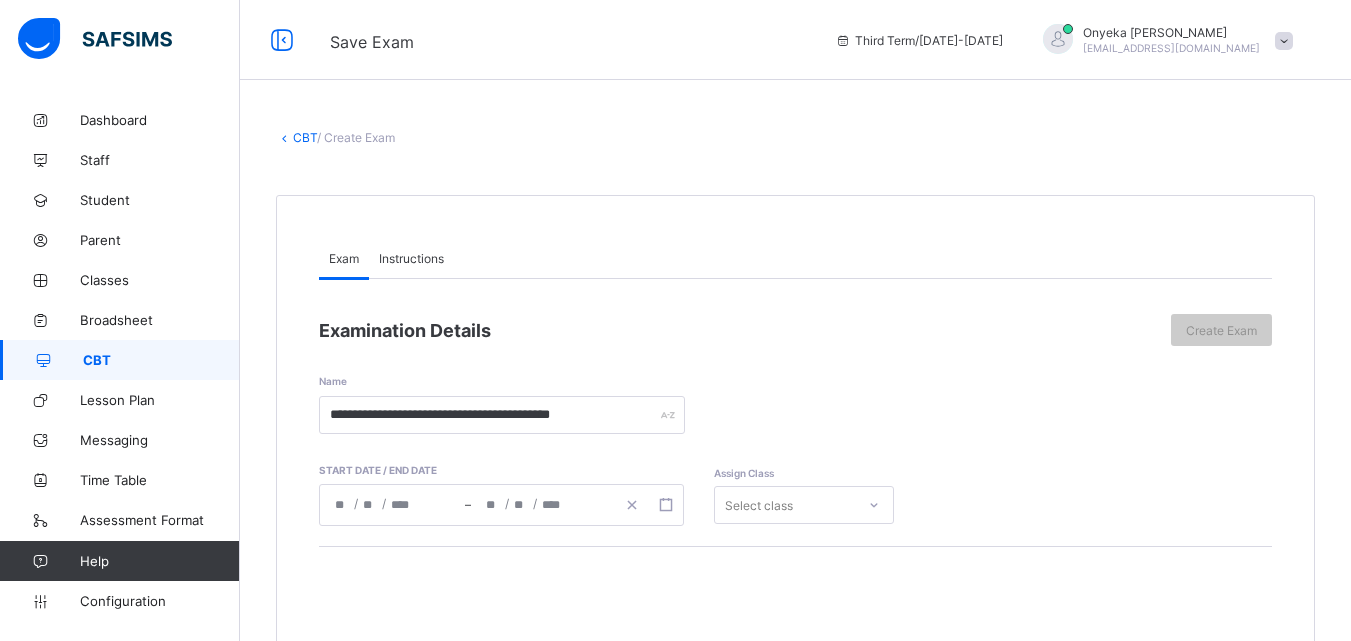 click 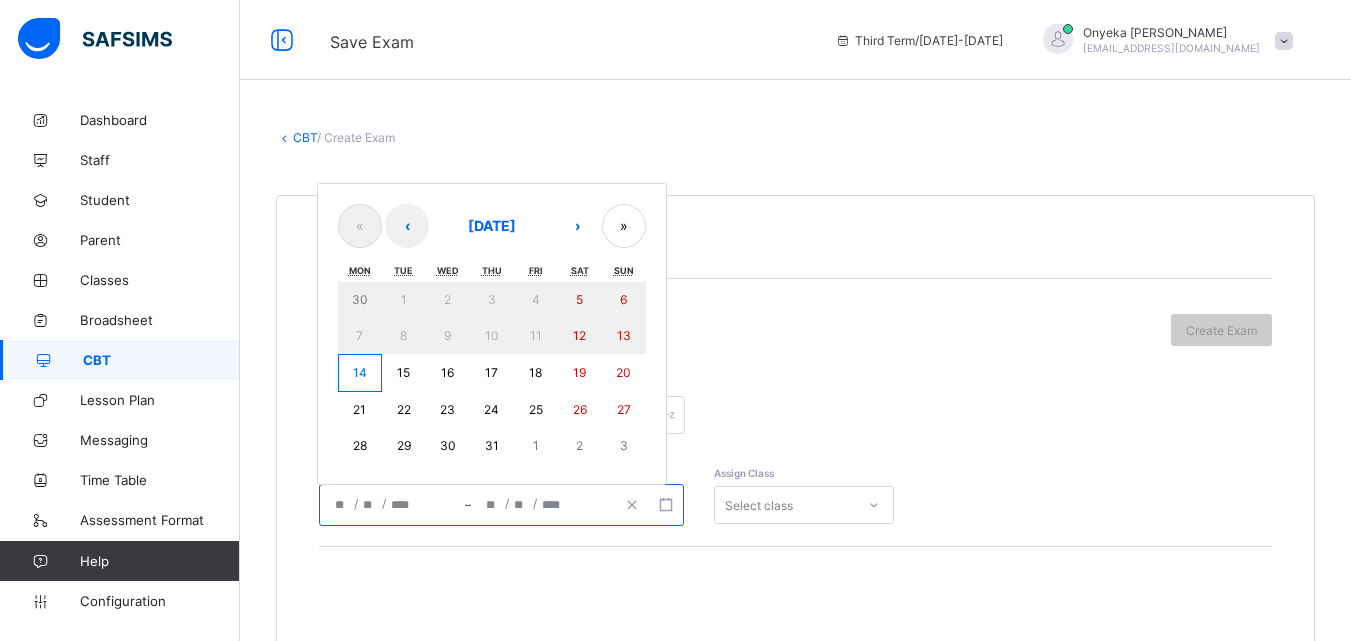 click on "14" at bounding box center (360, 373) 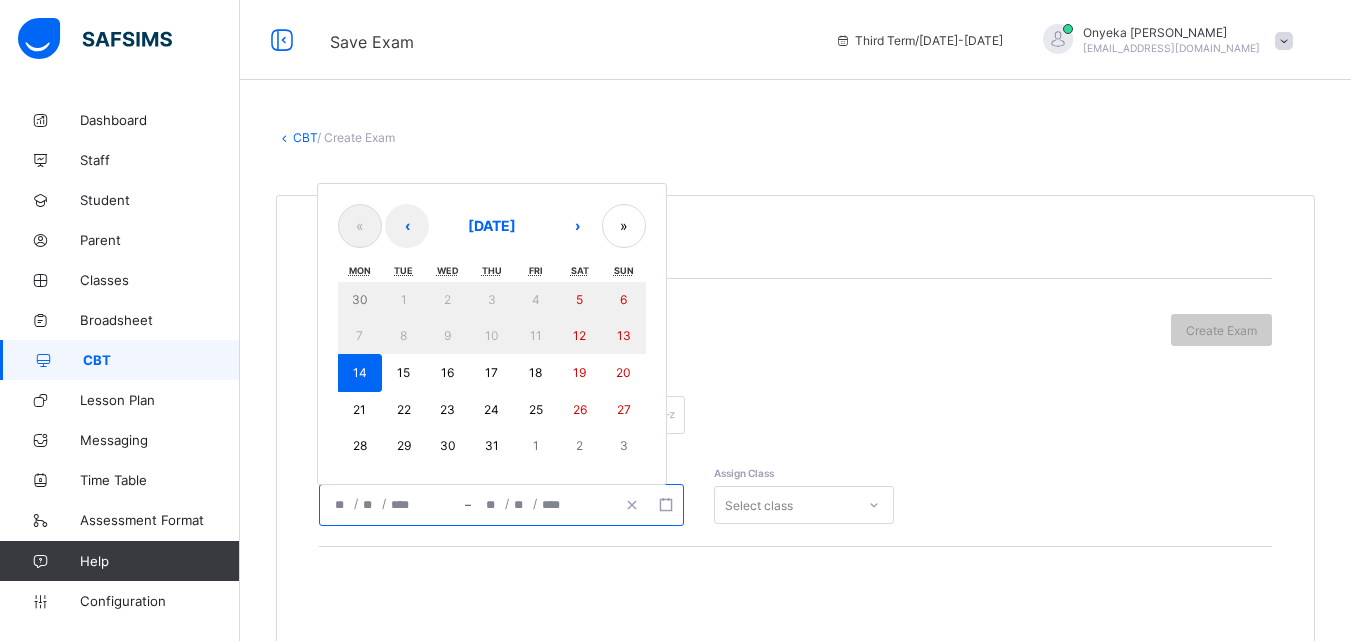 click on "14" at bounding box center (360, 373) 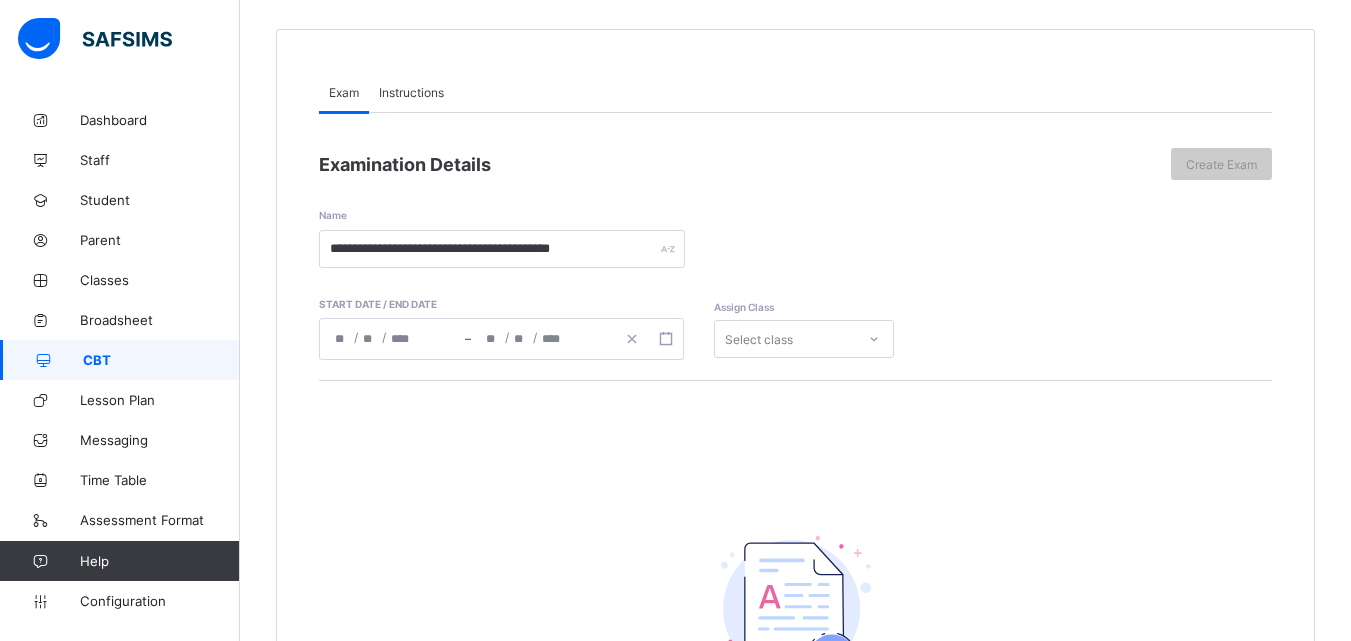 click on "Select class" at bounding box center (804, 339) 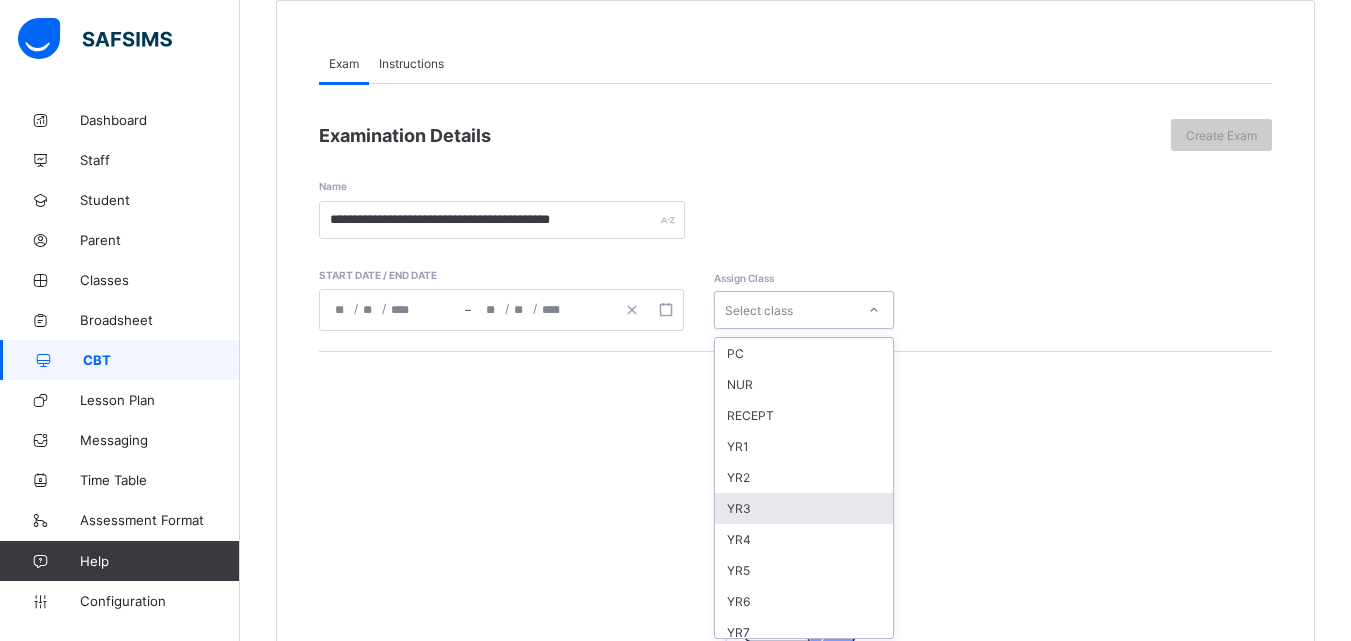 scroll, scrollTop: 201, scrollLeft: 0, axis: vertical 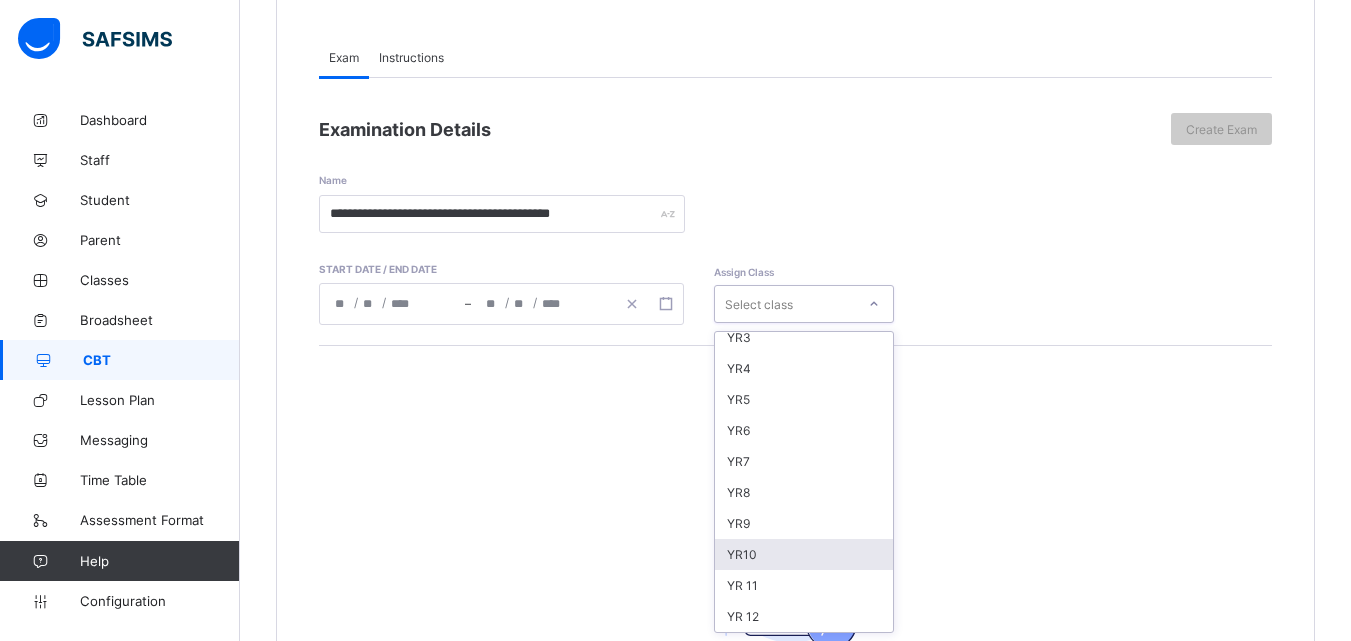 click on "YR10" at bounding box center (804, 554) 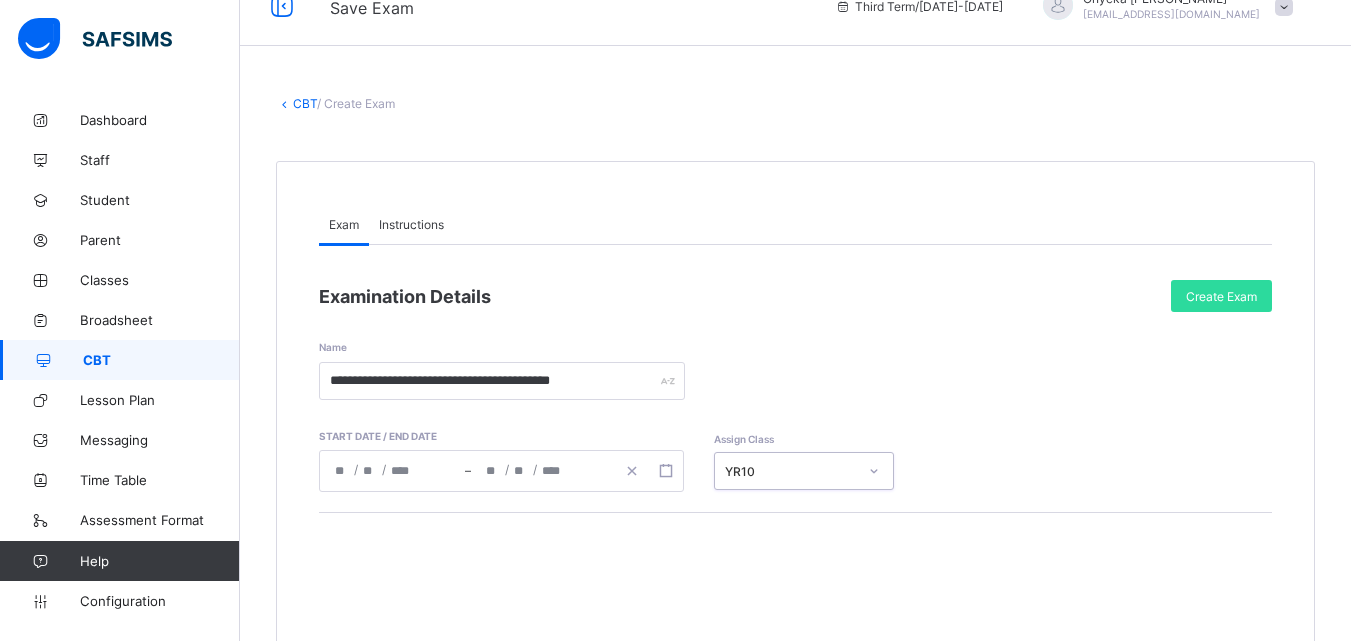 scroll, scrollTop: 0, scrollLeft: 0, axis: both 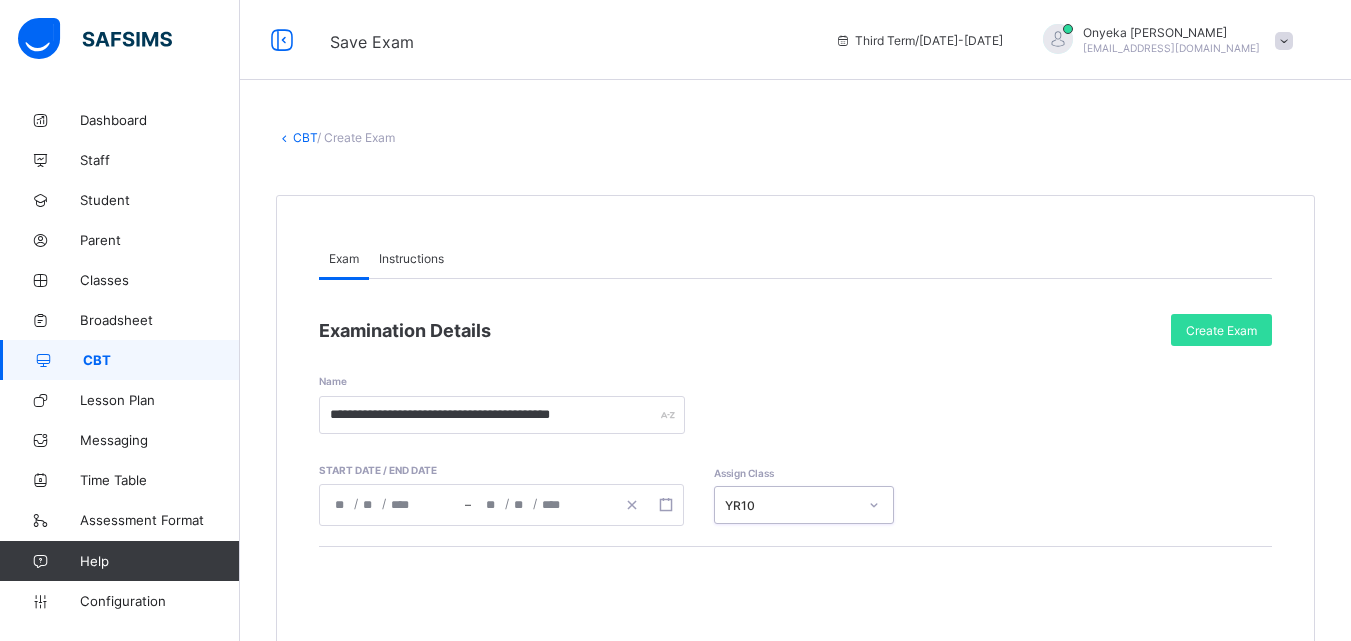 click on "Instructions" at bounding box center (411, 258) 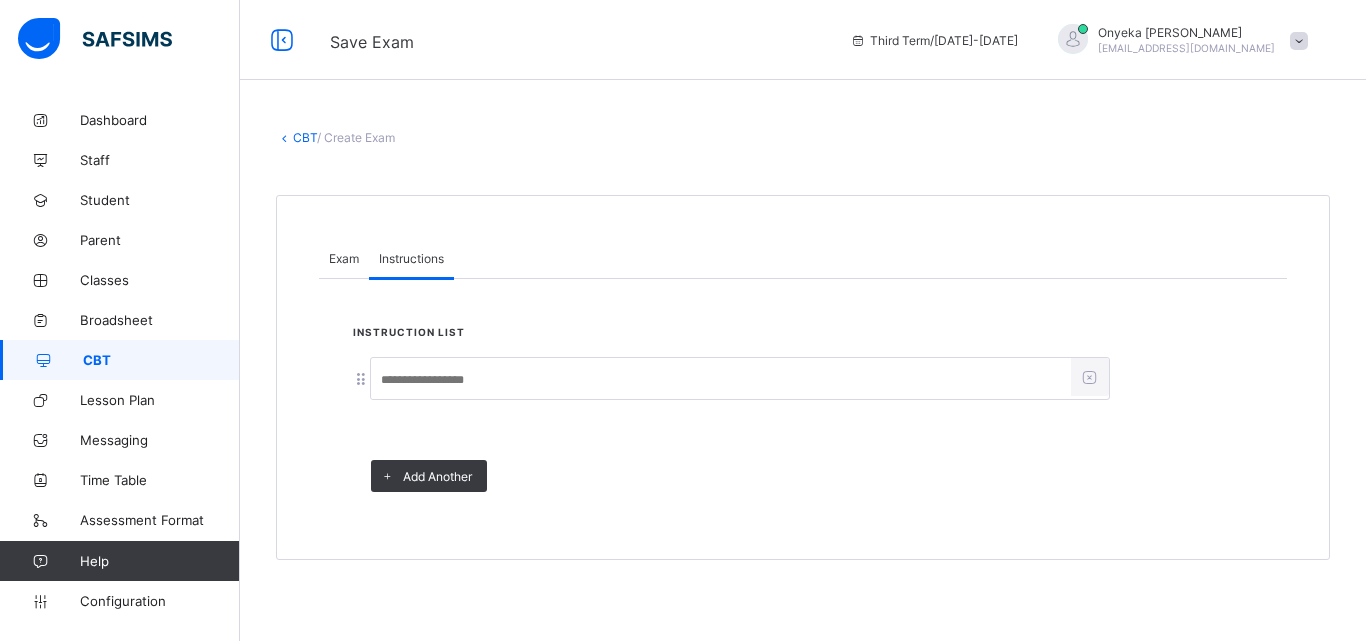 click at bounding box center (721, 380) 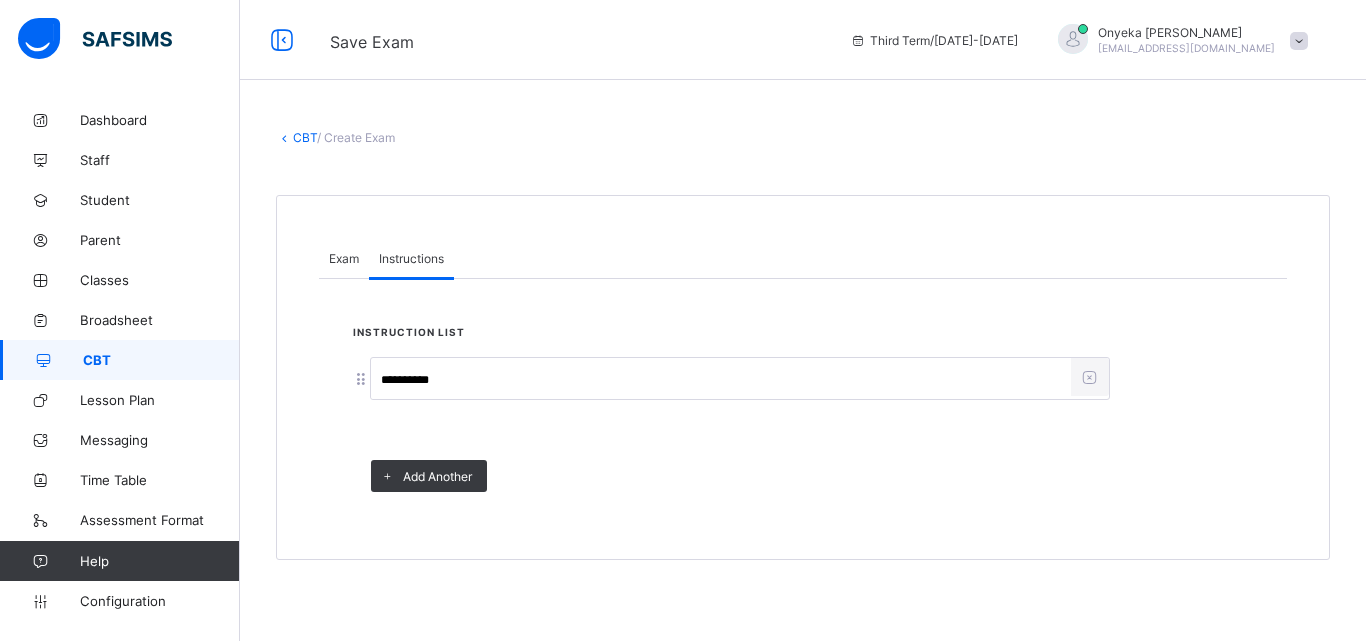 type on "**********" 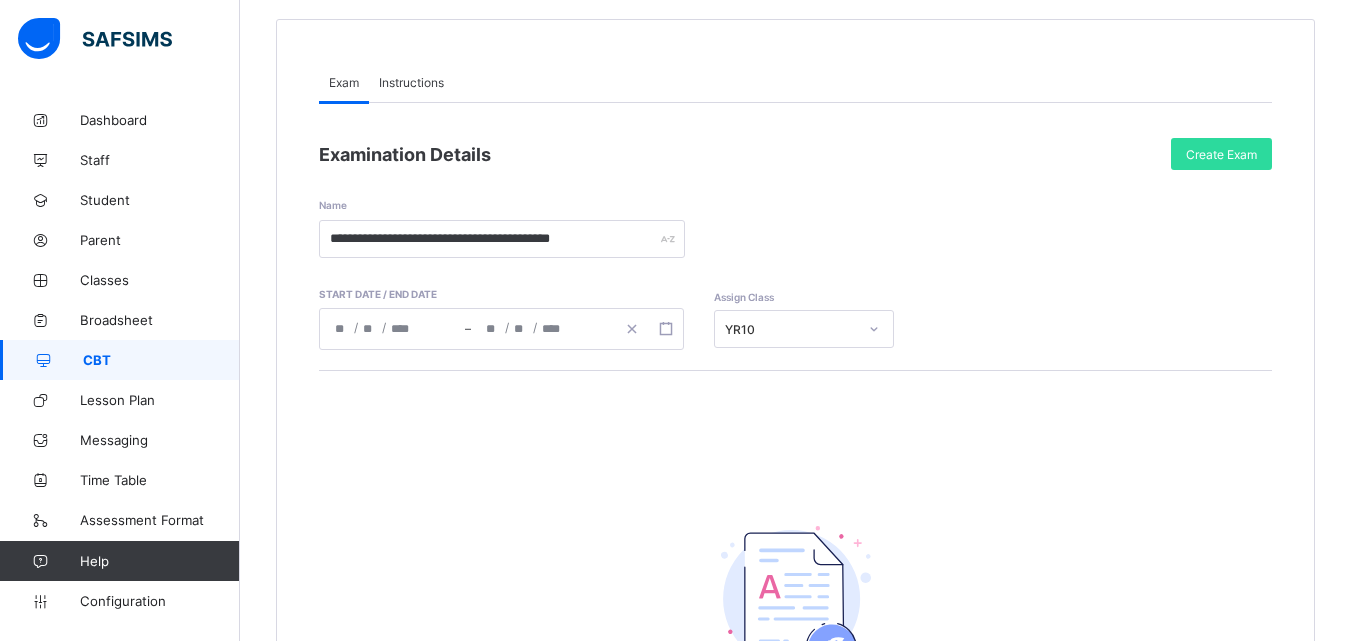 scroll, scrollTop: 200, scrollLeft: 0, axis: vertical 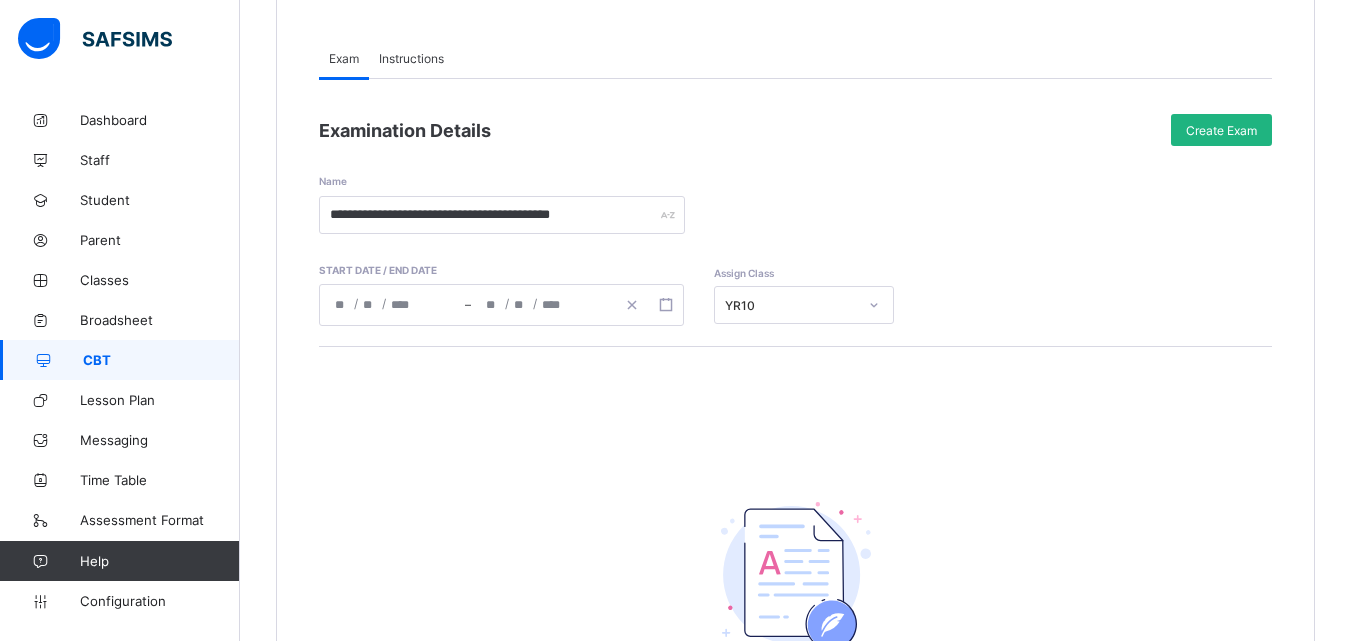 click on "Create Exam" at bounding box center [1221, 130] 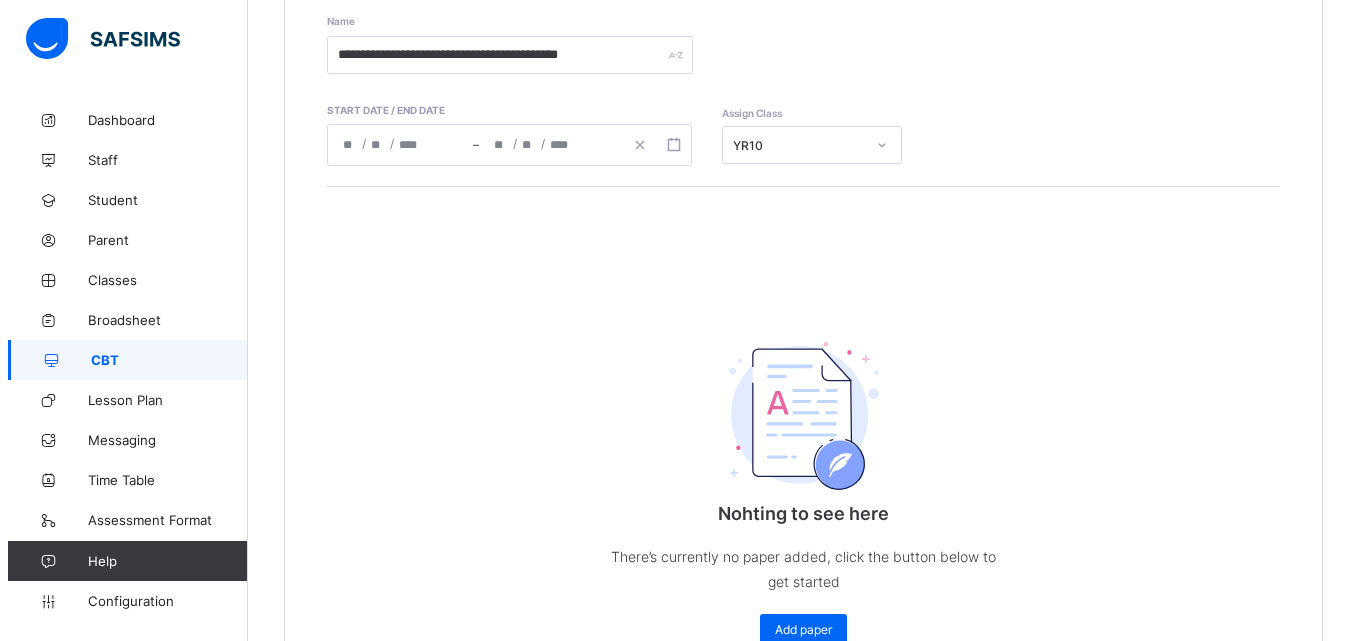 scroll, scrollTop: 489, scrollLeft: 0, axis: vertical 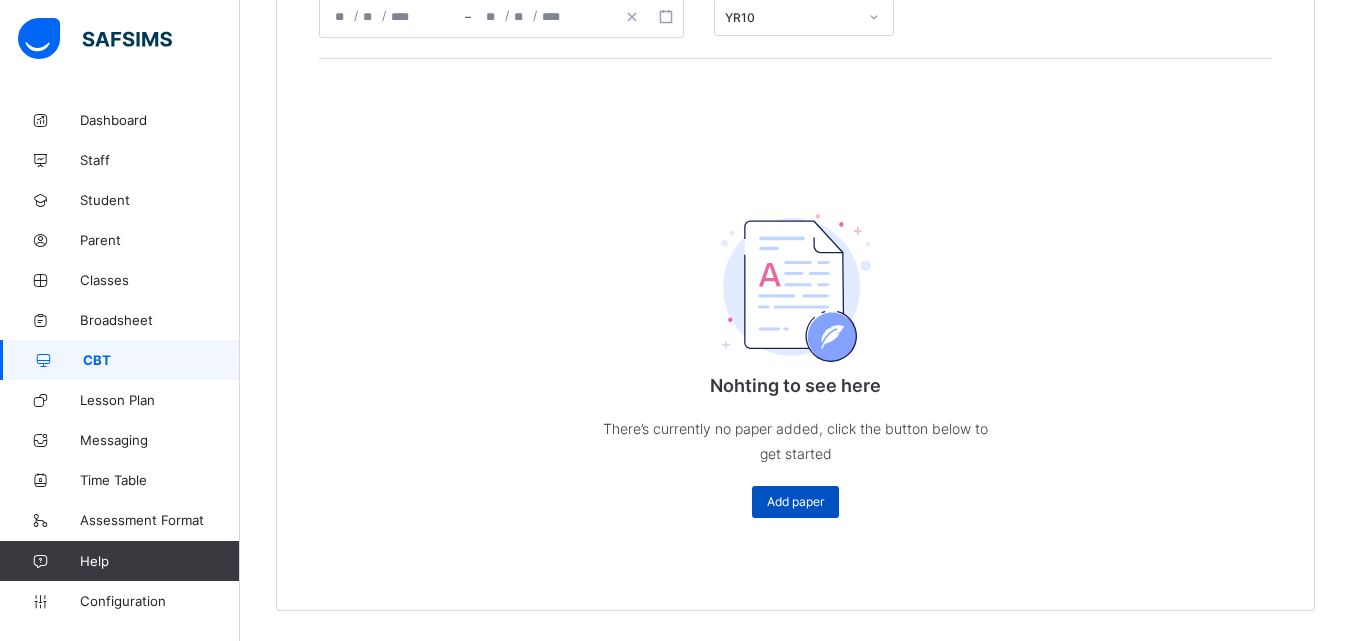 click on "Add paper" at bounding box center [795, 501] 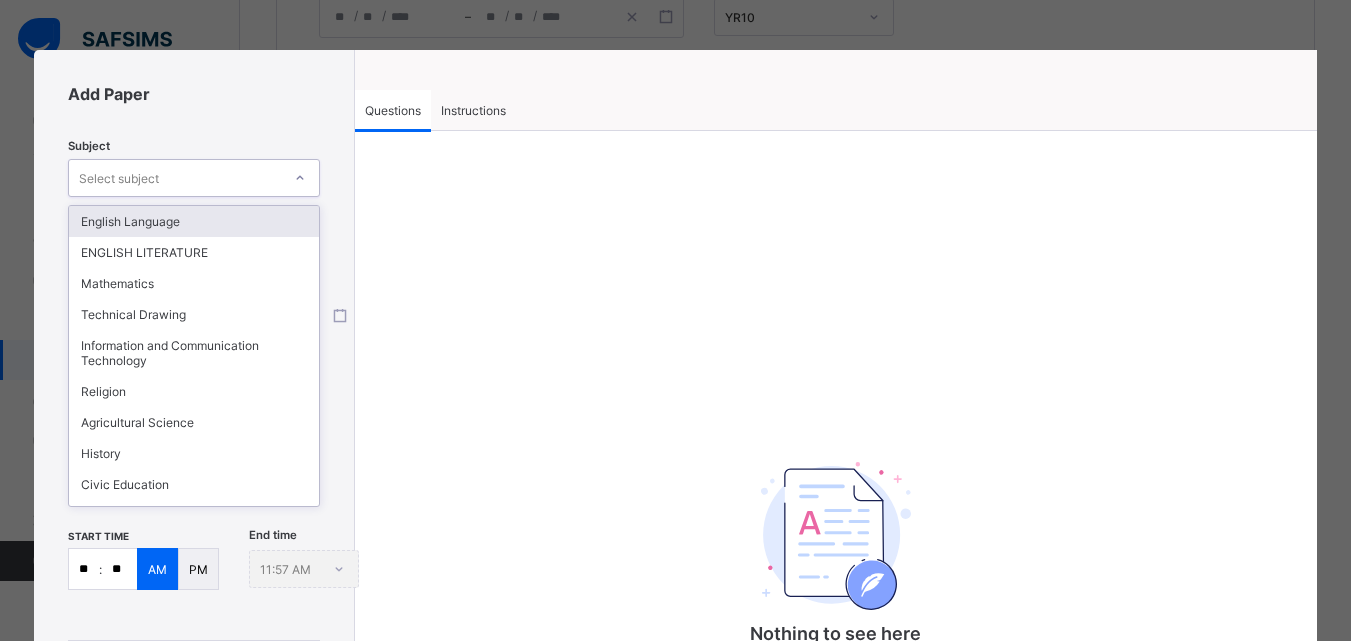 click on "Select subject" at bounding box center (119, 178) 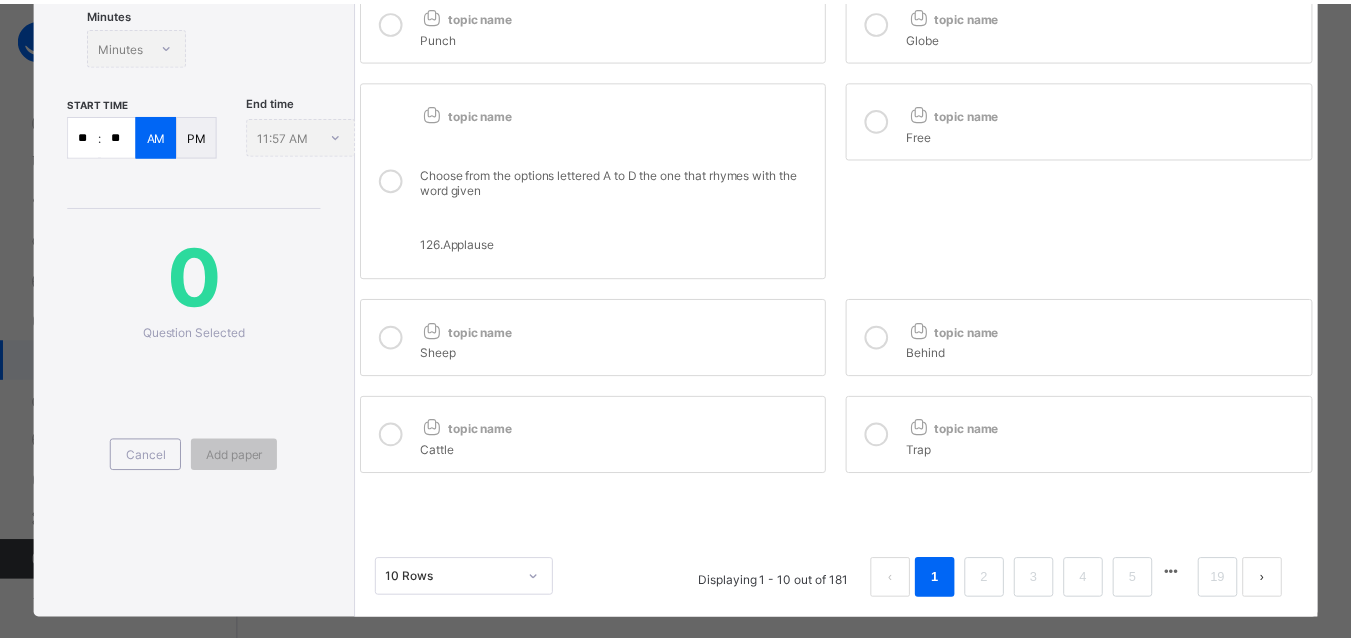 scroll, scrollTop: 462, scrollLeft: 0, axis: vertical 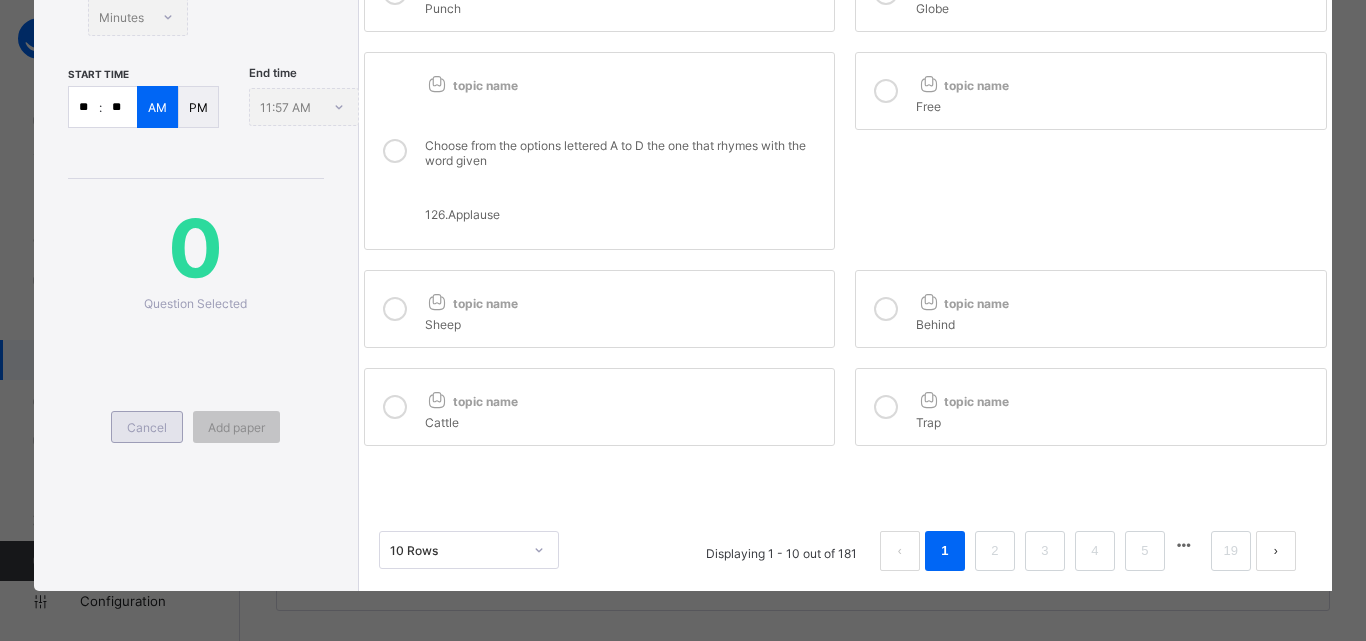 click on "Cancel" at bounding box center [147, 427] 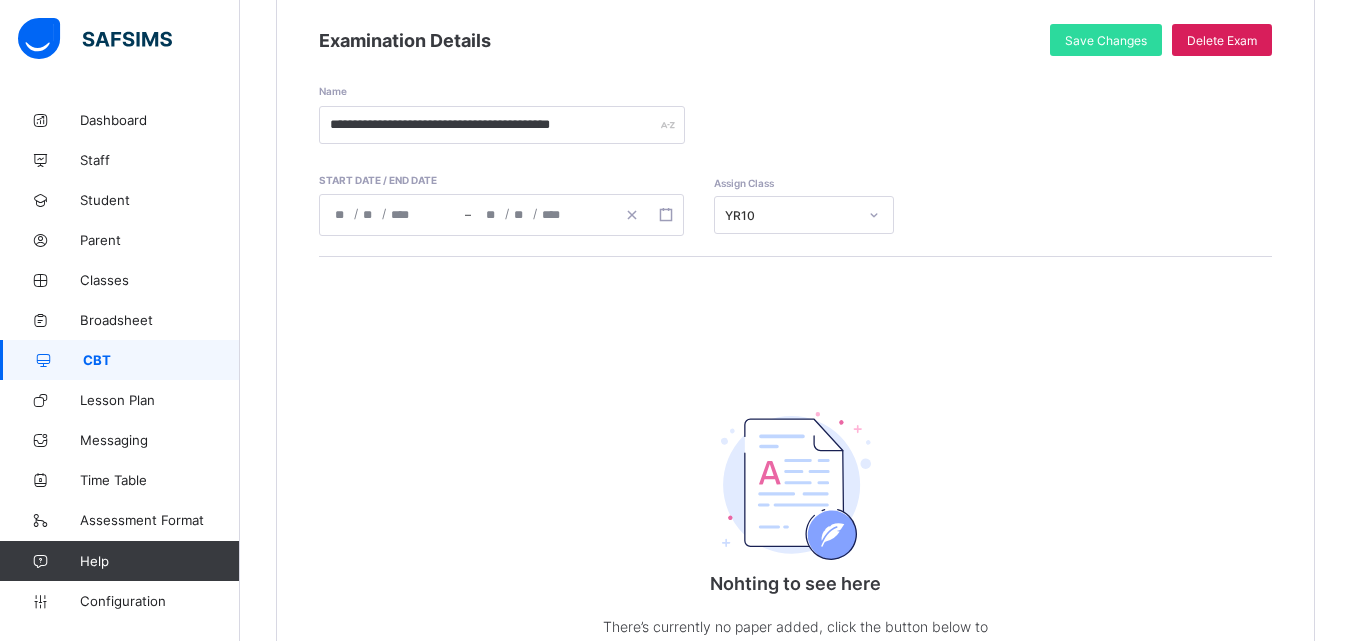 scroll, scrollTop: 289, scrollLeft: 0, axis: vertical 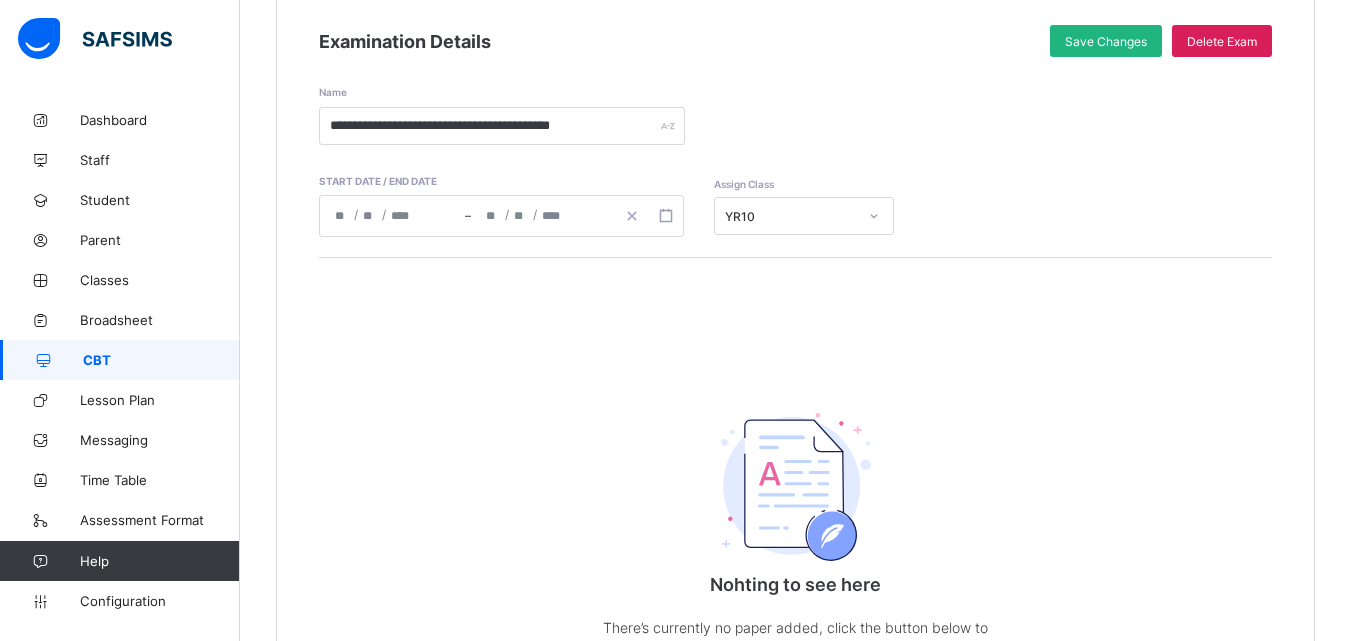 click on "Save Changes" at bounding box center [1106, 41] 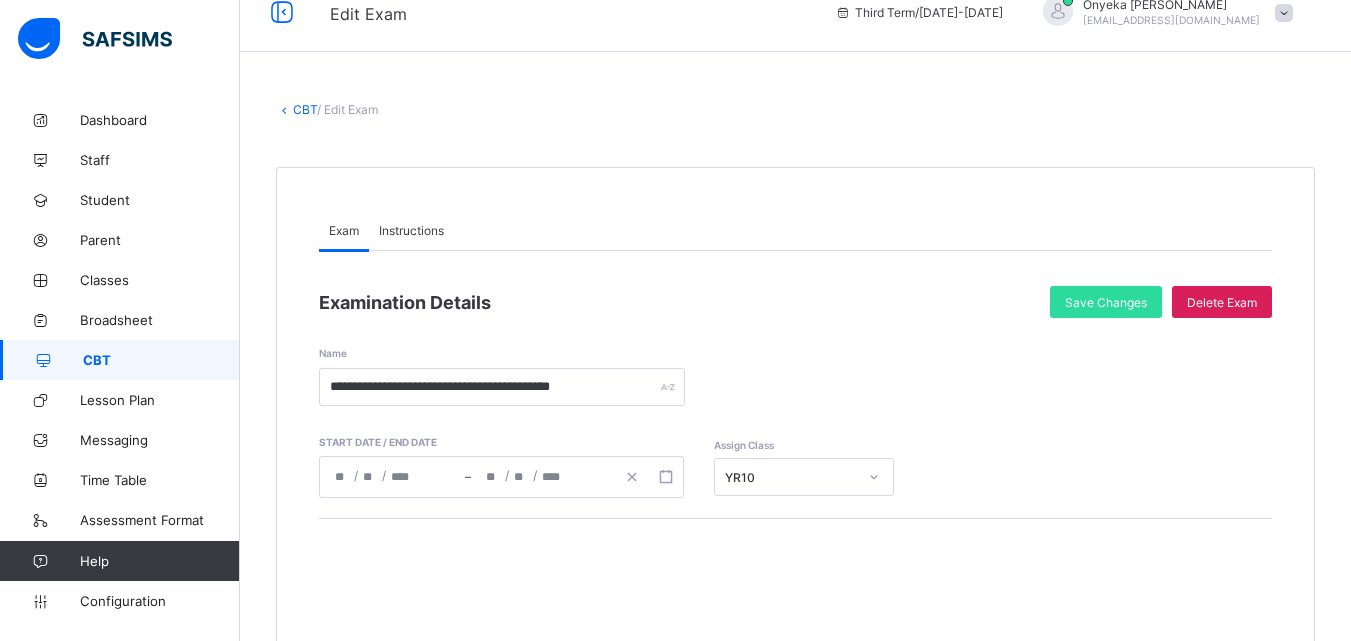 scroll, scrollTop: 0, scrollLeft: 0, axis: both 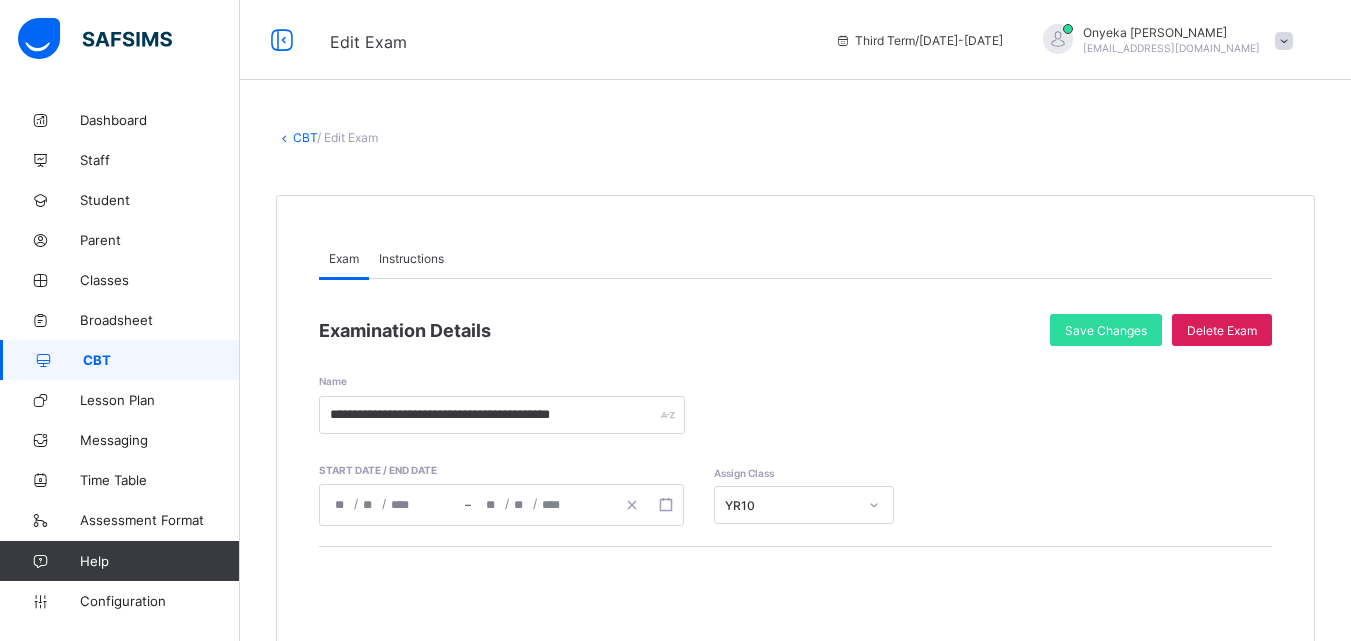click on "CBT" at bounding box center (305, 137) 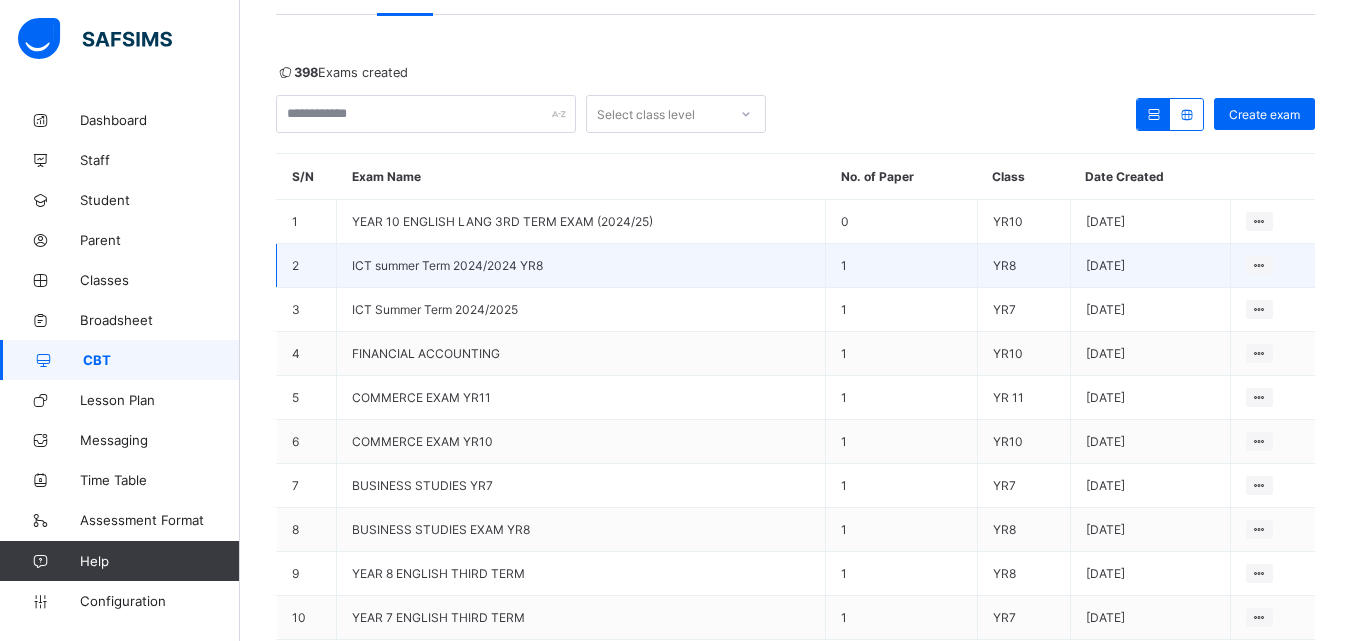 scroll, scrollTop: 200, scrollLeft: 0, axis: vertical 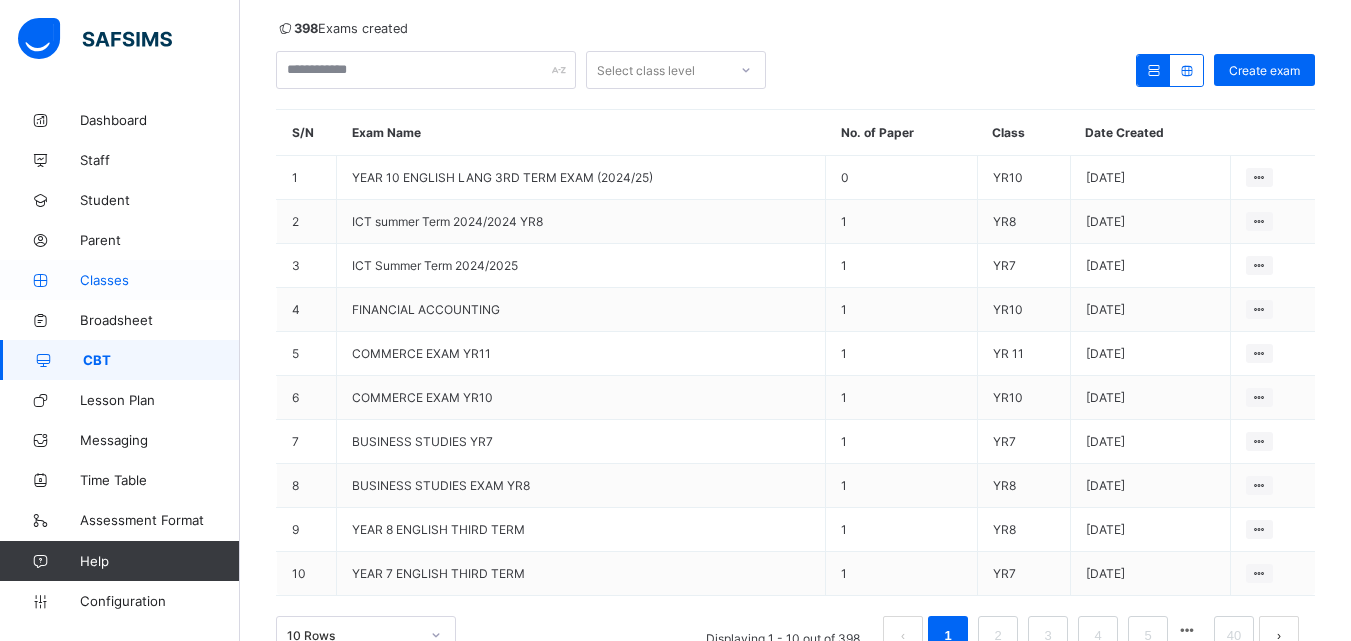 click on "Classes" at bounding box center [160, 280] 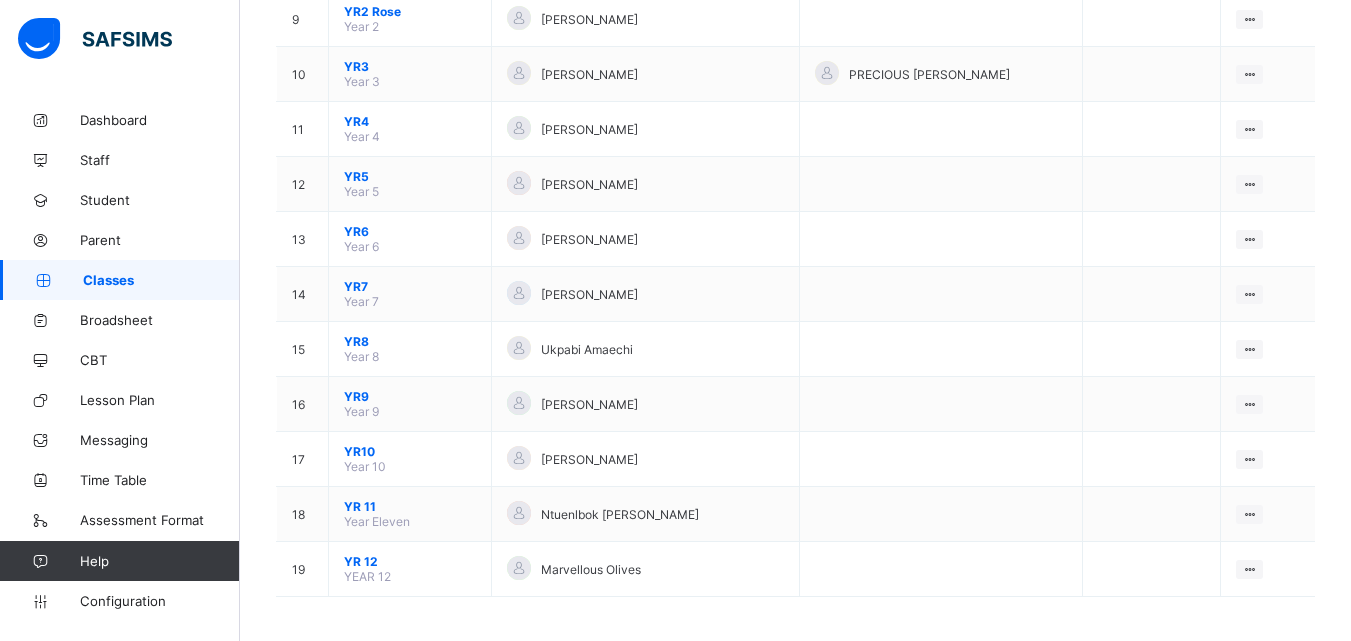 scroll, scrollTop: 689, scrollLeft: 0, axis: vertical 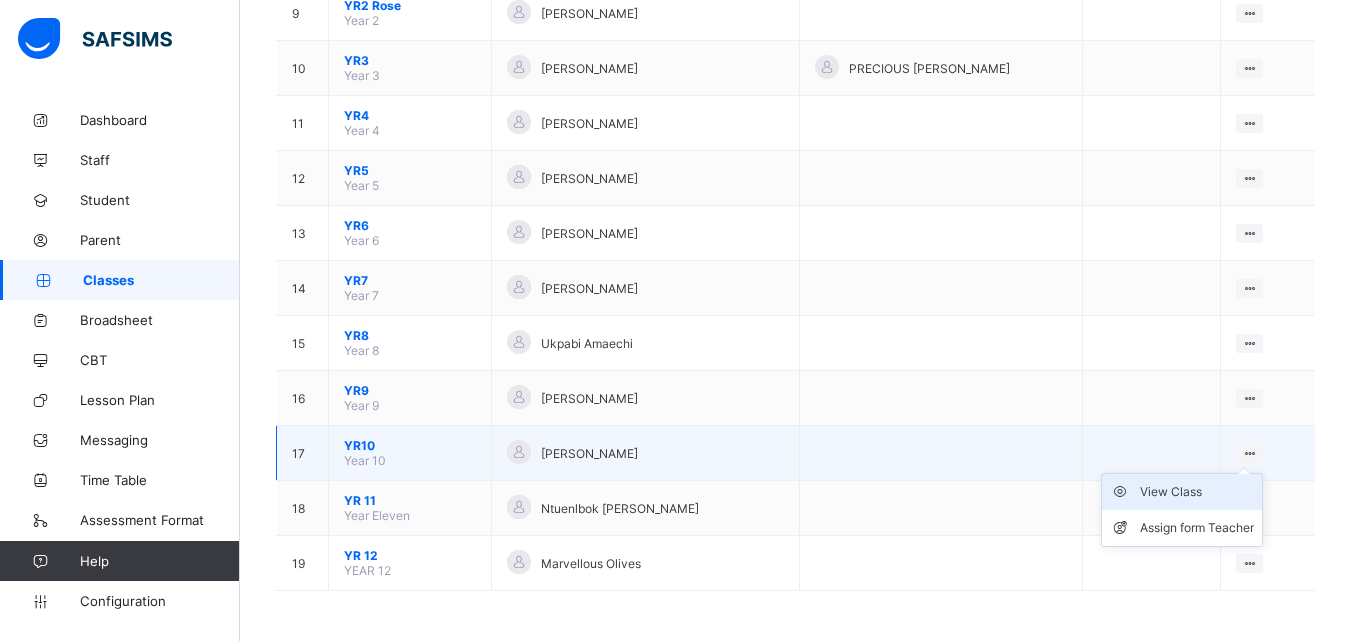 click on "View Class" at bounding box center [1197, 492] 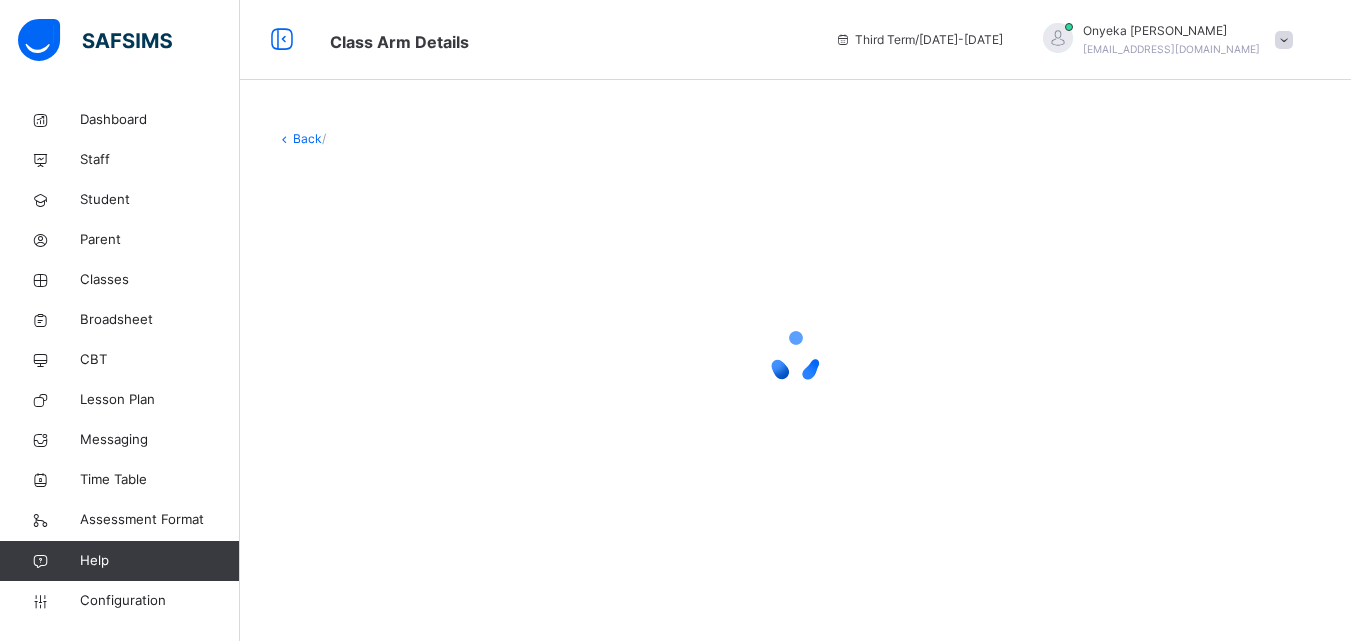 scroll, scrollTop: 0, scrollLeft: 0, axis: both 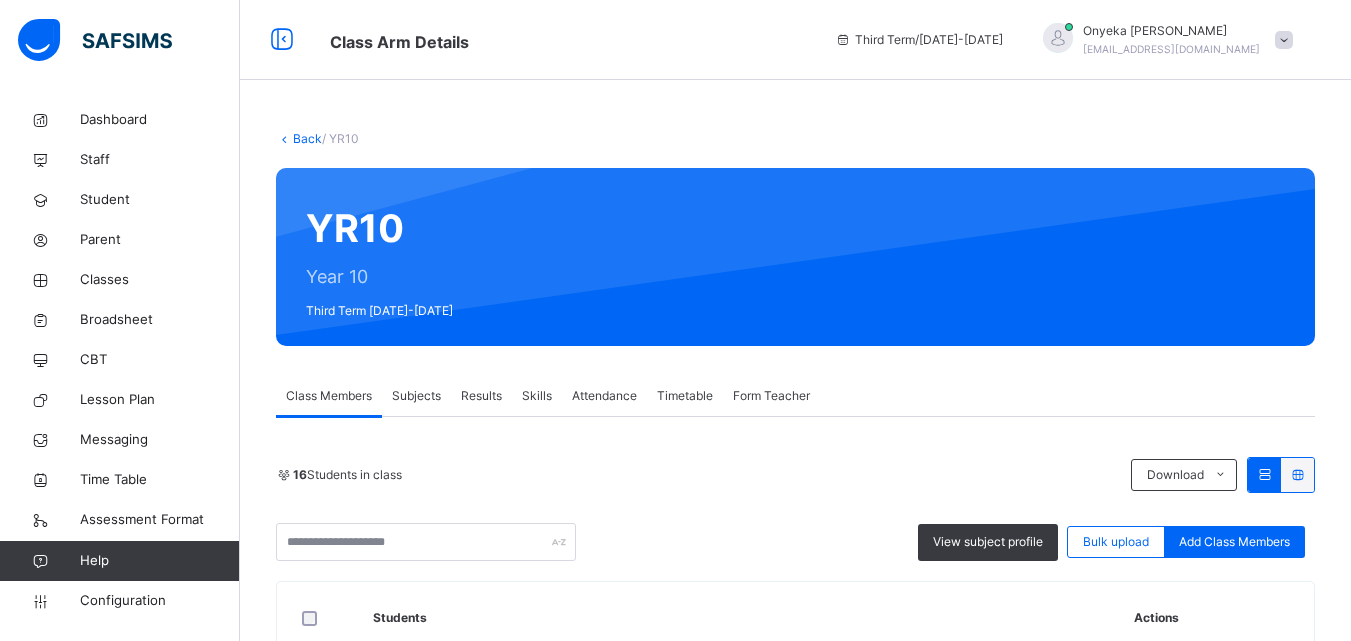 click on "Subjects" at bounding box center [416, 396] 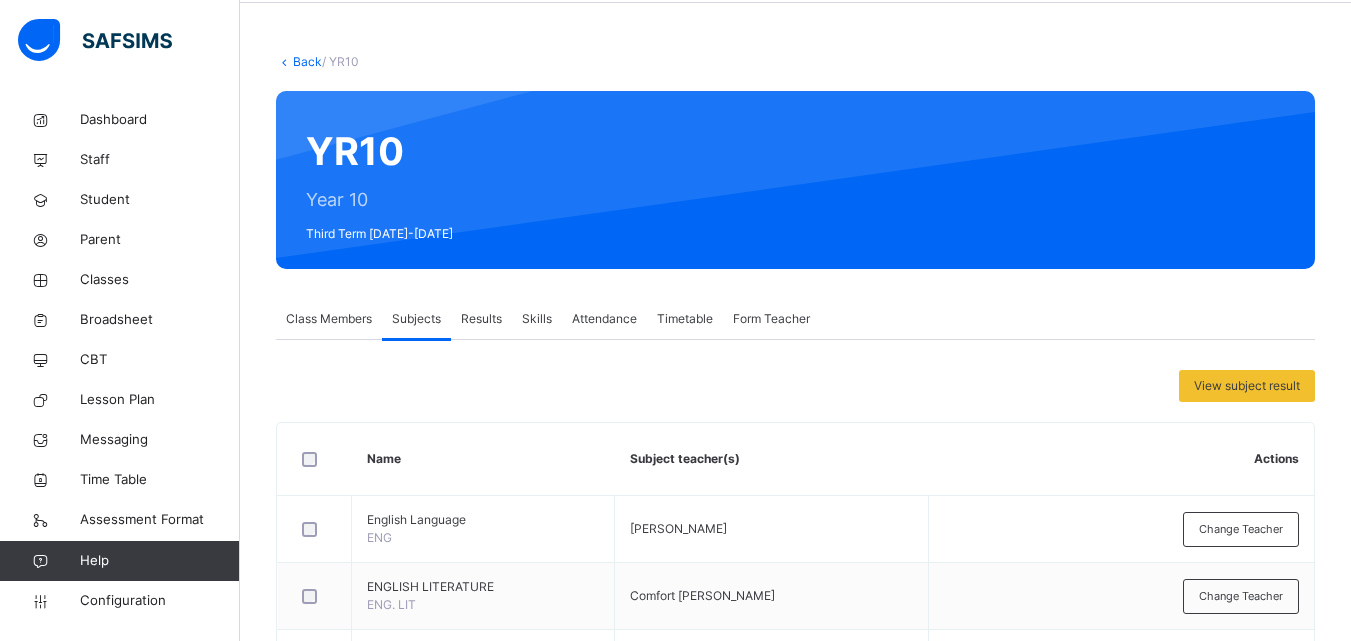 scroll, scrollTop: 400, scrollLeft: 0, axis: vertical 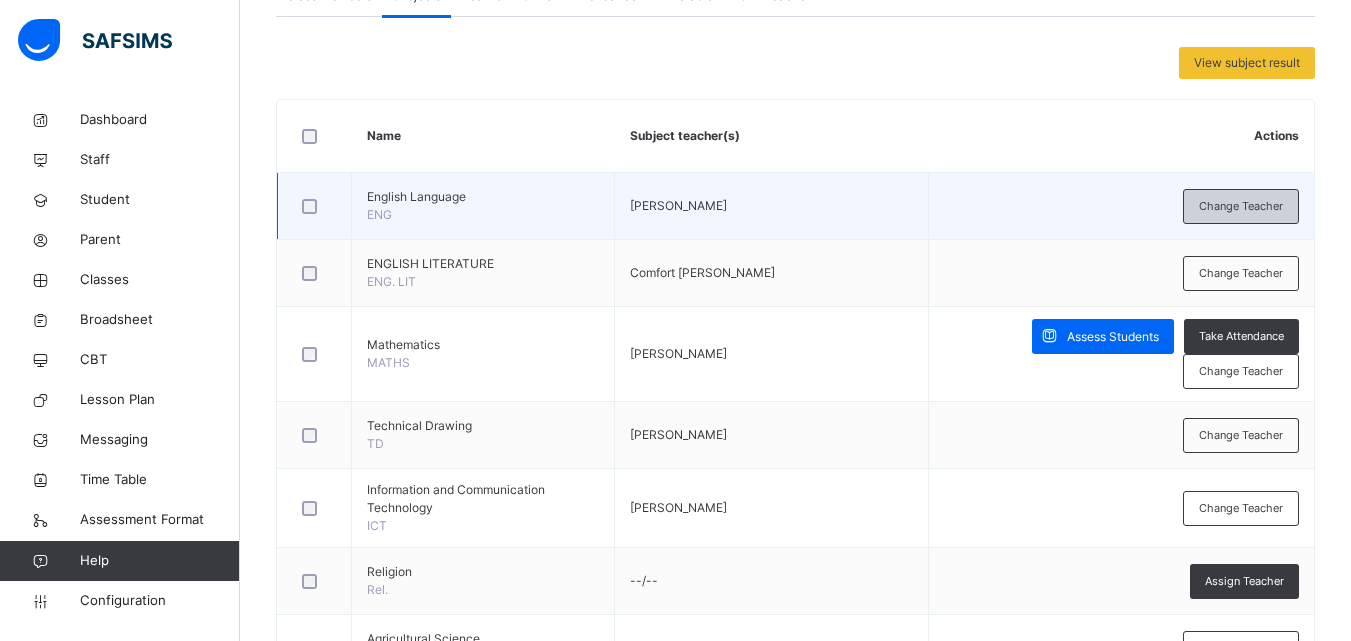 click on "Change Teacher" at bounding box center [1241, 206] 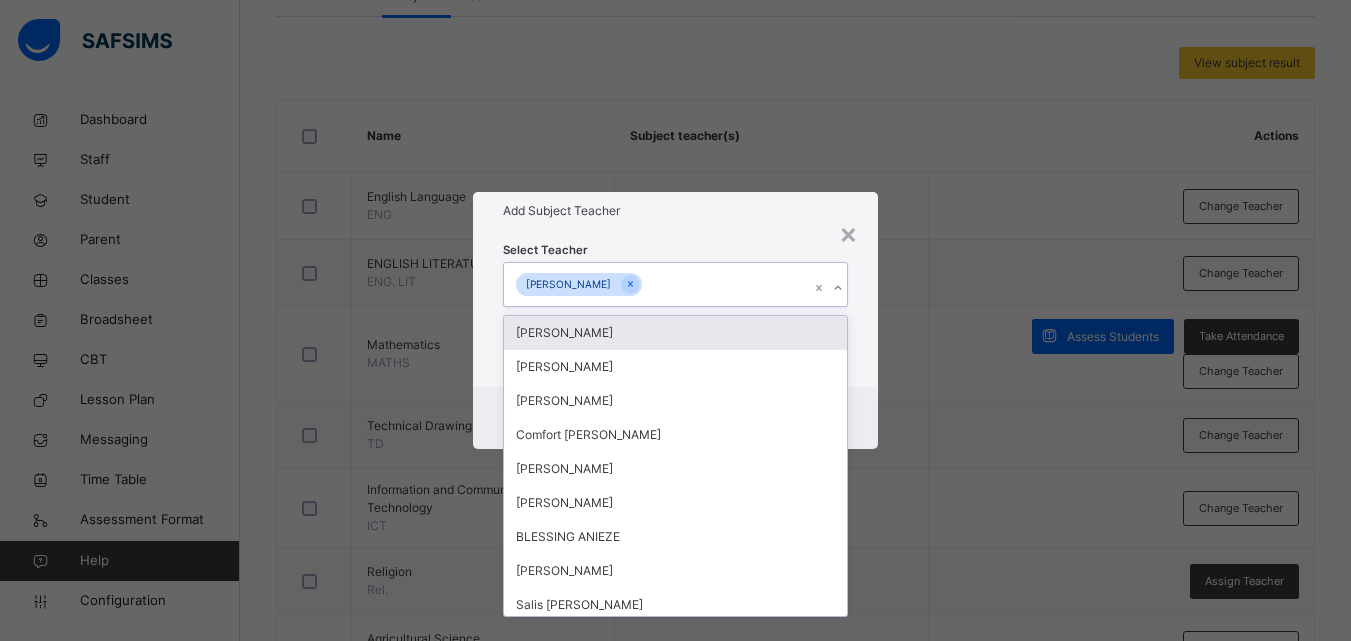 click 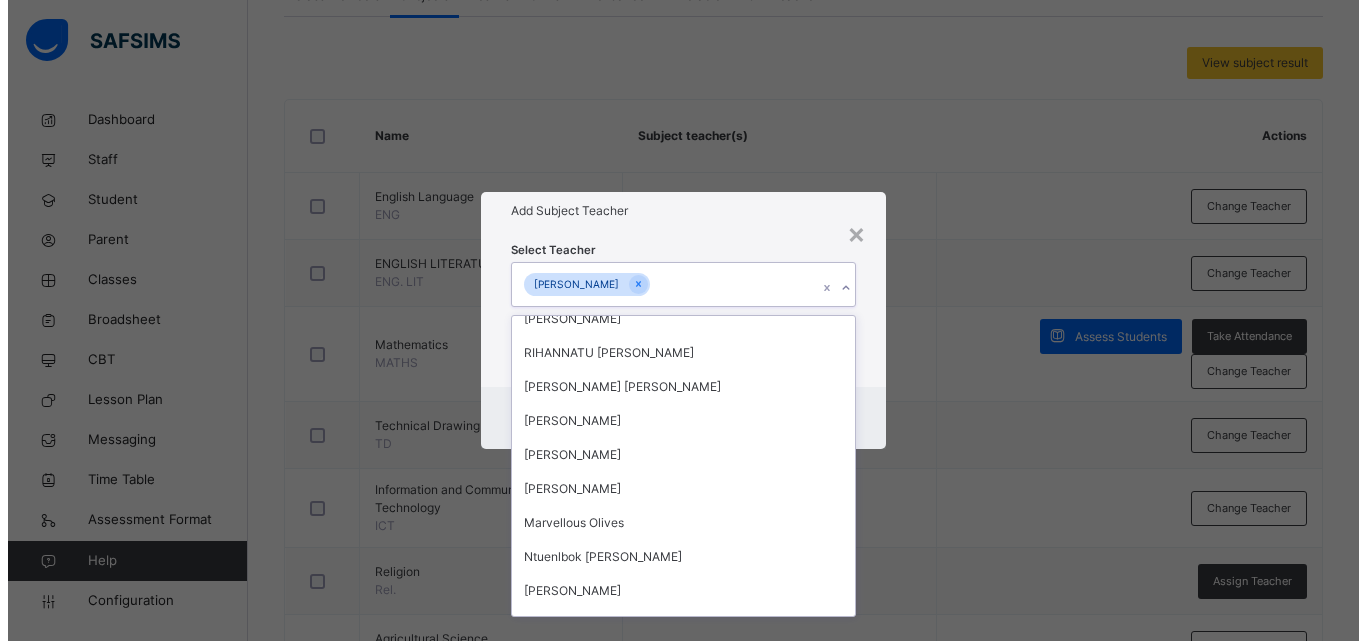 scroll, scrollTop: 1502, scrollLeft: 0, axis: vertical 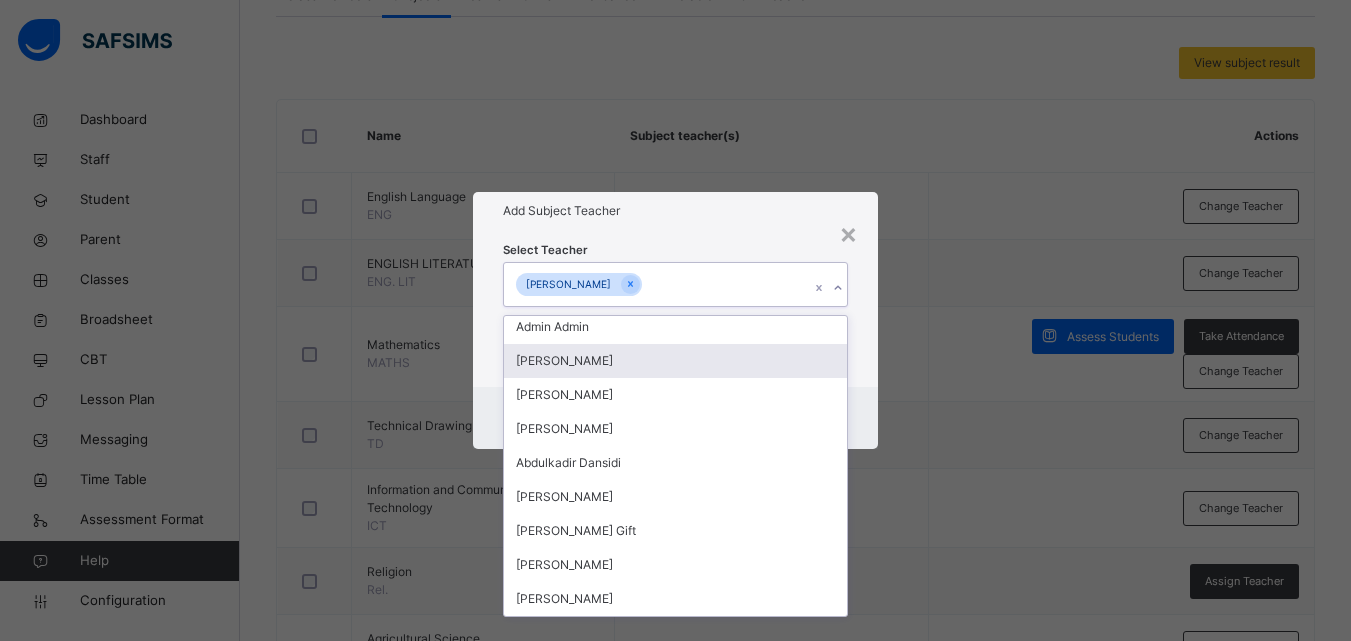 click on "[PERSON_NAME]" at bounding box center (675, 361) 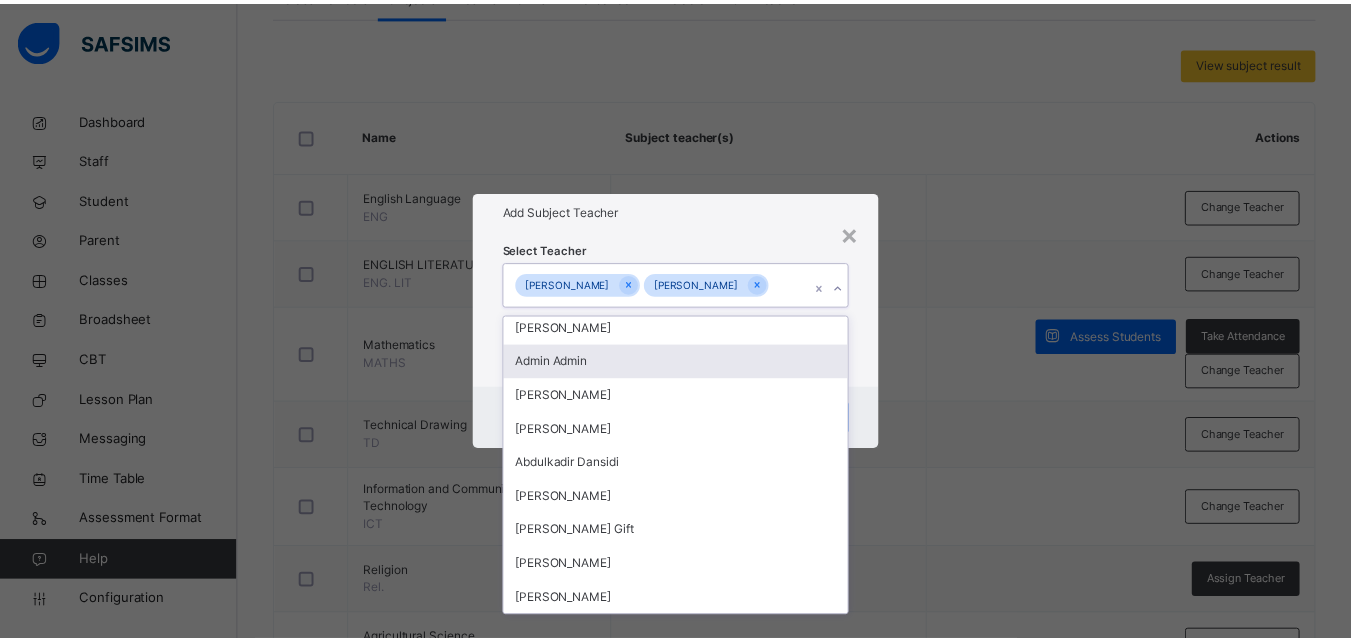 scroll, scrollTop: 1468, scrollLeft: 0, axis: vertical 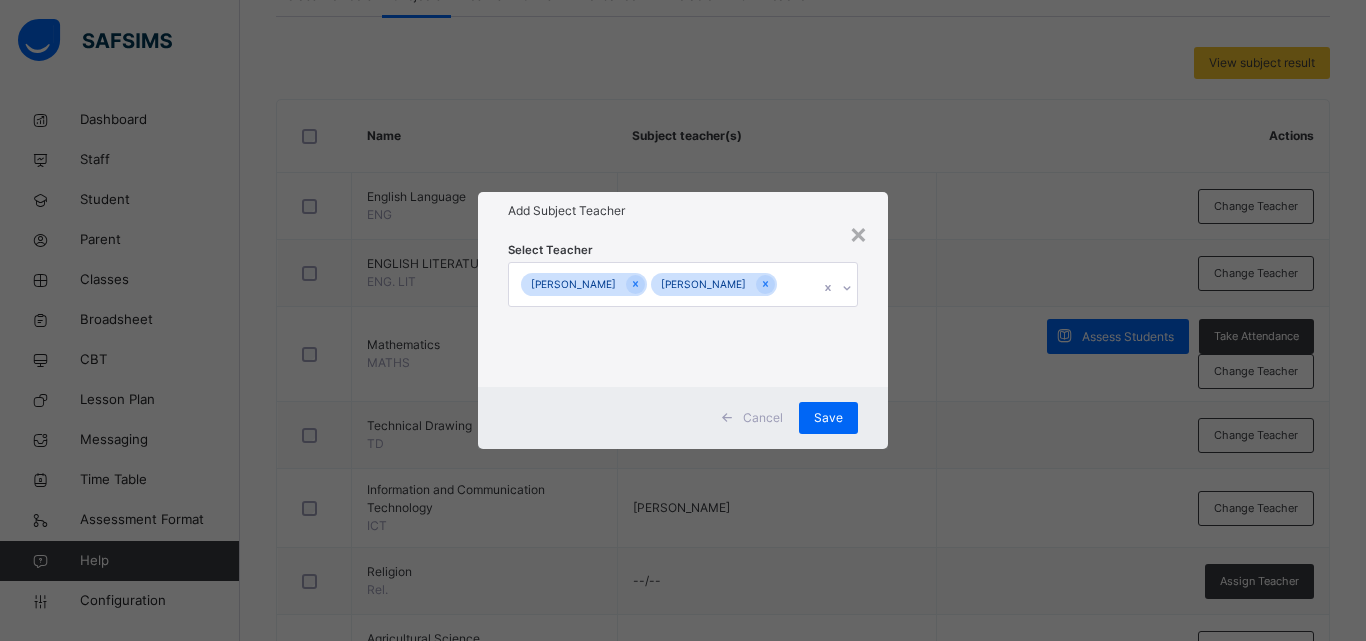 click on "× Add Subject Teacher Select Teacher JOAN ABDULLAHI  Onyeka O Solomon Cancel Save" at bounding box center (683, 320) 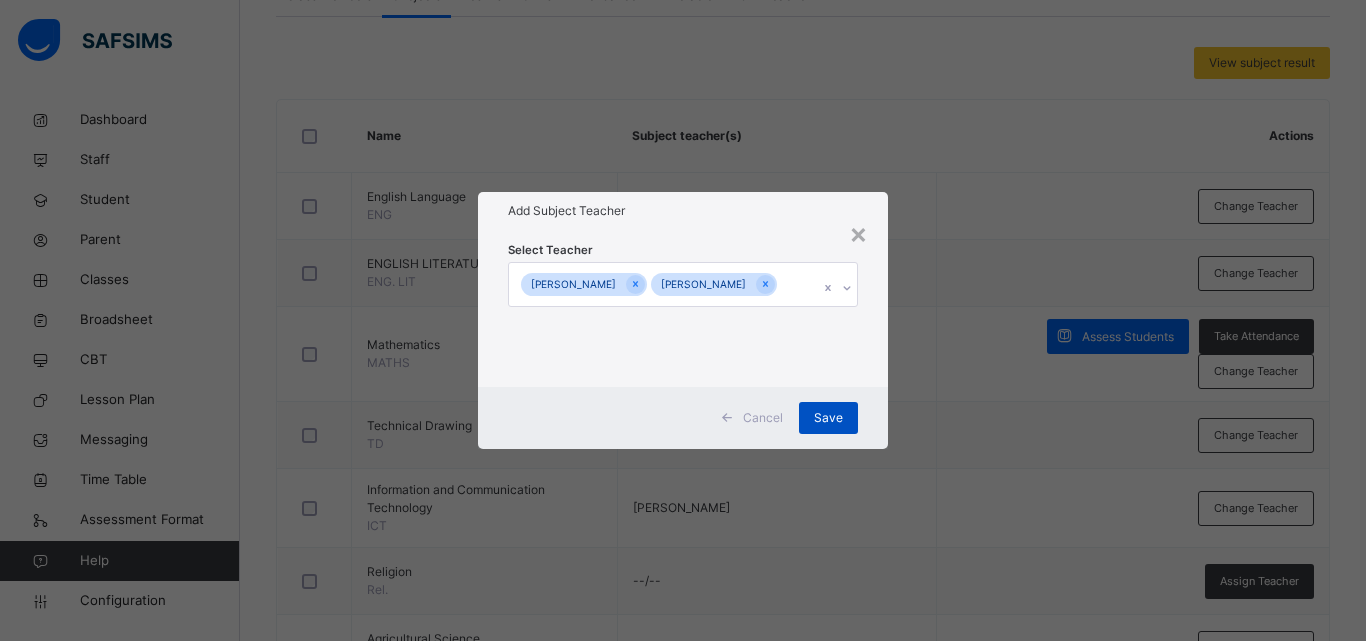 click on "Save" at bounding box center [828, 418] 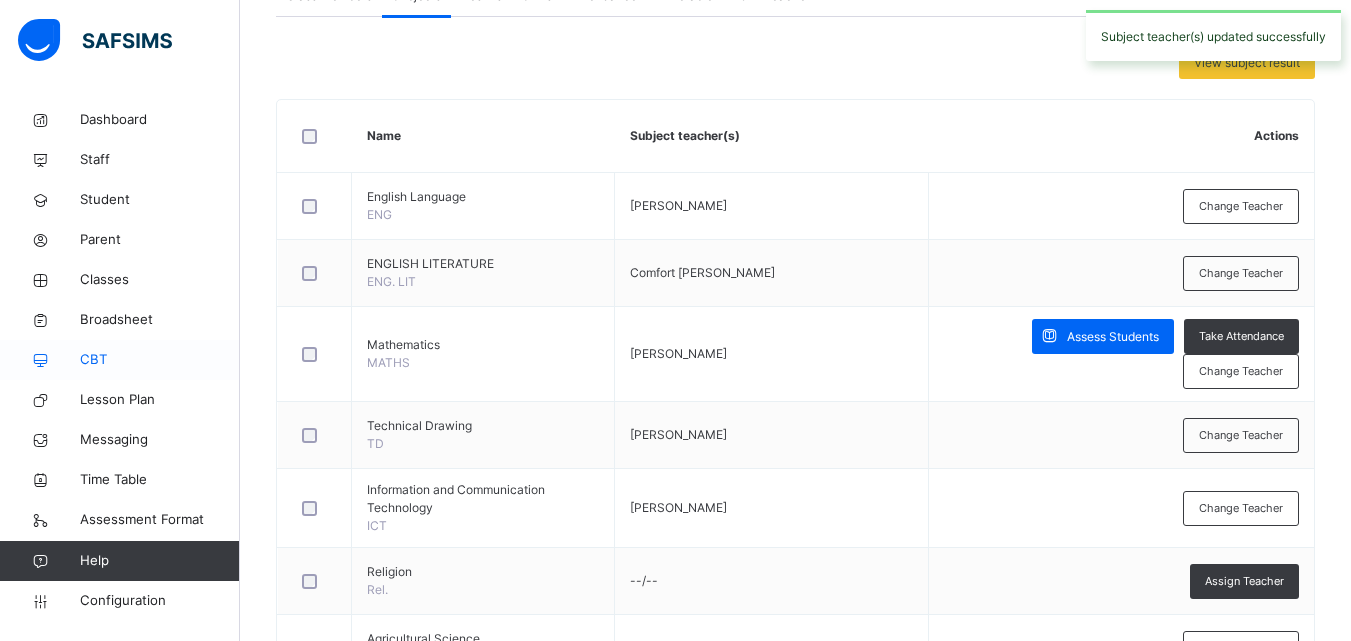 click on "CBT" at bounding box center (160, 360) 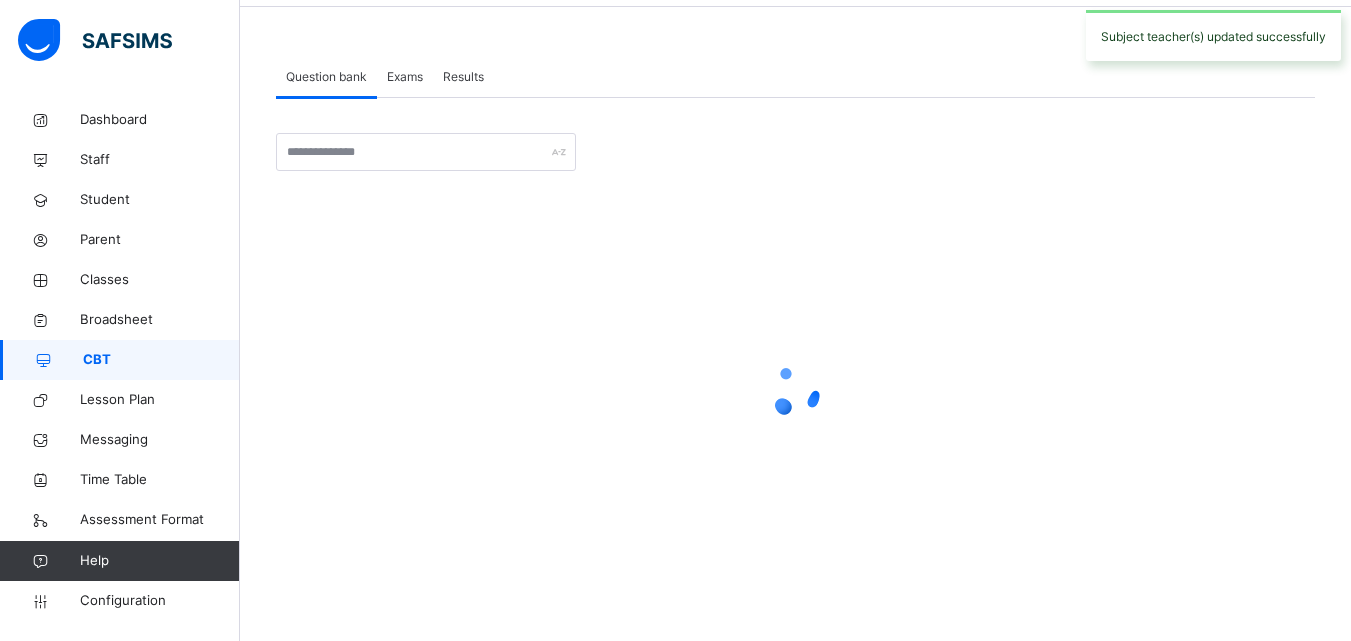 scroll, scrollTop: 0, scrollLeft: 0, axis: both 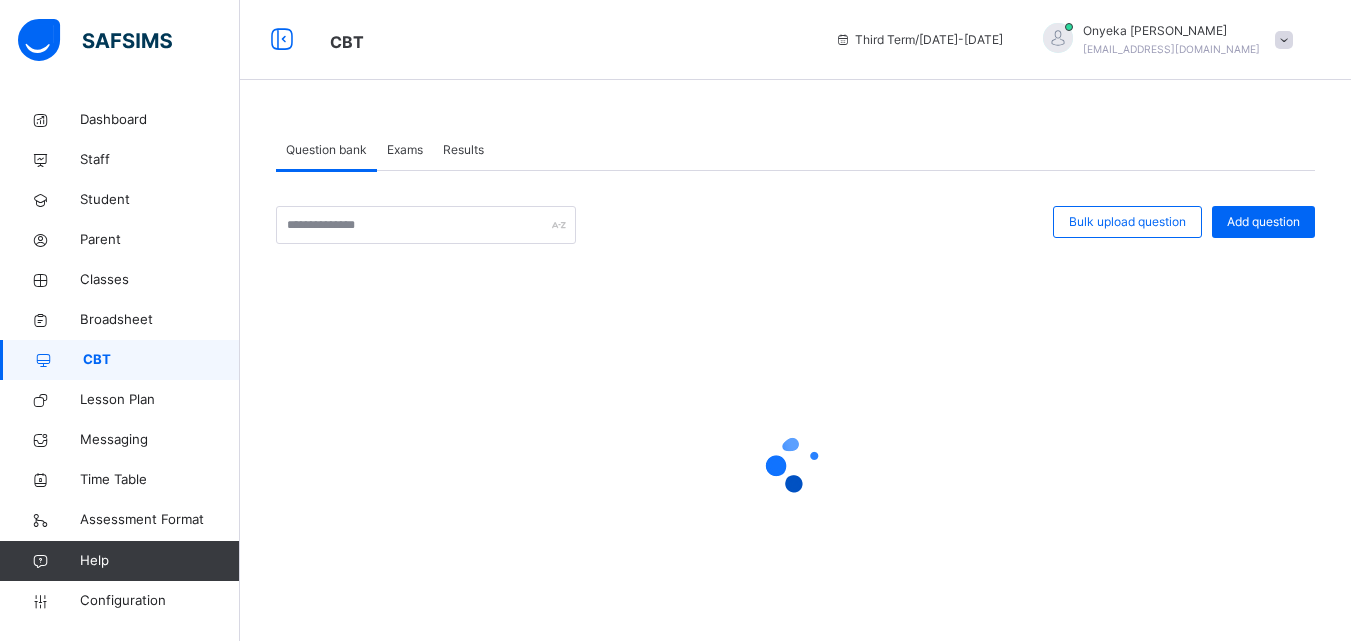 click on "Exams" at bounding box center (405, 150) 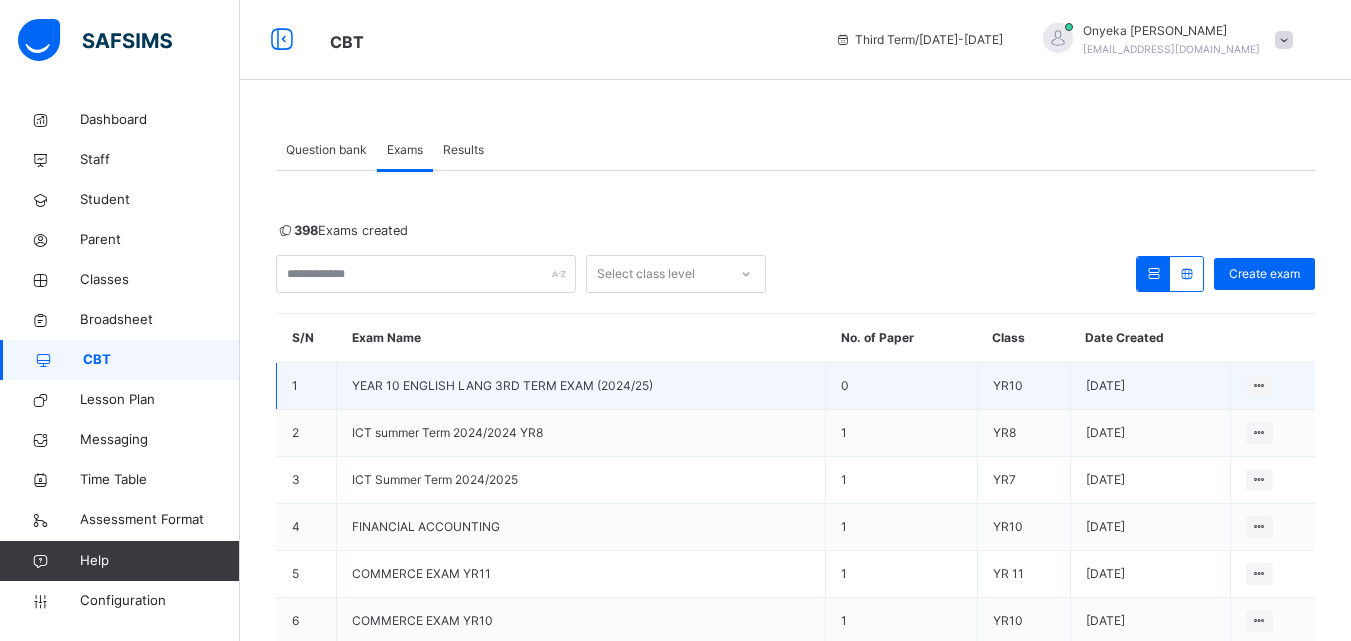 click on "YEAR 10 ENGLISH LANG 3RD TERM EXAM (2024/25)" at bounding box center (502, 385) 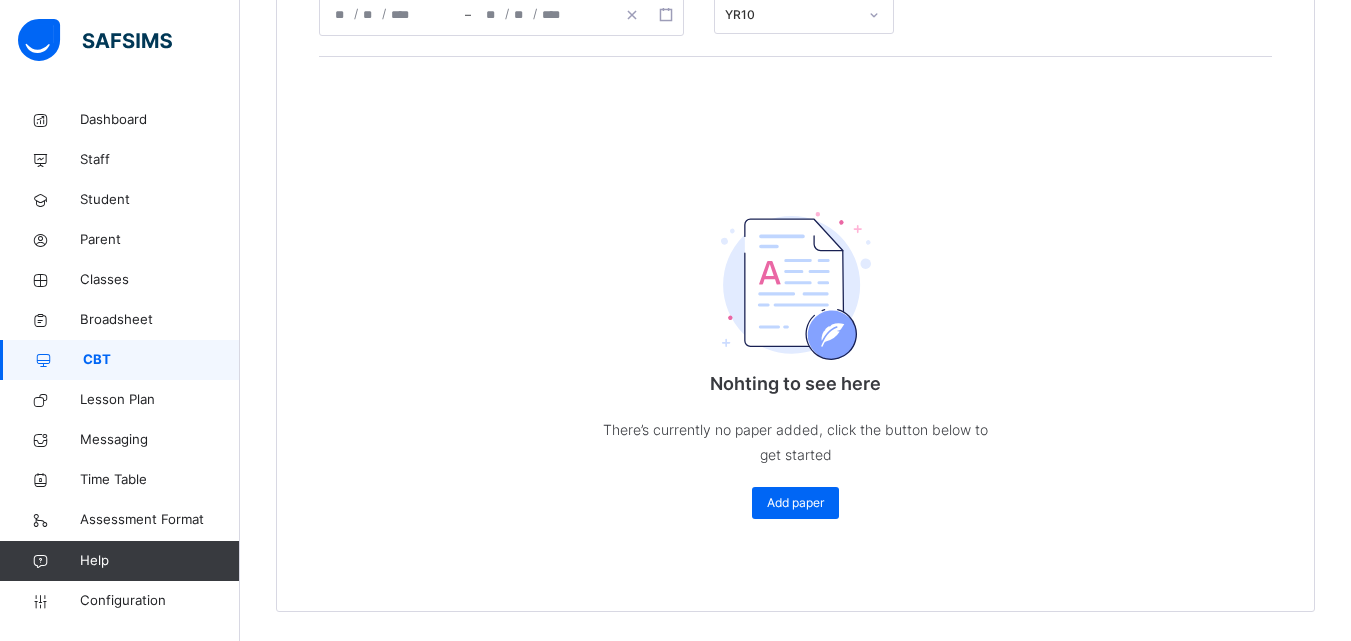 scroll, scrollTop: 495, scrollLeft: 0, axis: vertical 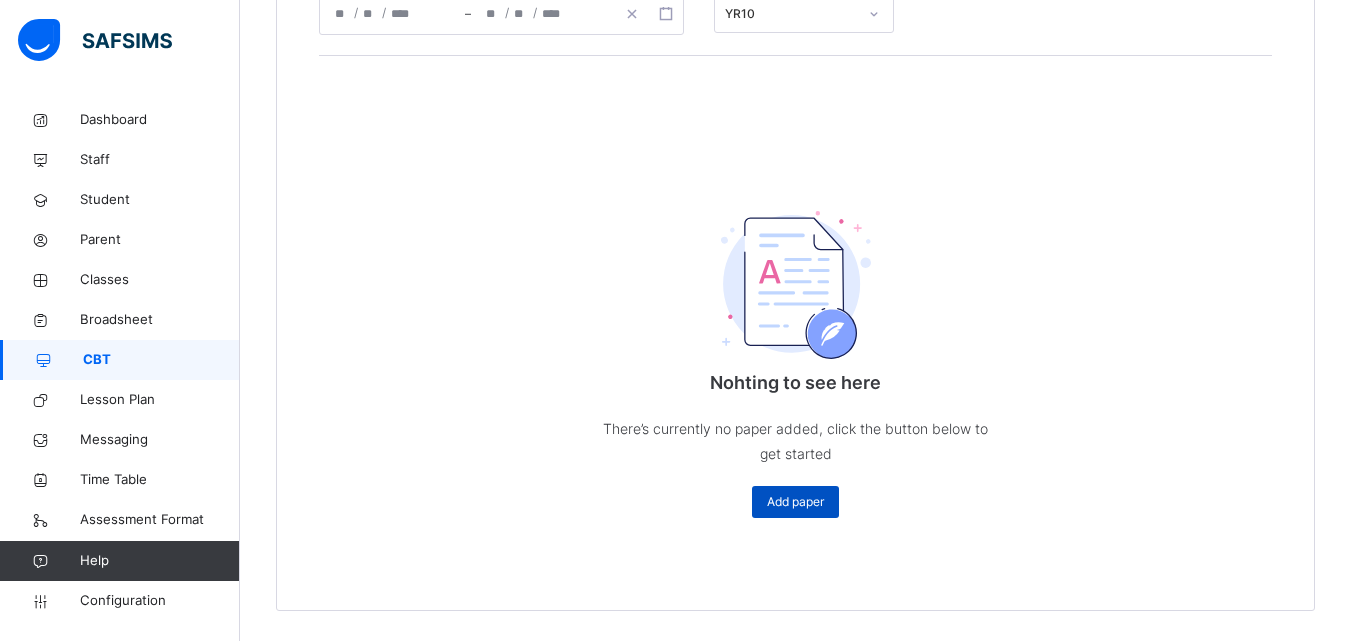 click on "Add paper" at bounding box center [795, 502] 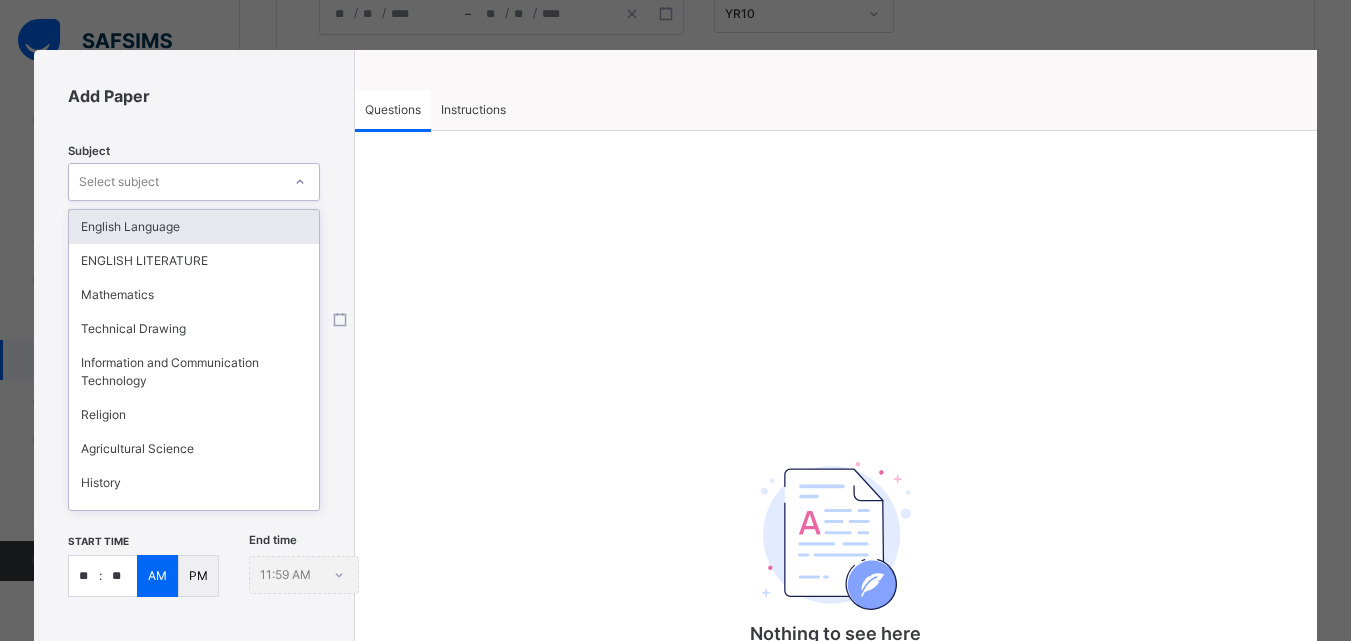 click on "Select subject" at bounding box center (175, 182) 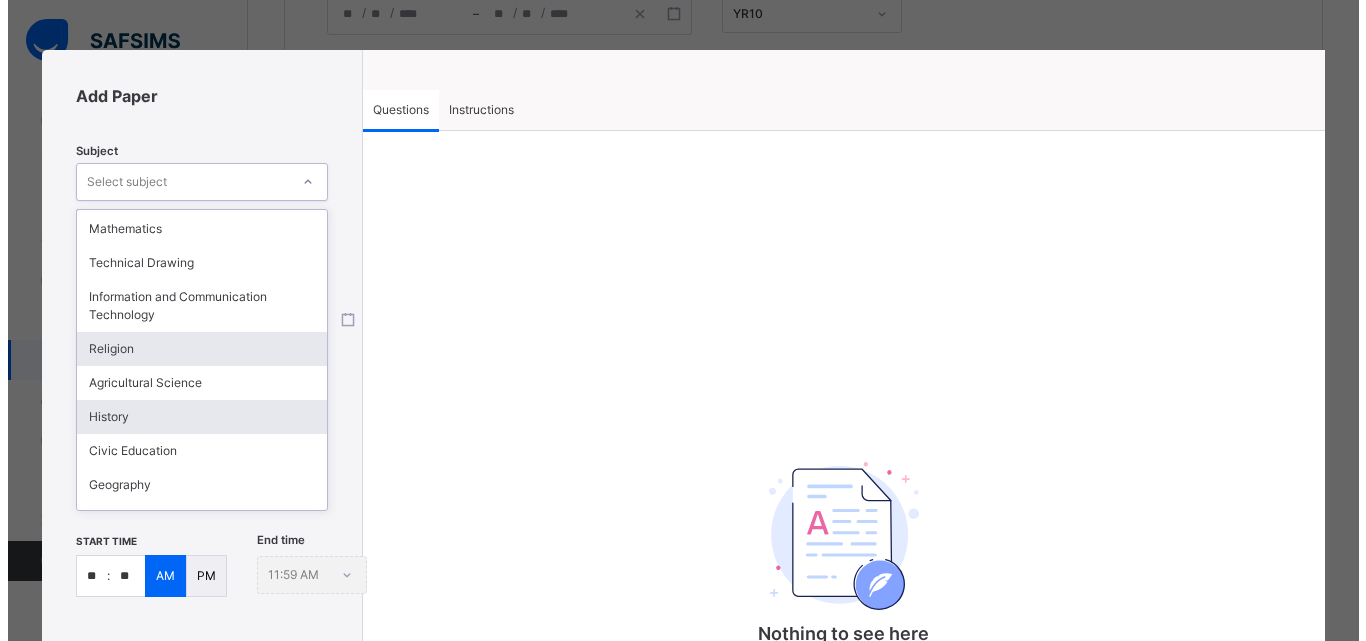 scroll, scrollTop: 0, scrollLeft: 0, axis: both 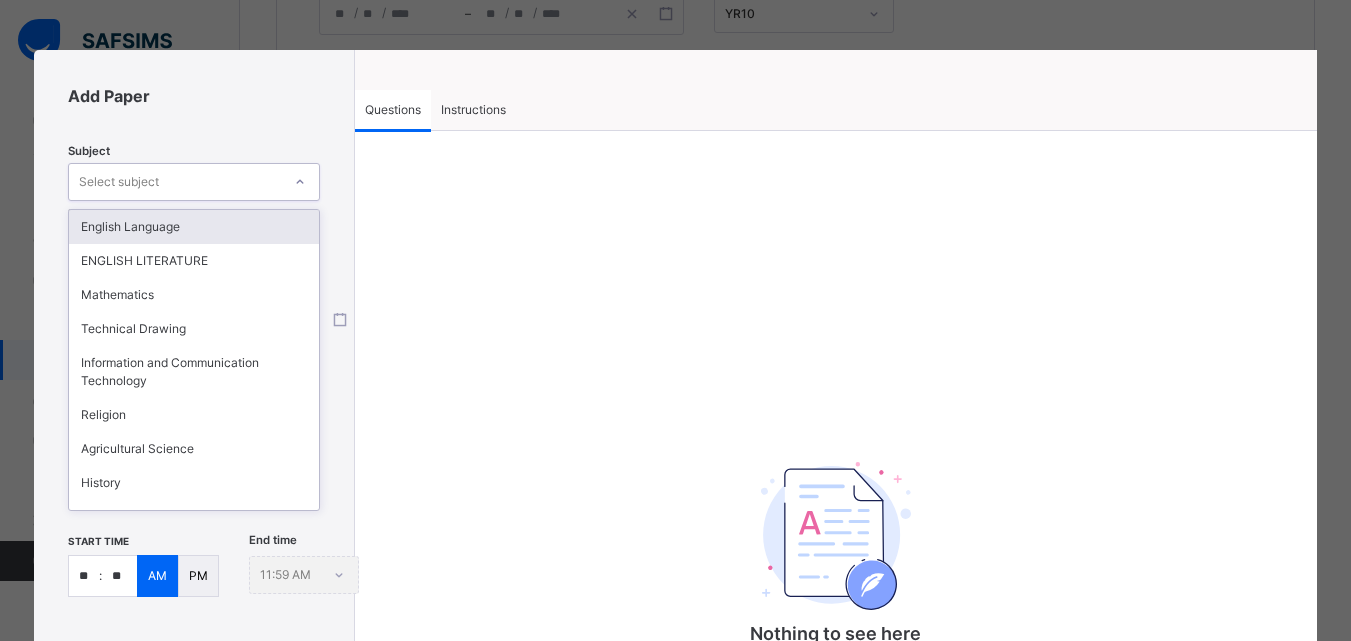 click on "English Language" at bounding box center (194, 227) 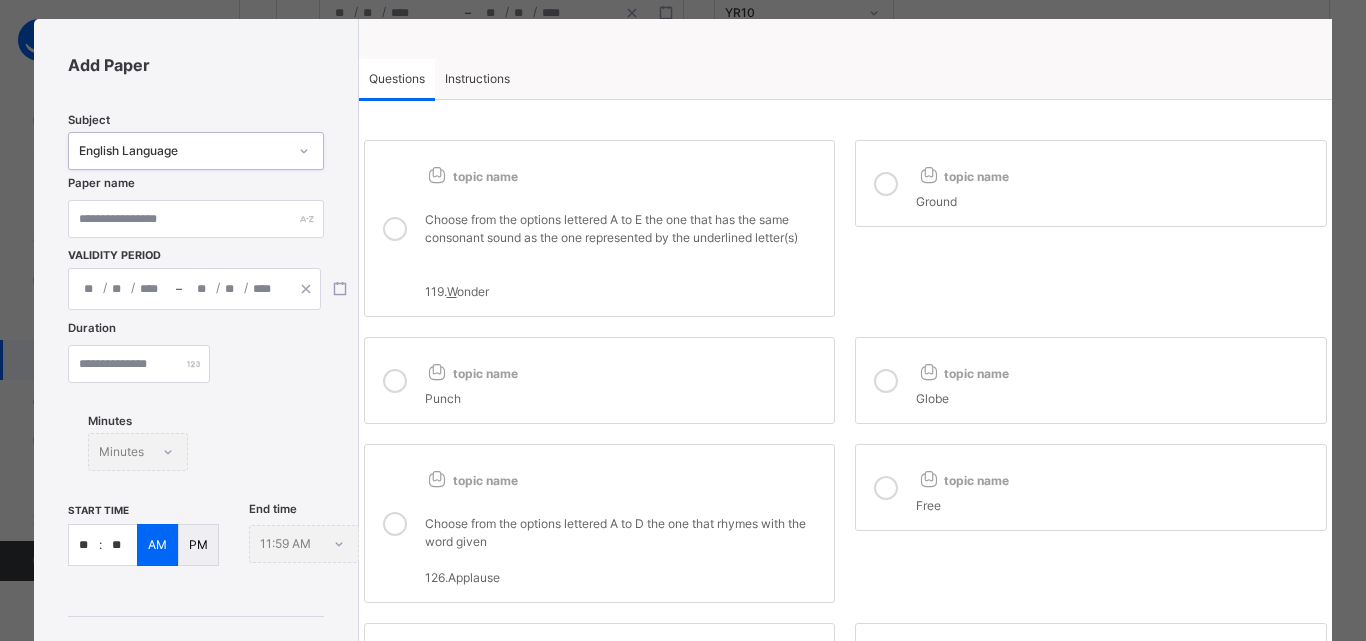 scroll, scrollTop: 0, scrollLeft: 0, axis: both 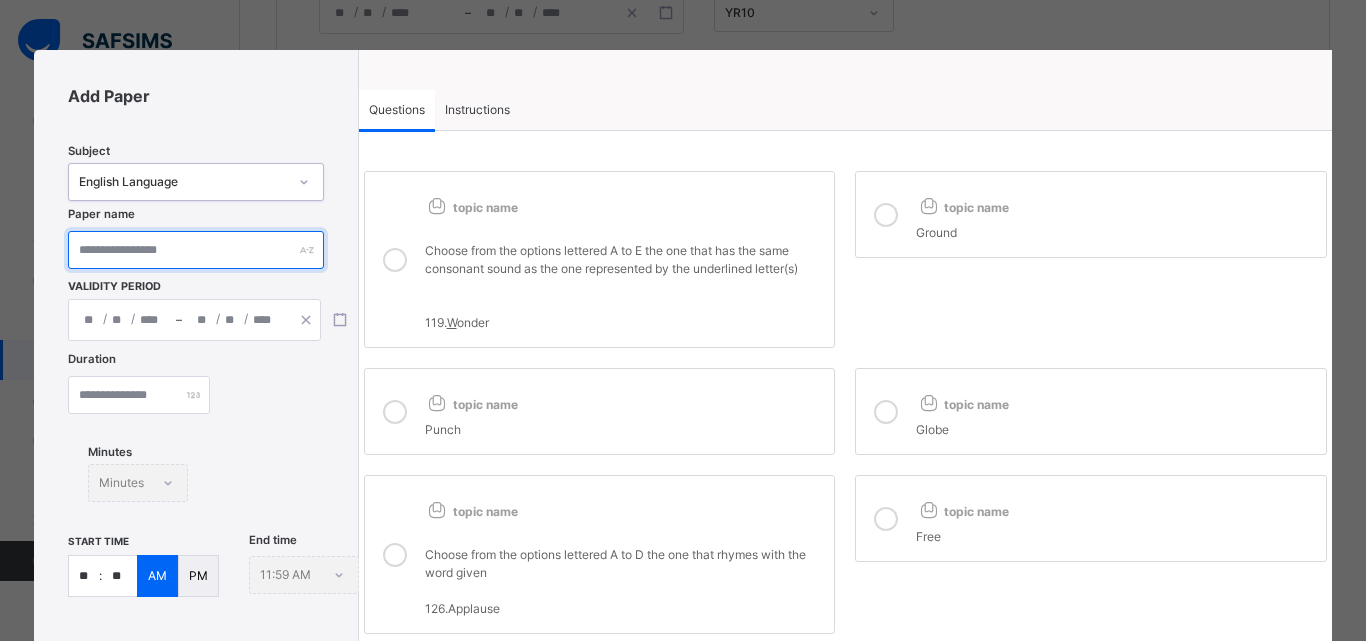 click at bounding box center [195, 250] 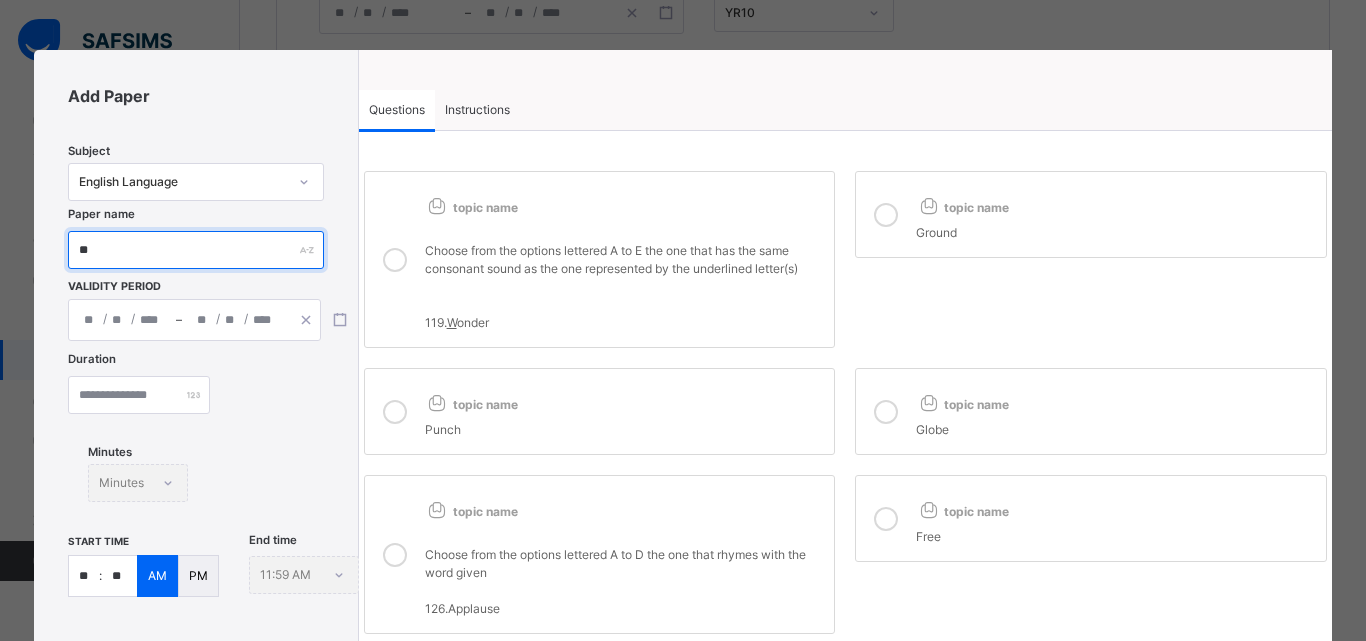 type on "*" 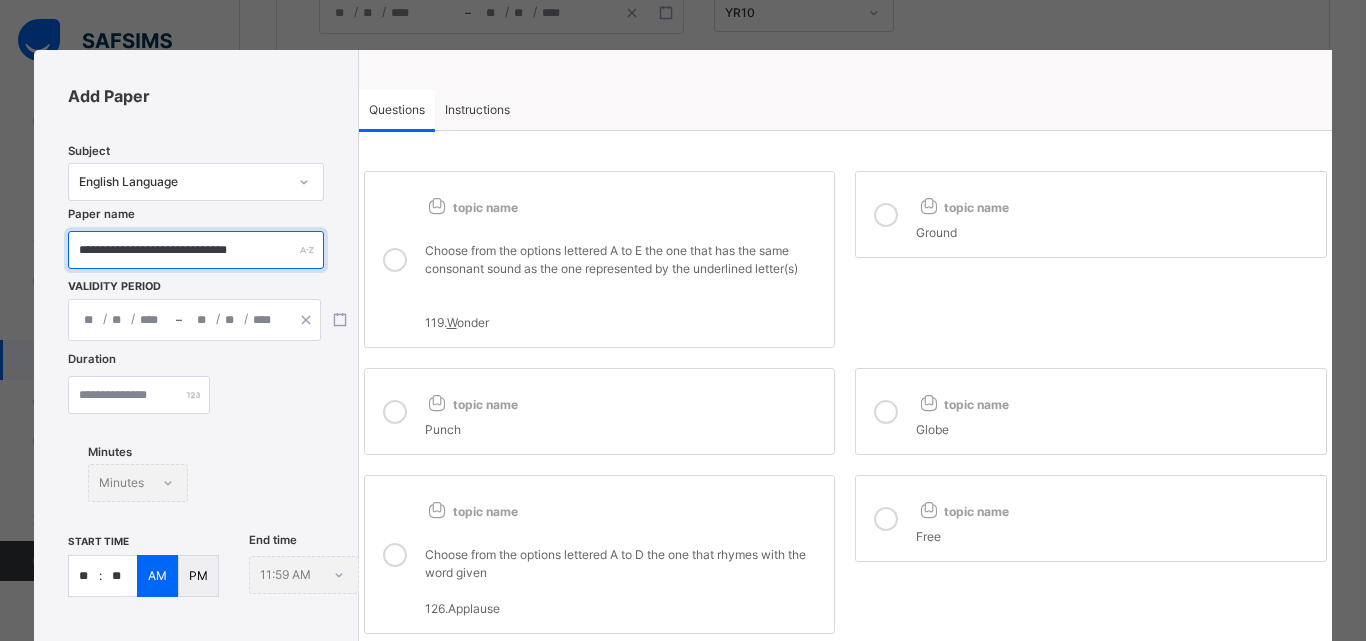 type on "**********" 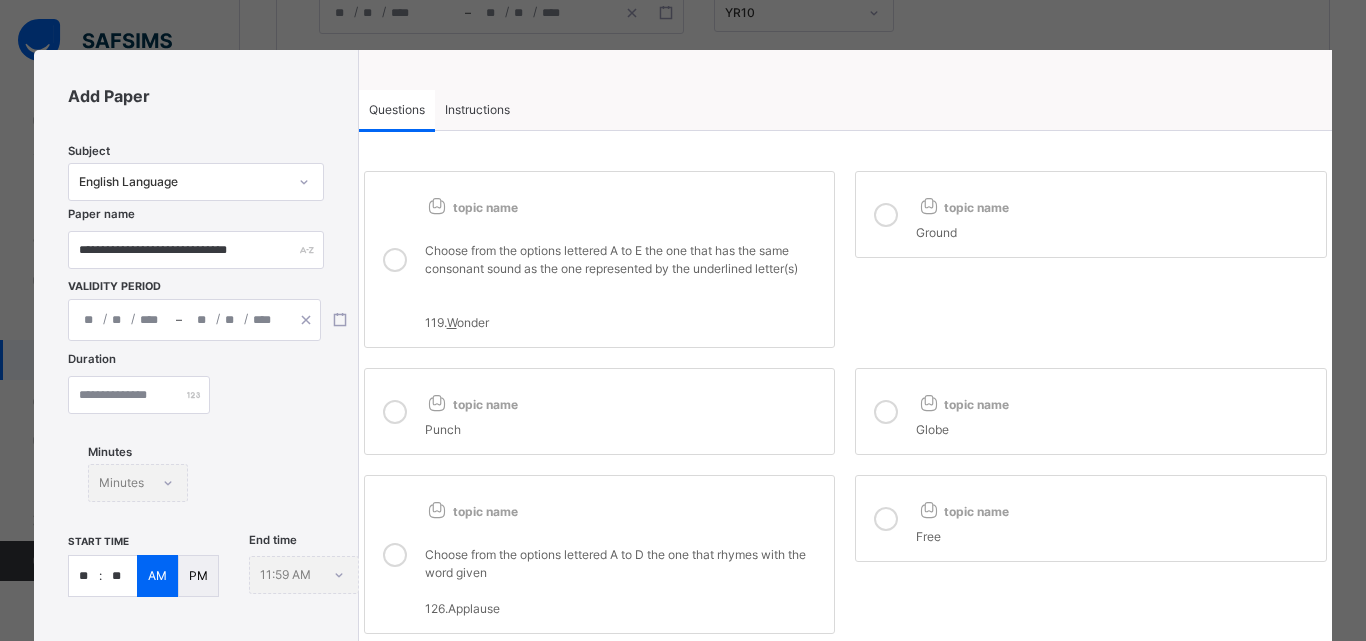 click on "/ / – / /" at bounding box center [194, 320] 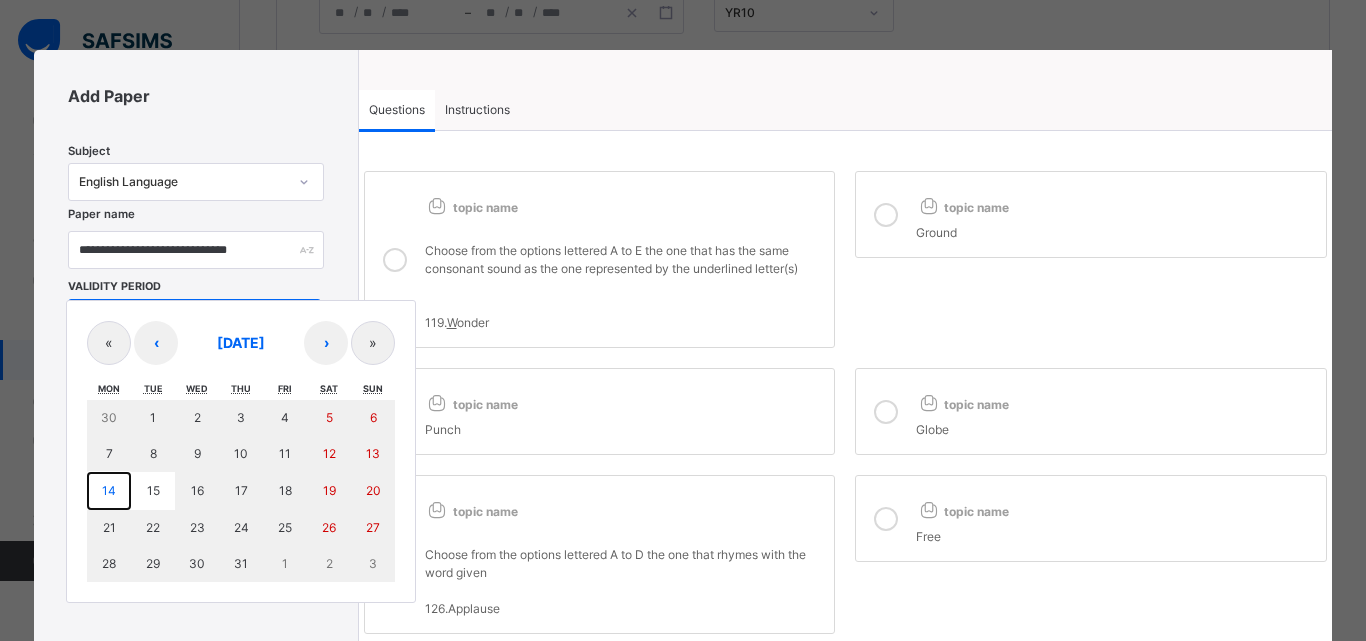 click on "14" at bounding box center (109, 490) 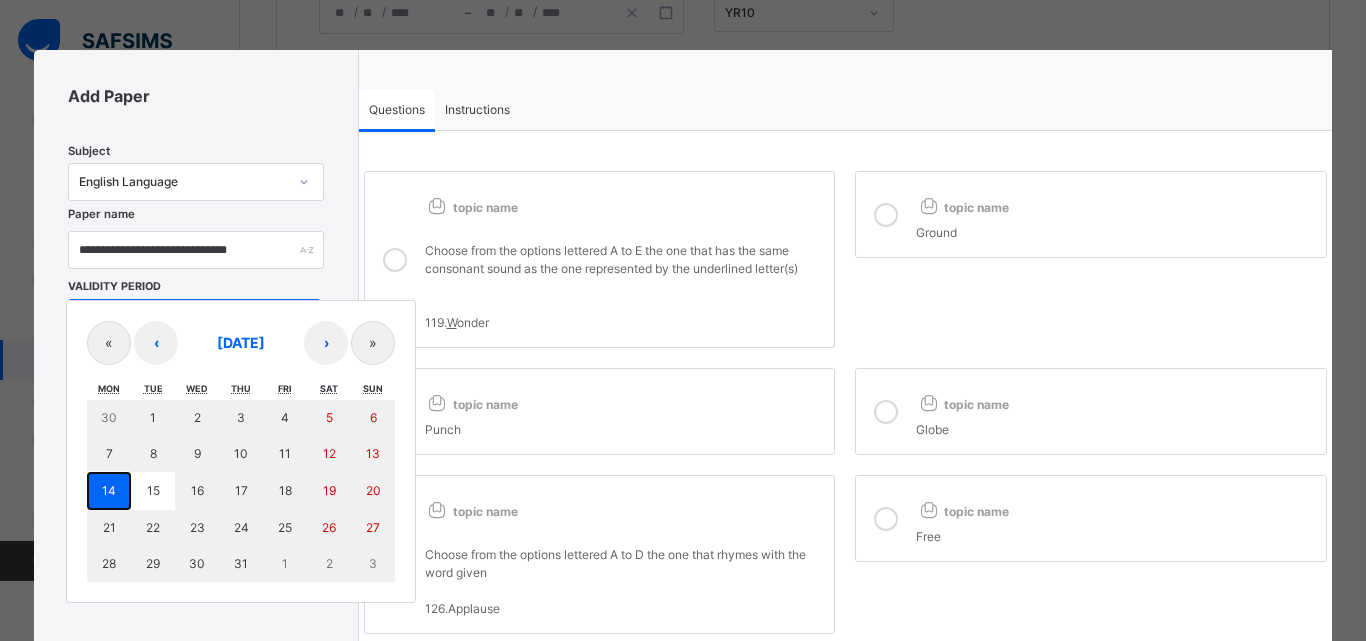 click on "14" at bounding box center [109, 490] 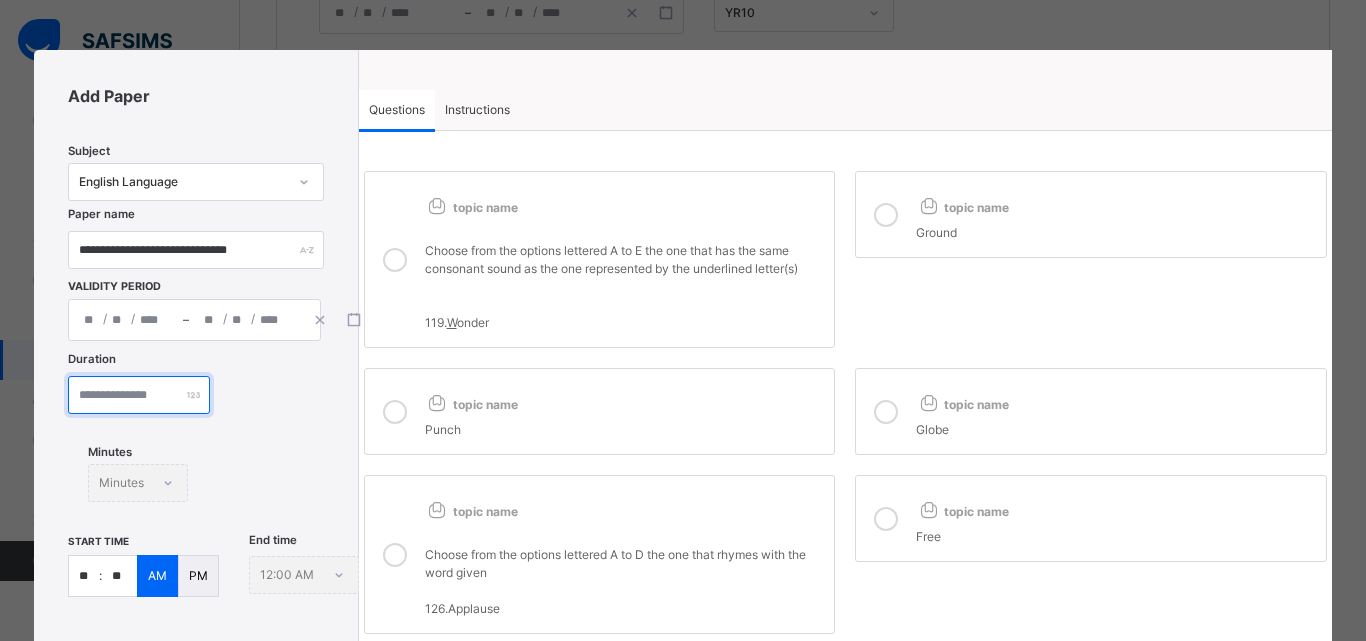 click at bounding box center (139, 395) 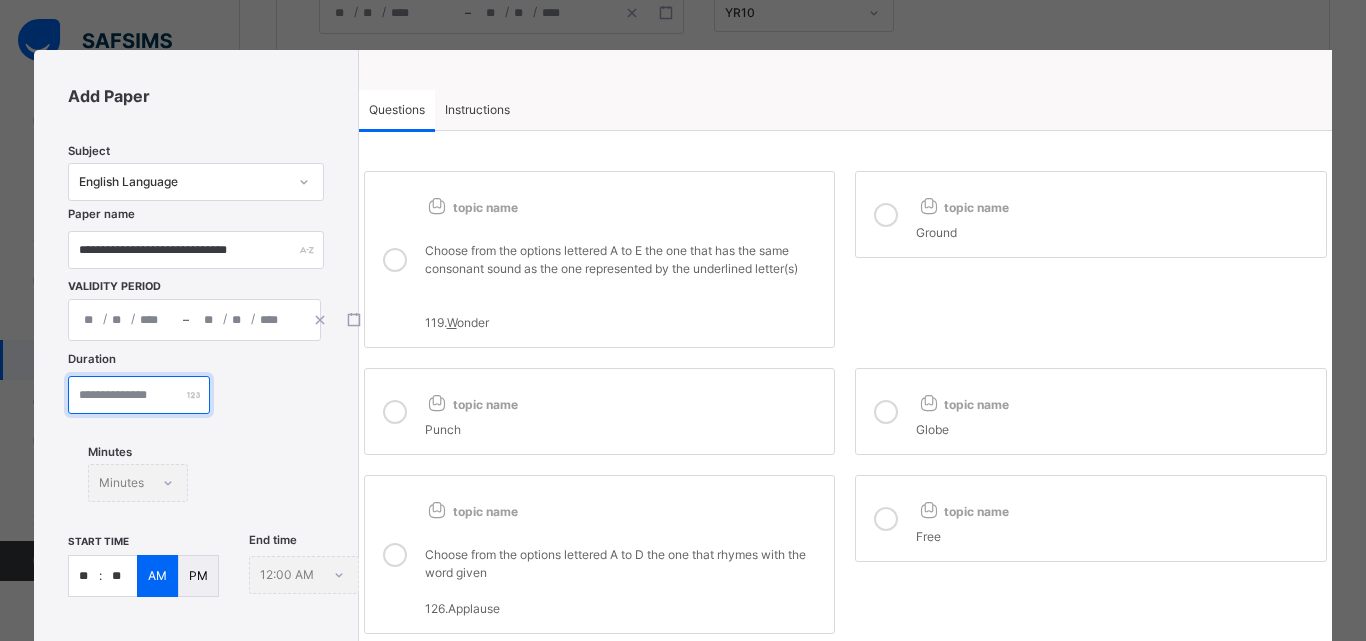 scroll, scrollTop: 300, scrollLeft: 0, axis: vertical 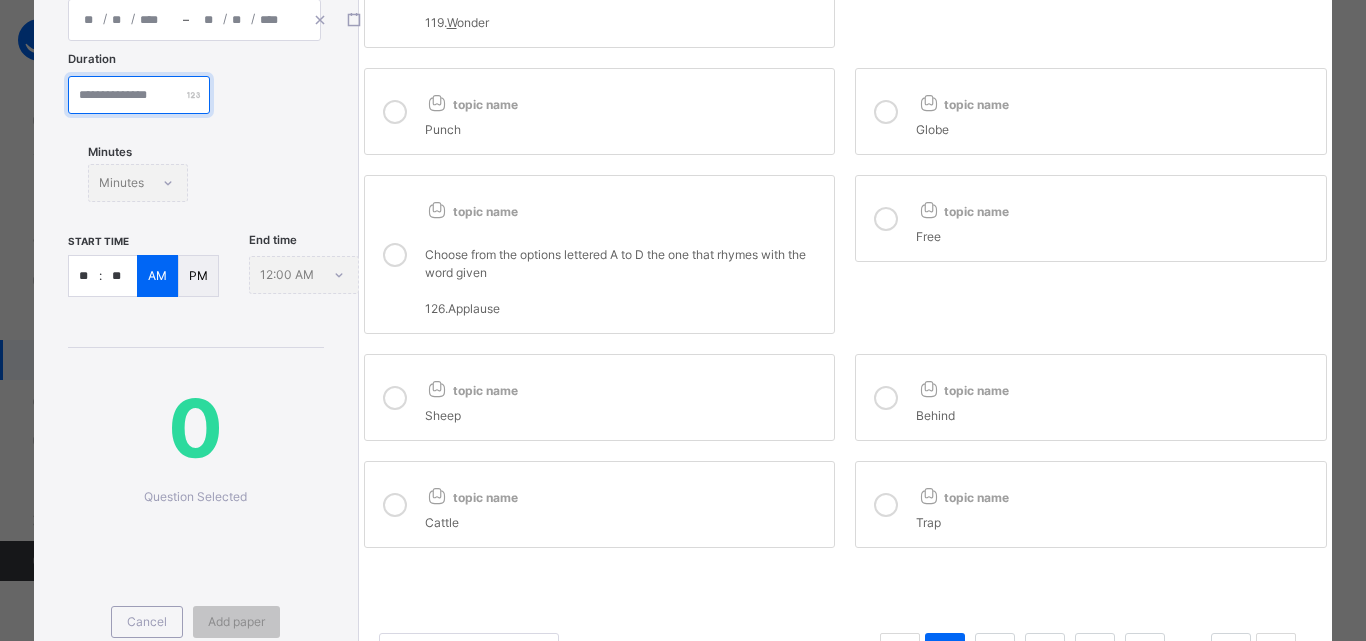 type on "**" 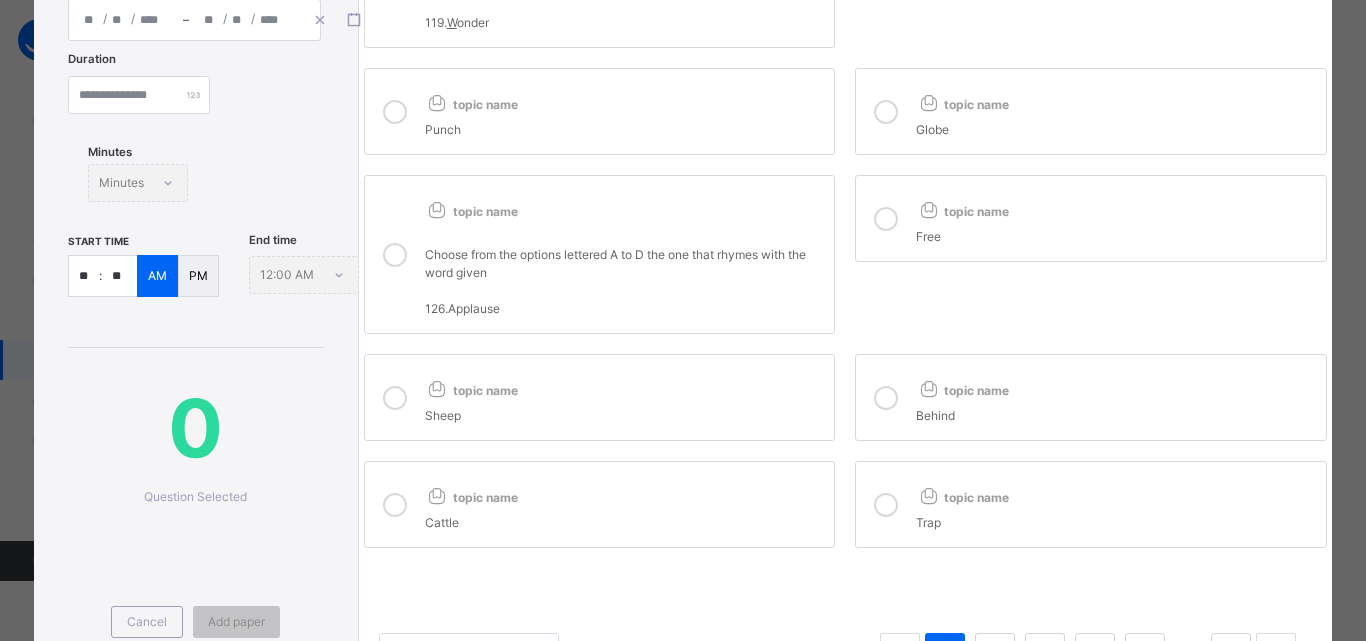 click on "**" at bounding box center [84, 276] 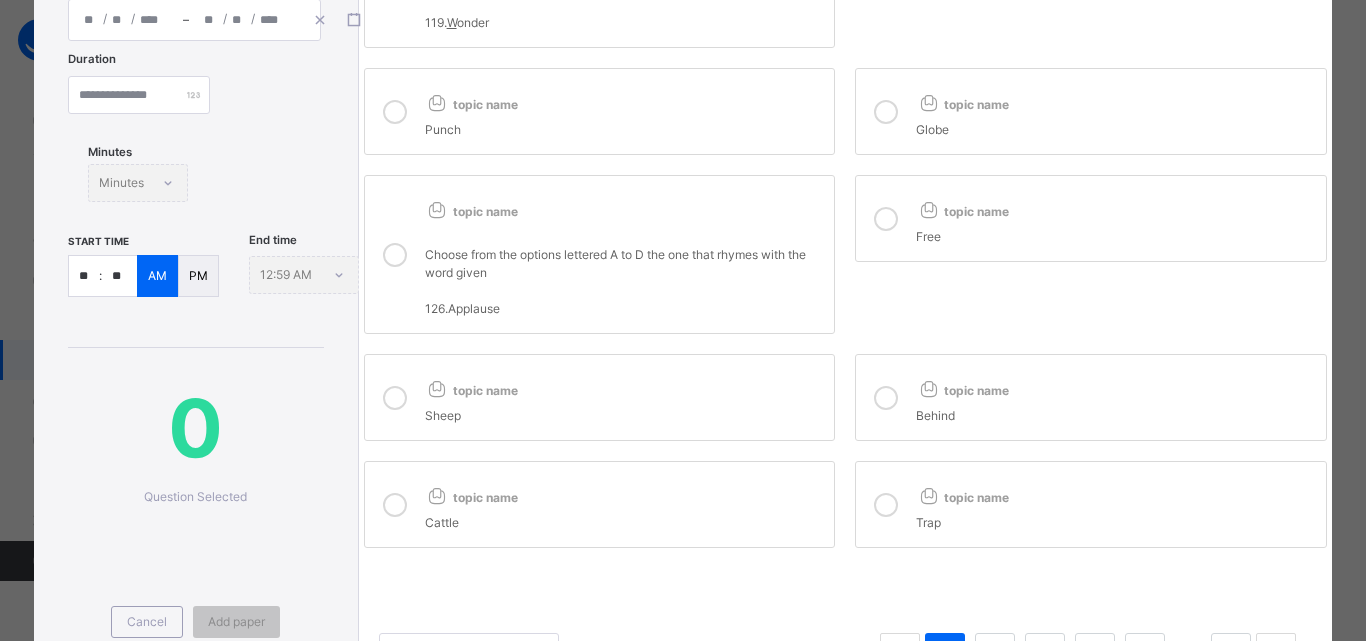 type on "*" 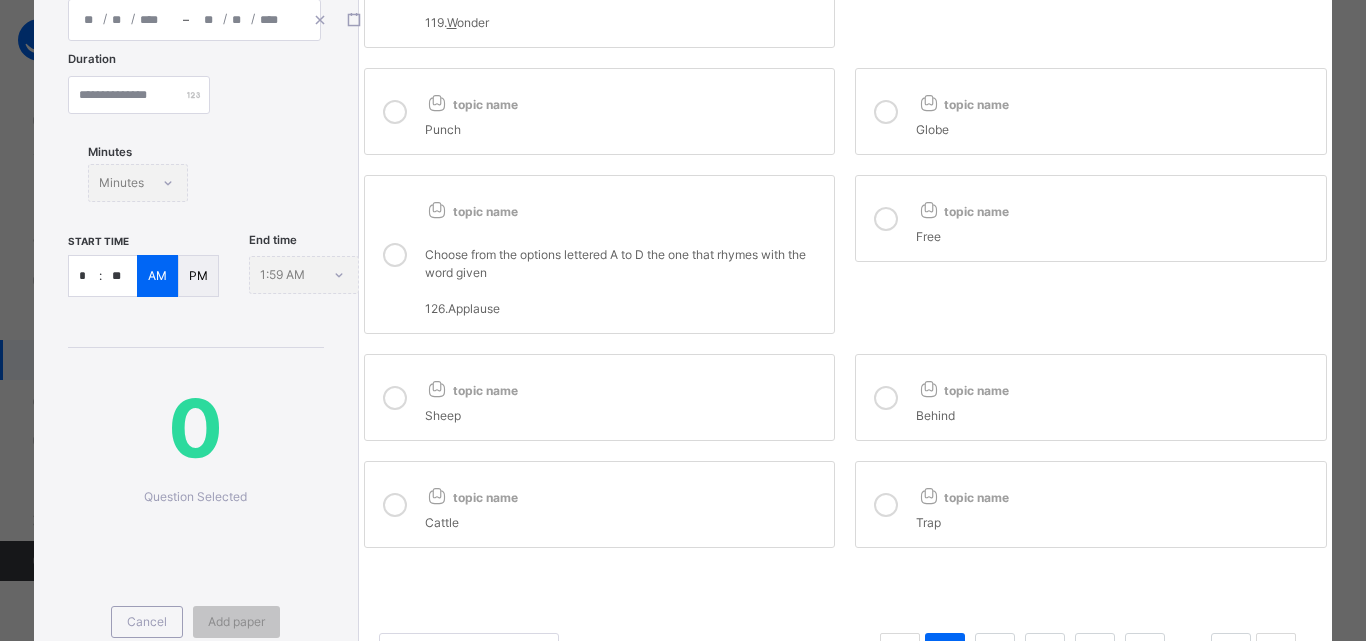 type on "**" 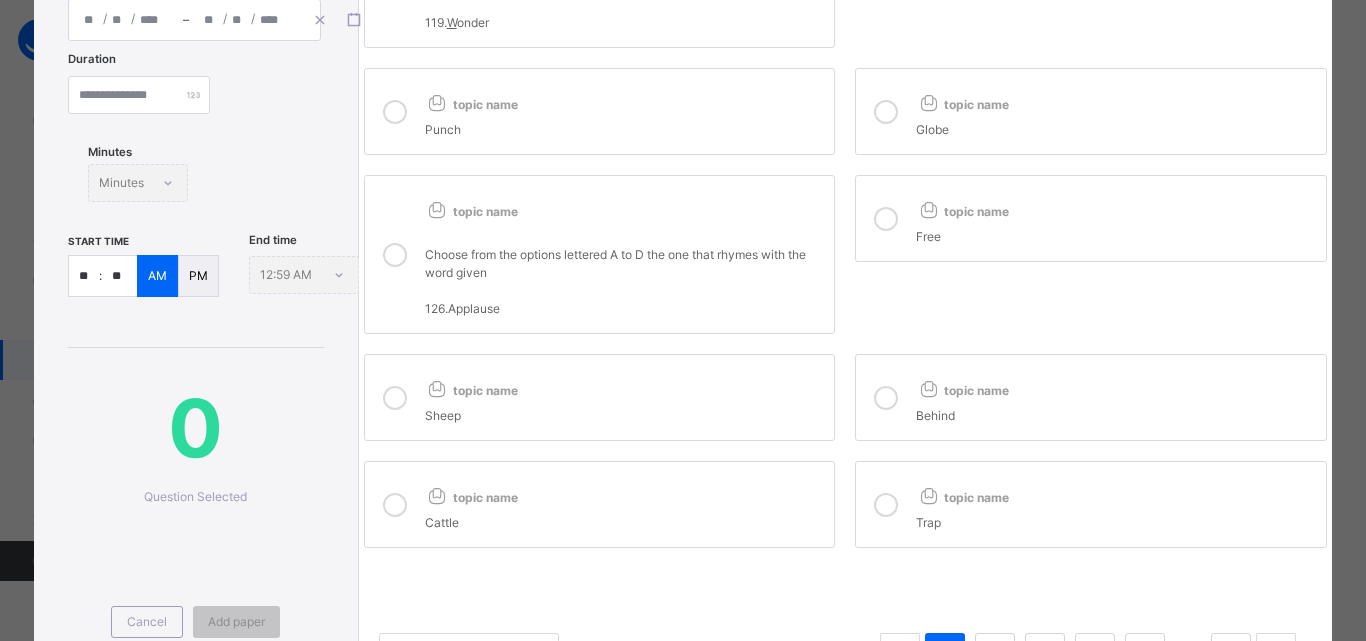 click on "End time 12:59 AM" at bounding box center [304, 274] 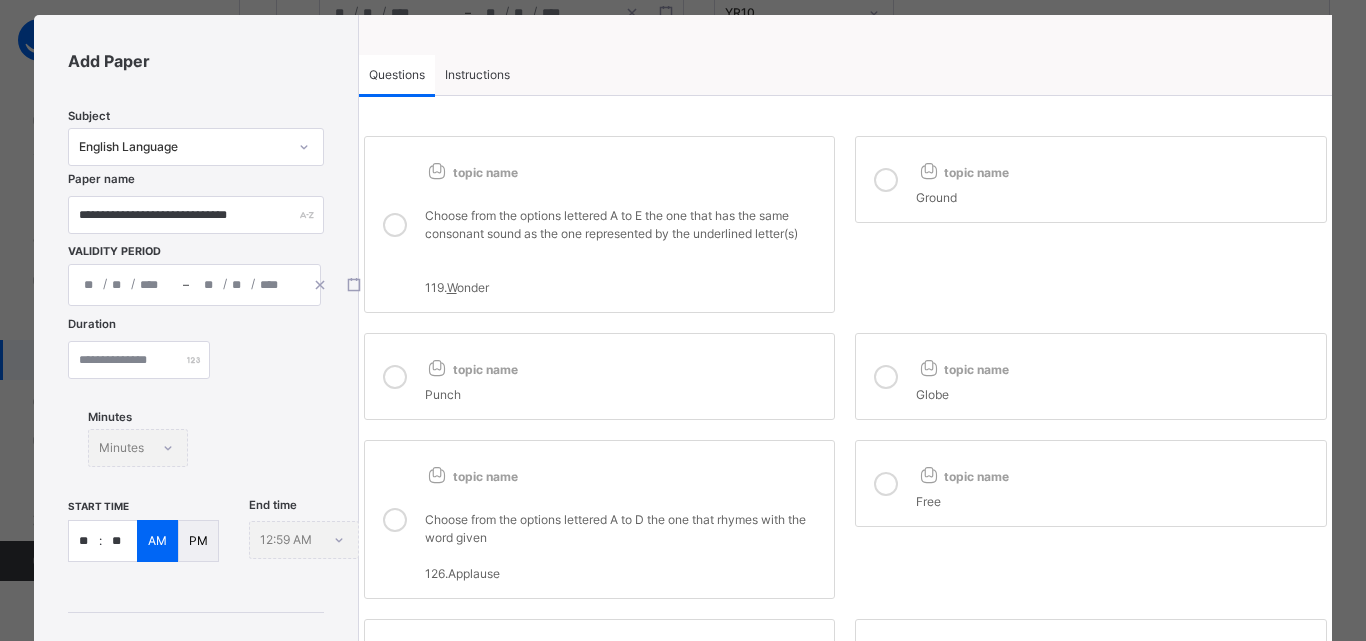 scroll, scrollTop: 0, scrollLeft: 0, axis: both 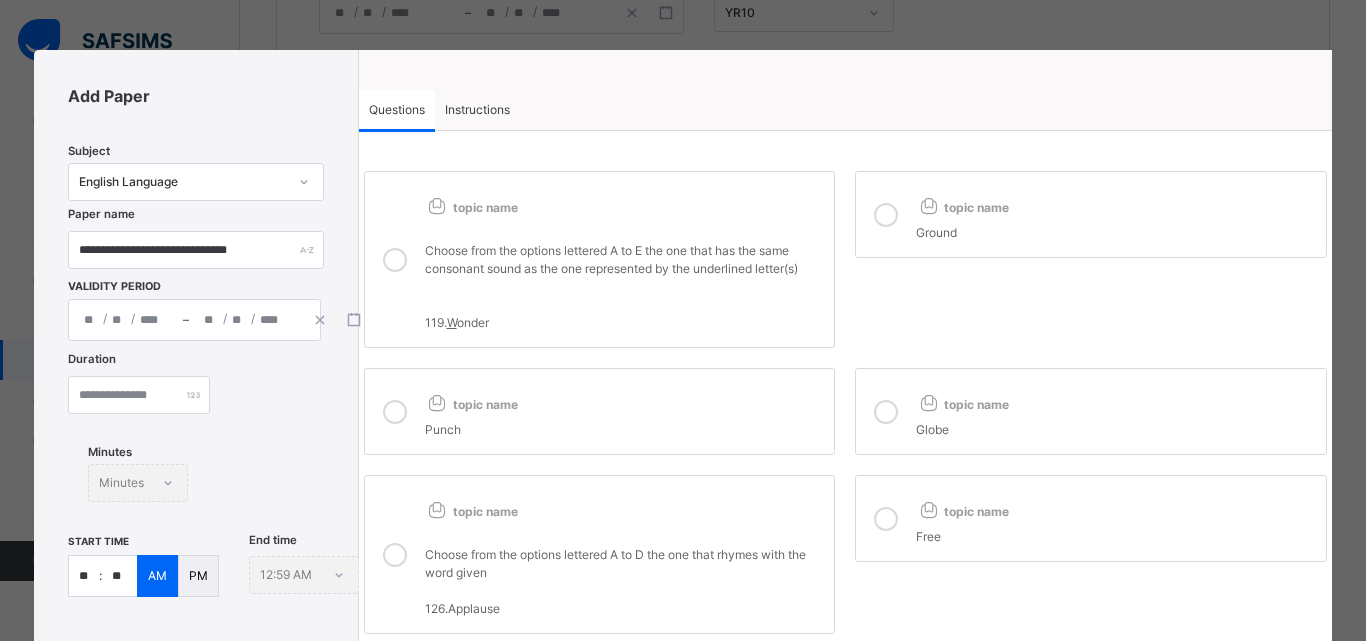 click at bounding box center [395, 260] 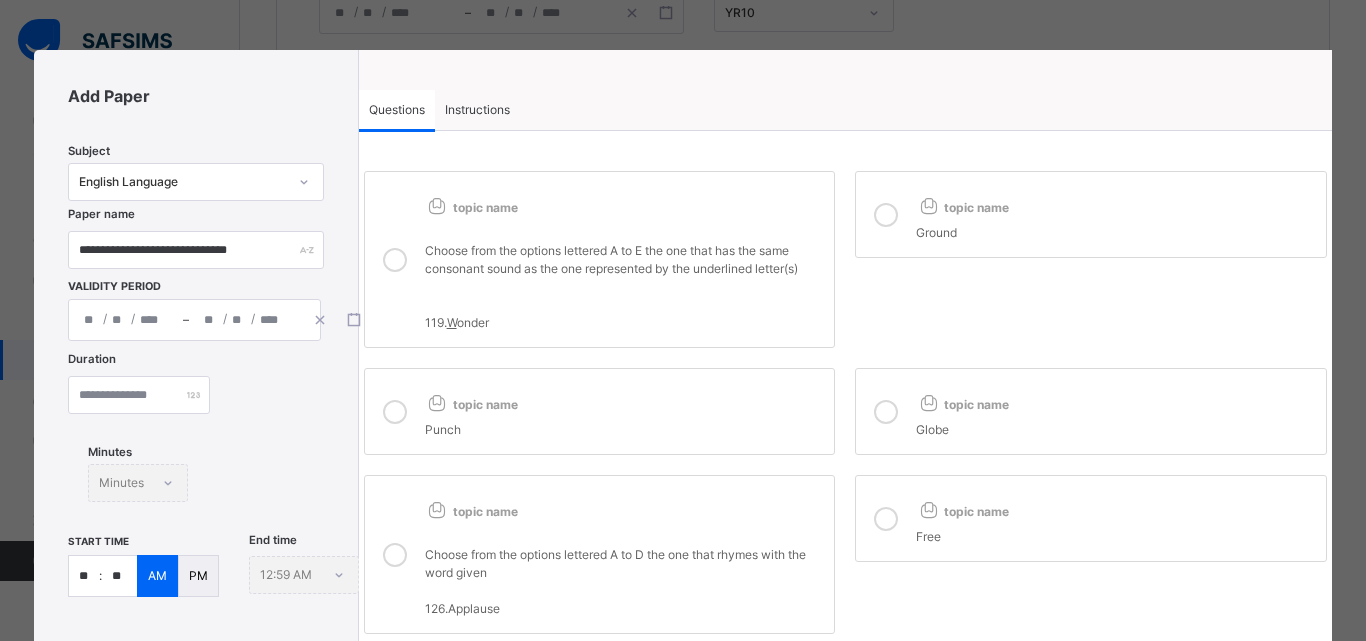 click at bounding box center [886, 215] 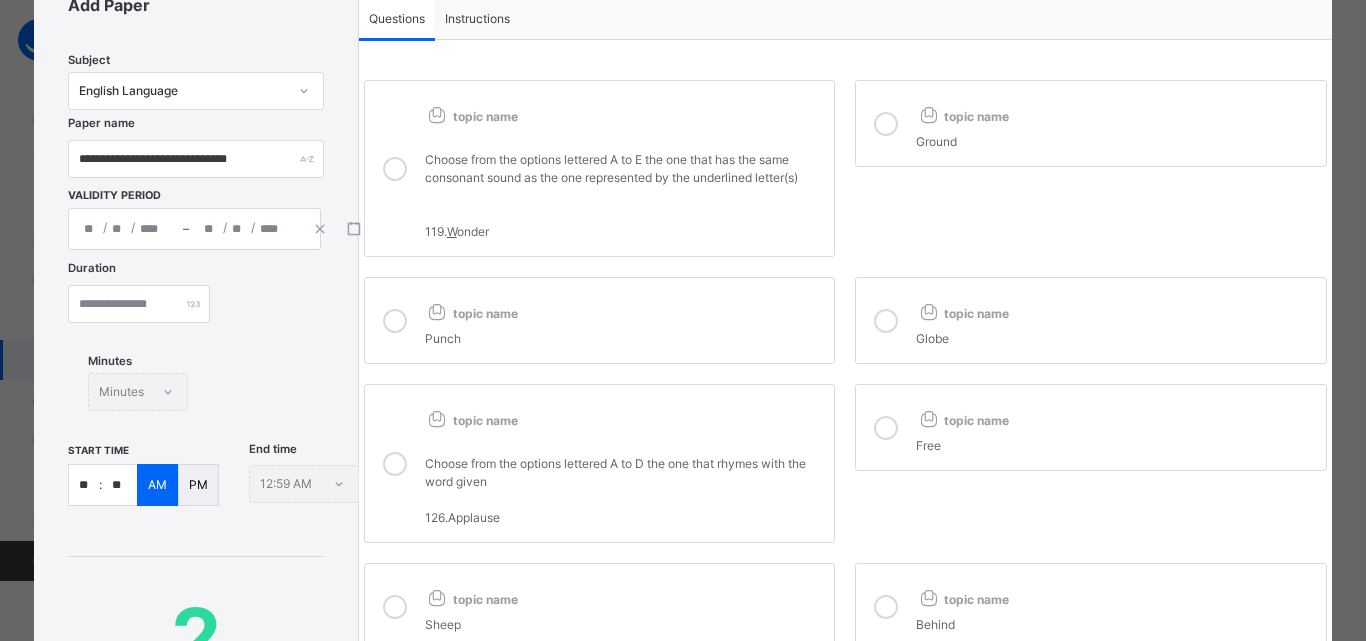 scroll, scrollTop: 200, scrollLeft: 0, axis: vertical 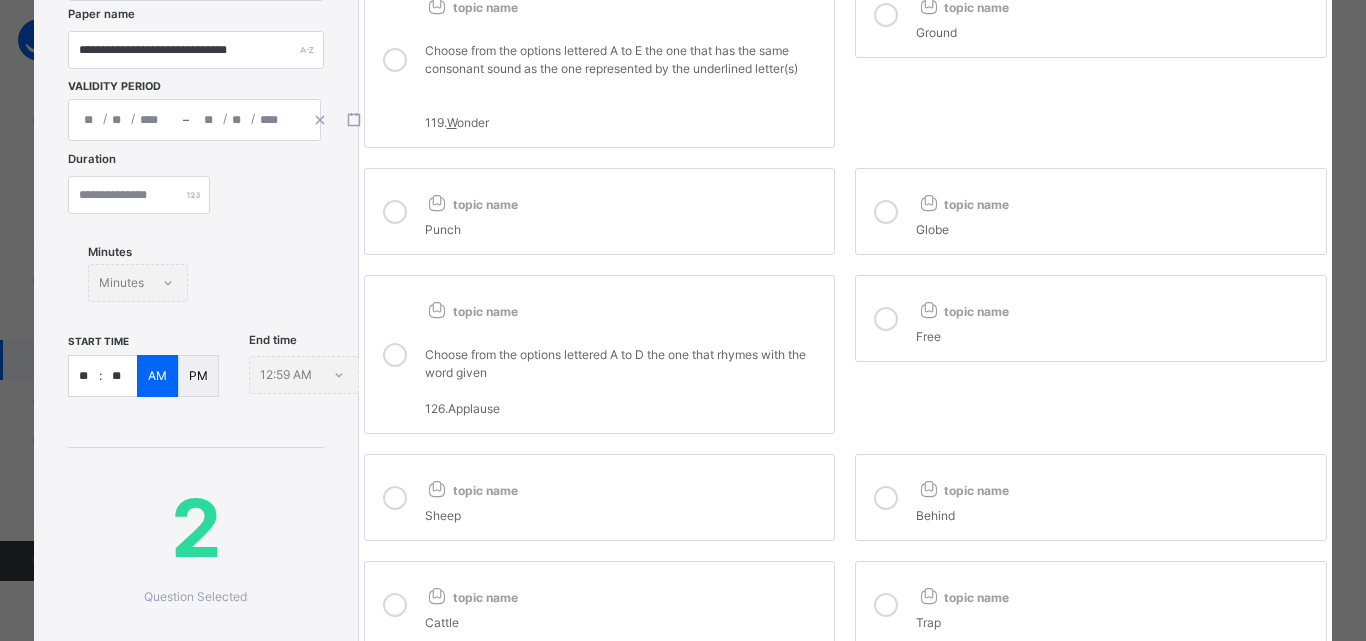 click at bounding box center (886, 212) 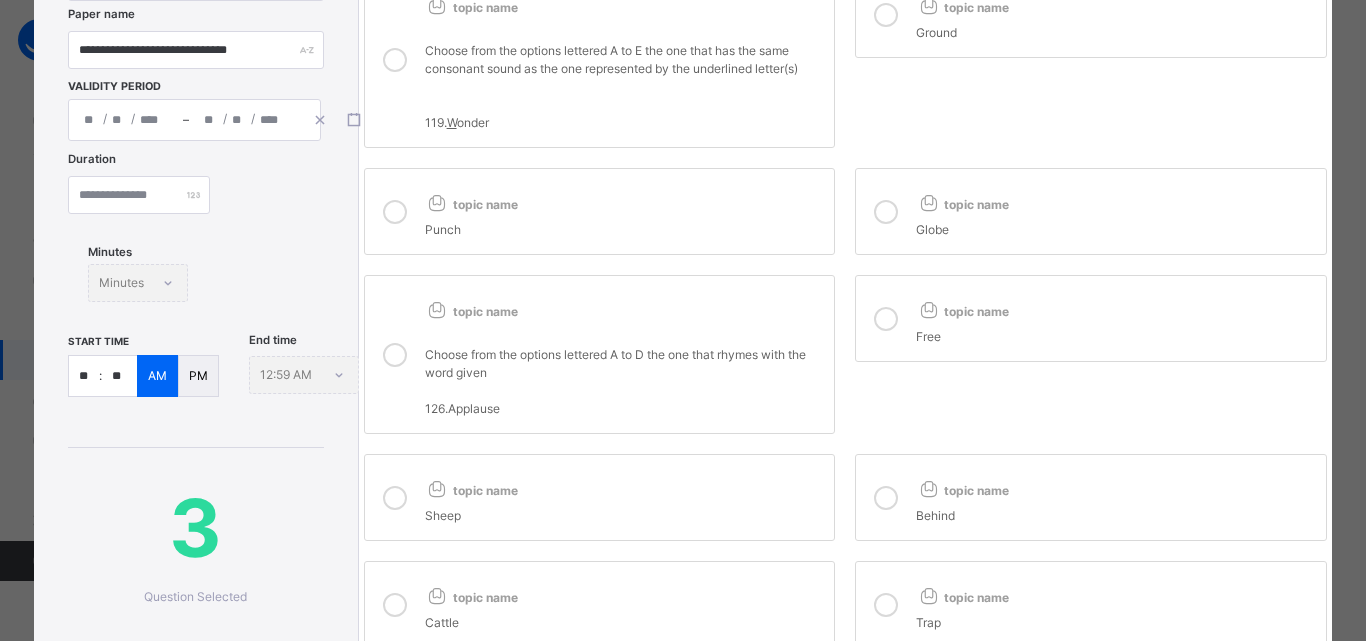 click at bounding box center [395, 212] 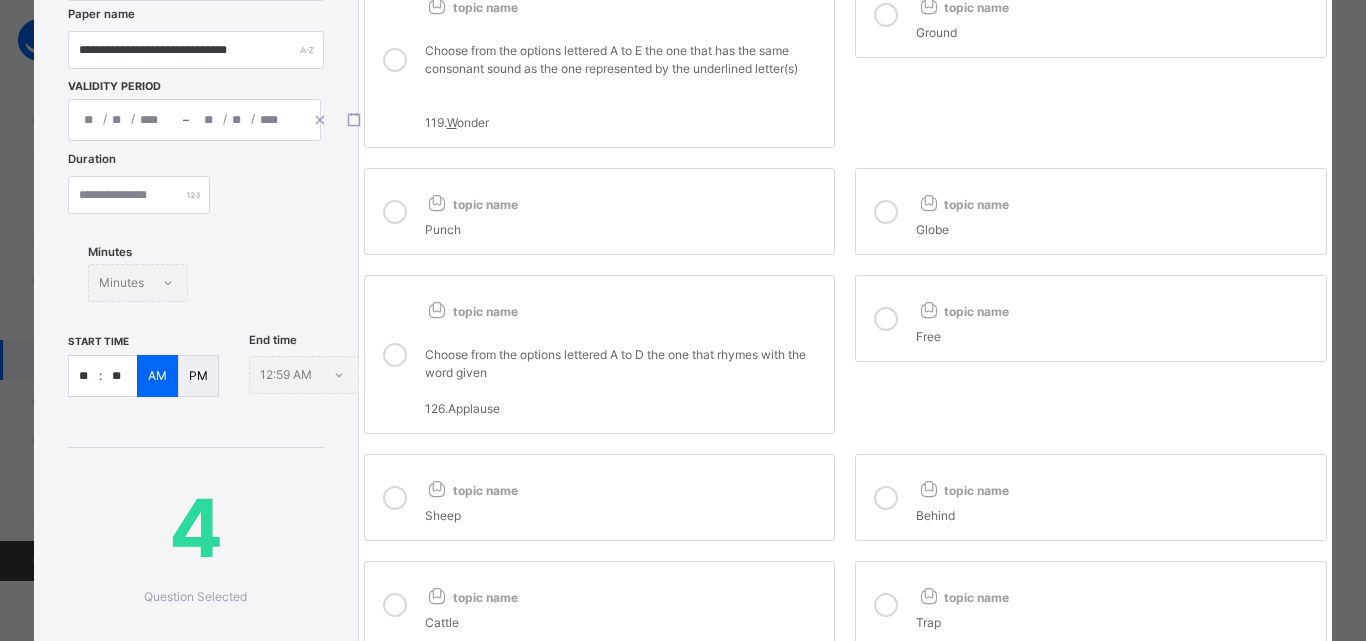 click at bounding box center (395, 355) 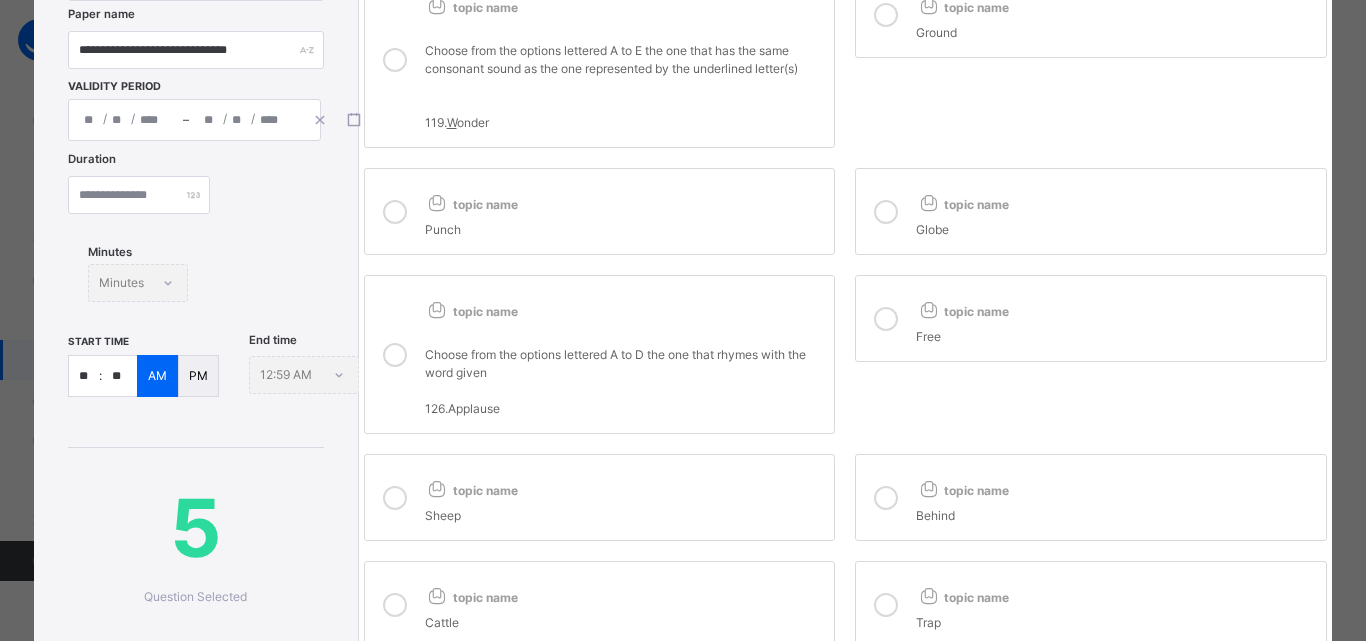 click at bounding box center (886, 319) 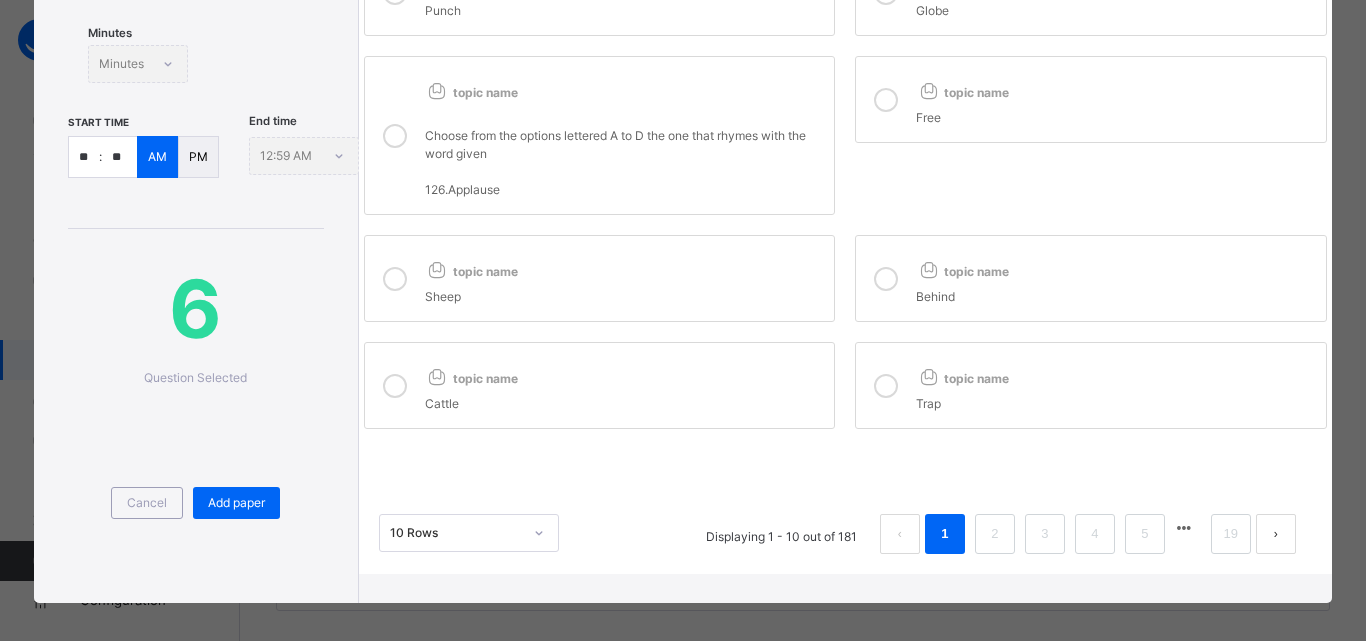 scroll, scrollTop: 431, scrollLeft: 0, axis: vertical 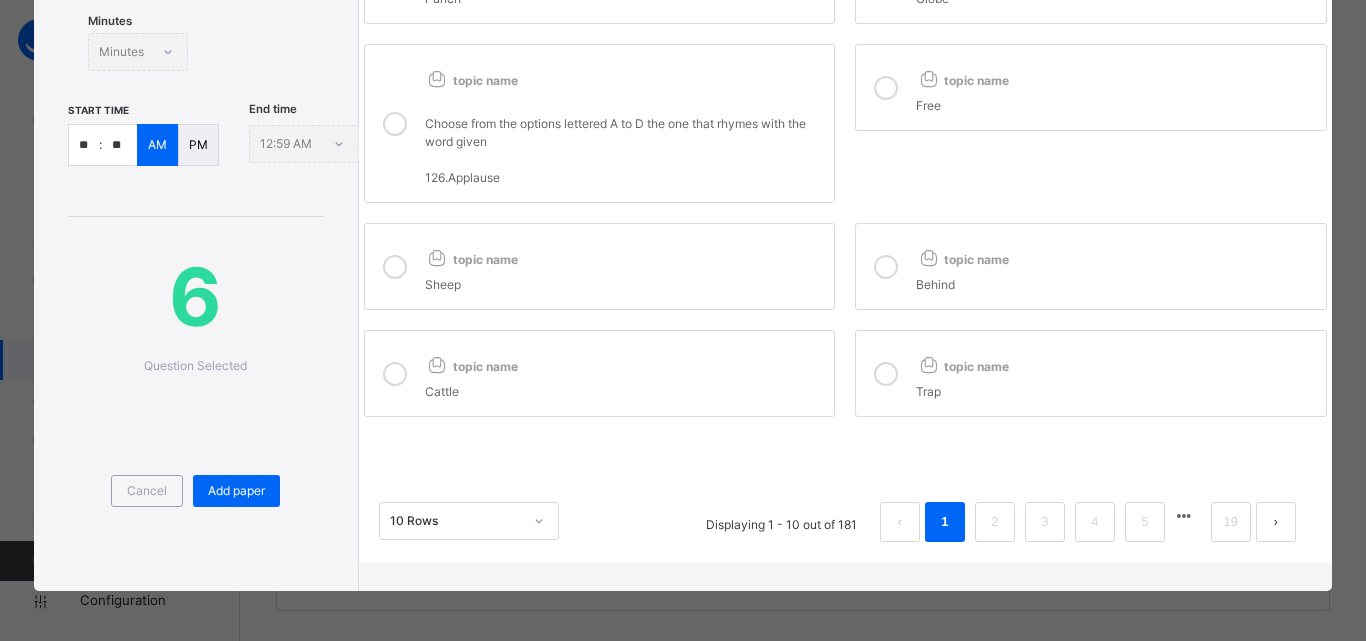 drag, startPoint x: 886, startPoint y: 266, endPoint x: 614, endPoint y: 262, distance: 272.02942 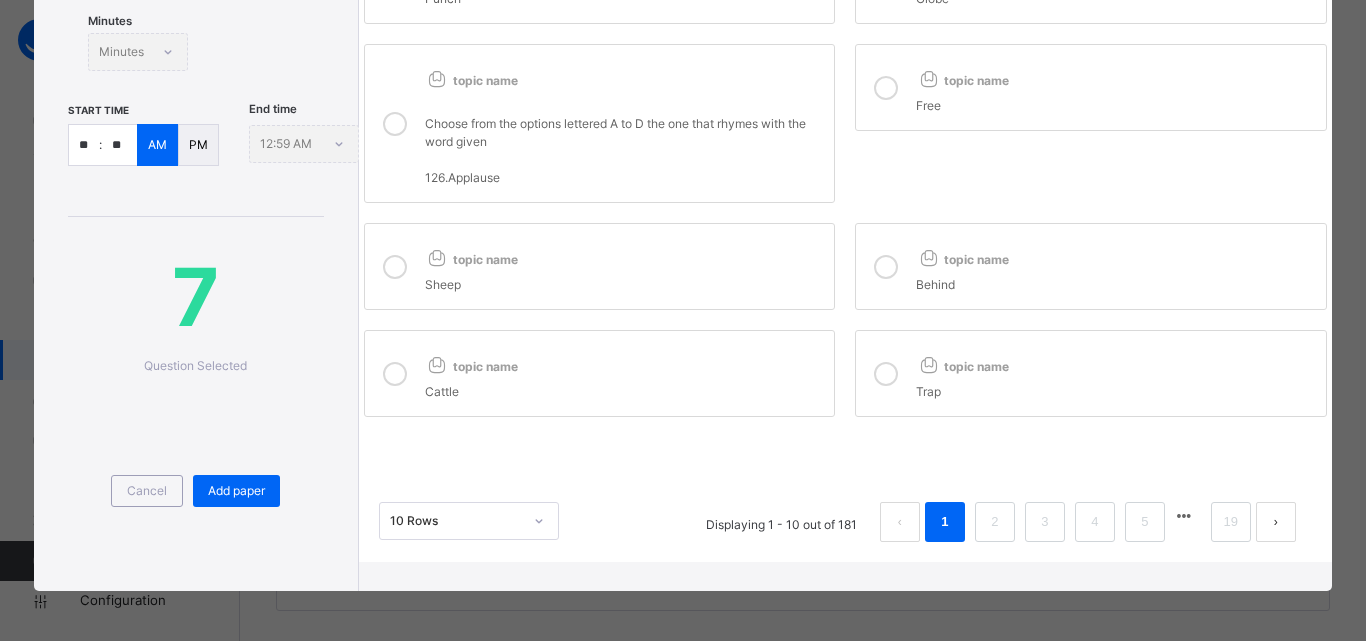 click at bounding box center [395, 267] 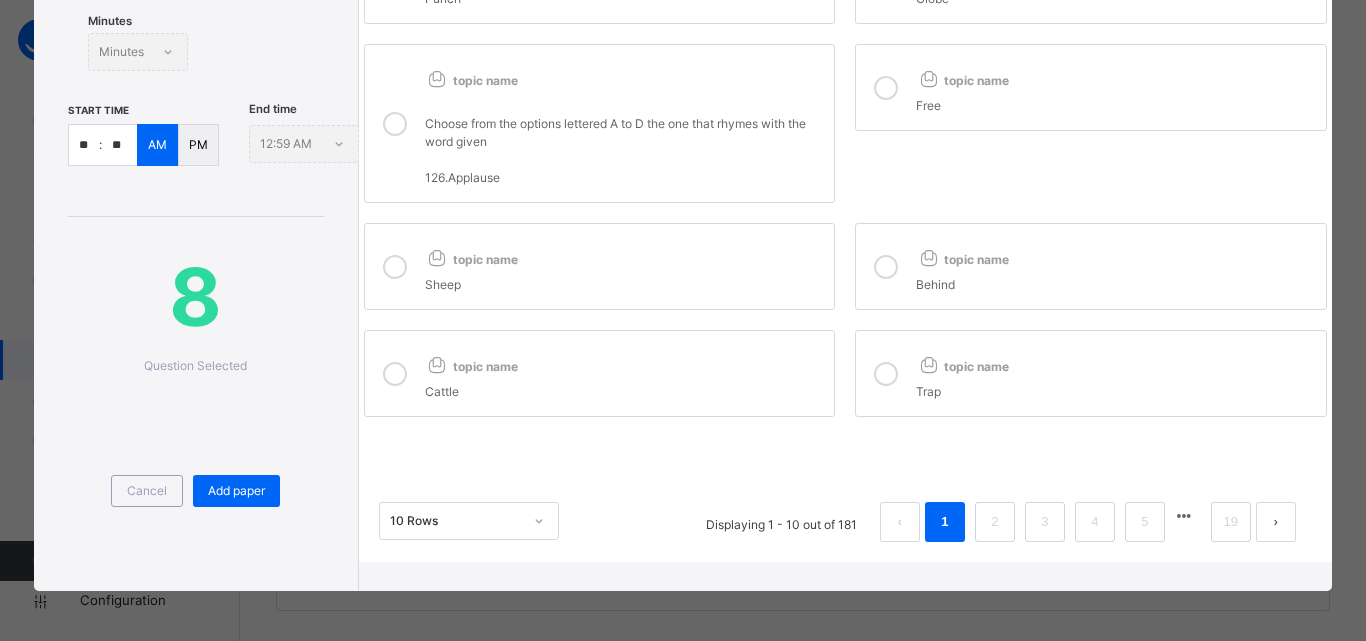 click at bounding box center (395, 374) 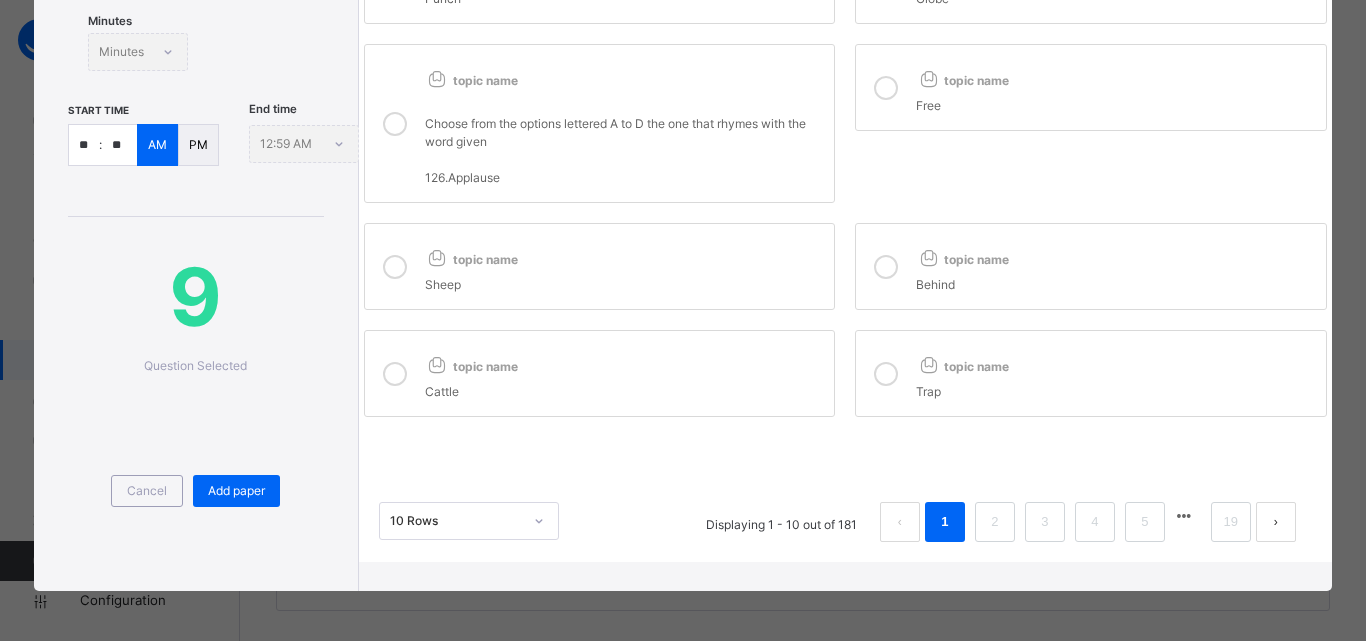 click at bounding box center (886, 374) 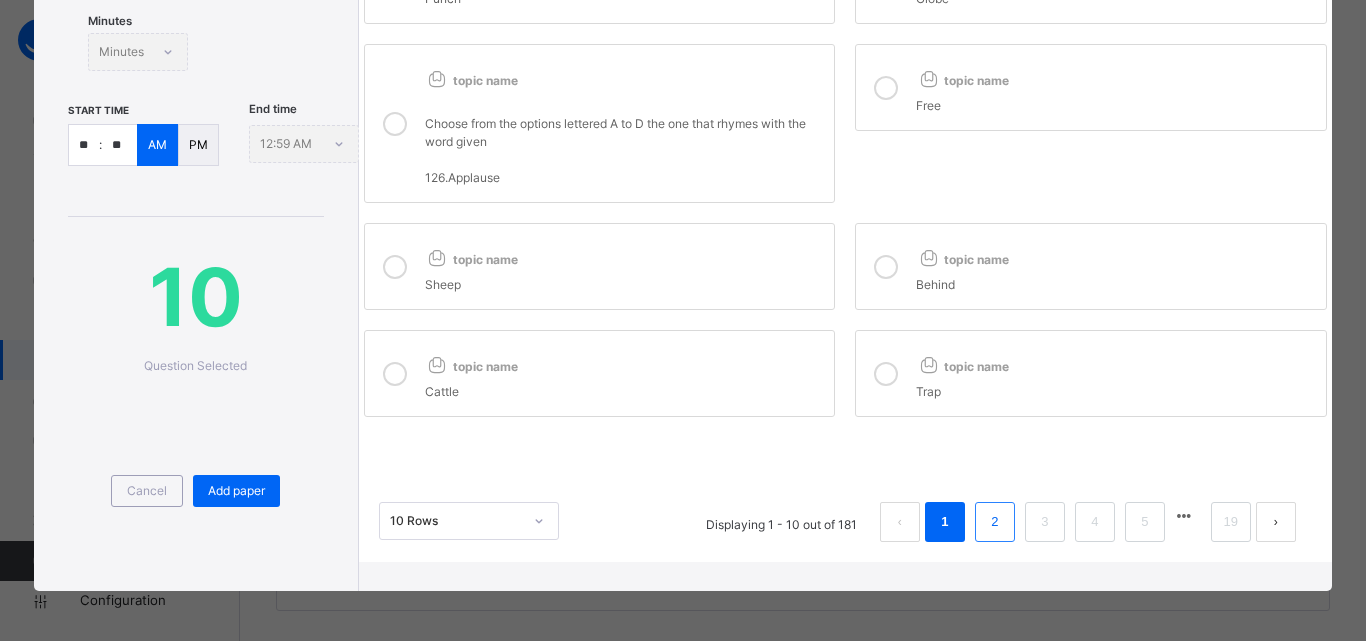 click on "2" at bounding box center [994, 522] 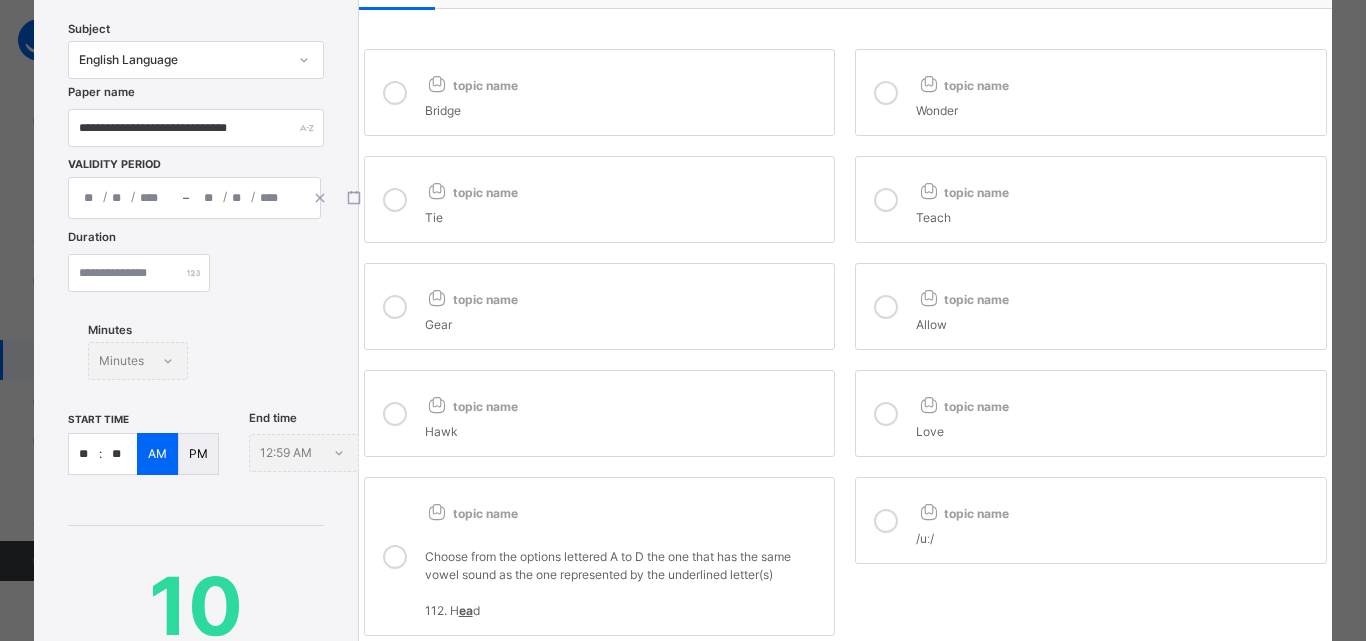 scroll, scrollTop: 0, scrollLeft: 0, axis: both 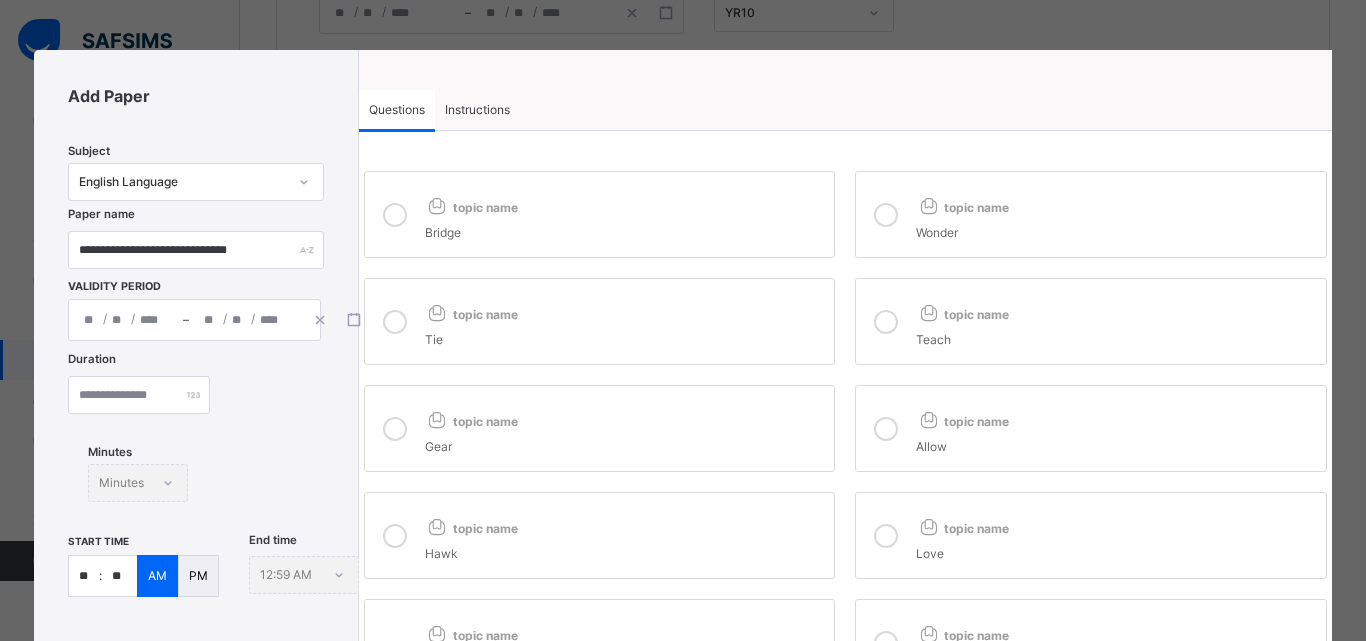 click at bounding box center (395, 215) 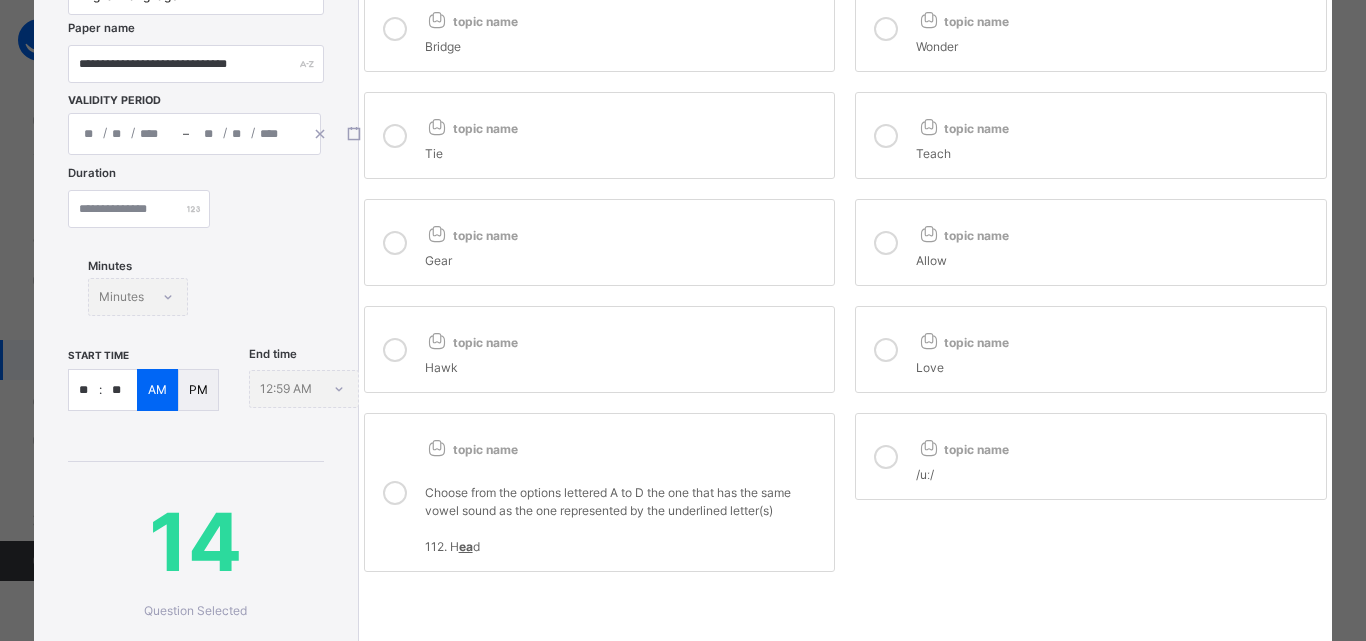 scroll, scrollTop: 200, scrollLeft: 0, axis: vertical 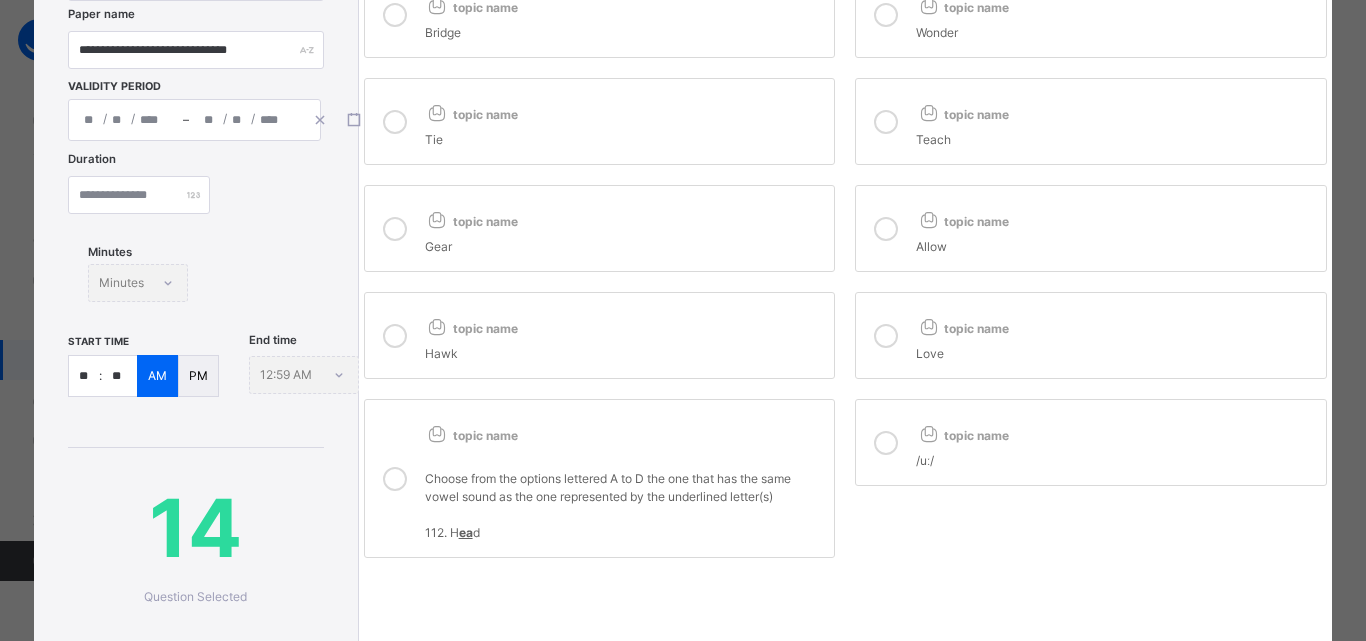 click at bounding box center [395, 229] 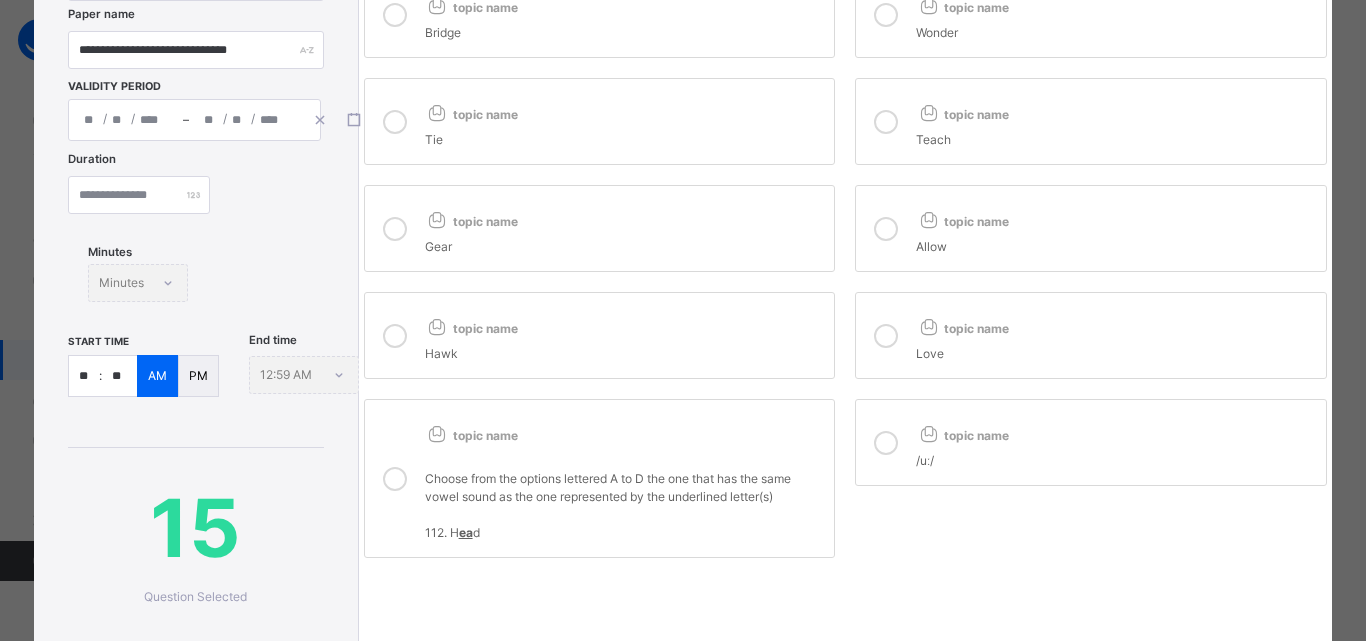 click at bounding box center (886, 229) 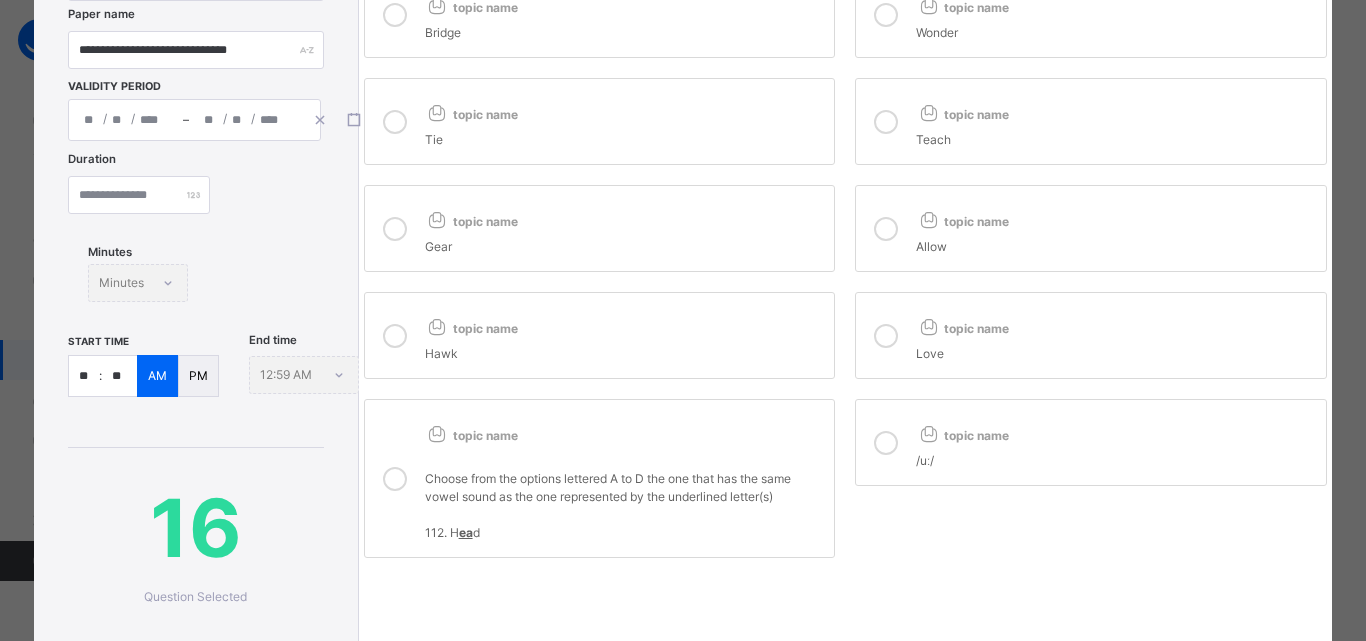 drag, startPoint x: 883, startPoint y: 335, endPoint x: 586, endPoint y: 335, distance: 297 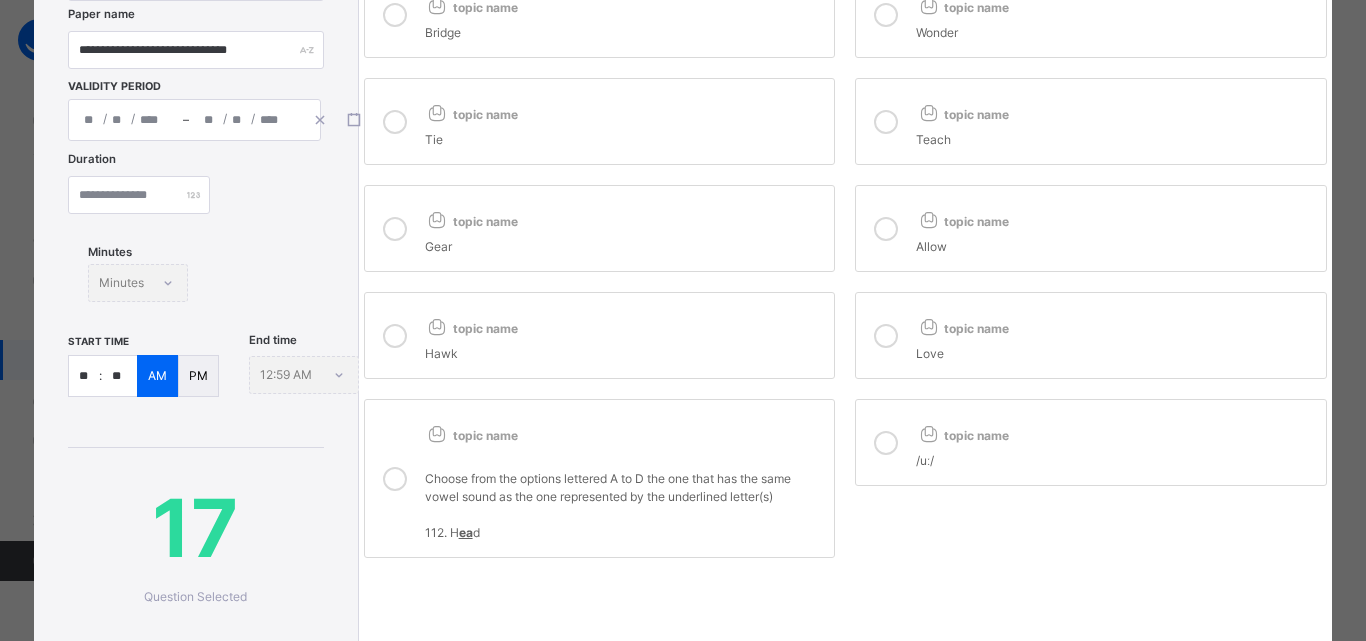 click at bounding box center [395, 335] 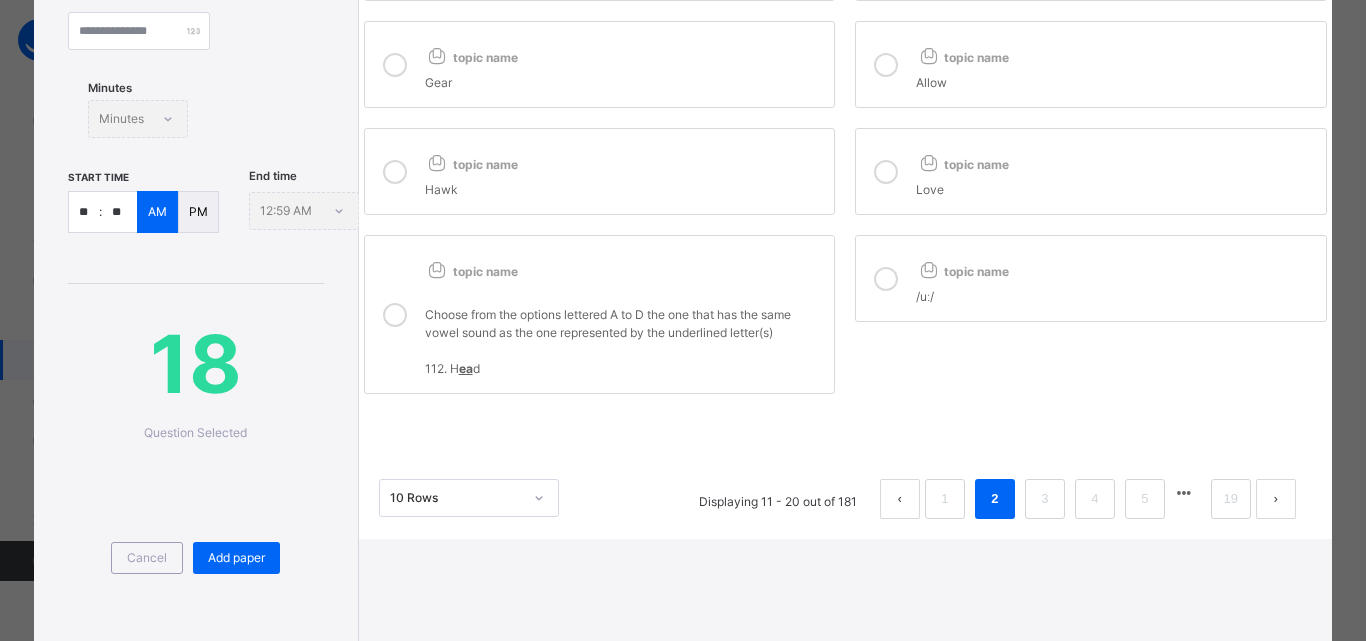 scroll, scrollTop: 431, scrollLeft: 0, axis: vertical 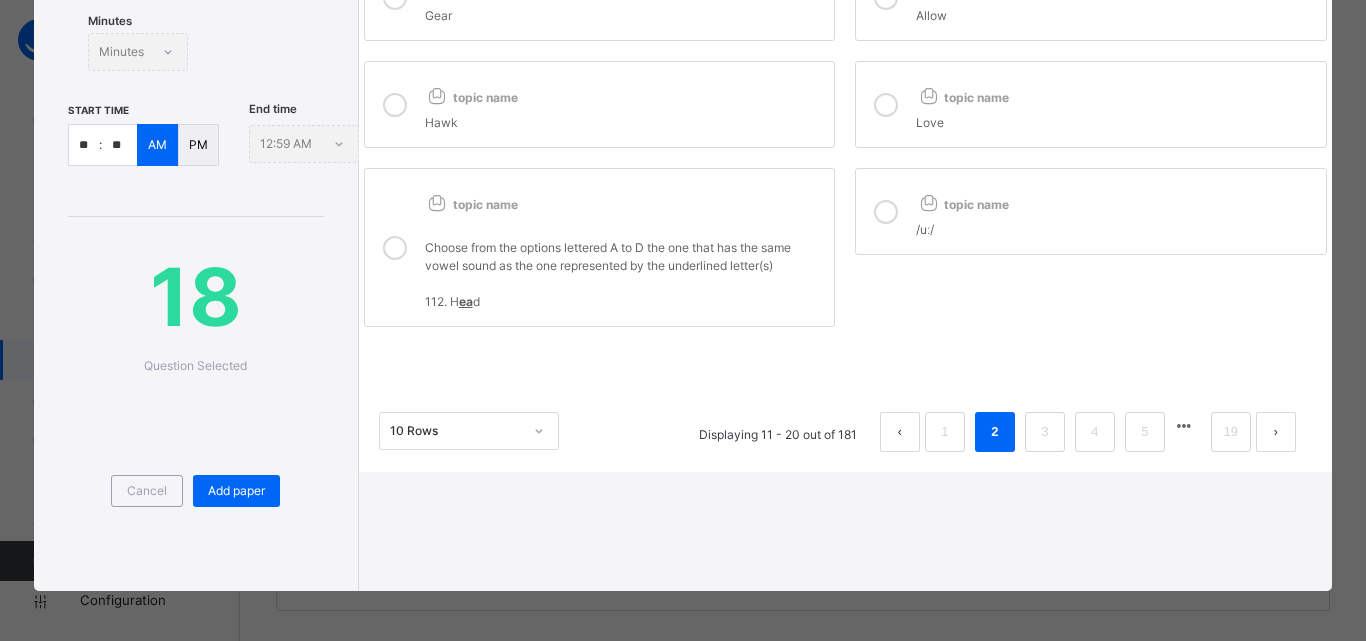 click at bounding box center [395, 248] 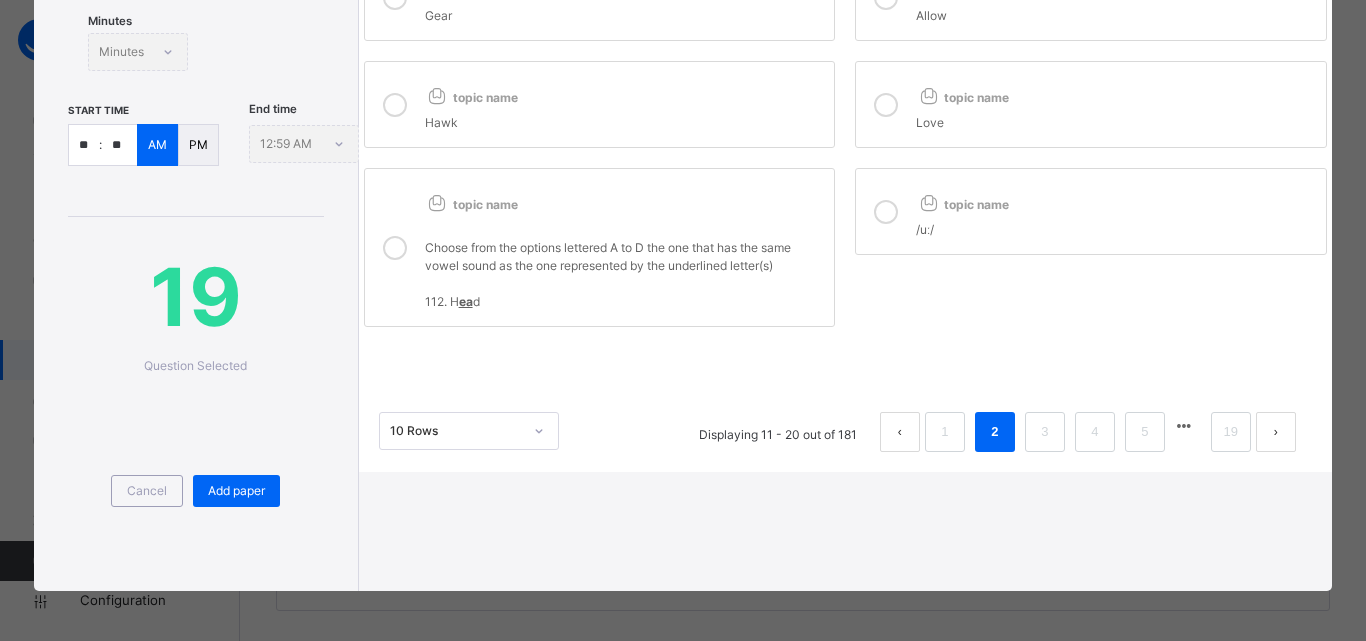 click at bounding box center [886, 212] 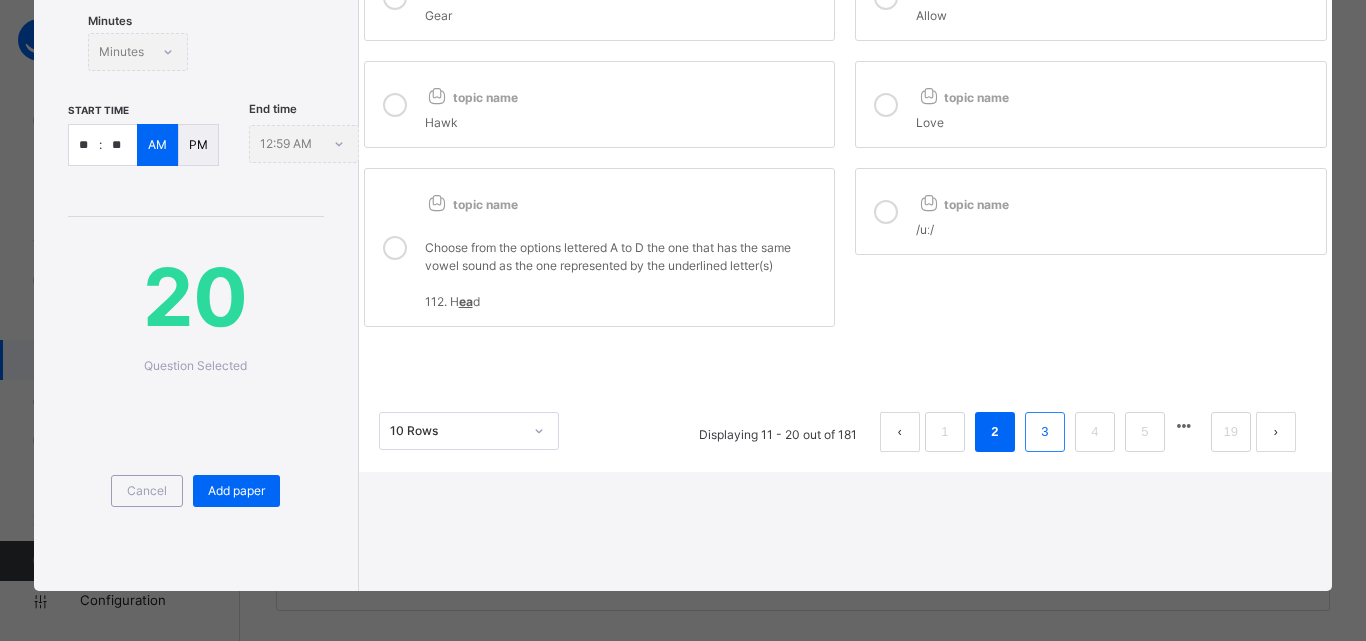 click on "3" at bounding box center [1044, 432] 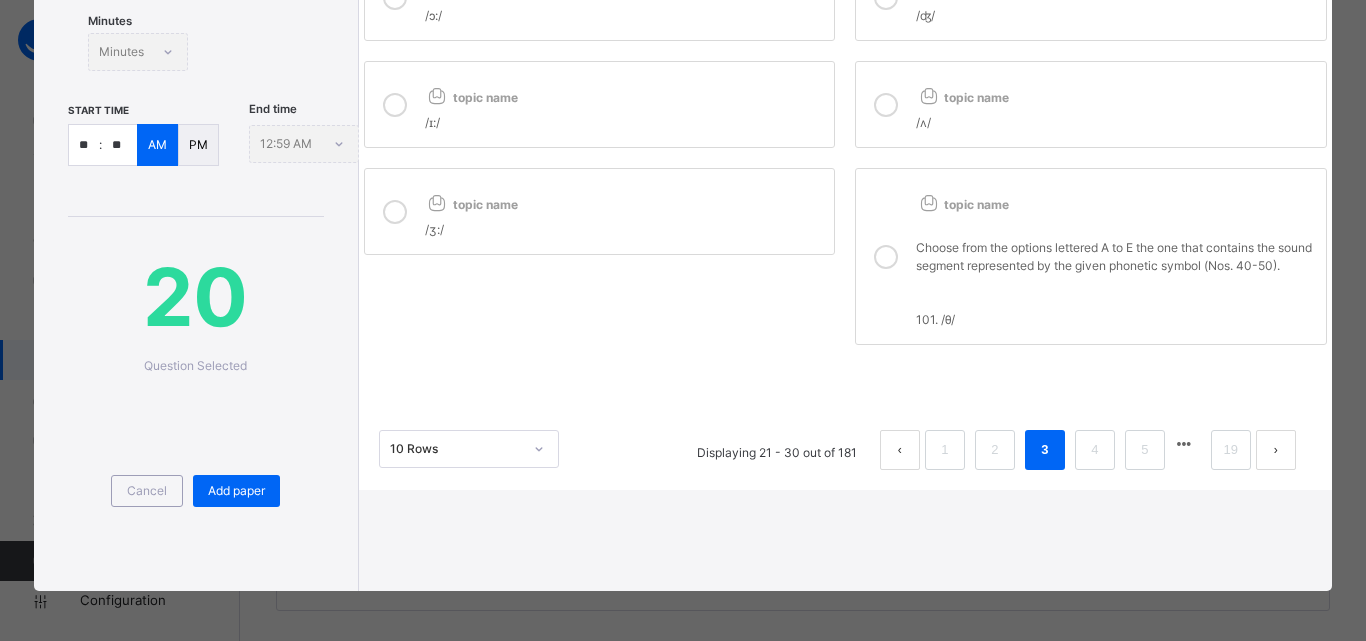 click at bounding box center [395, 212] 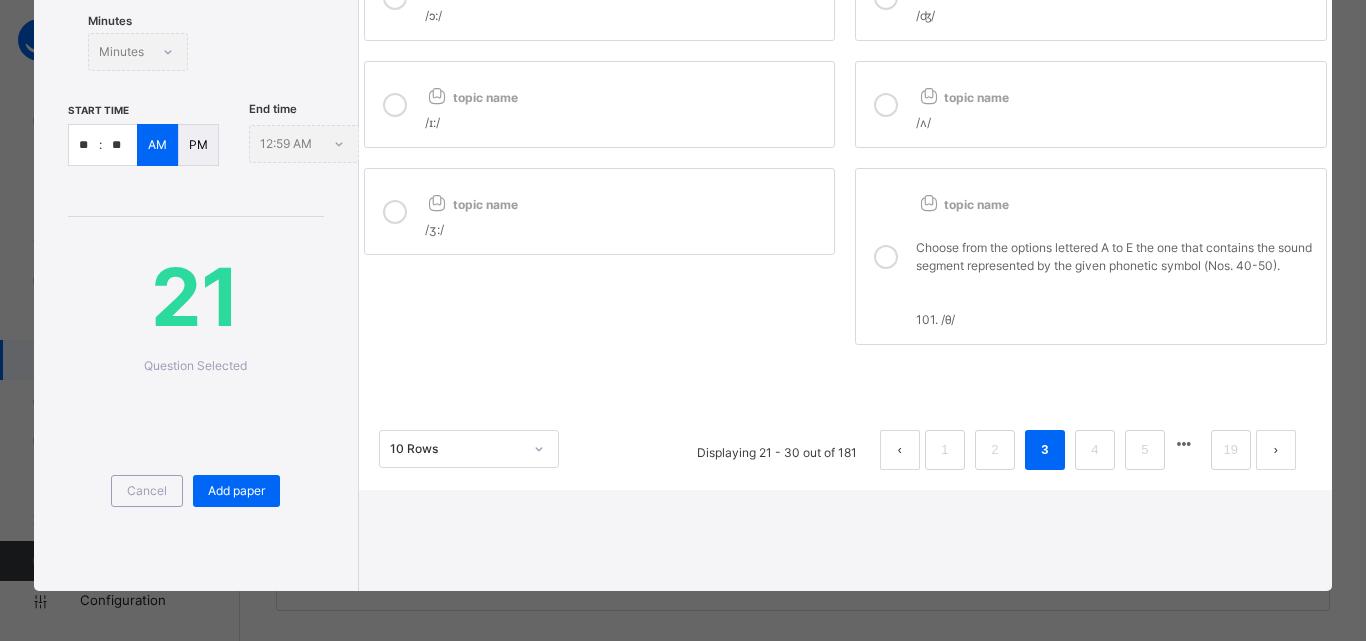 click at bounding box center [886, 257] 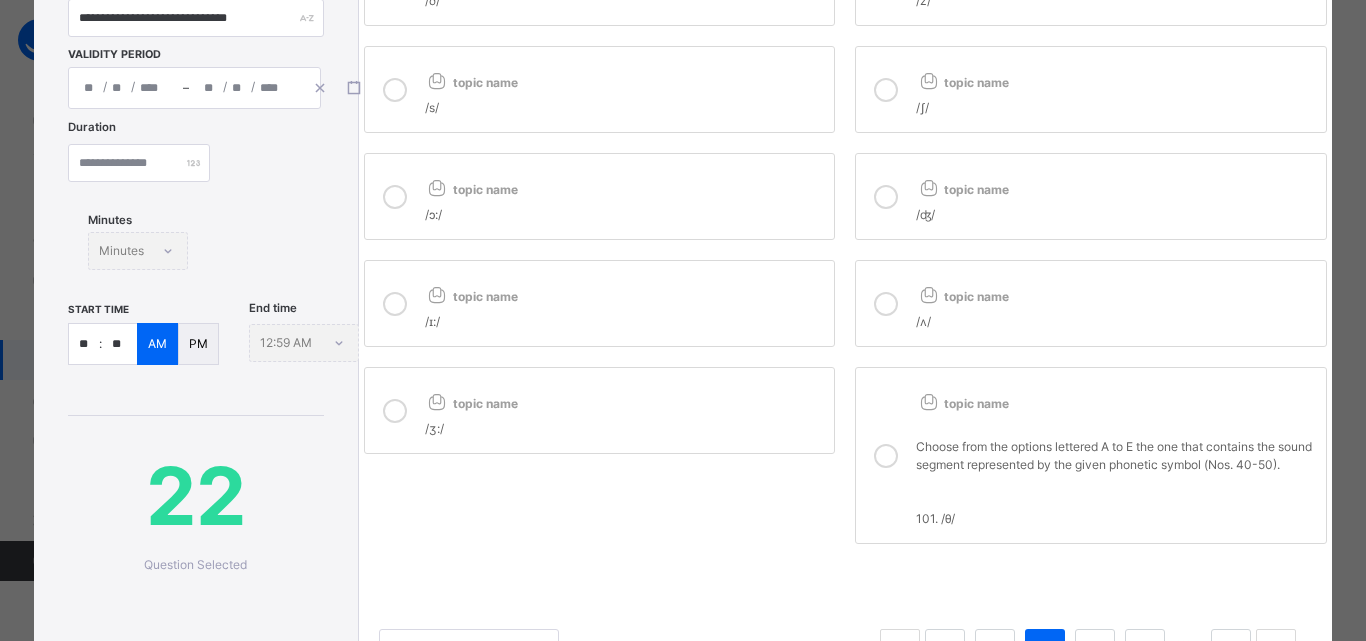scroll, scrollTop: 231, scrollLeft: 0, axis: vertical 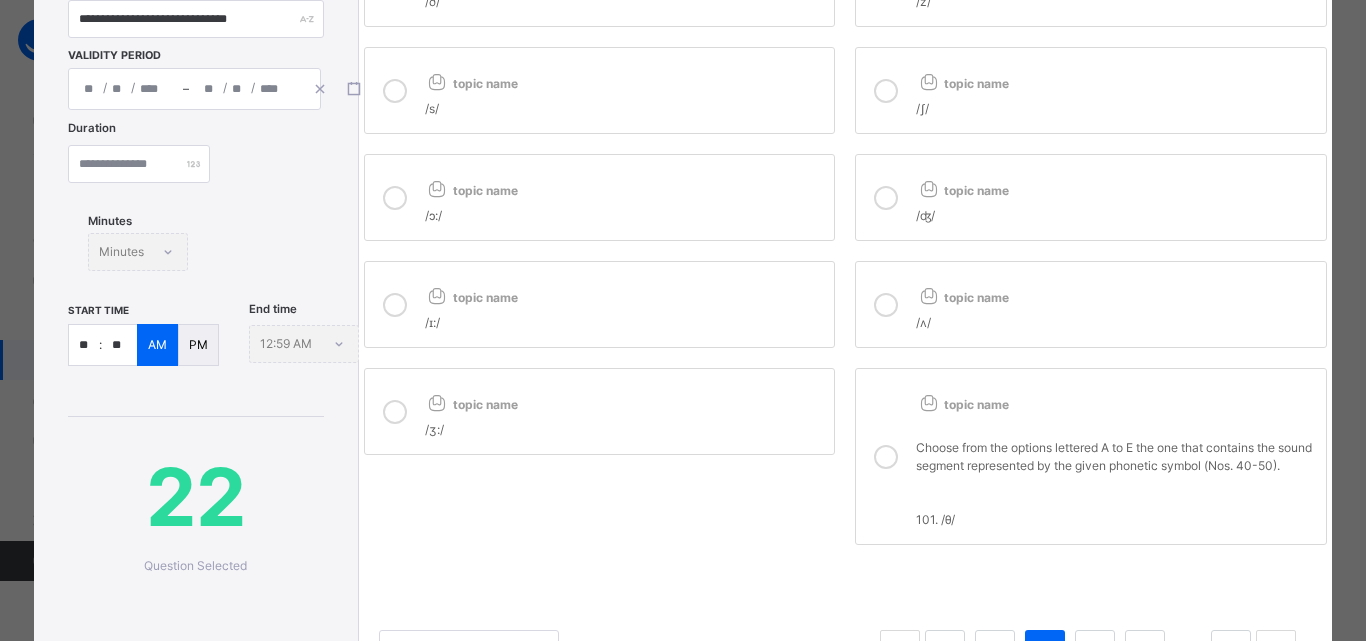 click at bounding box center [886, 304] 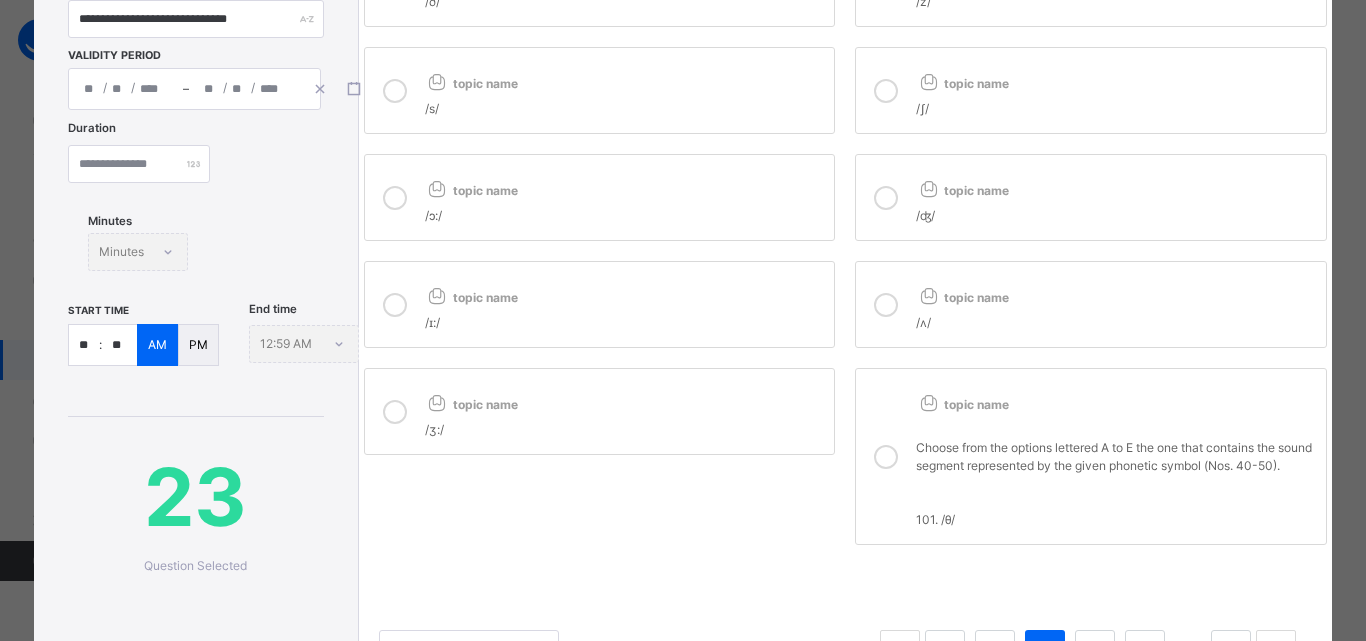 click at bounding box center [886, 198] 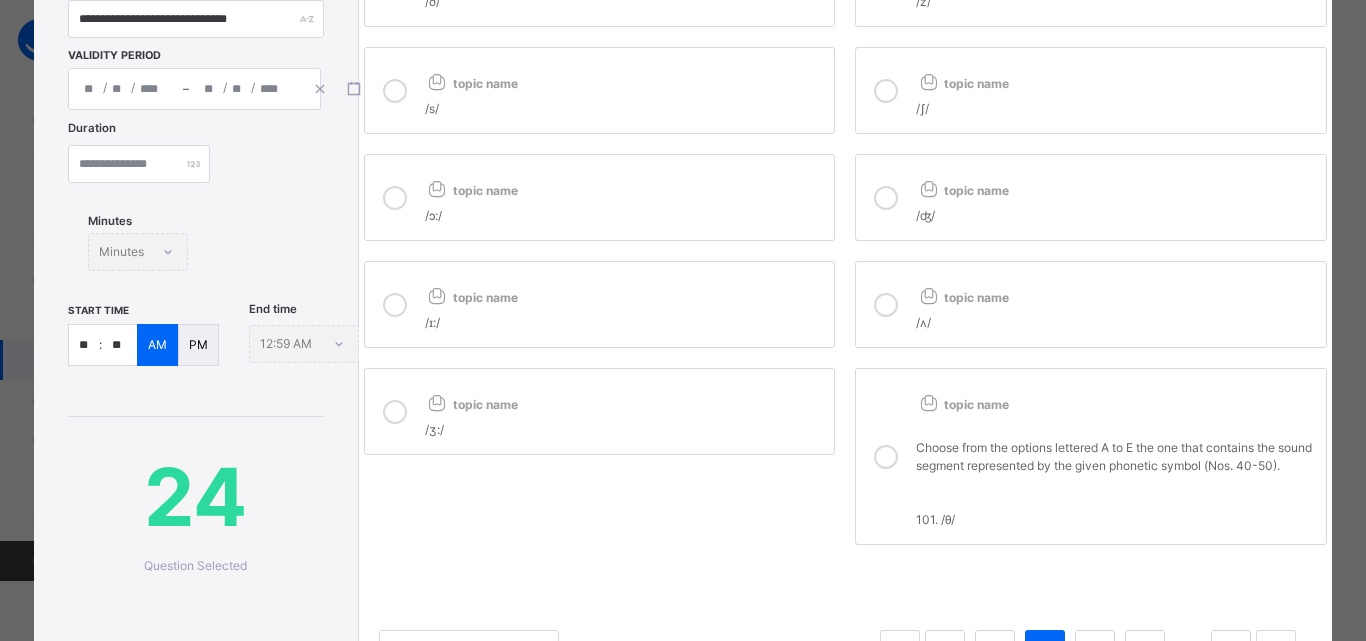 drag, startPoint x: 402, startPoint y: 303, endPoint x: 382, endPoint y: 219, distance: 86.34813 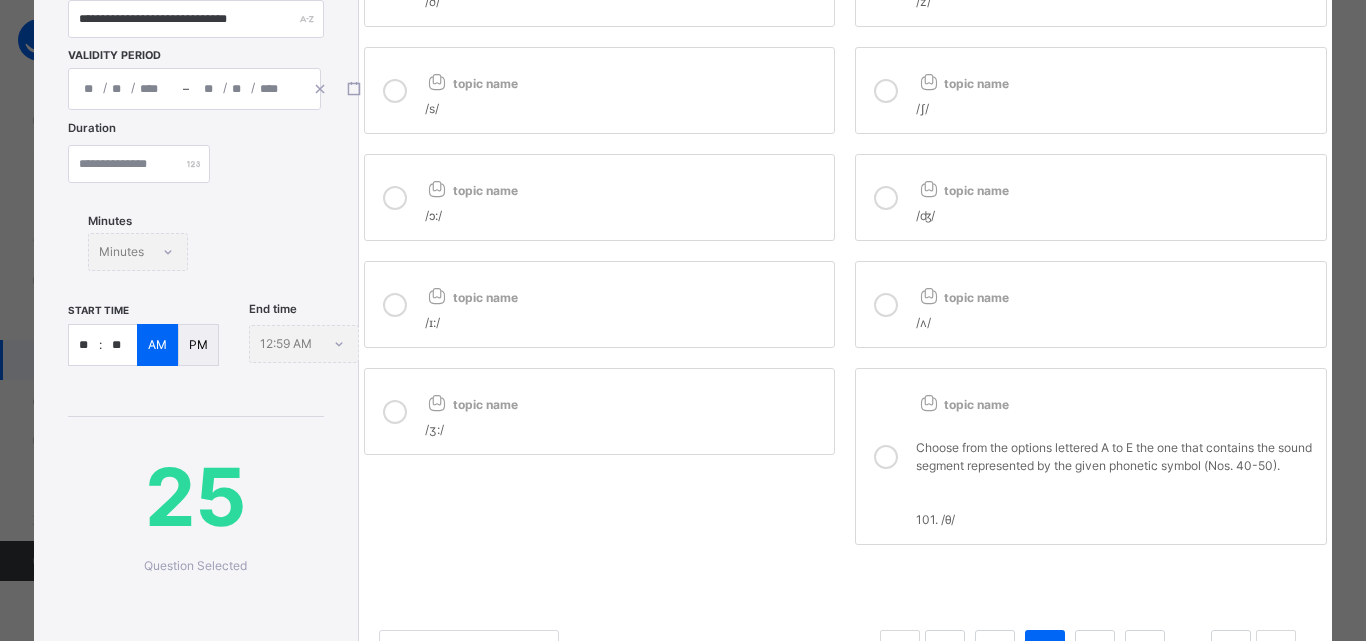 click at bounding box center (395, 198) 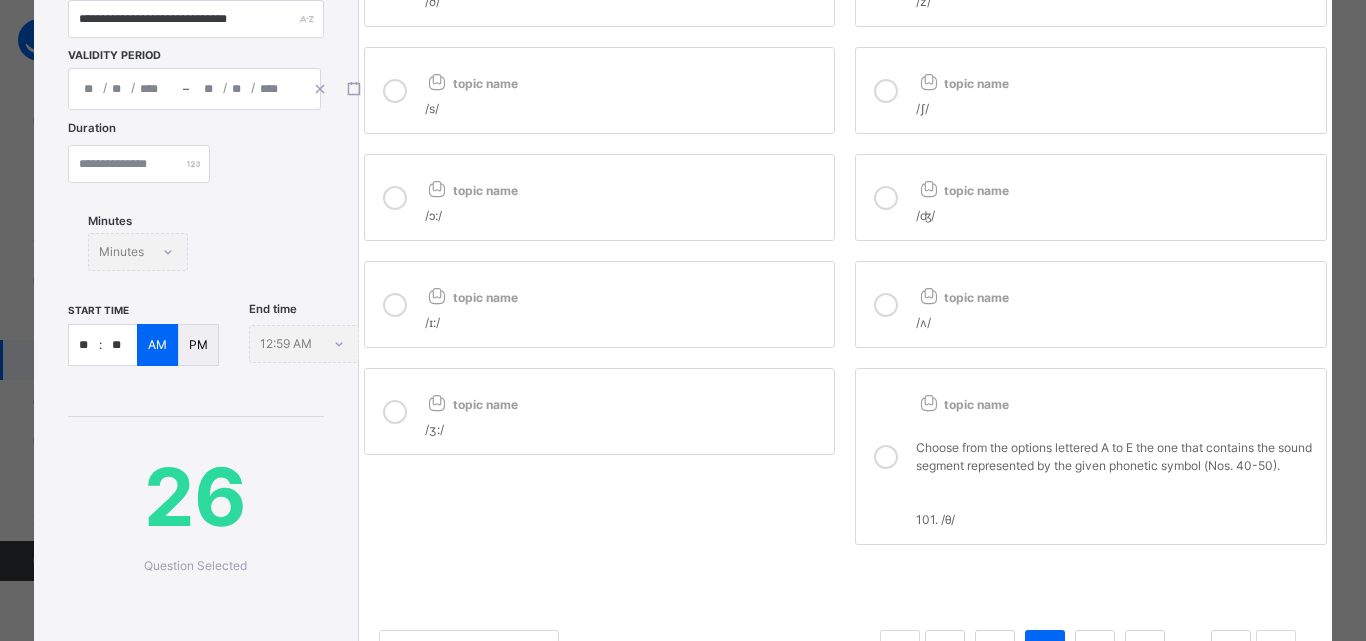 click at bounding box center (395, 91) 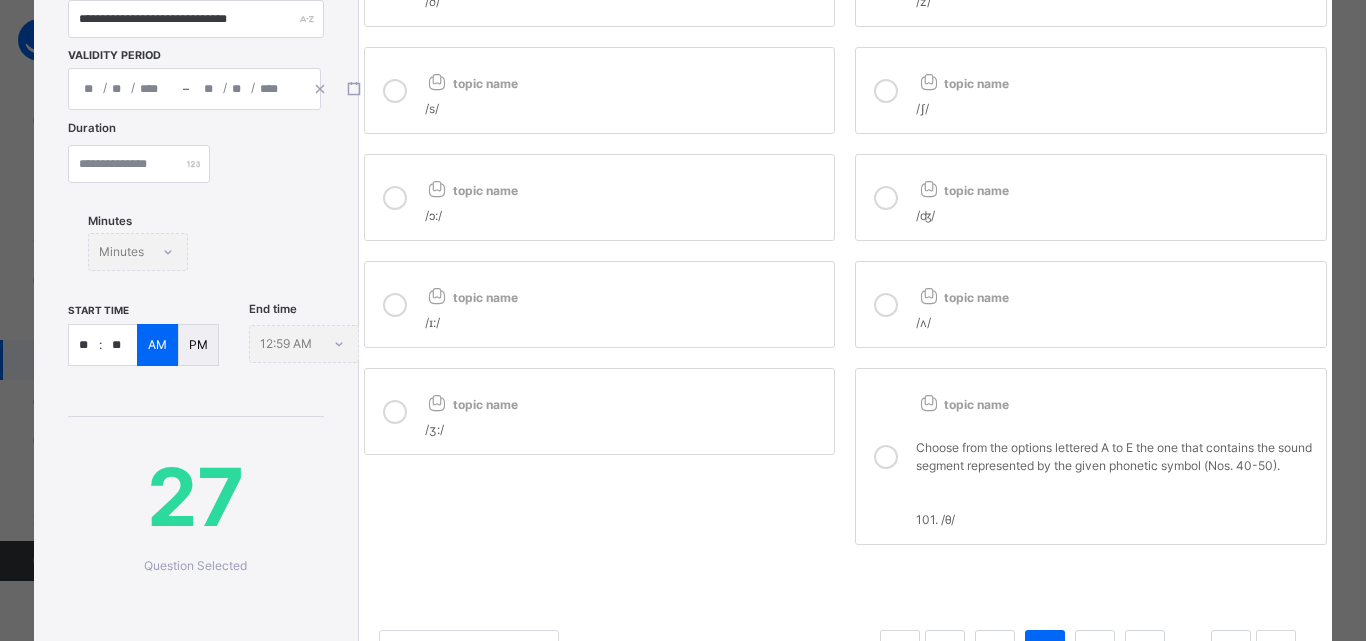 click at bounding box center [886, 91] 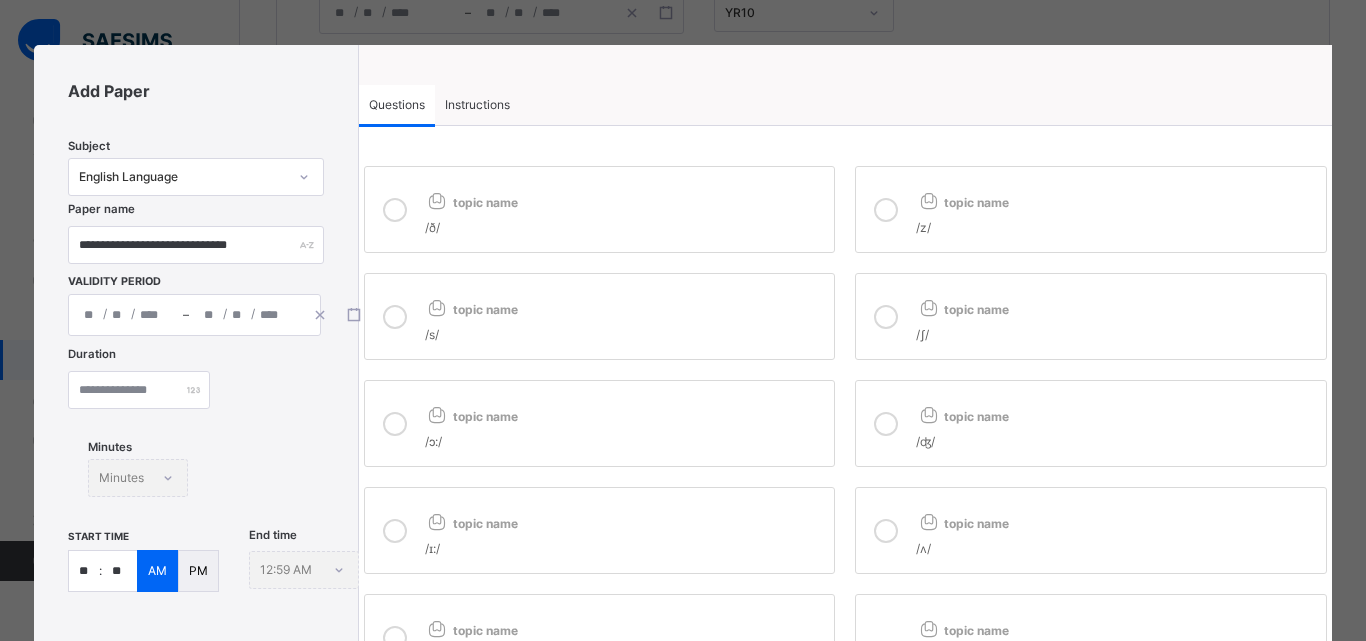 scroll, scrollTop: 0, scrollLeft: 0, axis: both 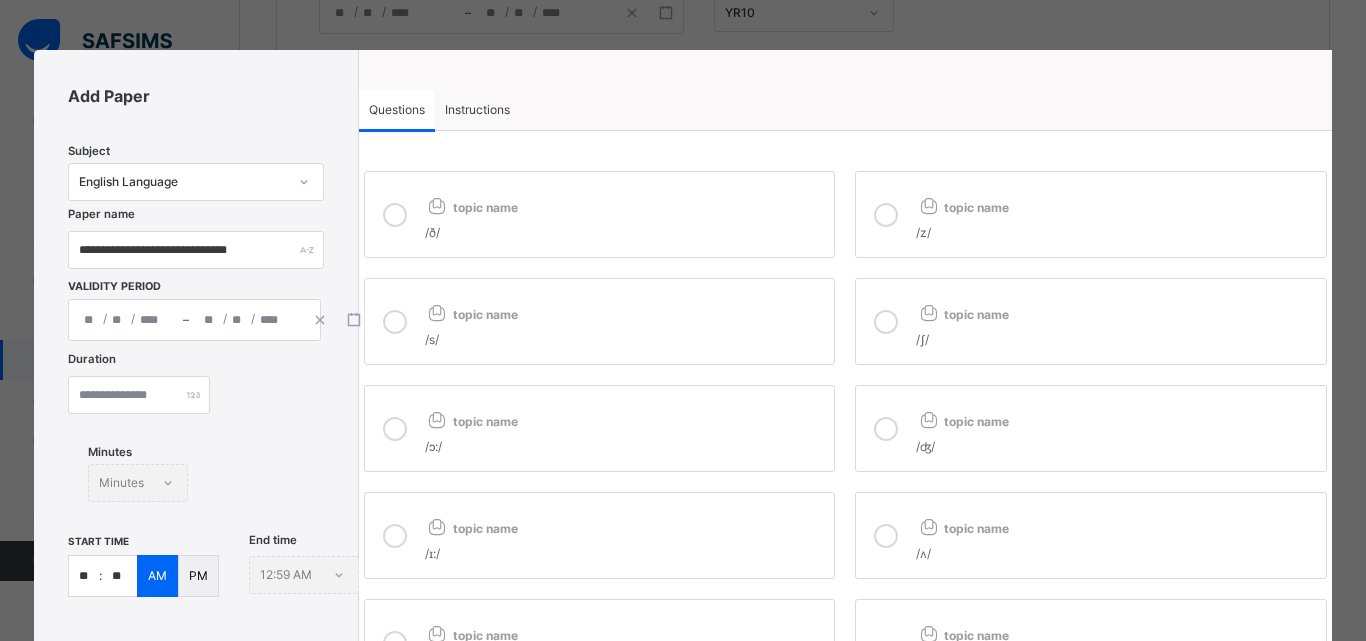 click at bounding box center [886, 215] 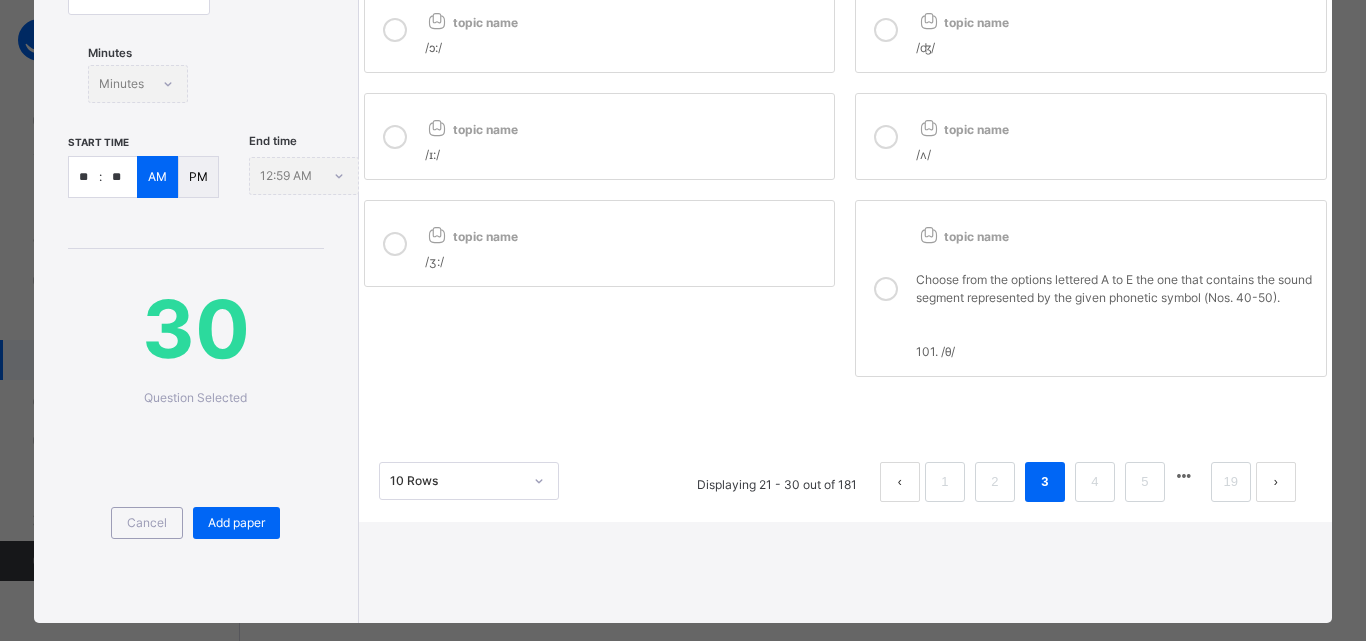scroll, scrollTop: 400, scrollLeft: 0, axis: vertical 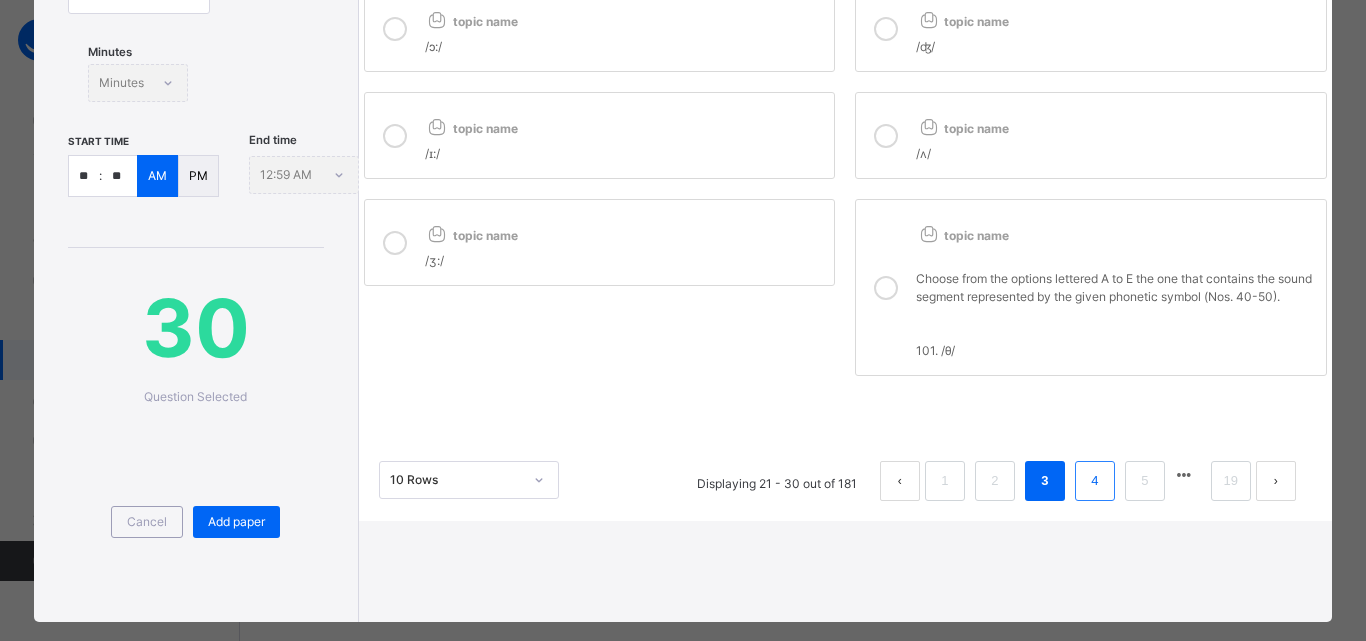 click on "4" at bounding box center [1094, 481] 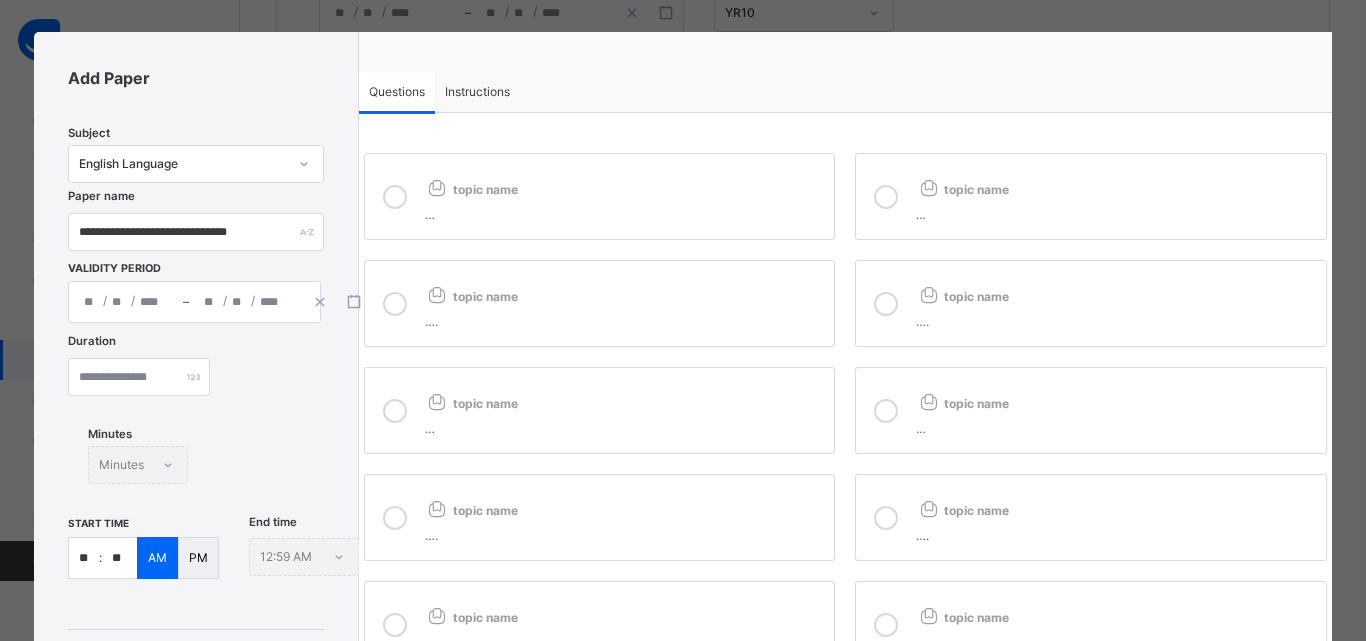 scroll, scrollTop: 0, scrollLeft: 0, axis: both 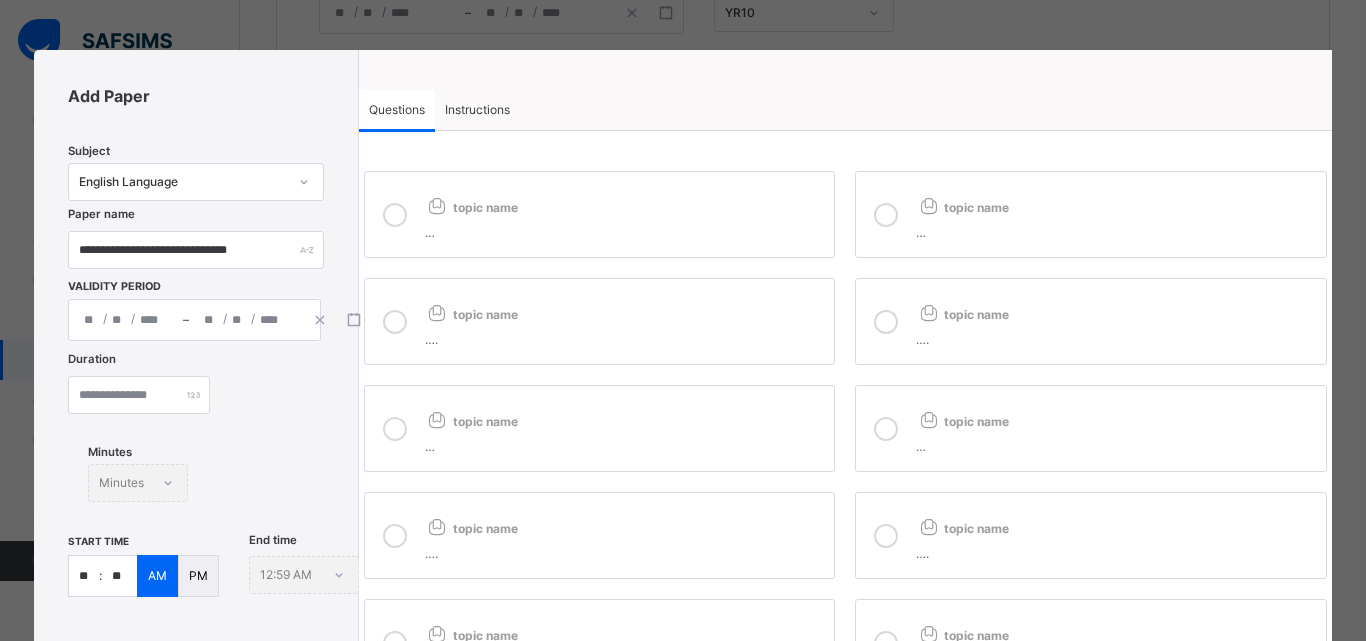 click at bounding box center (395, 215) 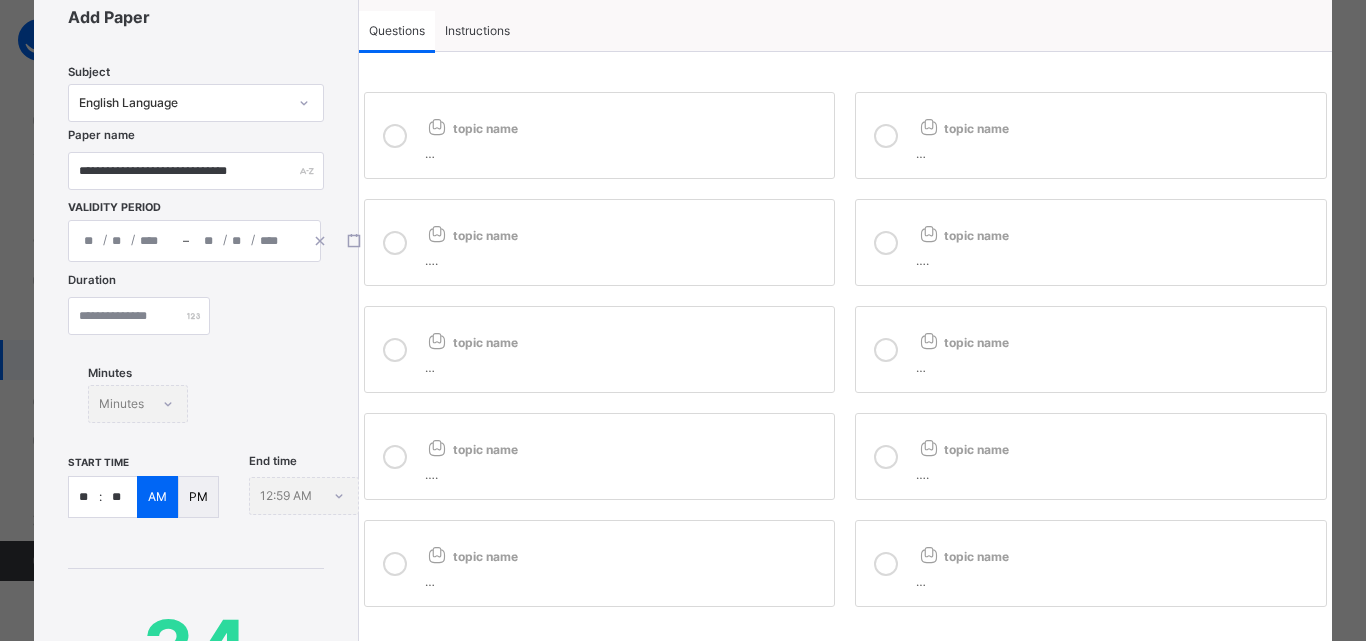 scroll, scrollTop: 200, scrollLeft: 0, axis: vertical 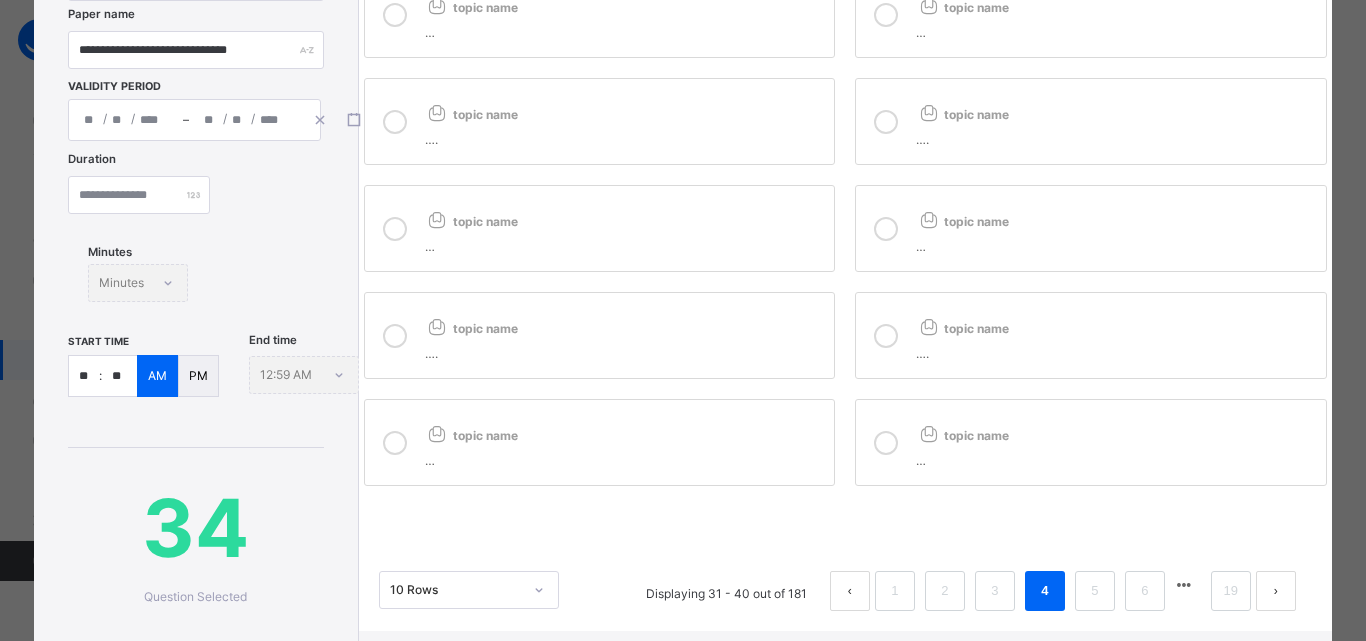 drag, startPoint x: 384, startPoint y: 225, endPoint x: 784, endPoint y: 169, distance: 403.90097 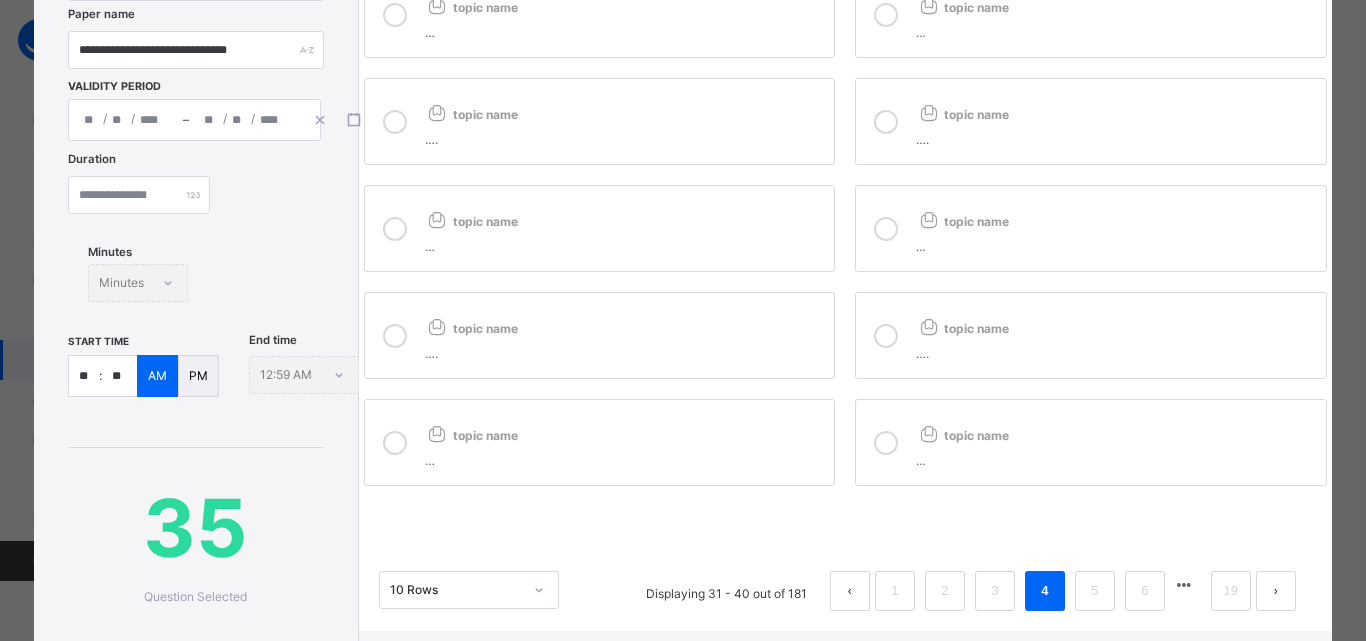 click at bounding box center (886, 229) 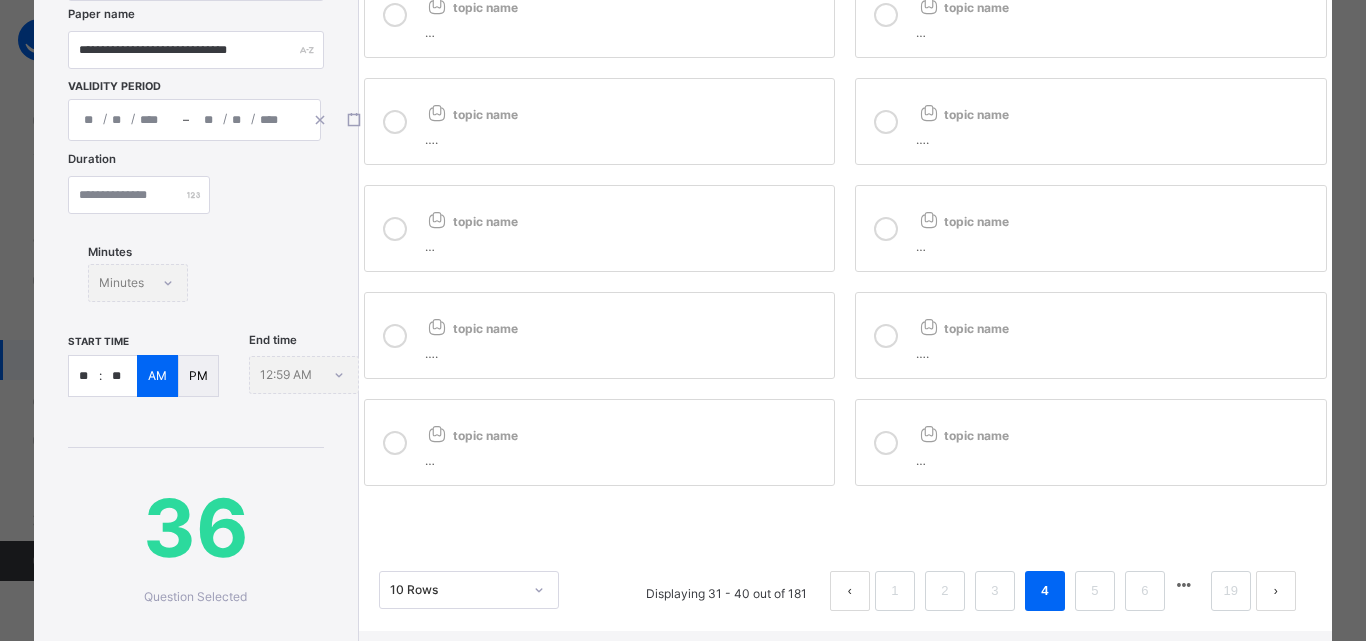 drag, startPoint x: 885, startPoint y: 340, endPoint x: 800, endPoint y: 327, distance: 85.98837 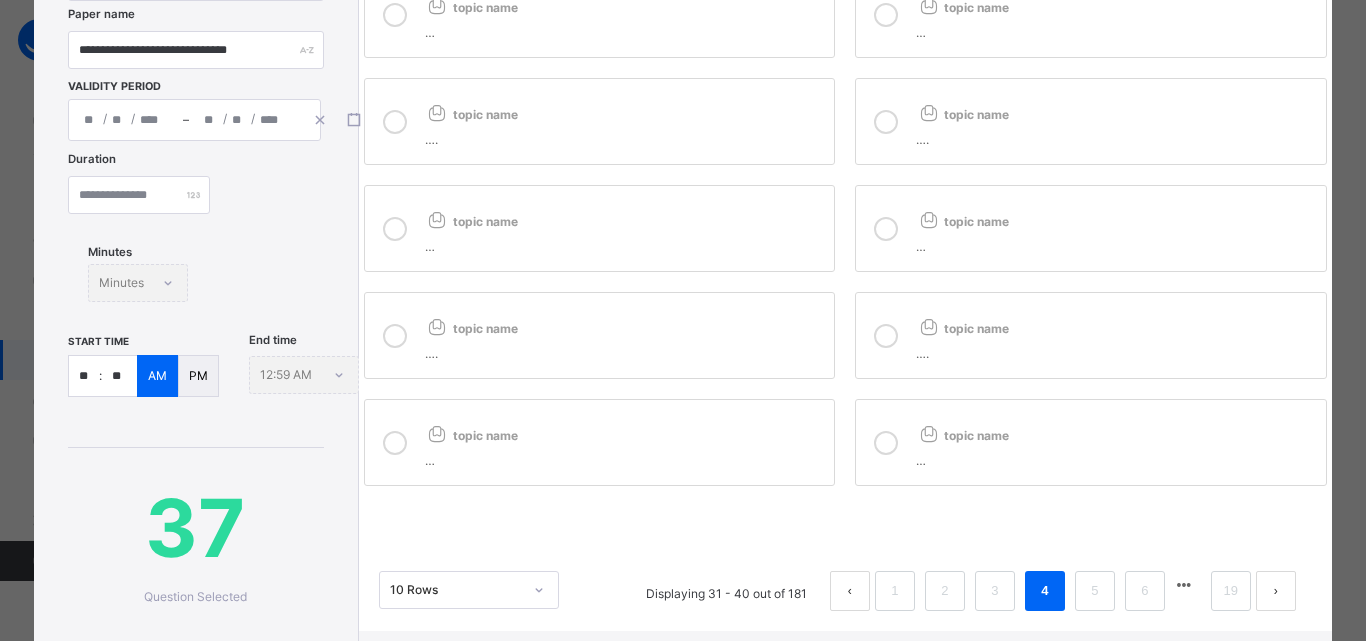 click at bounding box center [395, 336] 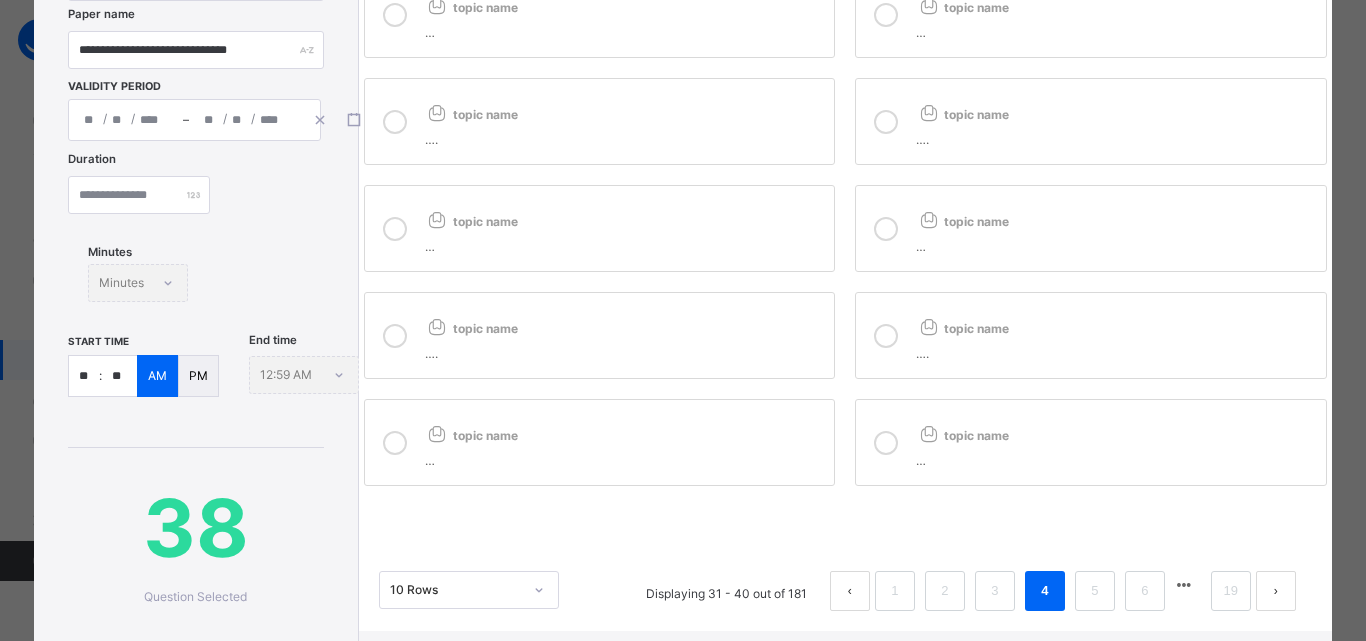 click at bounding box center (395, 443) 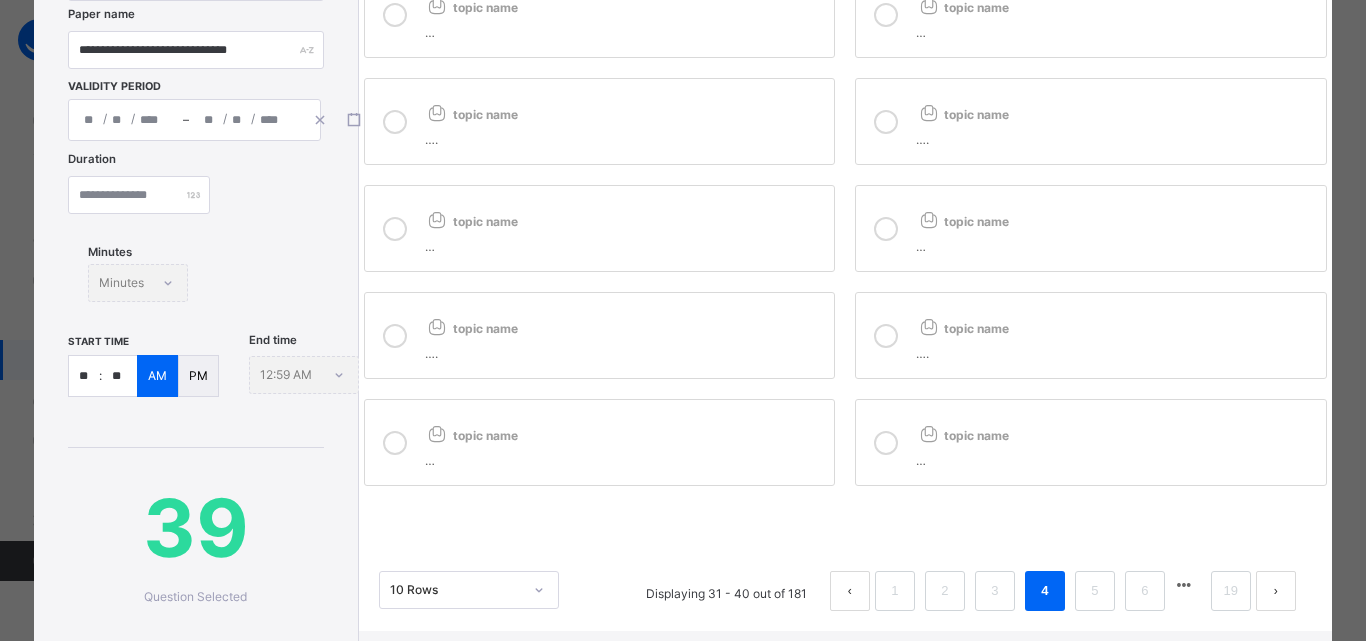 click at bounding box center [886, 443] 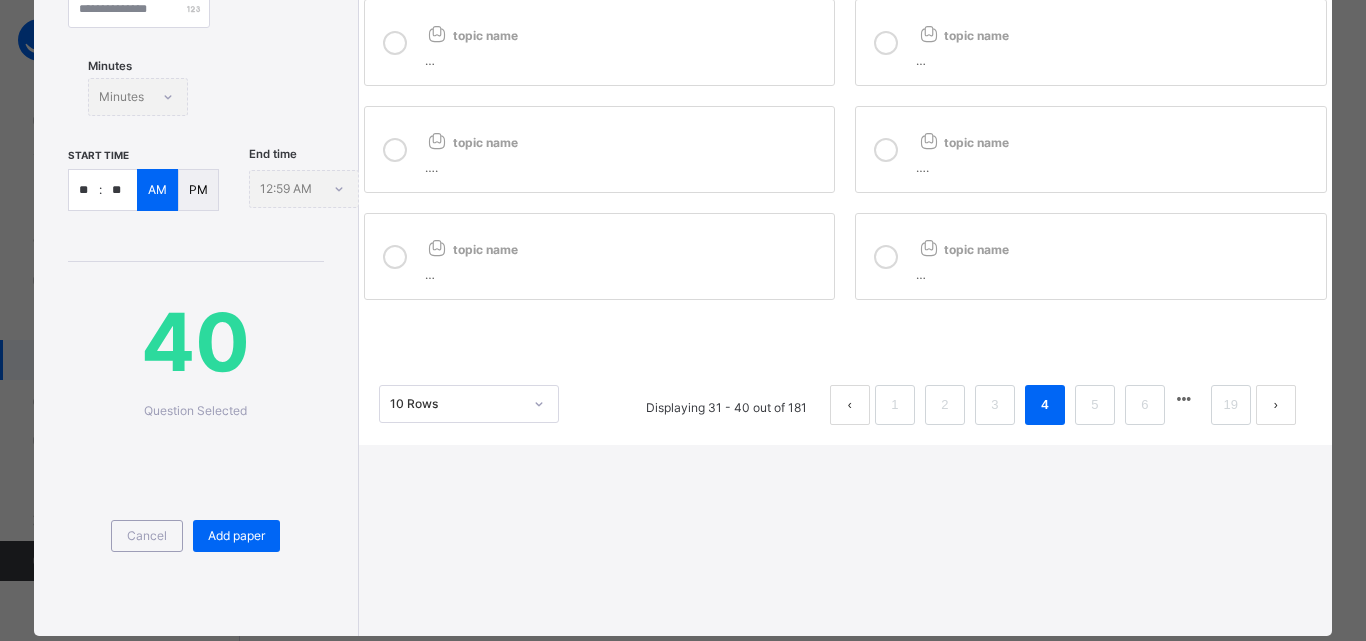 scroll, scrollTop: 400, scrollLeft: 0, axis: vertical 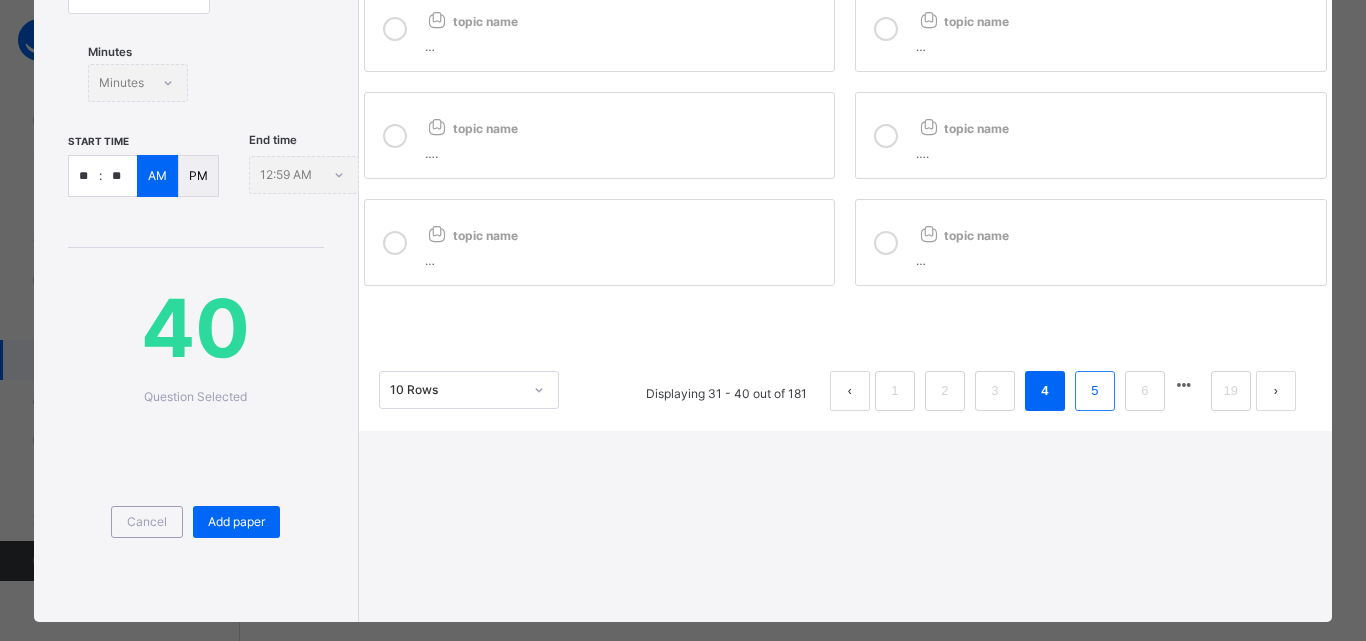 click on "5" at bounding box center [1094, 391] 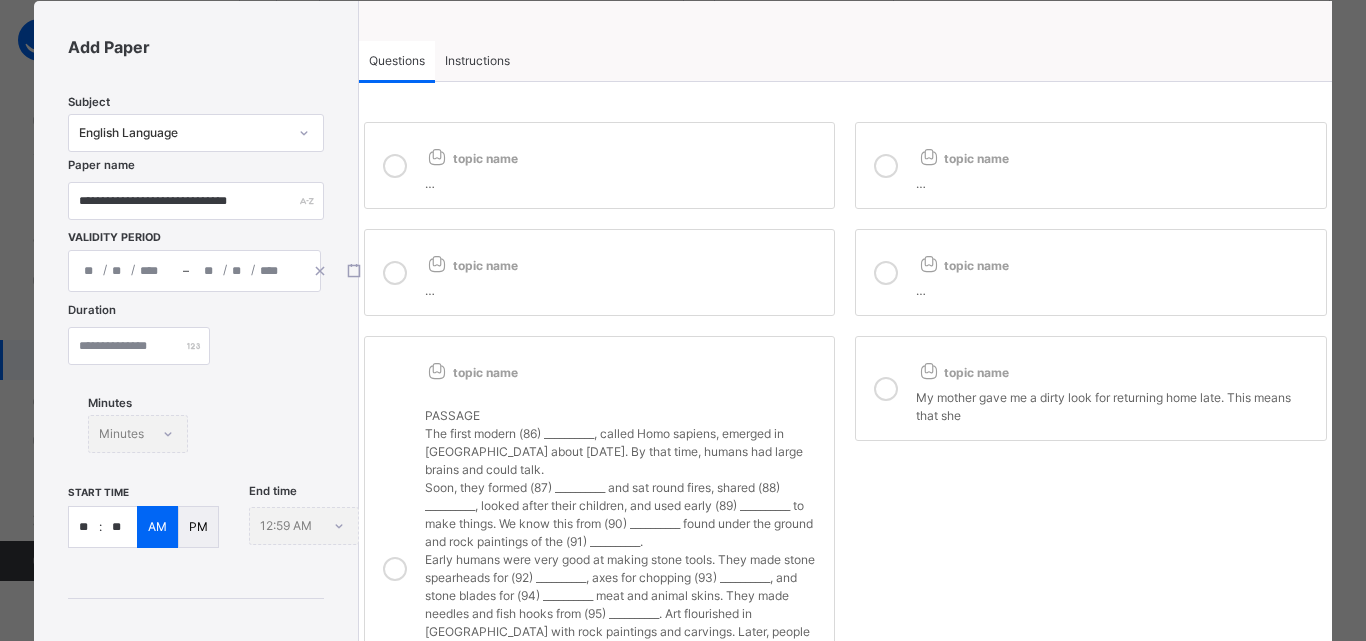 scroll, scrollTop: 0, scrollLeft: 0, axis: both 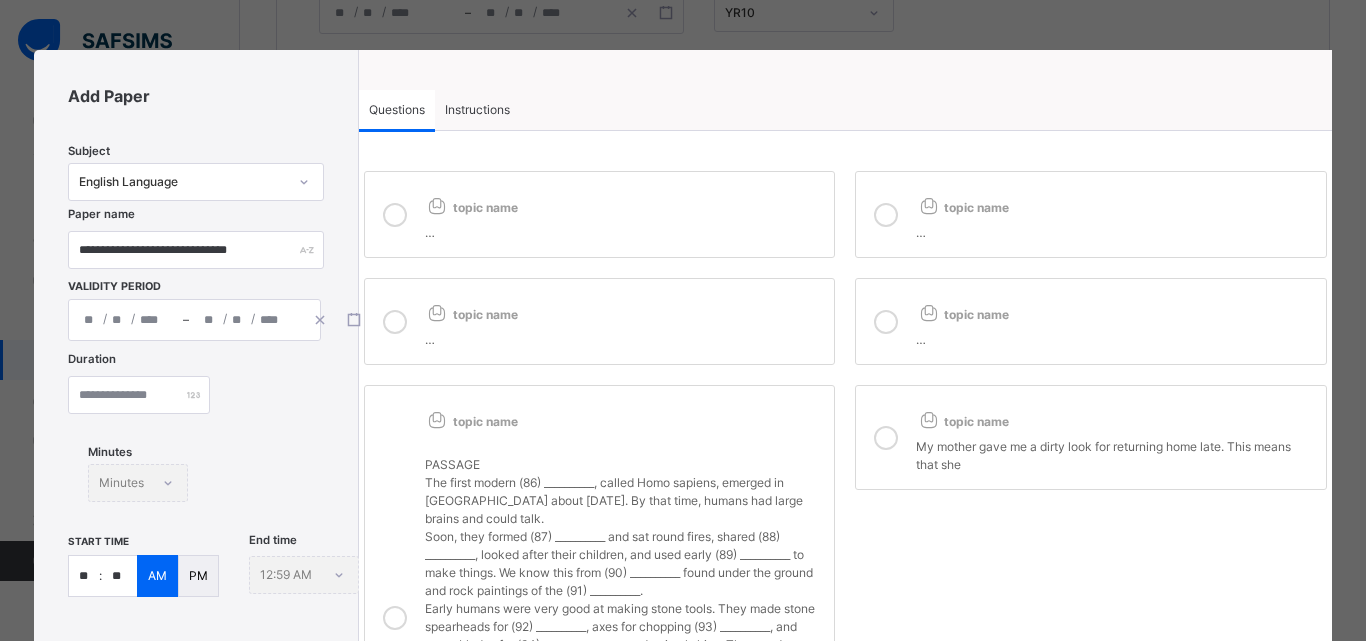 click at bounding box center [395, 215] 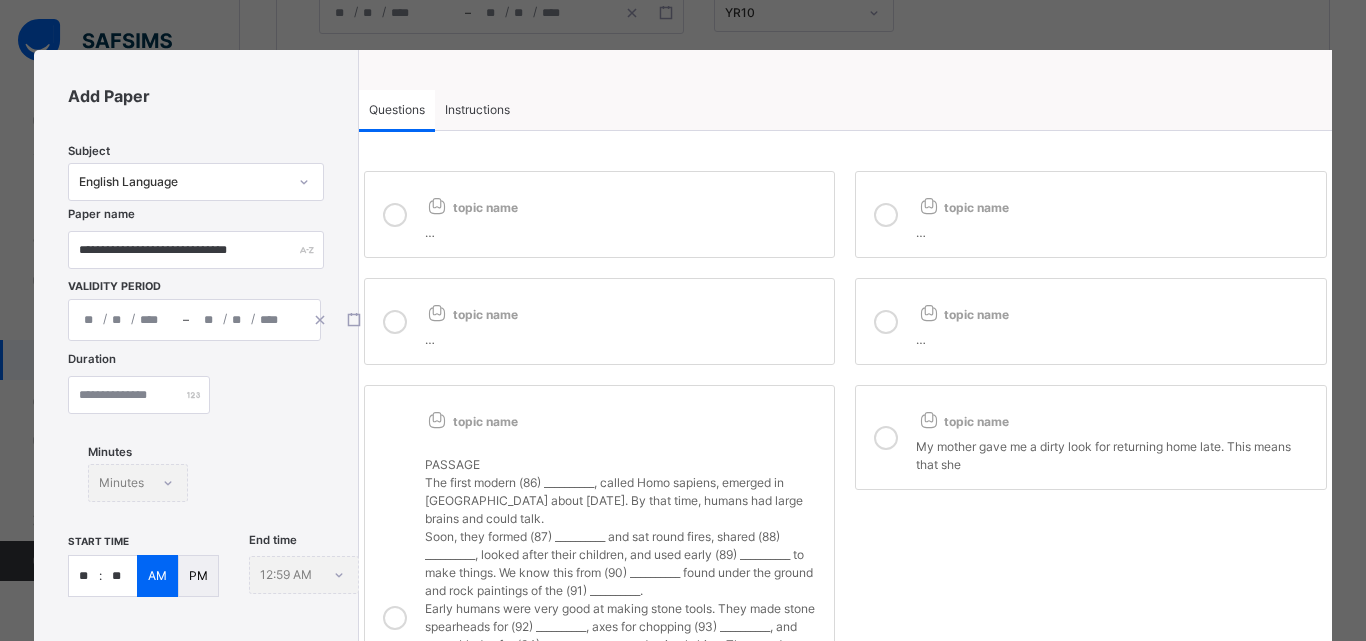 click at bounding box center (886, 215) 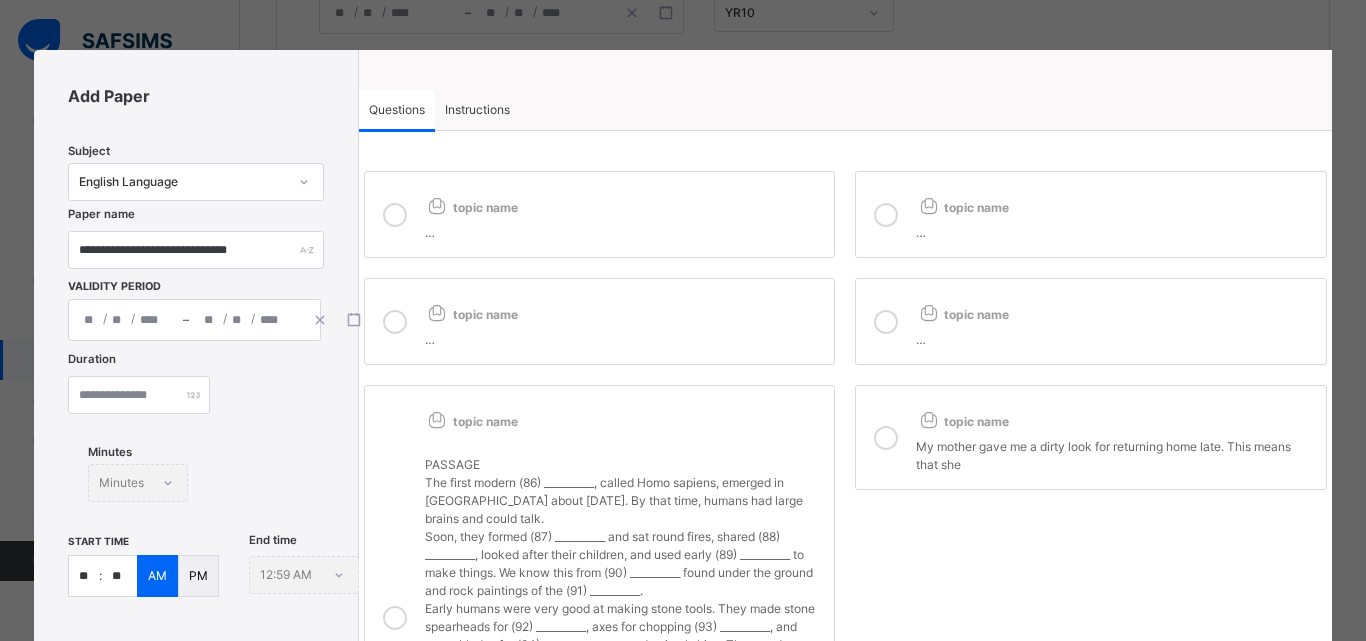 click at bounding box center [886, 322] 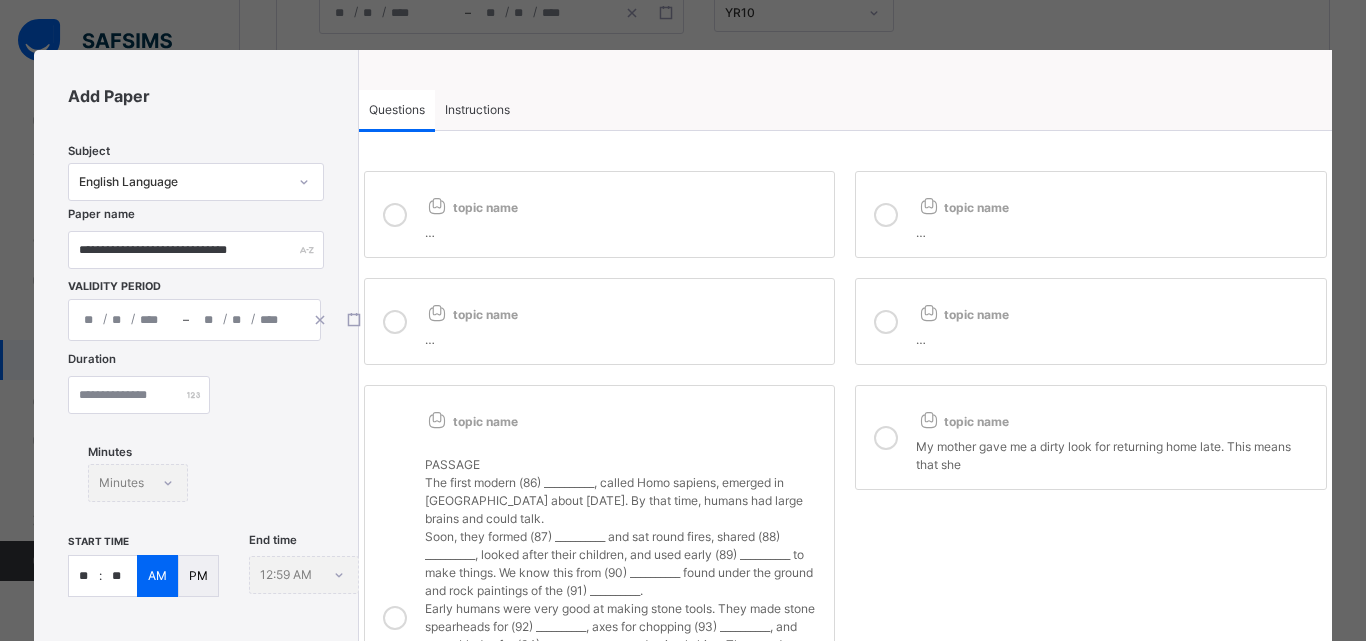 click at bounding box center [886, 438] 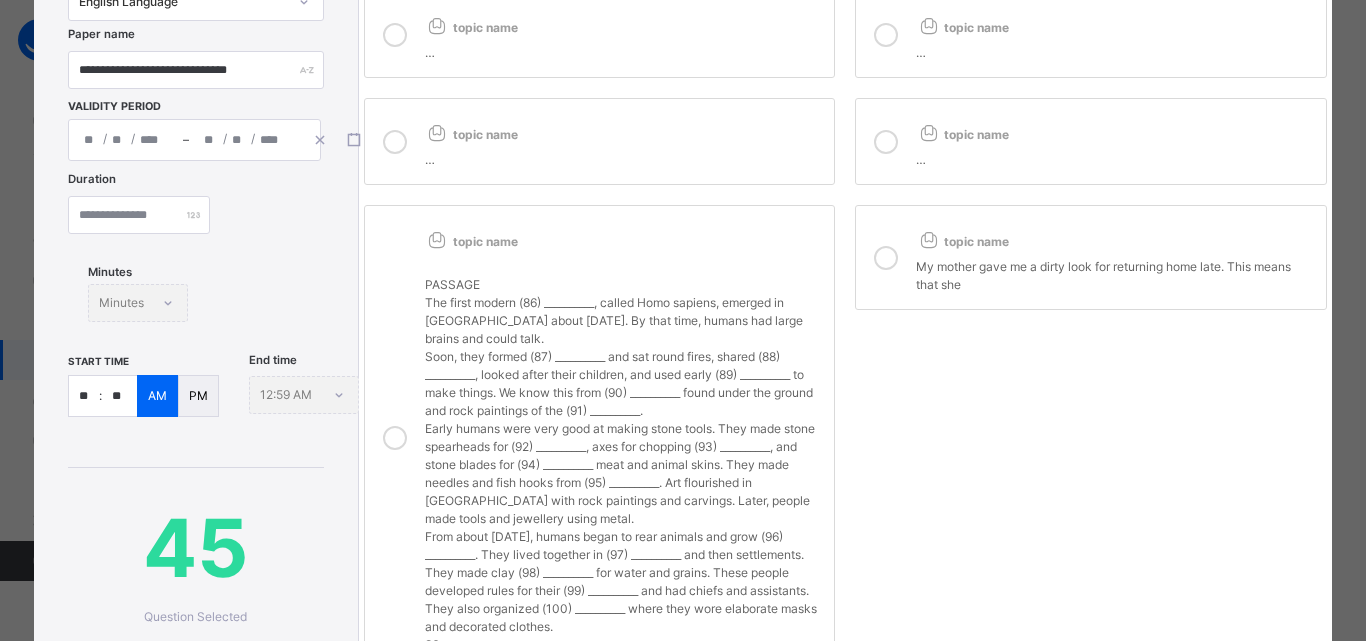 scroll, scrollTop: 200, scrollLeft: 0, axis: vertical 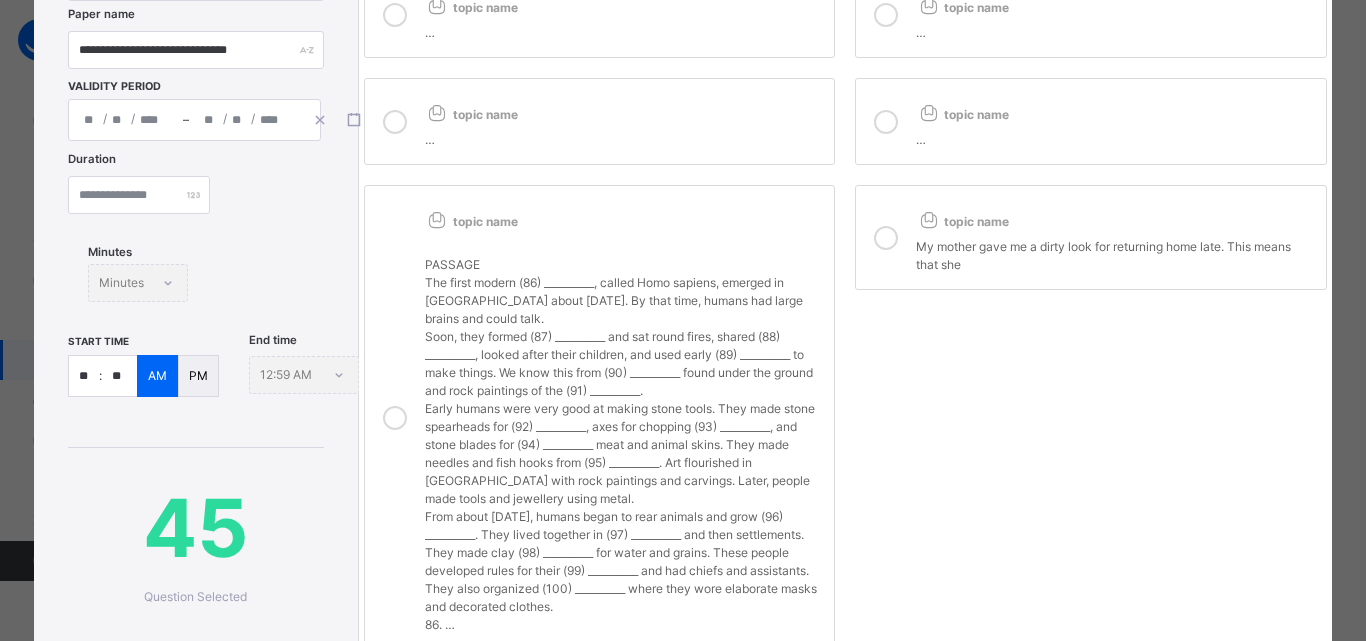 click at bounding box center (395, 418) 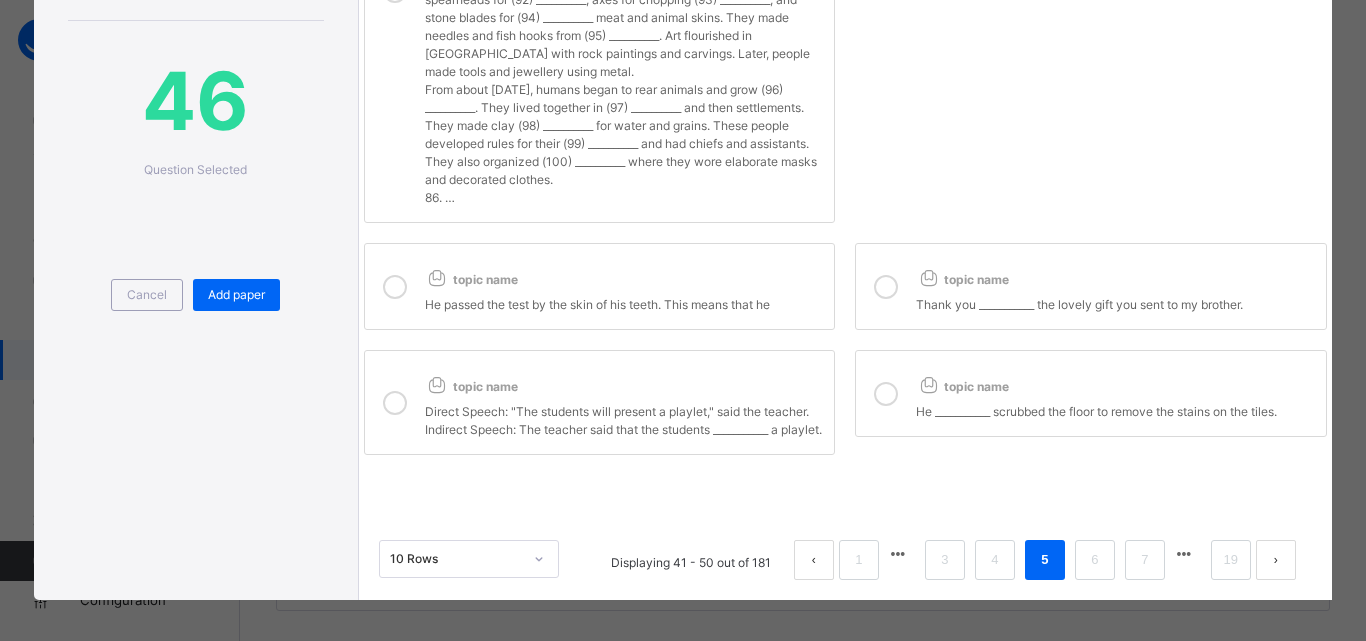 scroll, scrollTop: 654, scrollLeft: 0, axis: vertical 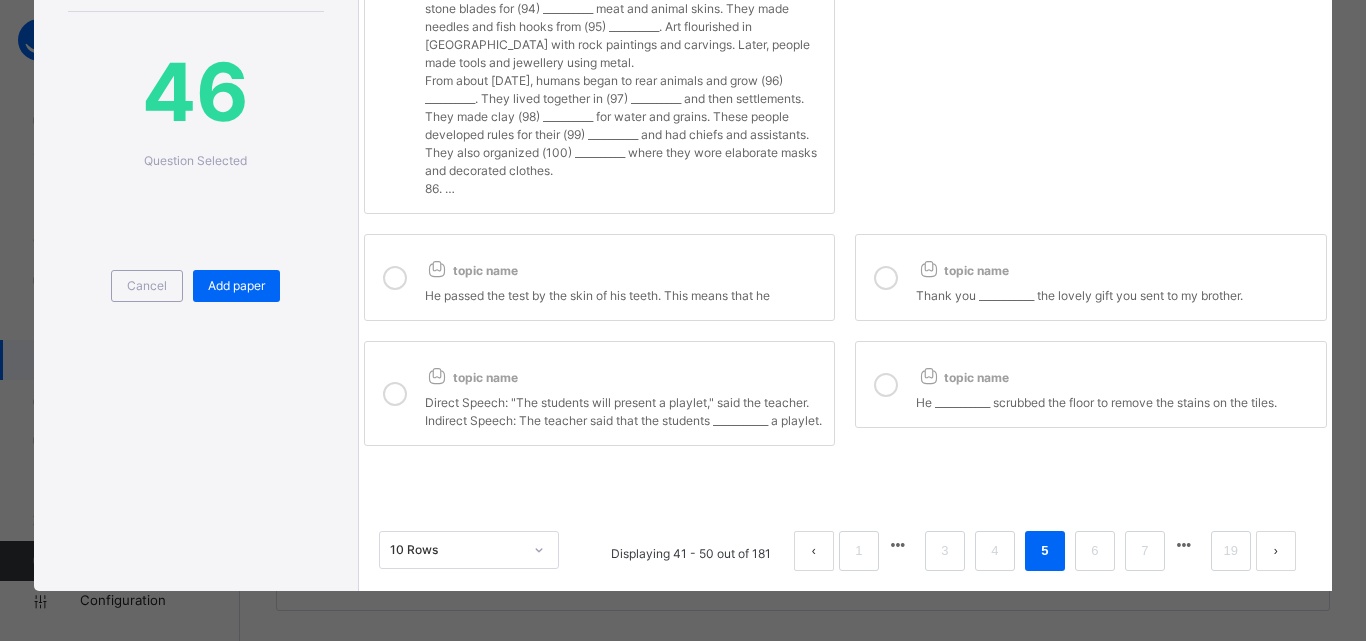click at bounding box center (395, 278) 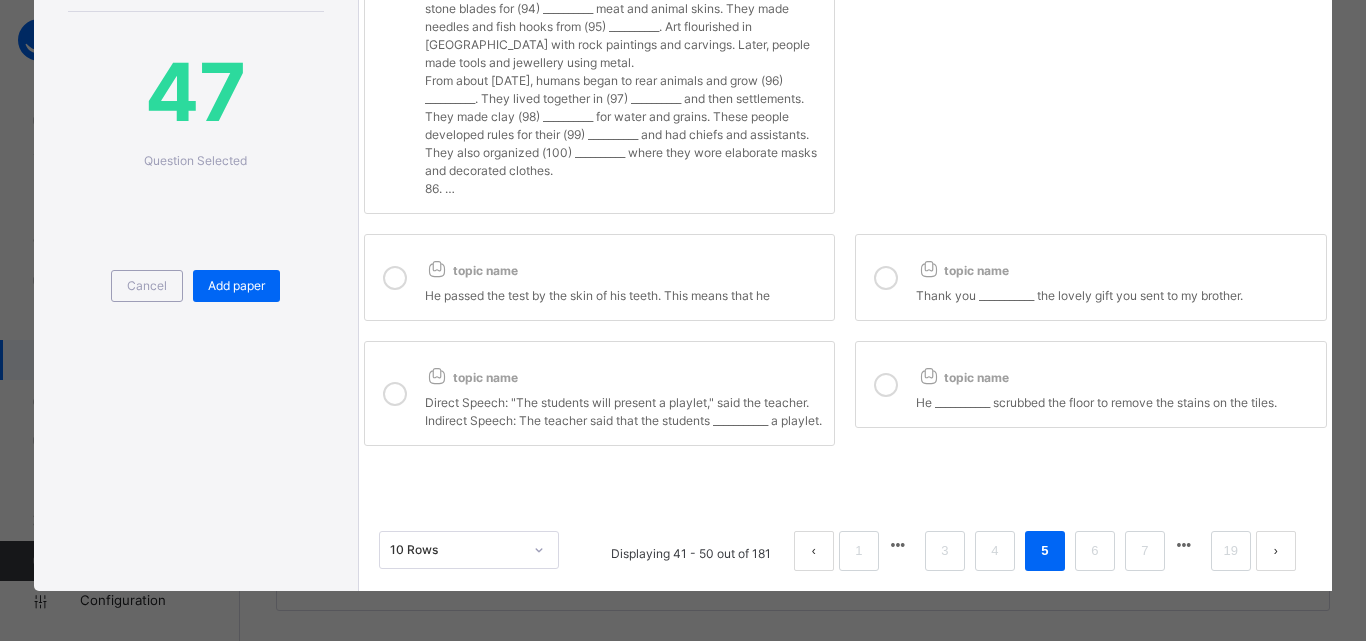 click at bounding box center (395, 394) 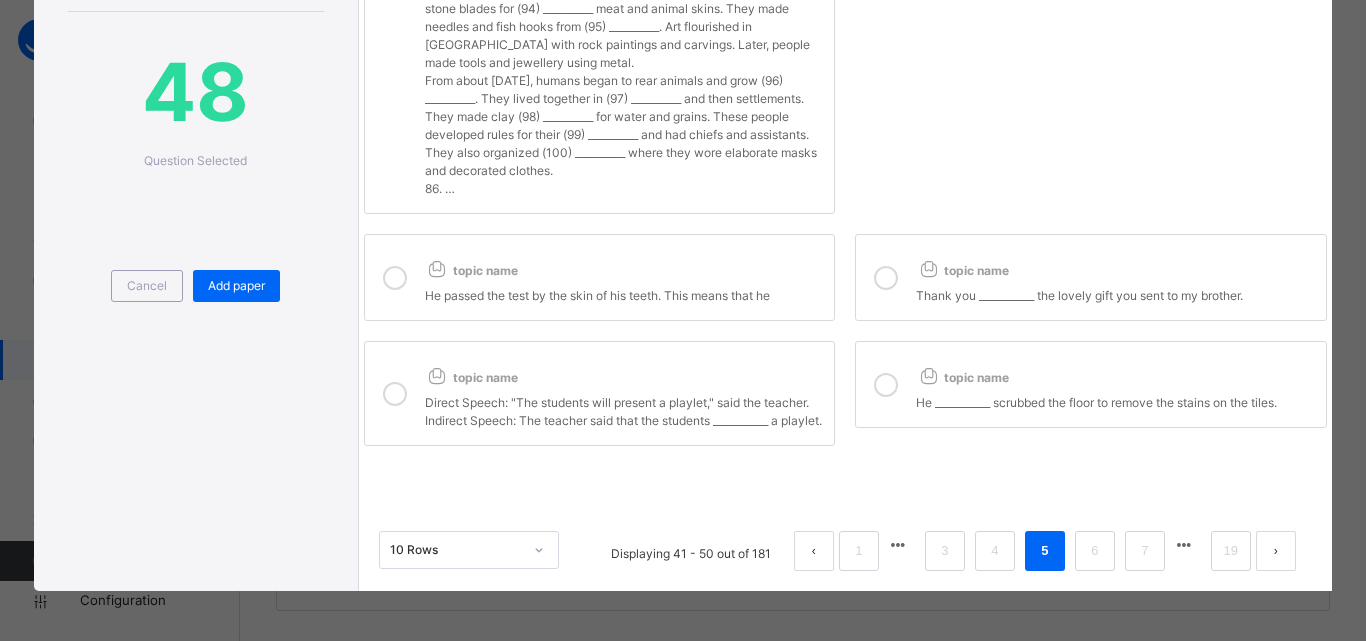 click at bounding box center (886, 277) 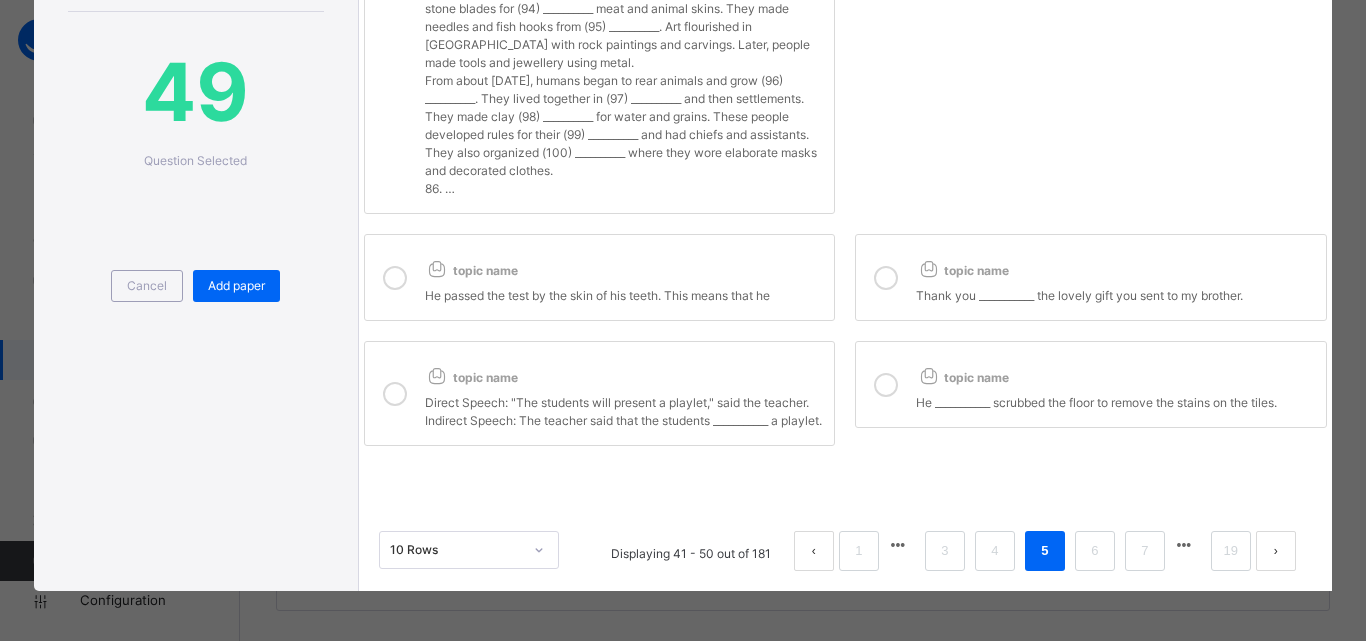 click at bounding box center (886, 385) 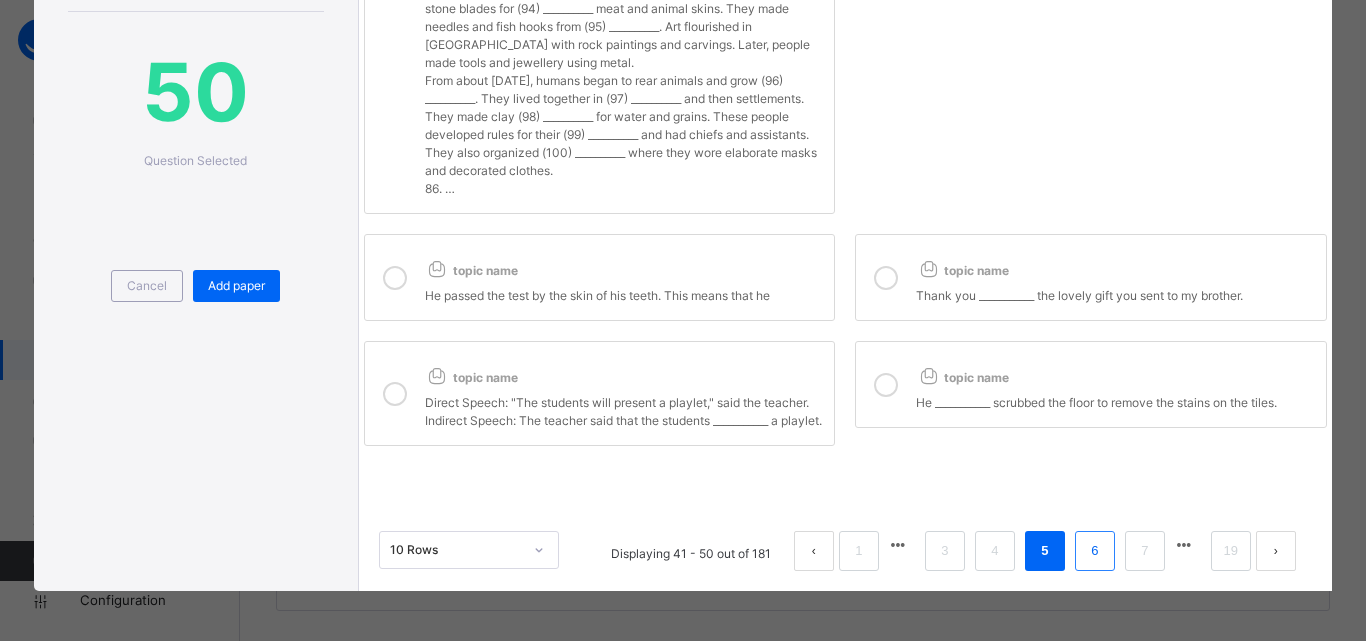 click on "6" at bounding box center (1094, 551) 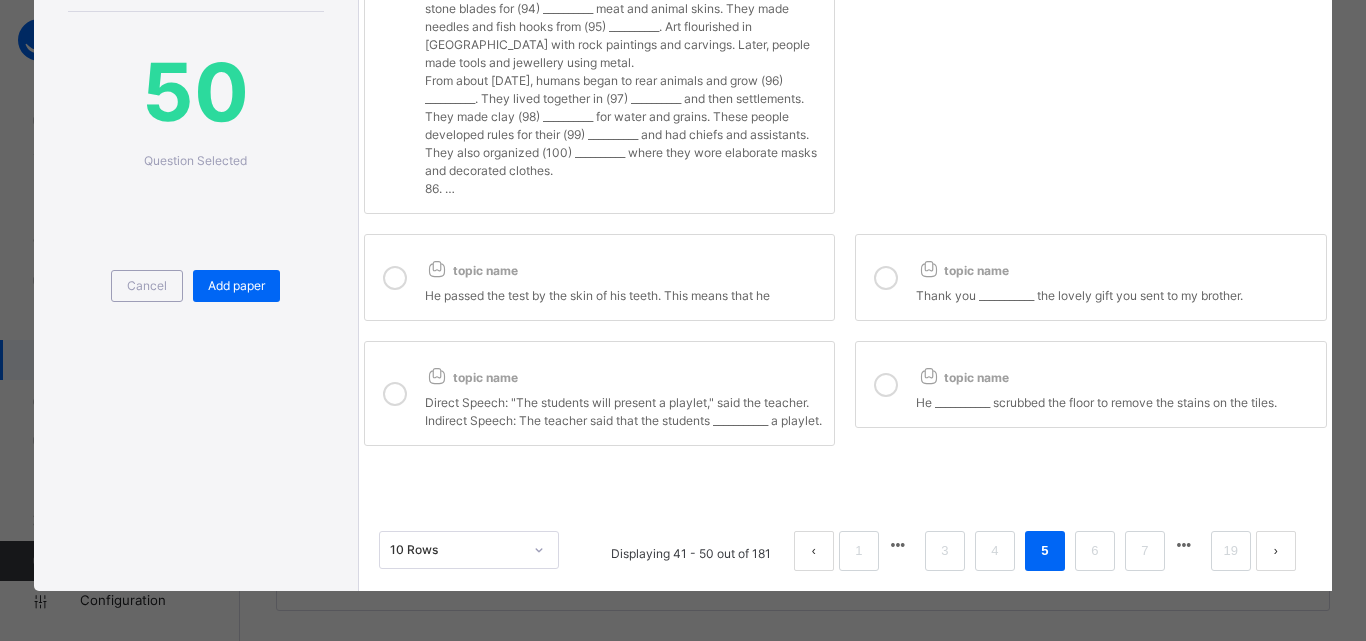 scroll, scrollTop: 431, scrollLeft: 0, axis: vertical 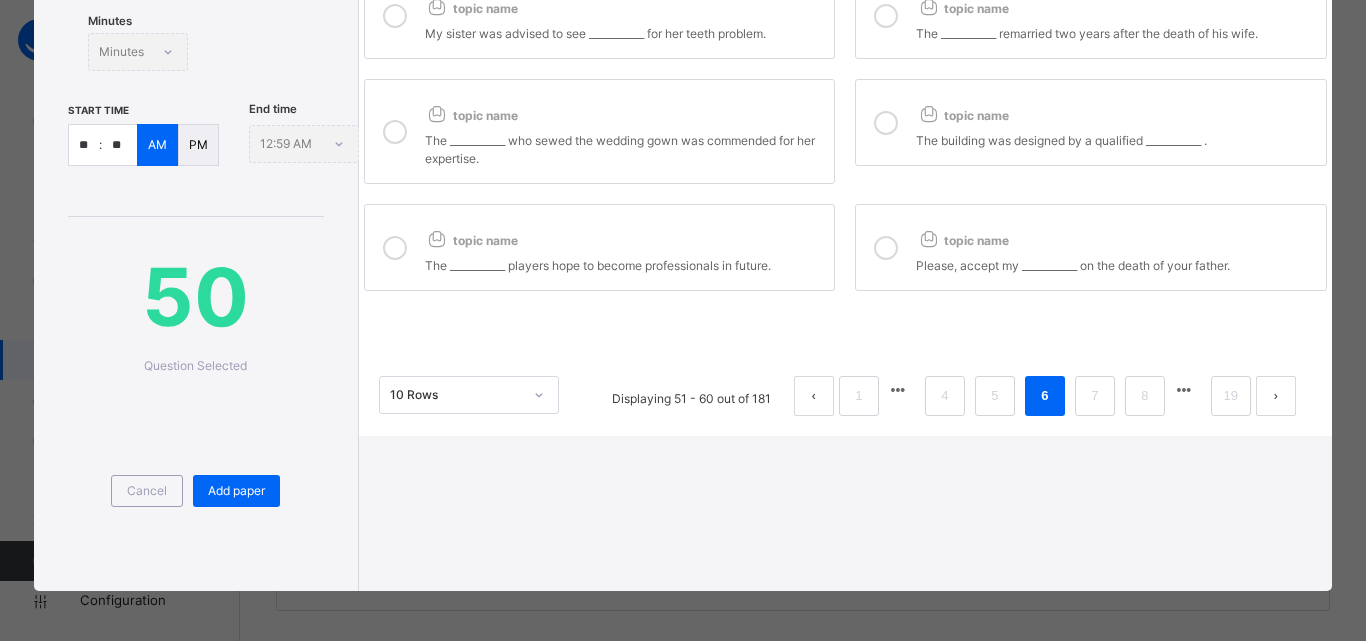 click at bounding box center [395, 248] 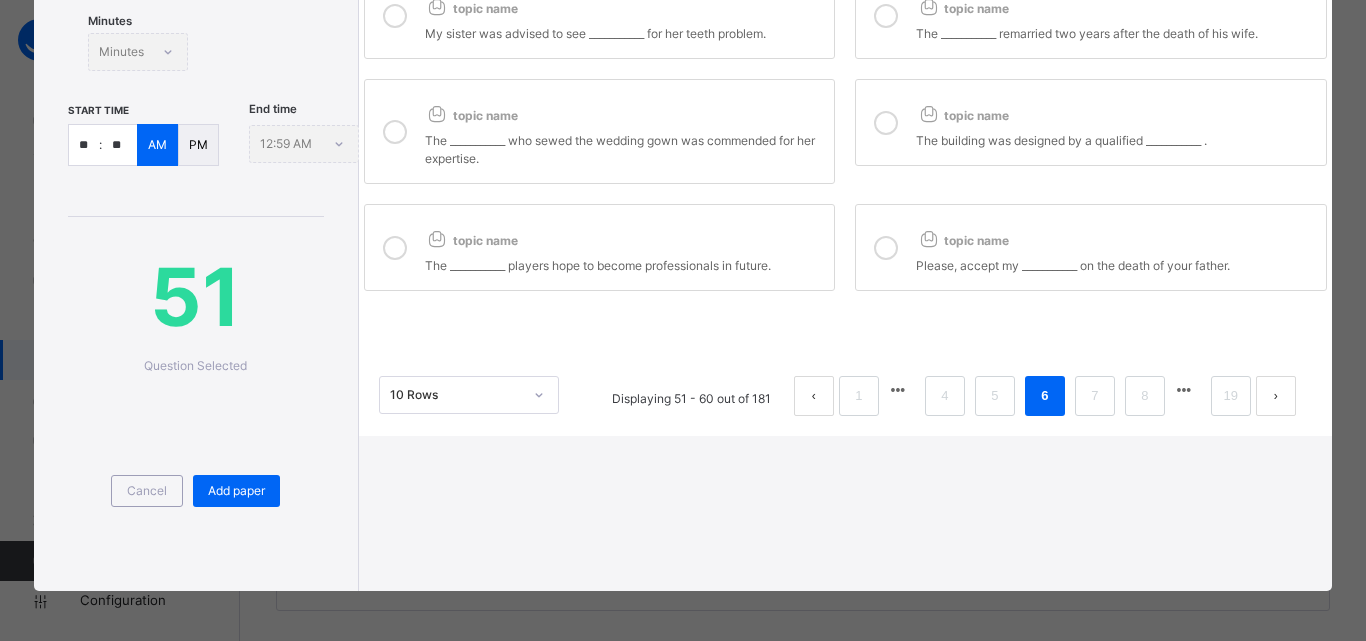 drag, startPoint x: 881, startPoint y: 245, endPoint x: 879, endPoint y: 173, distance: 72.02777 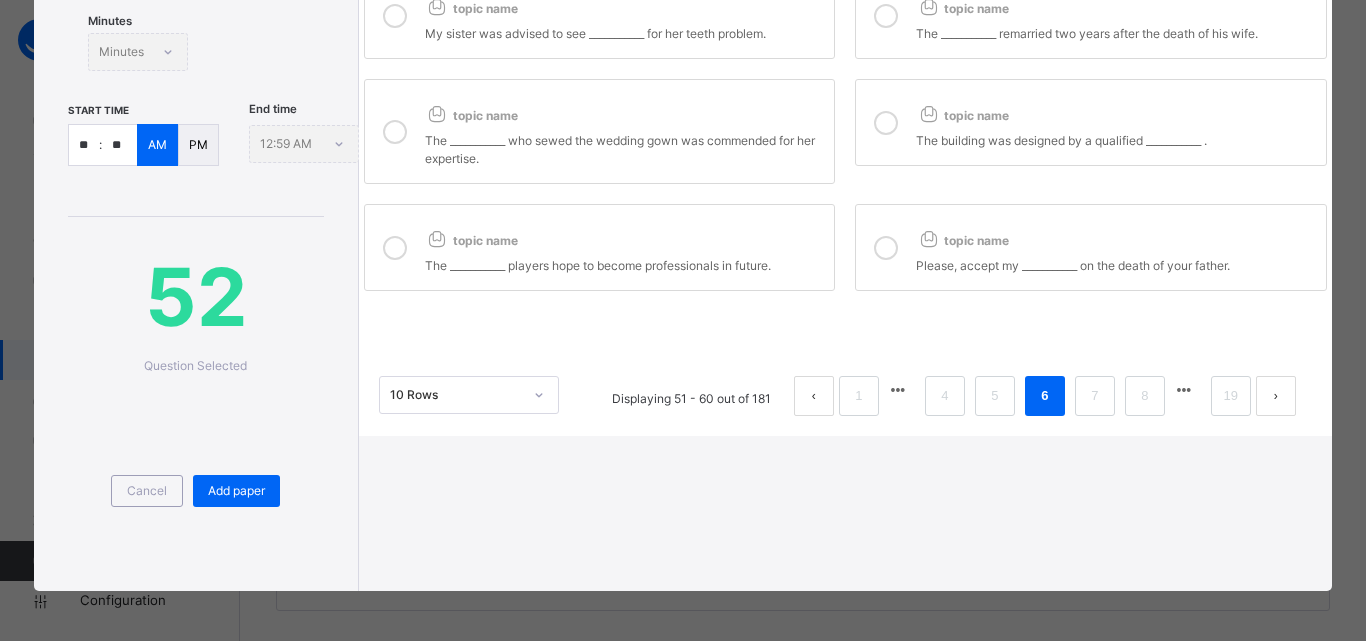 drag, startPoint x: 881, startPoint y: 125, endPoint x: 404, endPoint y: 94, distance: 478.0063 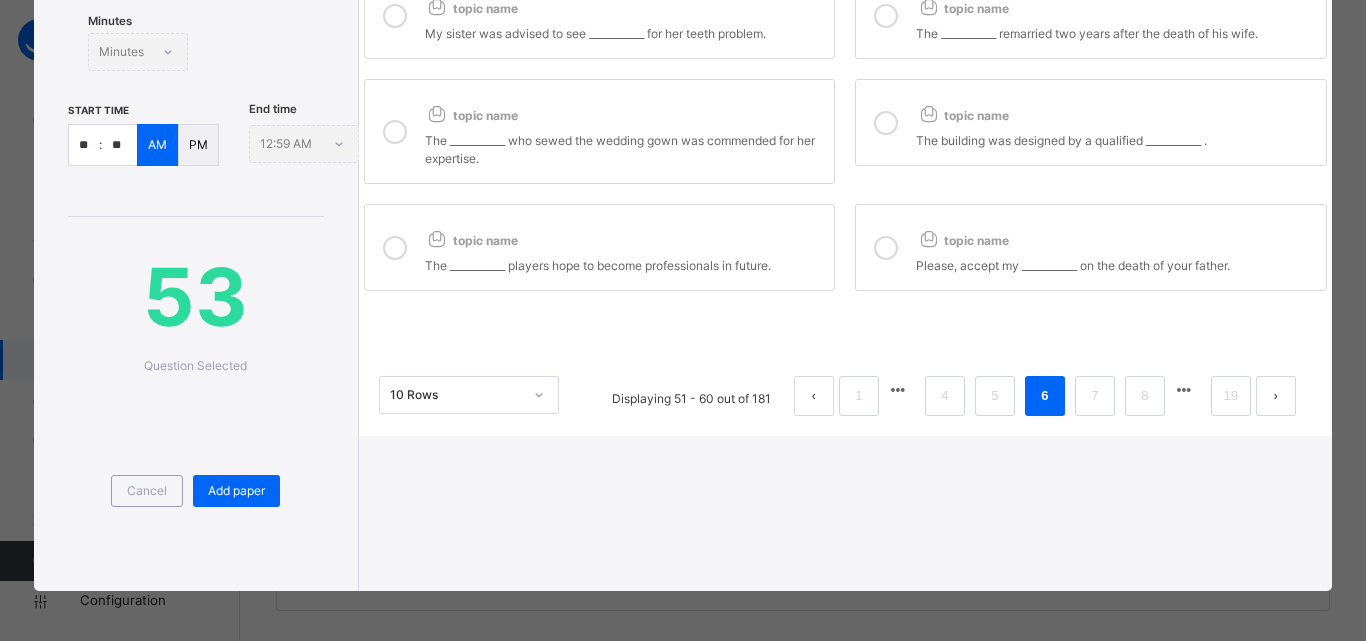 click at bounding box center (395, 132) 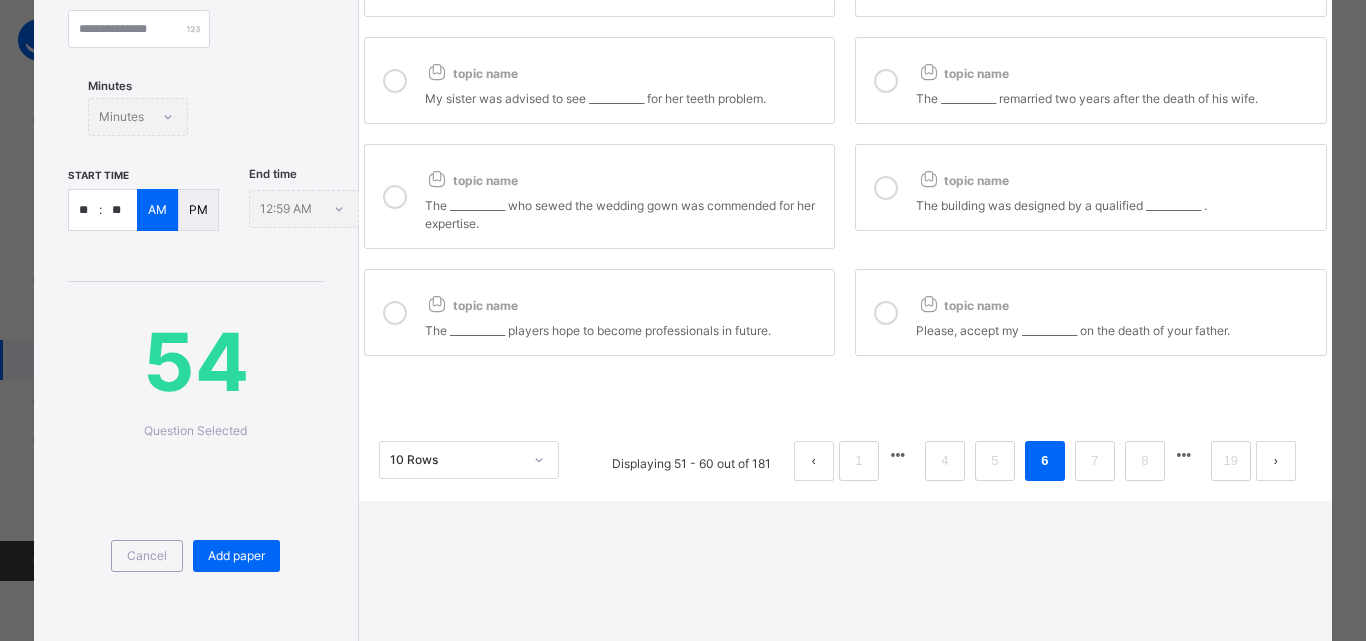 scroll, scrollTop: 331, scrollLeft: 0, axis: vertical 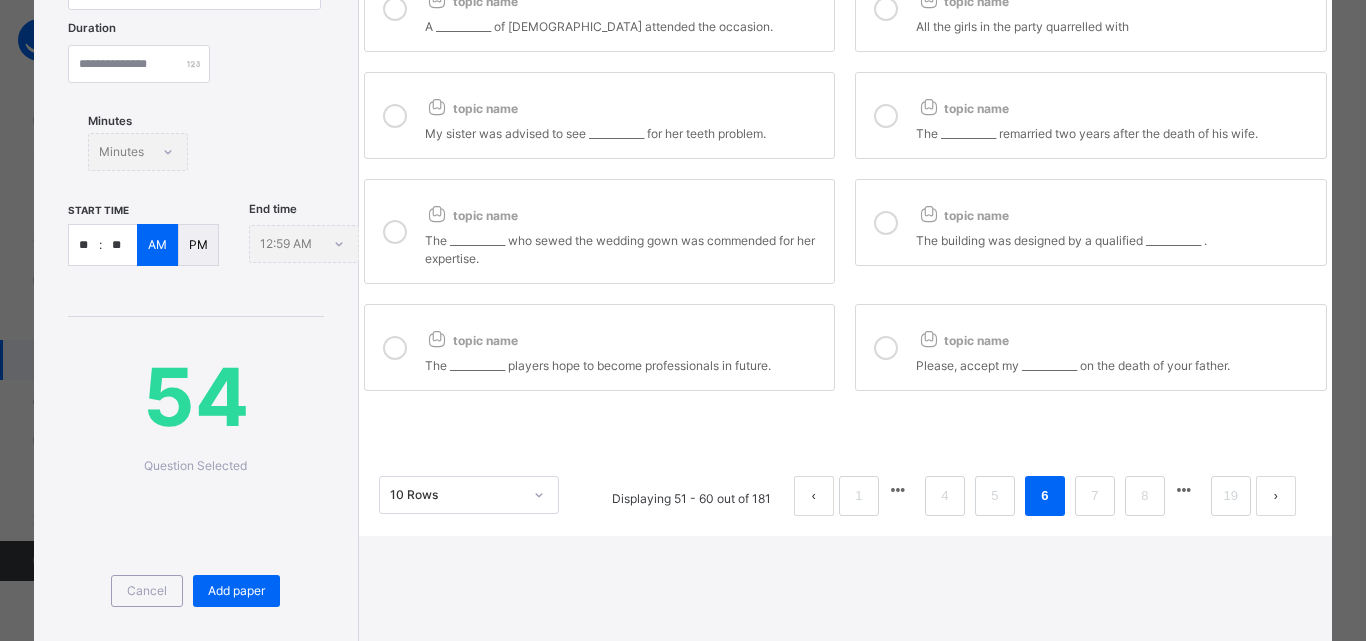 click at bounding box center (395, 116) 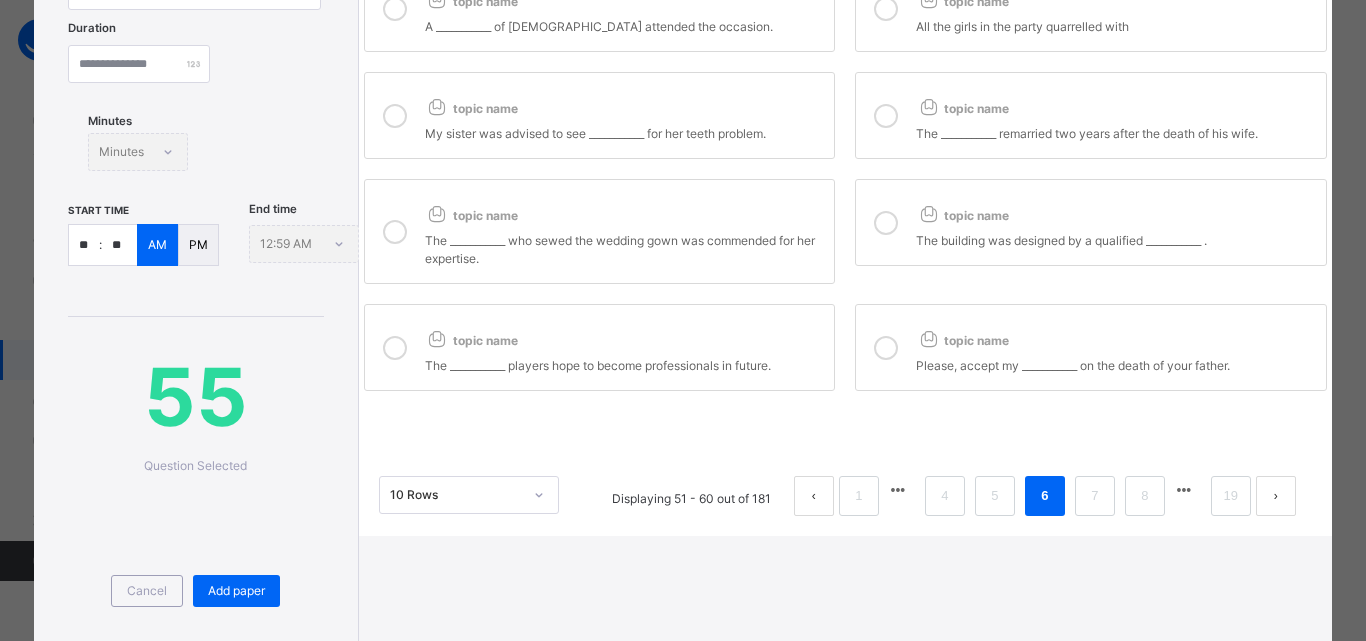 click at bounding box center (886, 116) 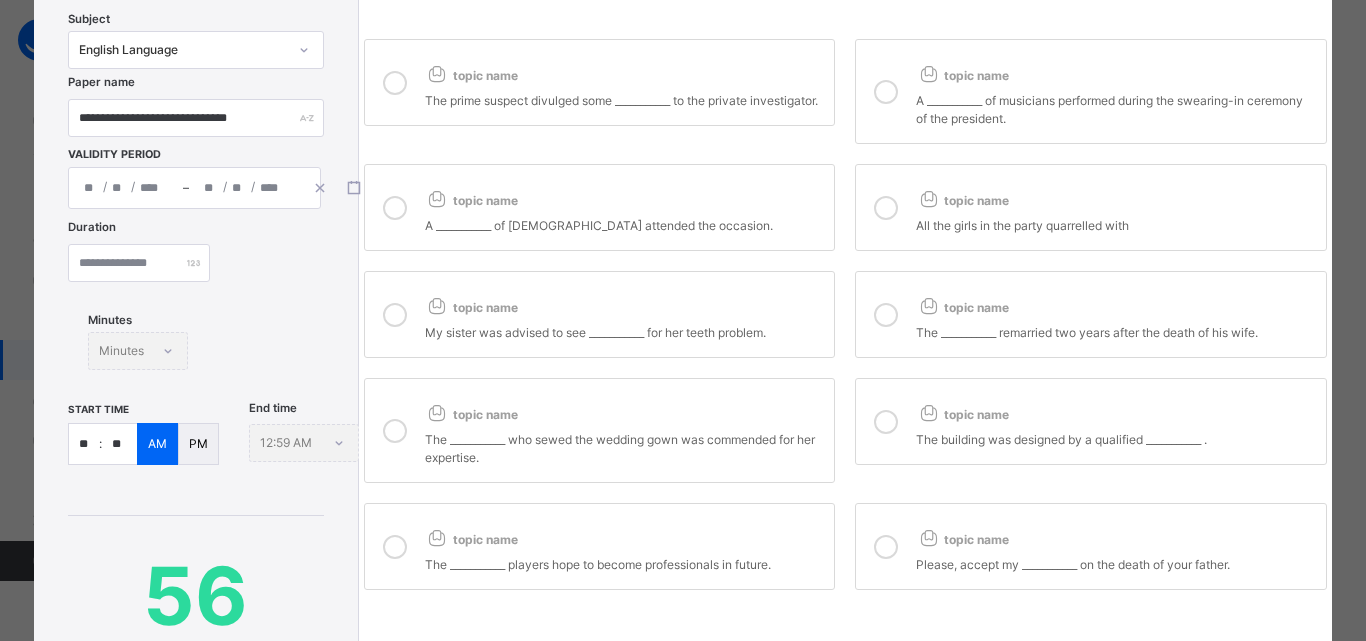 scroll, scrollTop: 131, scrollLeft: 0, axis: vertical 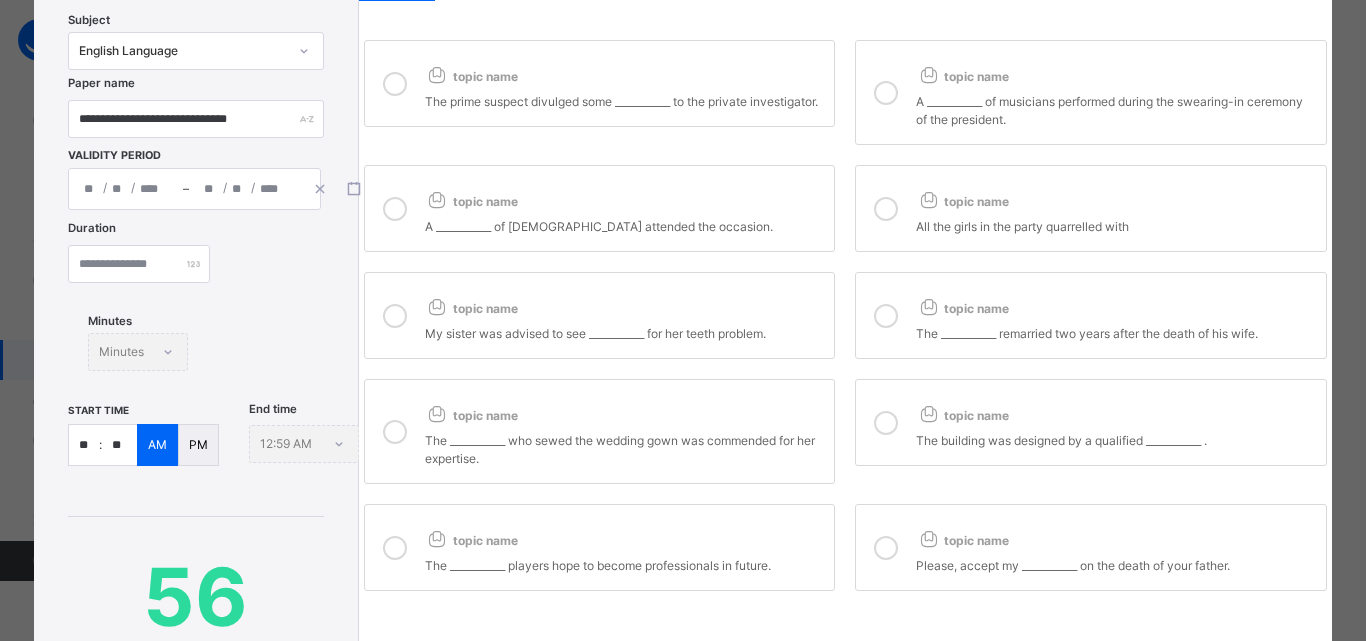 click at bounding box center (886, 209) 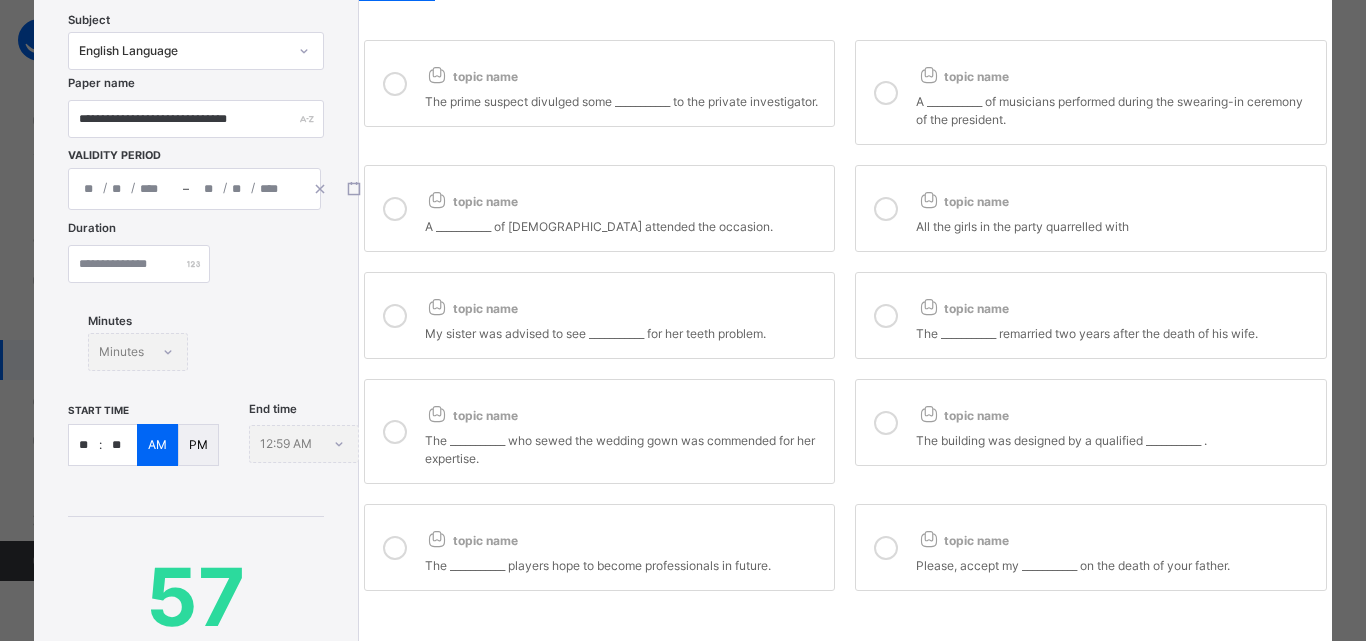 click at bounding box center [395, 209] 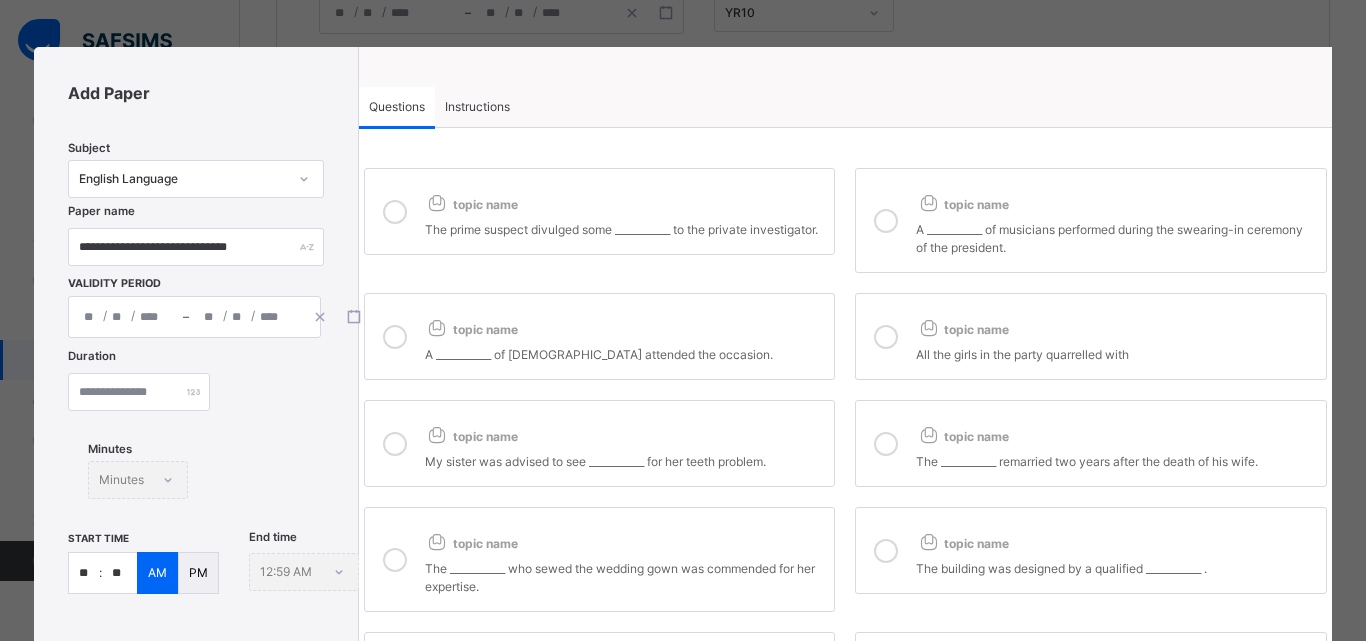 scroll, scrollTop: 0, scrollLeft: 0, axis: both 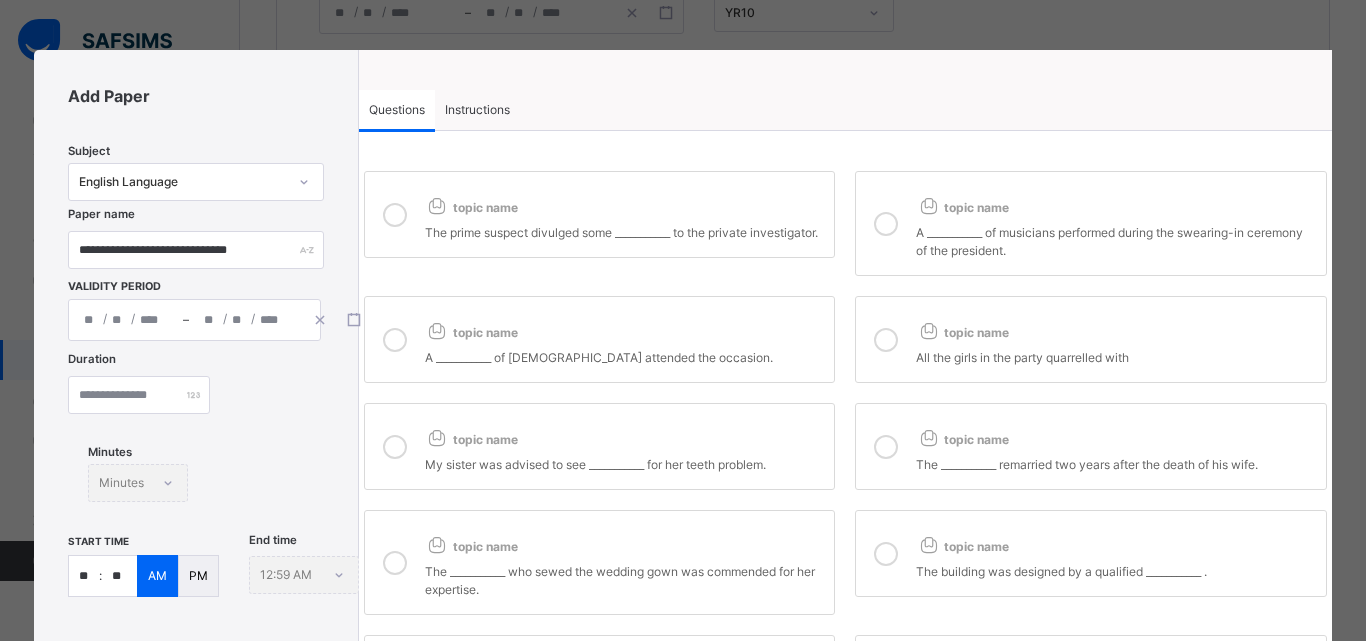 click at bounding box center (395, 215) 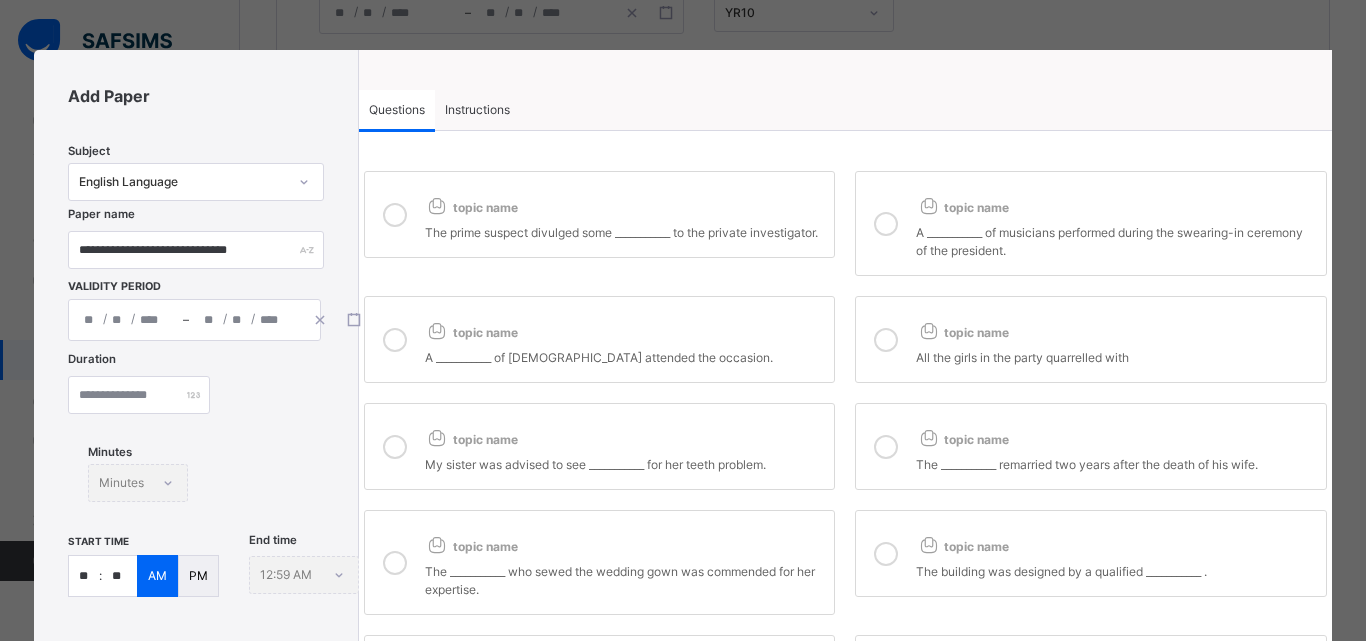 click at bounding box center (886, 224) 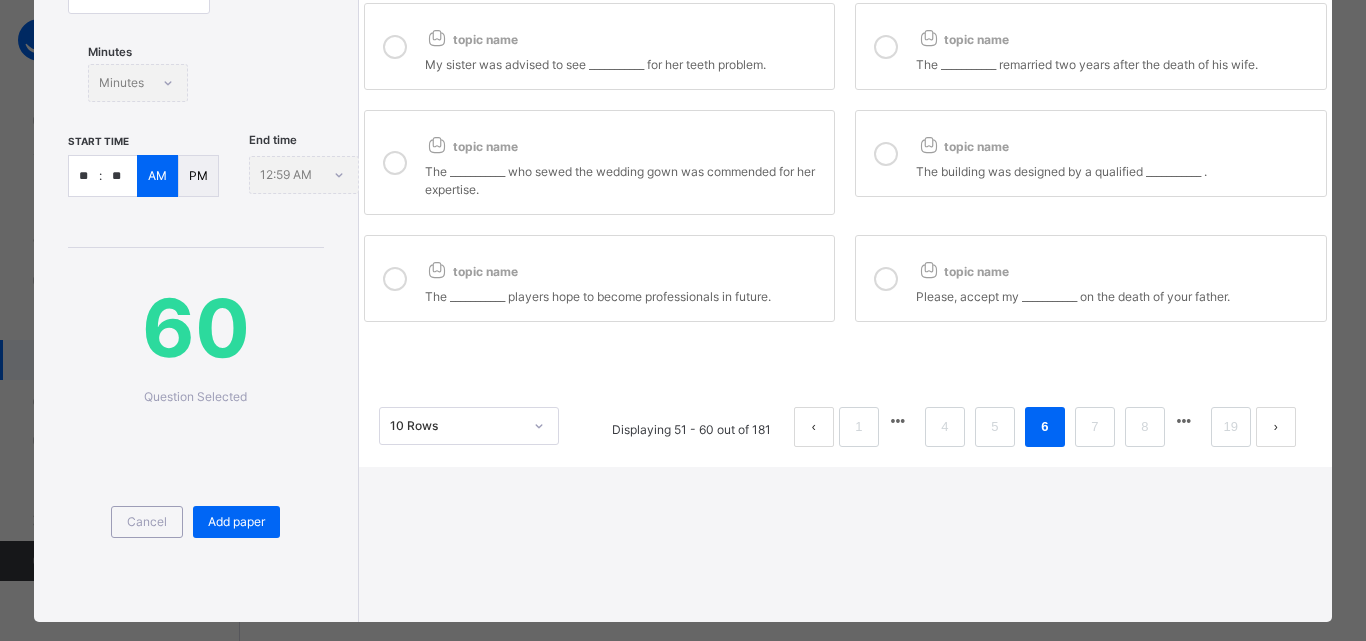 scroll, scrollTop: 431, scrollLeft: 0, axis: vertical 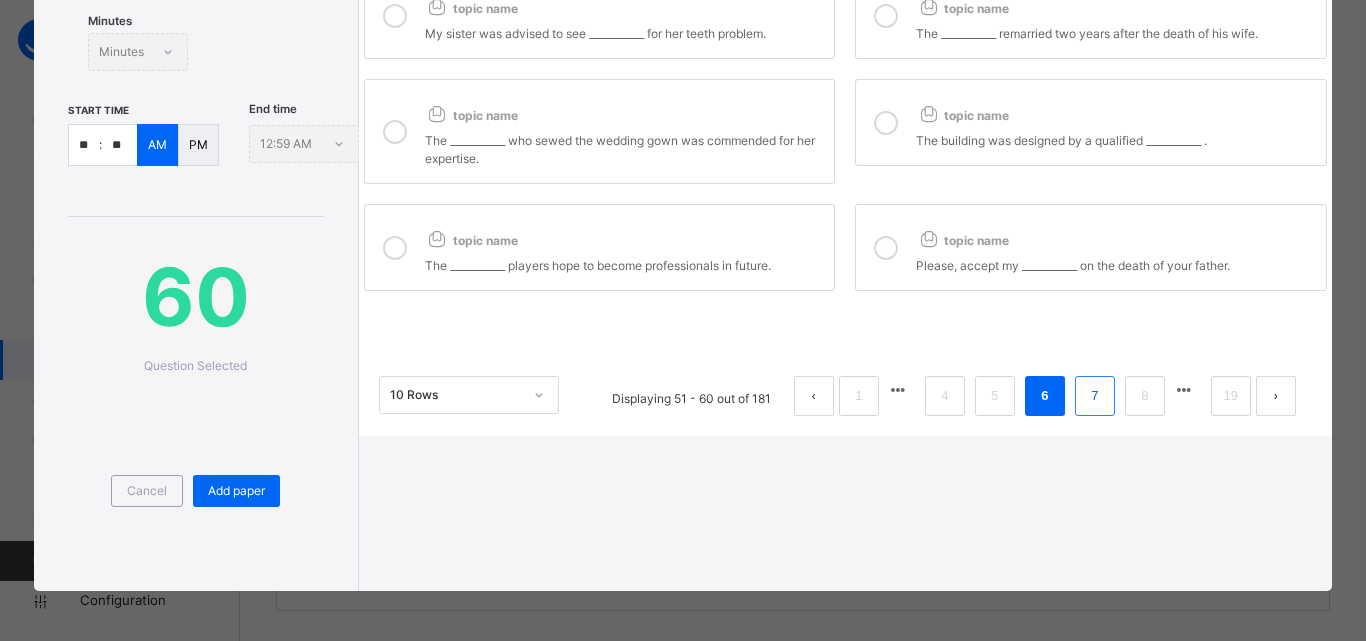 click on "7" at bounding box center (1094, 396) 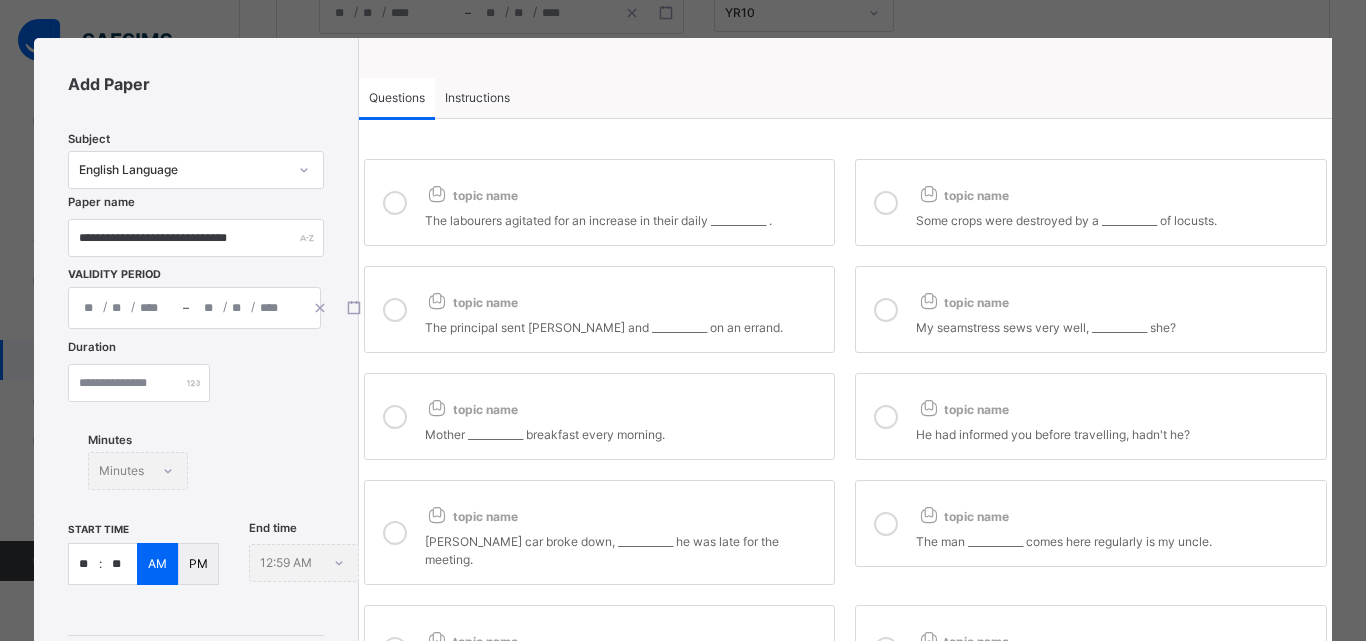 scroll, scrollTop: 0, scrollLeft: 0, axis: both 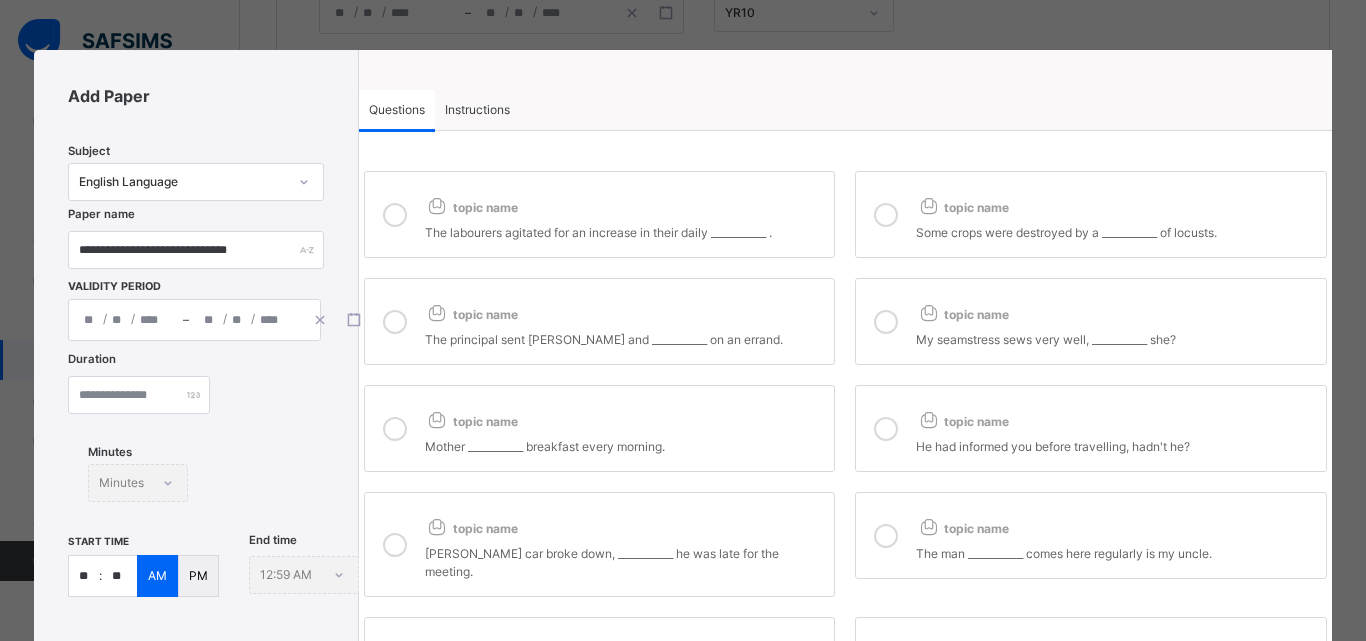click at bounding box center (395, 215) 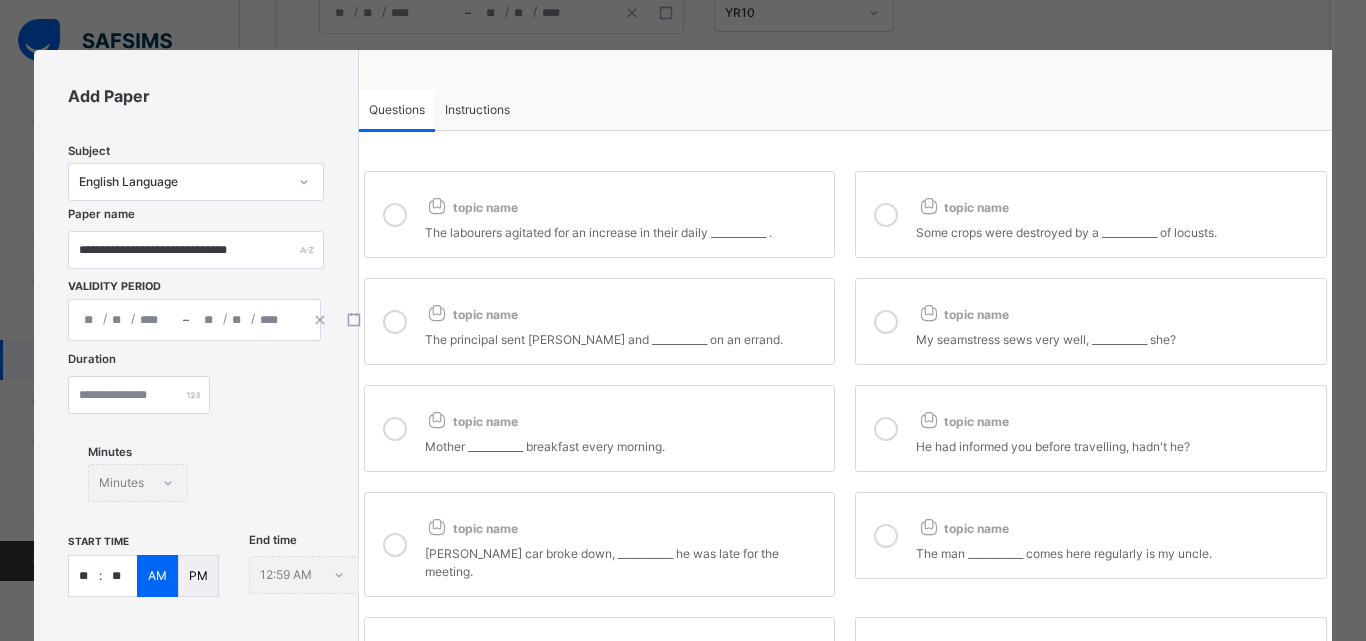 click at bounding box center (886, 322) 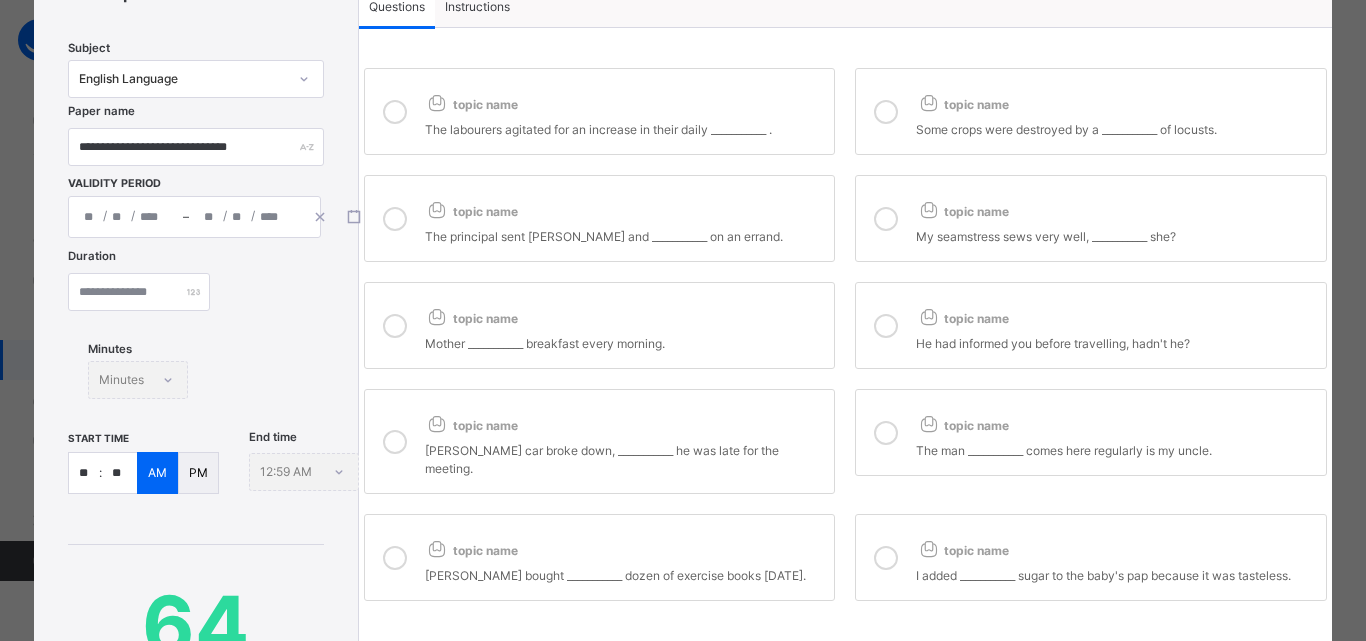 scroll, scrollTop: 300, scrollLeft: 0, axis: vertical 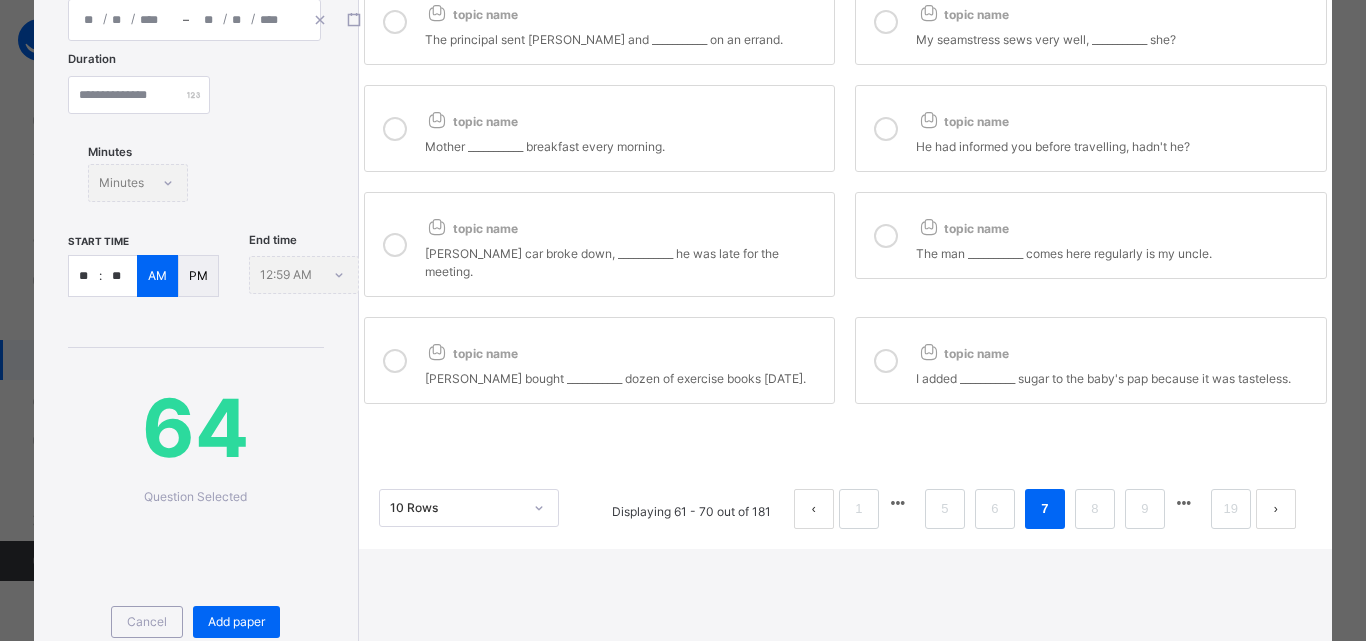 click at bounding box center [395, 129] 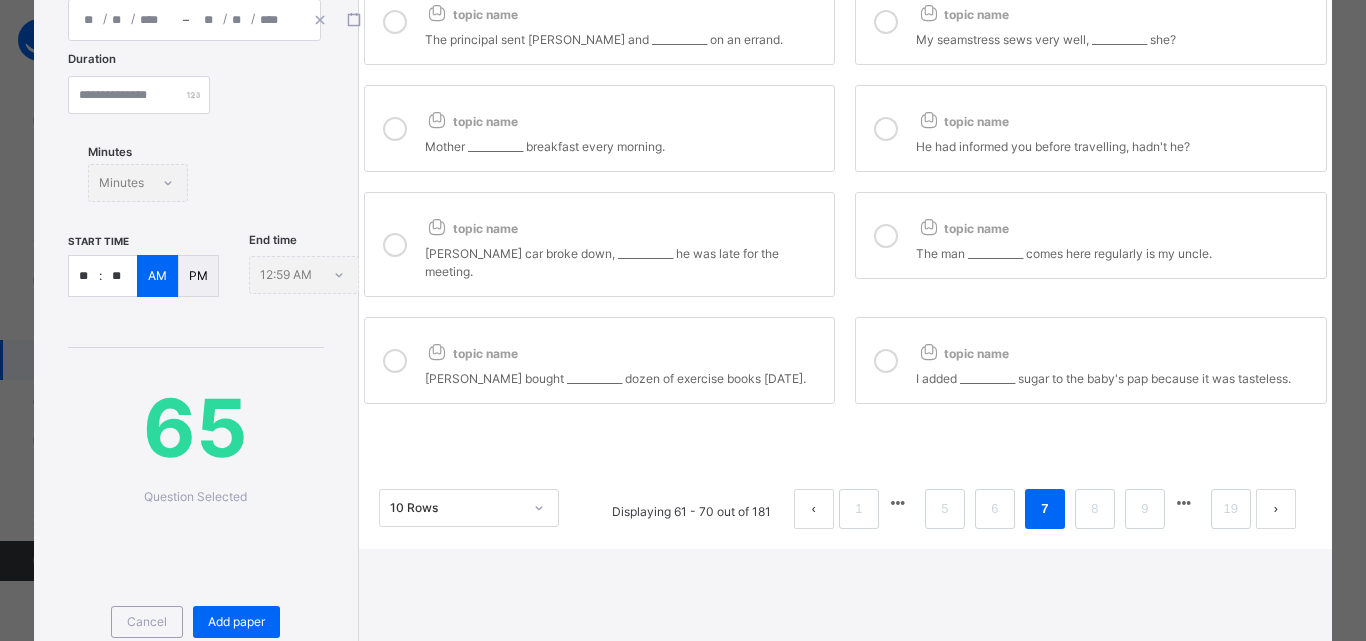 click at bounding box center (886, 129) 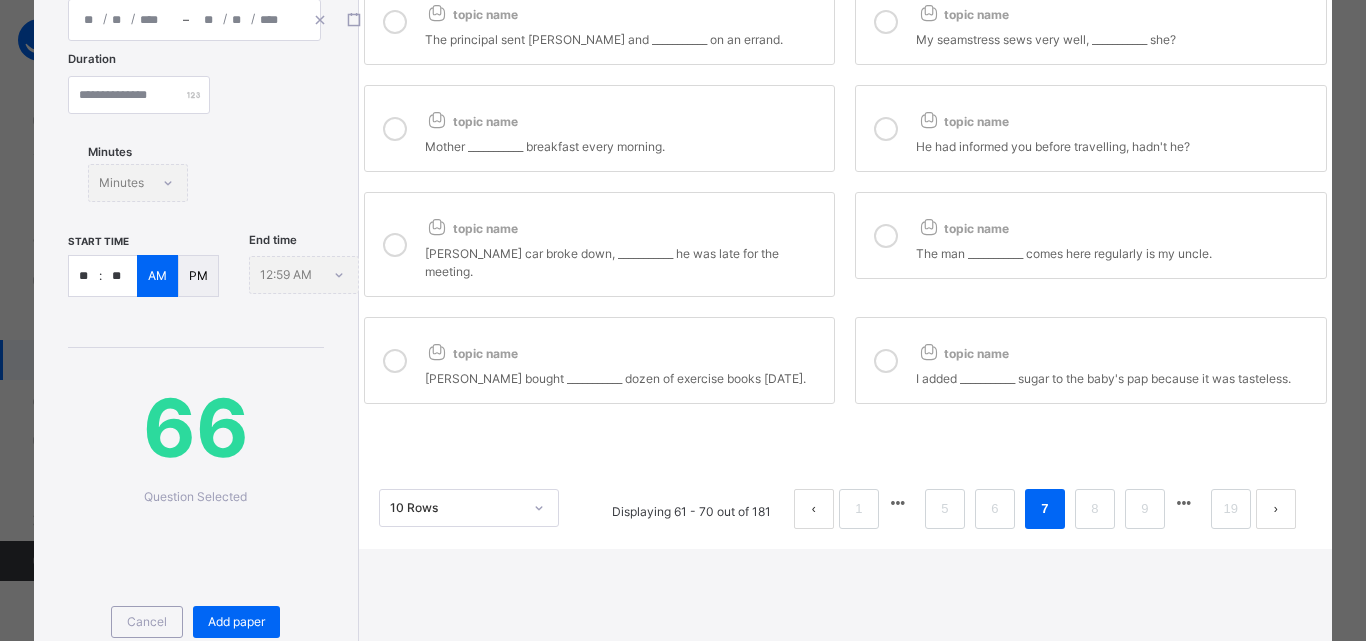click at bounding box center (886, 236) 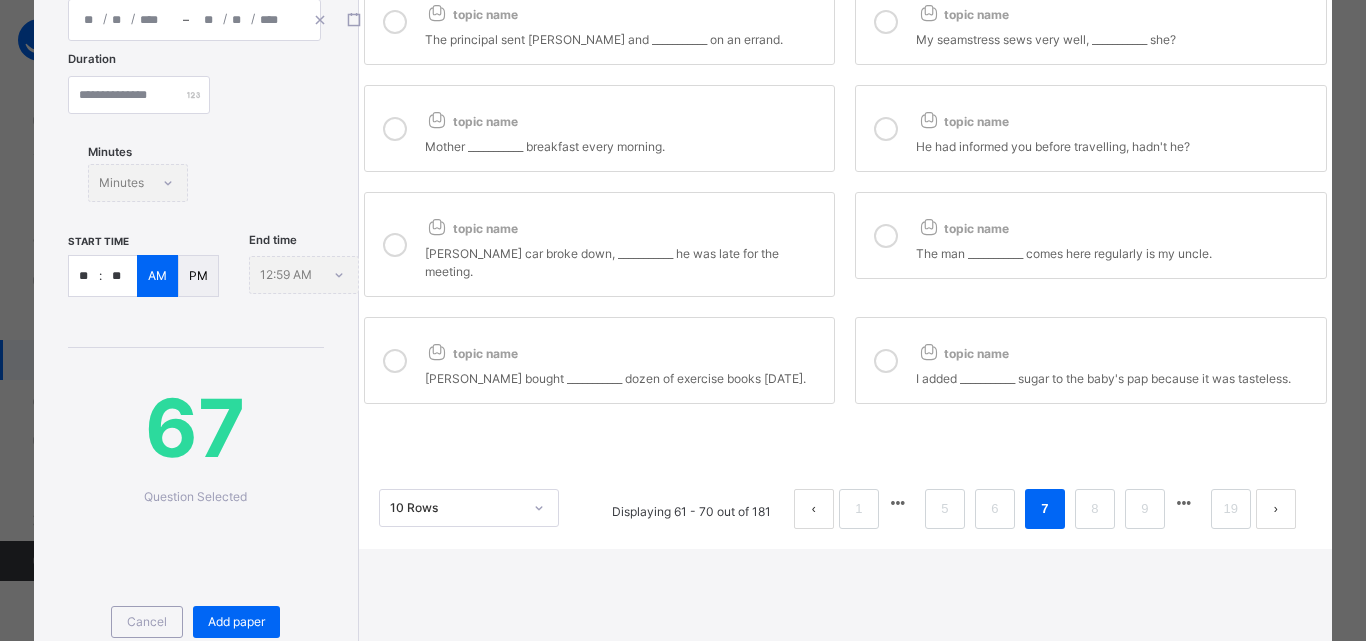 drag, startPoint x: 391, startPoint y: 230, endPoint x: 383, endPoint y: 301, distance: 71.44928 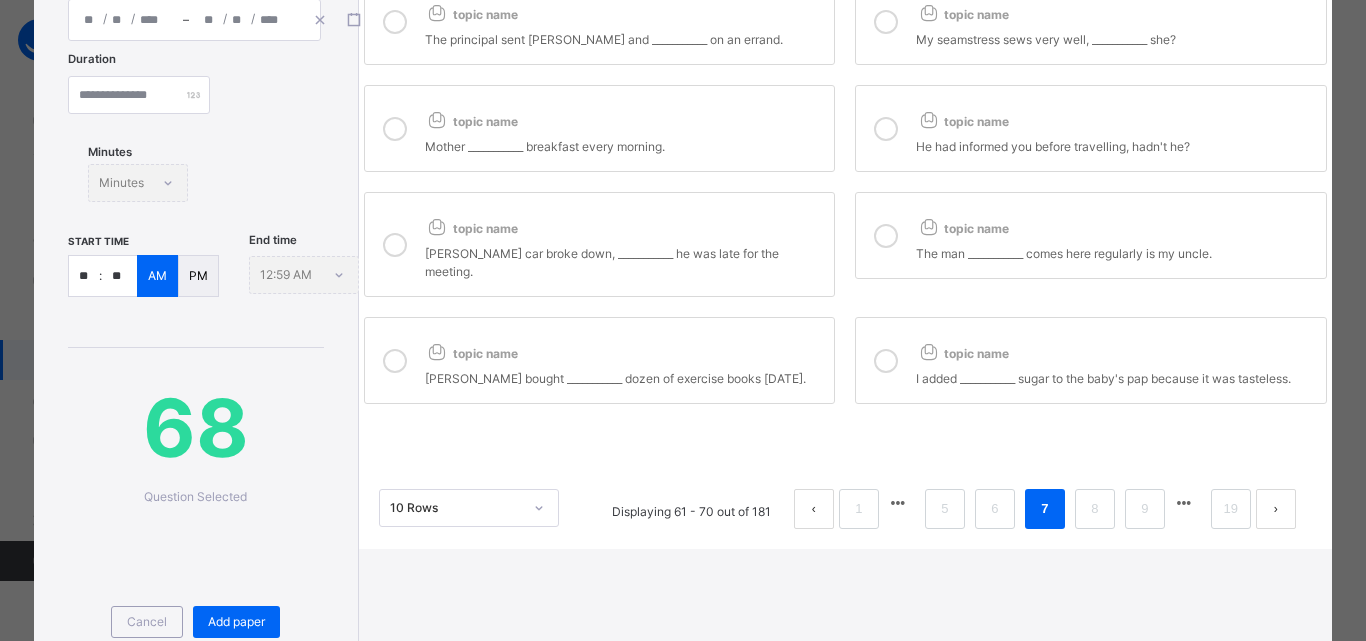 click at bounding box center (395, 361) 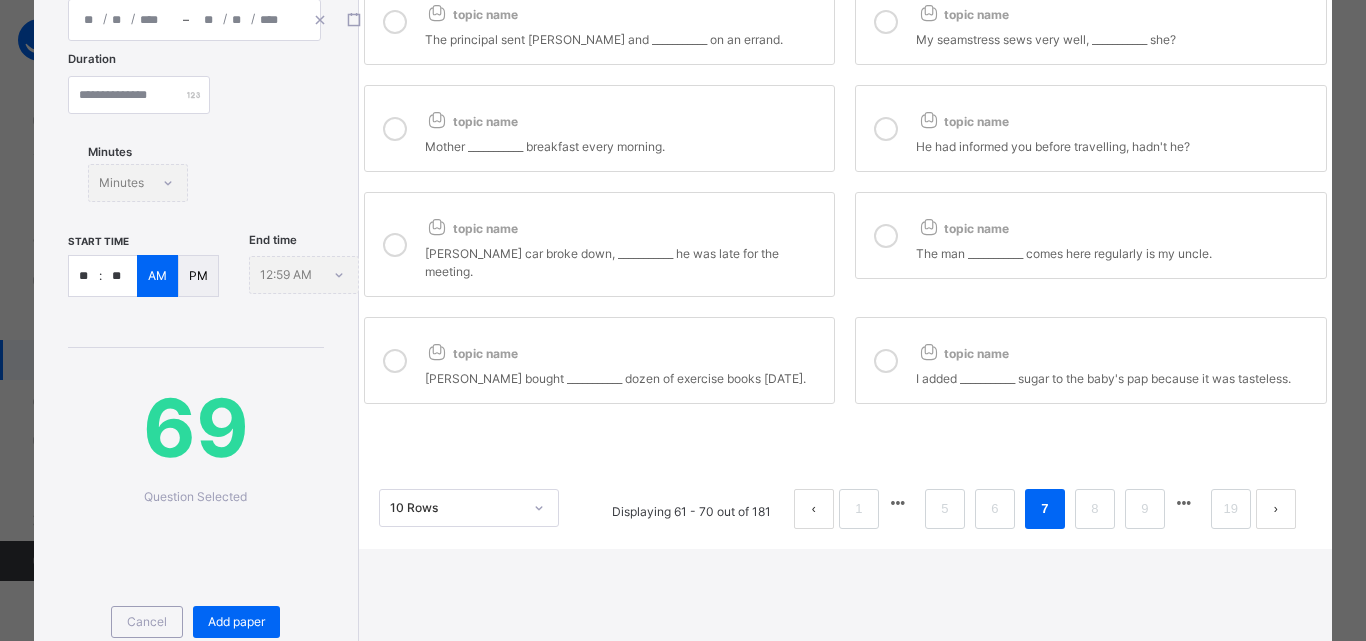 click at bounding box center [886, 361] 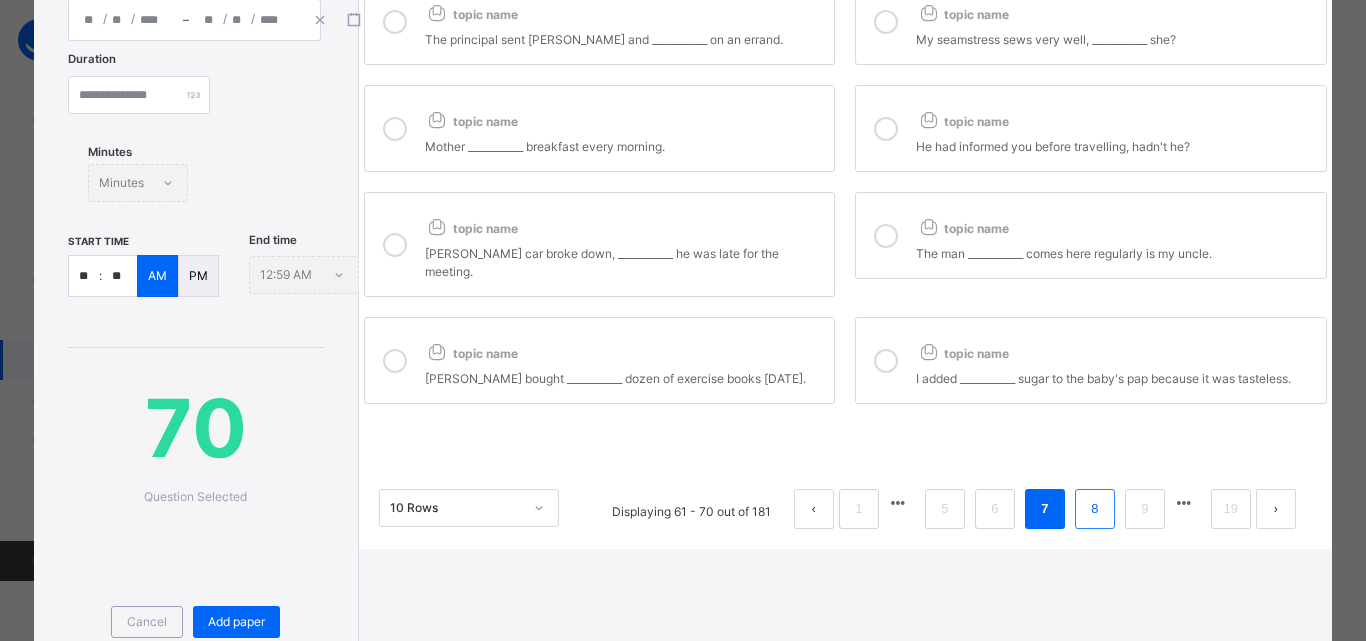 click on "8" at bounding box center (1094, 509) 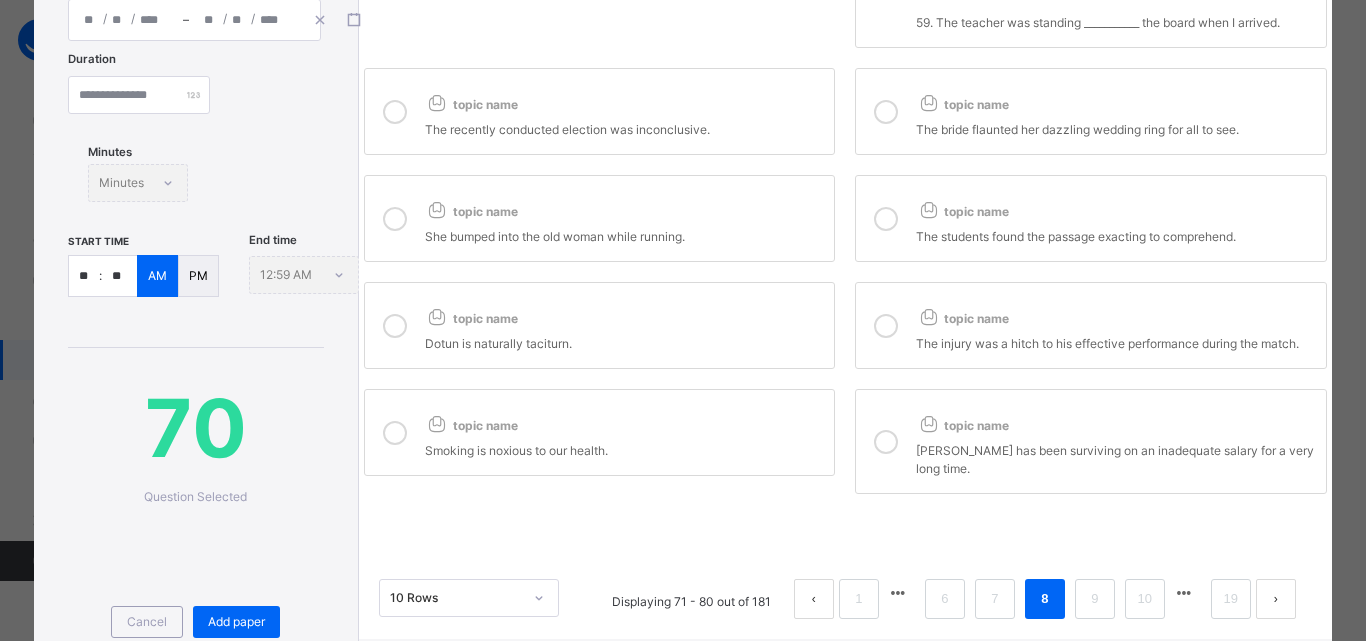click at bounding box center (395, 433) 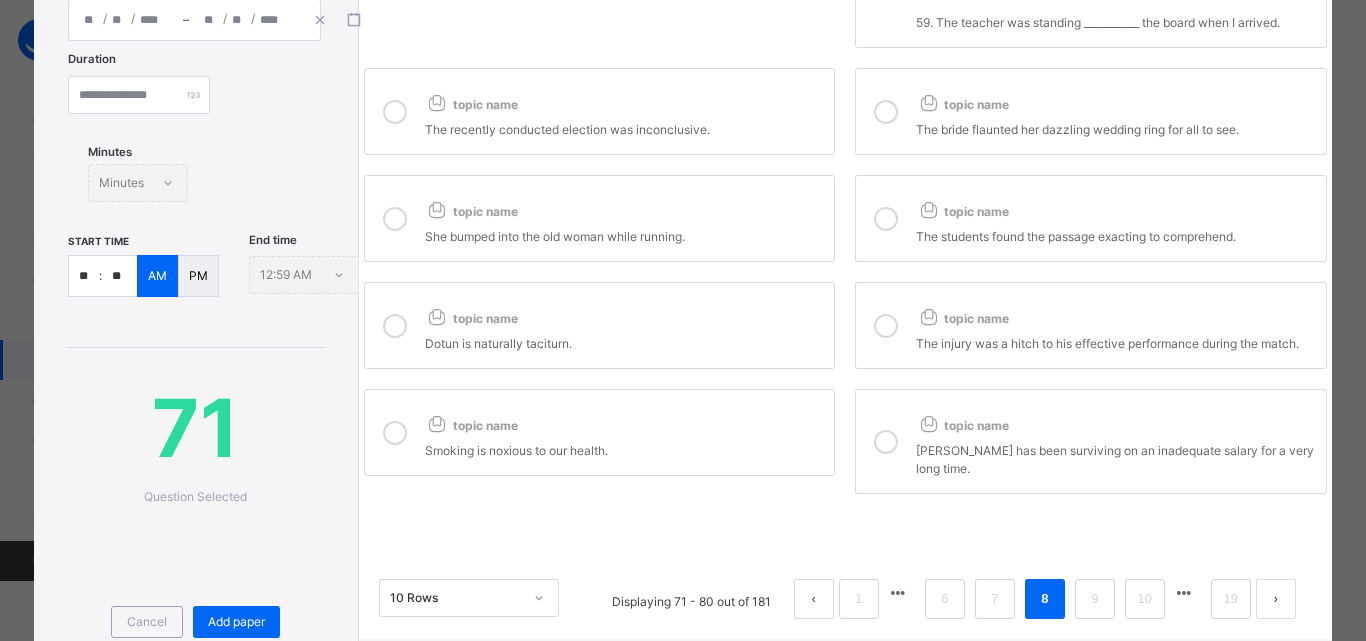 drag, startPoint x: 884, startPoint y: 438, endPoint x: 896, endPoint y: 379, distance: 60.207973 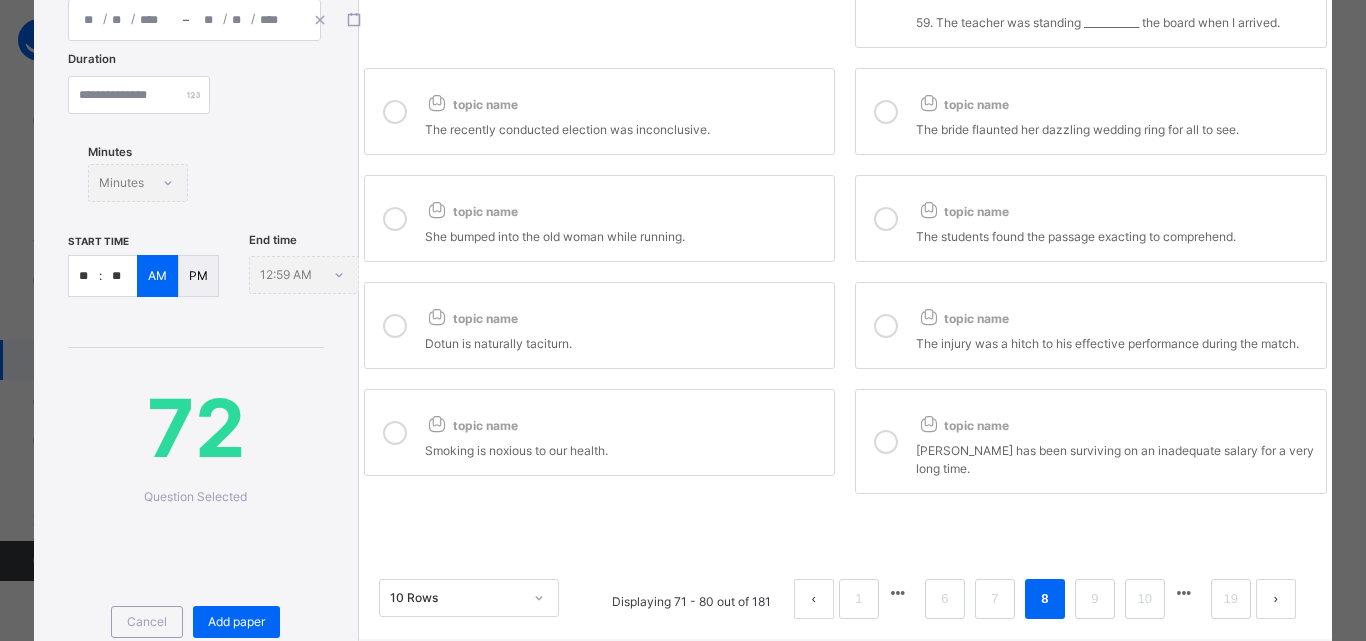 click at bounding box center (886, 326) 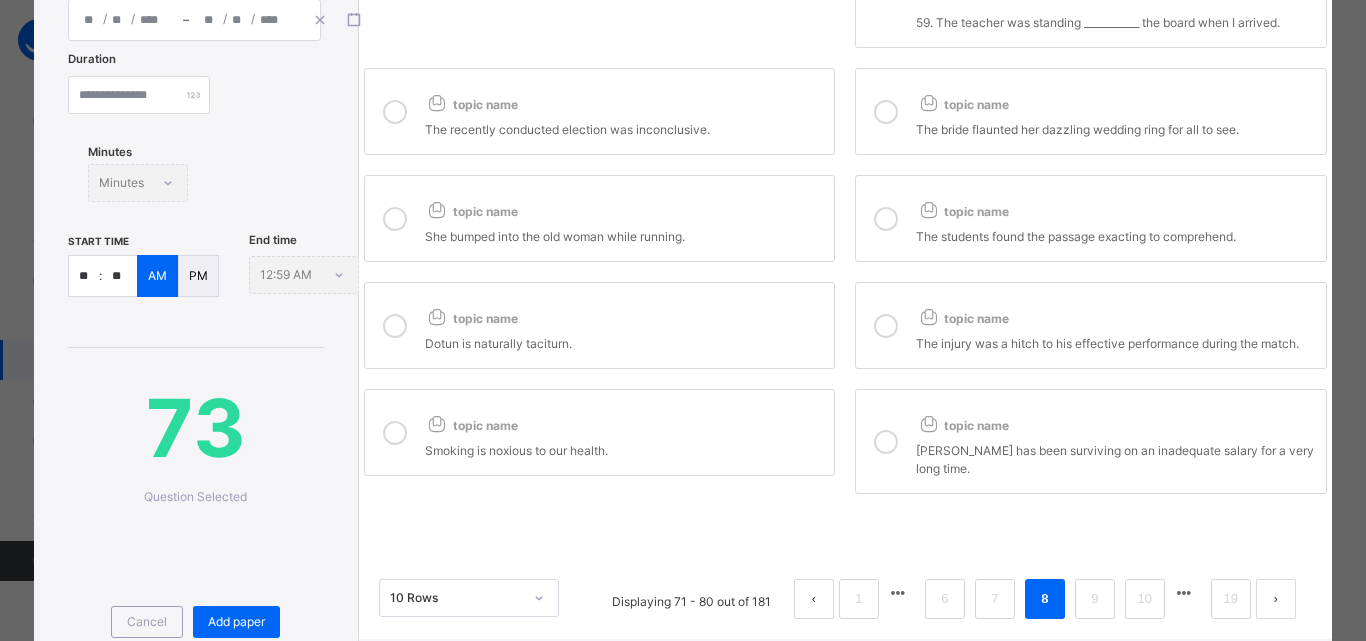 click at bounding box center [886, 219] 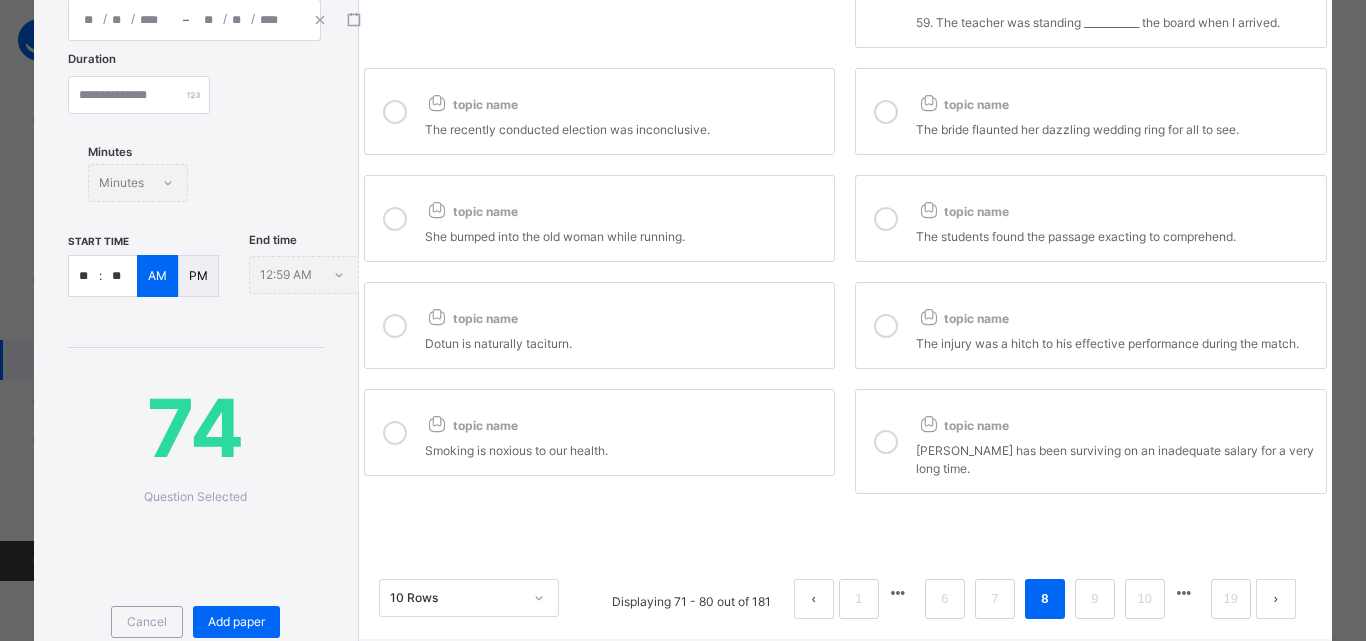 click at bounding box center (395, 219) 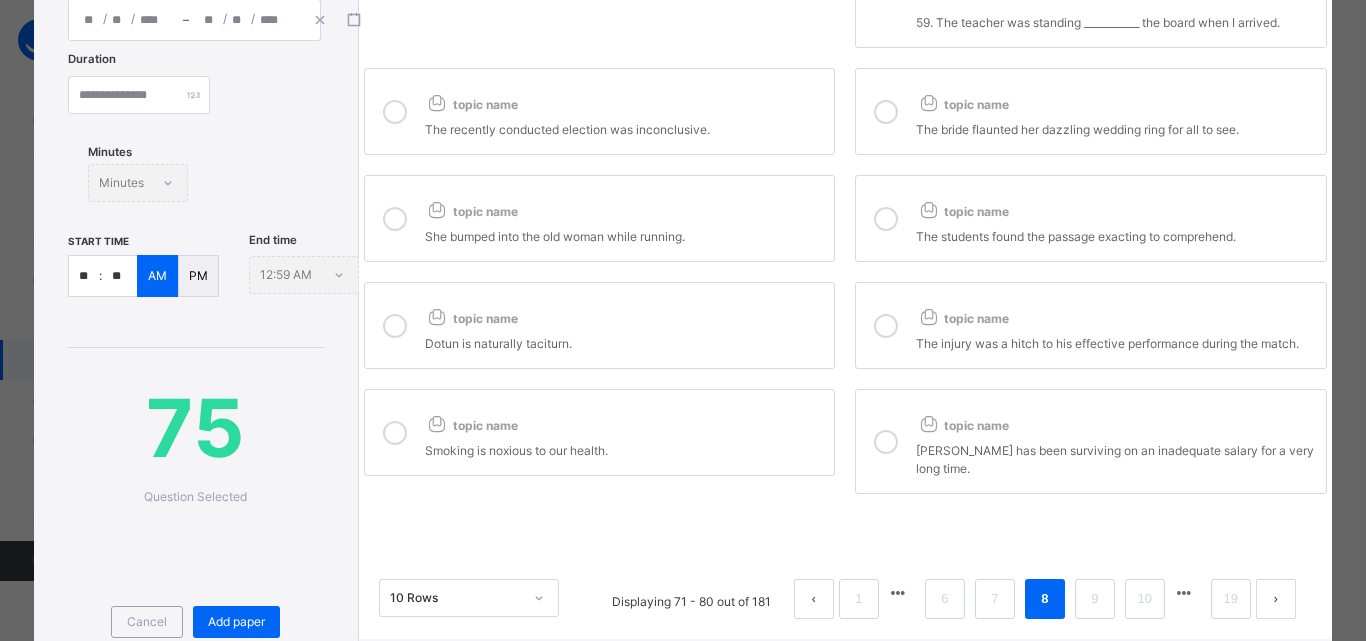 click at bounding box center (395, 326) 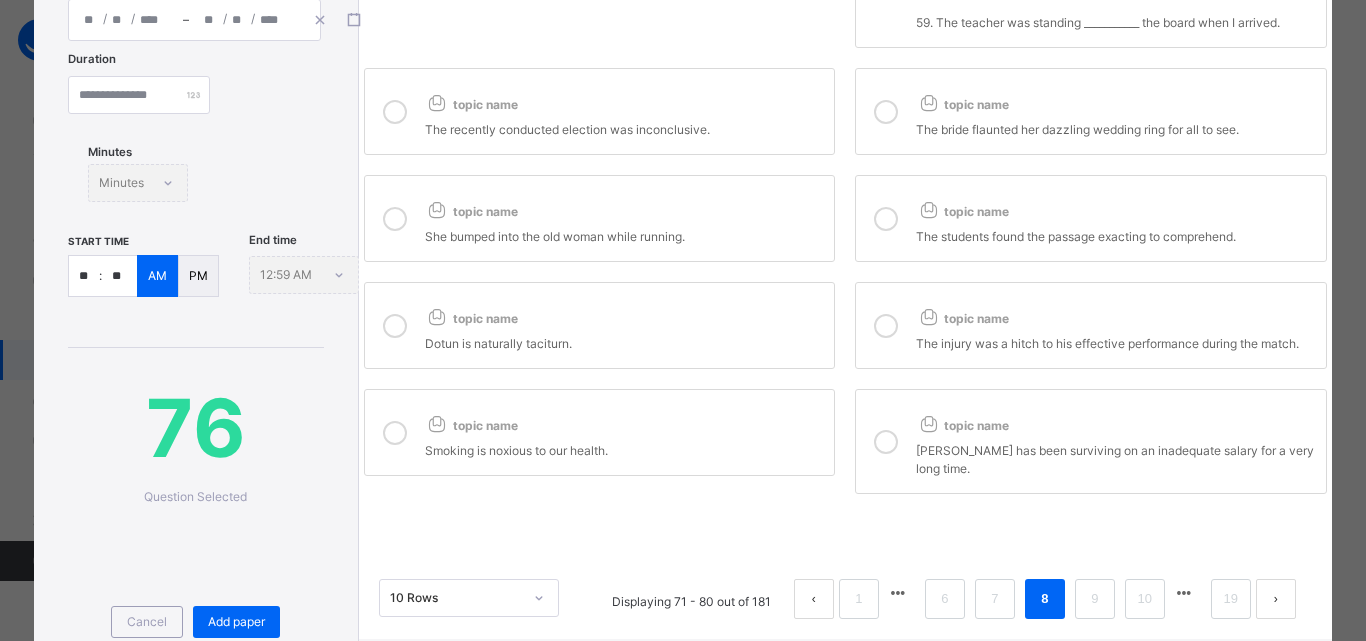 scroll, scrollTop: 100, scrollLeft: 0, axis: vertical 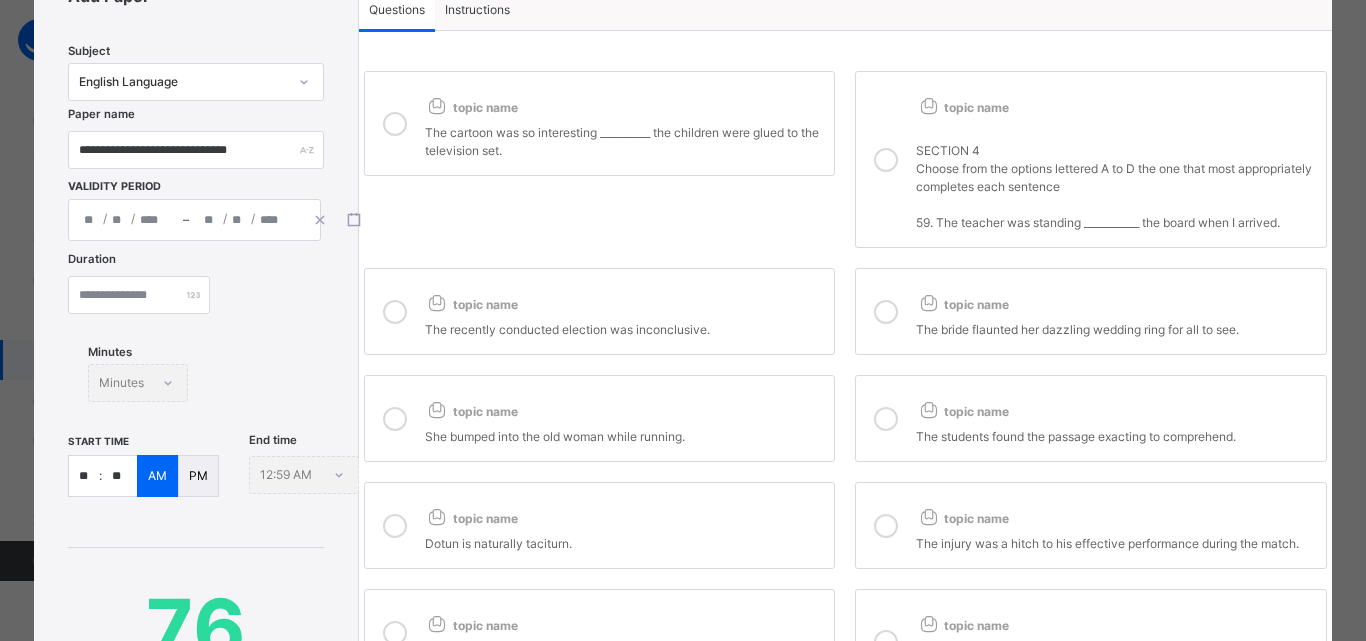 click at bounding box center (395, 312) 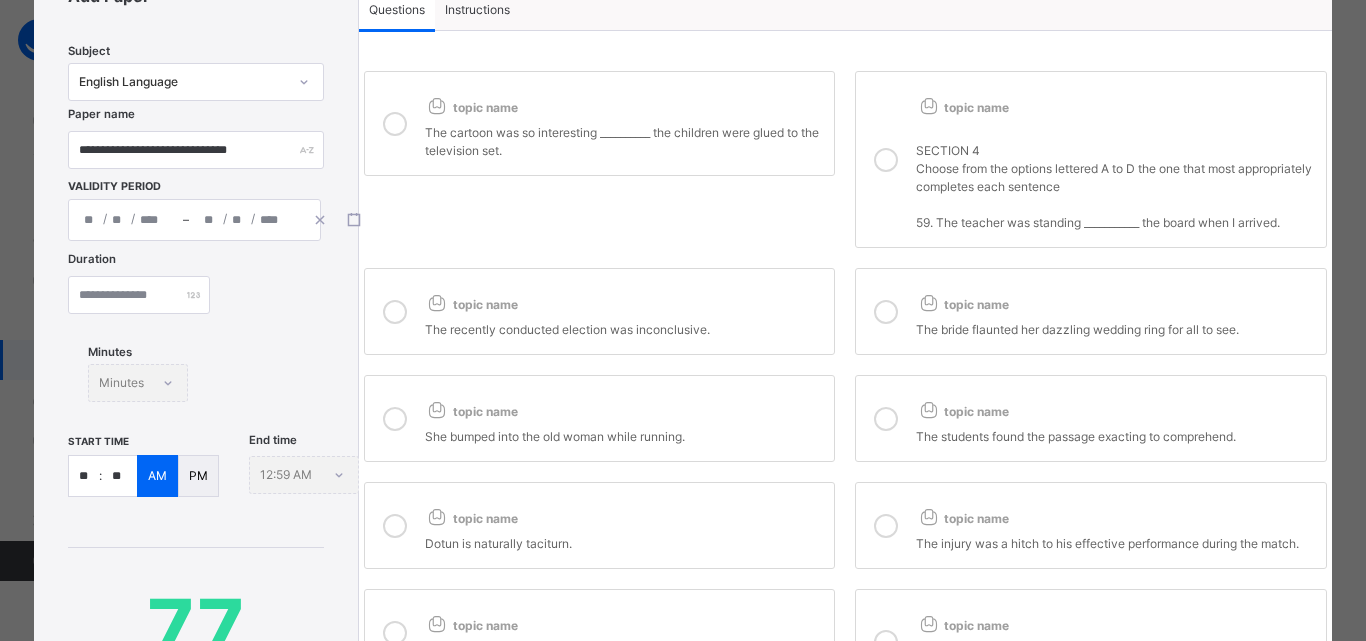 click at bounding box center [886, 312] 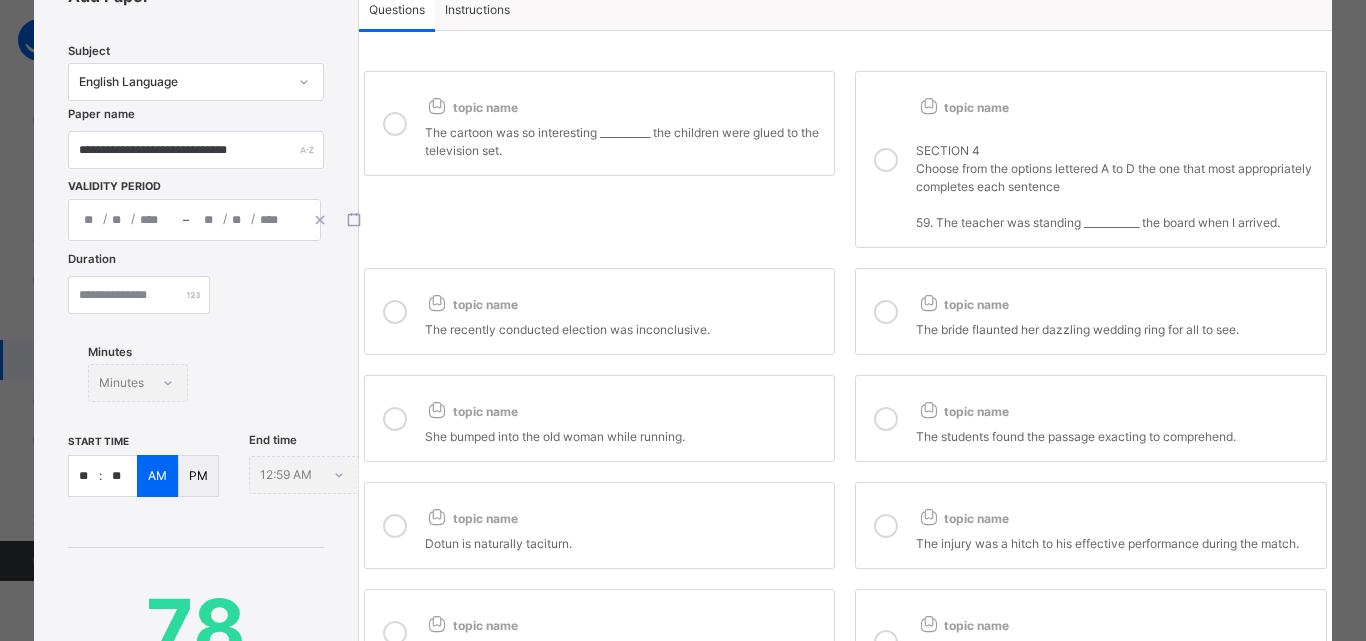 drag, startPoint x: 884, startPoint y: 154, endPoint x: 742, endPoint y: 150, distance: 142.05632 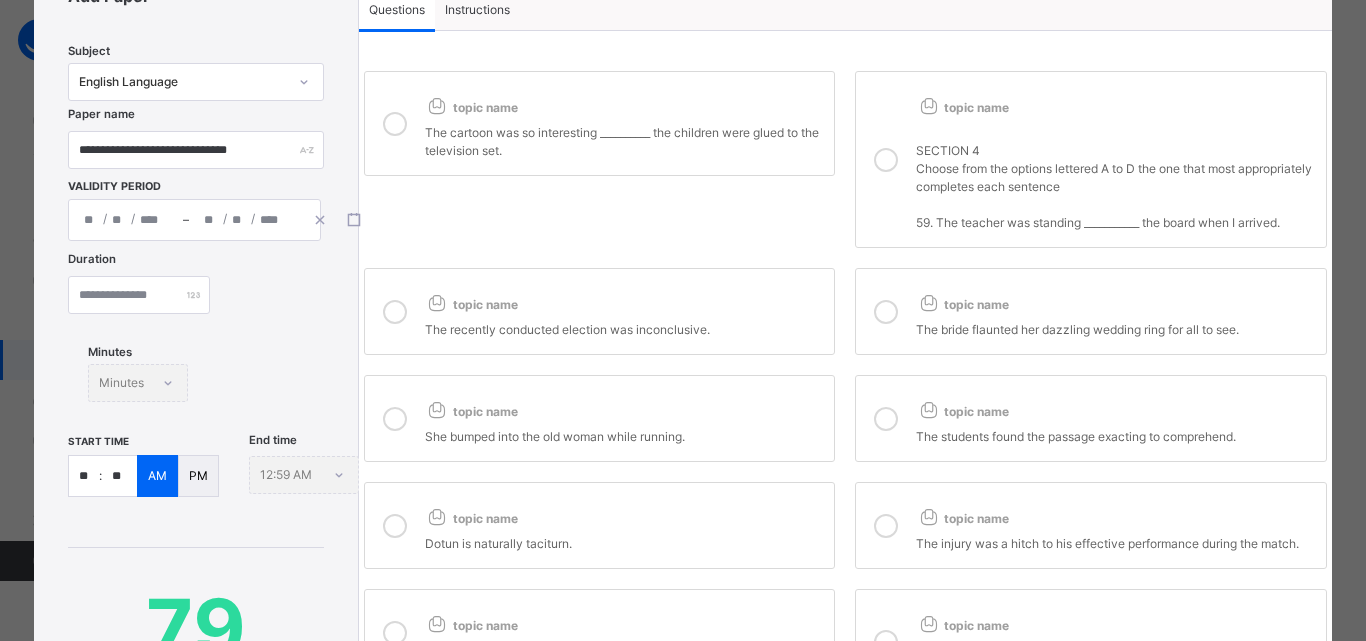 click at bounding box center (395, 124) 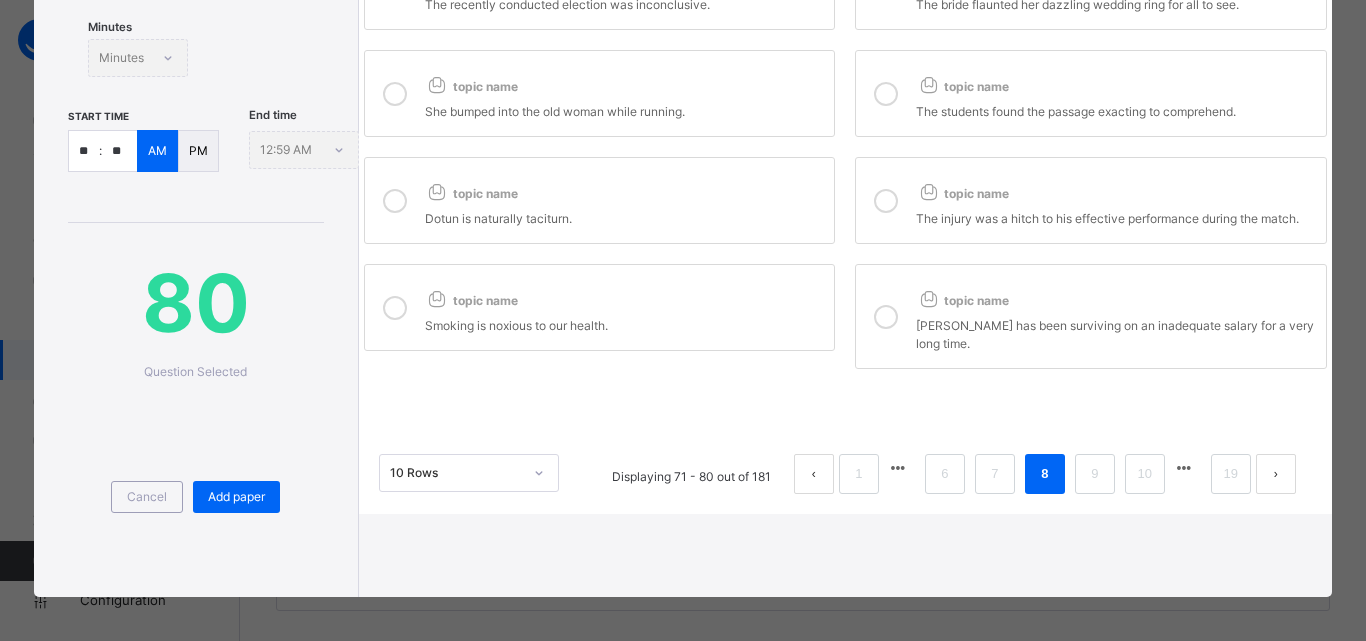 scroll, scrollTop: 431, scrollLeft: 0, axis: vertical 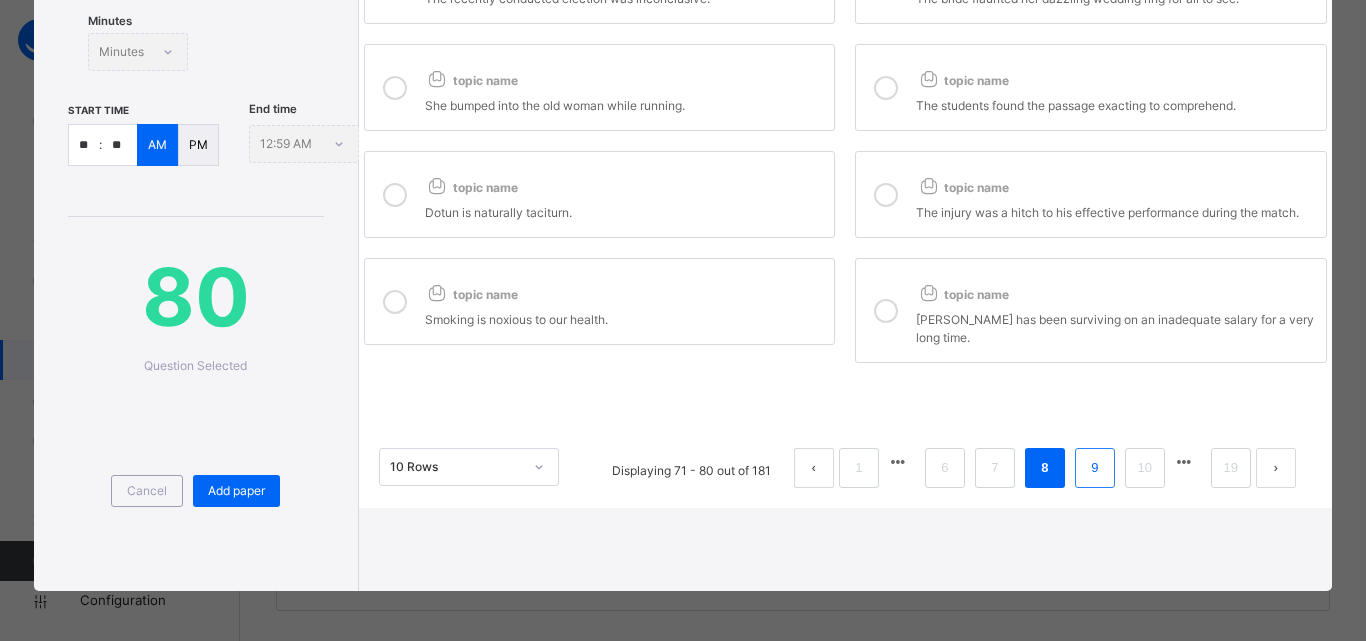 click on "9" at bounding box center (1095, 468) 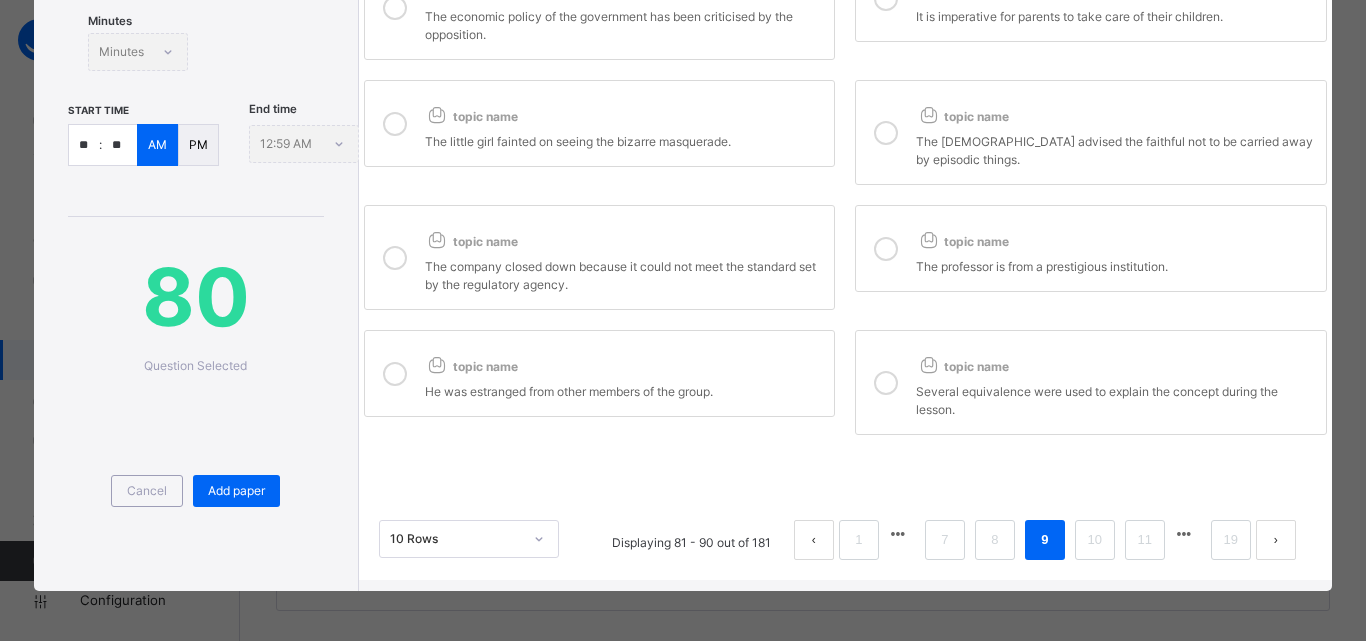 scroll, scrollTop: 331, scrollLeft: 0, axis: vertical 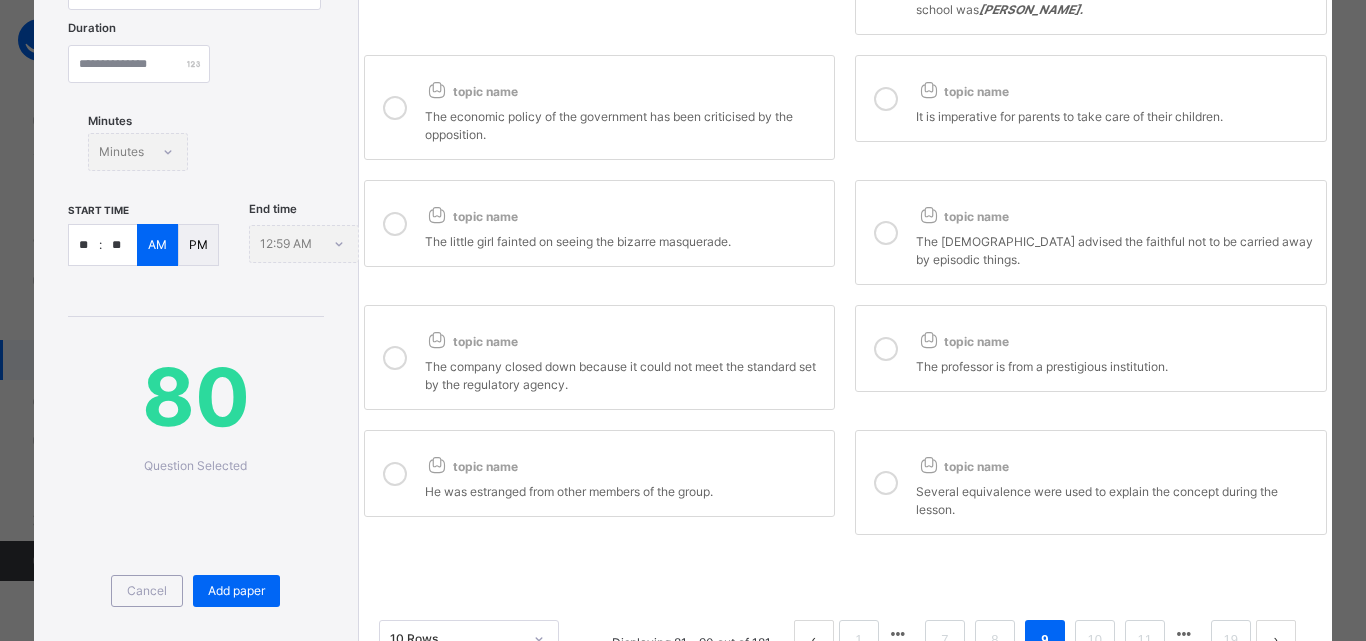 drag, startPoint x: 387, startPoint y: 472, endPoint x: 534, endPoint y: 451, distance: 148.49243 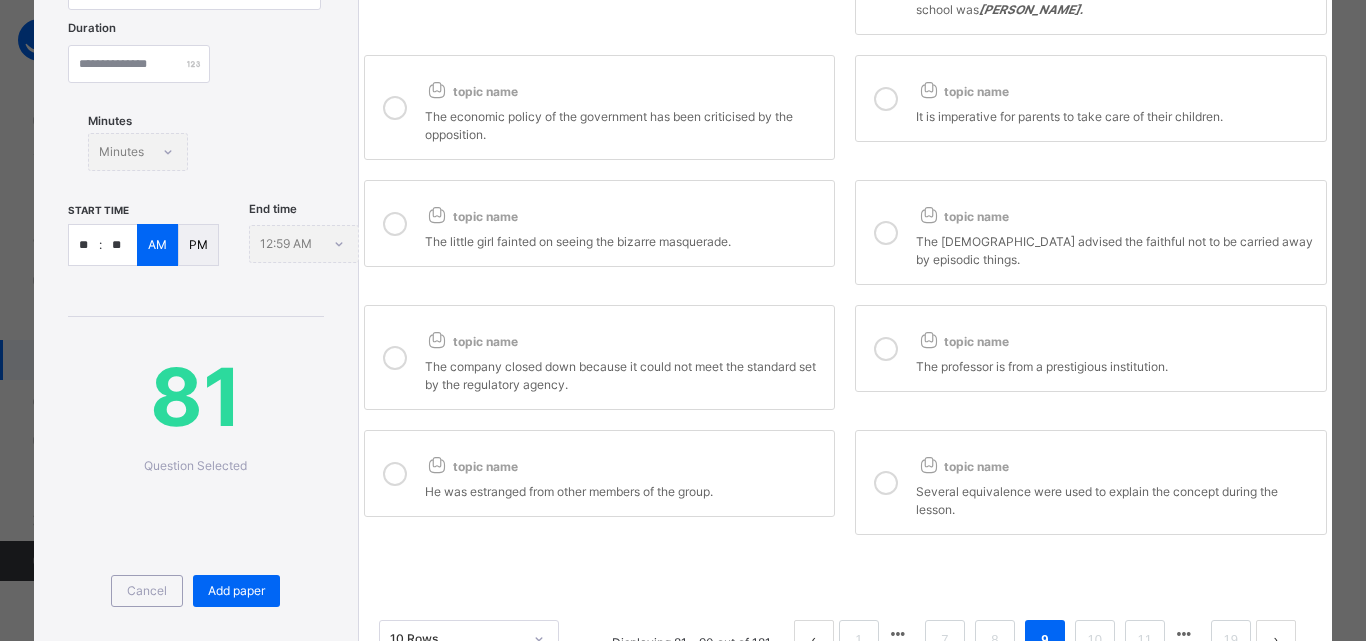 drag, startPoint x: 887, startPoint y: 481, endPoint x: 884, endPoint y: 401, distance: 80.05623 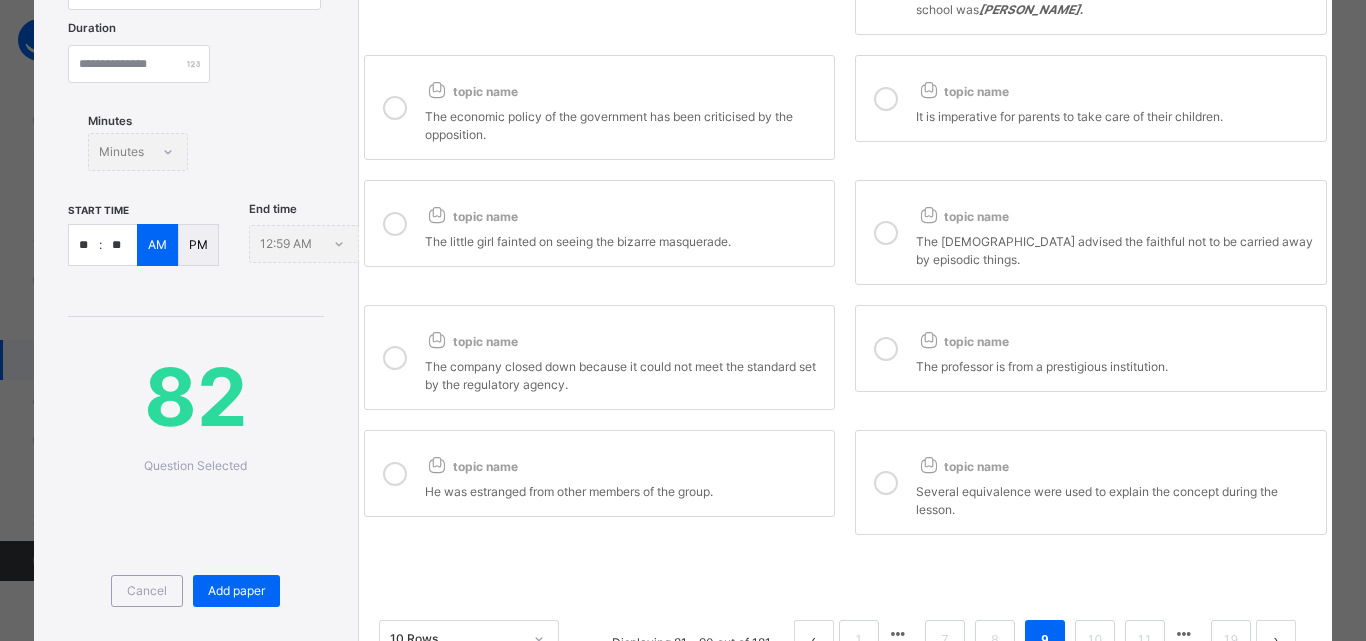 drag, startPoint x: 884, startPoint y: 346, endPoint x: 794, endPoint y: 332, distance: 91.08238 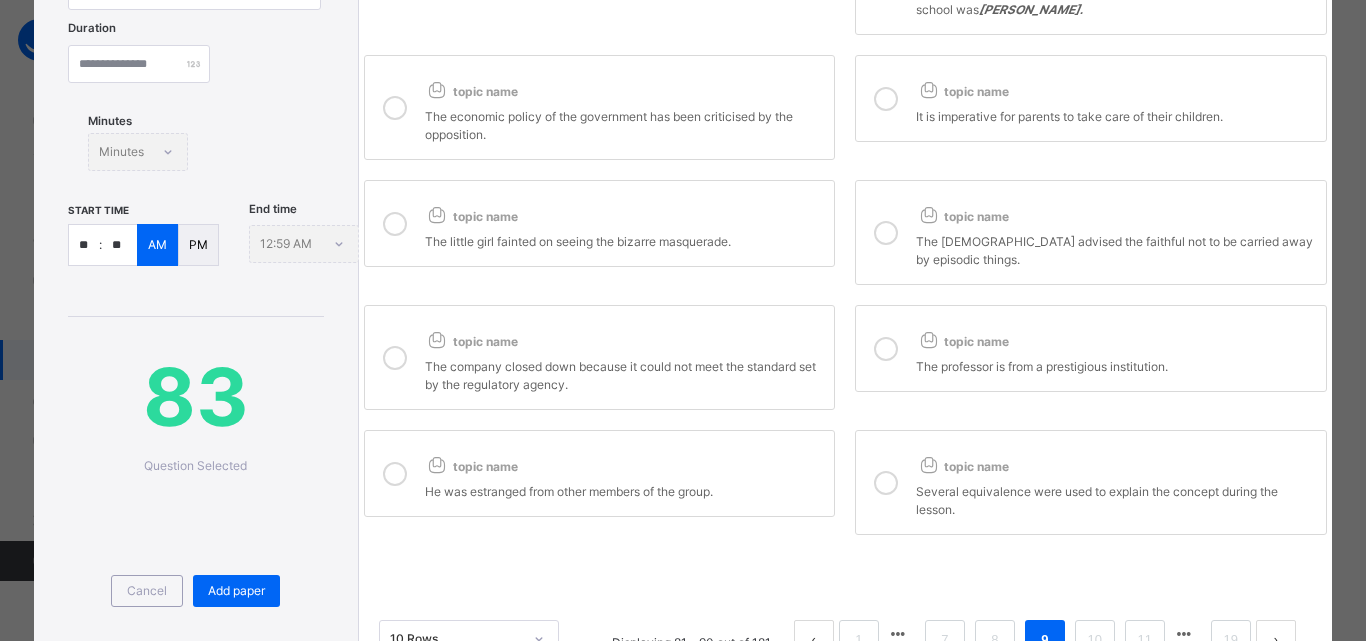 drag, startPoint x: 391, startPoint y: 356, endPoint x: 386, endPoint y: 304, distance: 52.23983 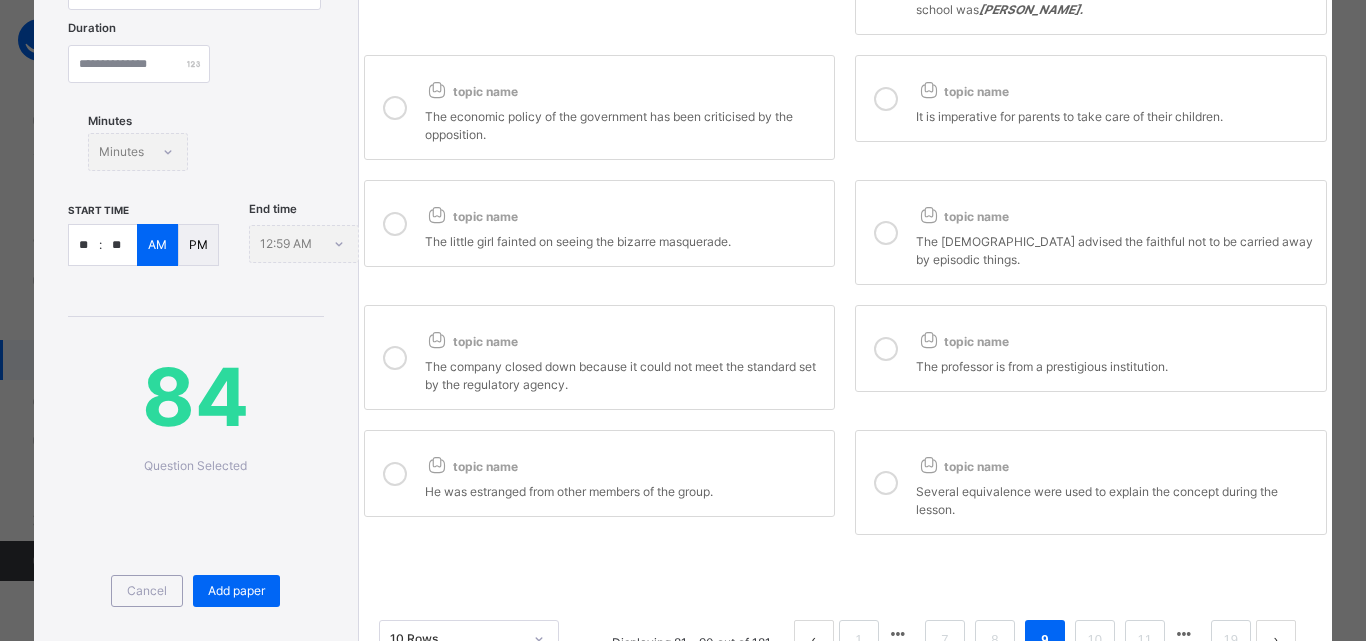 drag, startPoint x: 392, startPoint y: 221, endPoint x: 980, endPoint y: 191, distance: 588.76483 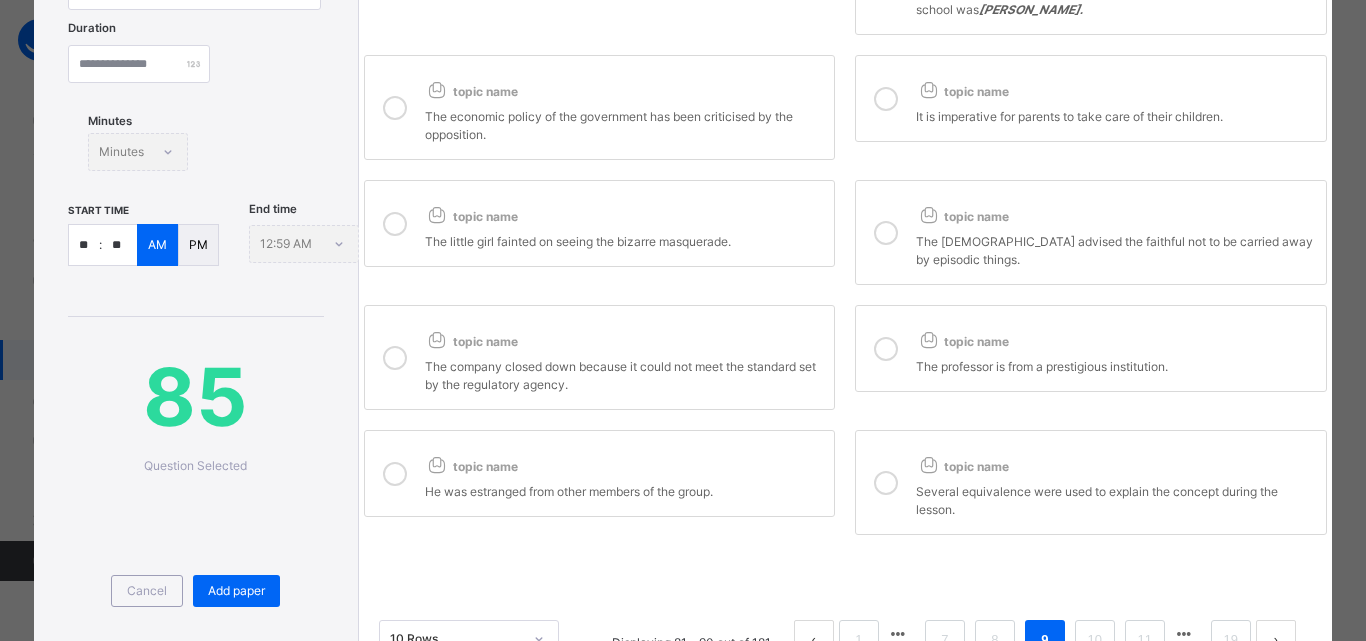 drag, startPoint x: 879, startPoint y: 230, endPoint x: 883, endPoint y: 155, distance: 75.10659 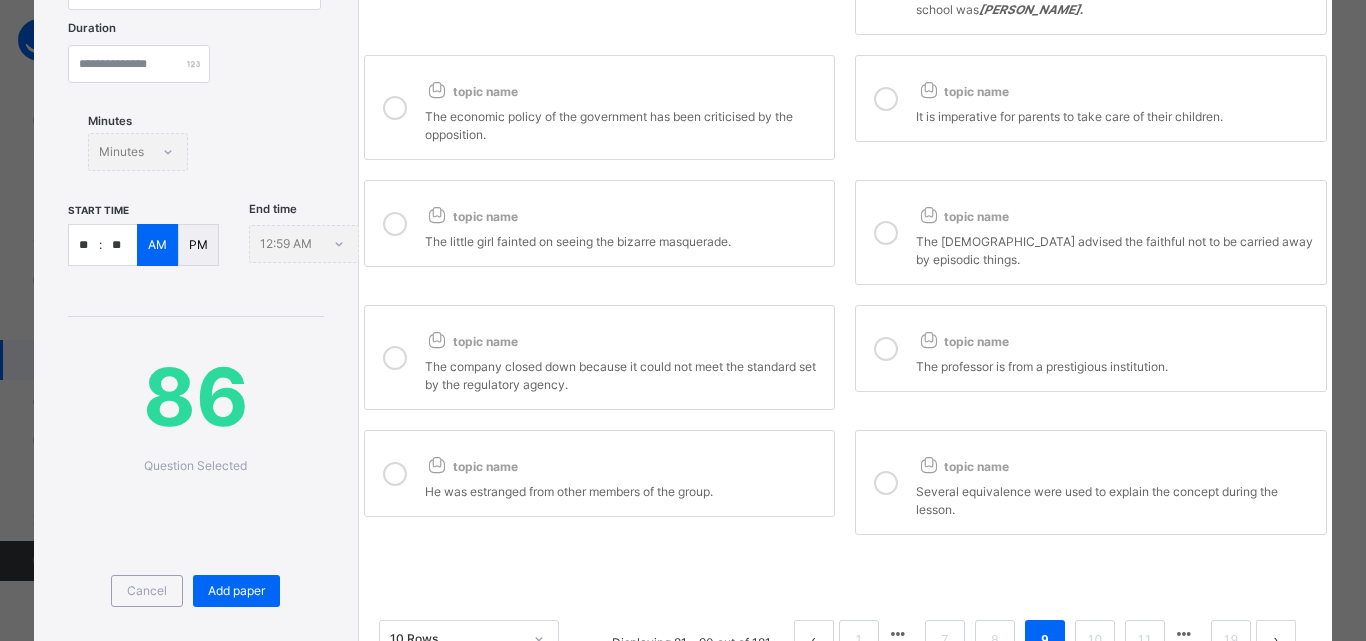 click at bounding box center (886, 99) 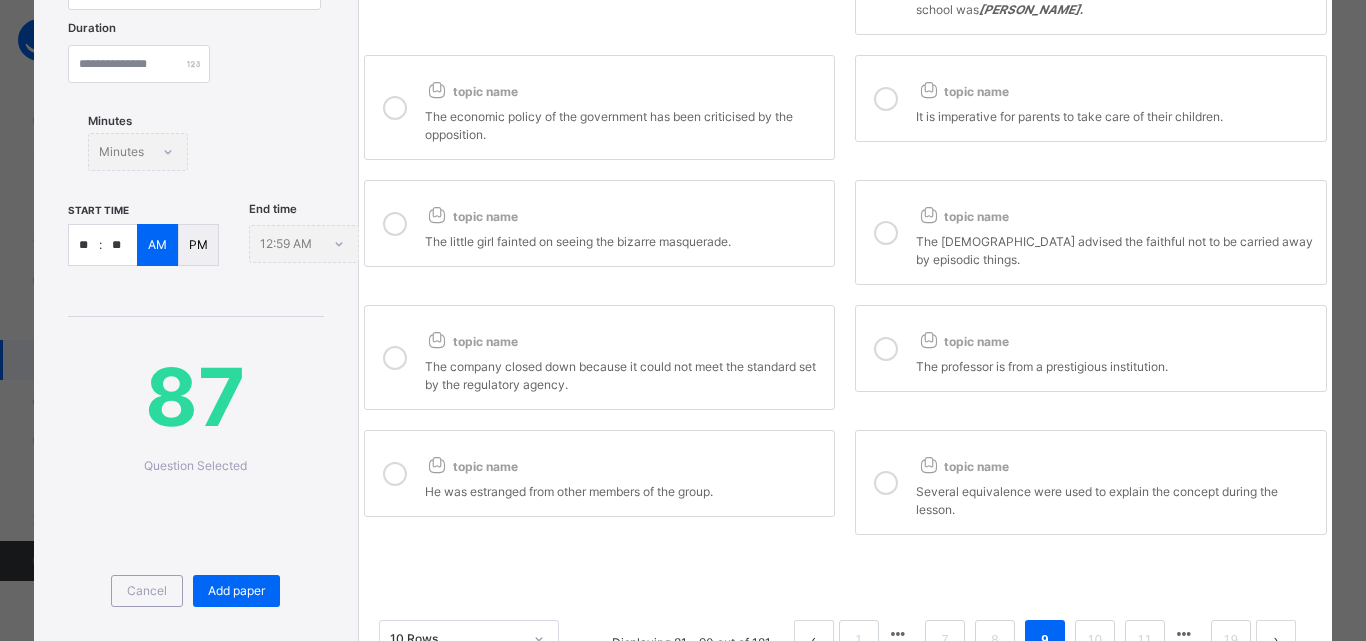 click at bounding box center [395, 108] 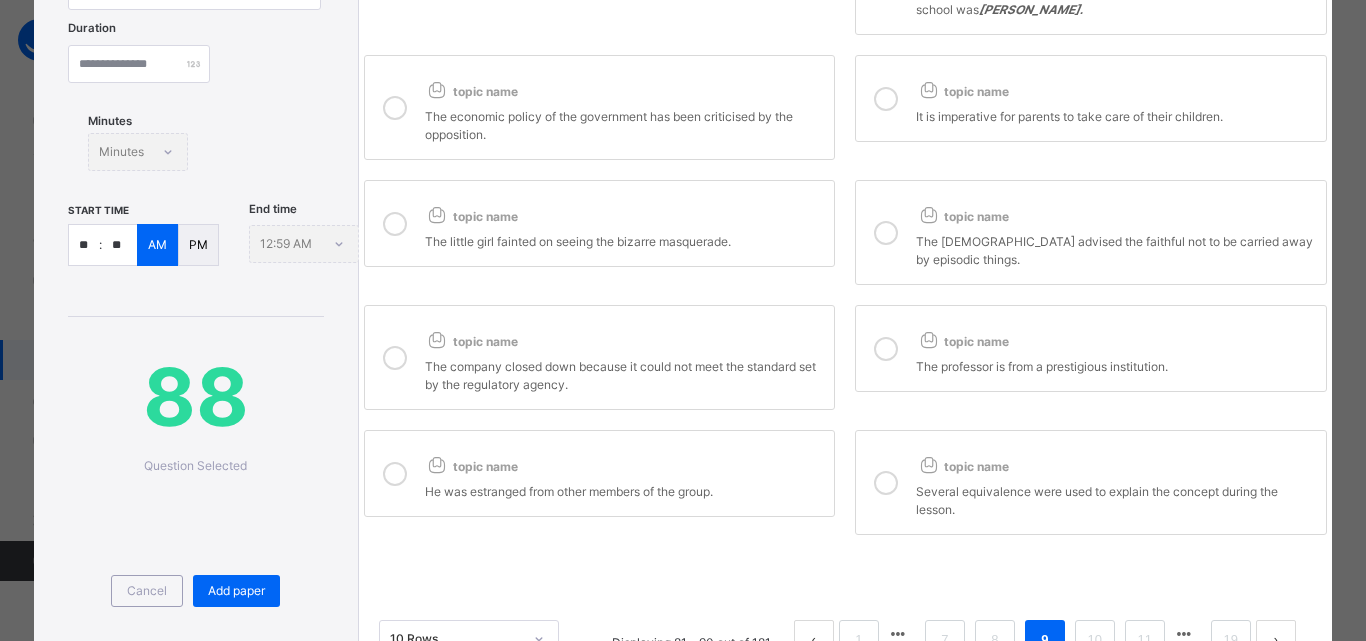 scroll, scrollTop: 131, scrollLeft: 0, axis: vertical 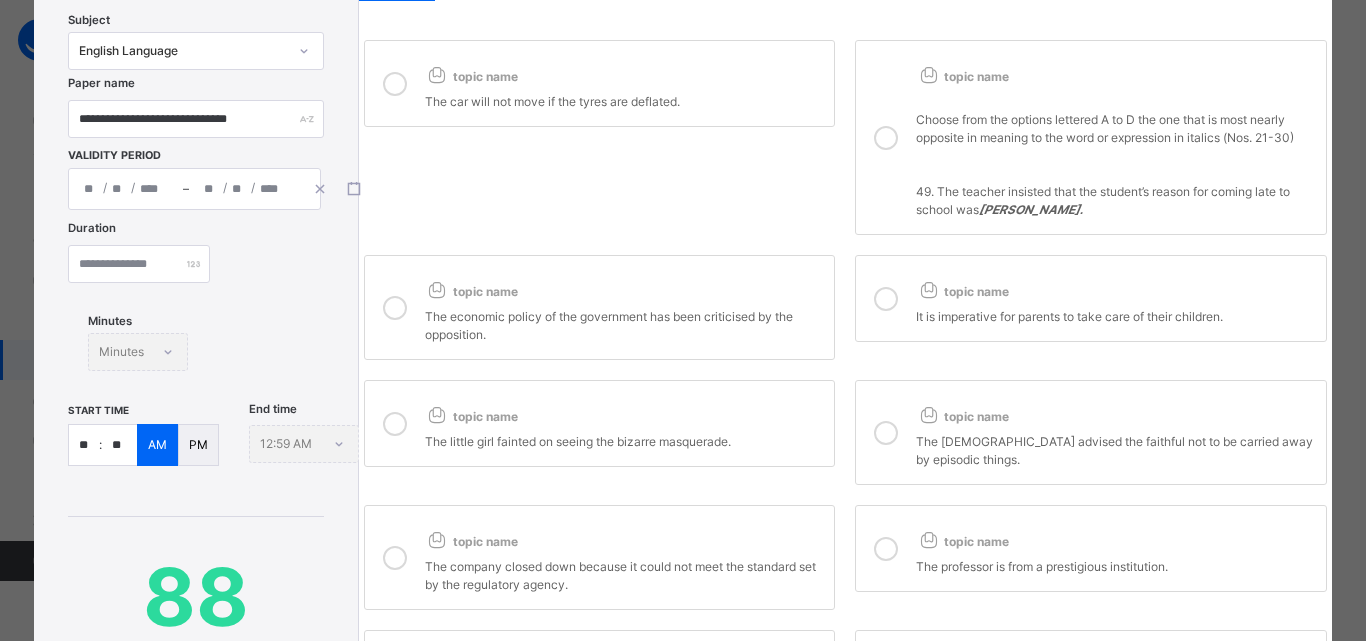 click at bounding box center (395, 84) 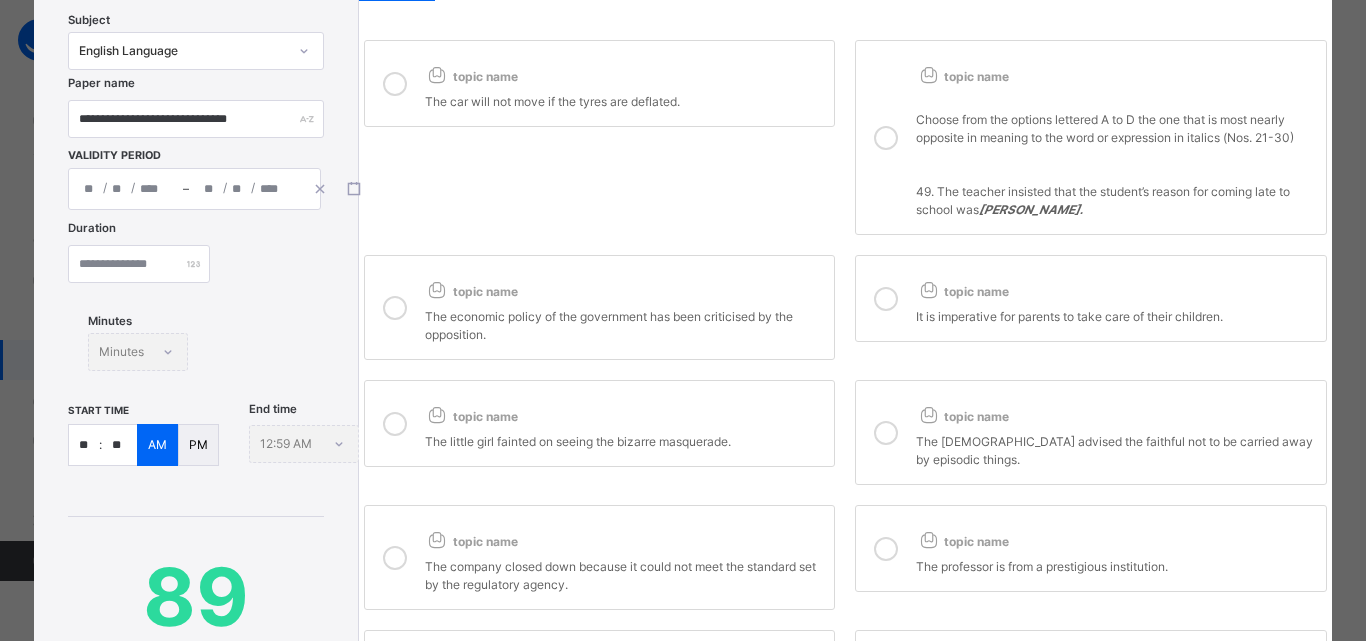 click at bounding box center [886, 138] 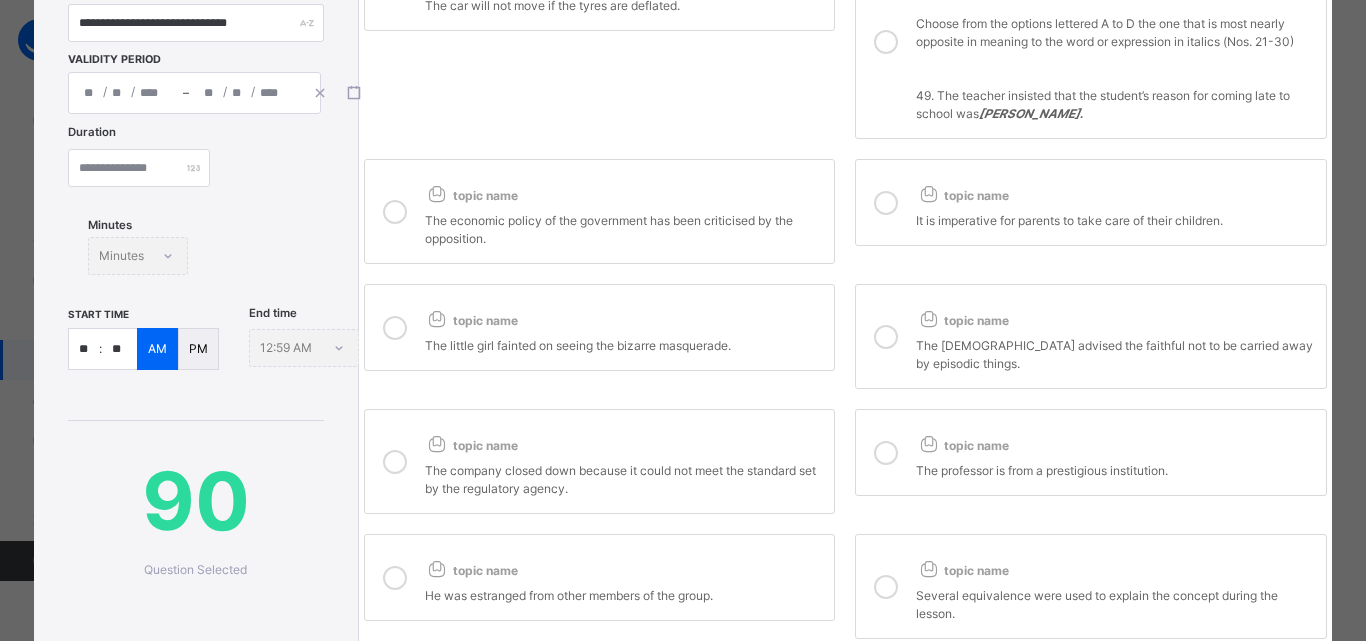 scroll, scrollTop: 431, scrollLeft: 0, axis: vertical 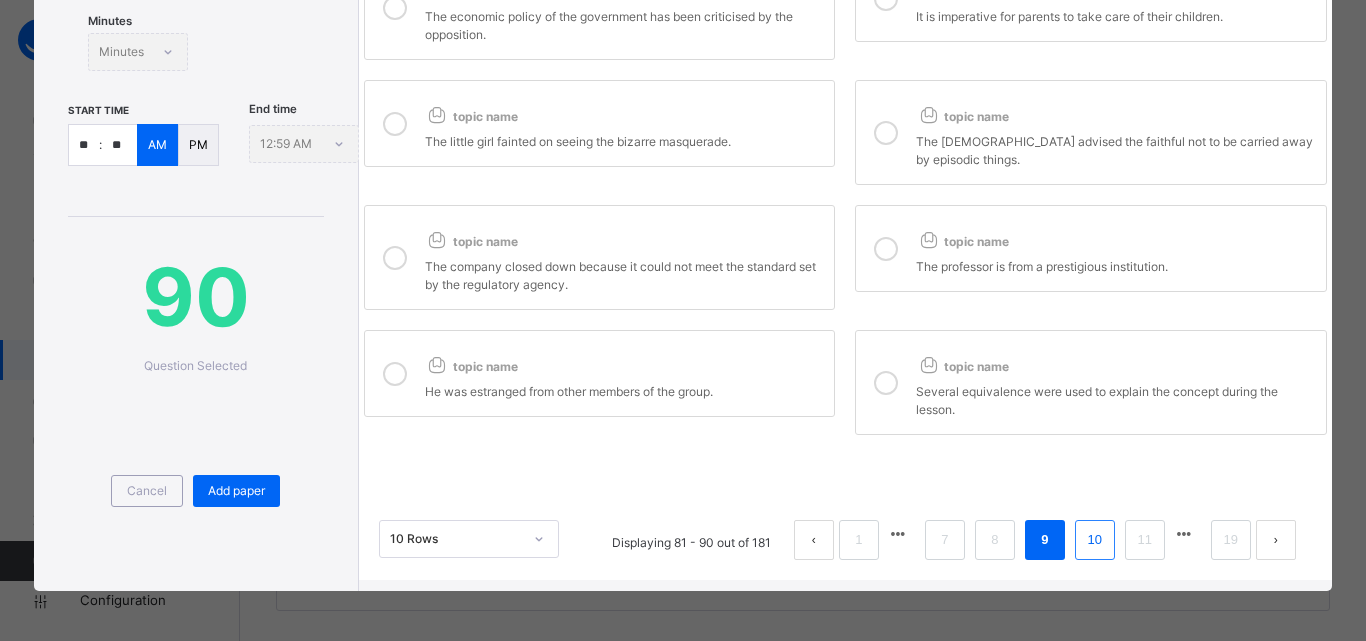 click on "10" at bounding box center [1095, 540] 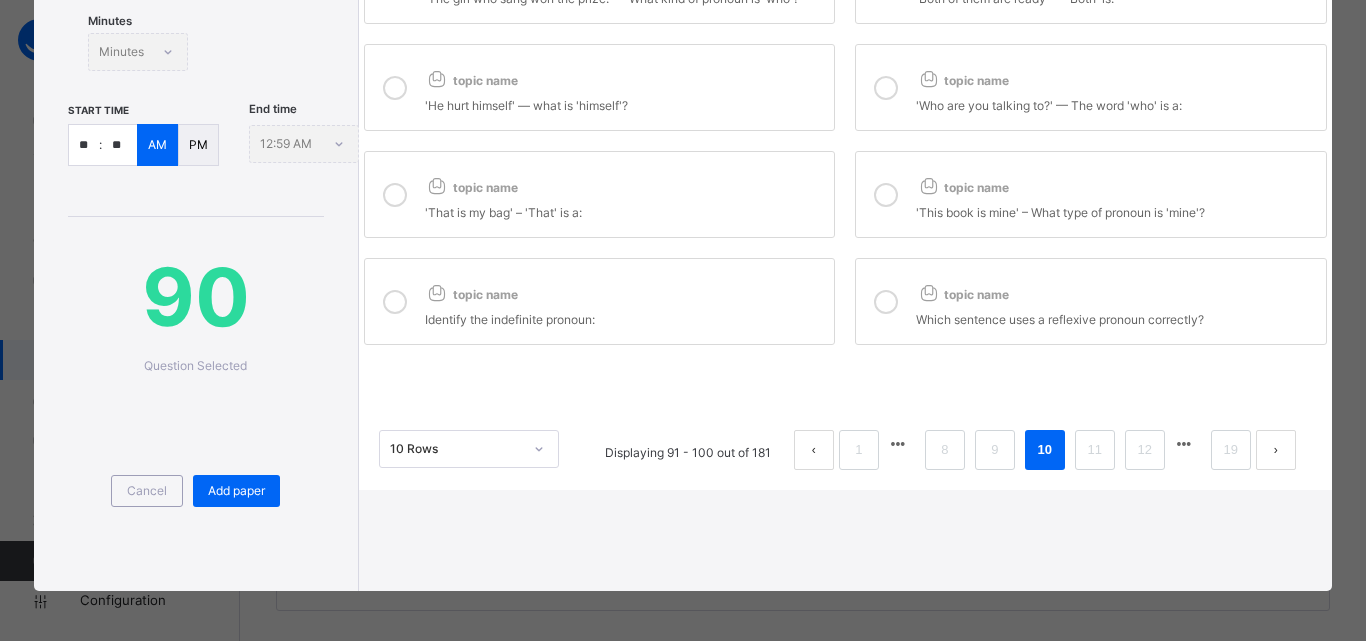 click at bounding box center [395, 302] 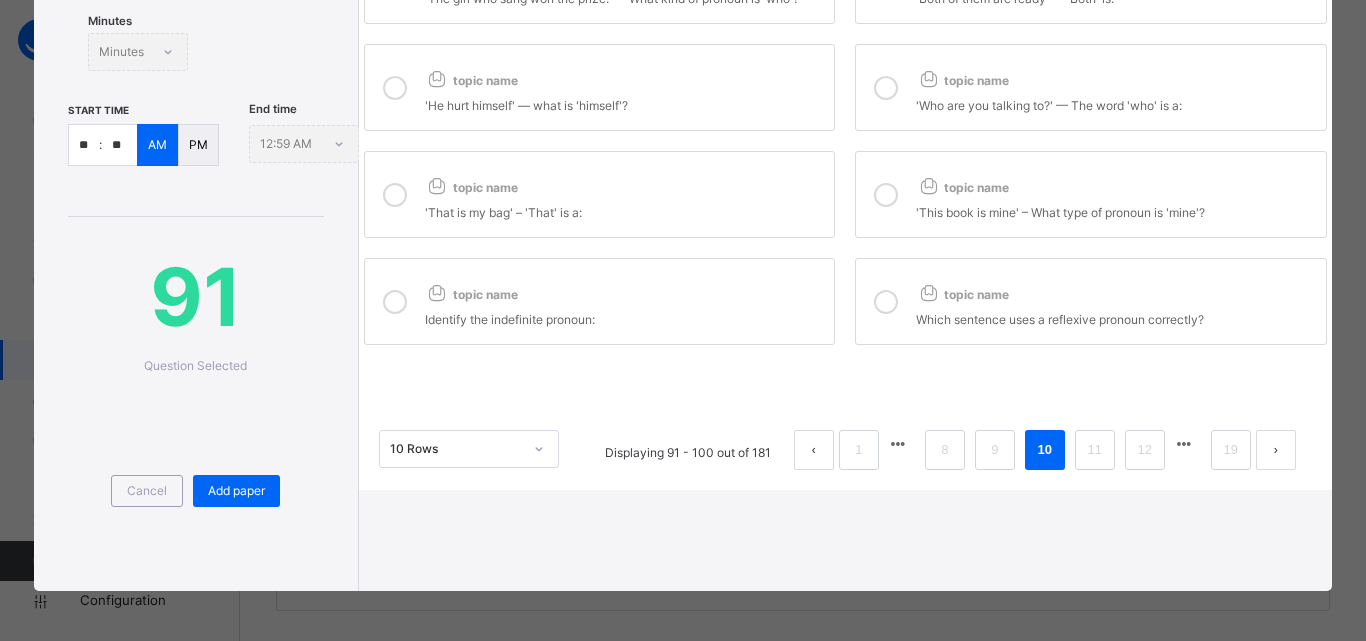 drag, startPoint x: 883, startPoint y: 301, endPoint x: 900, endPoint y: 171, distance: 131.10683 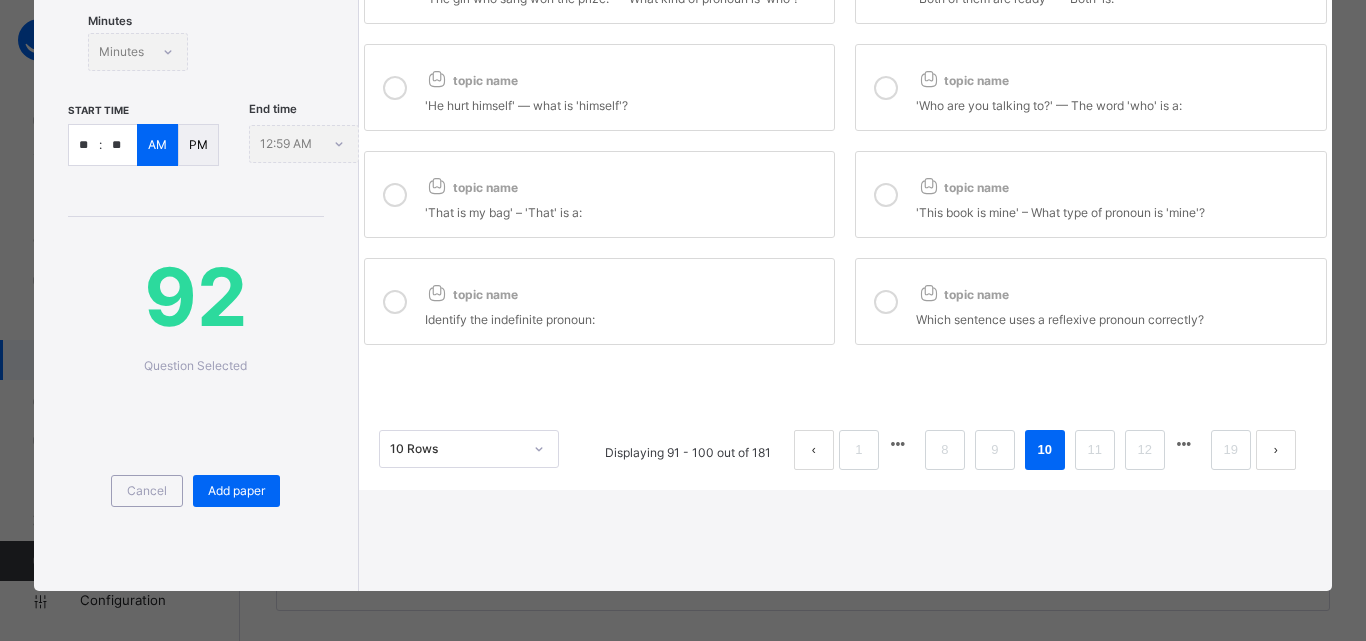 drag, startPoint x: 889, startPoint y: 190, endPoint x: 547, endPoint y: 175, distance: 342.3288 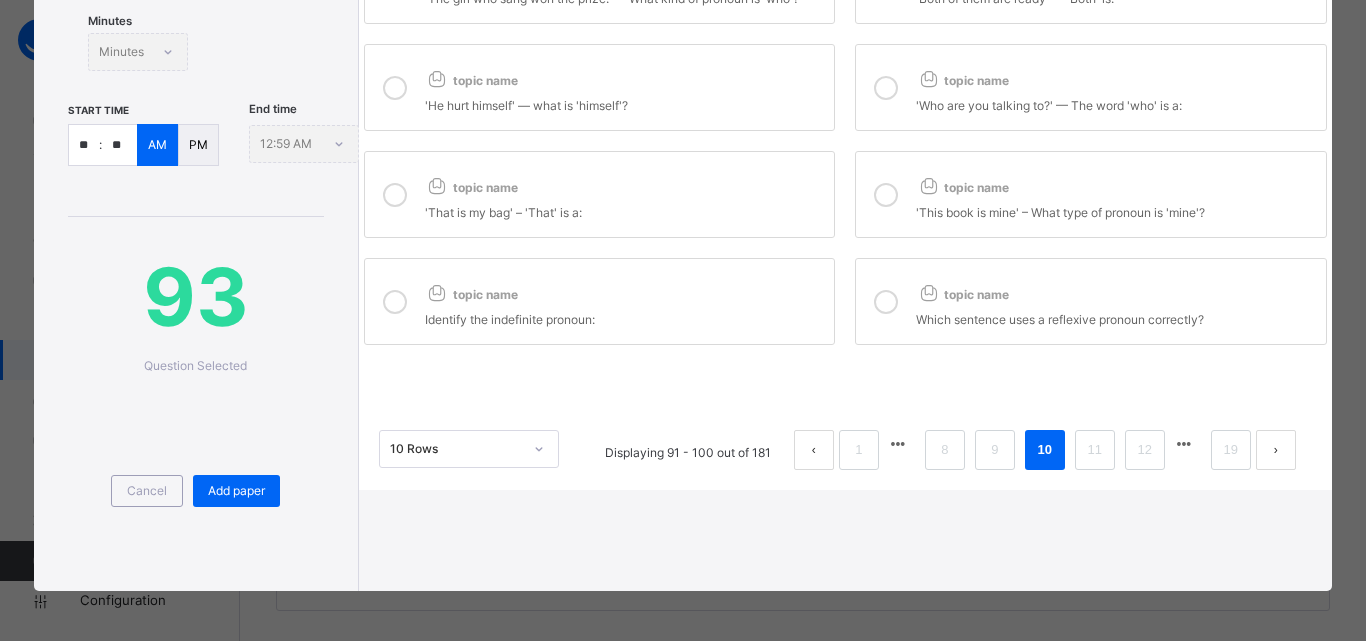 drag, startPoint x: 396, startPoint y: 190, endPoint x: 423, endPoint y: 87, distance: 106.48004 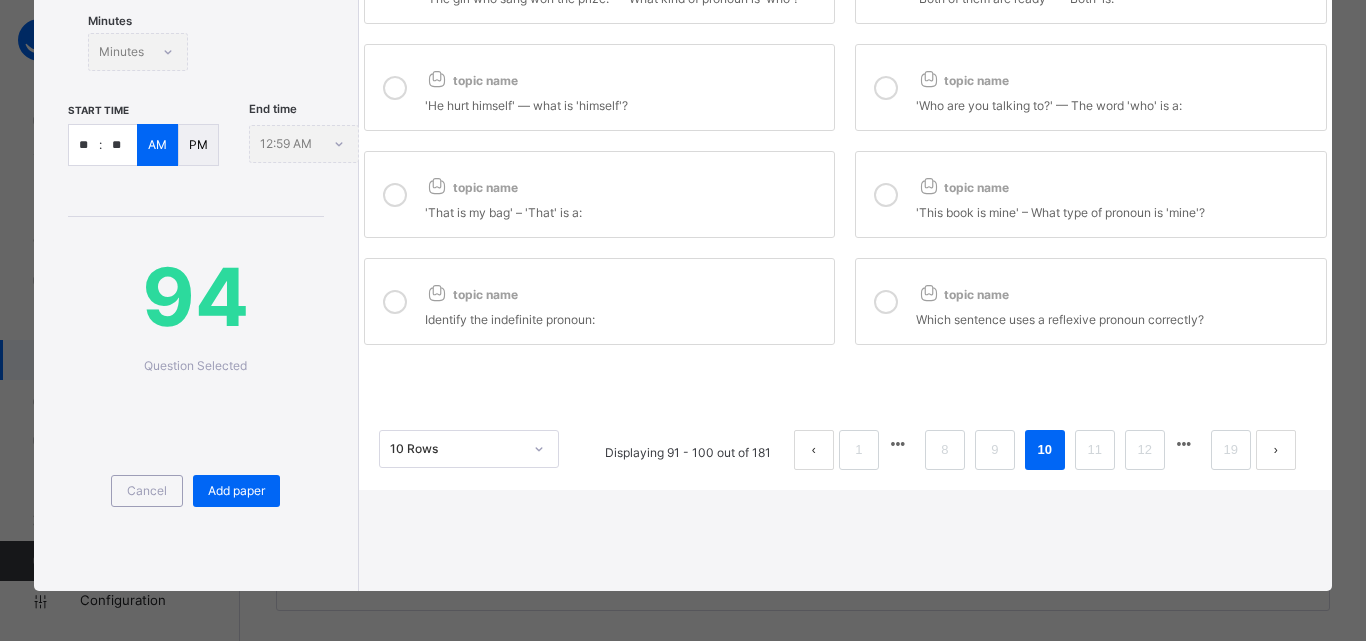 drag, startPoint x: 396, startPoint y: 82, endPoint x: 790, endPoint y: 23, distance: 398.39304 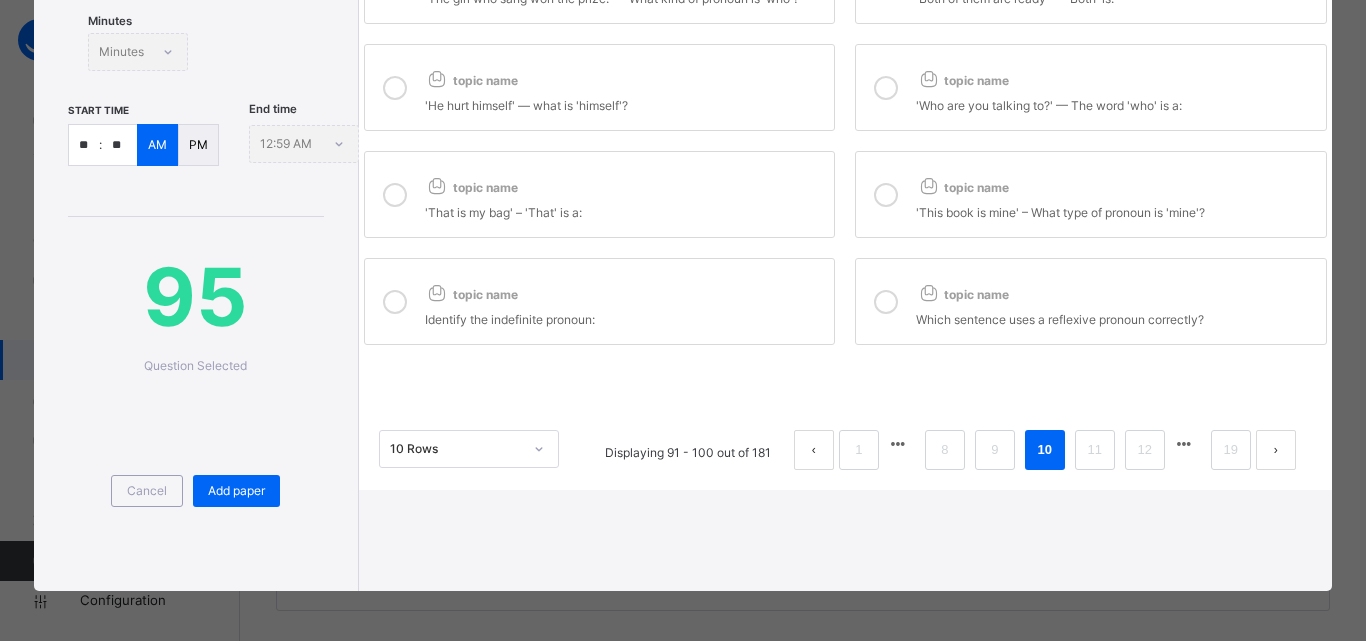 click at bounding box center (886, 88) 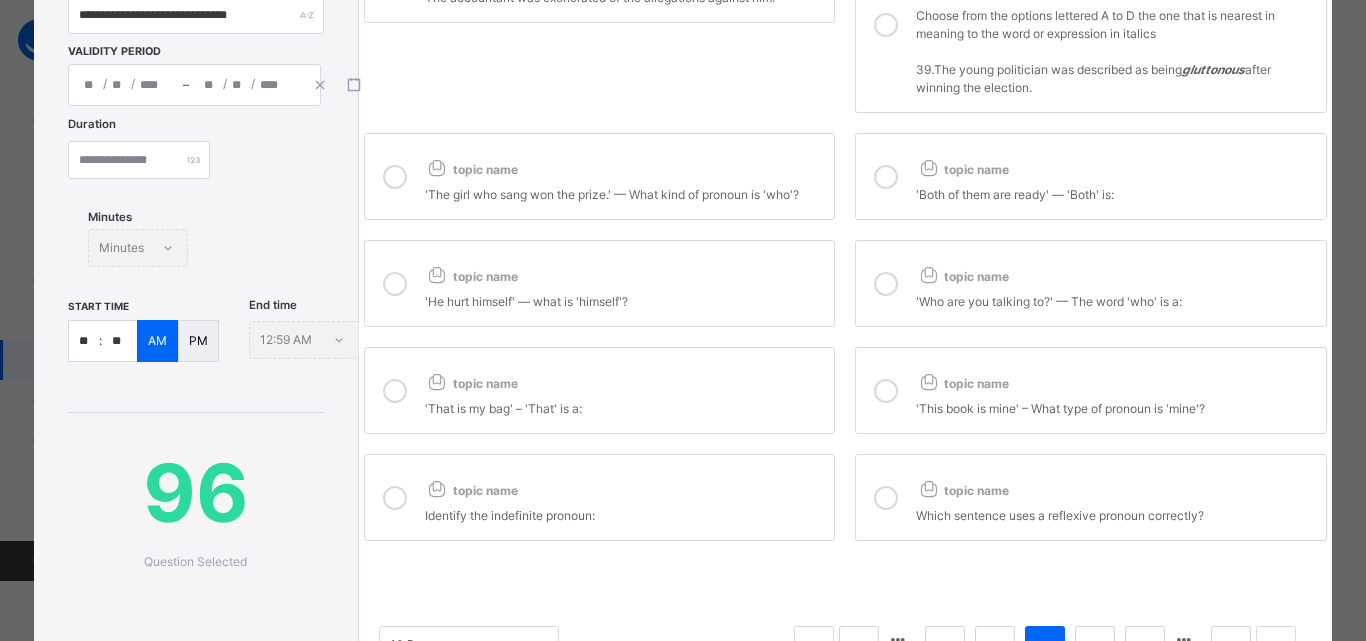 scroll, scrollTop: 231, scrollLeft: 0, axis: vertical 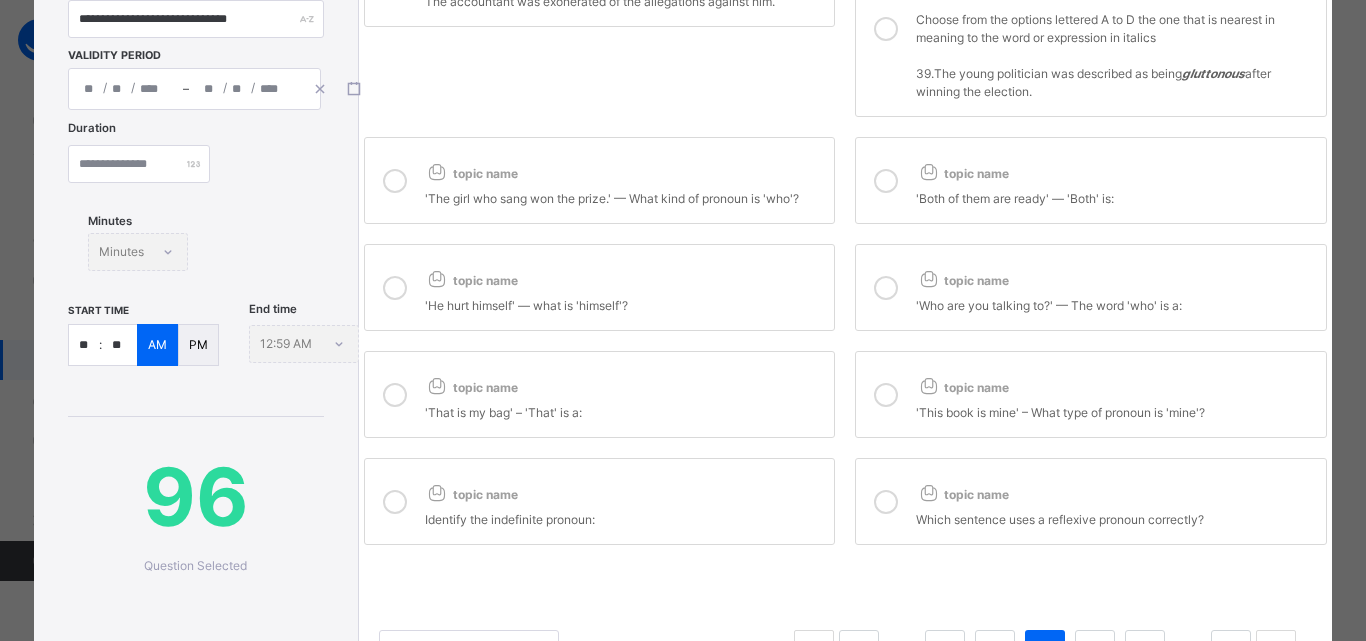 drag, startPoint x: 875, startPoint y: 184, endPoint x: 264, endPoint y: 146, distance: 612.18054 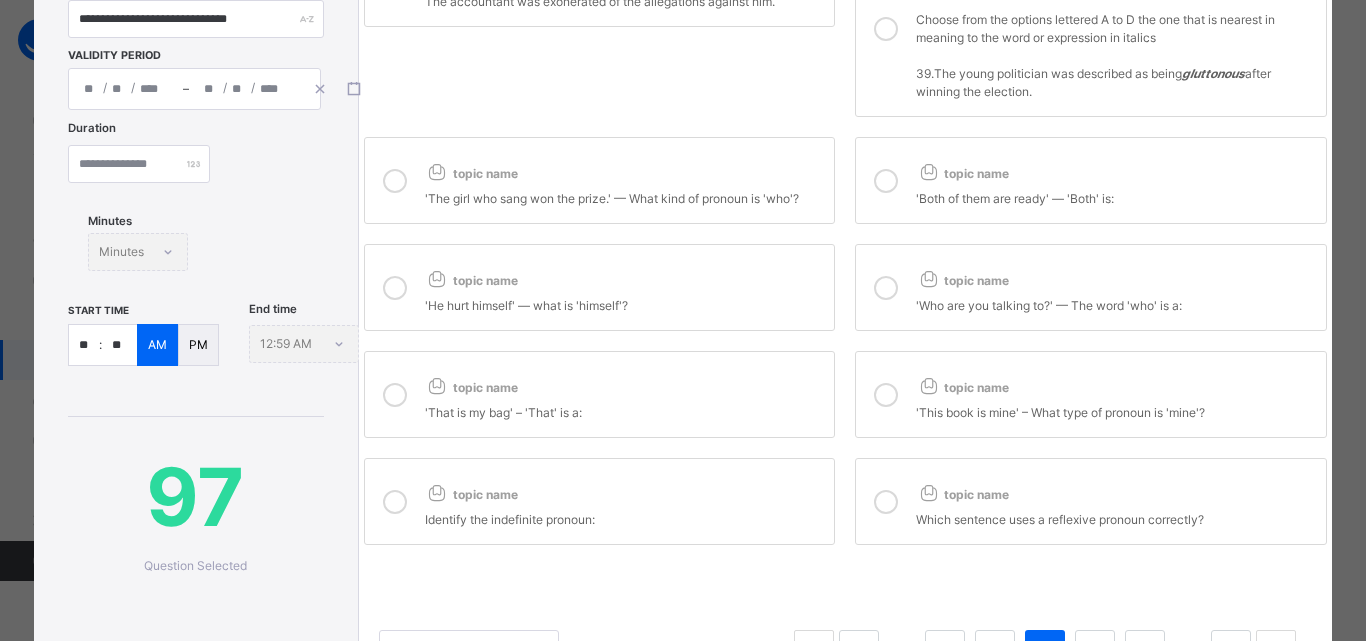 drag, startPoint x: 390, startPoint y: 182, endPoint x: 414, endPoint y: 153, distance: 37.64306 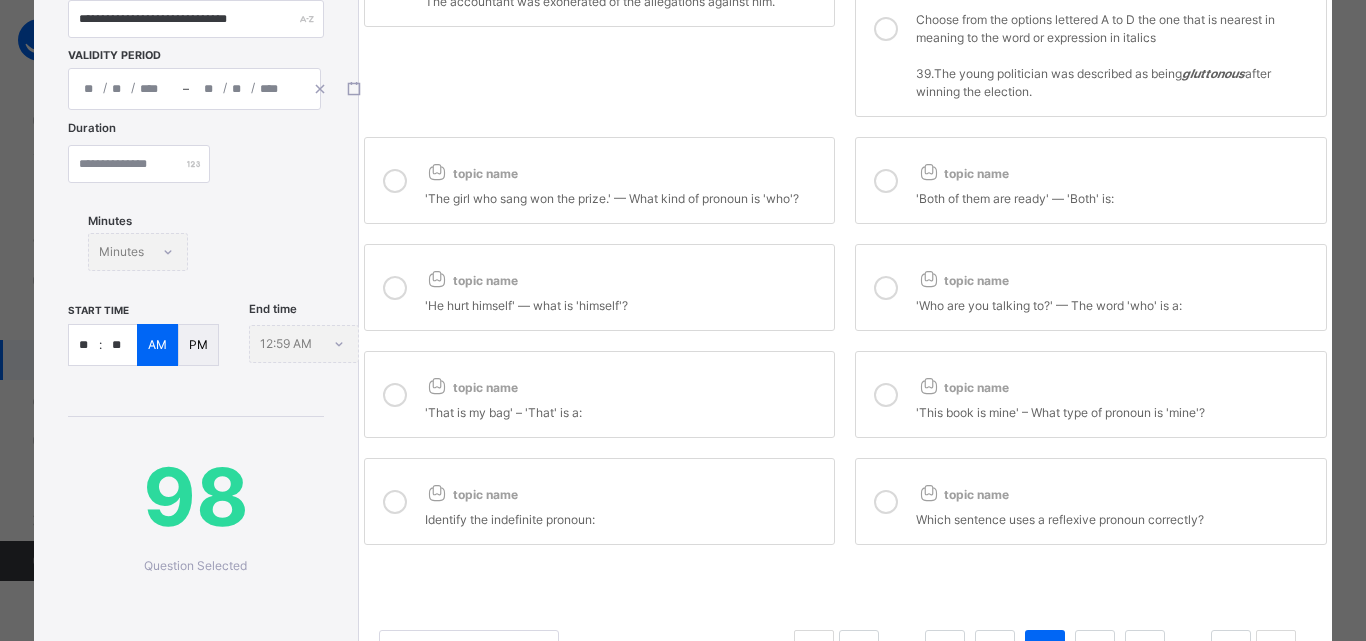 scroll, scrollTop: 0, scrollLeft: 0, axis: both 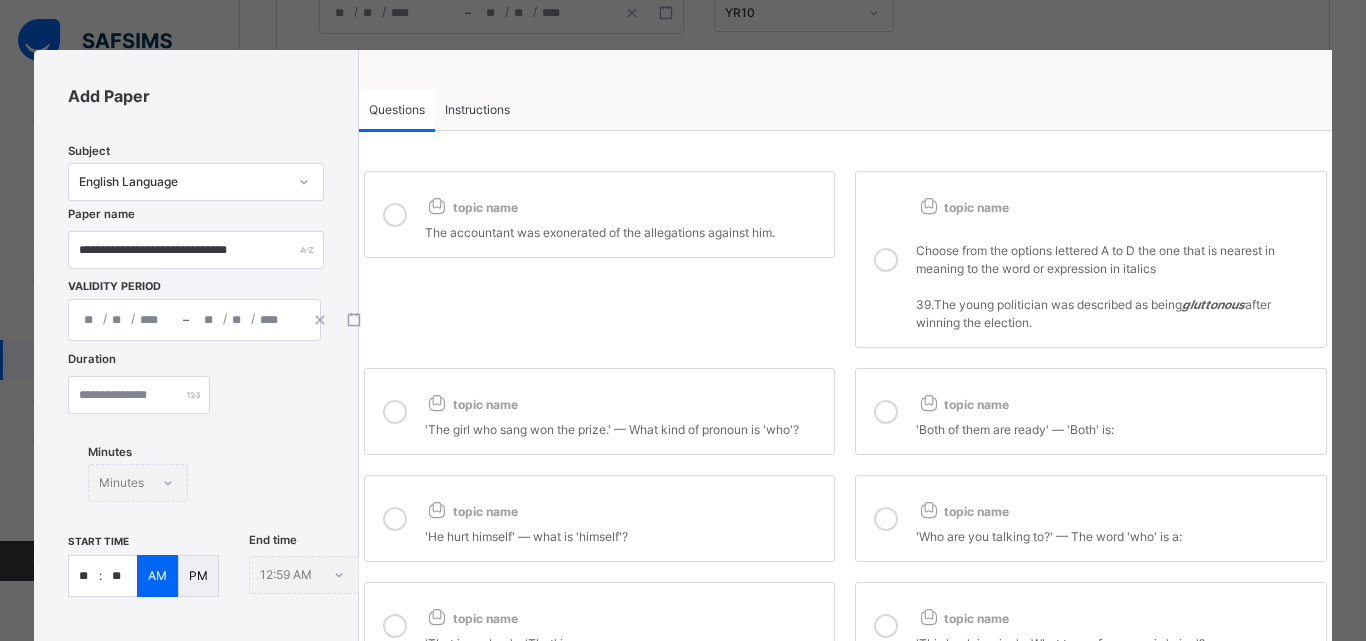 drag, startPoint x: 877, startPoint y: 256, endPoint x: 406, endPoint y: 190, distance: 475.6017 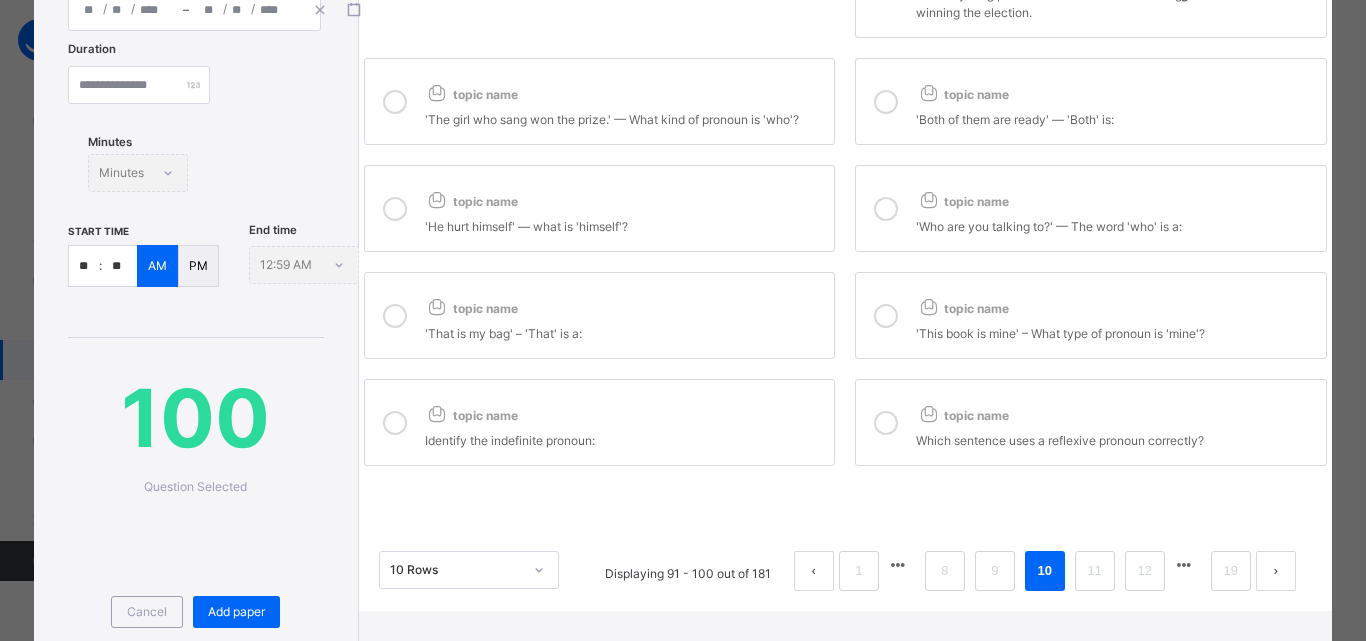 scroll, scrollTop: 431, scrollLeft: 0, axis: vertical 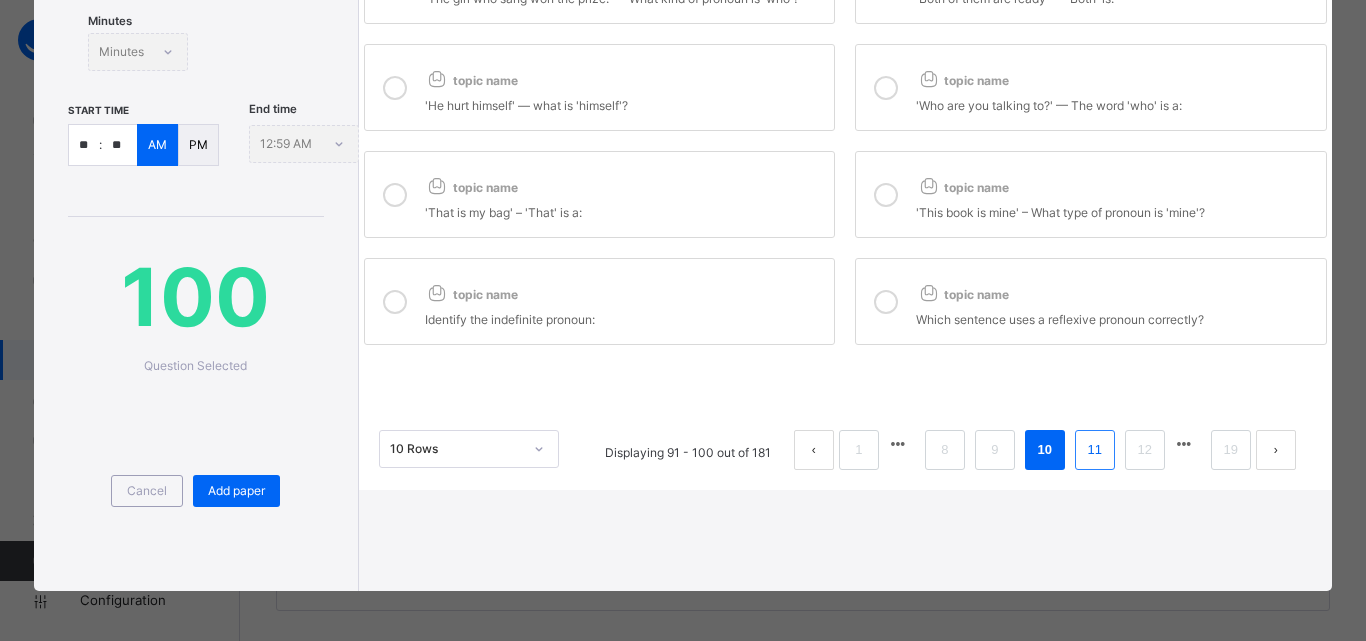 click on "11" at bounding box center (1095, 450) 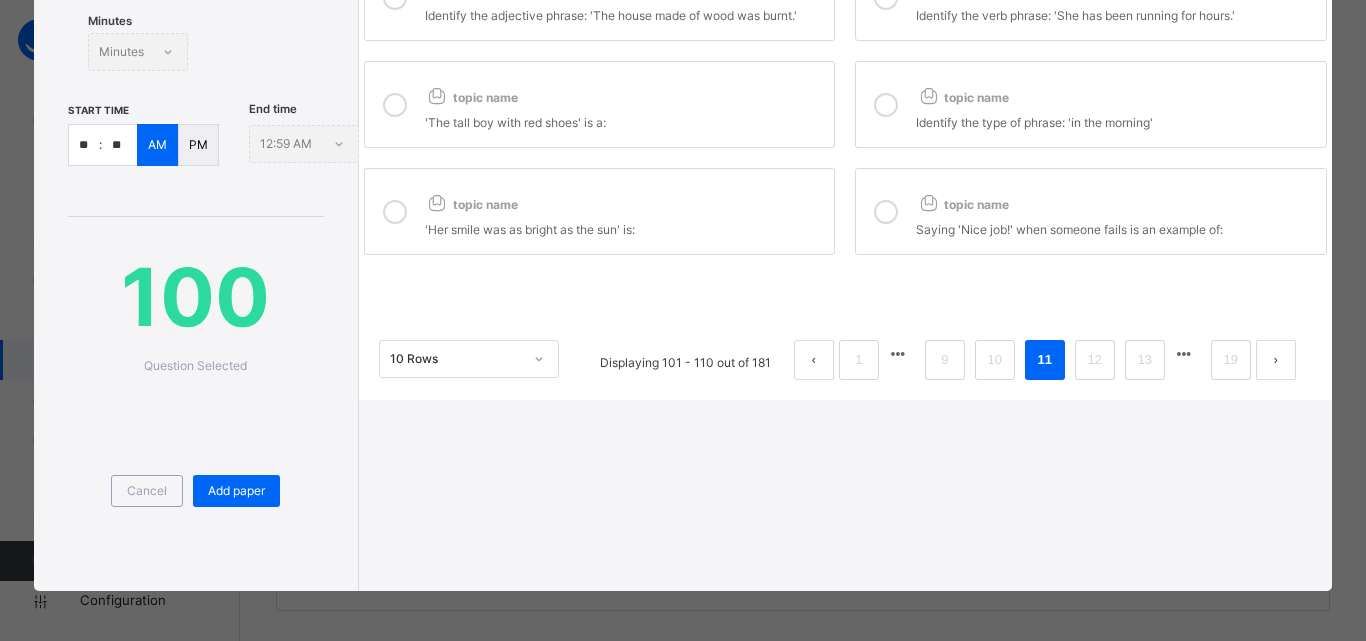 click at bounding box center (886, 212) 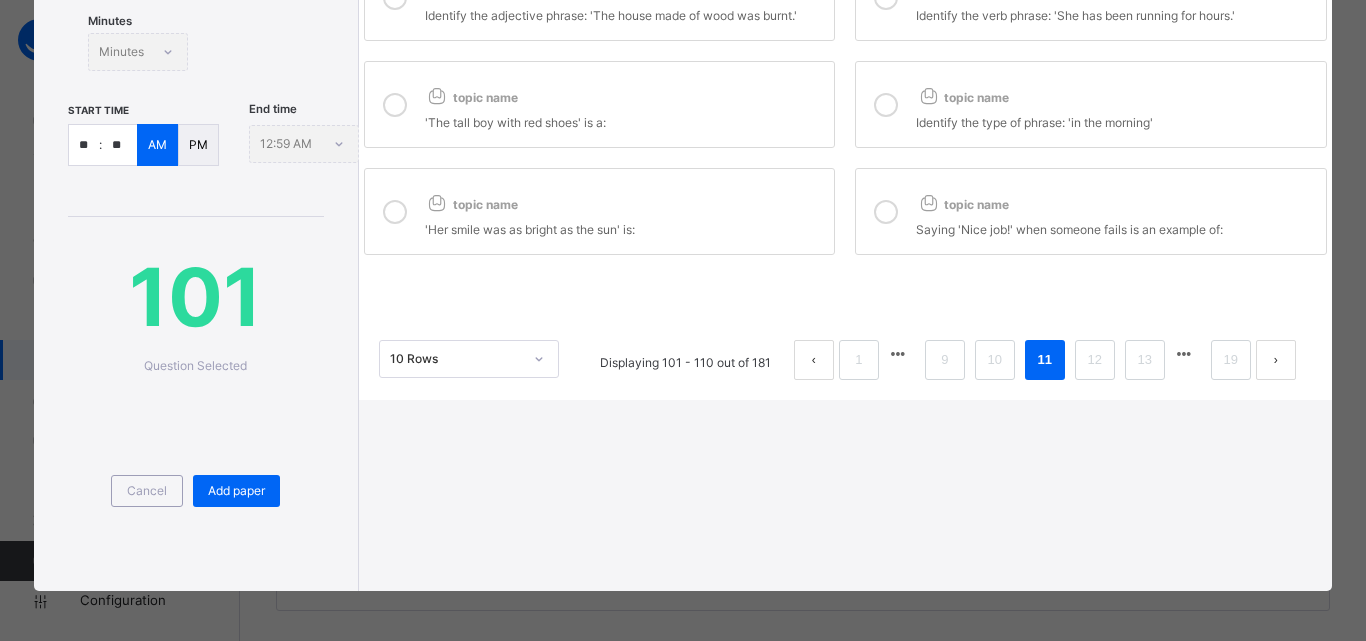 click at bounding box center [395, 212] 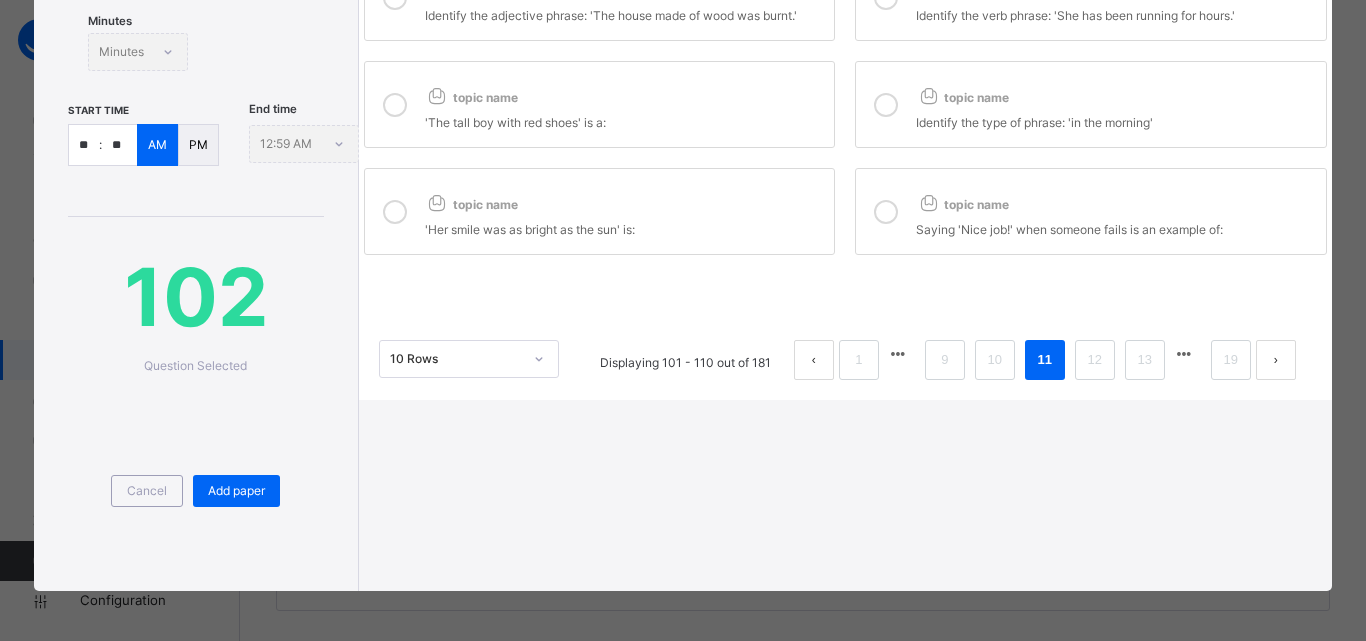 click at bounding box center [395, 105] 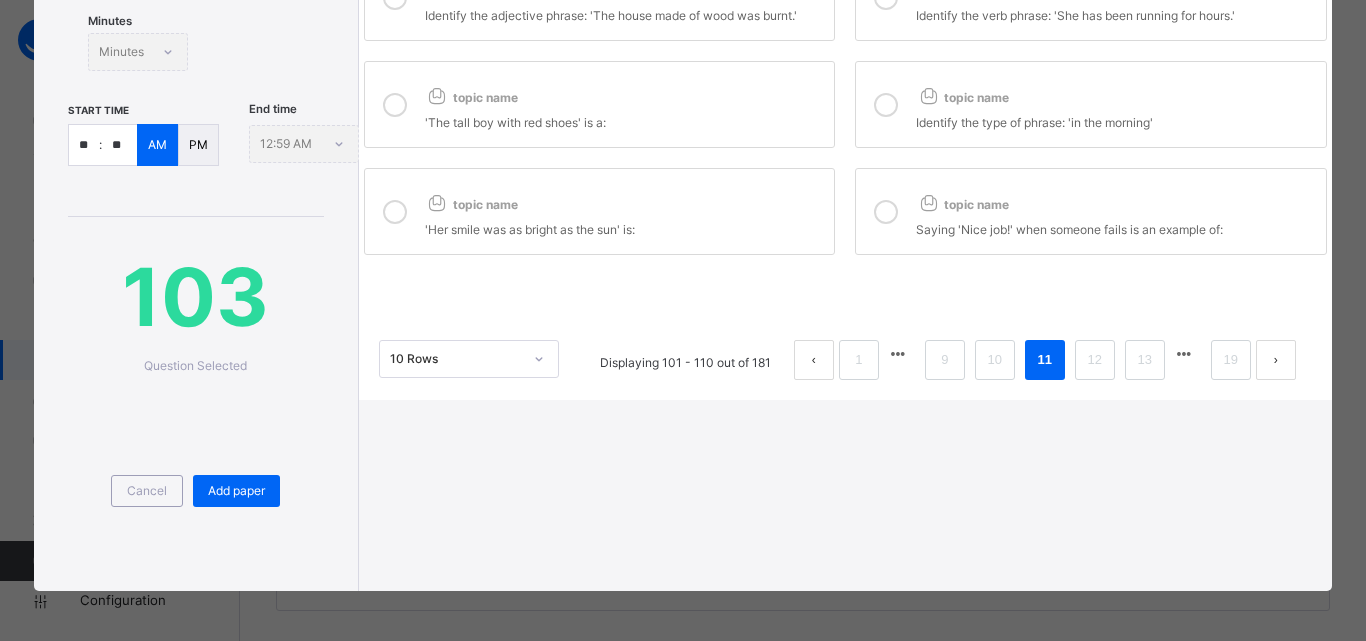 click at bounding box center (886, 105) 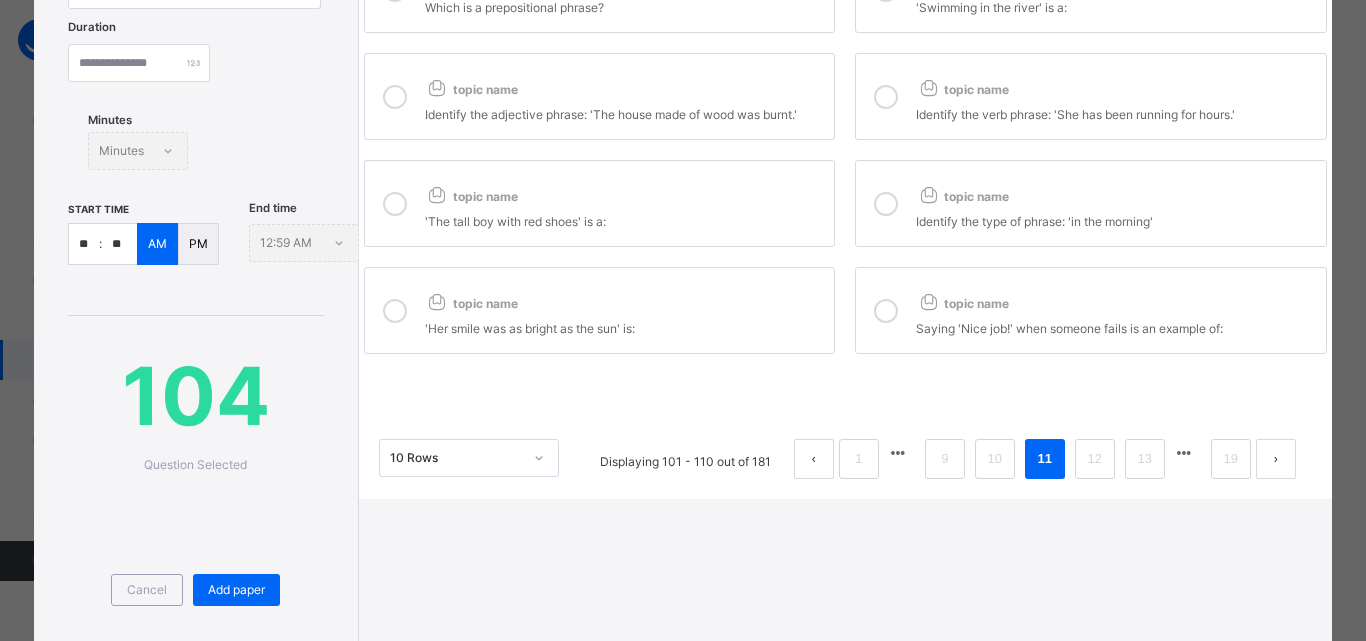 scroll, scrollTop: 331, scrollLeft: 0, axis: vertical 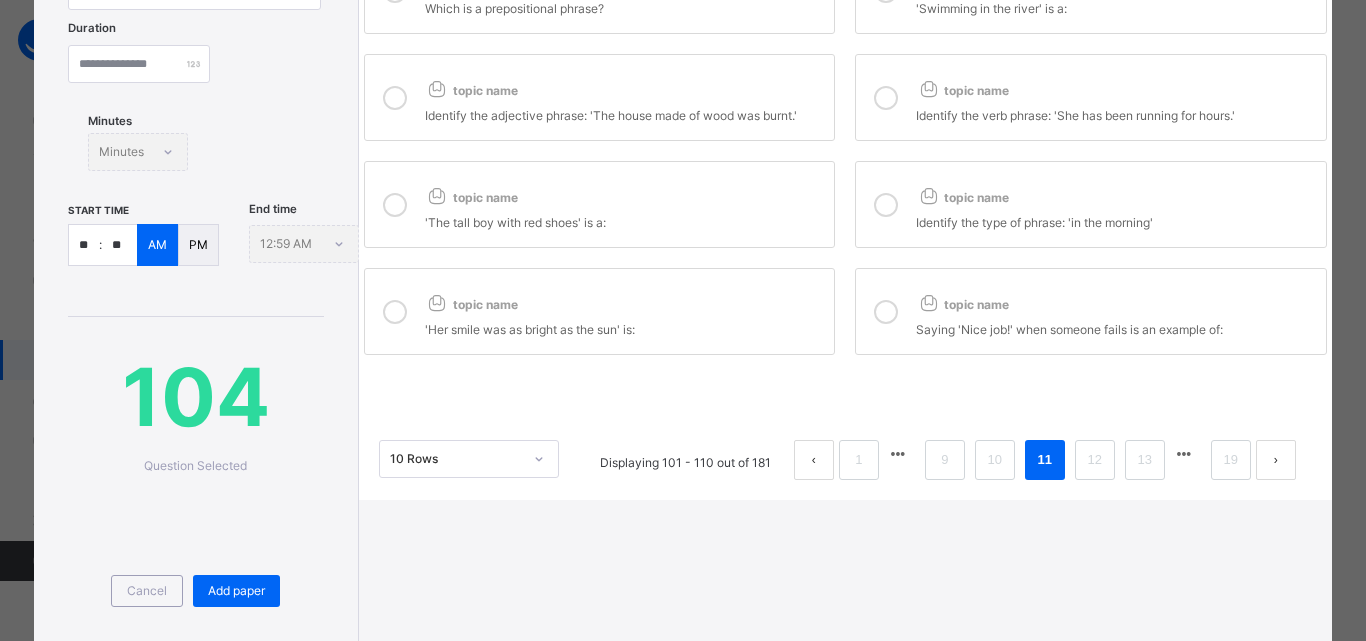 click at bounding box center (886, 98) 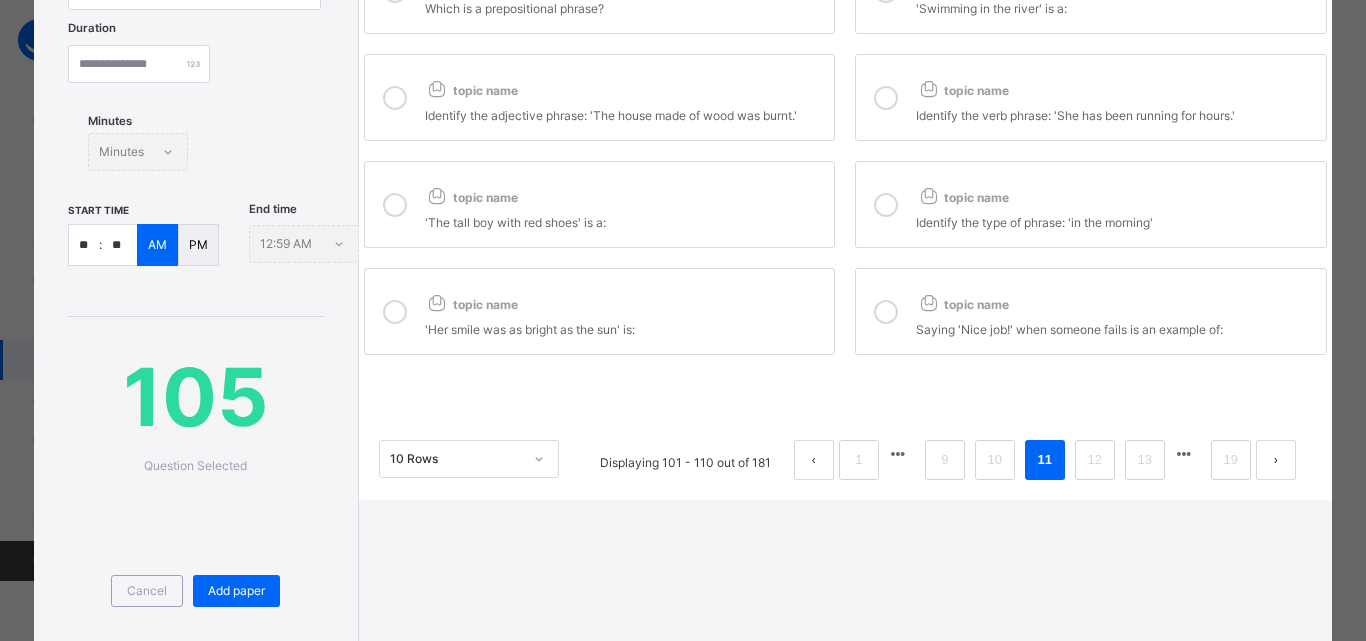 click at bounding box center (395, 98) 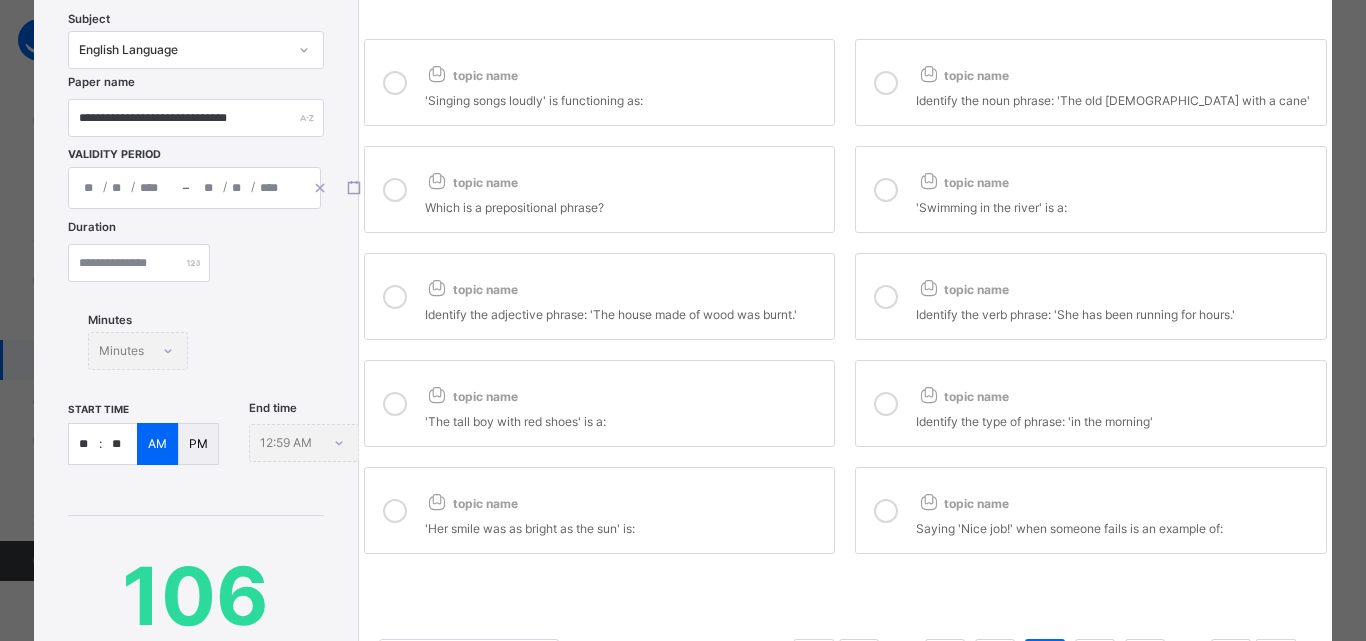 scroll, scrollTop: 131, scrollLeft: 0, axis: vertical 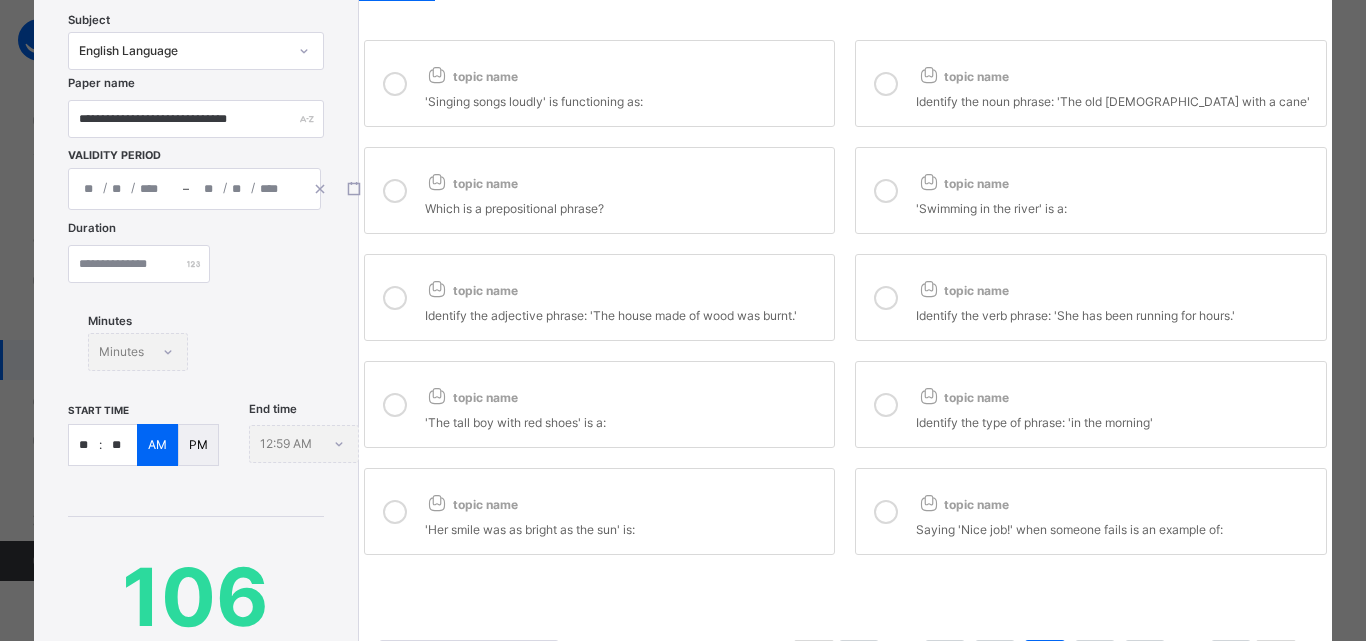 click at bounding box center [395, 191] 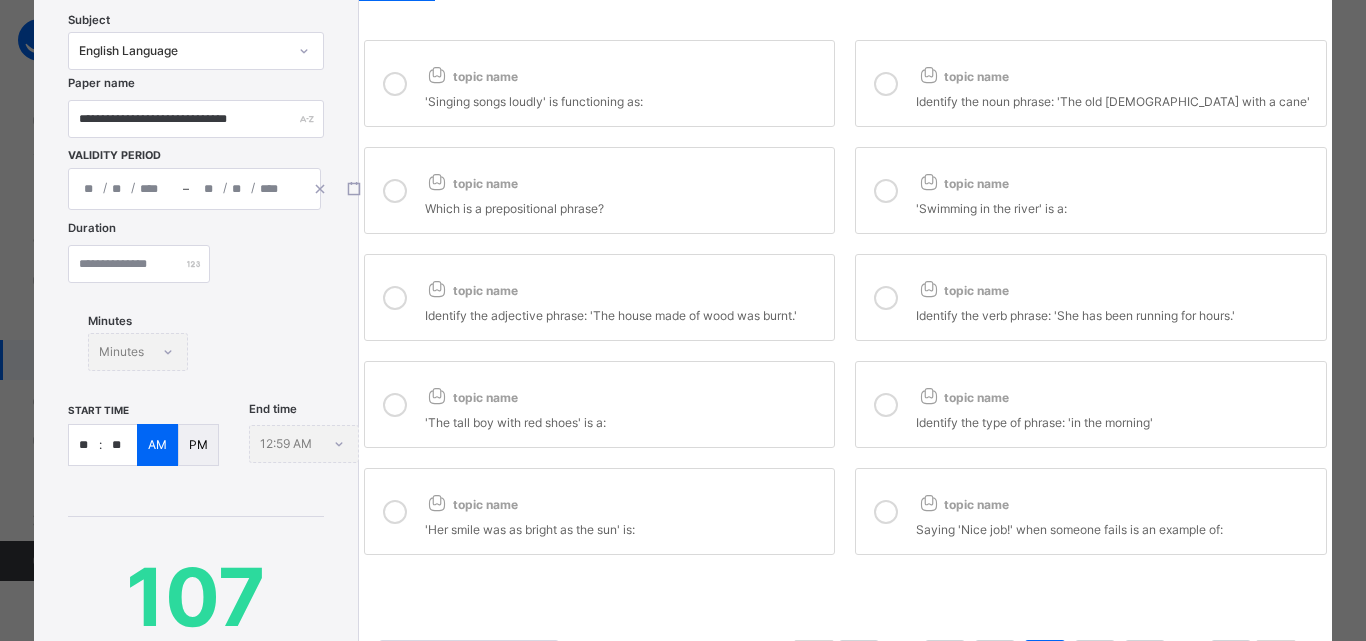 click at bounding box center [886, 190] 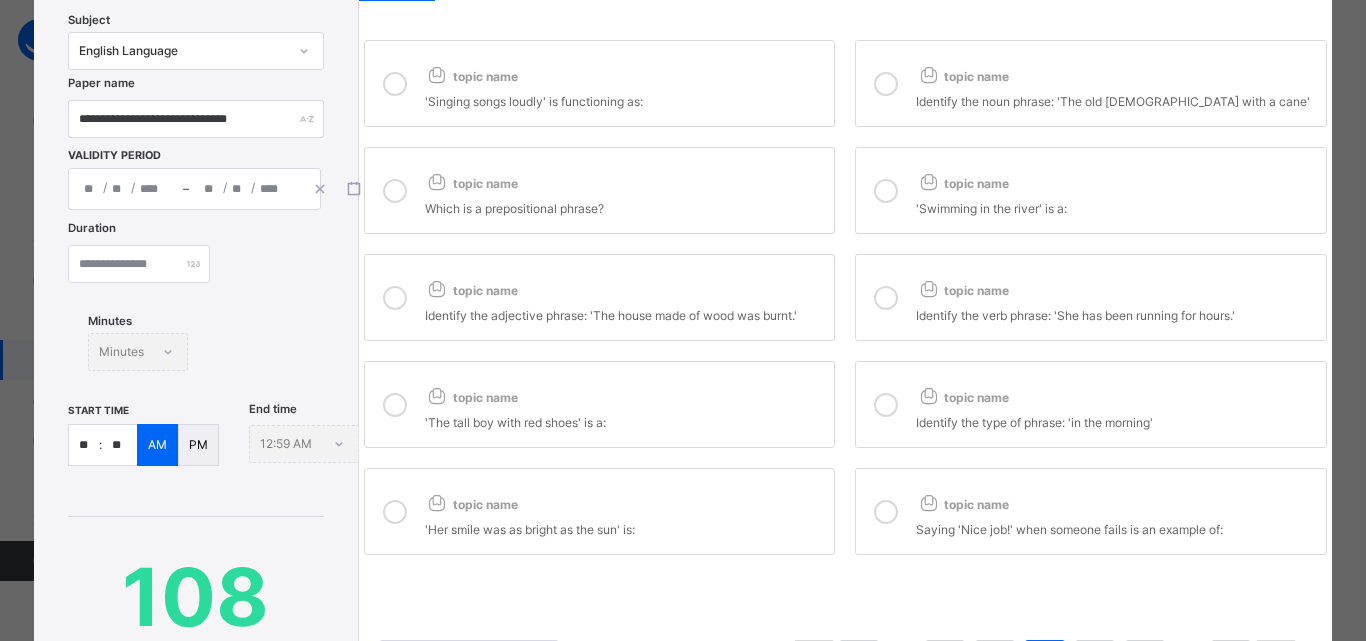 click at bounding box center (886, 83) 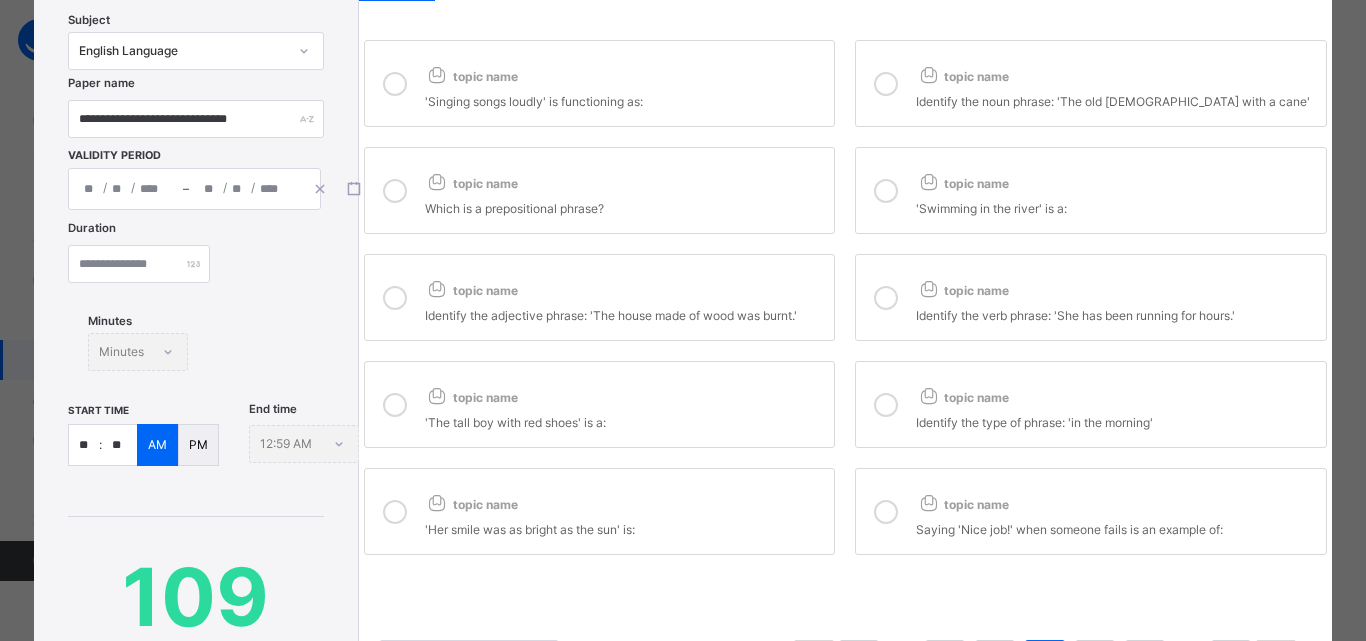 click at bounding box center [395, 84] 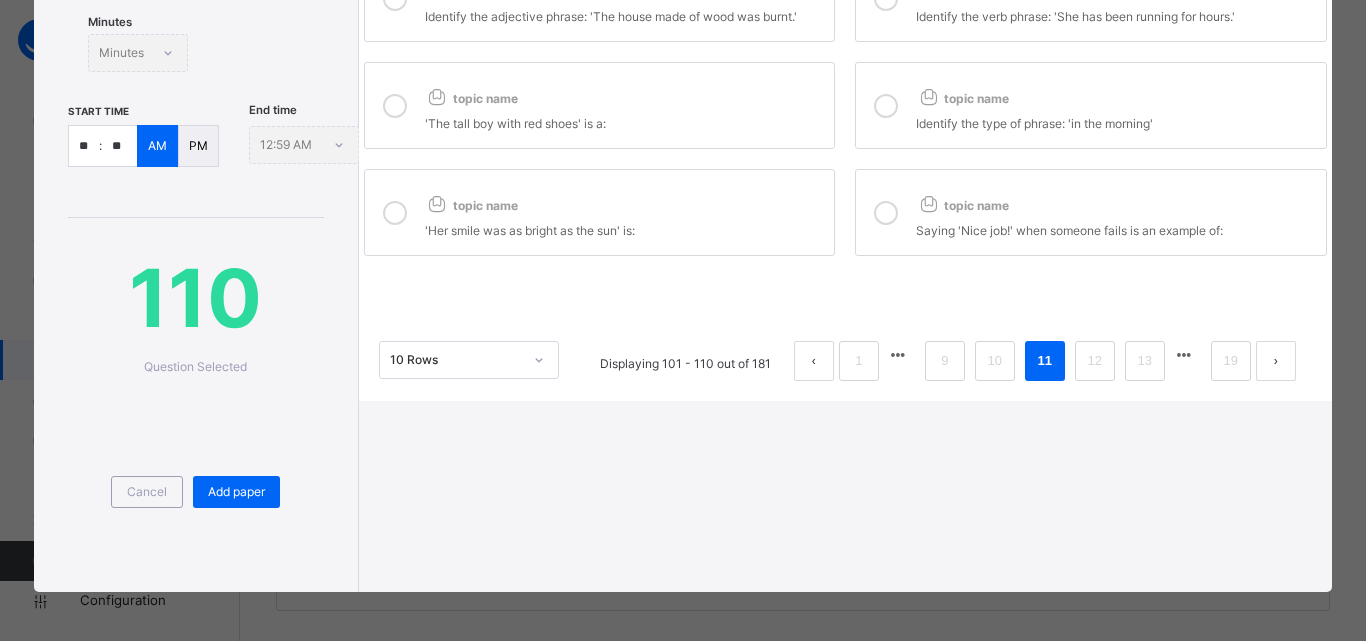 scroll, scrollTop: 431, scrollLeft: 0, axis: vertical 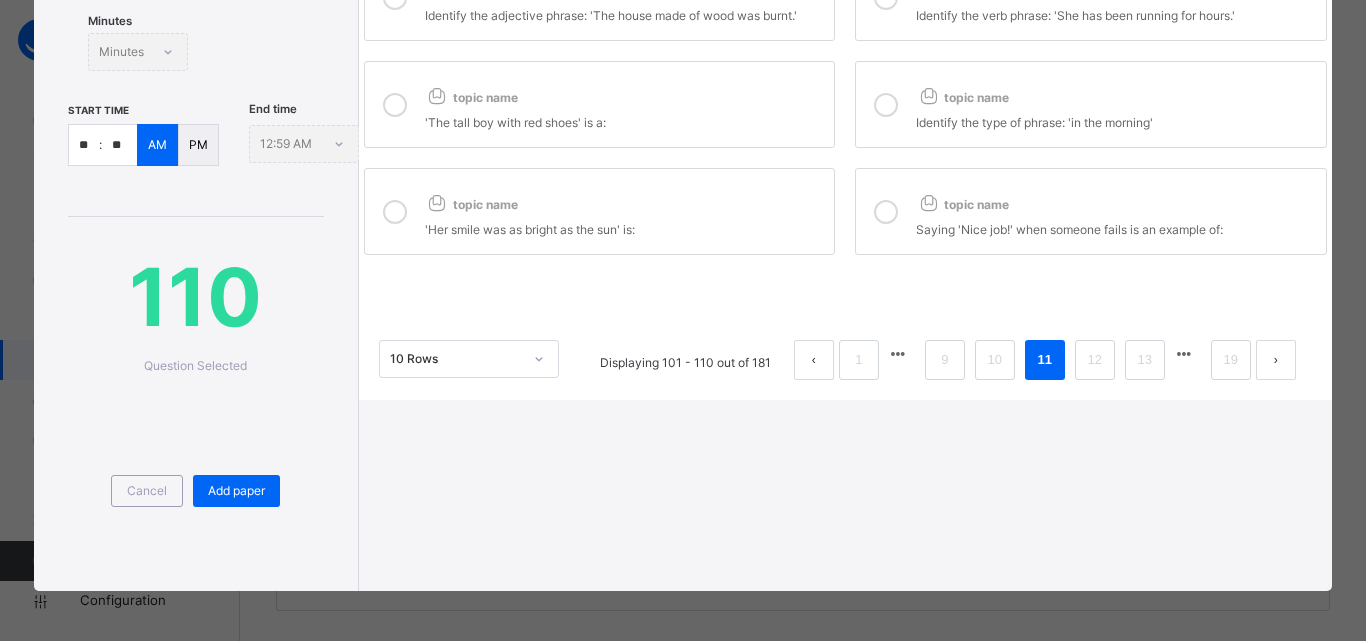 click on "12" at bounding box center (1095, 360) 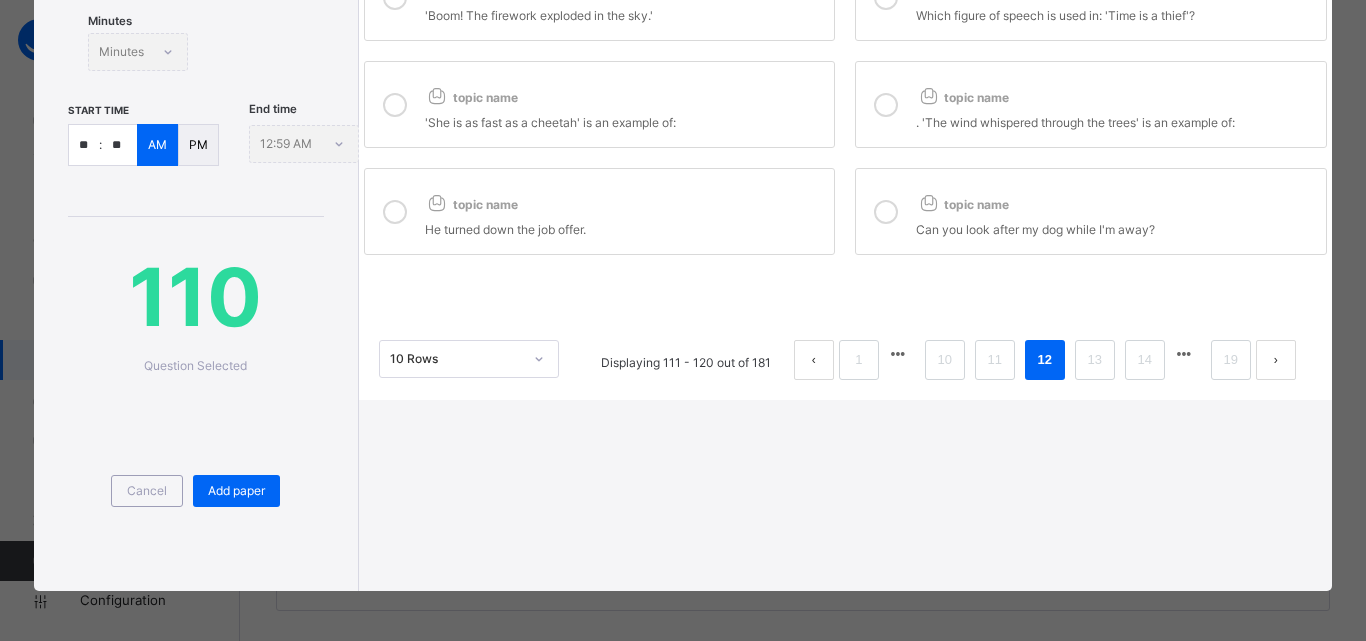 click at bounding box center (886, 212) 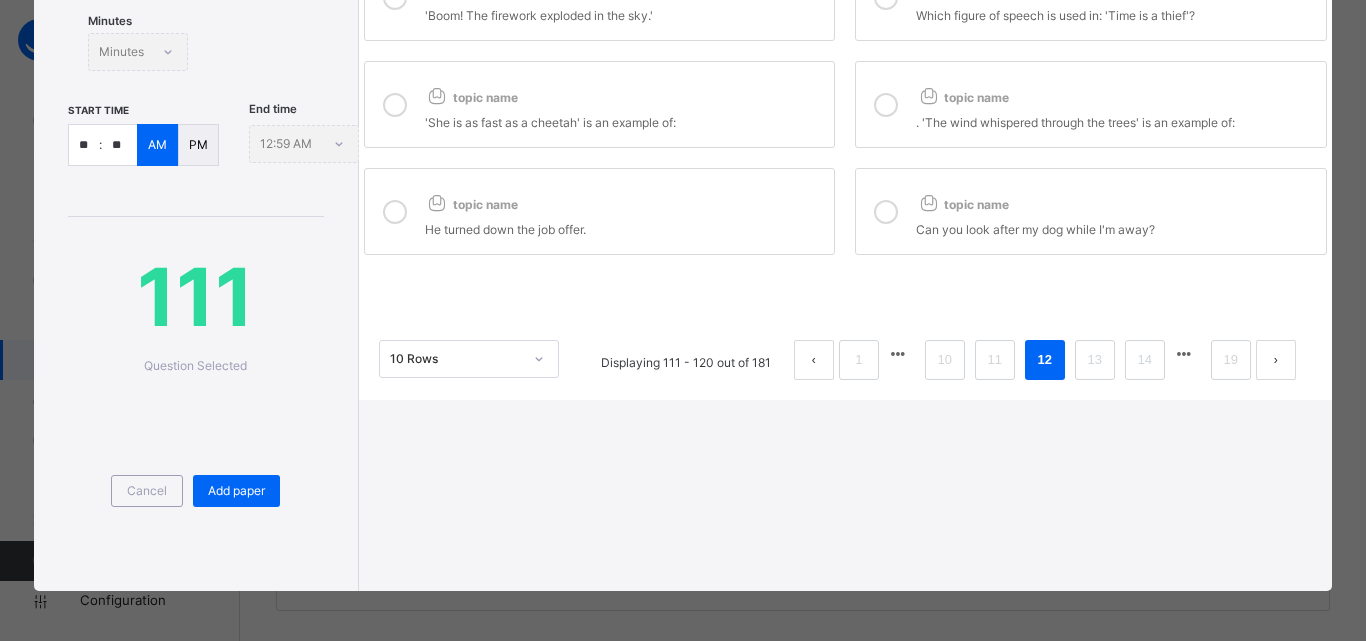 drag, startPoint x: 395, startPoint y: 214, endPoint x: 390, endPoint y: 205, distance: 10.29563 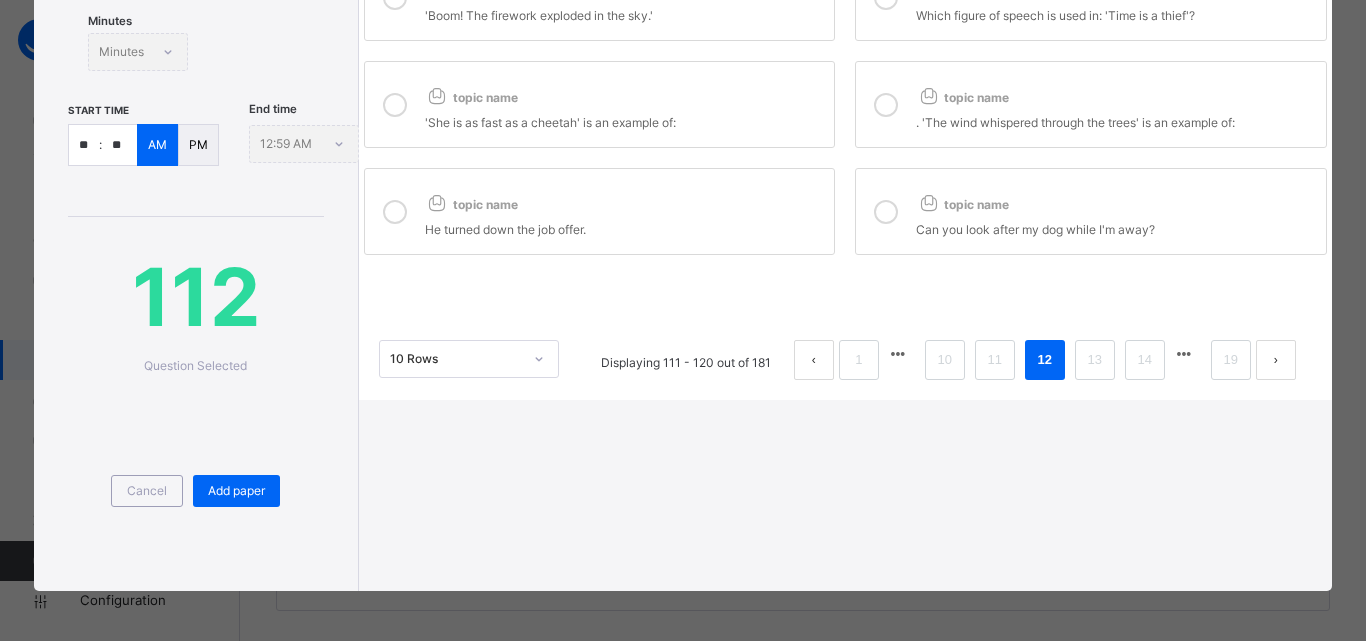 click at bounding box center [395, 105] 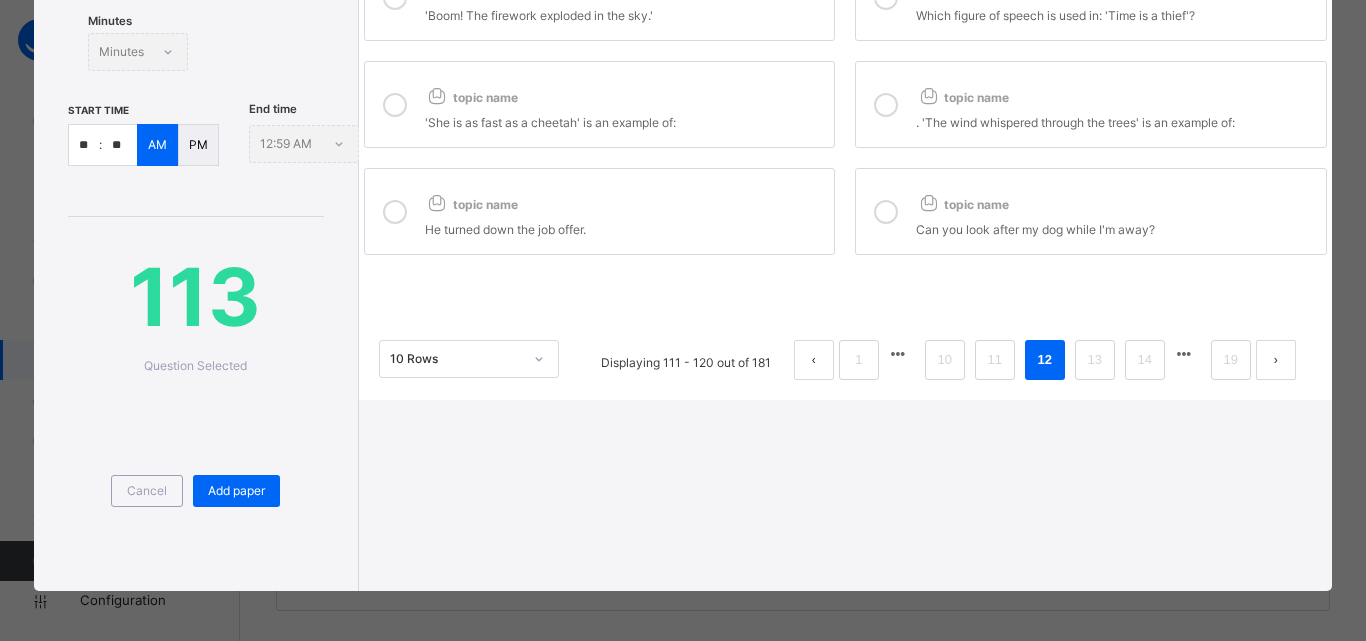 click at bounding box center [886, 104] 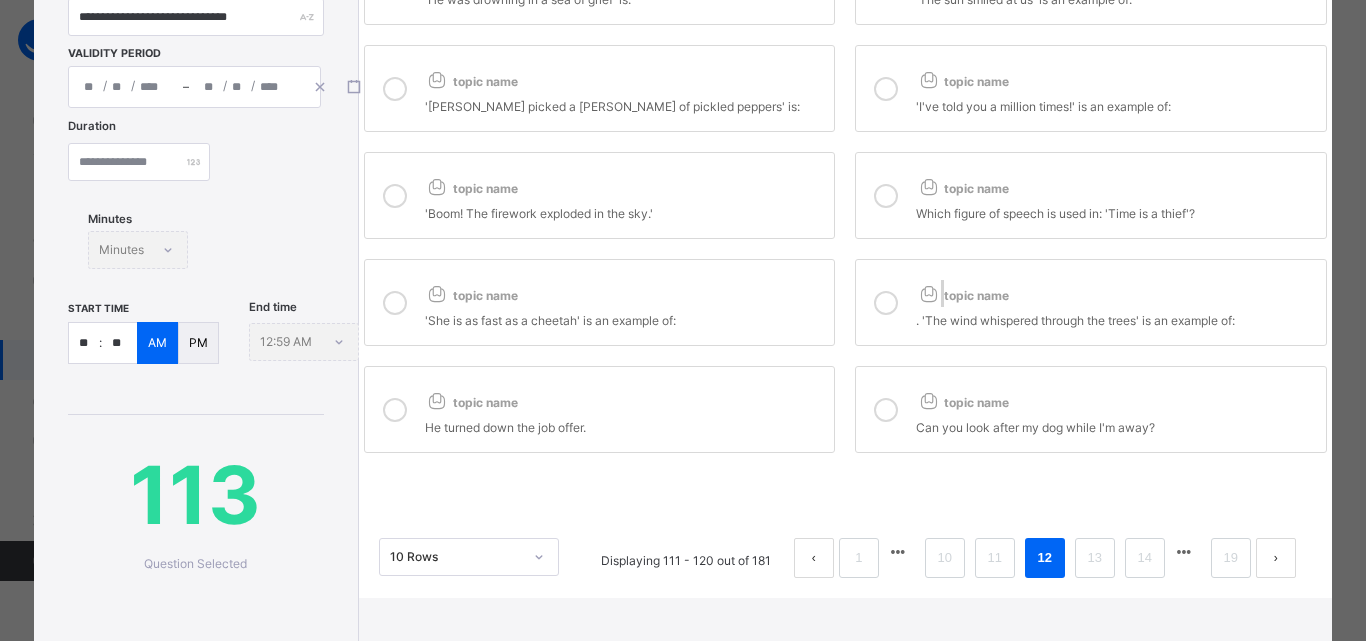 scroll, scrollTop: 231, scrollLeft: 0, axis: vertical 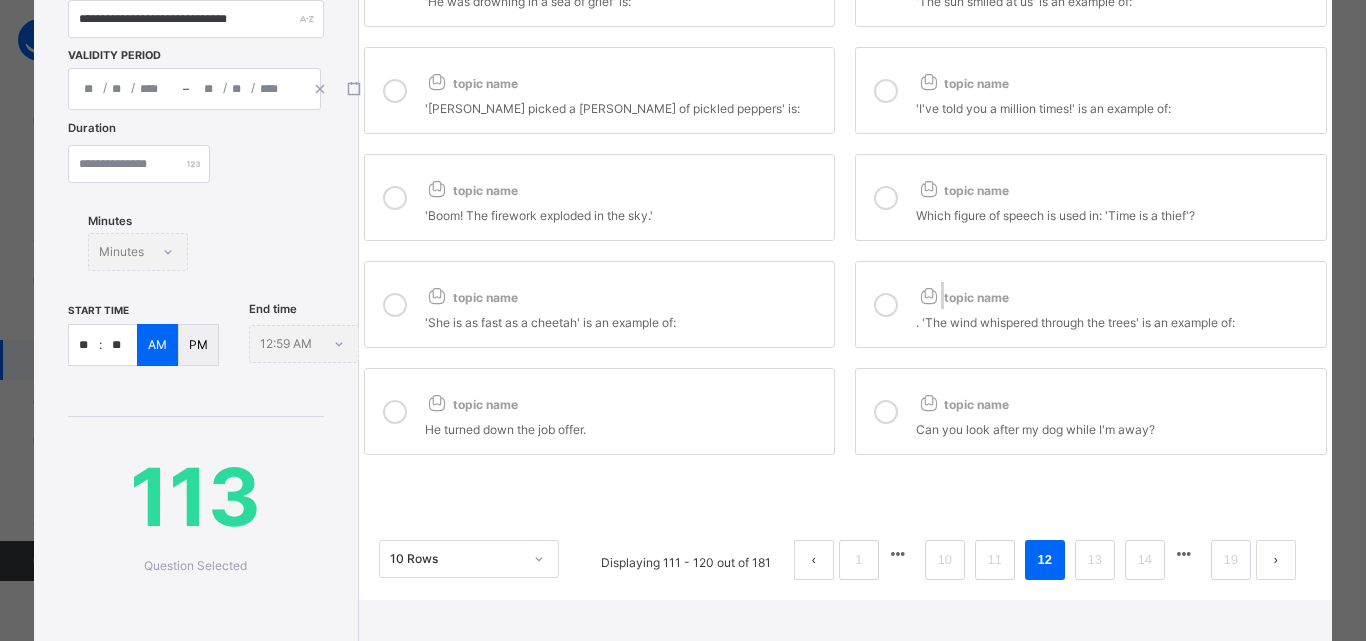click at bounding box center (886, 305) 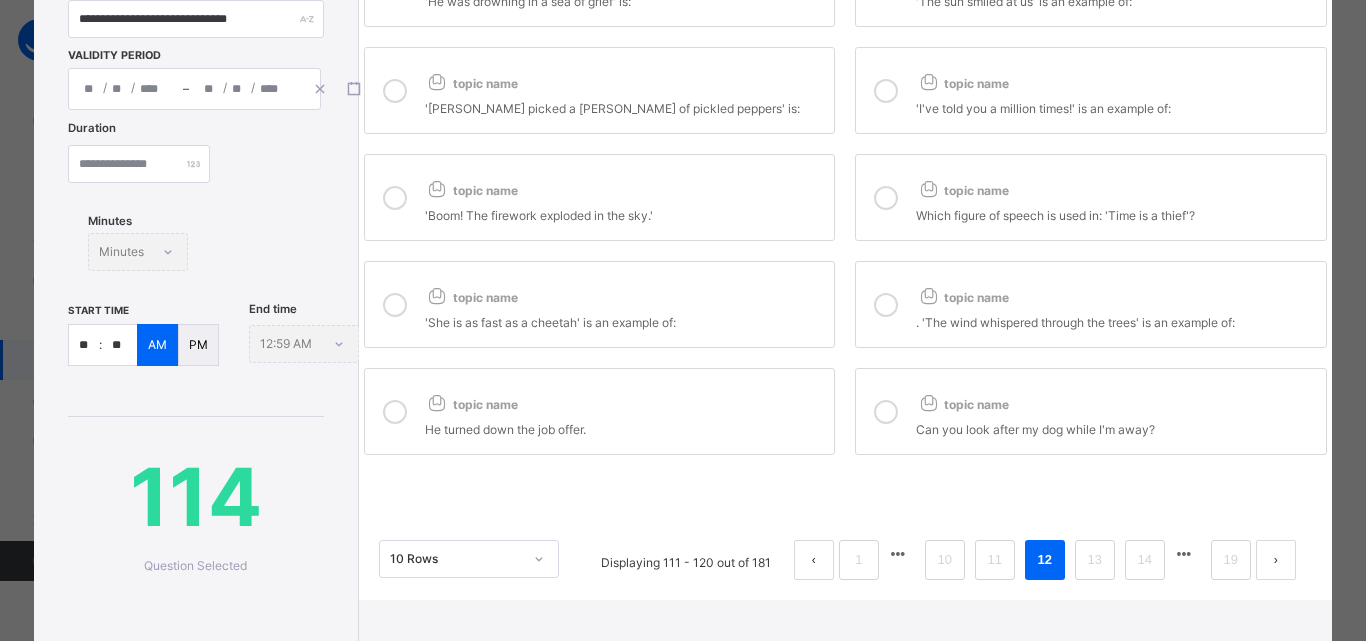 click at bounding box center [886, 198] 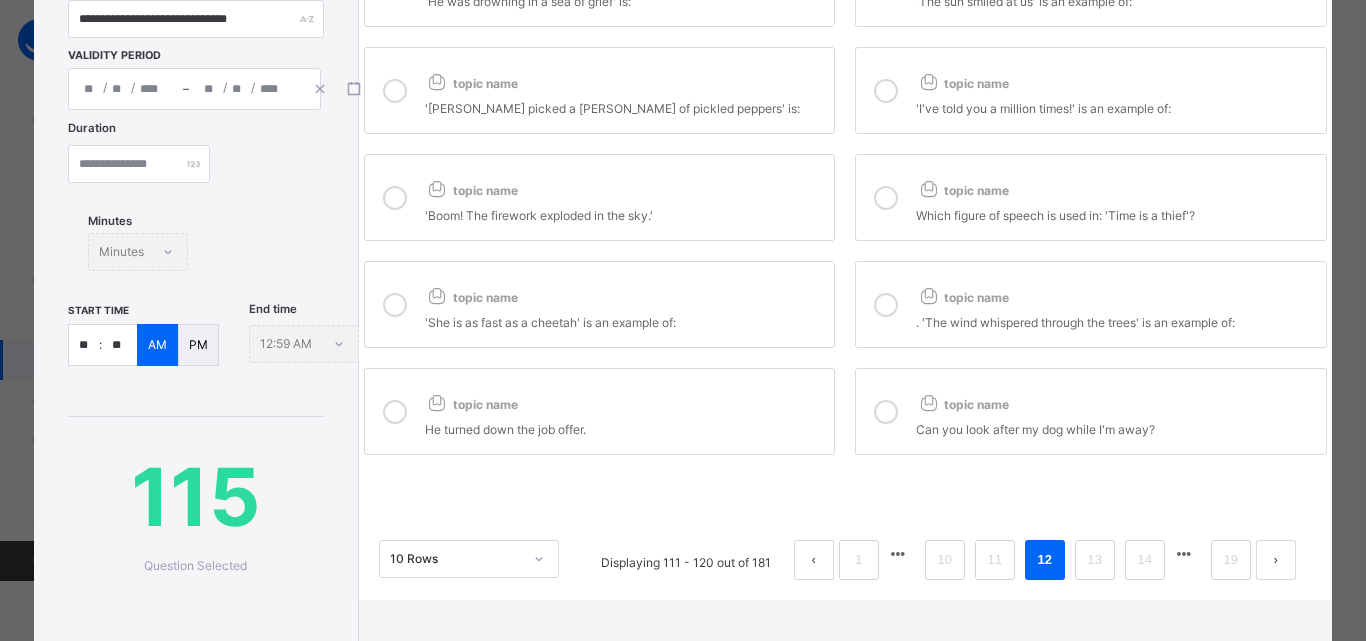 click at bounding box center (395, 197) 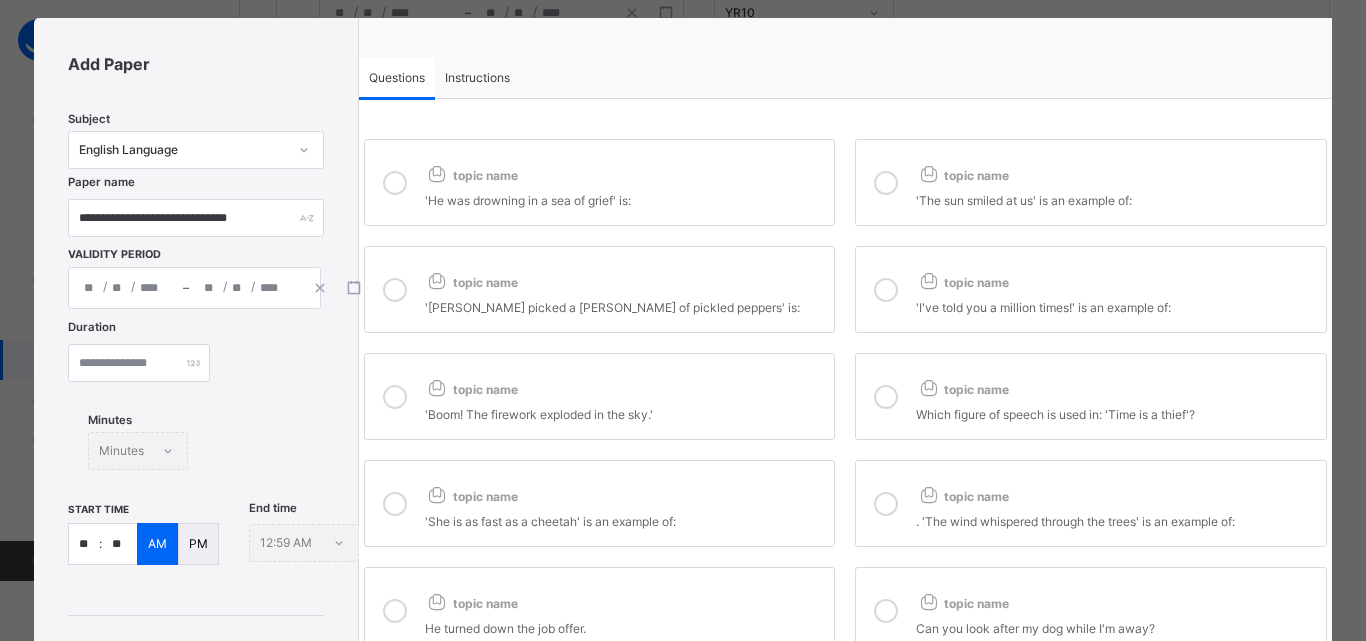 scroll, scrollTop: 31, scrollLeft: 0, axis: vertical 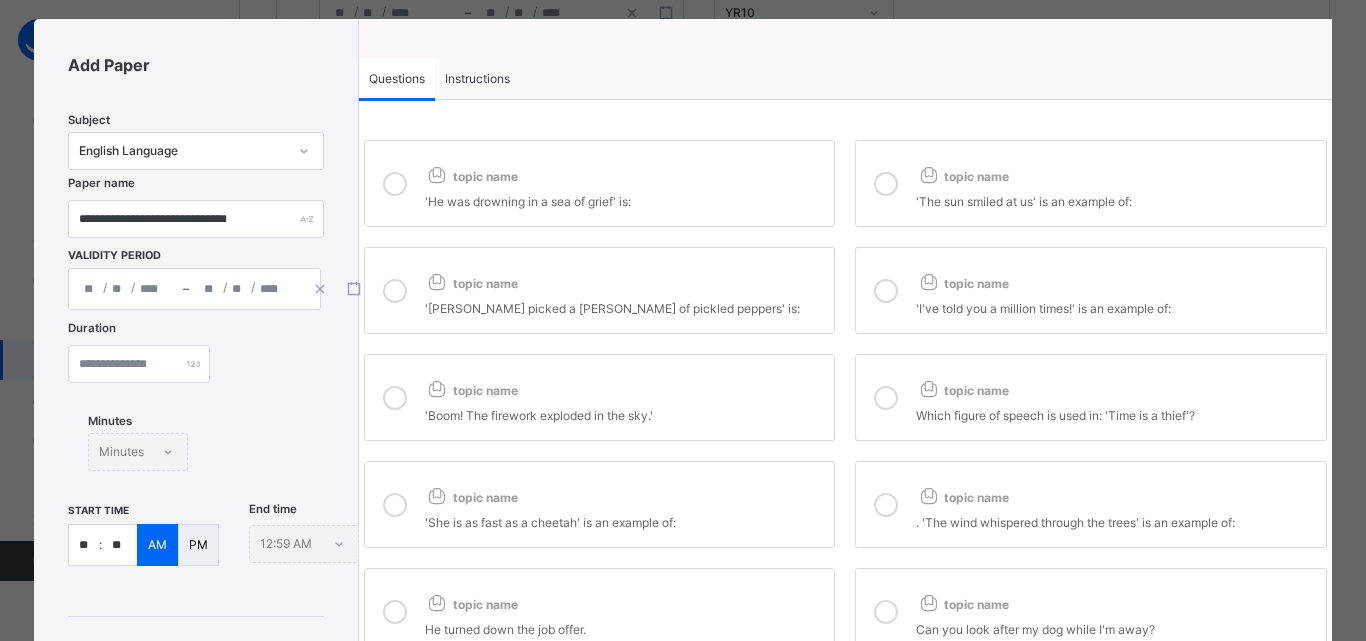 click at bounding box center [395, 291] 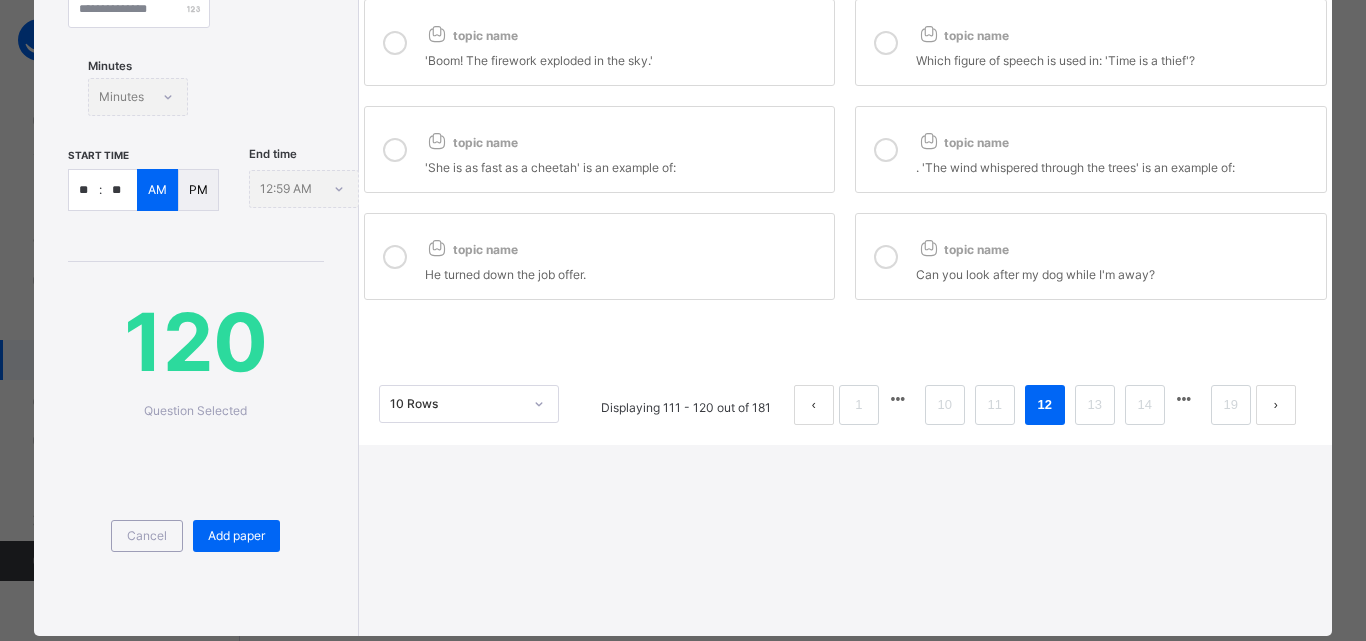 scroll, scrollTop: 431, scrollLeft: 0, axis: vertical 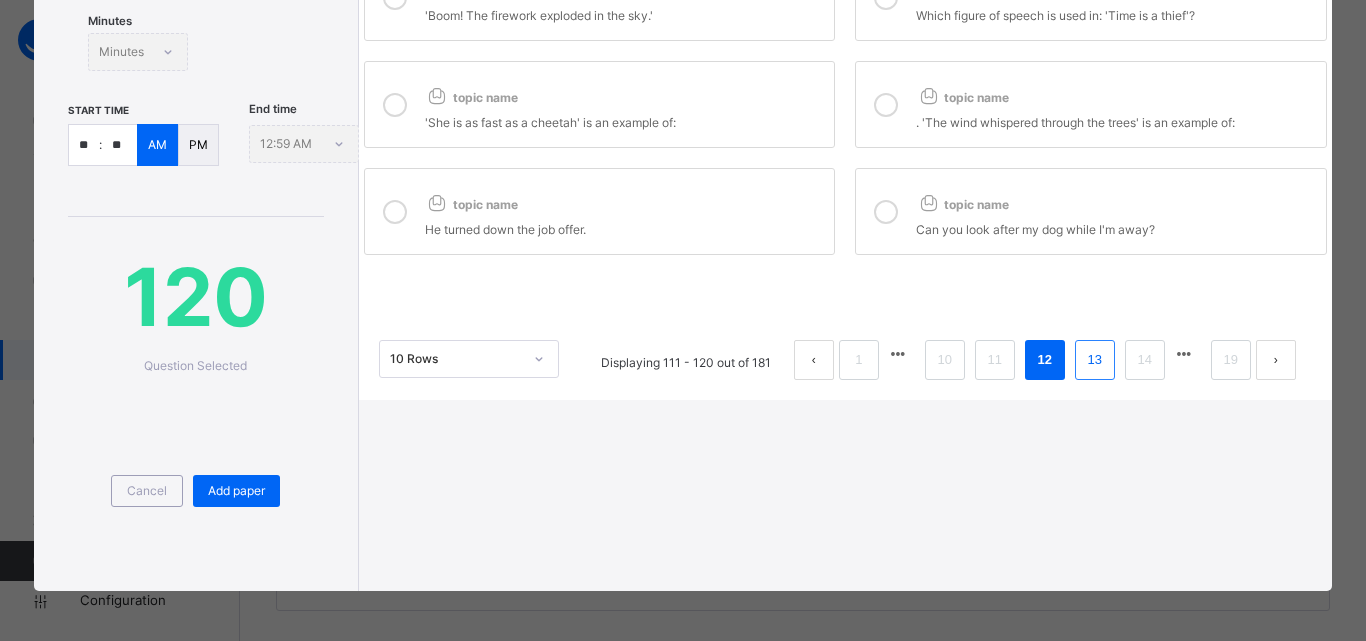 click on "13" at bounding box center [1095, 360] 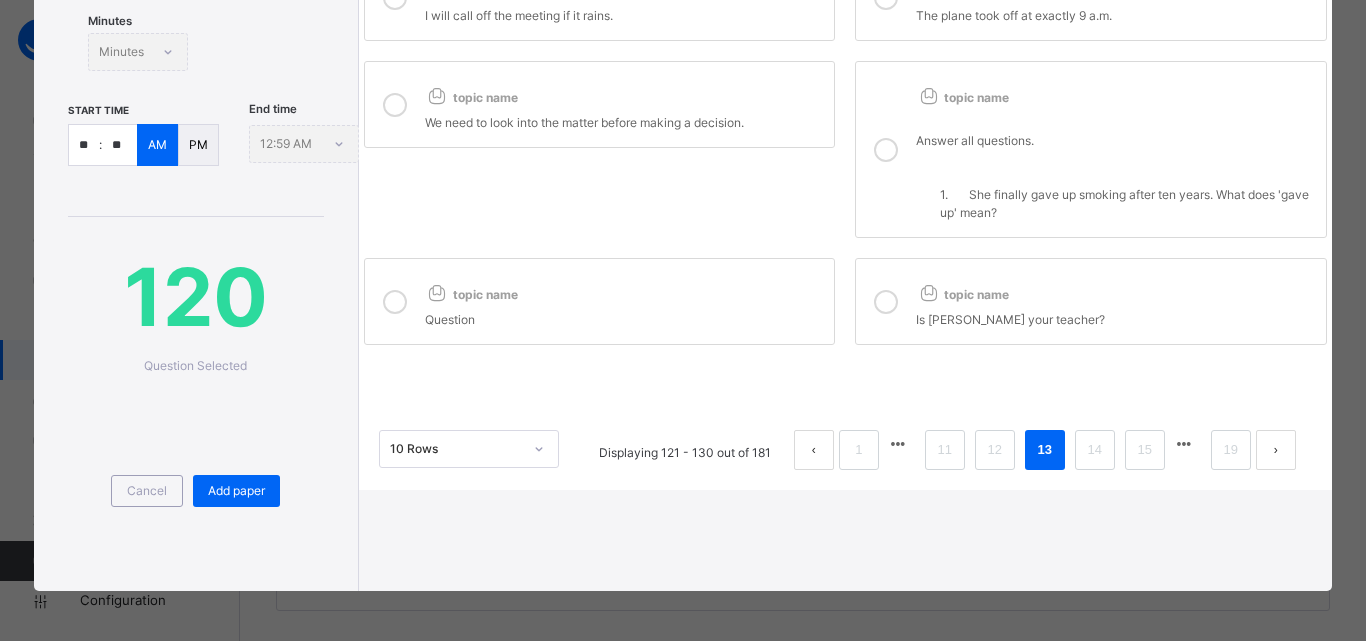 click at bounding box center (886, 302) 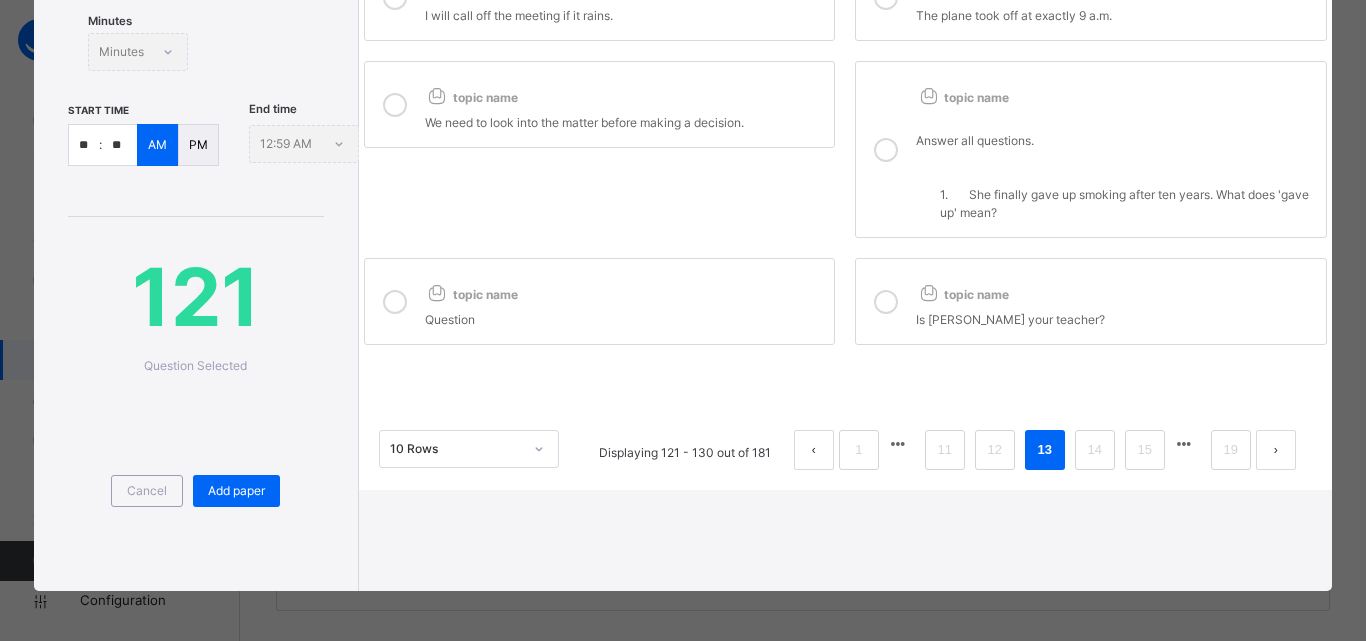 click at bounding box center [395, 302] 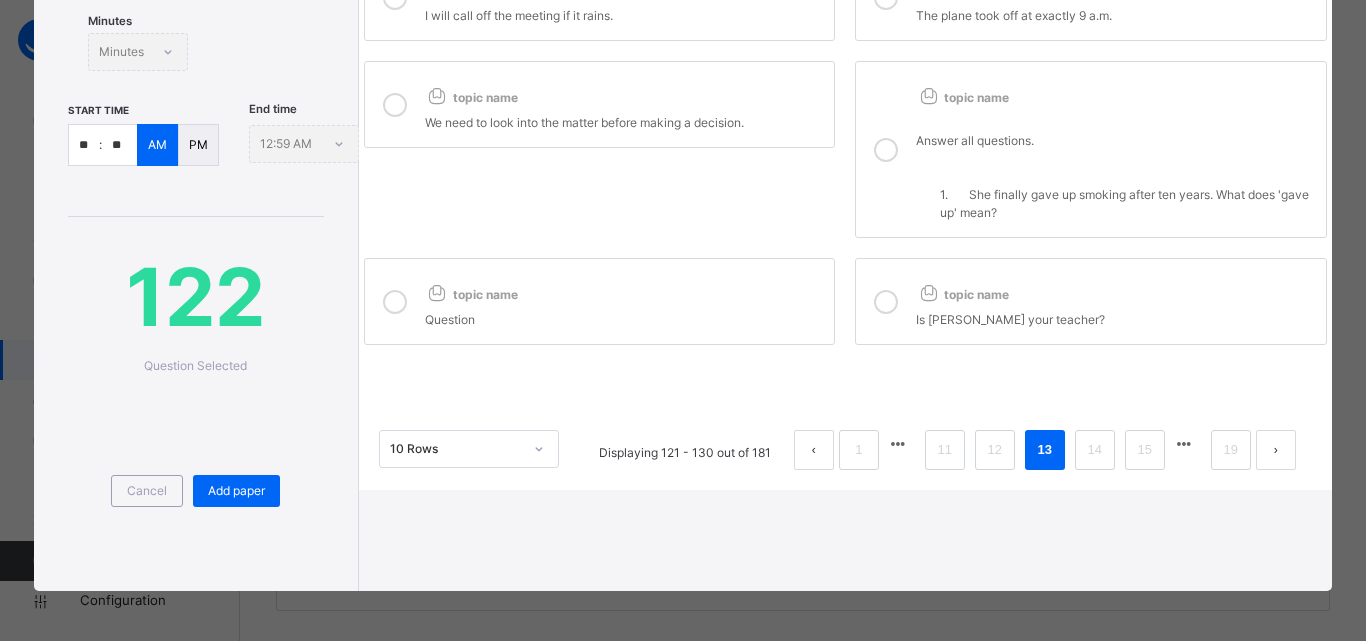 click at bounding box center [395, 105] 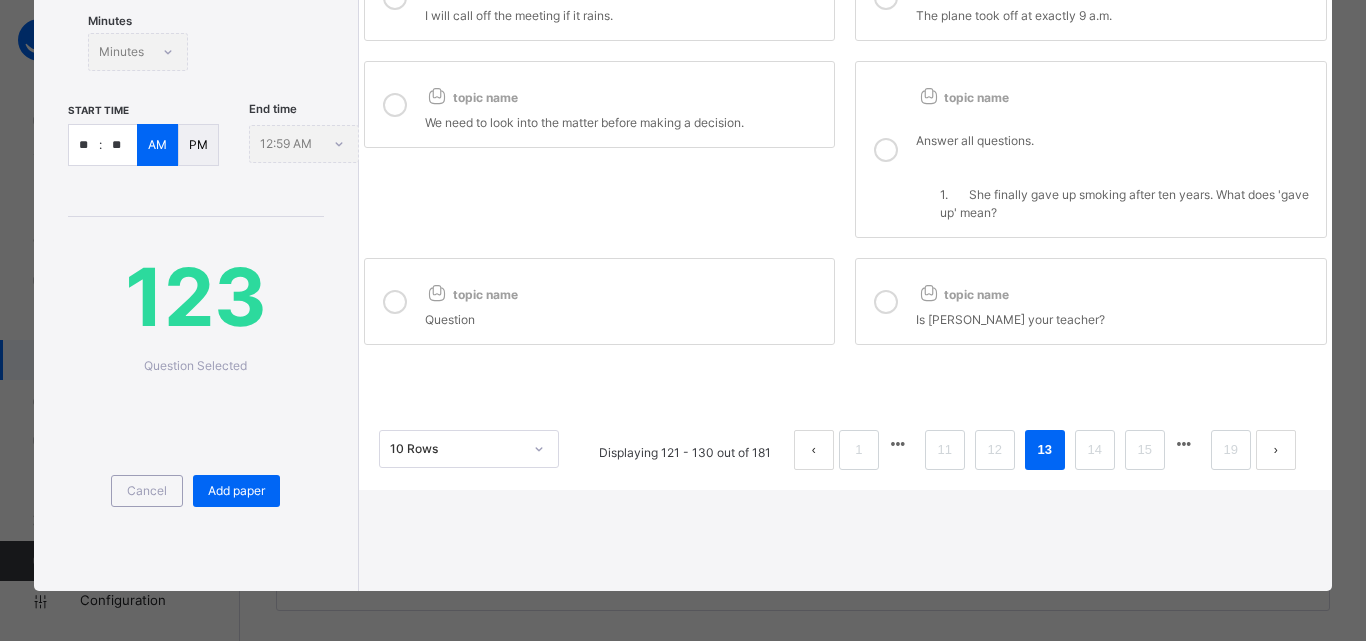 click at bounding box center [886, 150] 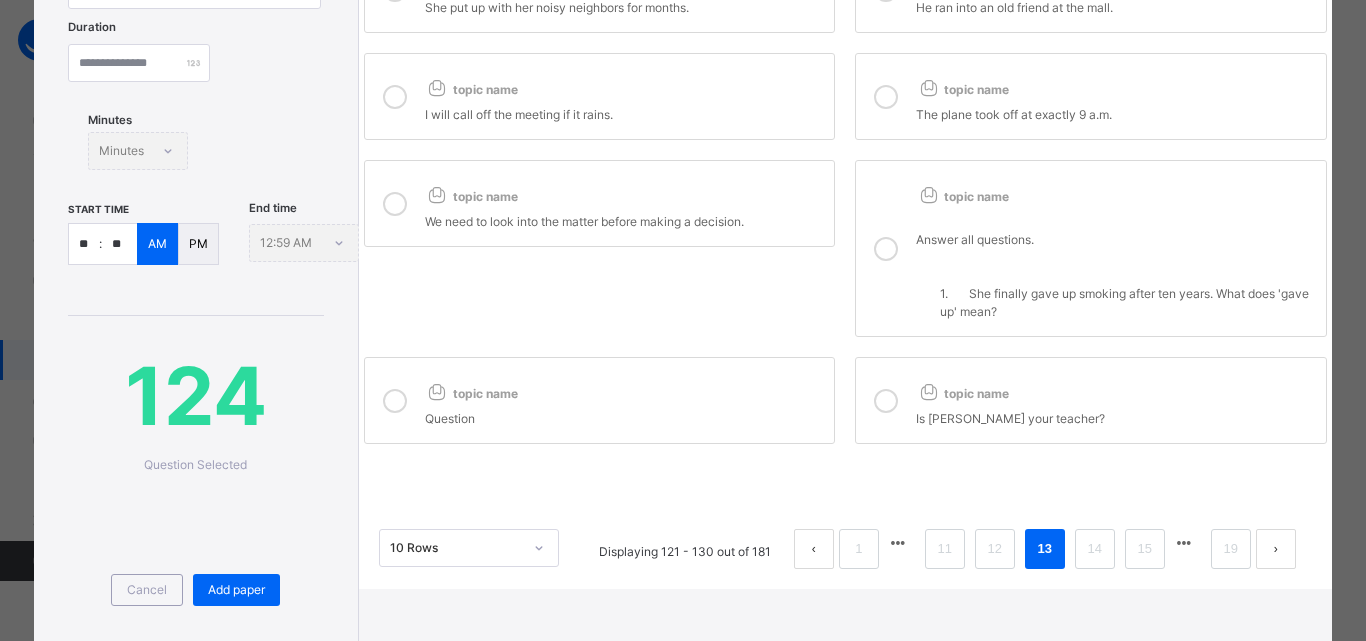 scroll, scrollTop: 331, scrollLeft: 0, axis: vertical 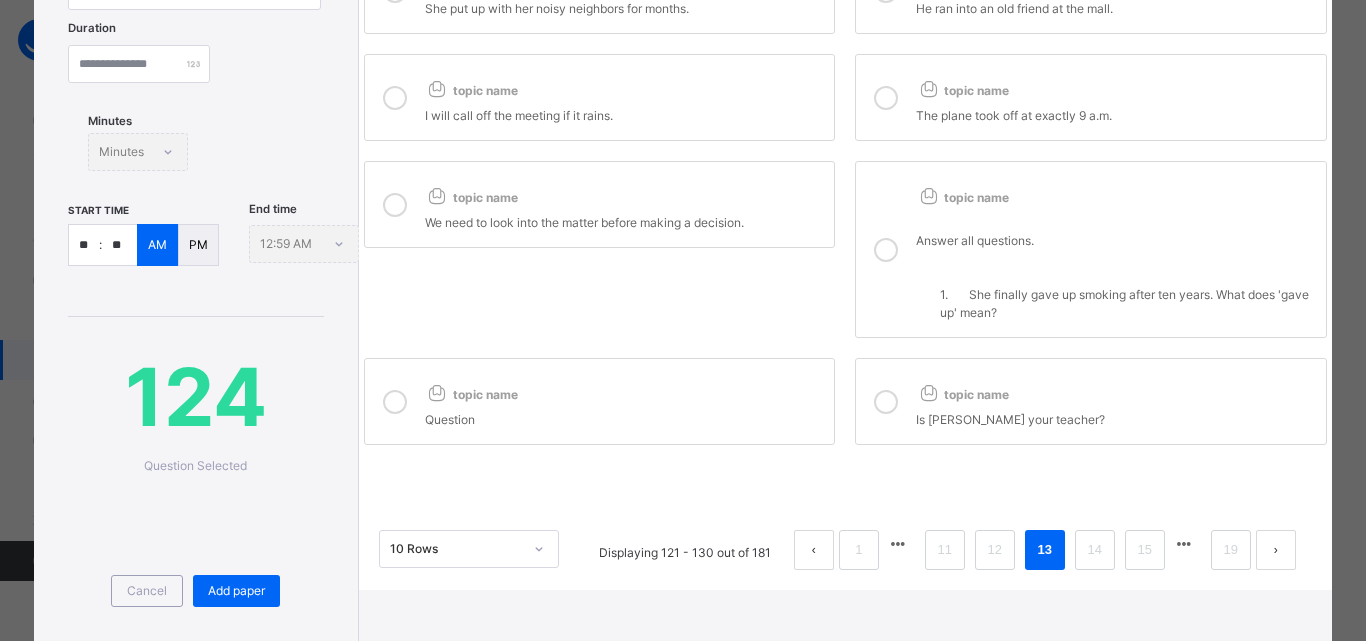 click at bounding box center (886, 98) 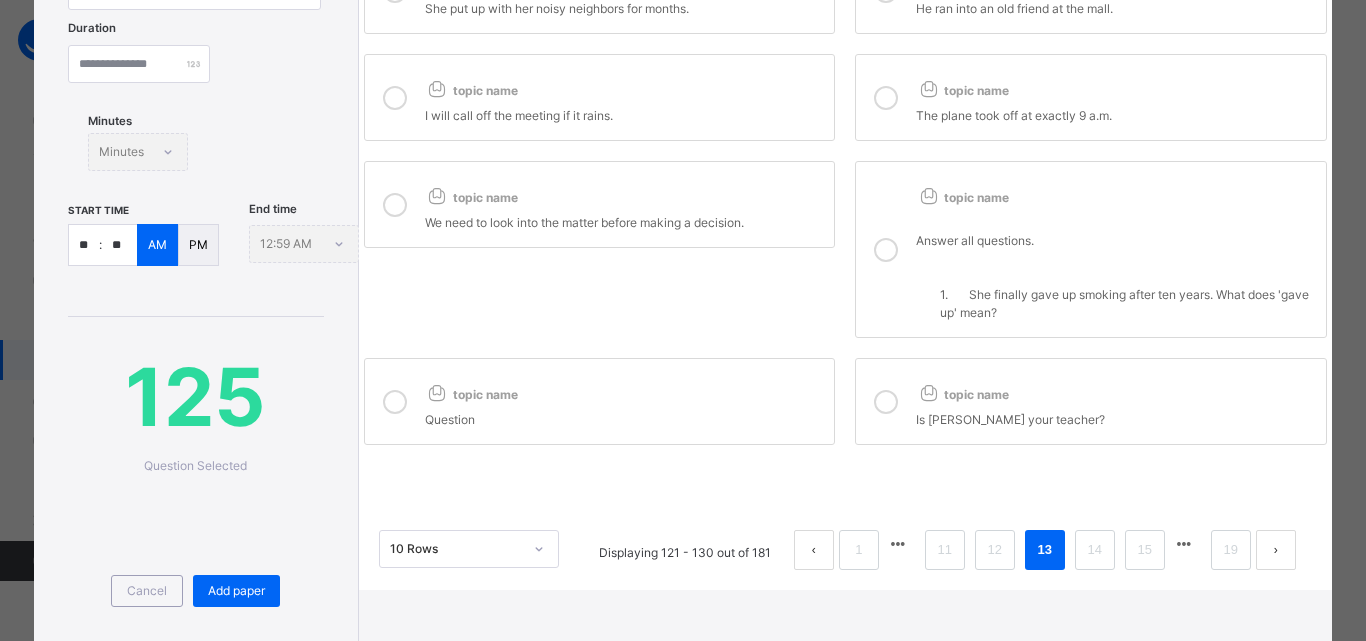 click at bounding box center [395, 98] 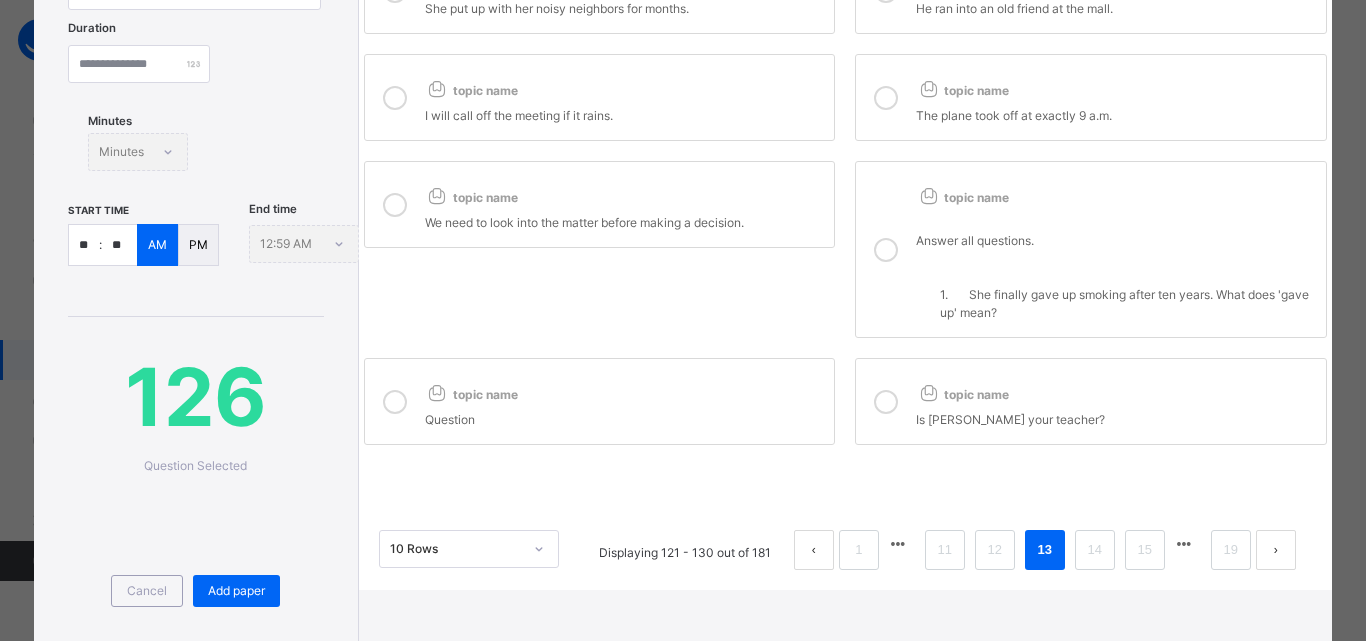 scroll, scrollTop: 131, scrollLeft: 0, axis: vertical 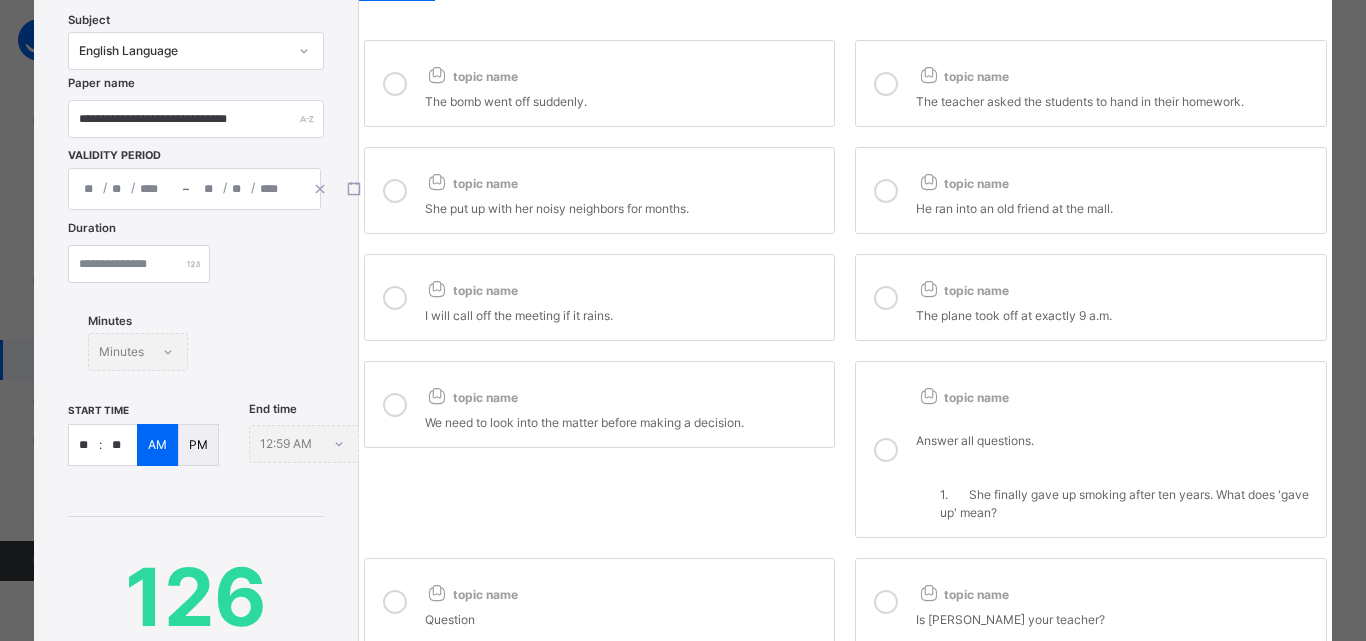 click at bounding box center [395, 191] 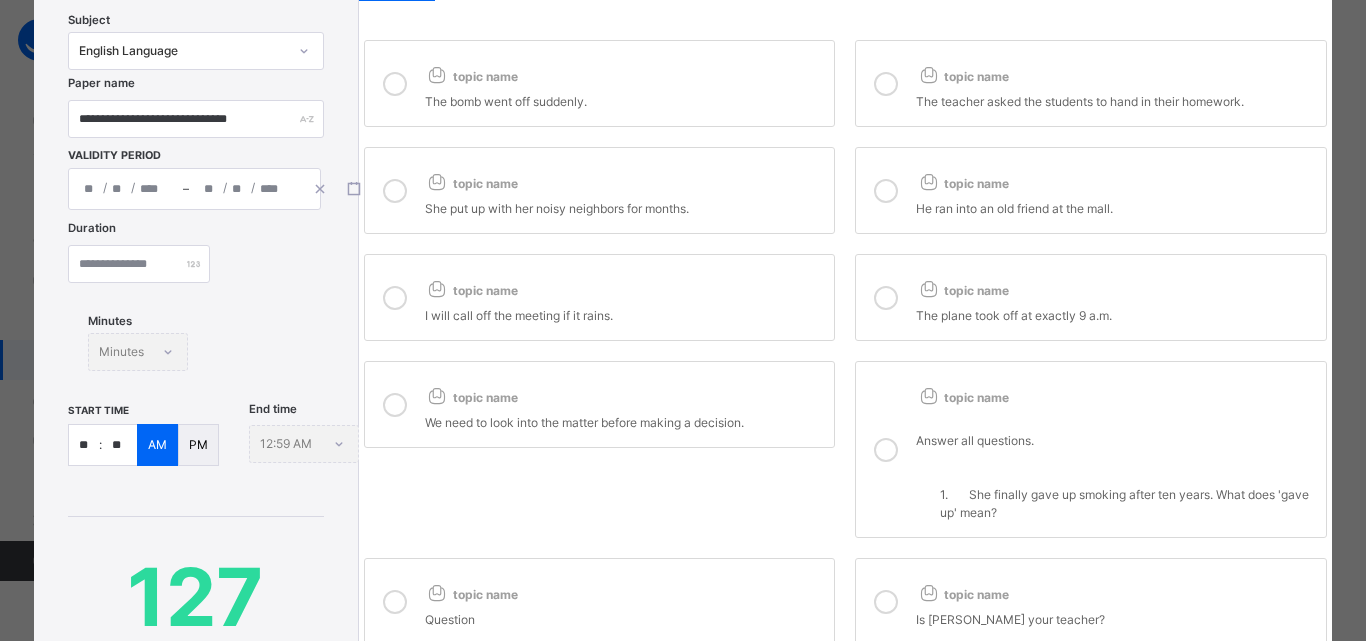 drag, startPoint x: 883, startPoint y: 189, endPoint x: 871, endPoint y: 117, distance: 72.99315 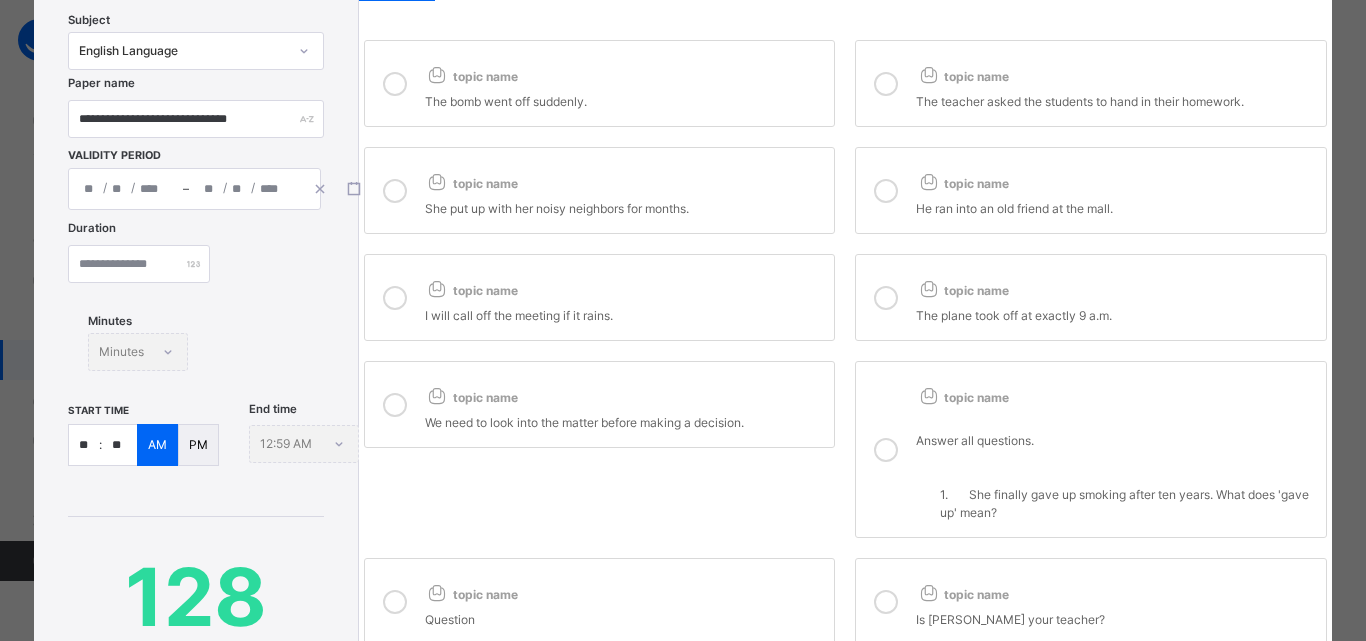 drag, startPoint x: 878, startPoint y: 76, endPoint x: 416, endPoint y: 65, distance: 462.13092 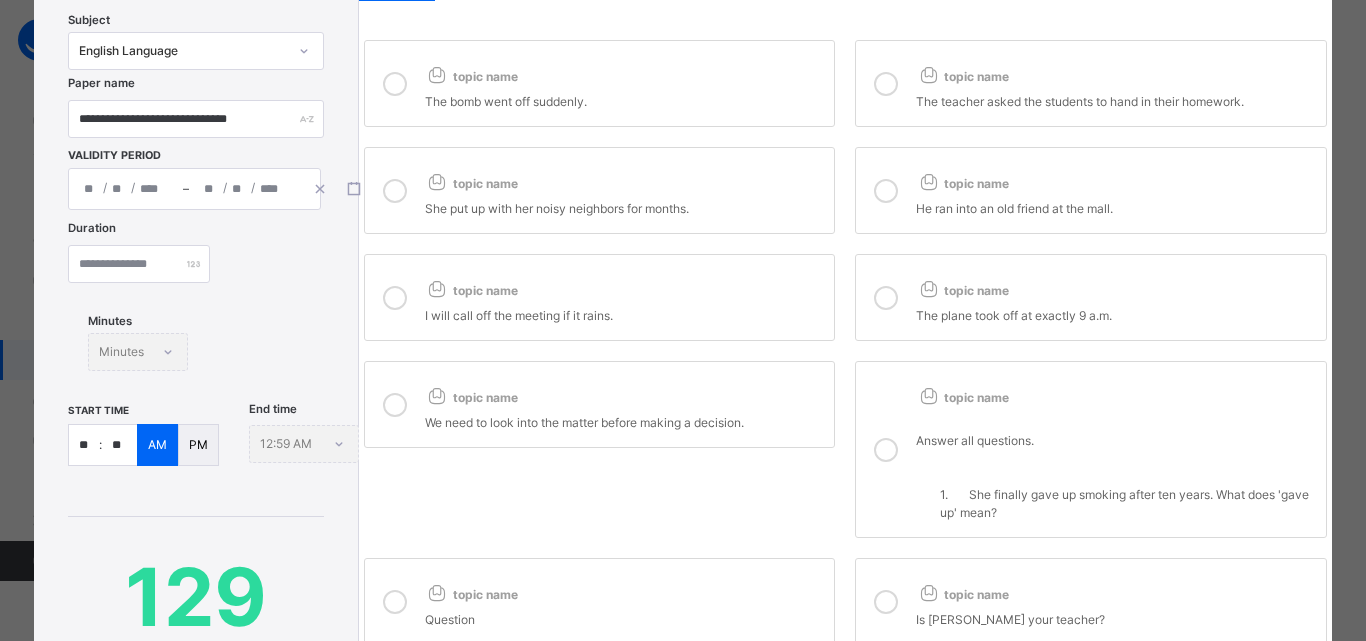 click at bounding box center [395, 84] 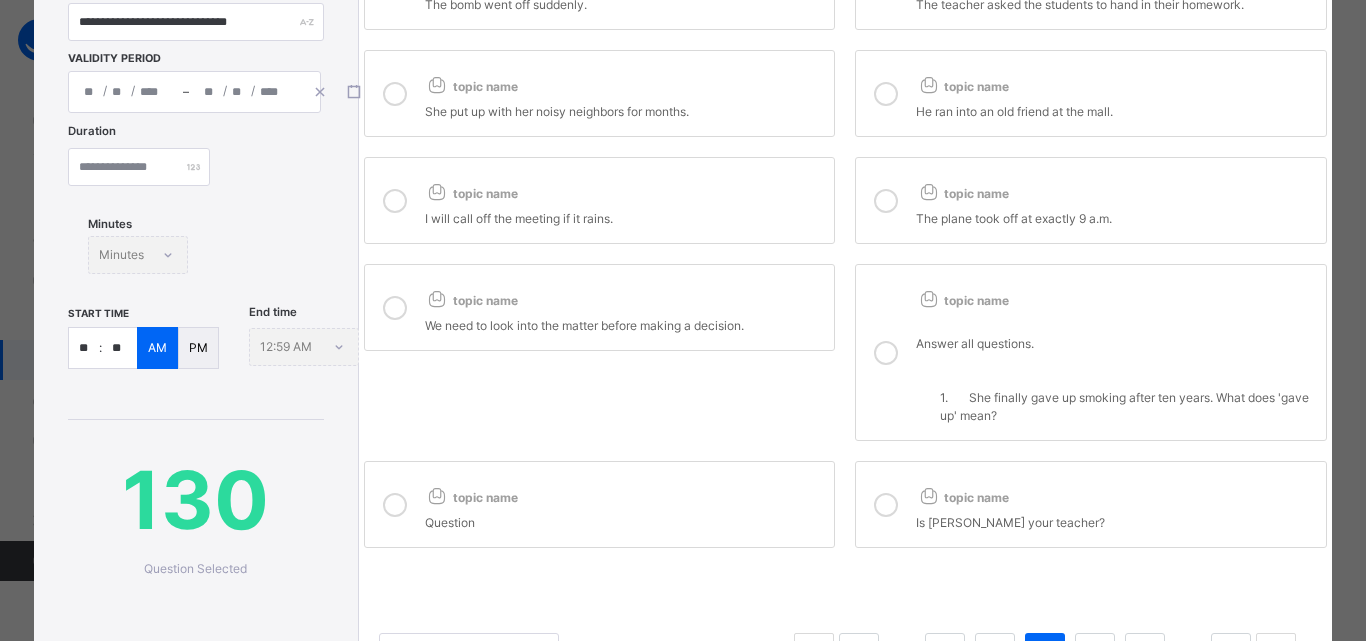 scroll, scrollTop: 0, scrollLeft: 0, axis: both 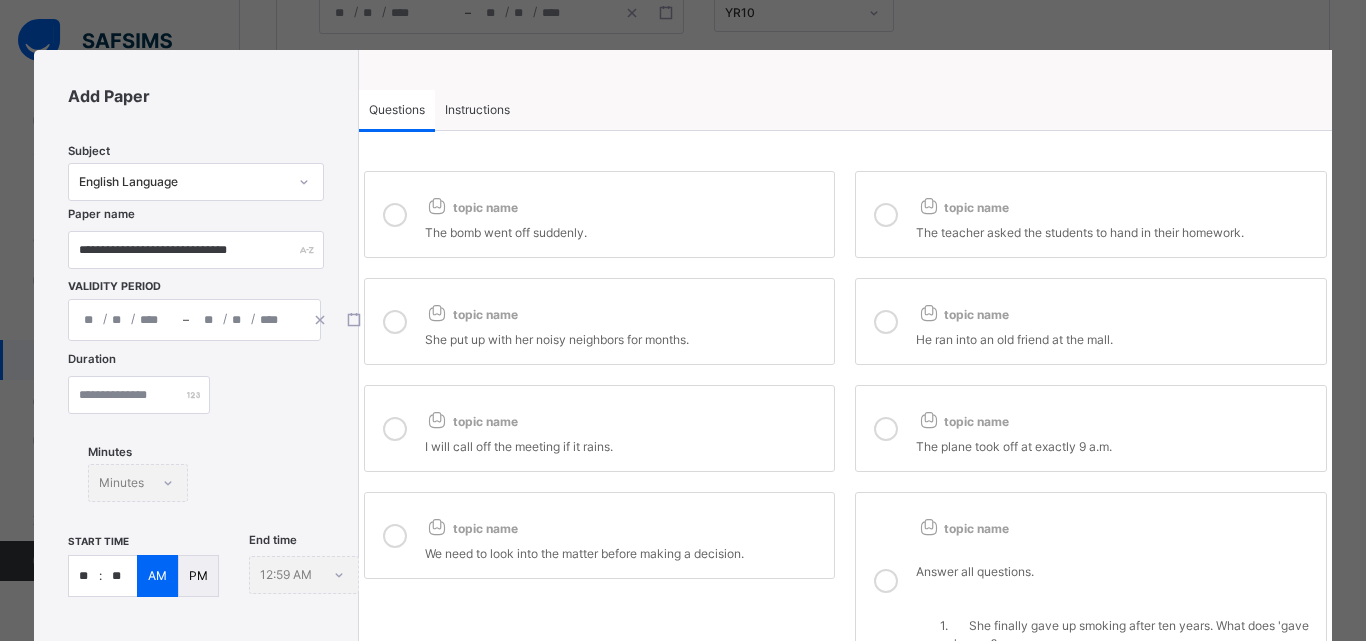 click on "Instructions" at bounding box center (477, 110) 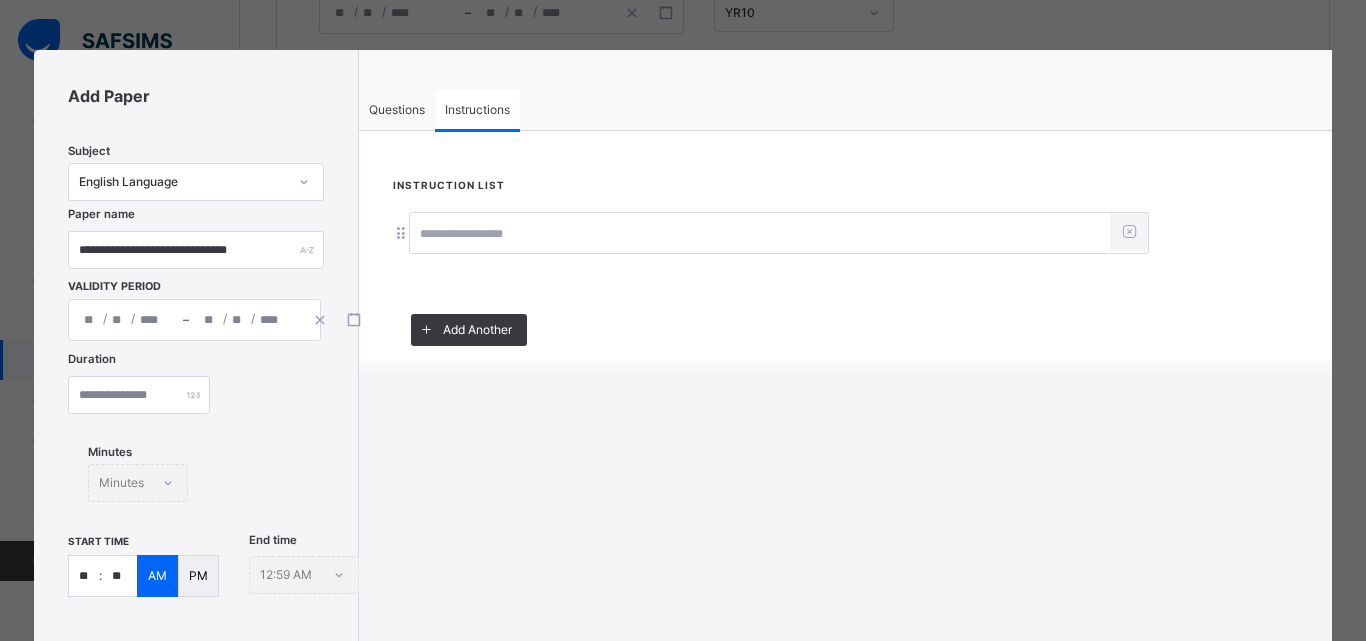 click at bounding box center (760, 234) 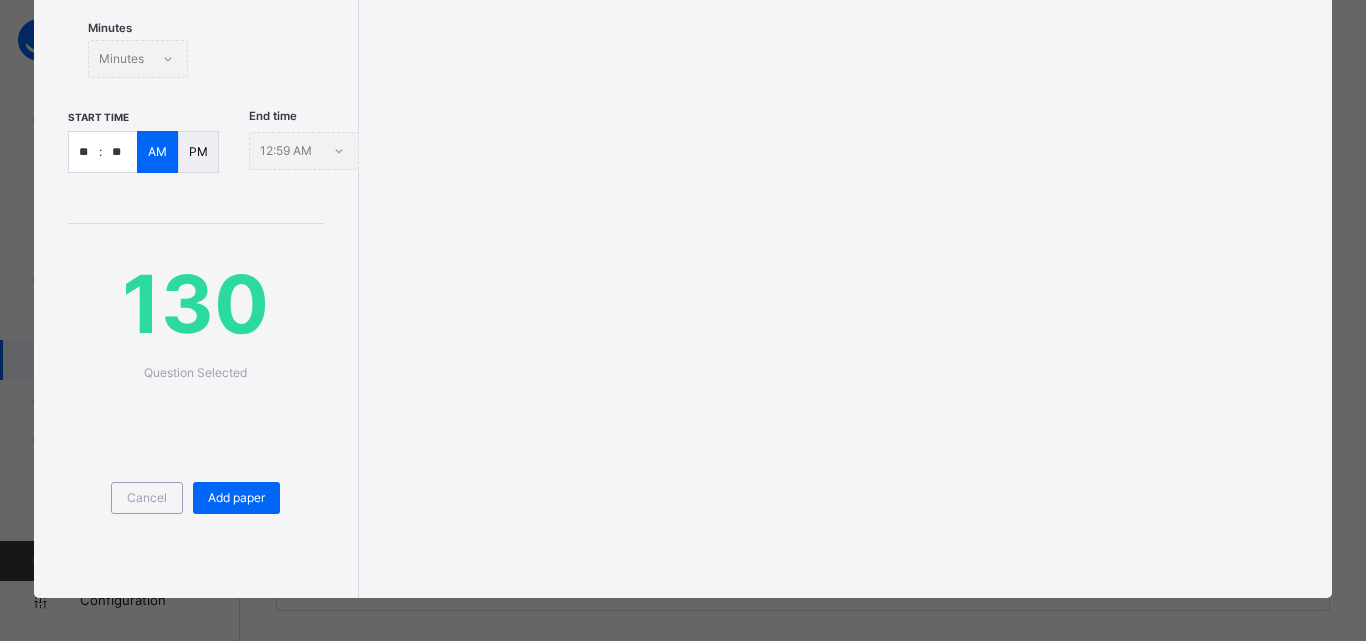 scroll, scrollTop: 431, scrollLeft: 0, axis: vertical 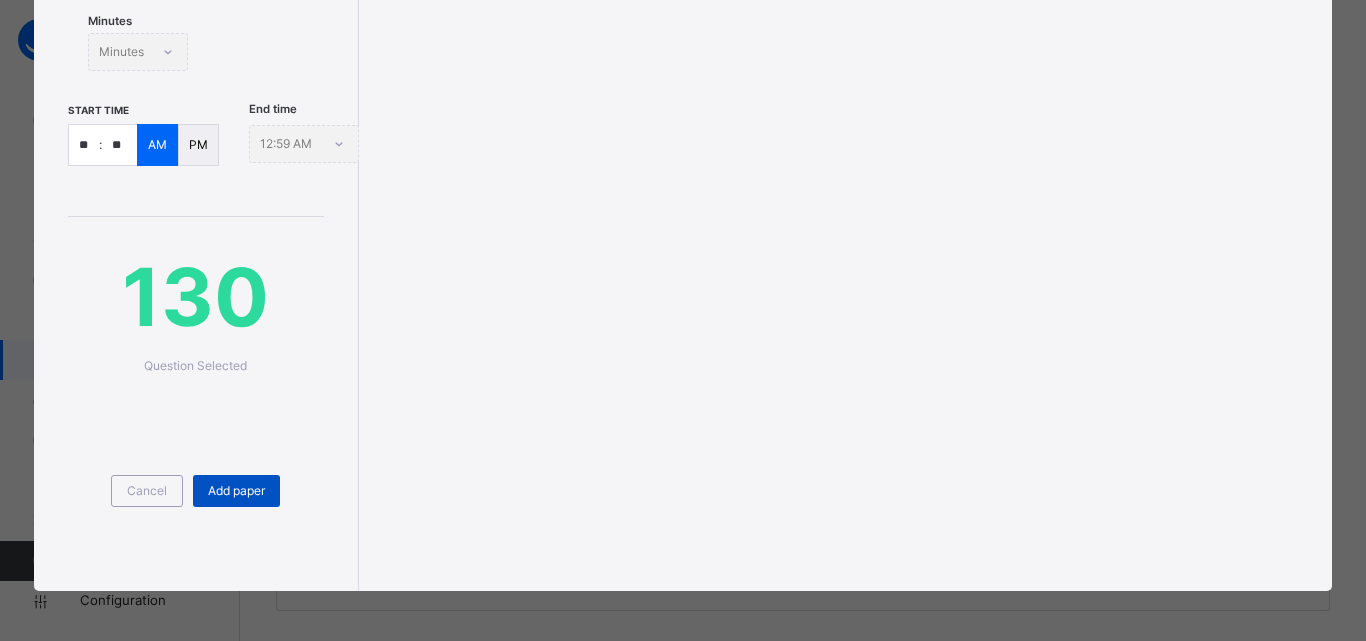 type on "**********" 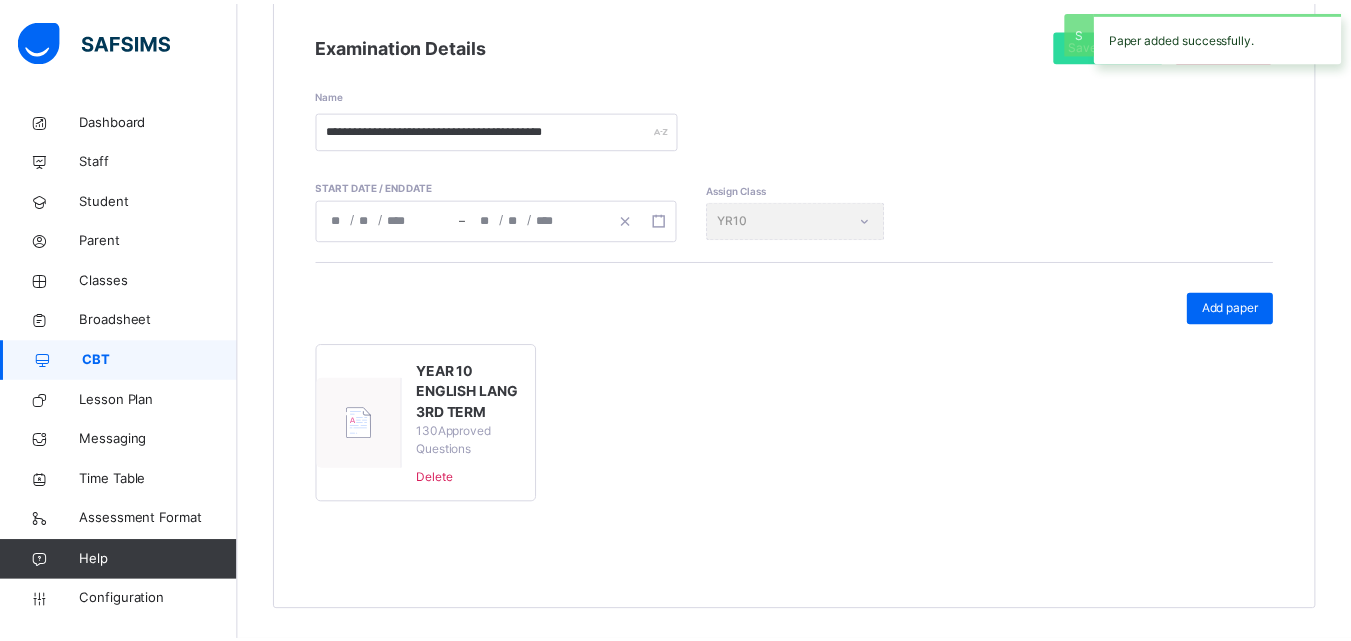 scroll, scrollTop: 288, scrollLeft: 0, axis: vertical 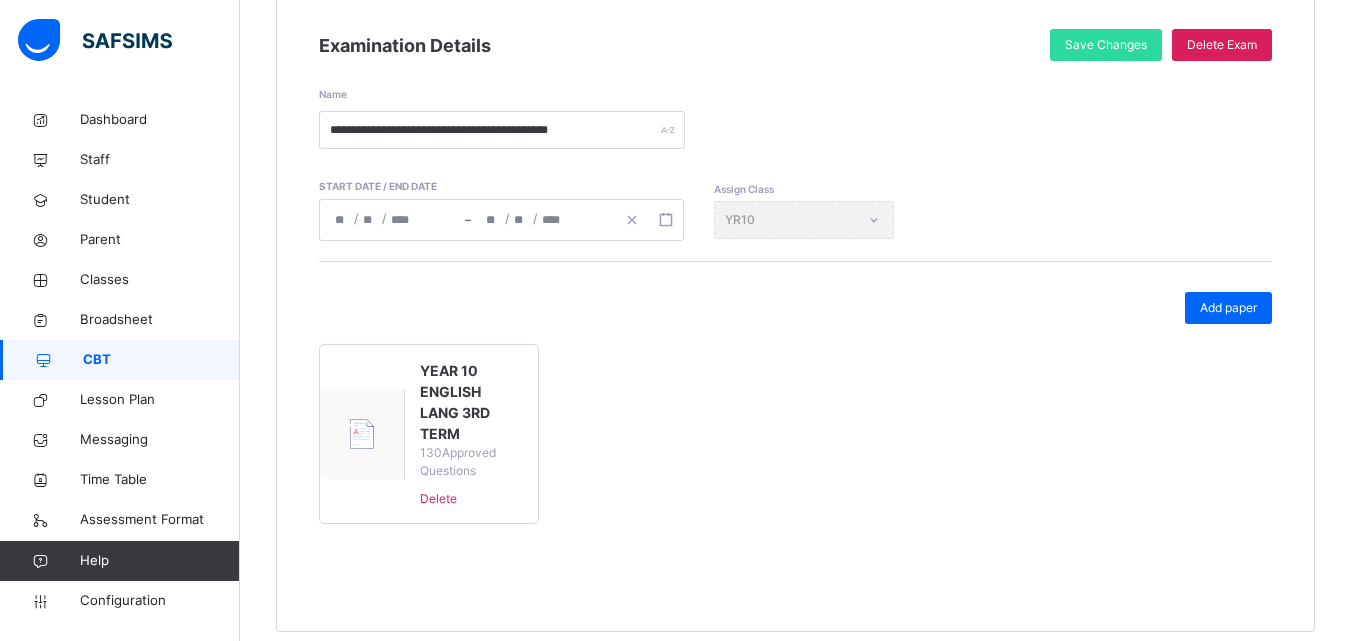 click on "CBT" at bounding box center [161, 360] 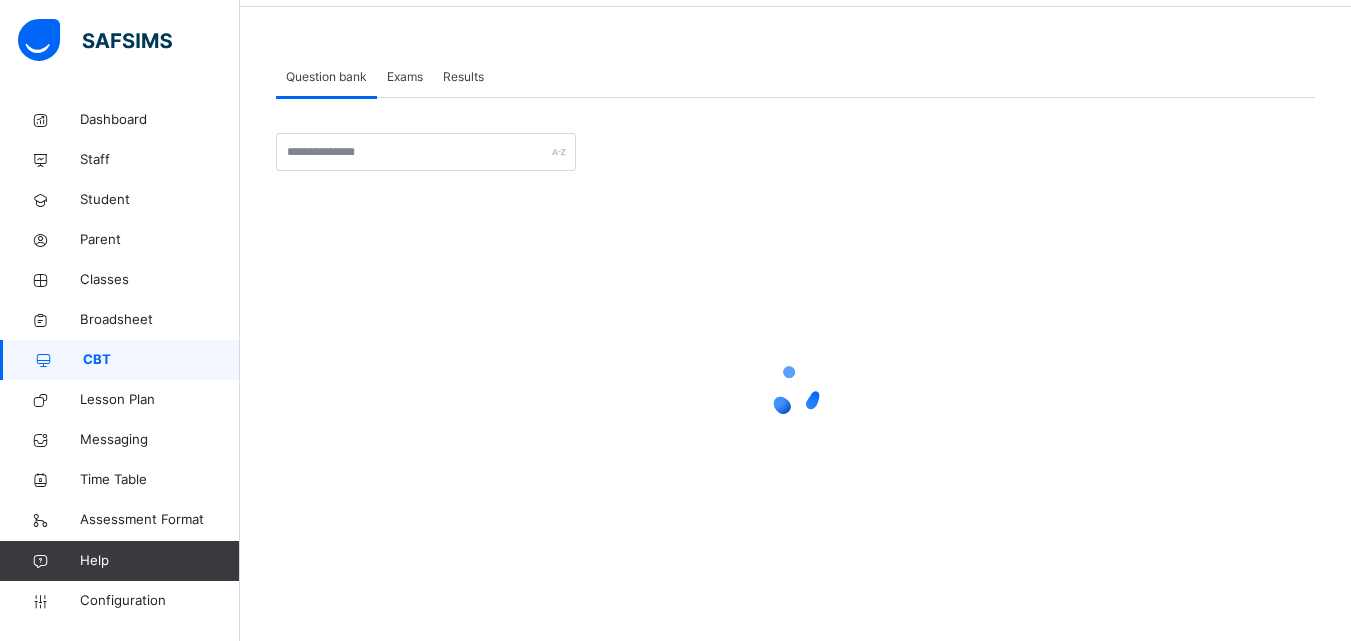 scroll, scrollTop: 0, scrollLeft: 0, axis: both 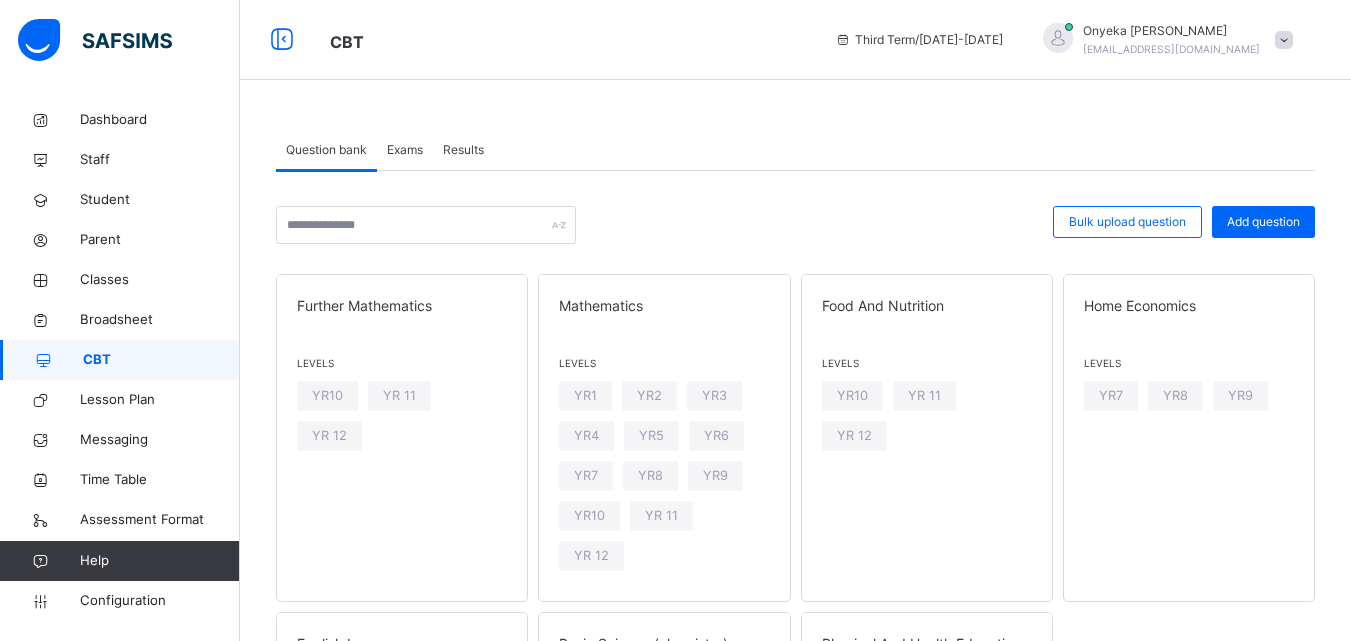 click on "Exams" at bounding box center [405, 150] 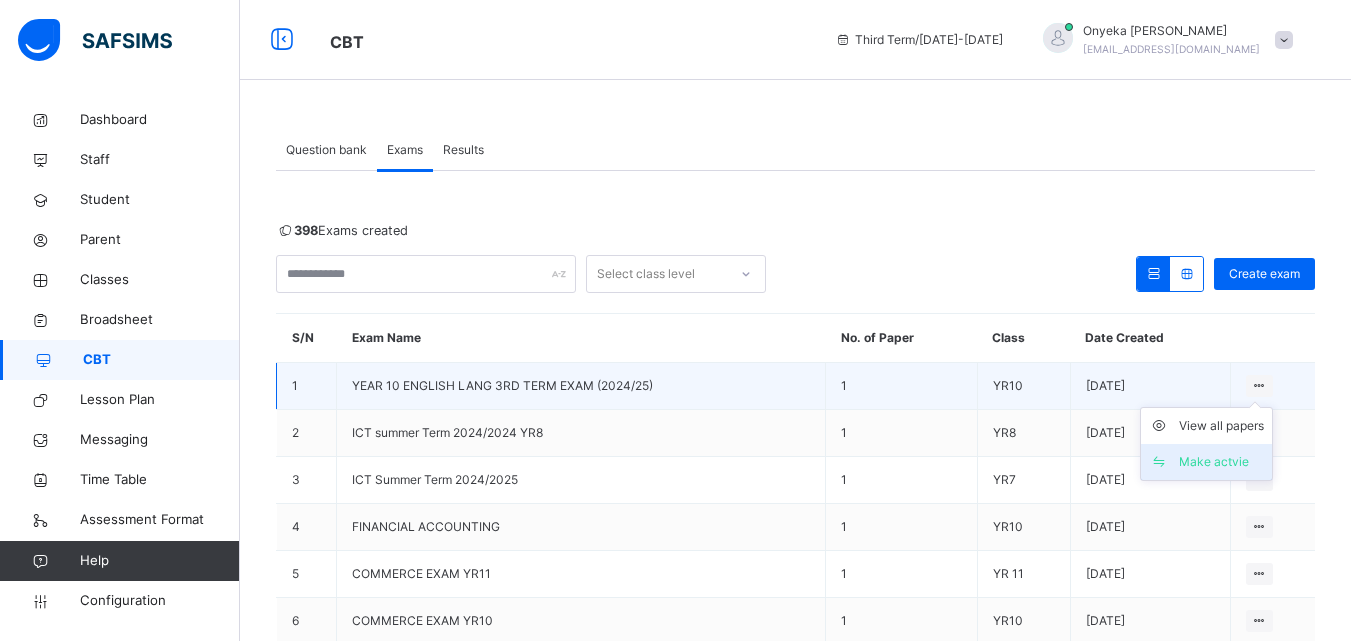 click on "Make actvie" at bounding box center (1221, 462) 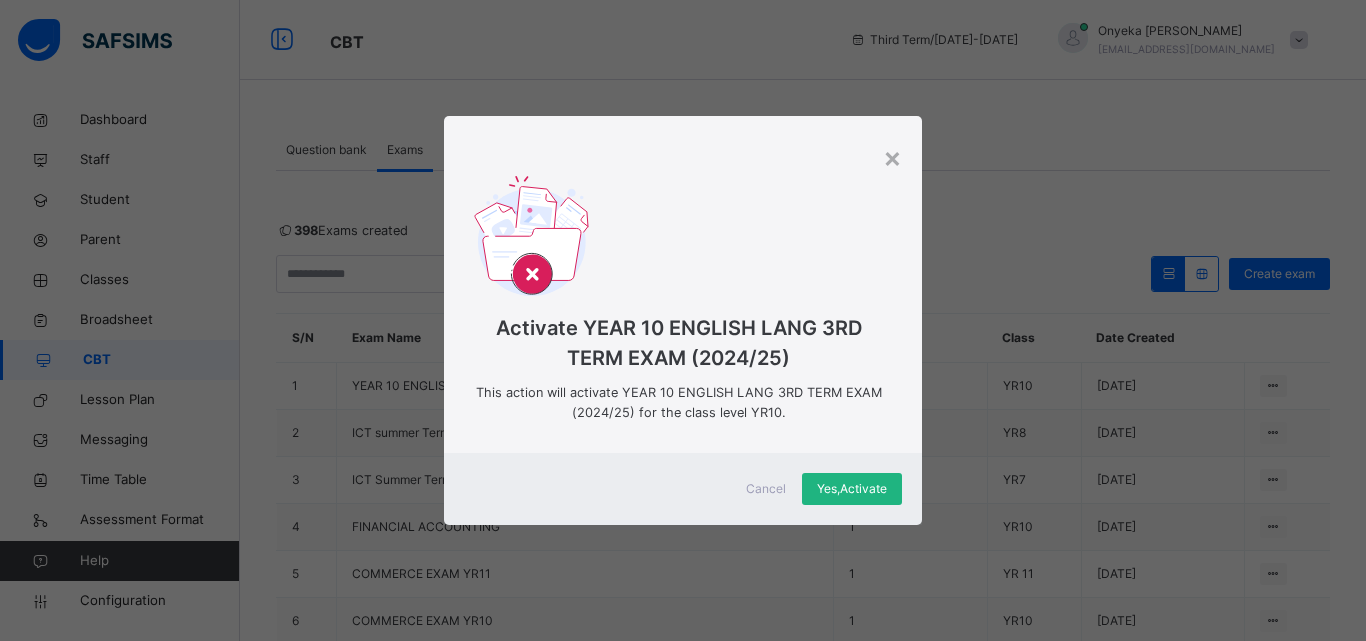 click on "Yes,  Activate" at bounding box center (852, 489) 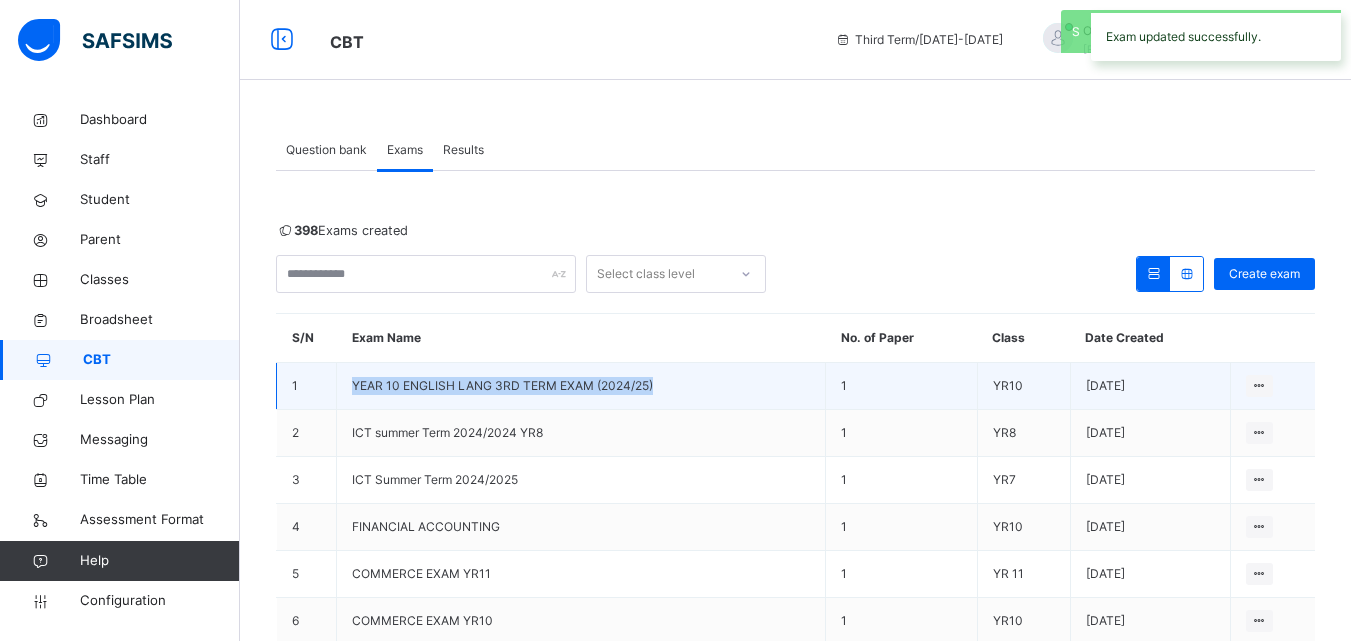 drag, startPoint x: 660, startPoint y: 389, endPoint x: 346, endPoint y: 390, distance: 314.0016 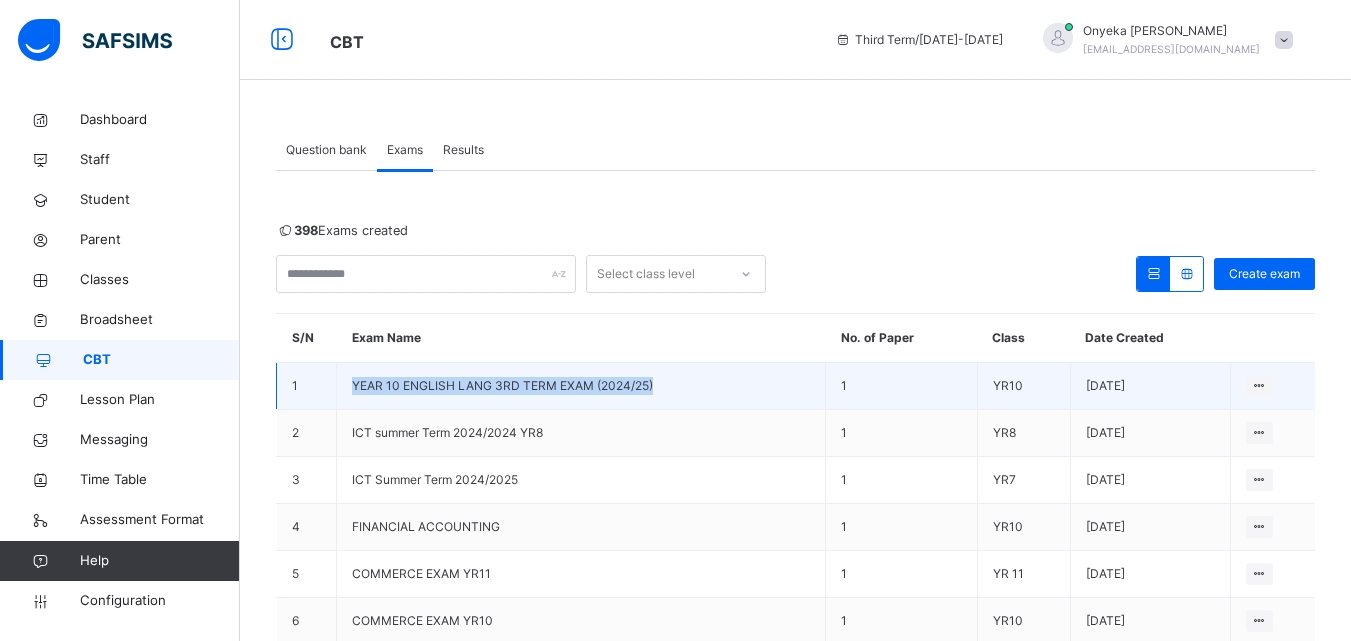 copy on "YEAR 10 ENGLISH LANG 3RD TERM EXAM (2024/25)" 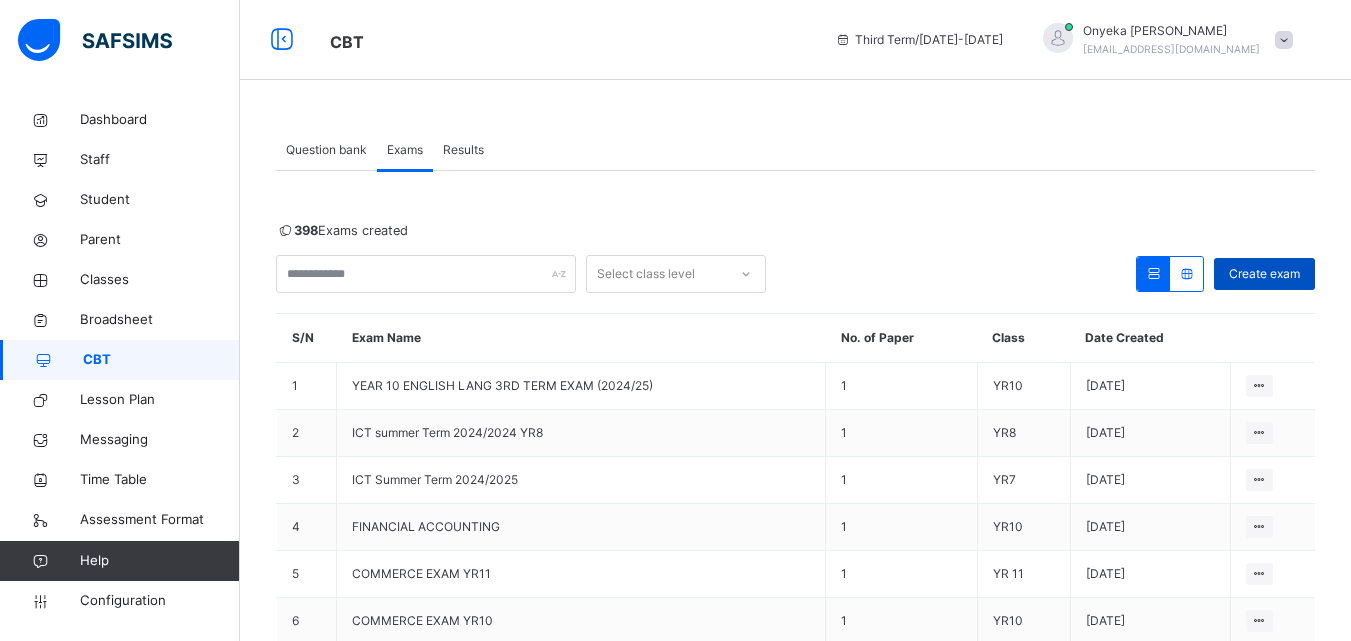 click on "Create exam" at bounding box center (1264, 274) 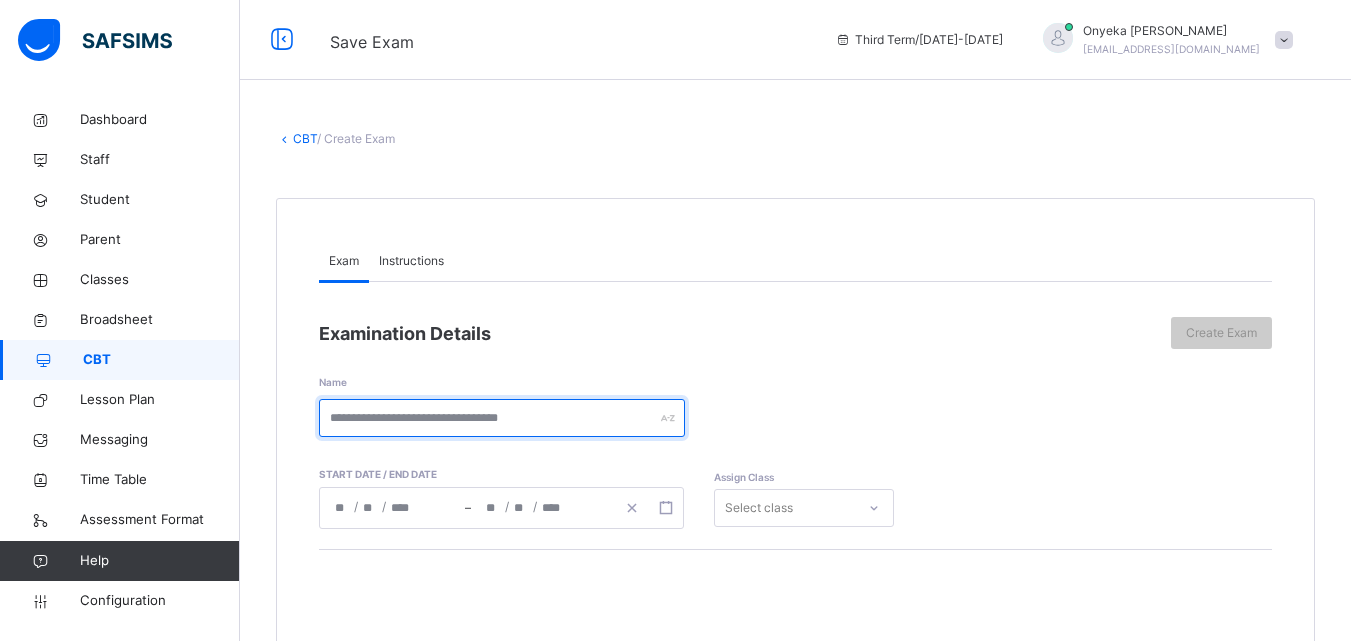 click at bounding box center (502, 418) 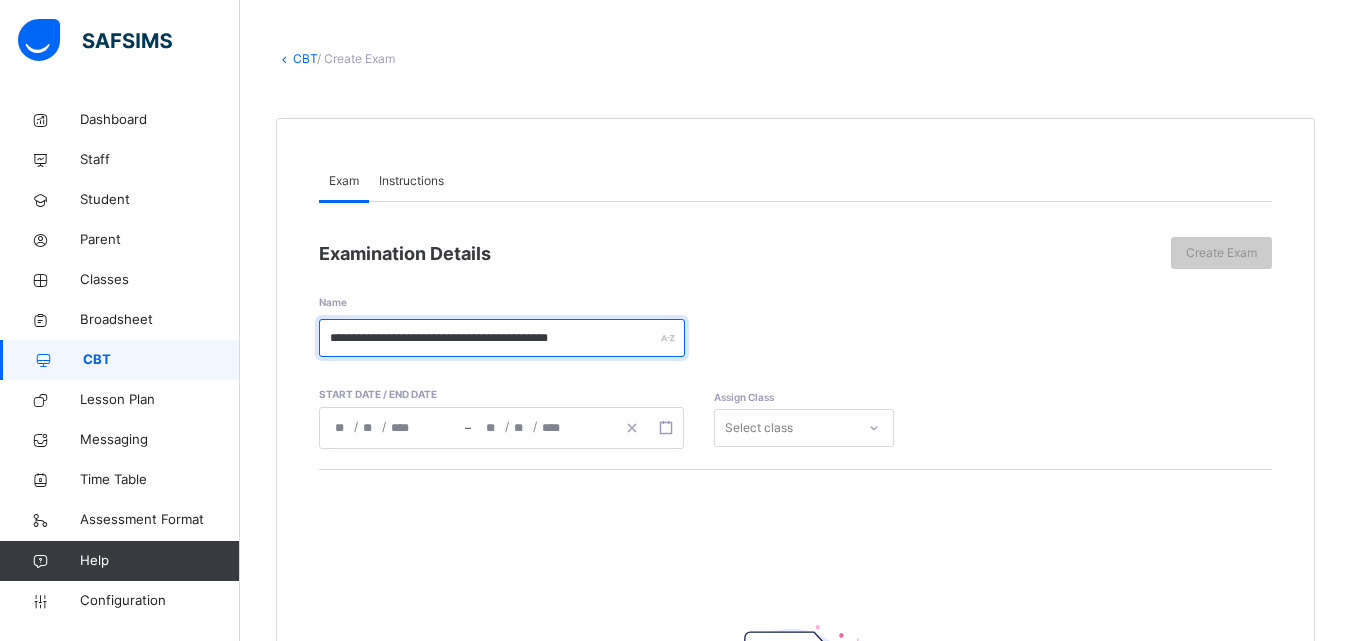 scroll, scrollTop: 200, scrollLeft: 0, axis: vertical 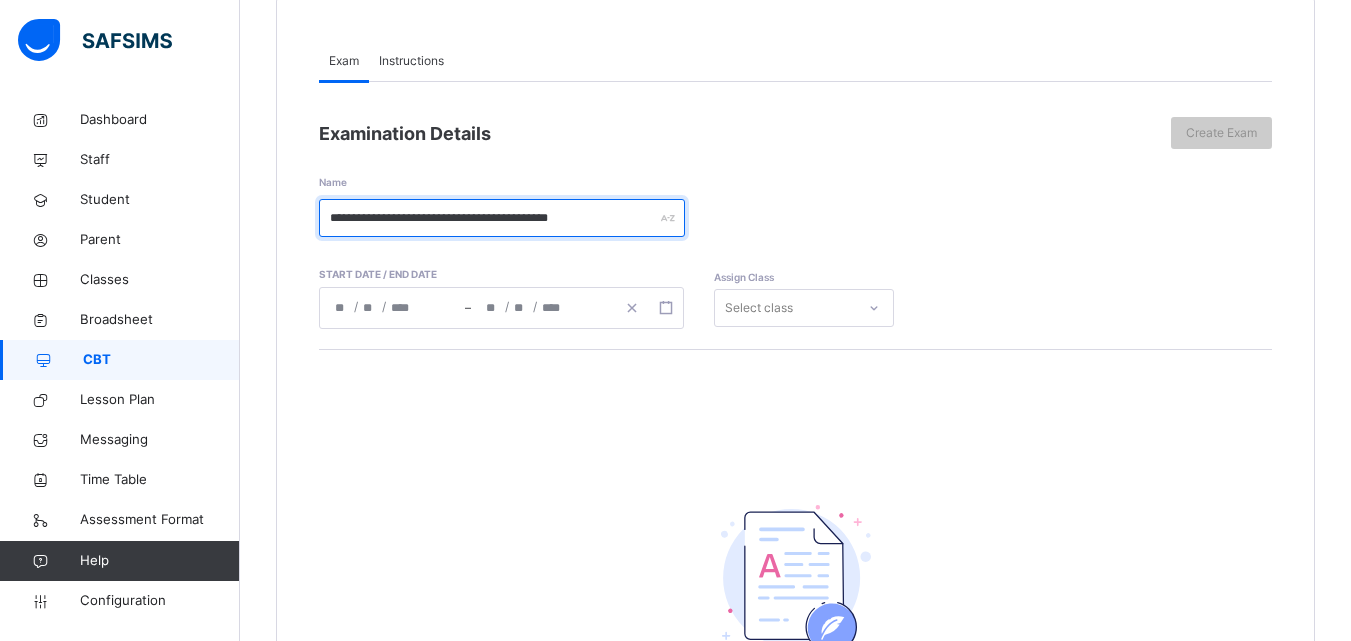 type on "**********" 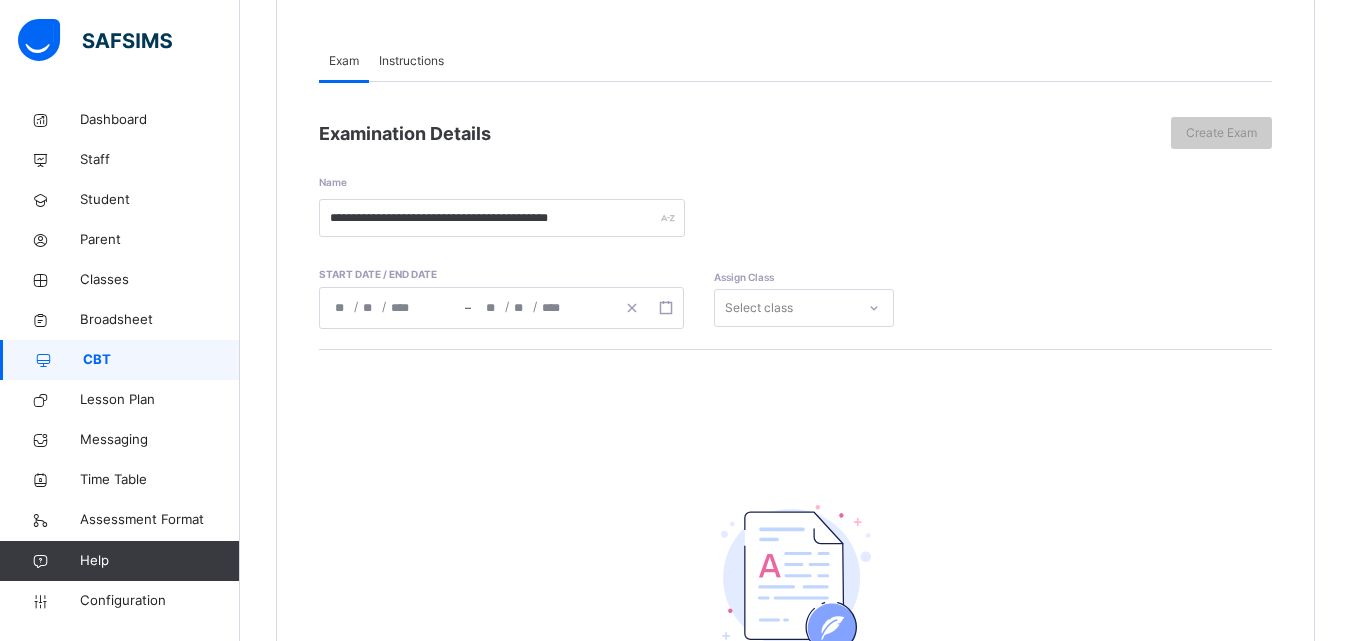 click on "/" 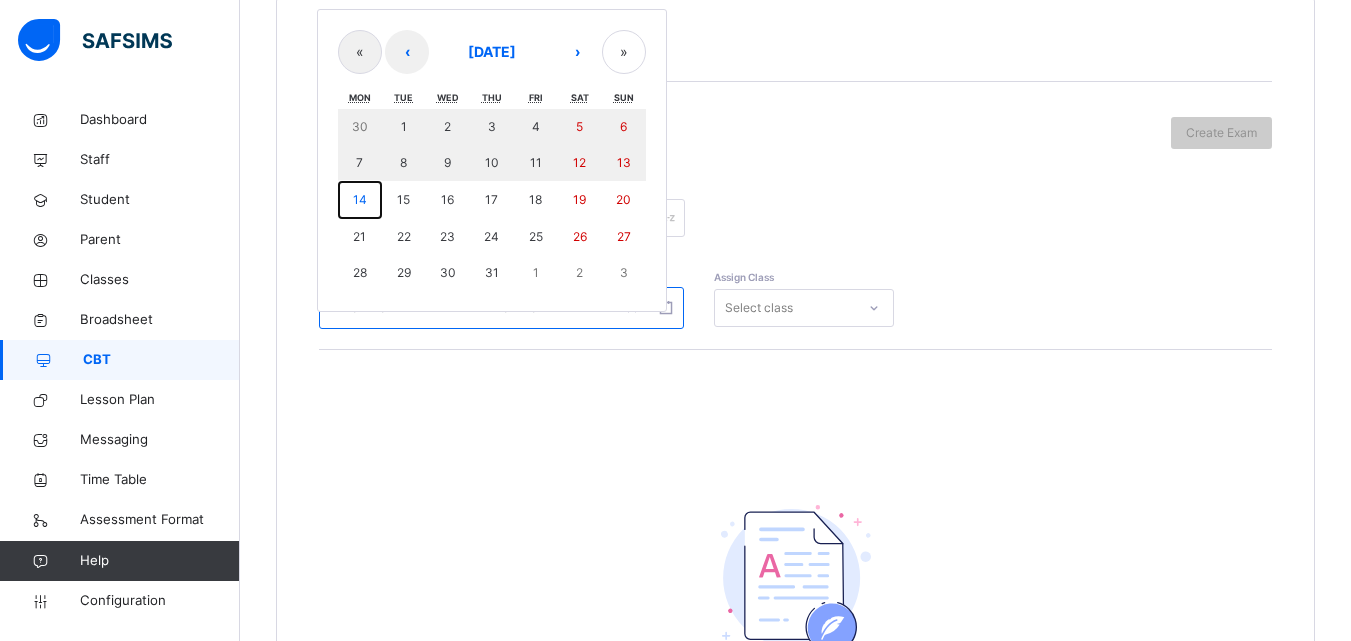 click on "14" at bounding box center [360, 200] 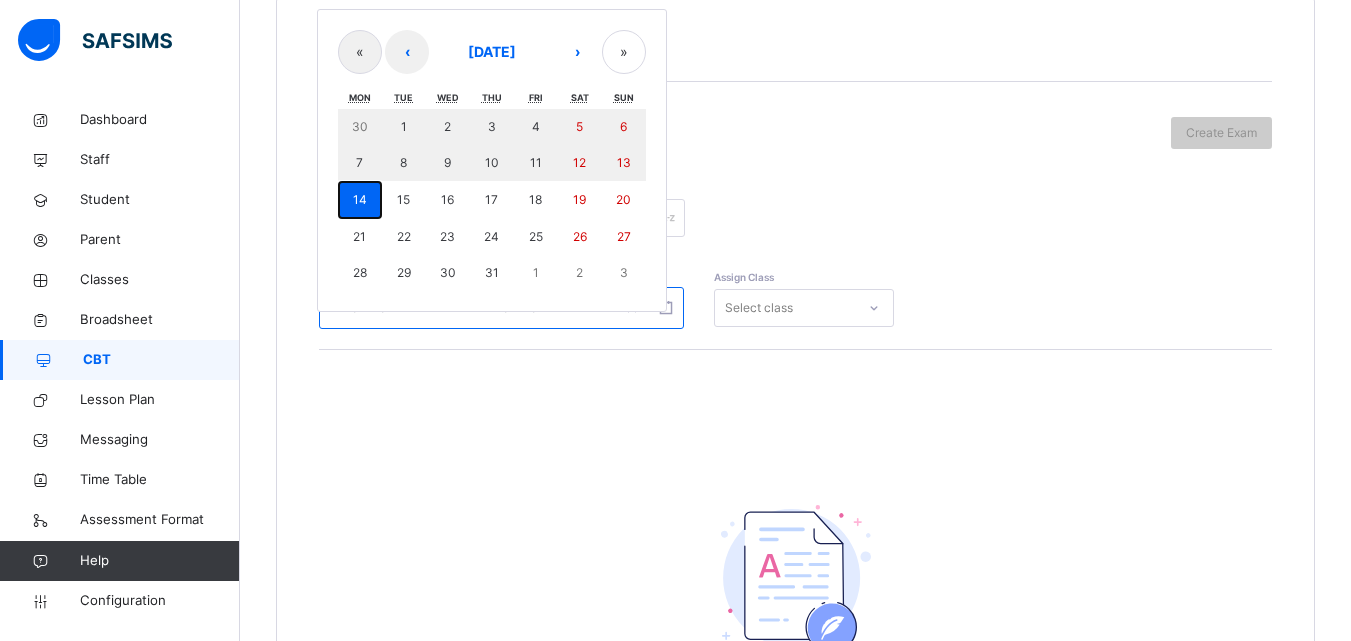 click on "14" at bounding box center (360, 200) 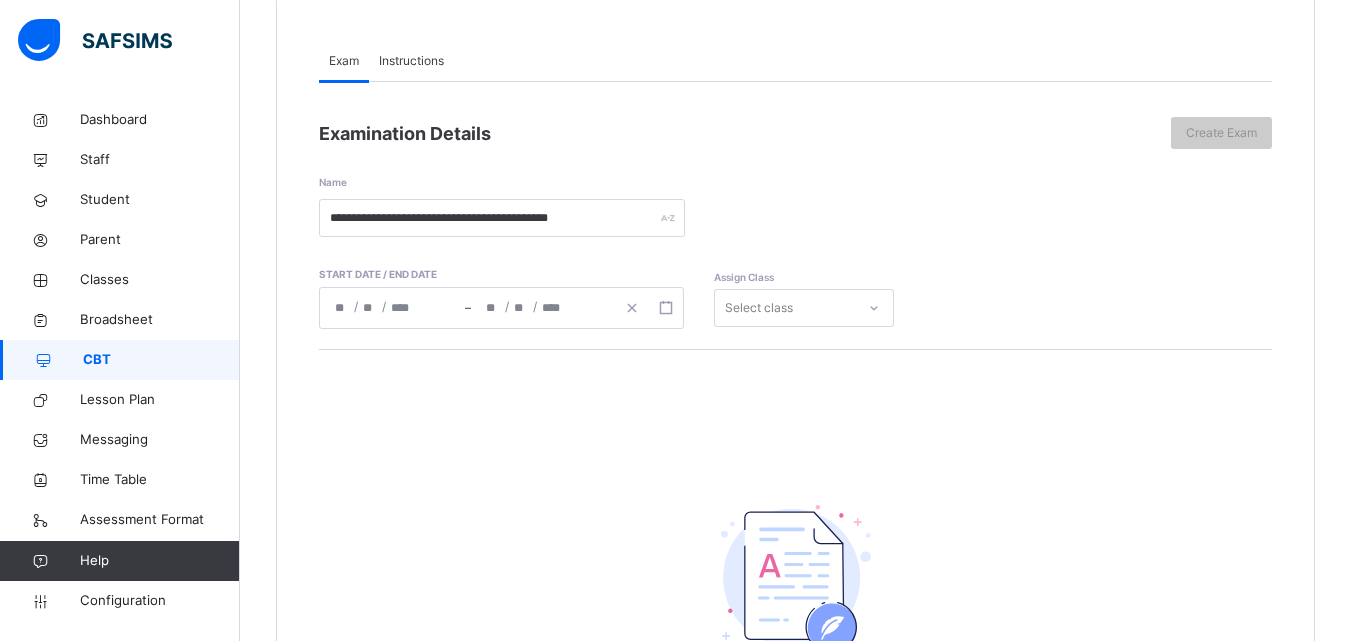 click on "Select class" at bounding box center [759, 308] 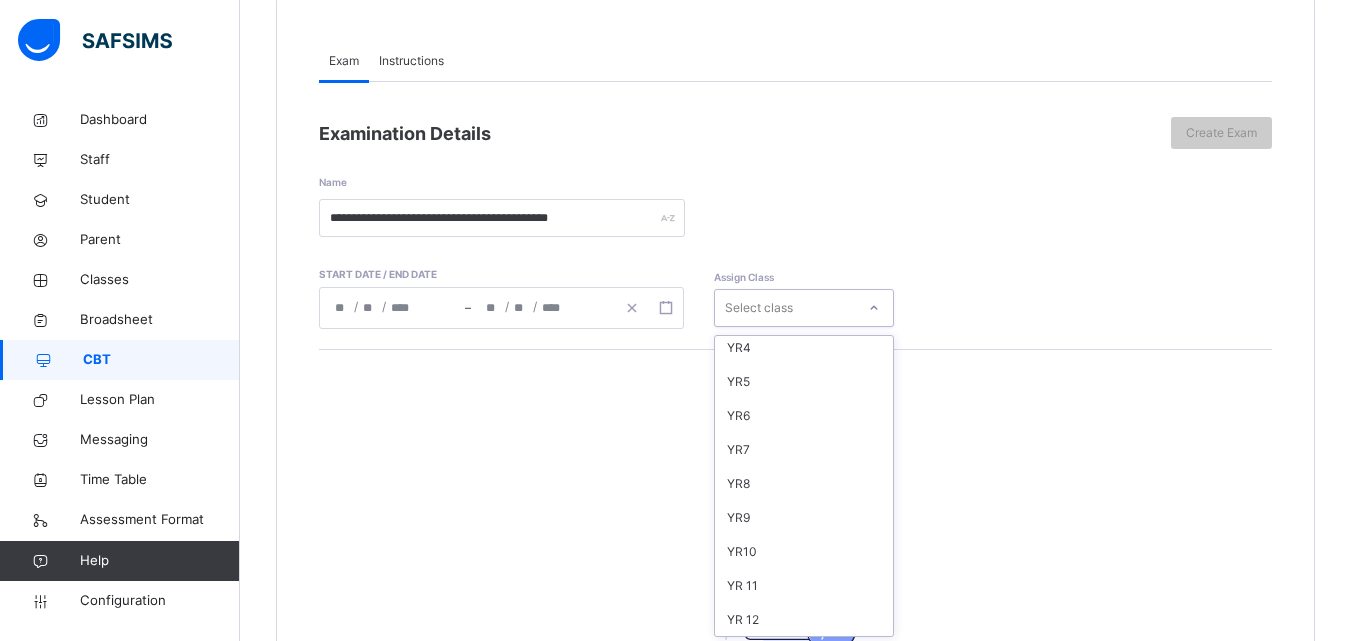 scroll, scrollTop: 210, scrollLeft: 0, axis: vertical 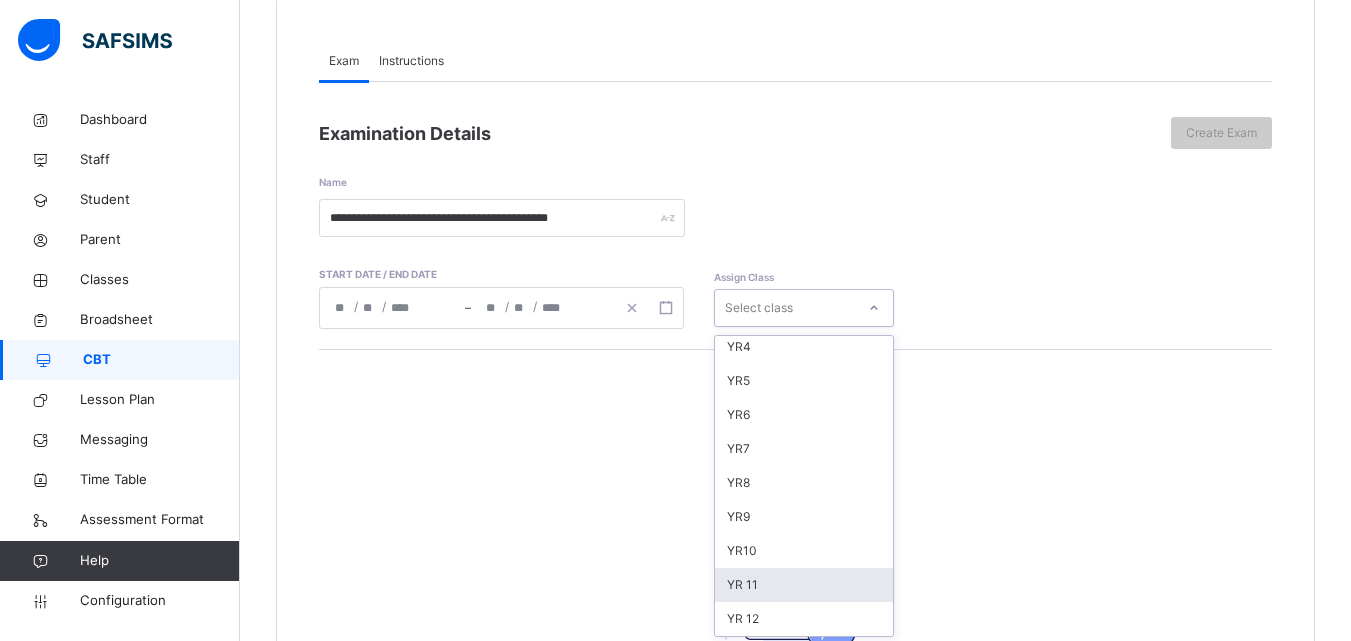 click on "YR 11" at bounding box center [804, 585] 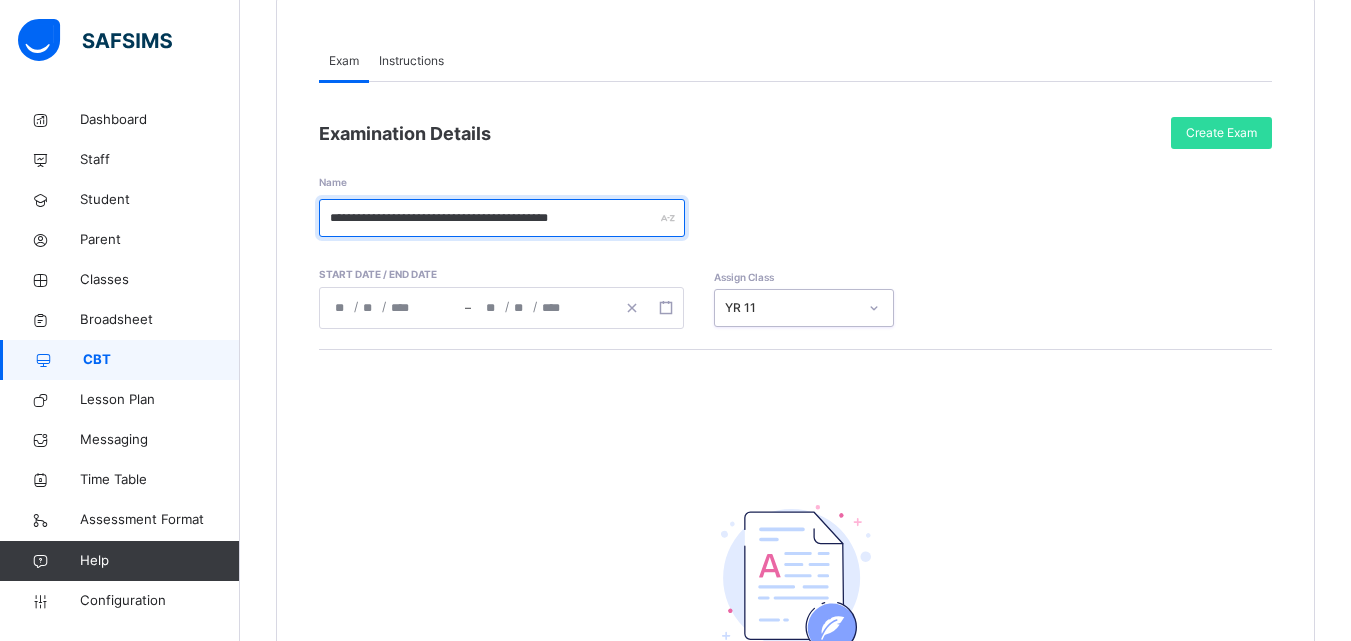 click on "**********" at bounding box center (502, 218) 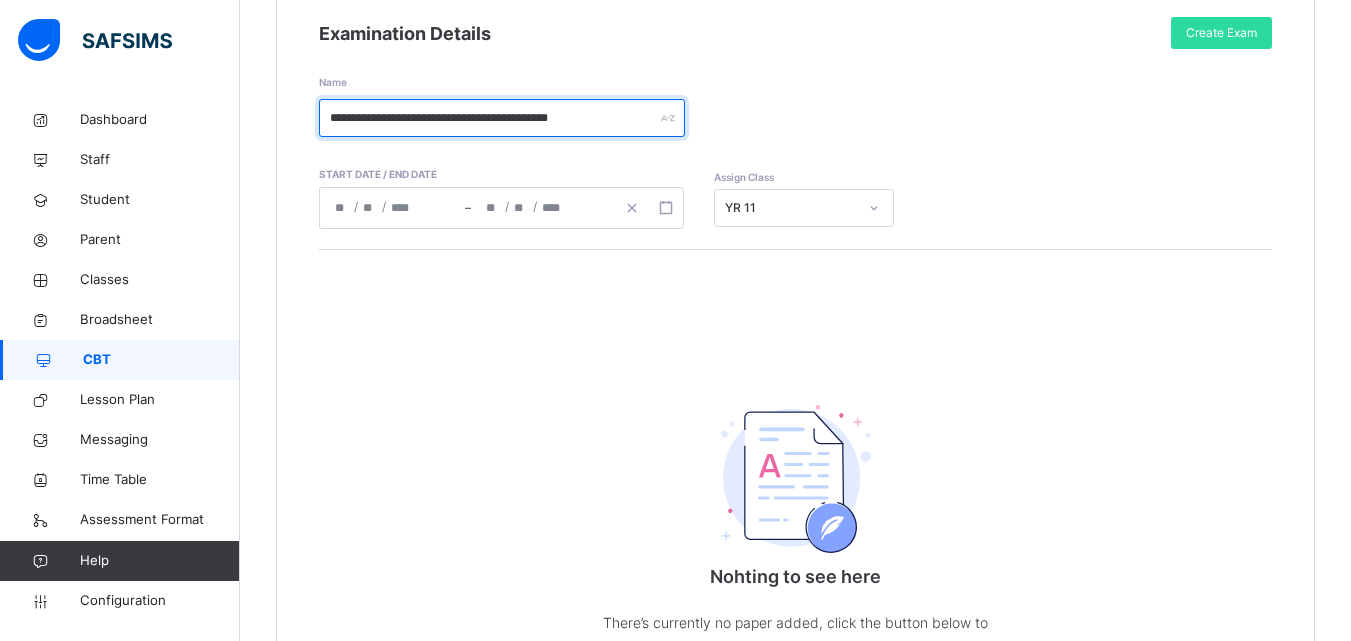 scroll, scrollTop: 200, scrollLeft: 0, axis: vertical 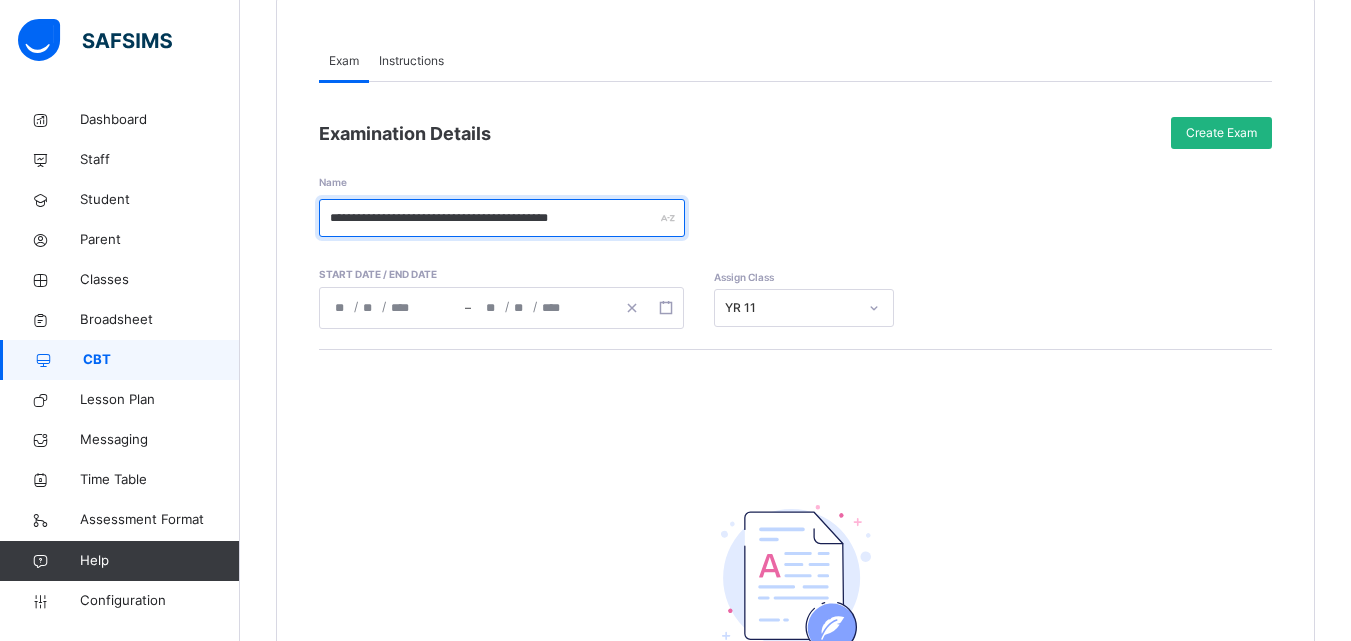 type on "**********" 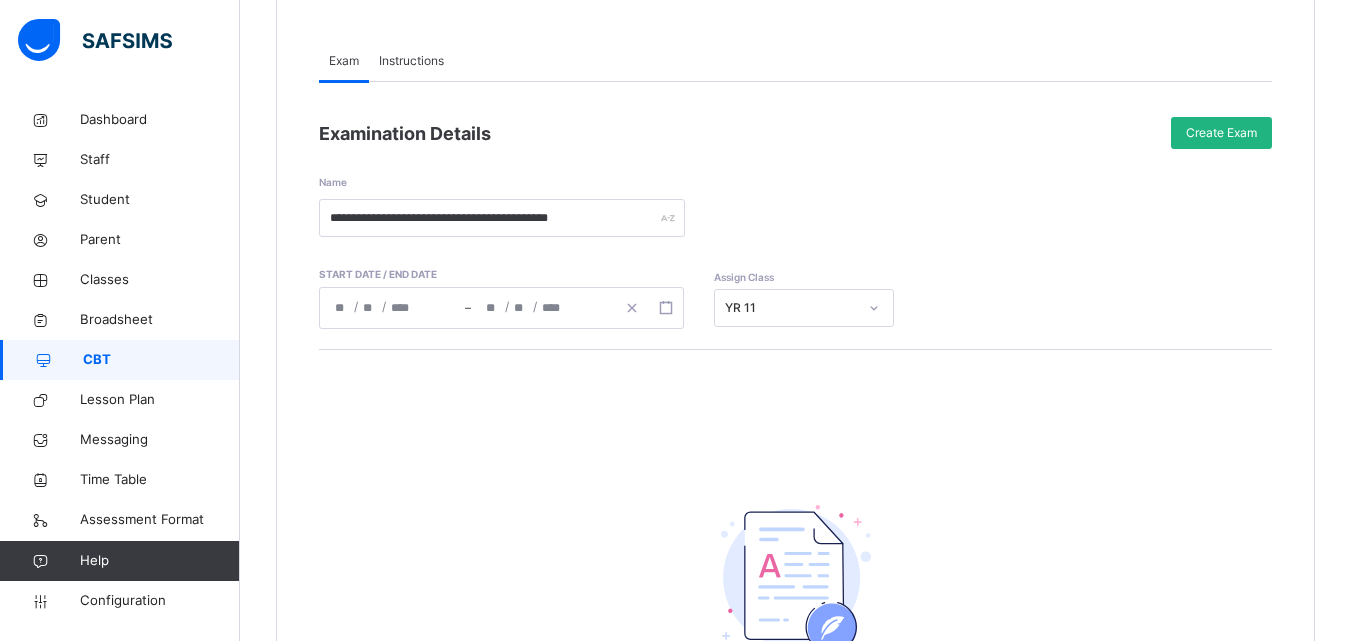 click on "Create Exam" at bounding box center (1221, 133) 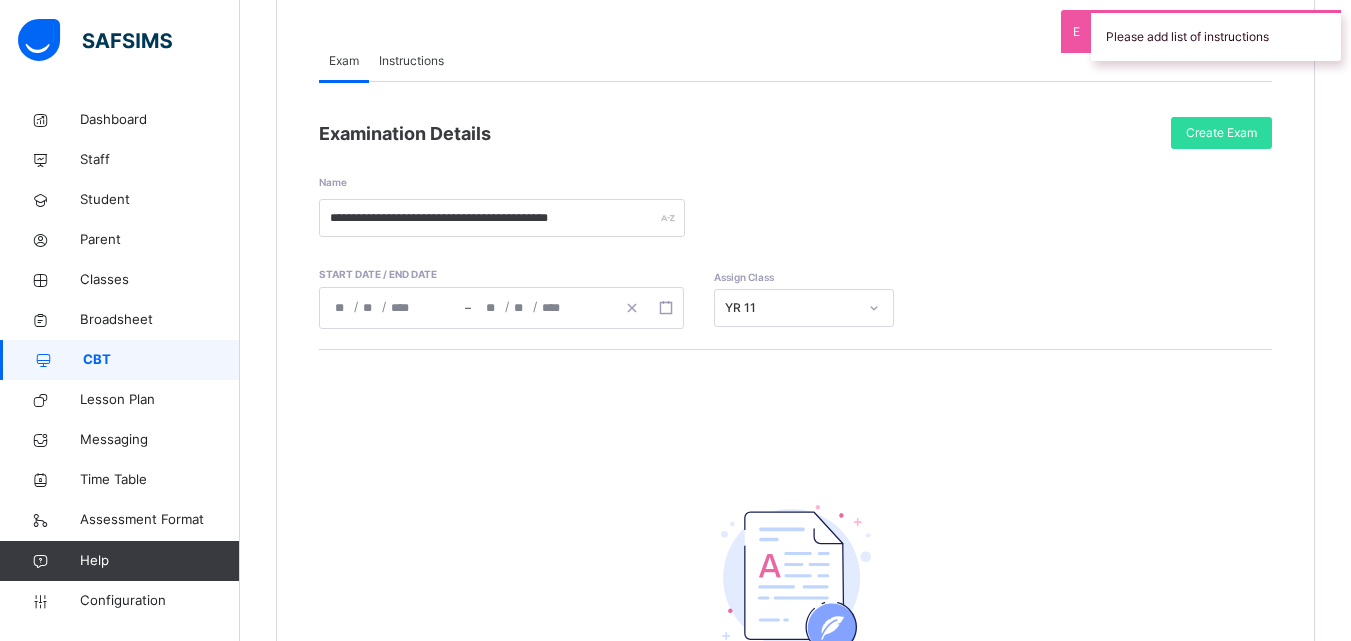 click on "Instructions" at bounding box center [411, 61] 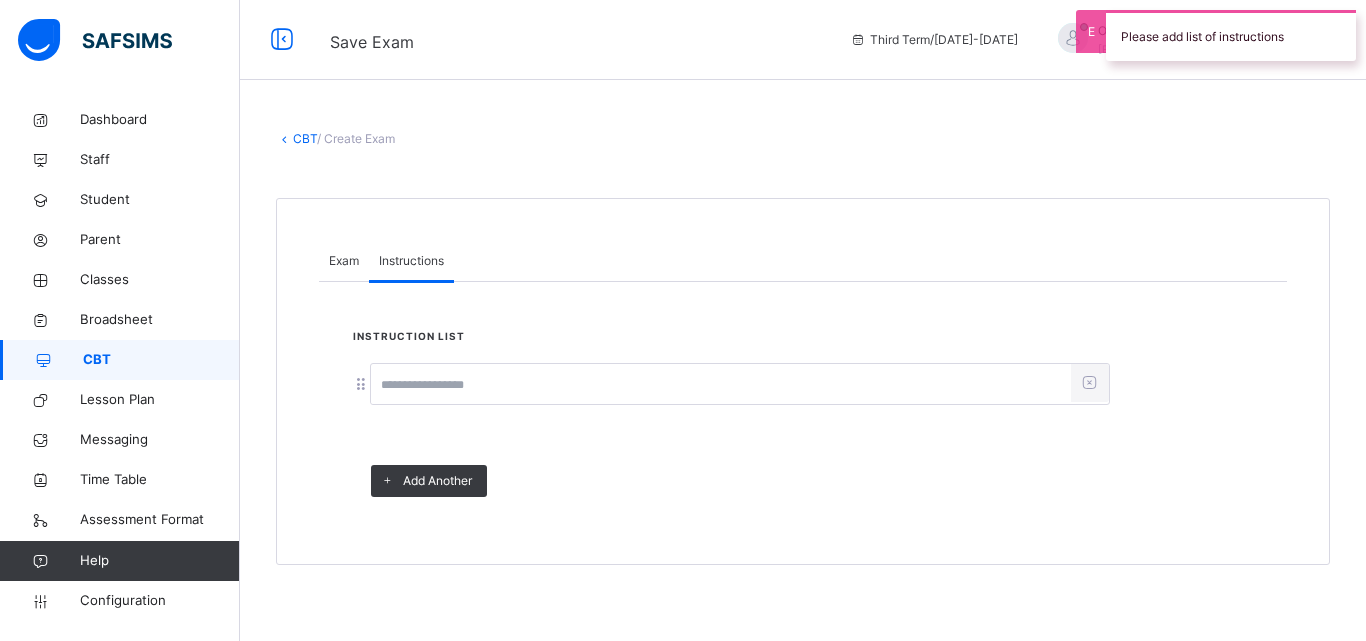 click at bounding box center (721, 385) 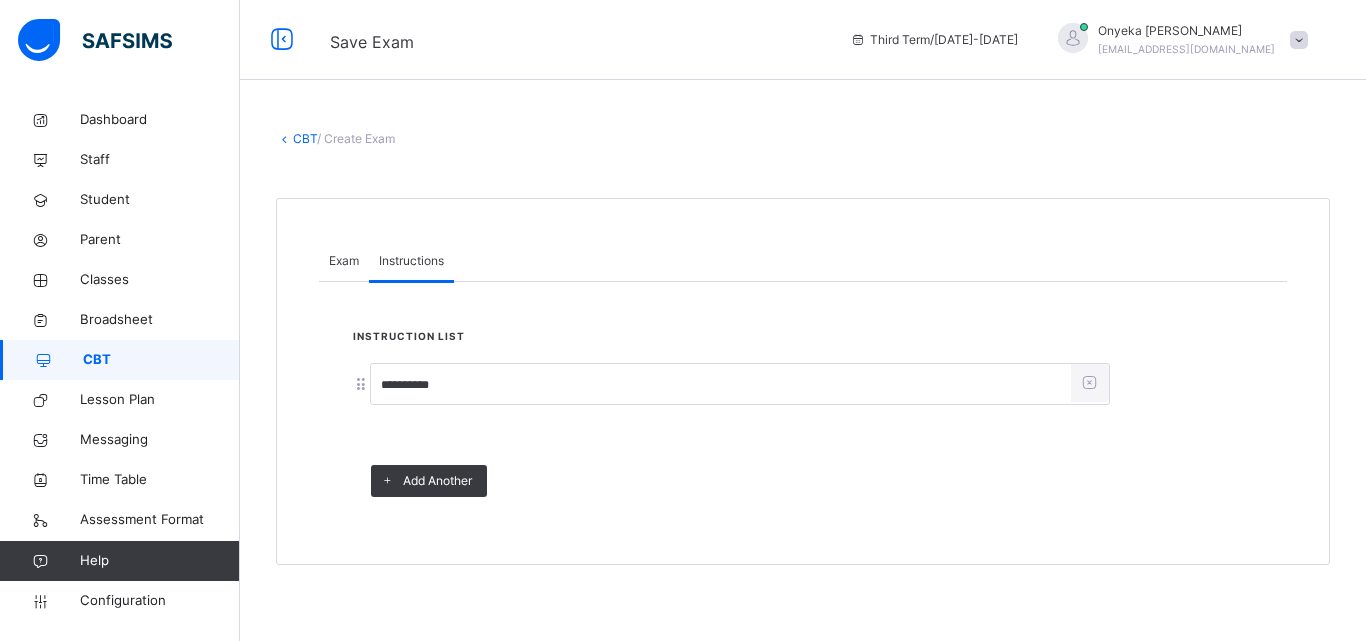 type on "**********" 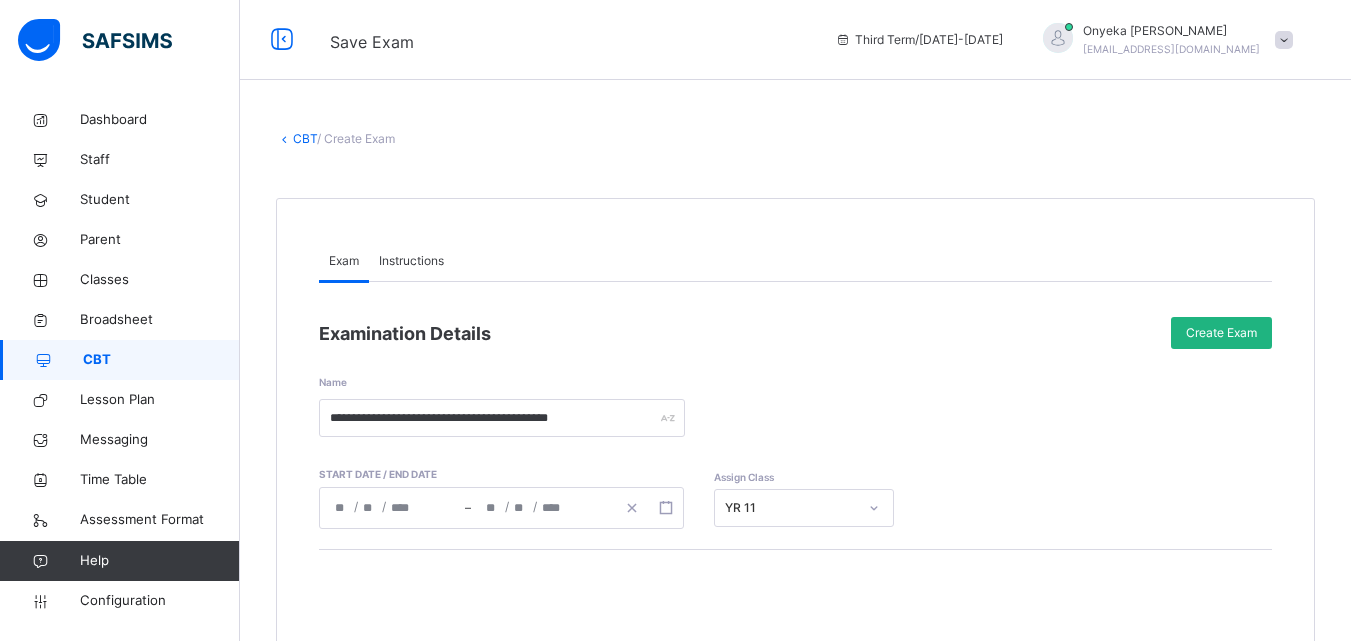 click on "Create Exam" at bounding box center [1221, 333] 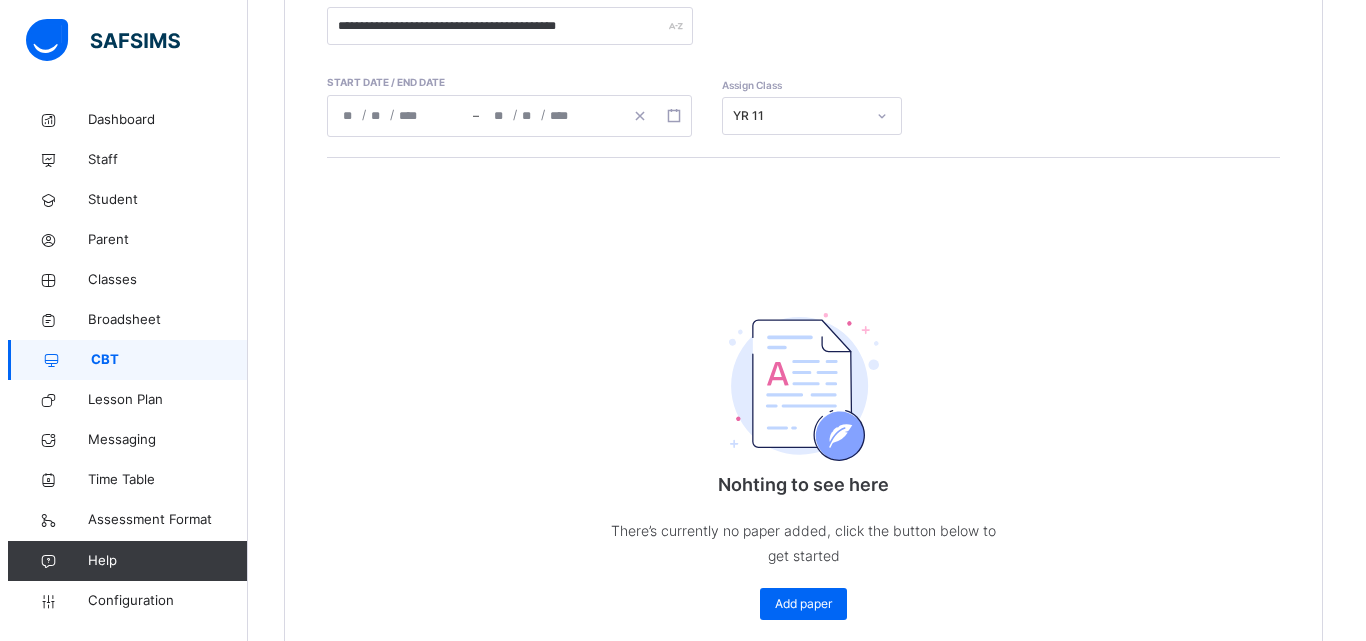 scroll, scrollTop: 495, scrollLeft: 0, axis: vertical 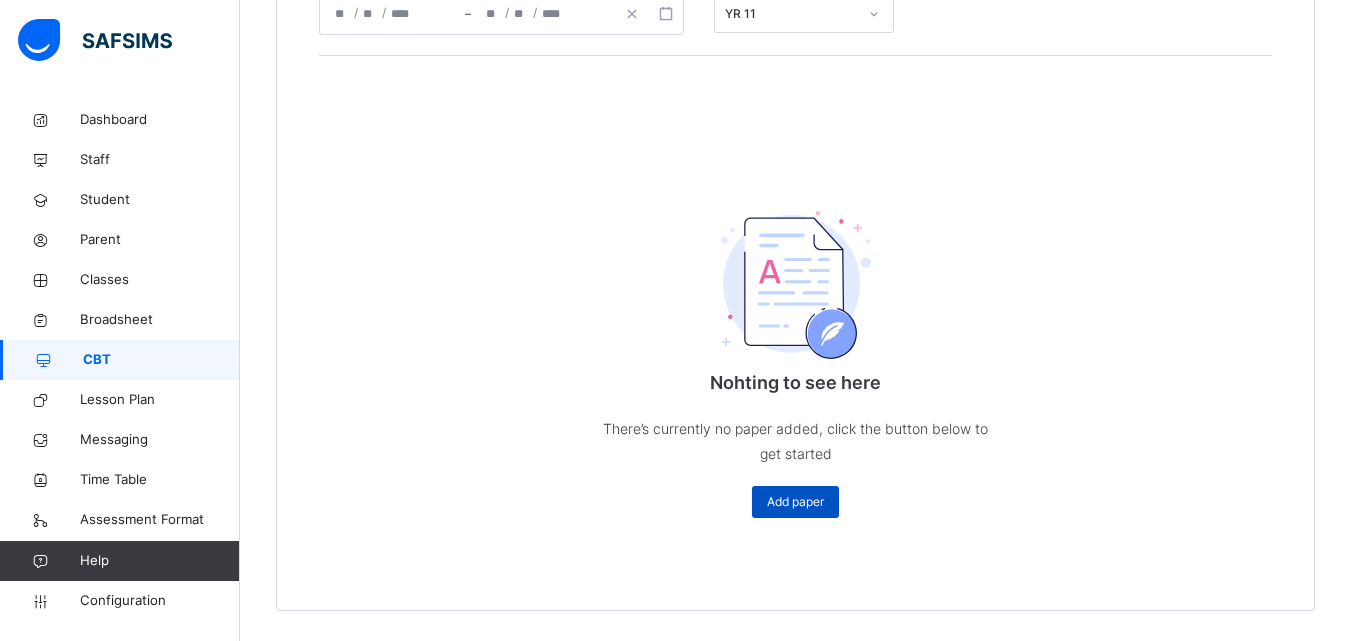 click on "Add paper" at bounding box center (795, 502) 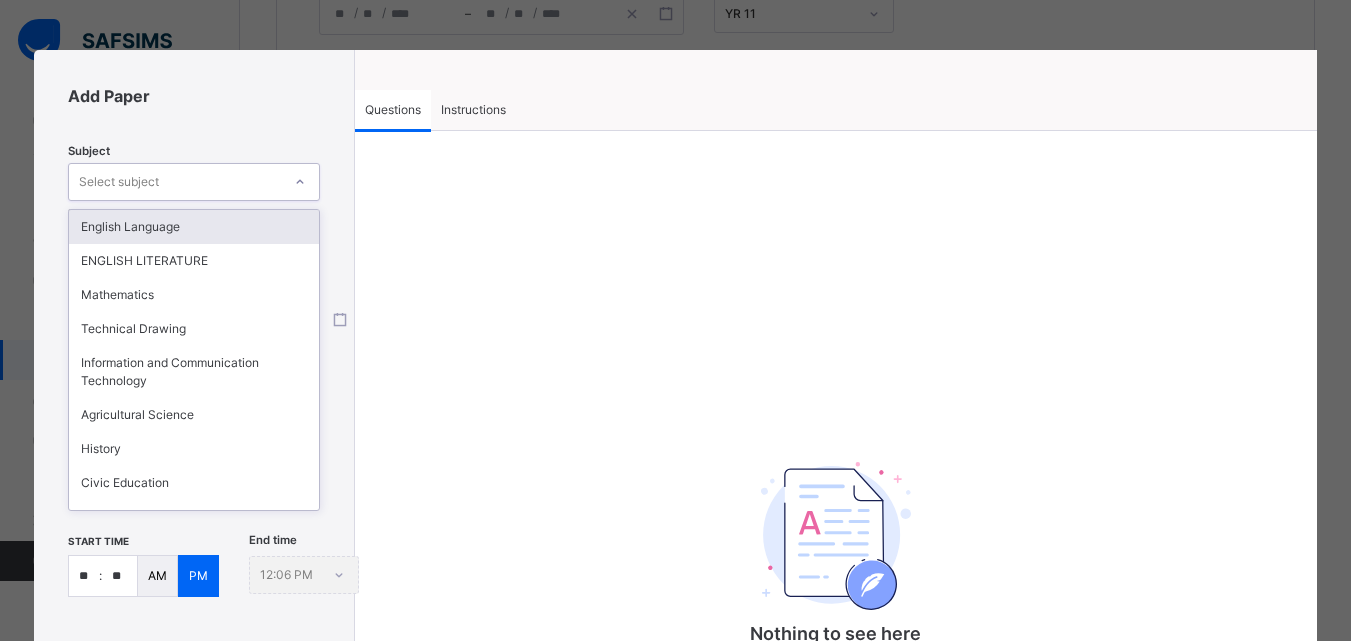 click on "Select subject" at bounding box center (119, 182) 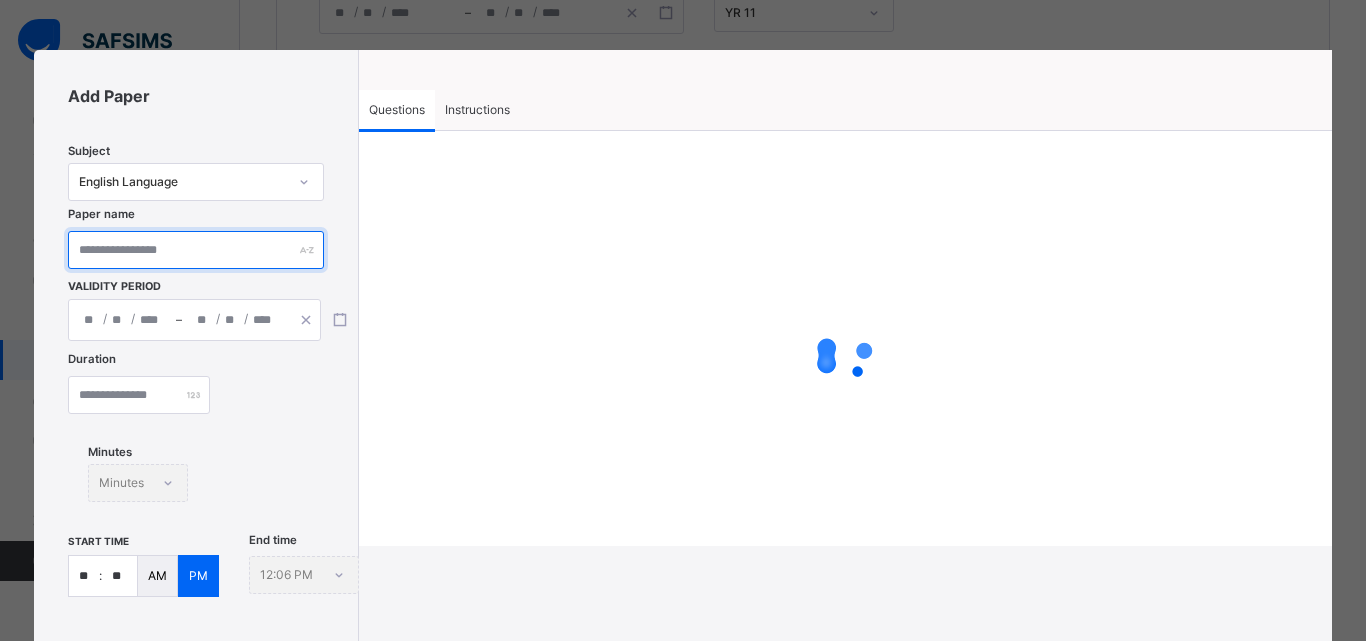 click at bounding box center (195, 250) 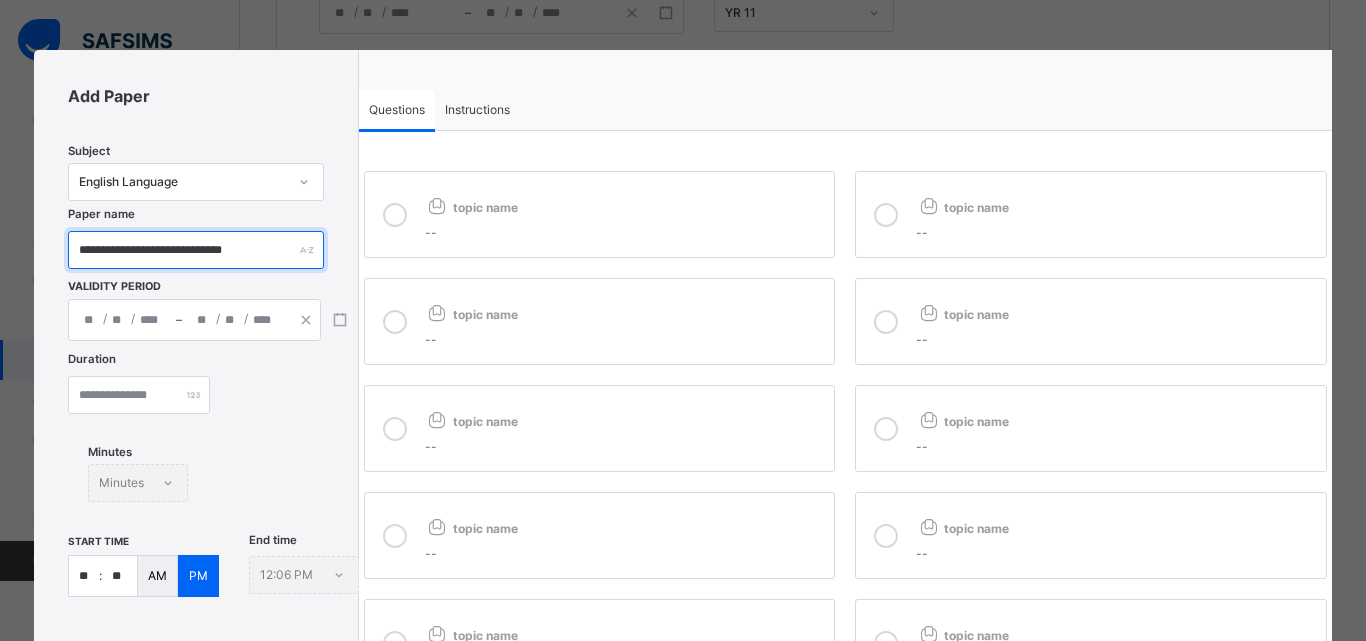 type on "**********" 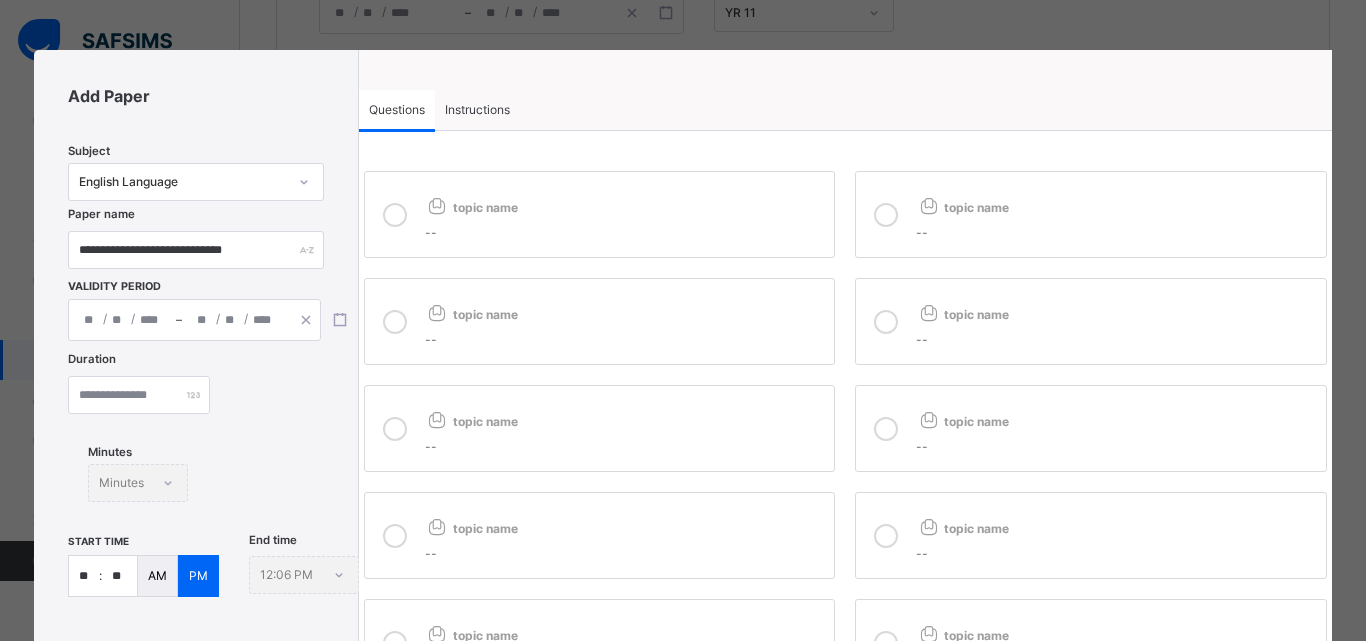 click on "/ / – / /" at bounding box center [194, 320] 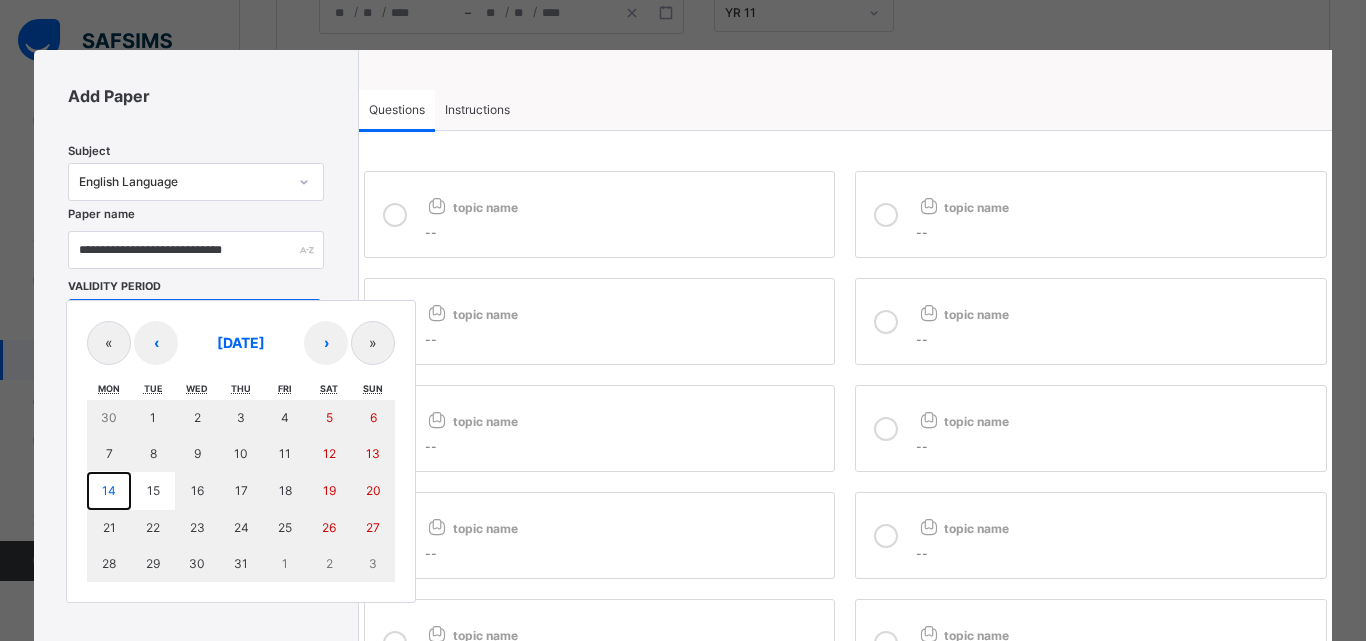 click on "14" at bounding box center [109, 490] 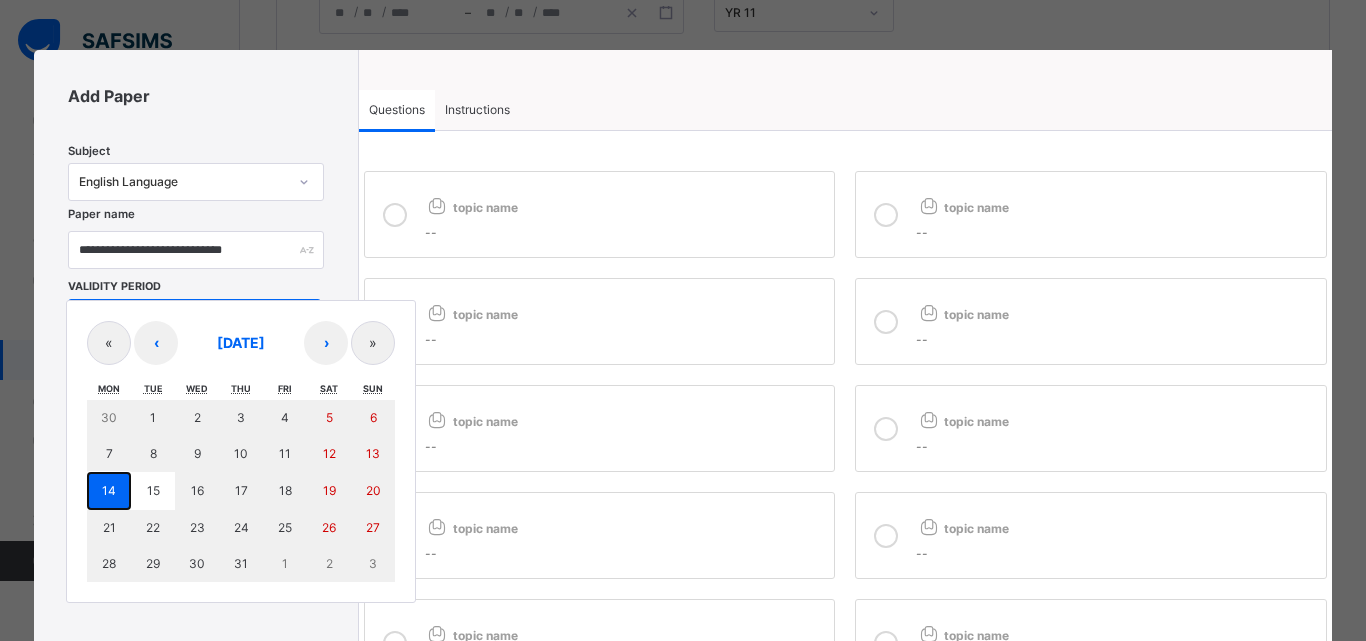 click on "14" at bounding box center [109, 490] 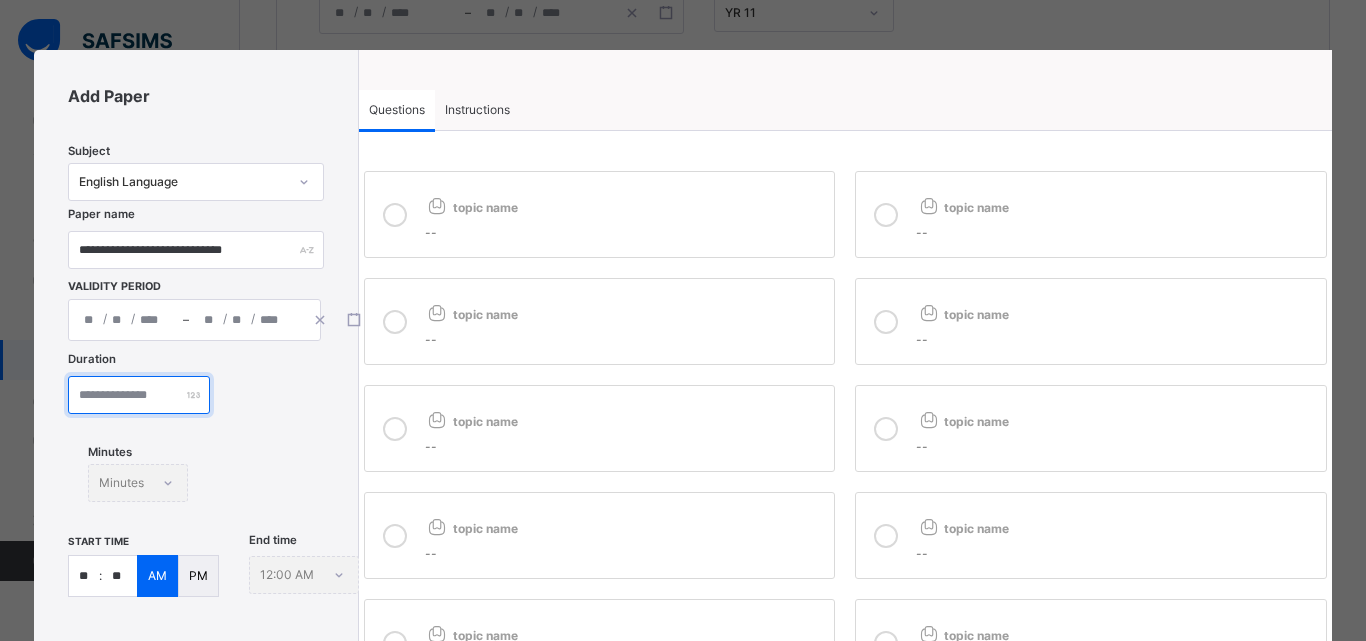click at bounding box center [139, 395] 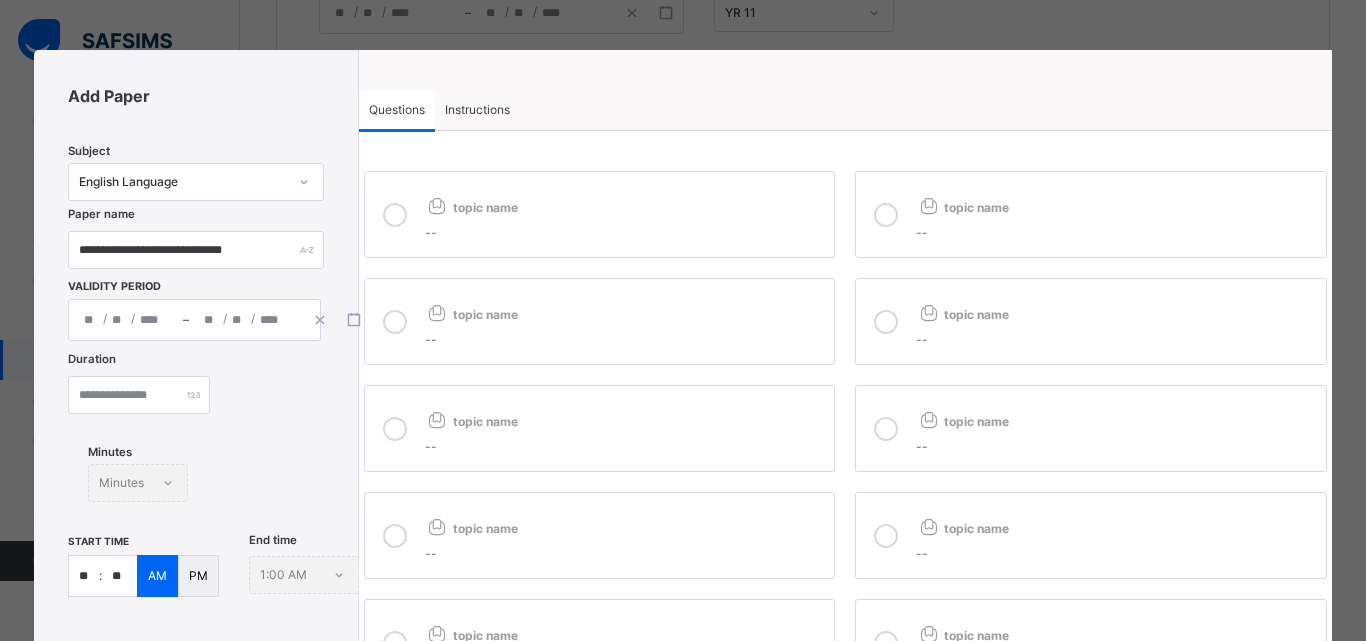 click on "**" at bounding box center [119, 576] 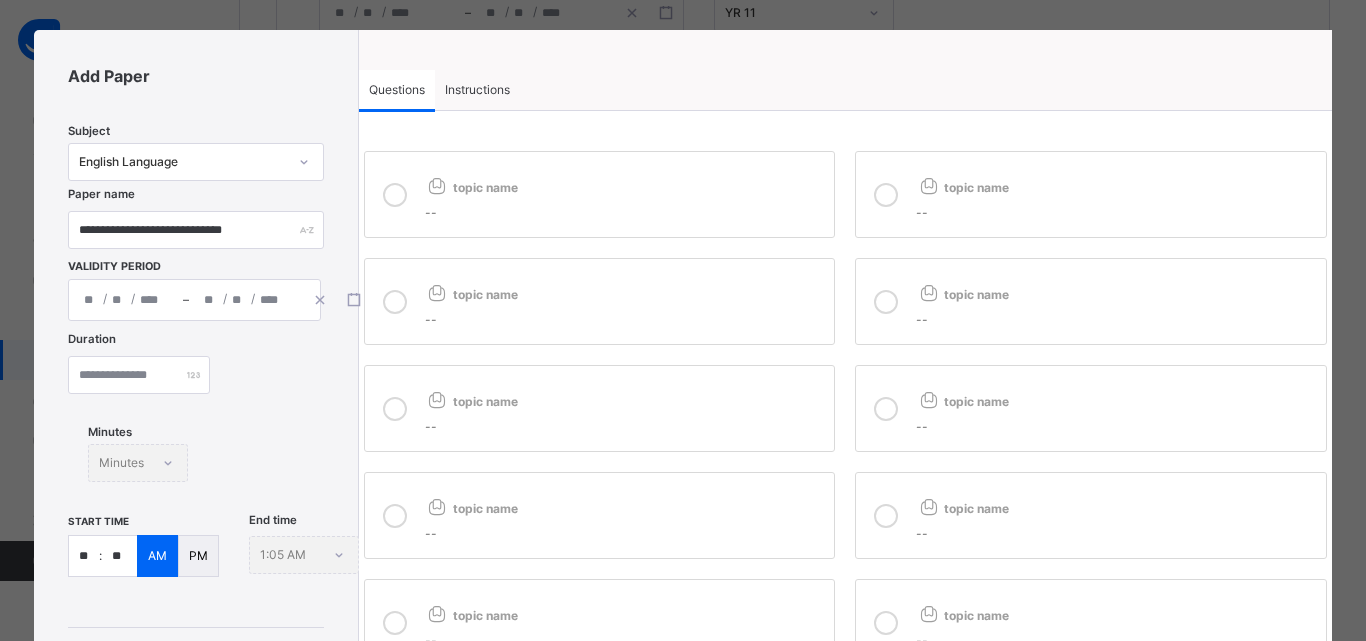 scroll, scrollTop: 0, scrollLeft: 0, axis: both 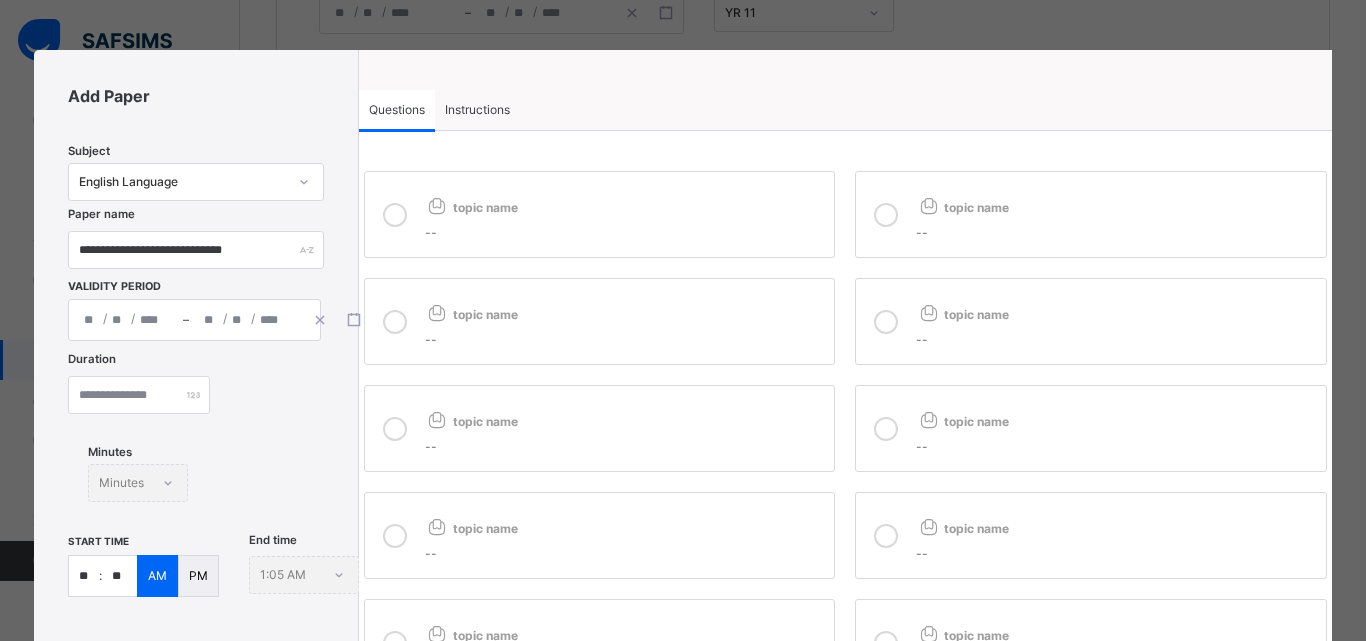 type on "**" 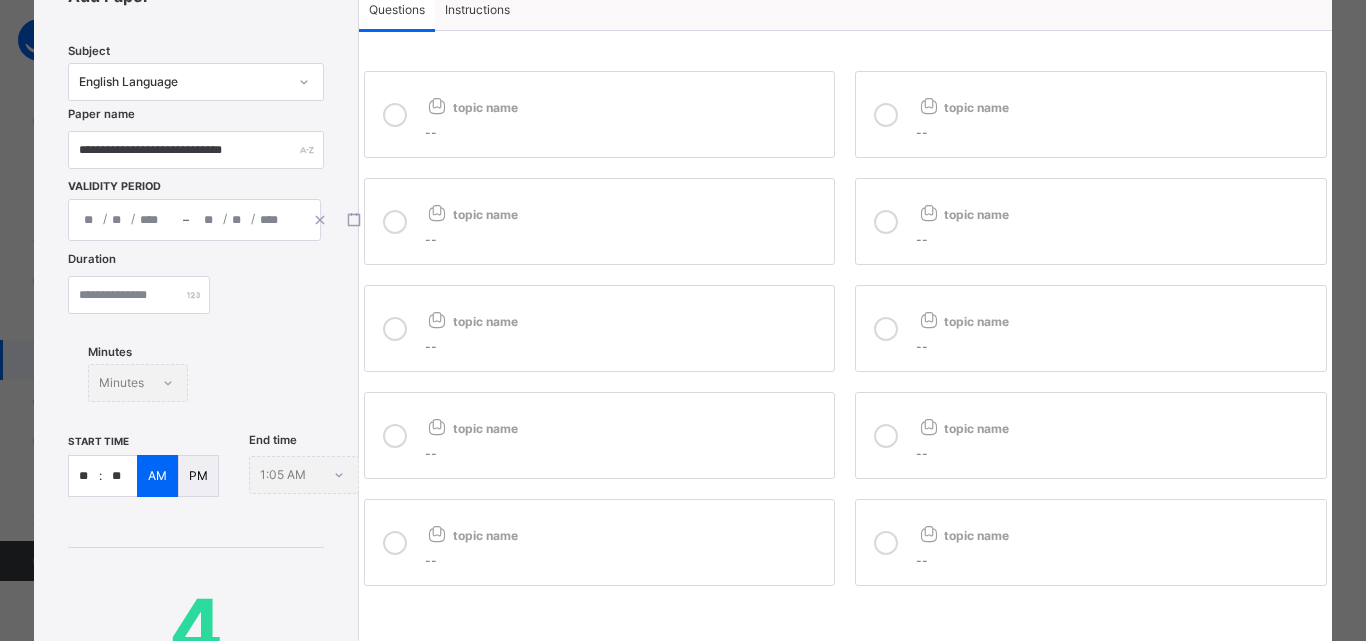 click at bounding box center [886, 329] 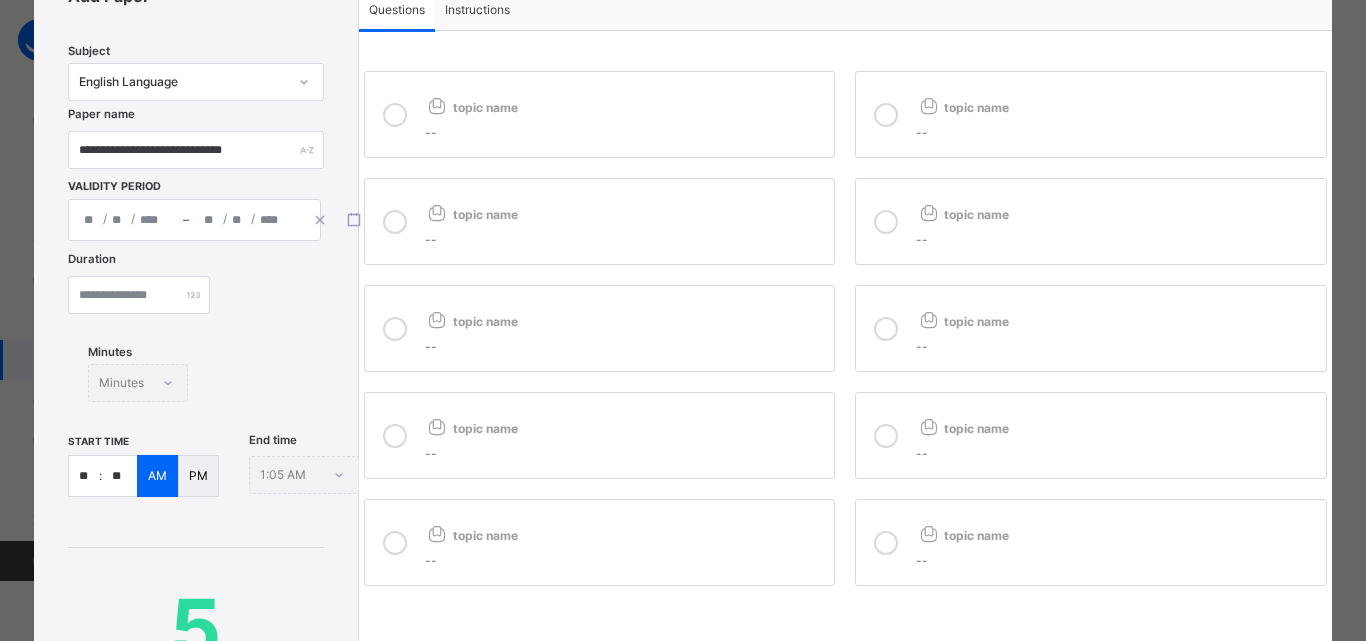 drag, startPoint x: 395, startPoint y: 328, endPoint x: 397, endPoint y: 398, distance: 70.028564 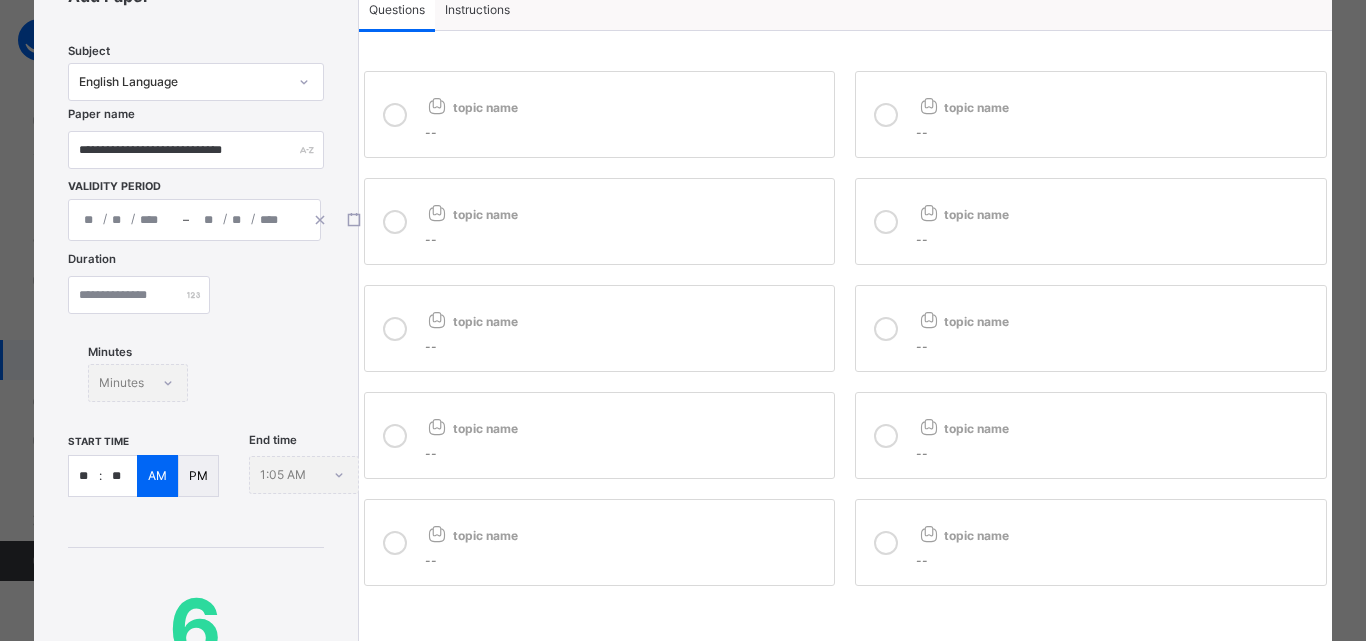 click at bounding box center [395, 436] 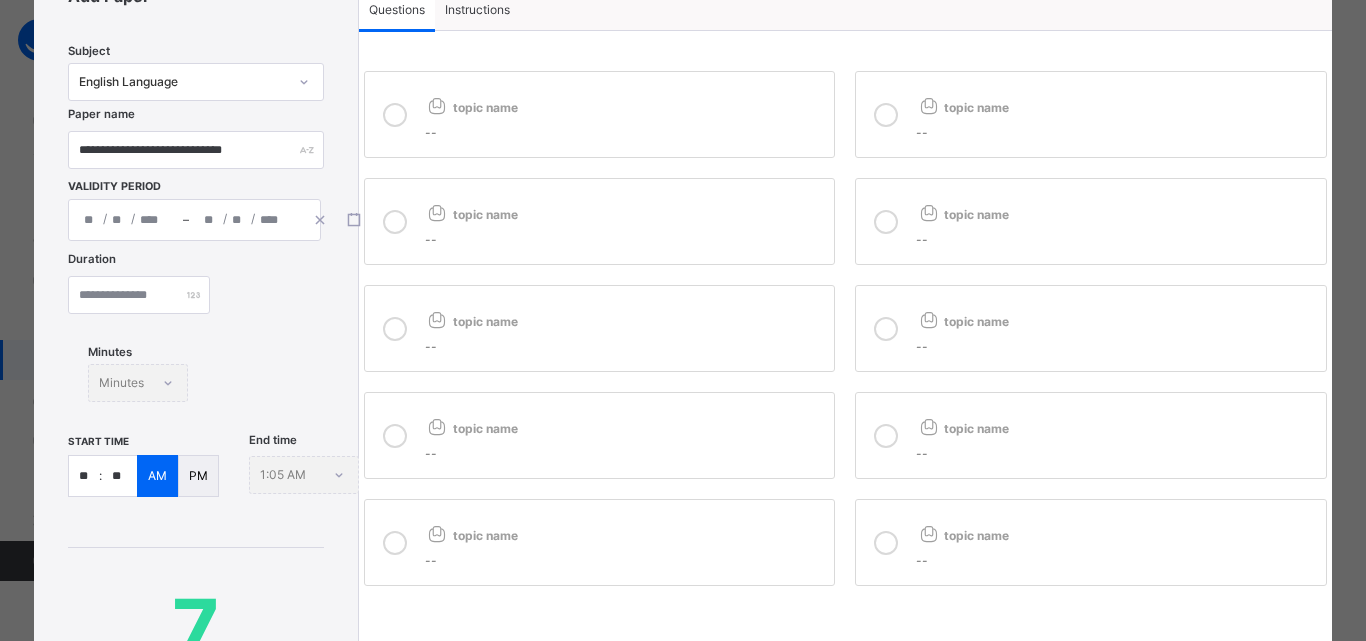 click at bounding box center (886, 436) 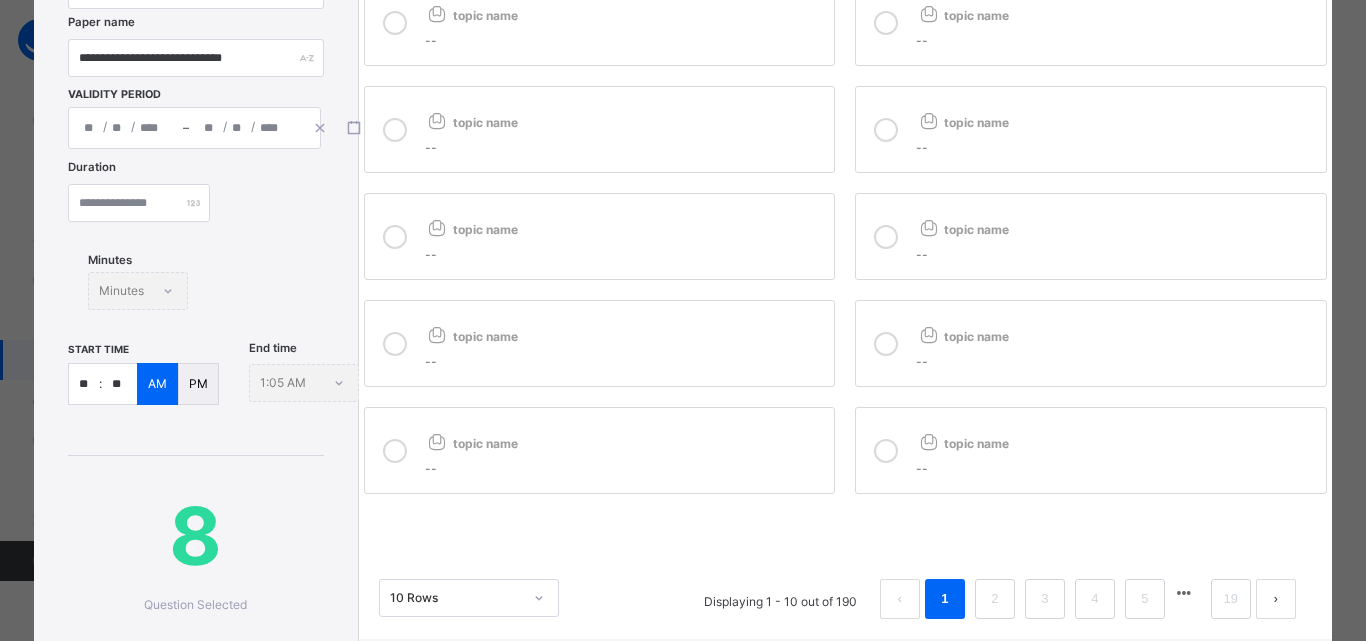 scroll, scrollTop: 300, scrollLeft: 0, axis: vertical 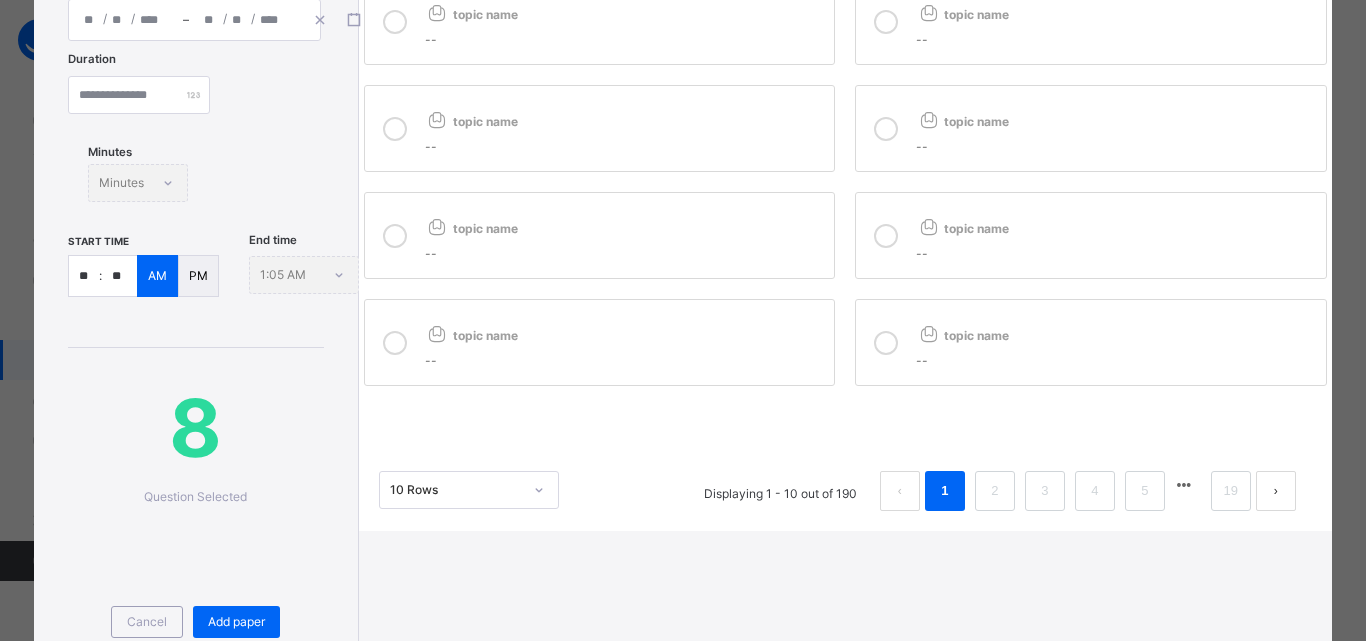 click at bounding box center (886, 343) 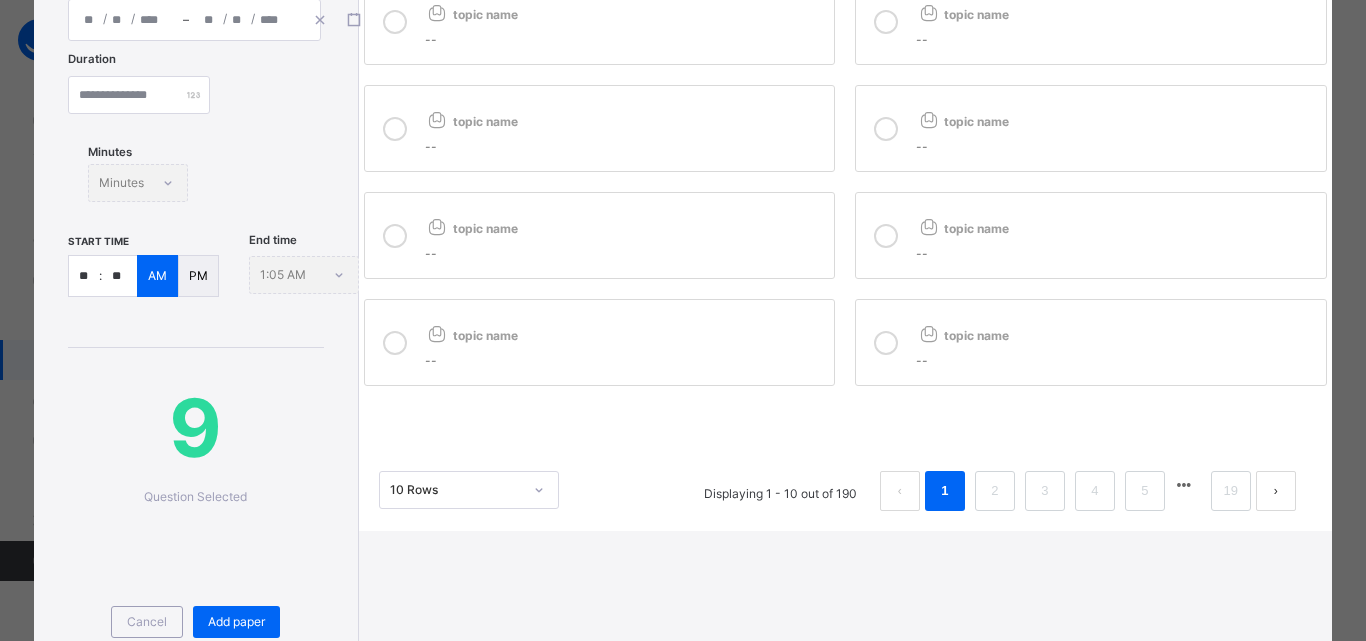 click at bounding box center [395, 343] 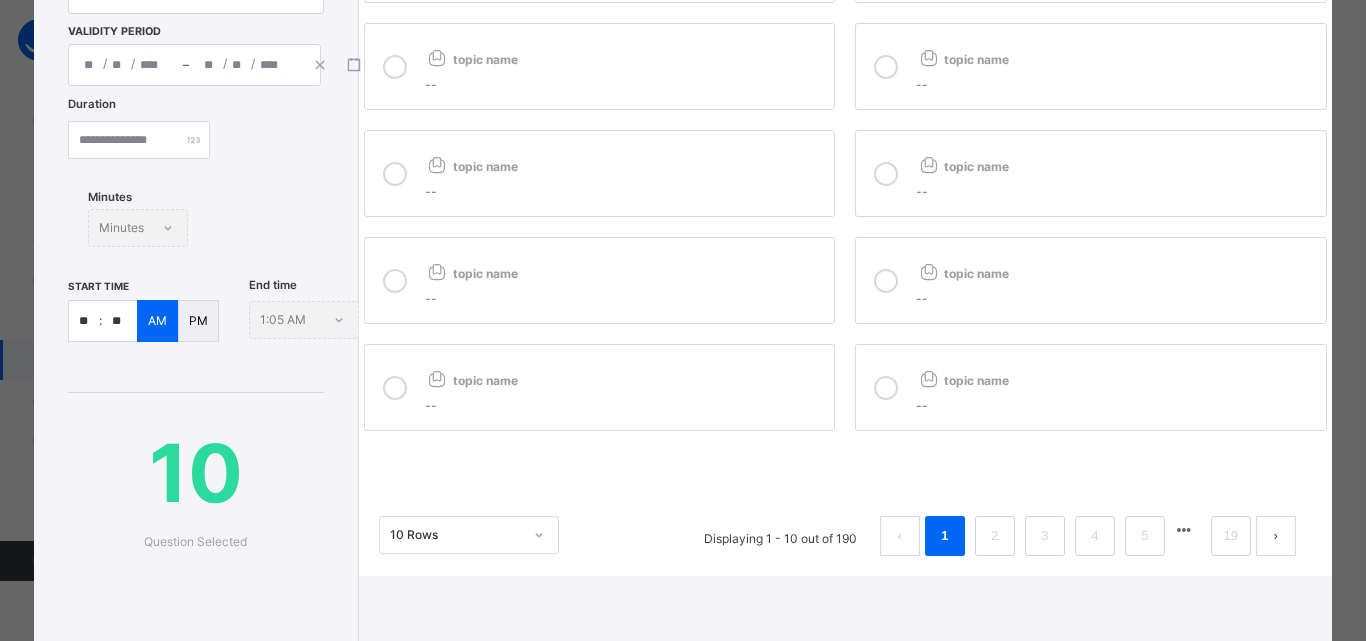 scroll, scrollTop: 300, scrollLeft: 0, axis: vertical 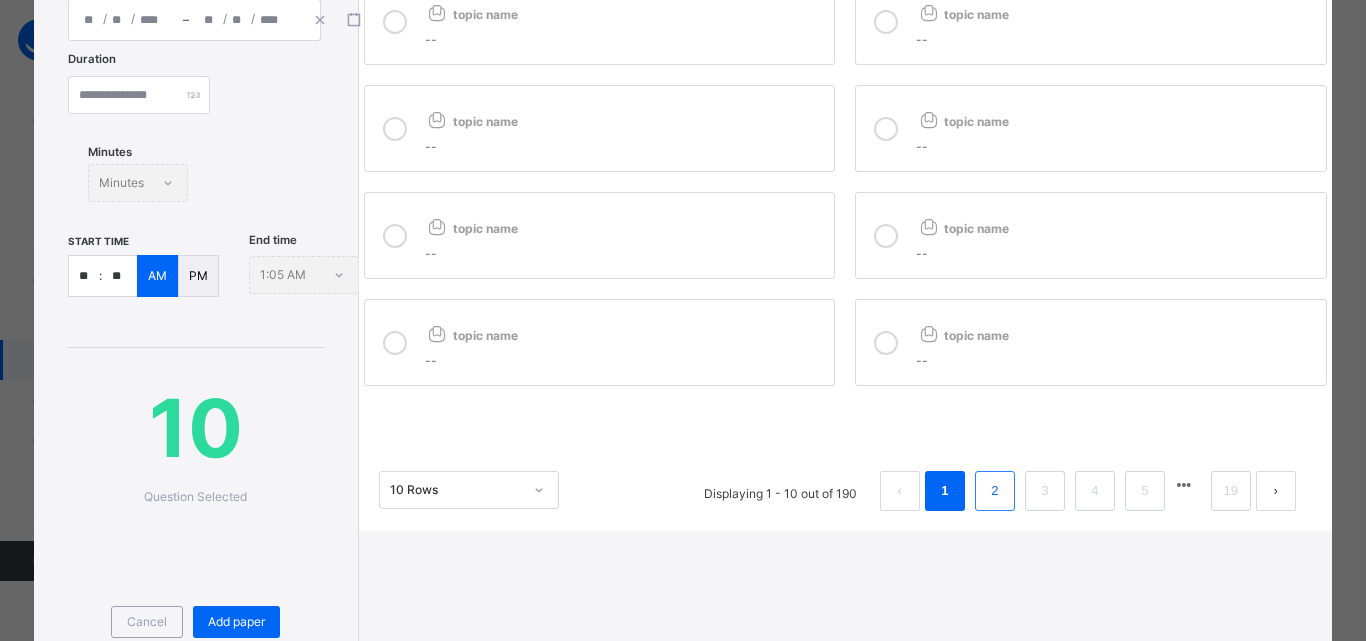 click on "2" at bounding box center (994, 491) 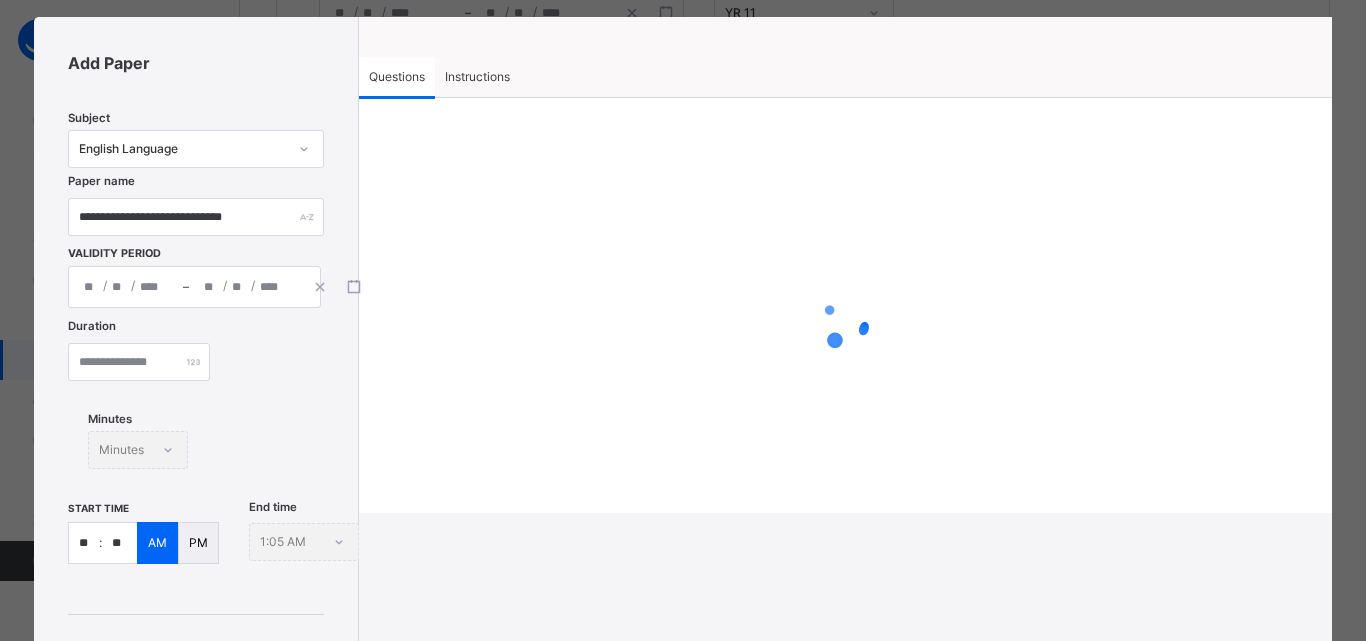scroll, scrollTop: 0, scrollLeft: 0, axis: both 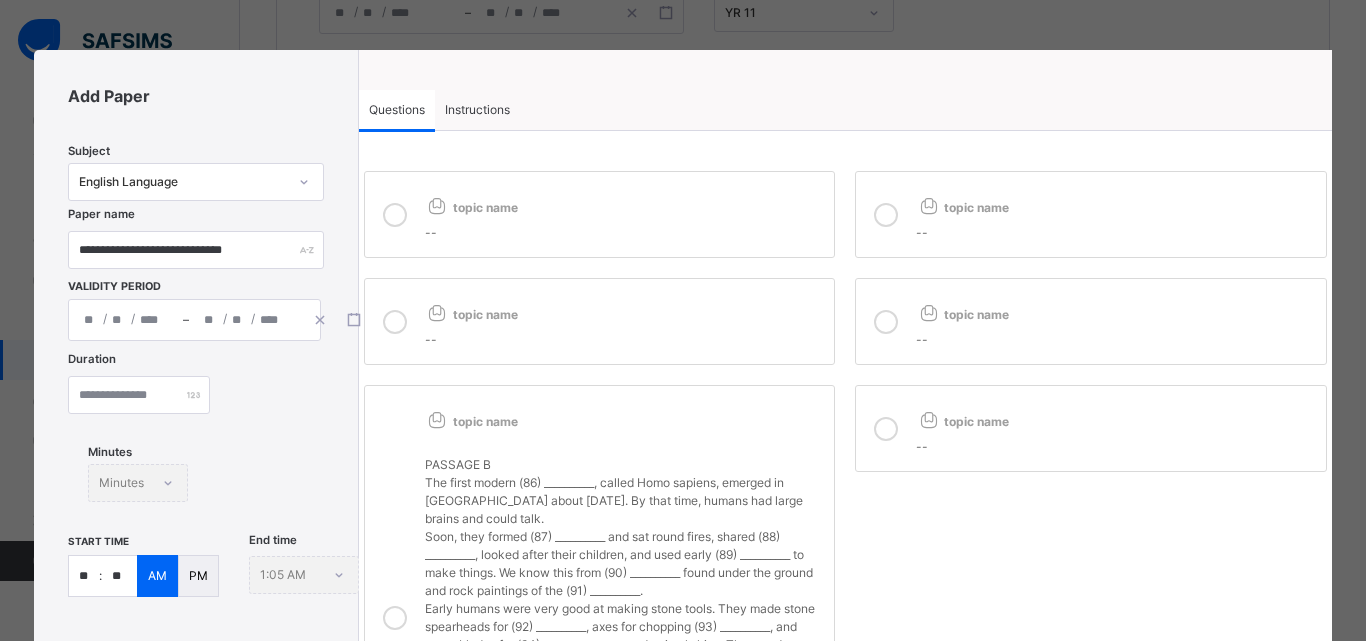 click at bounding box center [395, 215] 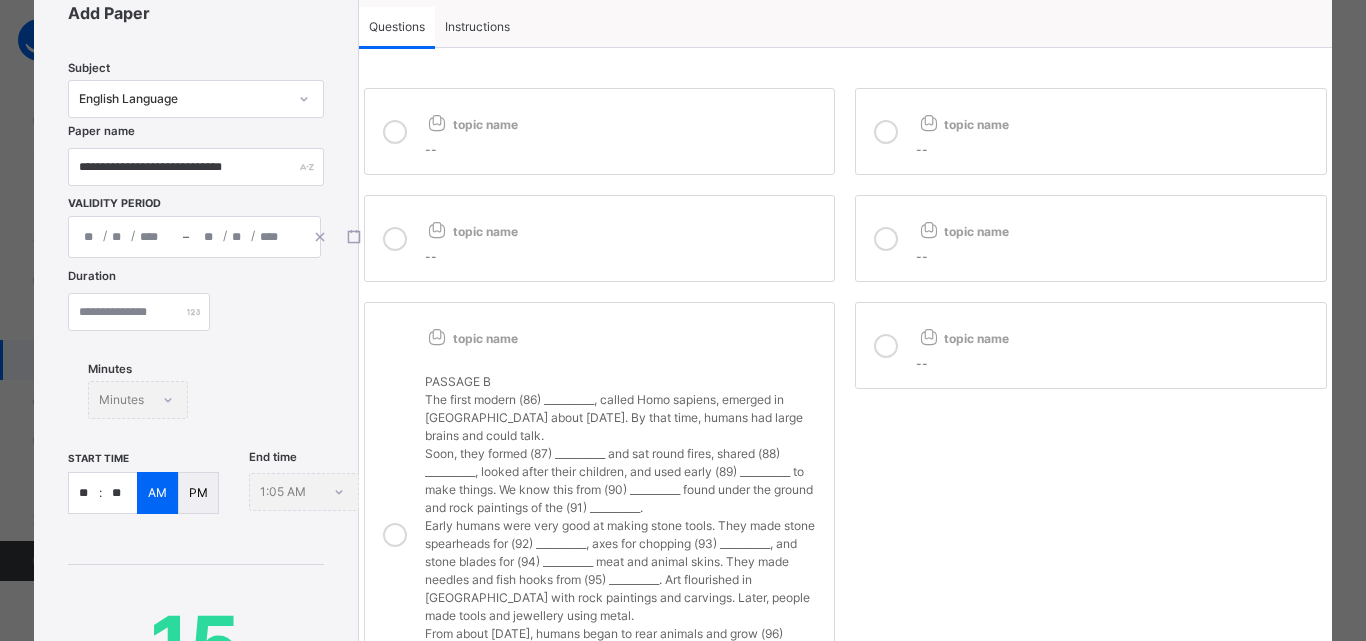 scroll, scrollTop: 200, scrollLeft: 0, axis: vertical 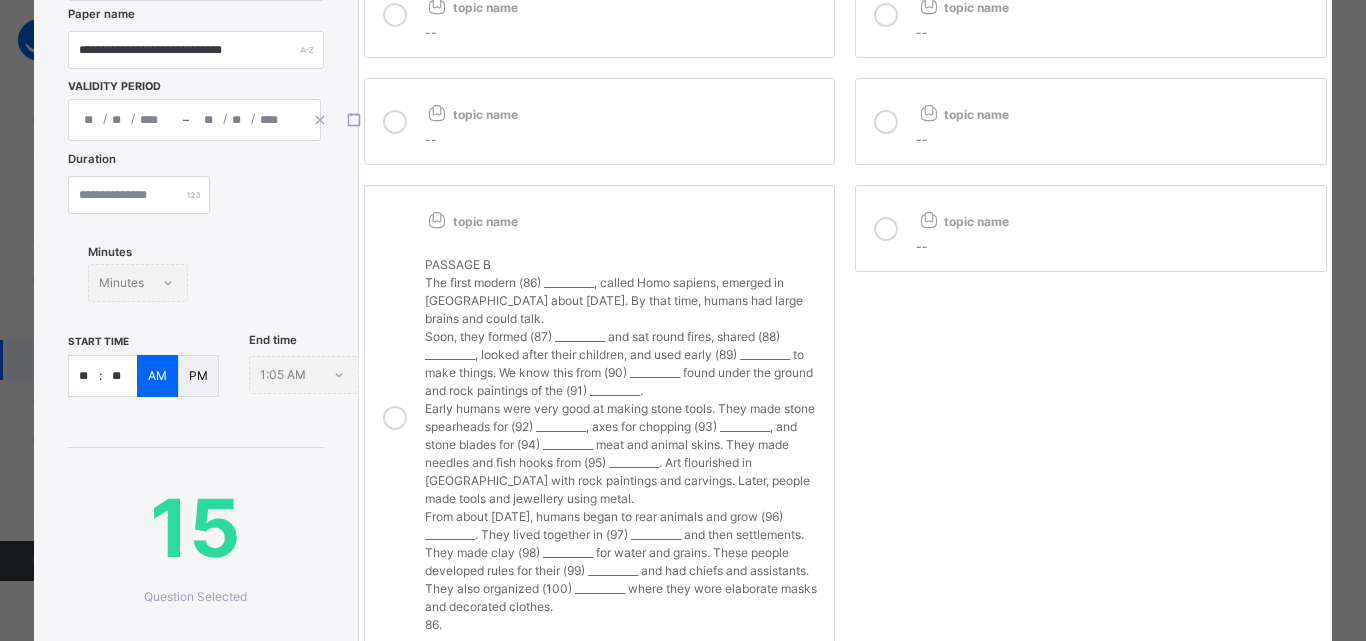 click at bounding box center (395, 418) 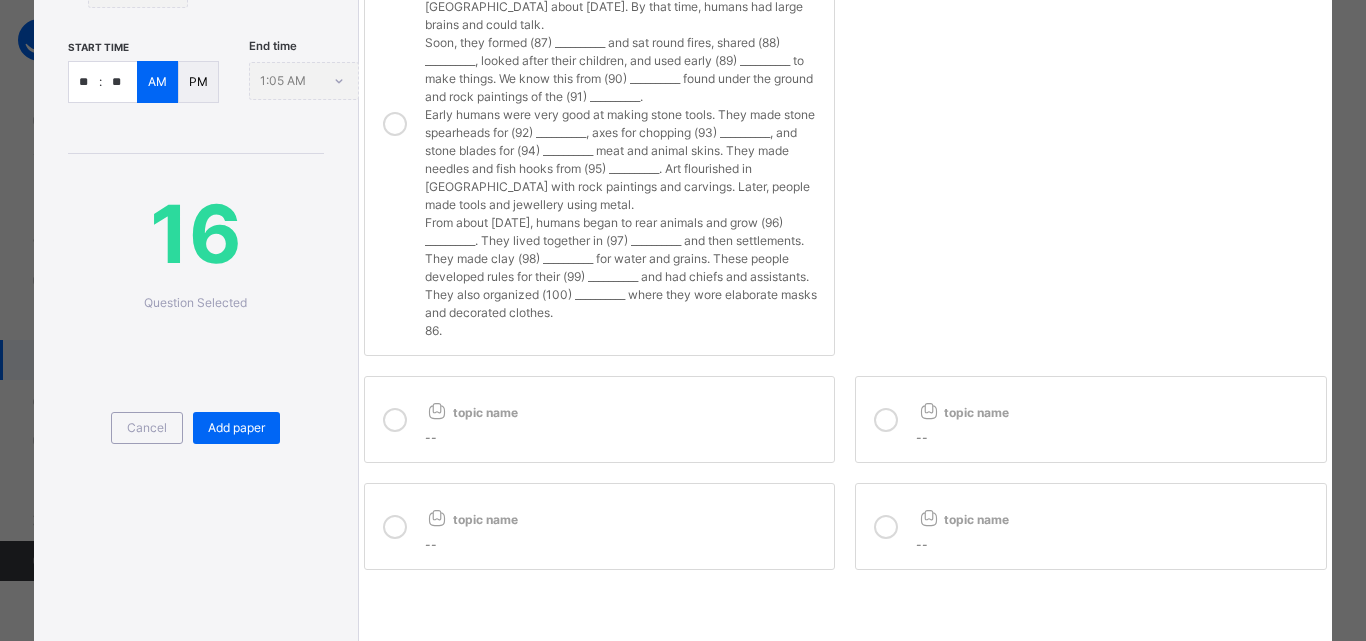 scroll, scrollTop: 500, scrollLeft: 0, axis: vertical 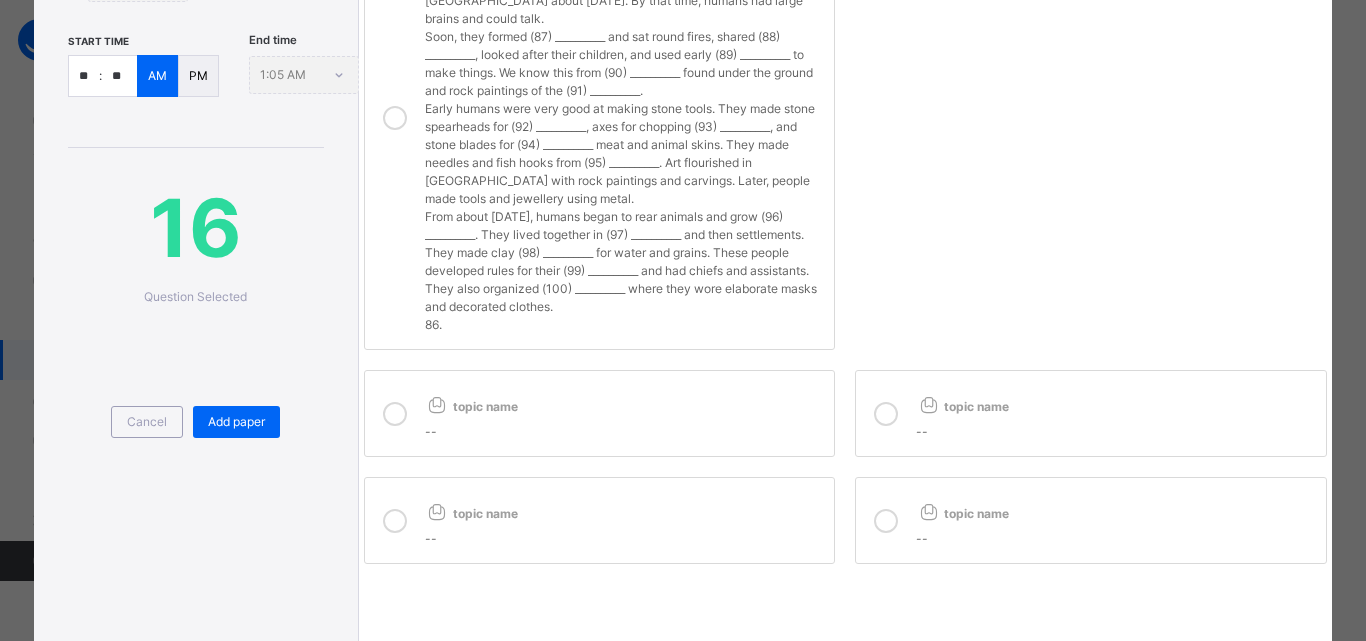 click at bounding box center [395, 414] 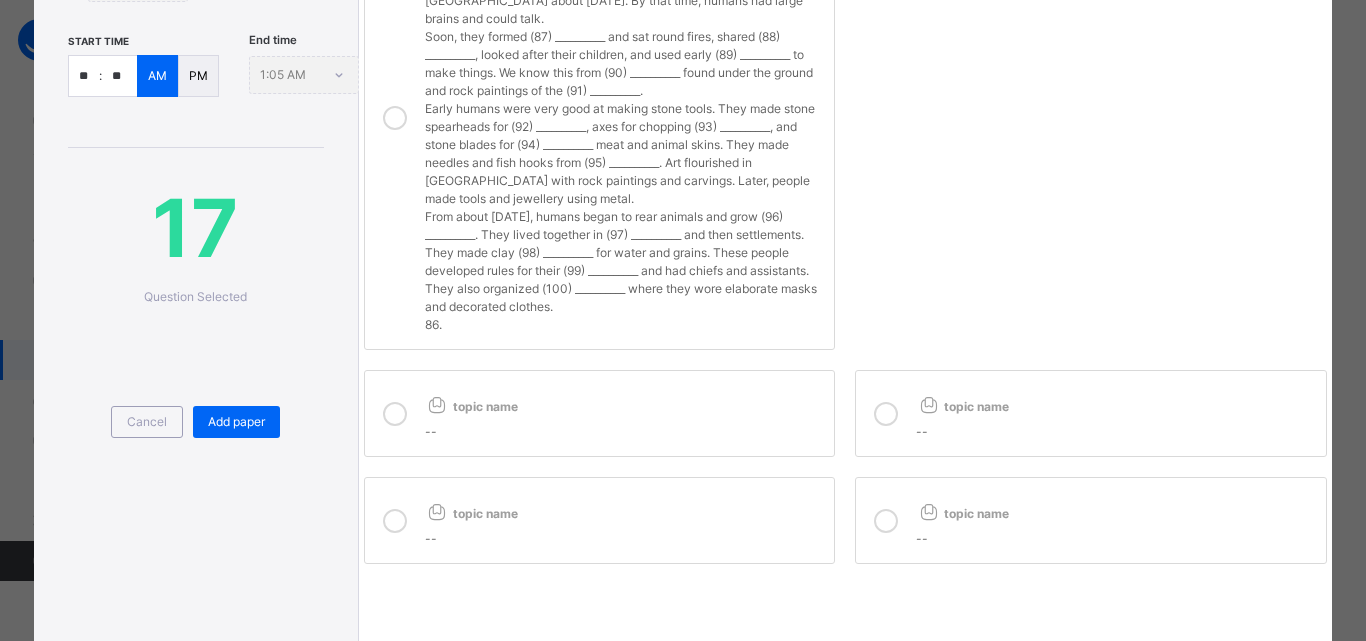 click at bounding box center [886, 414] 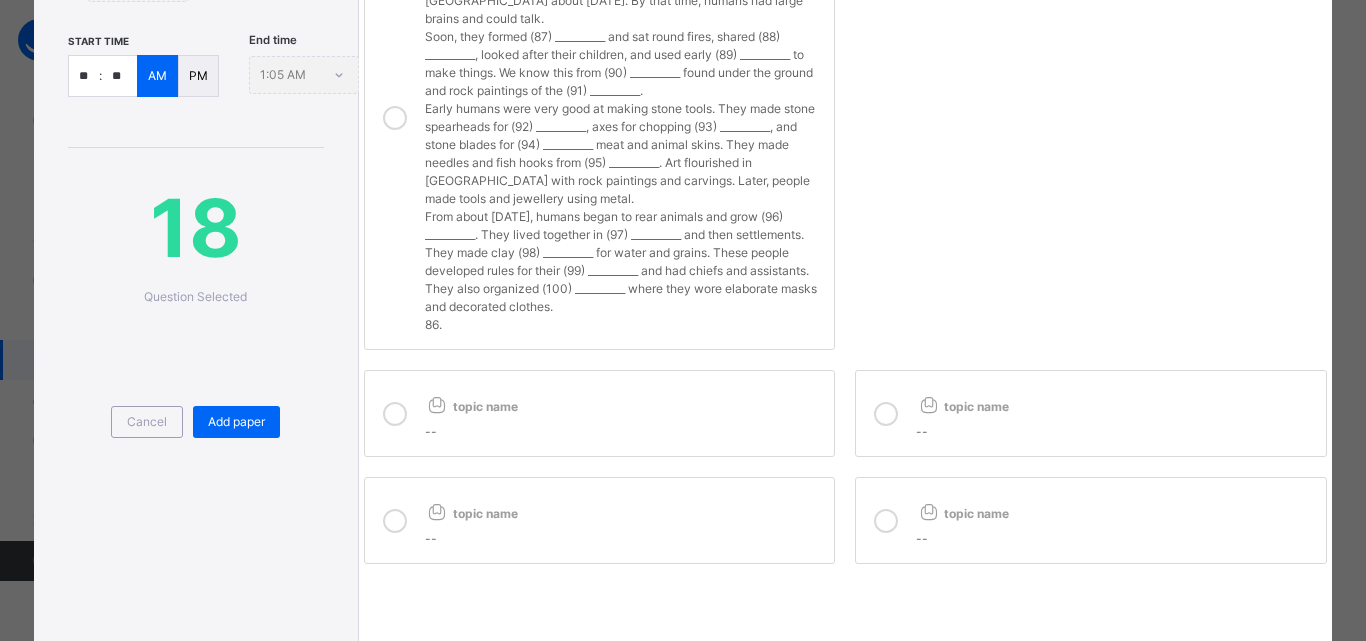 drag, startPoint x: 884, startPoint y: 516, endPoint x: 797, endPoint y: 518, distance: 87.02299 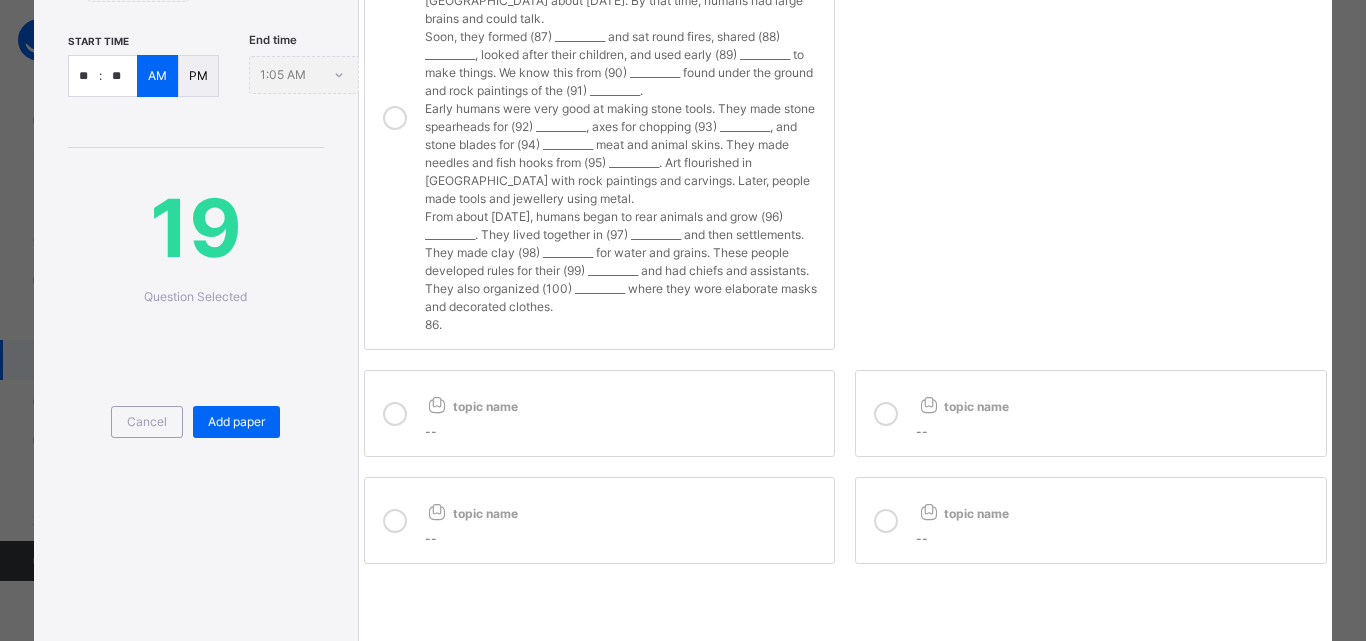 click at bounding box center [395, 521] 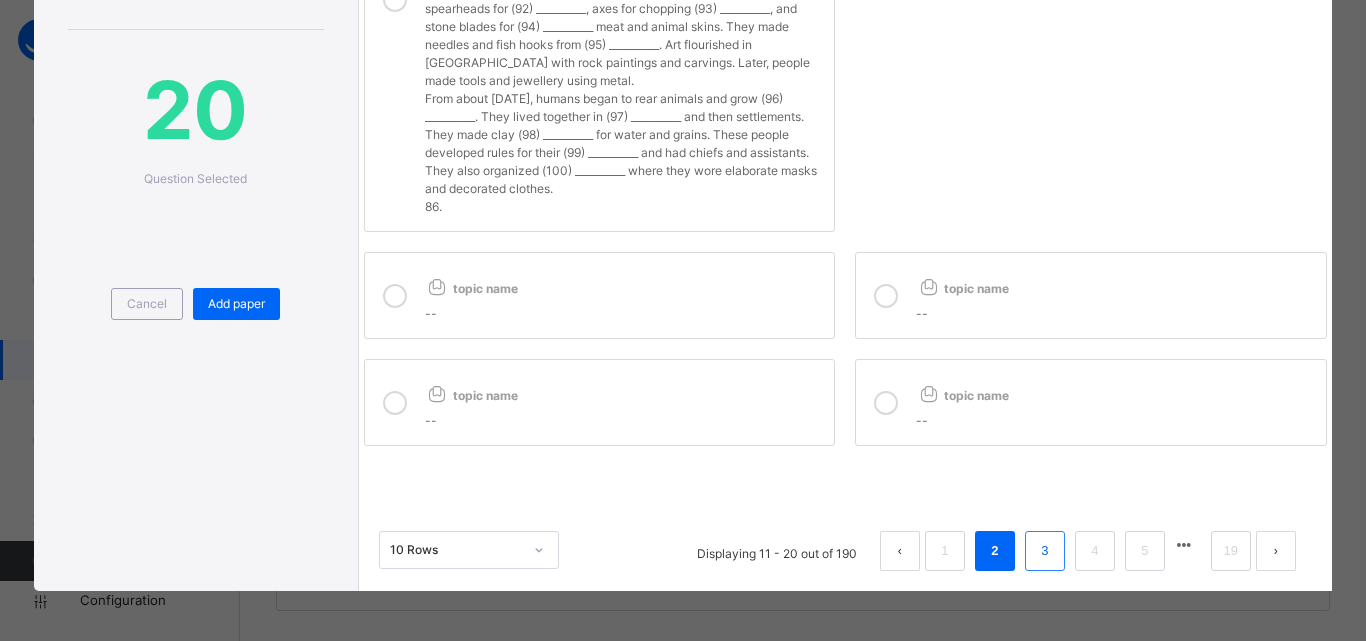 click on "3" at bounding box center (1044, 551) 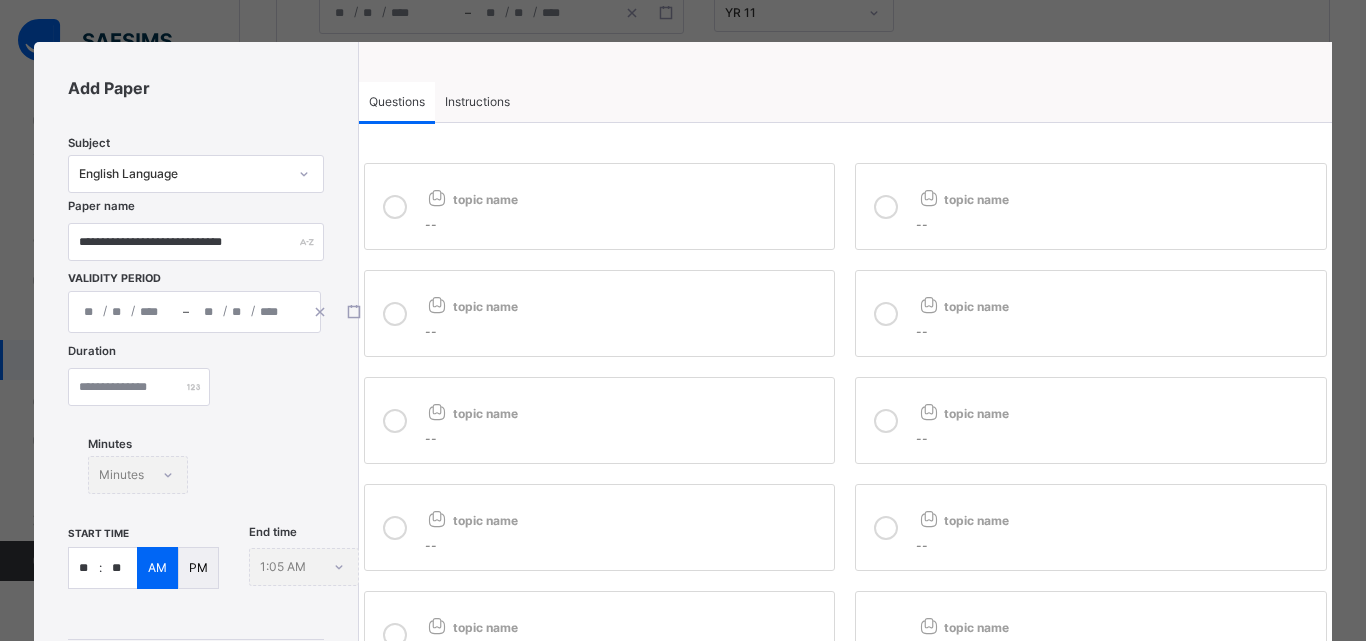 scroll, scrollTop: 0, scrollLeft: 0, axis: both 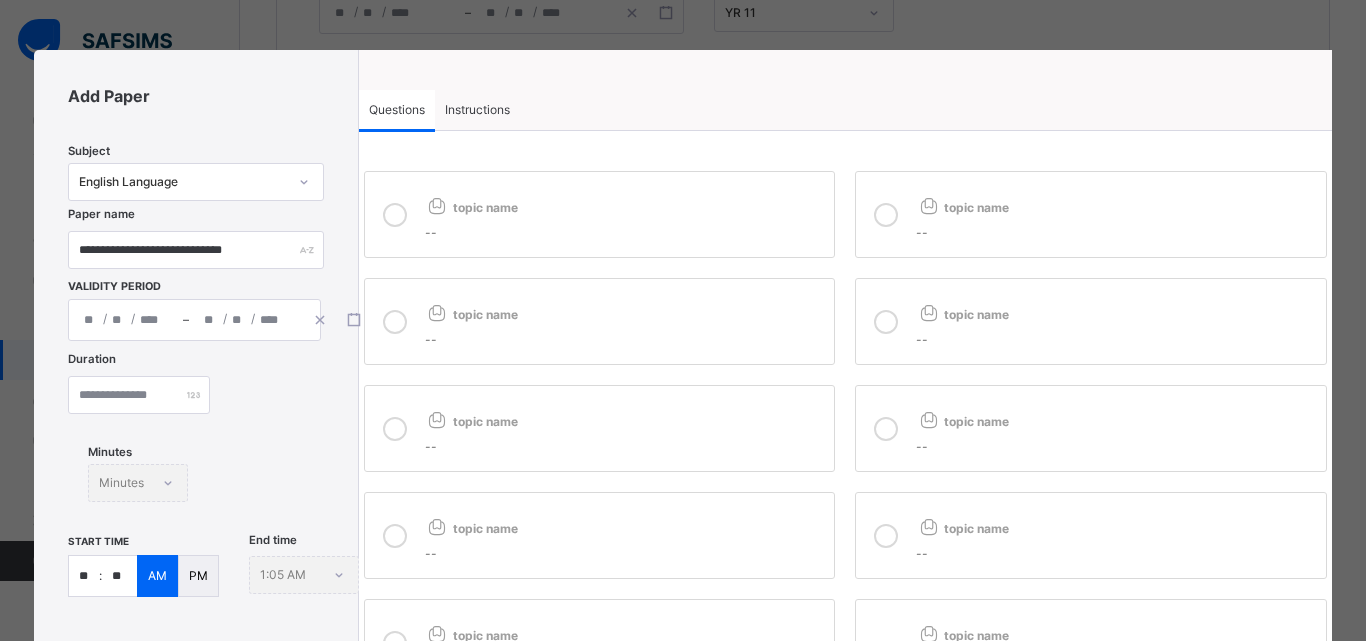 click at bounding box center [395, 215] 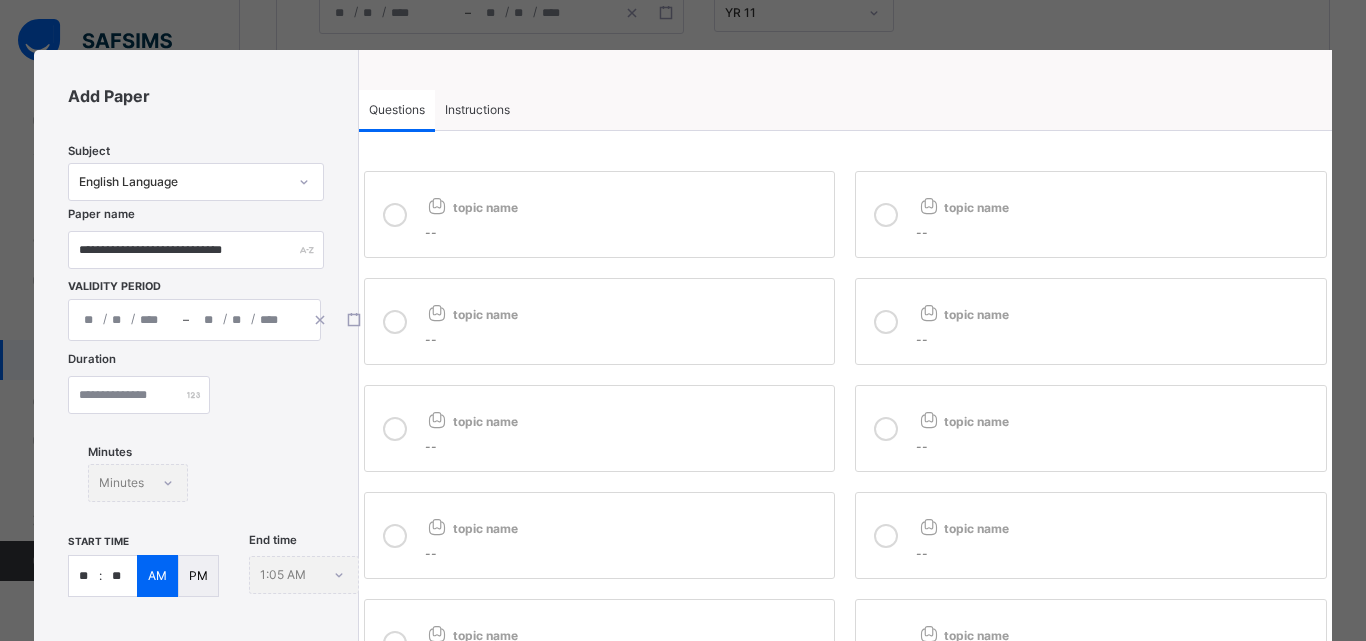 click at bounding box center (886, 429) 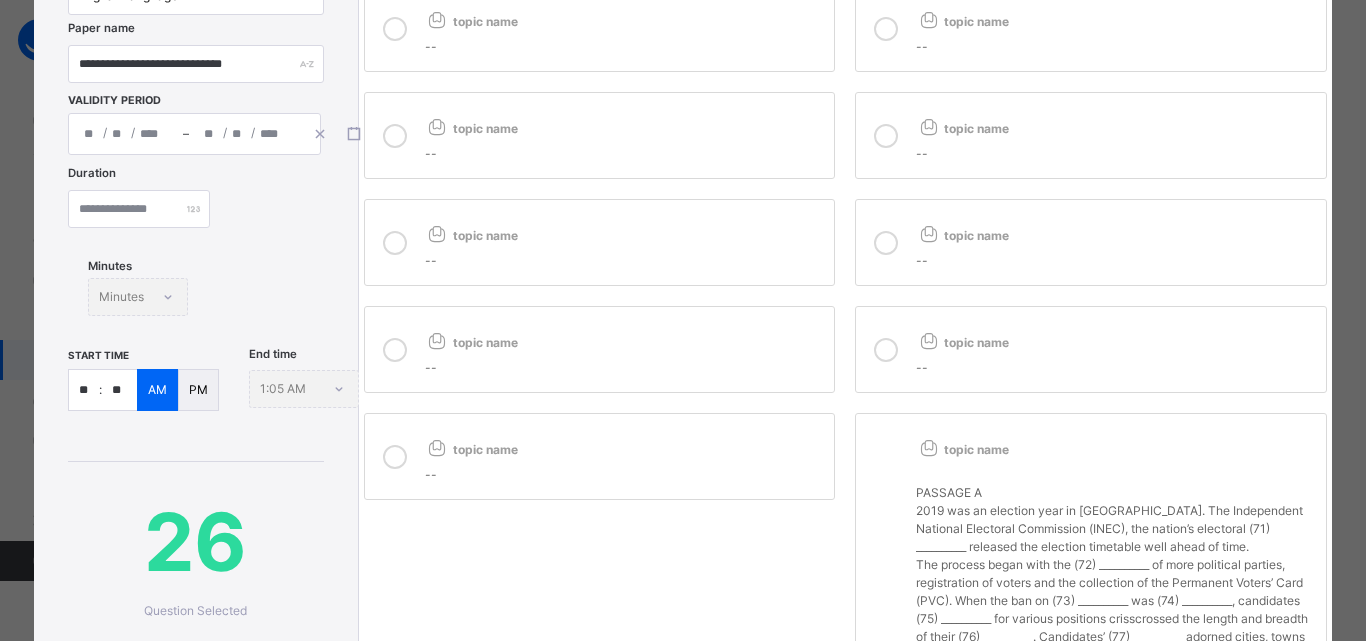scroll, scrollTop: 200, scrollLeft: 0, axis: vertical 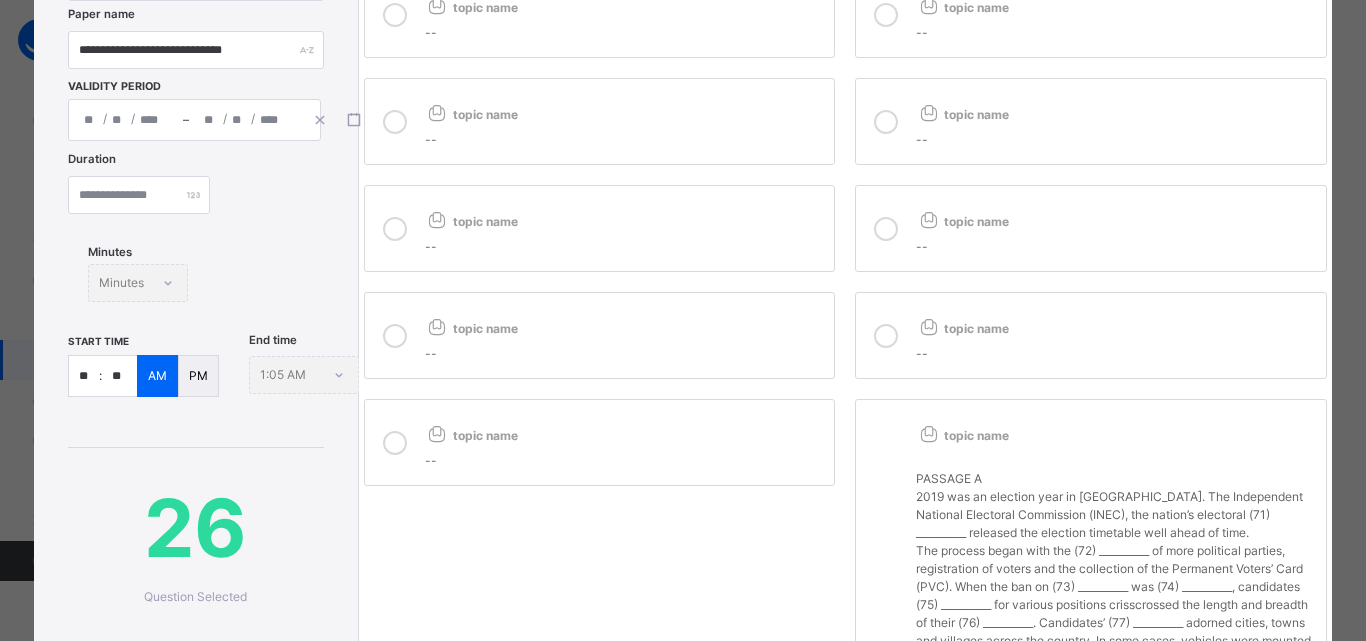 drag, startPoint x: 876, startPoint y: 340, endPoint x: 729, endPoint y: 298, distance: 152.88231 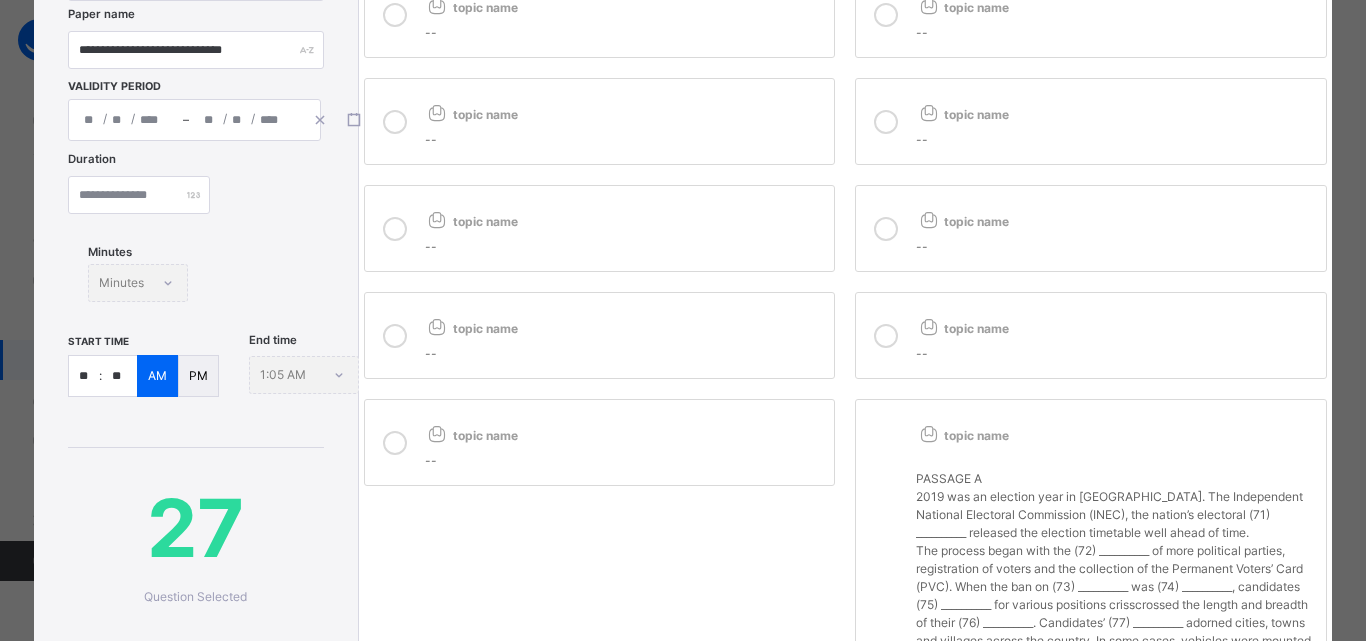 click at bounding box center (395, 336) 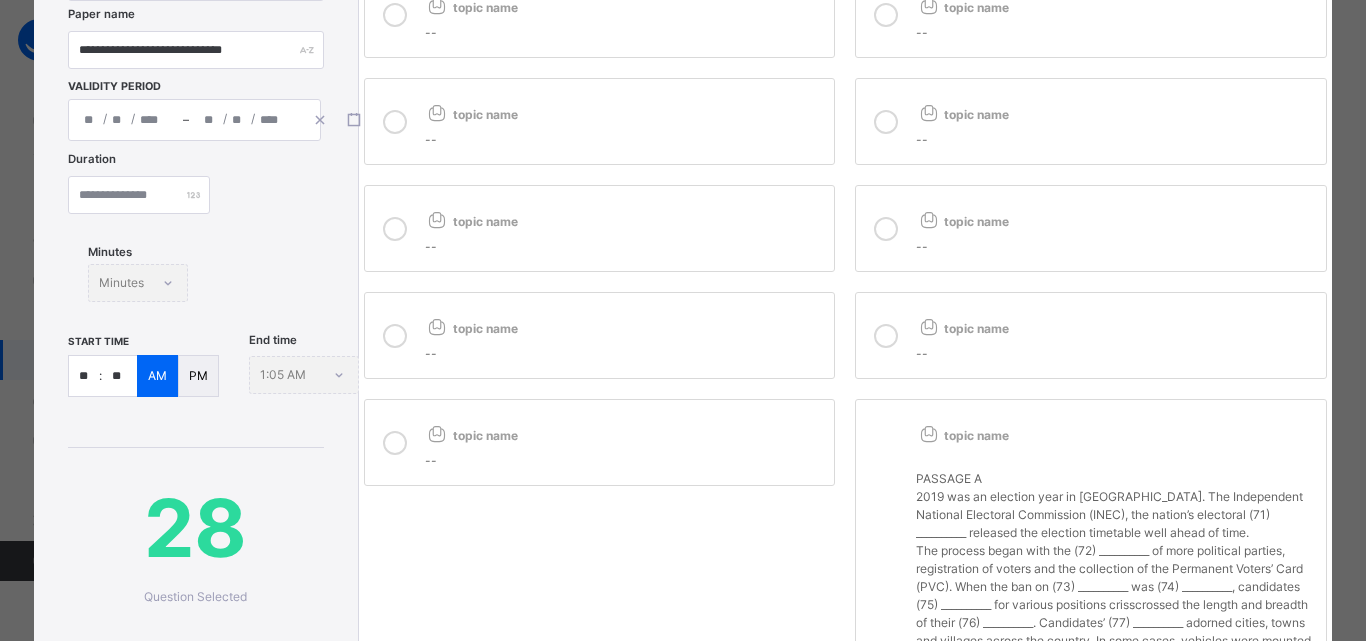 click at bounding box center [395, 443] 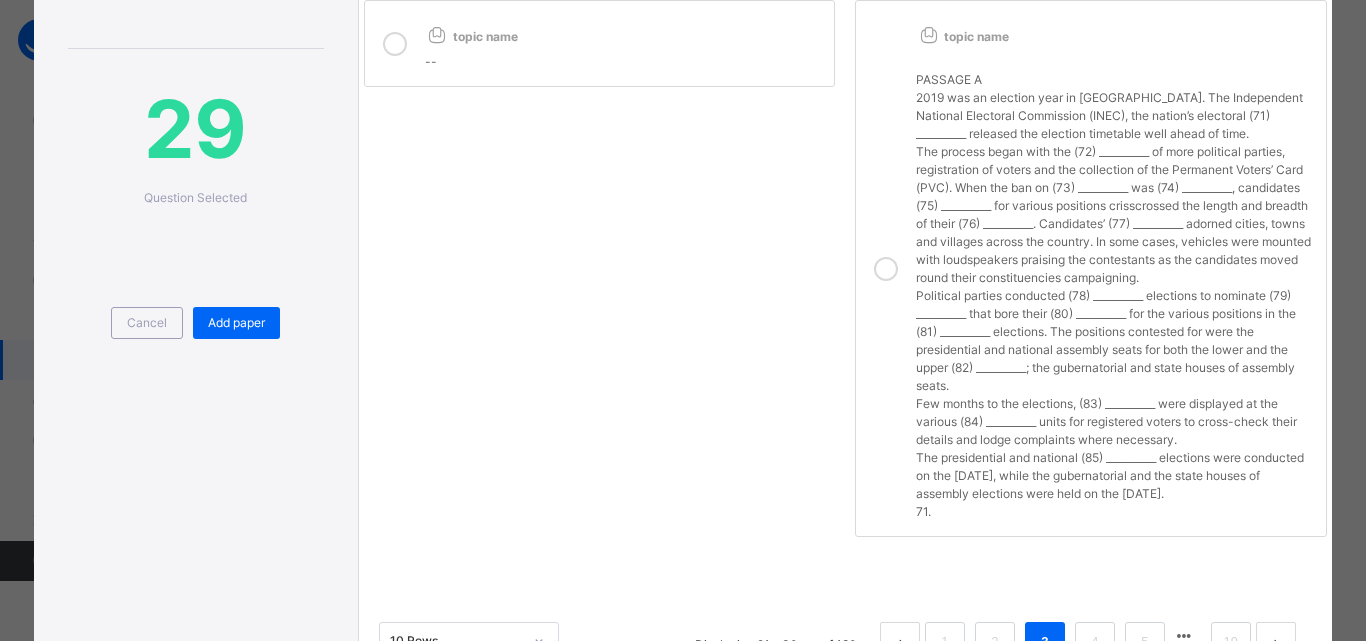 scroll, scrollTop: 600, scrollLeft: 0, axis: vertical 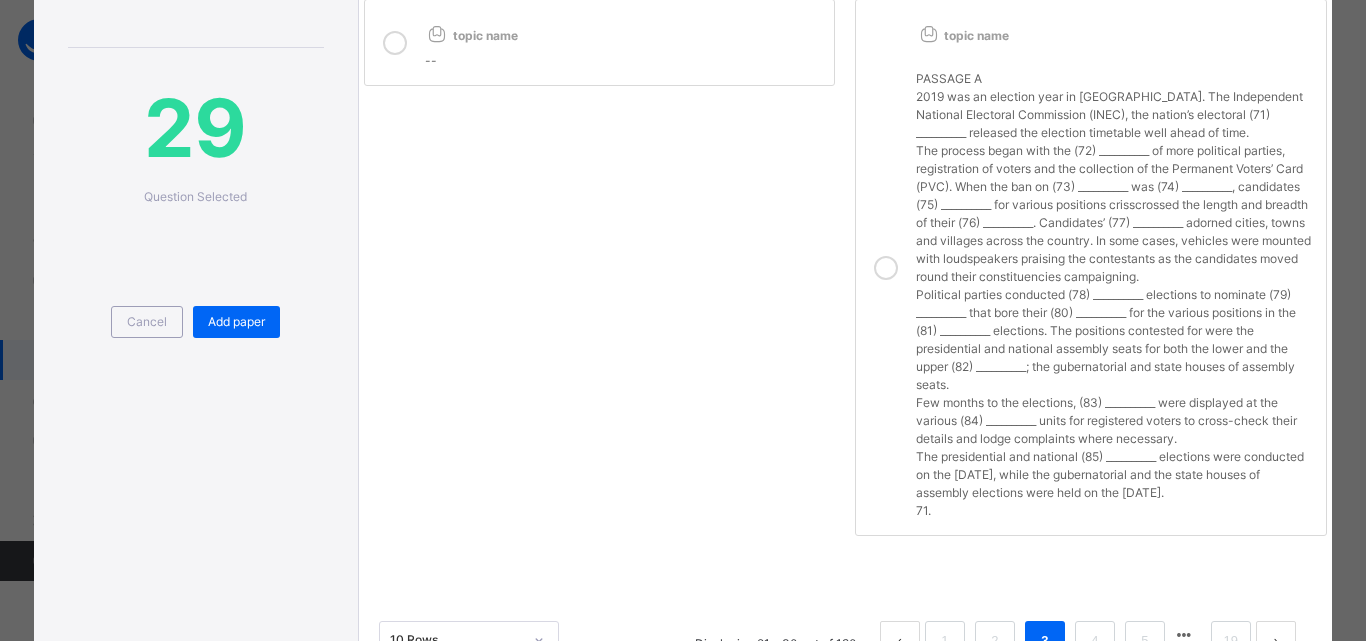 click at bounding box center [886, 268] 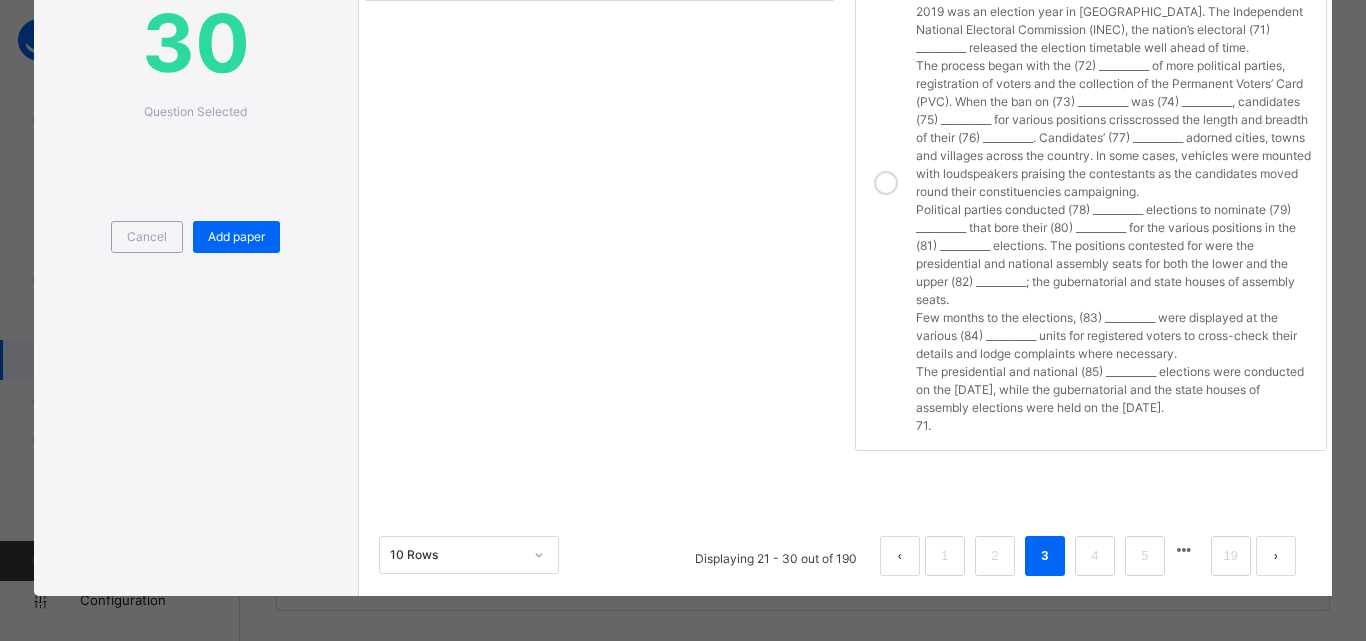 scroll, scrollTop: 690, scrollLeft: 0, axis: vertical 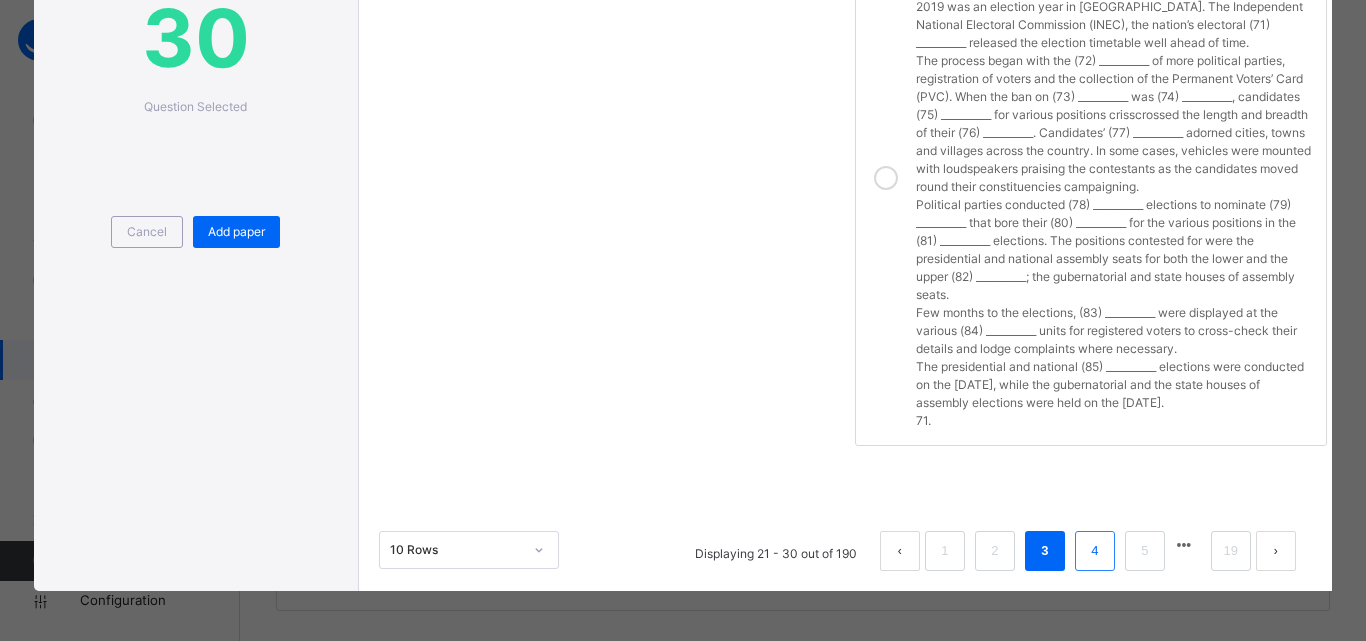 click on "4" at bounding box center (1094, 551) 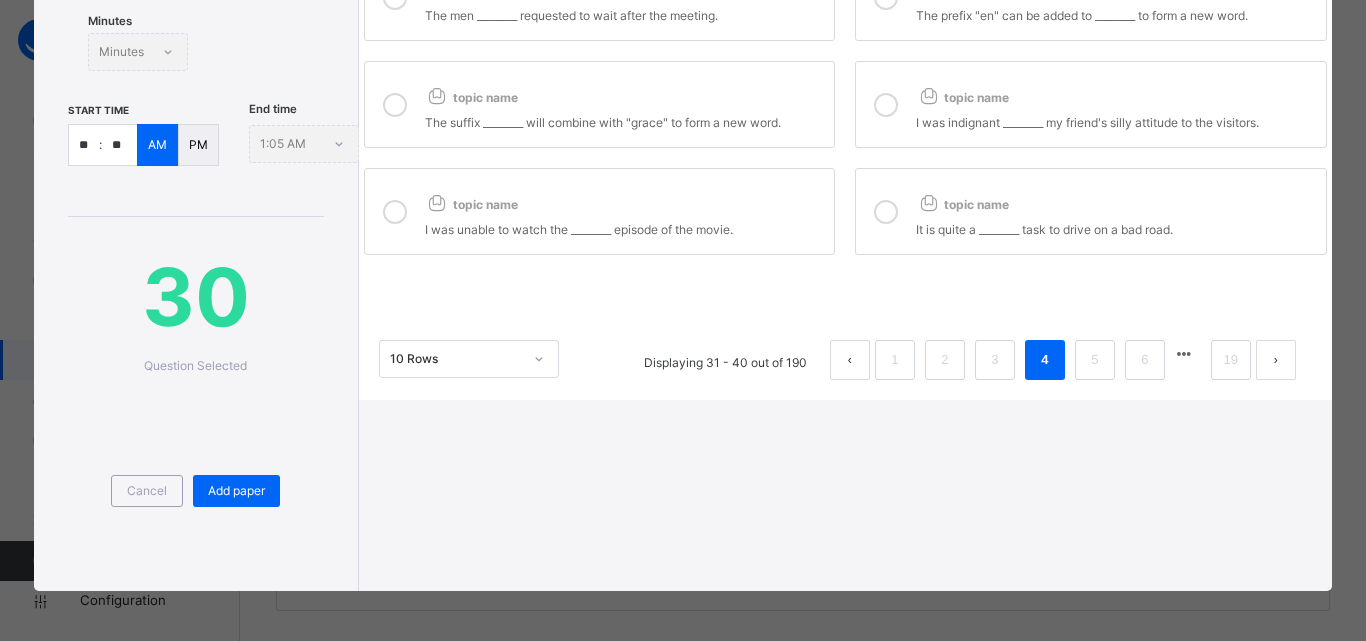 scroll, scrollTop: 0, scrollLeft: 0, axis: both 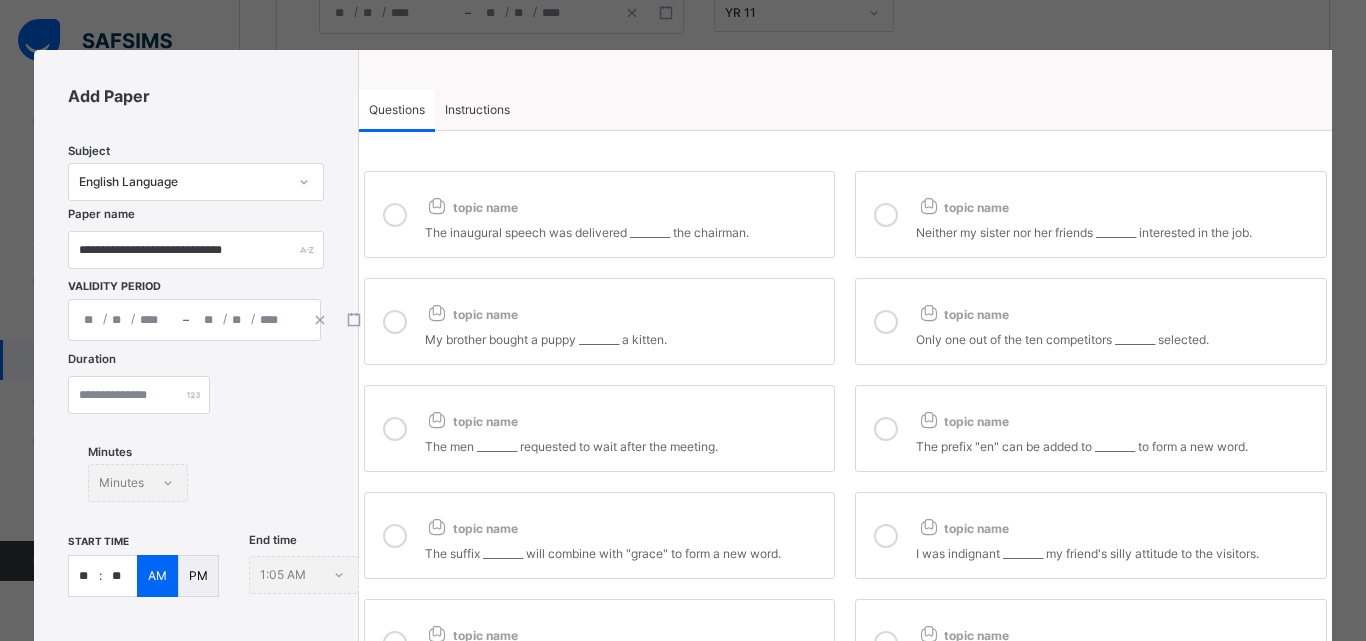 click at bounding box center [395, 215] 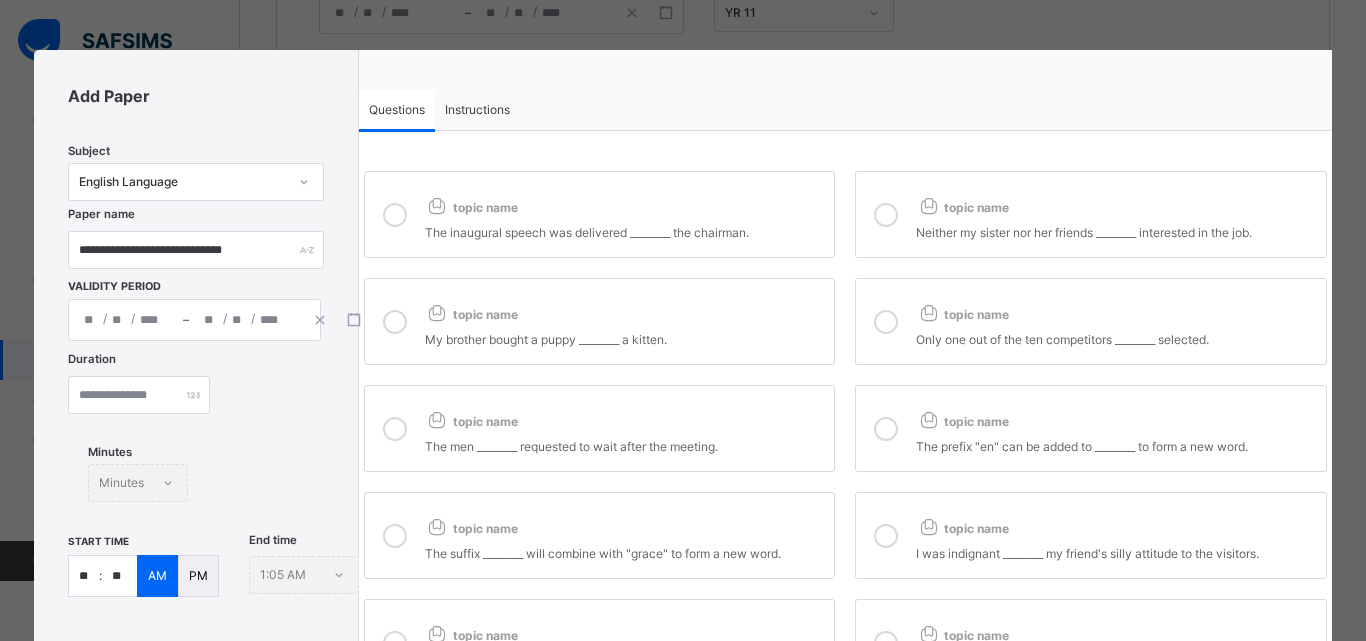click at bounding box center (886, 215) 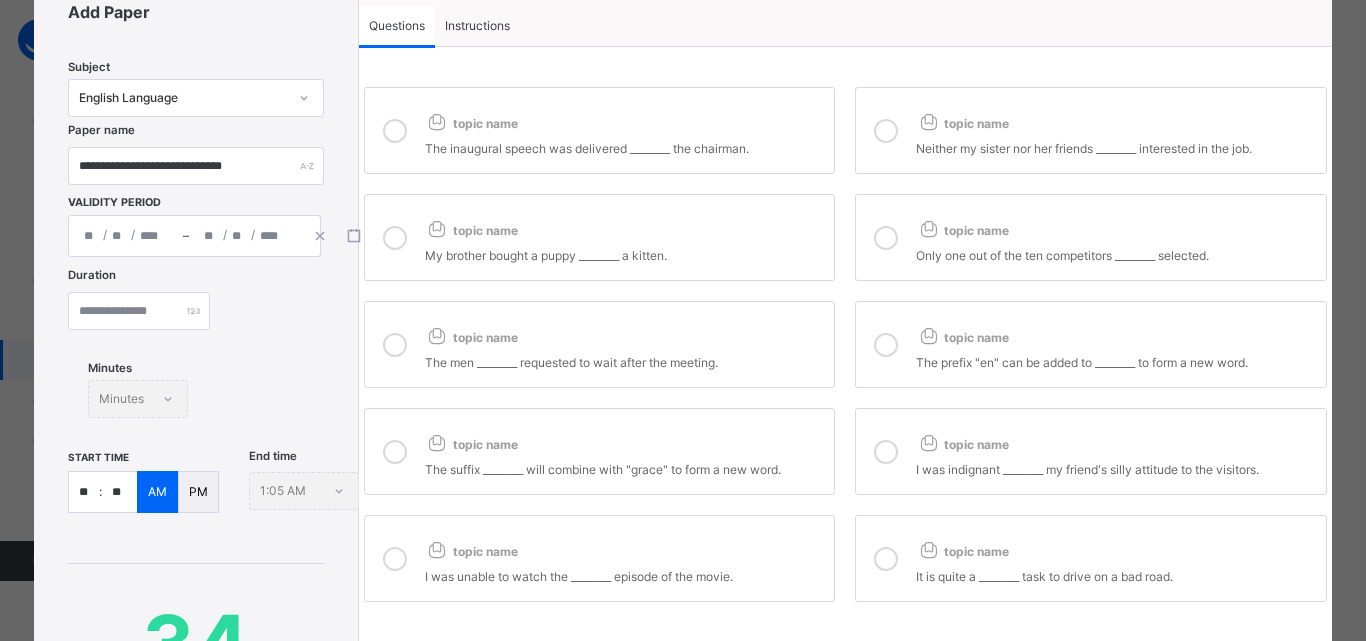 scroll, scrollTop: 200, scrollLeft: 0, axis: vertical 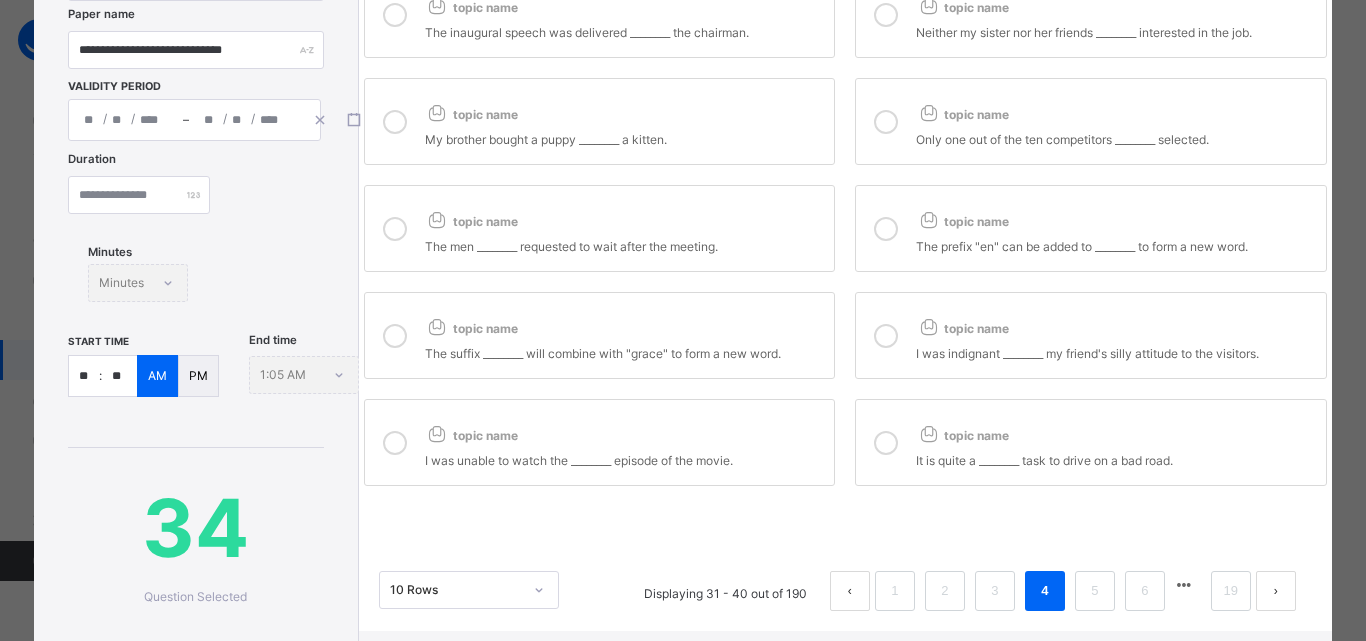 click at bounding box center [886, 229] 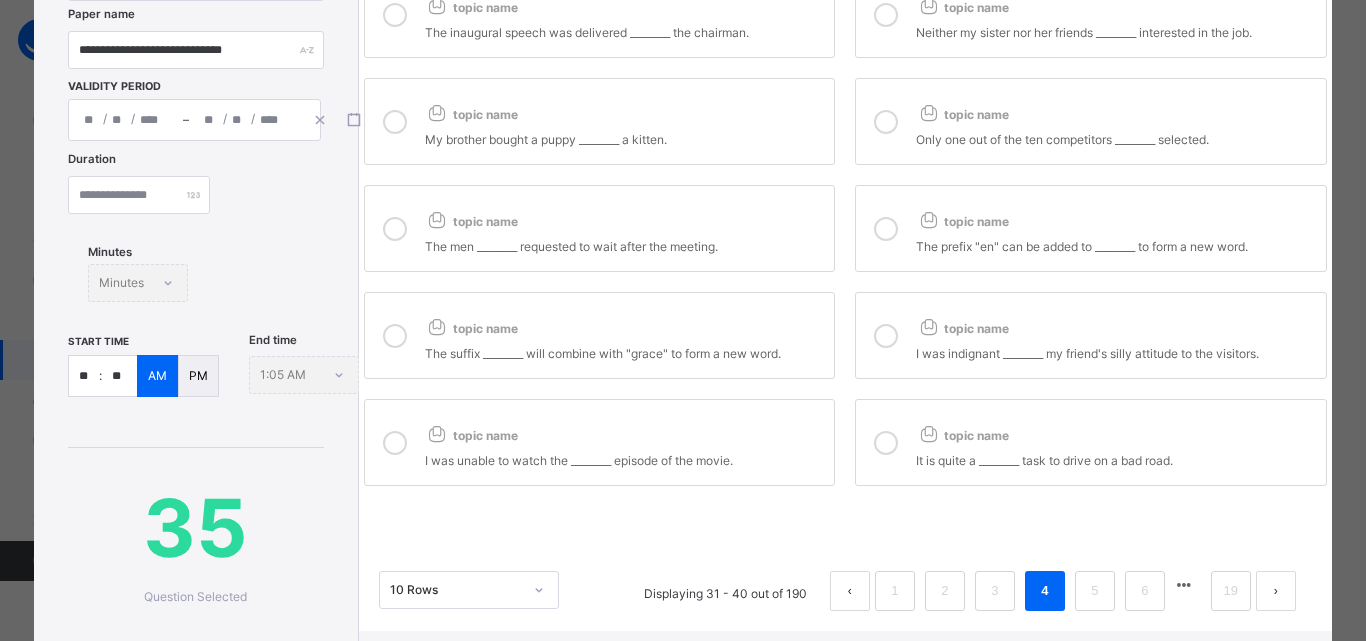 click at bounding box center (395, 229) 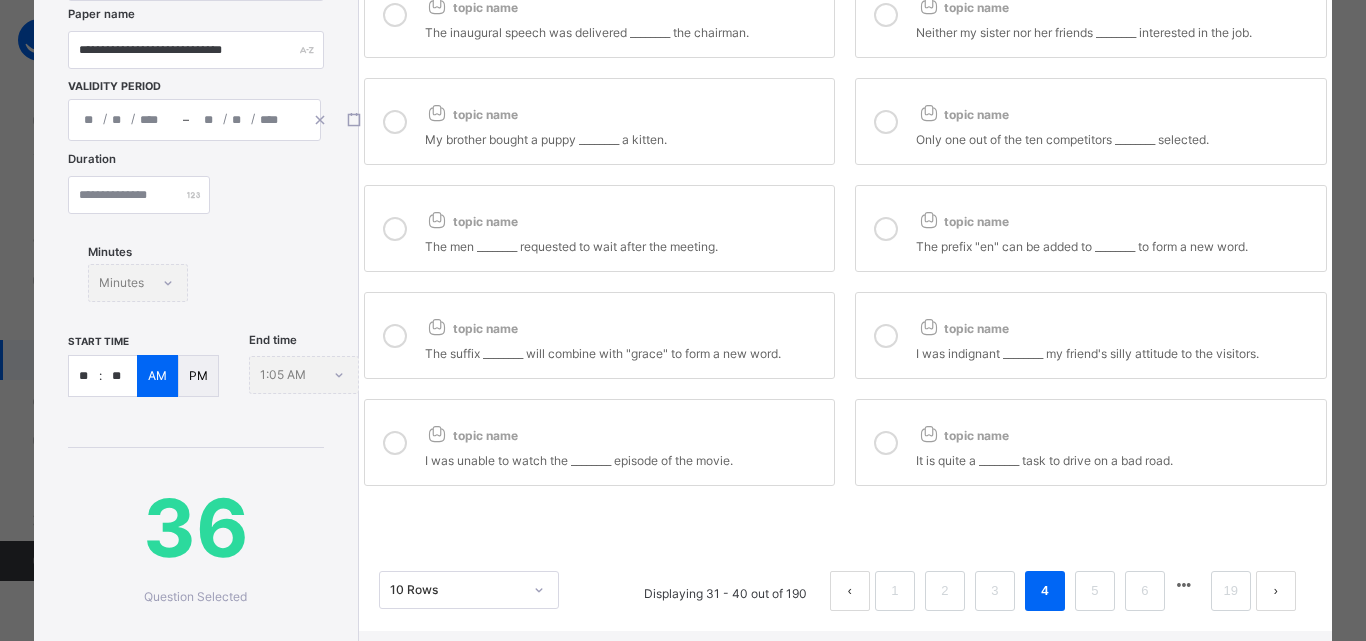 click at bounding box center [395, 336] 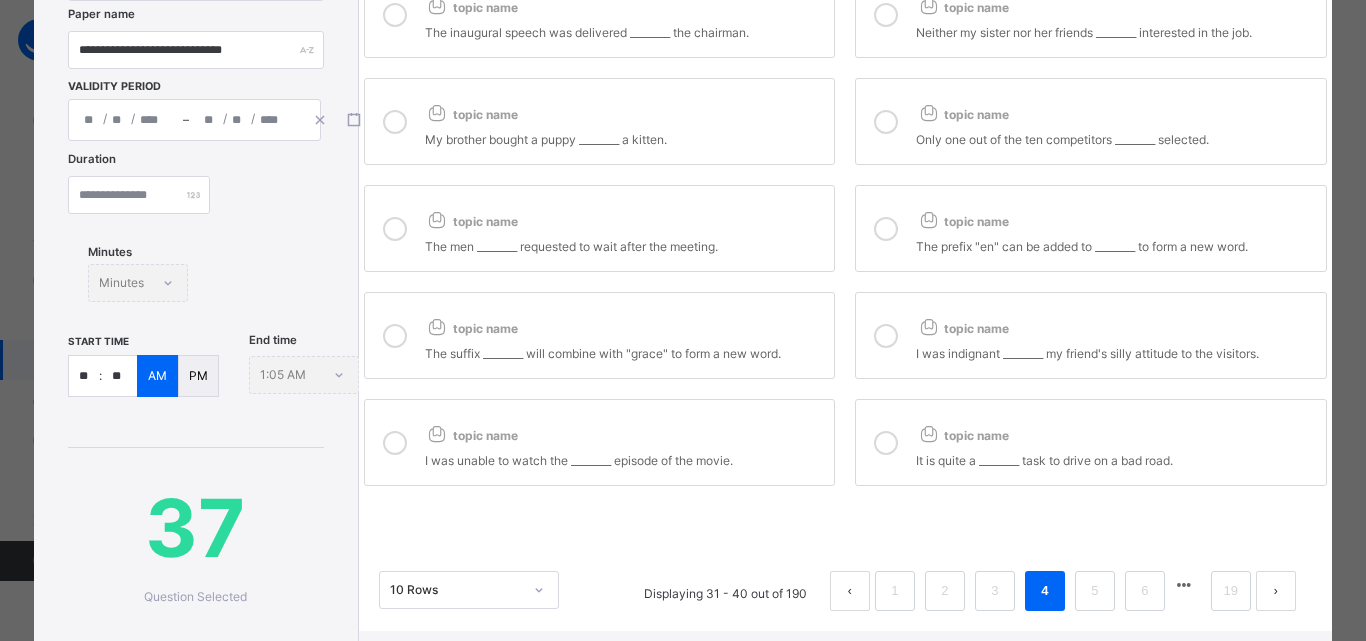 drag, startPoint x: 887, startPoint y: 328, endPoint x: 892, endPoint y: 398, distance: 70.178345 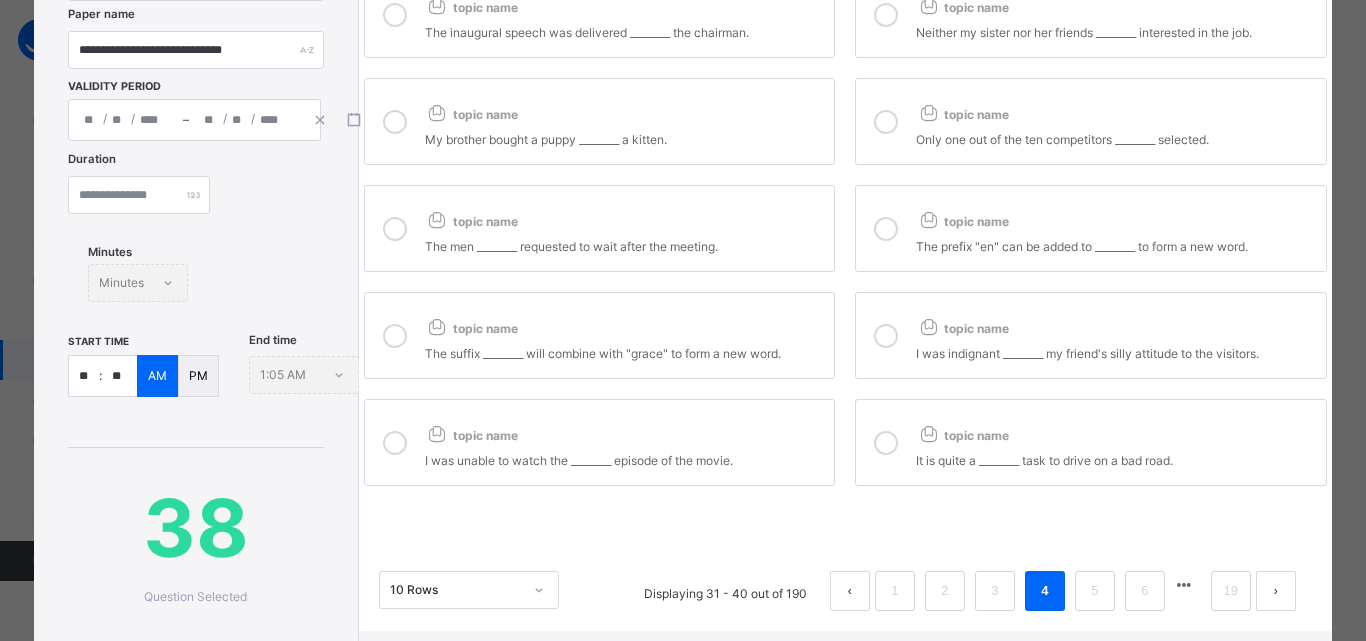 drag, startPoint x: 877, startPoint y: 447, endPoint x: 568, endPoint y: 442, distance: 309.04044 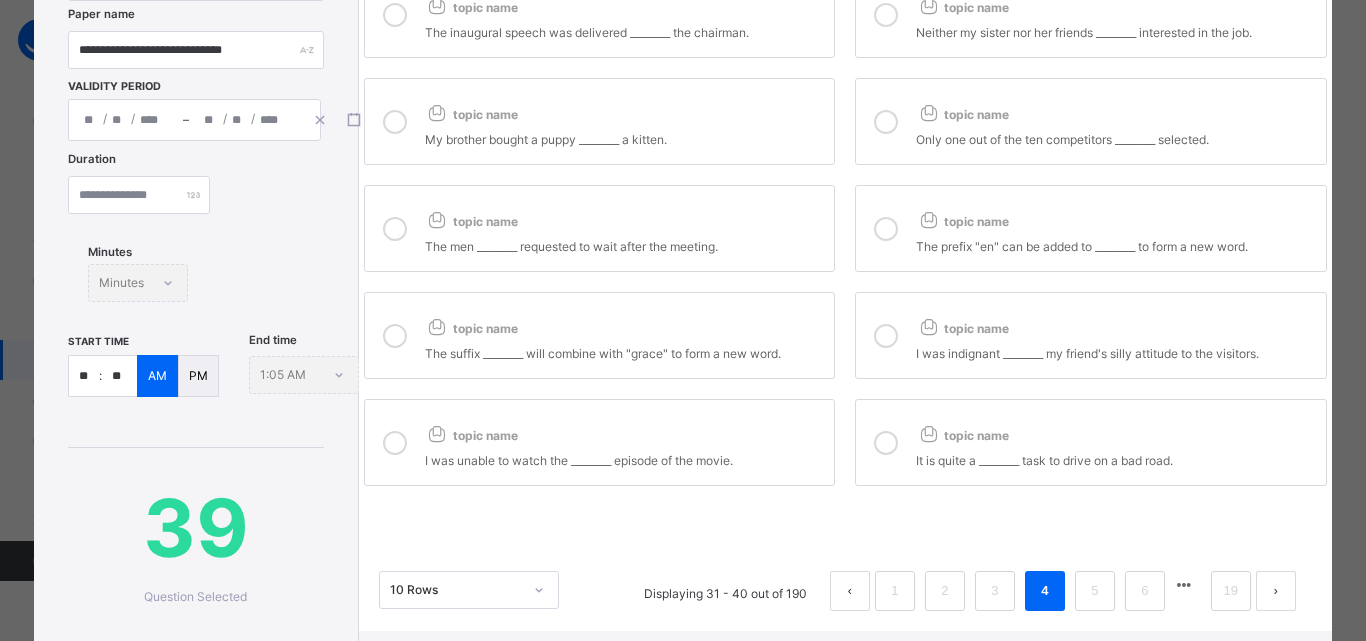 click at bounding box center [395, 443] 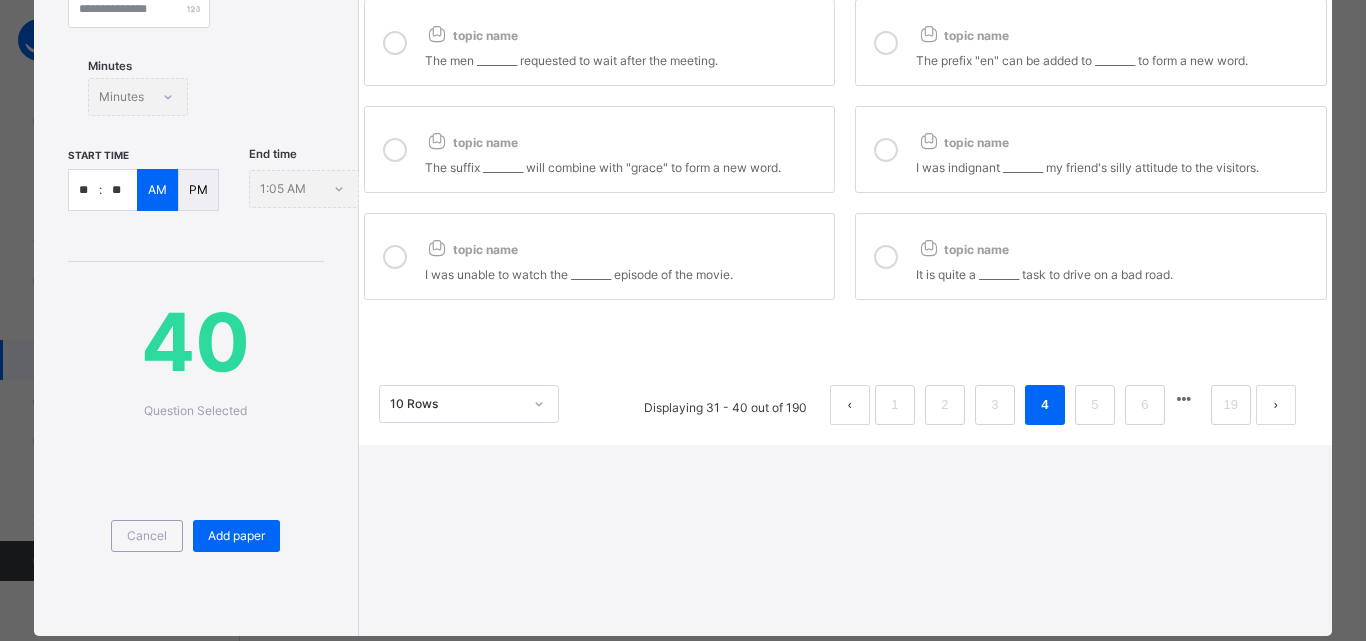 scroll, scrollTop: 431, scrollLeft: 0, axis: vertical 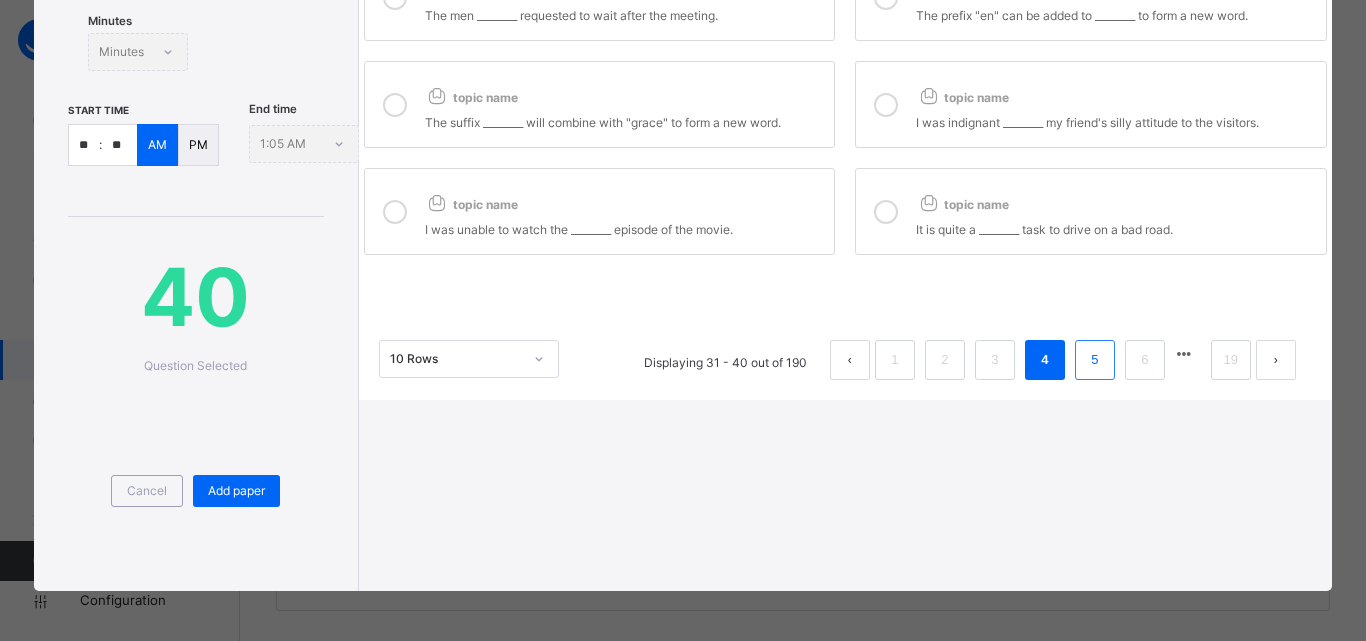 click on "5" at bounding box center [1094, 360] 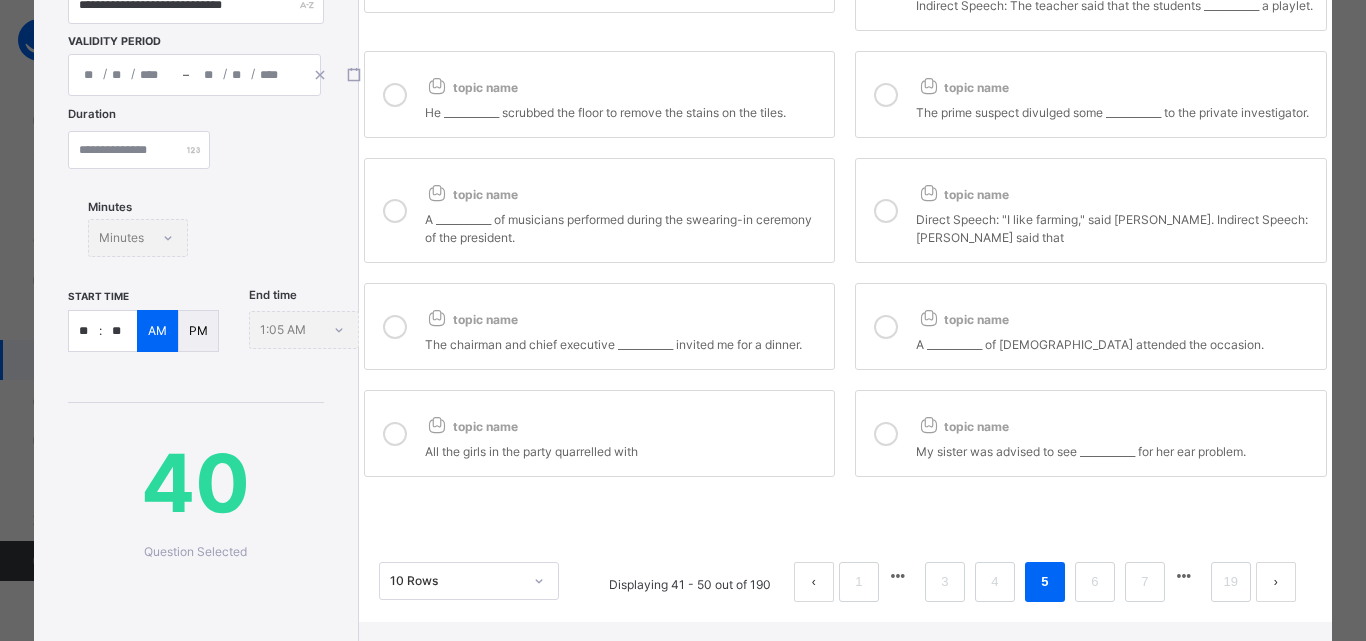 scroll, scrollTop: 31, scrollLeft: 0, axis: vertical 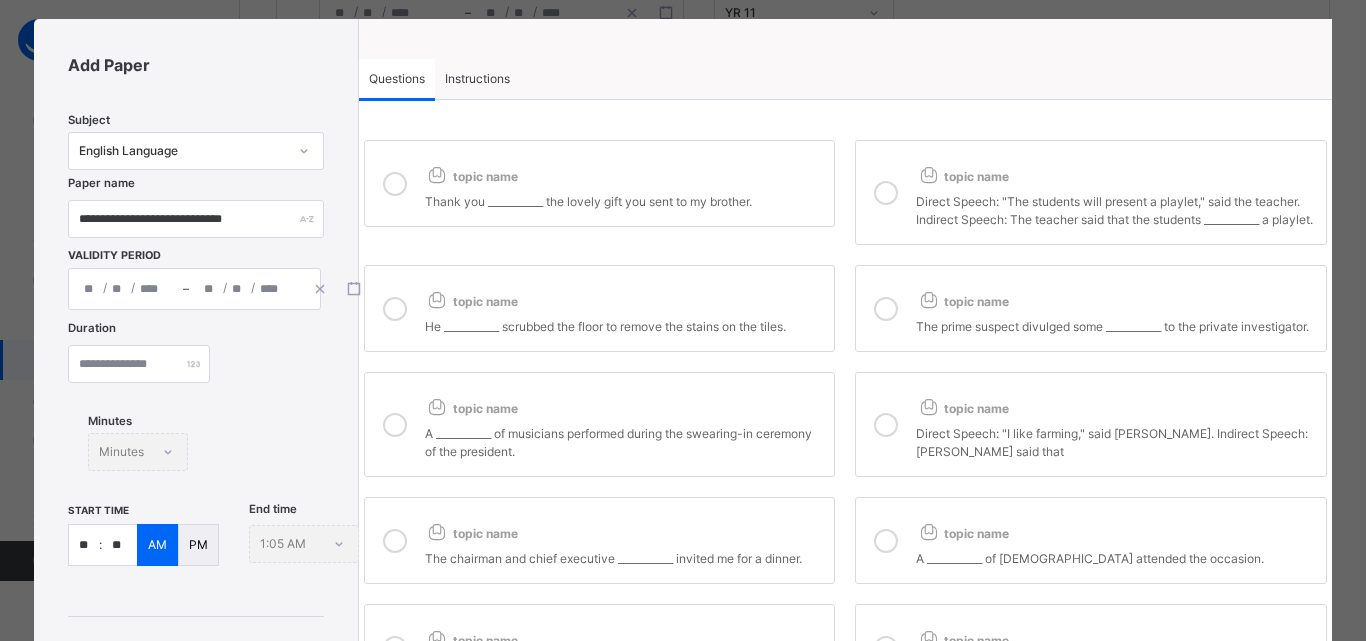 click at bounding box center (395, 184) 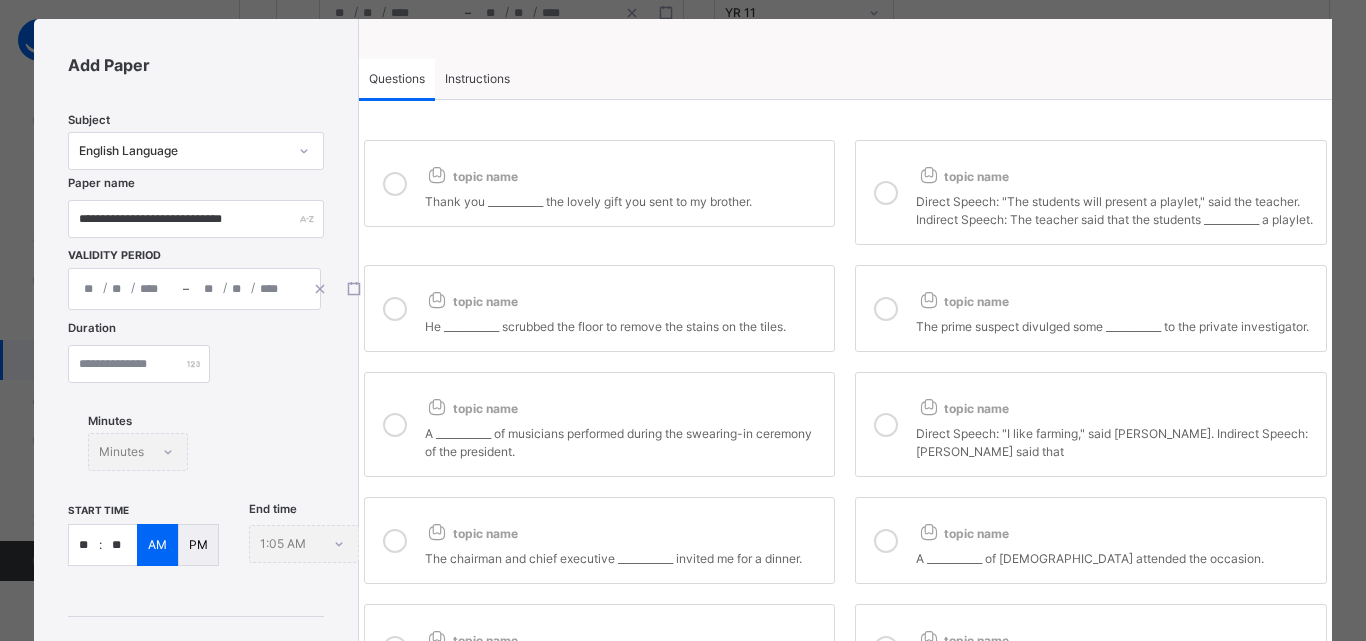 click at bounding box center [886, 193] 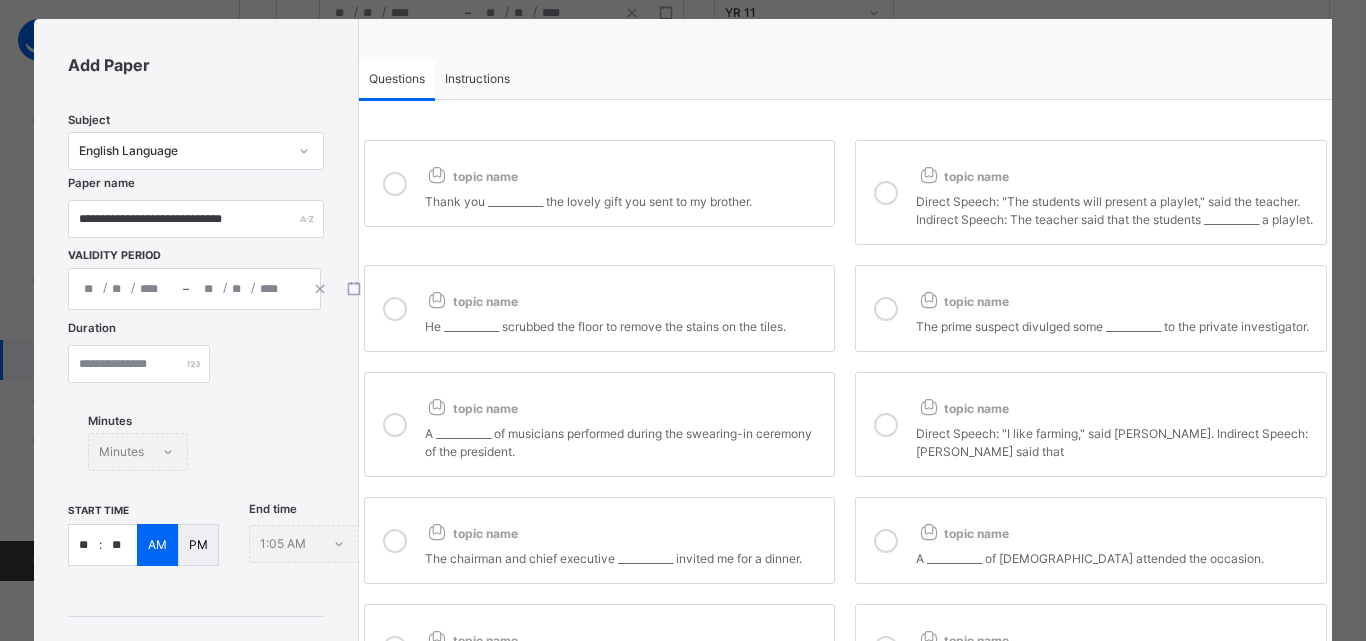 drag, startPoint x: 875, startPoint y: 336, endPoint x: 679, endPoint y: 326, distance: 196.25494 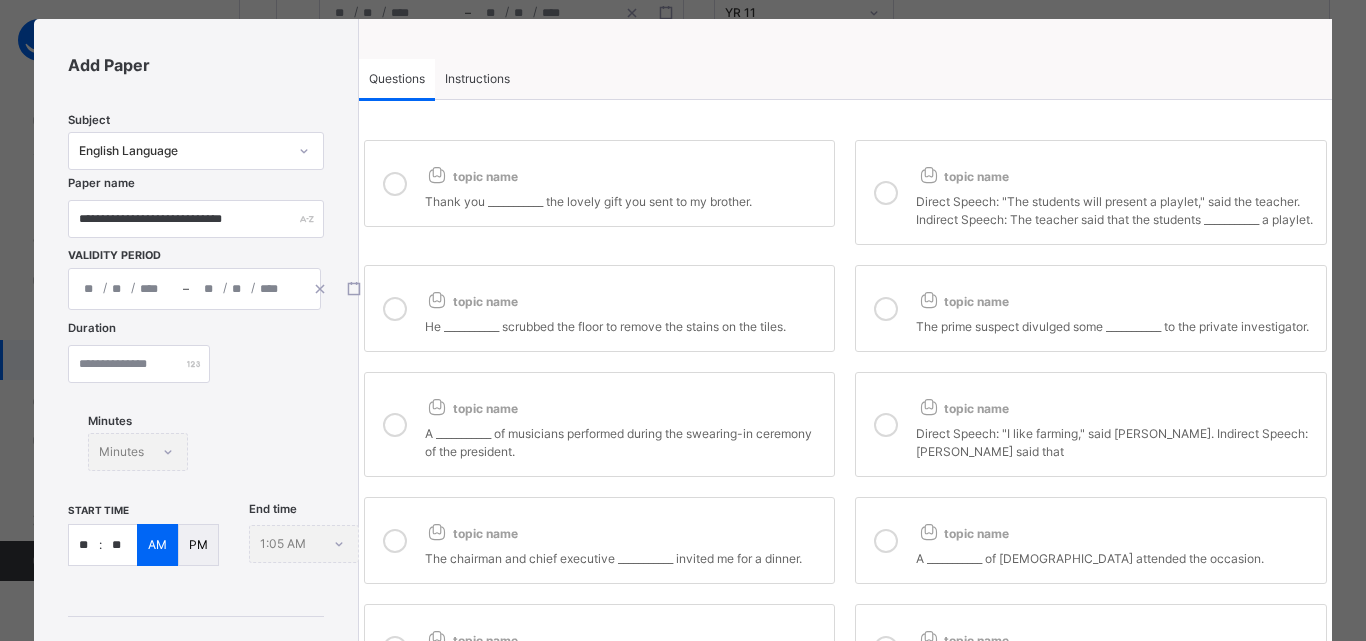click at bounding box center (395, 309) 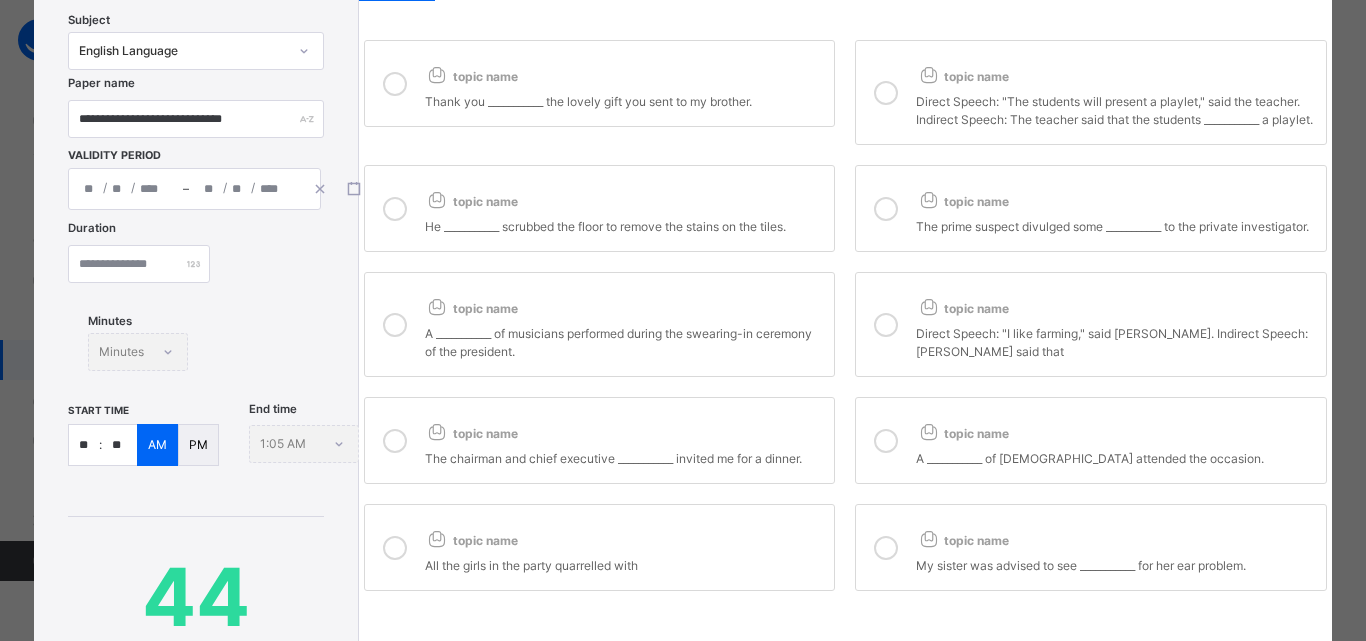 click at bounding box center [395, 325] 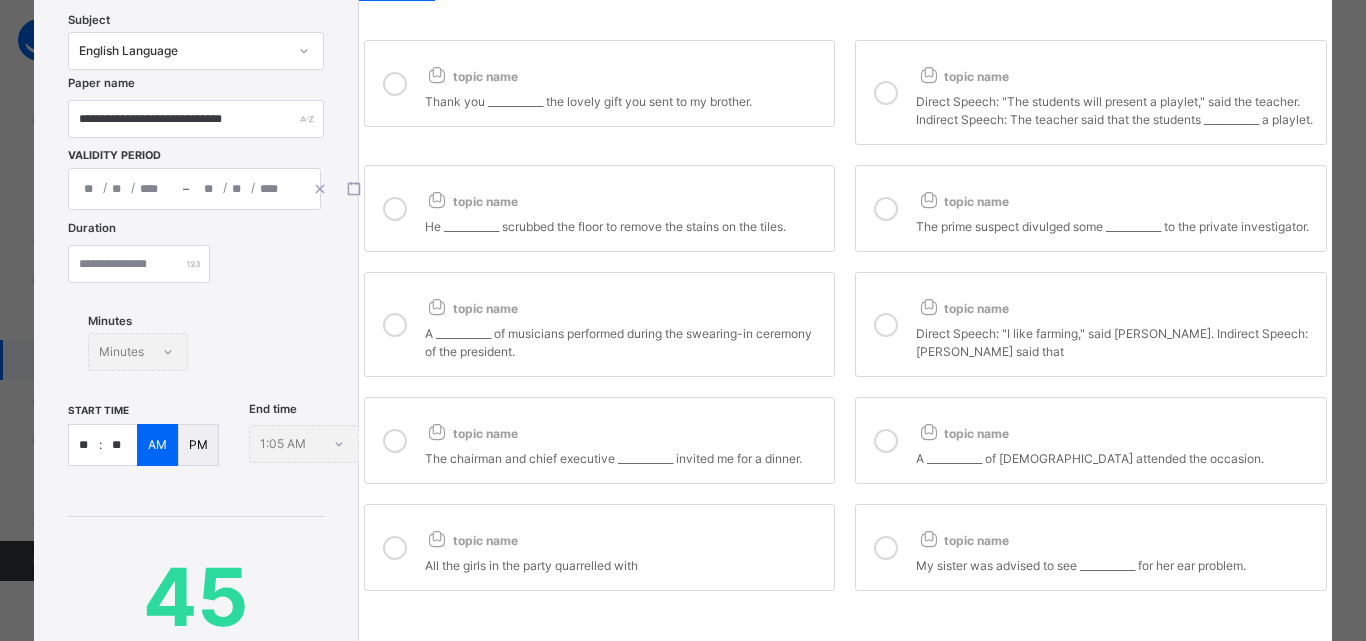 click at bounding box center [886, 325] 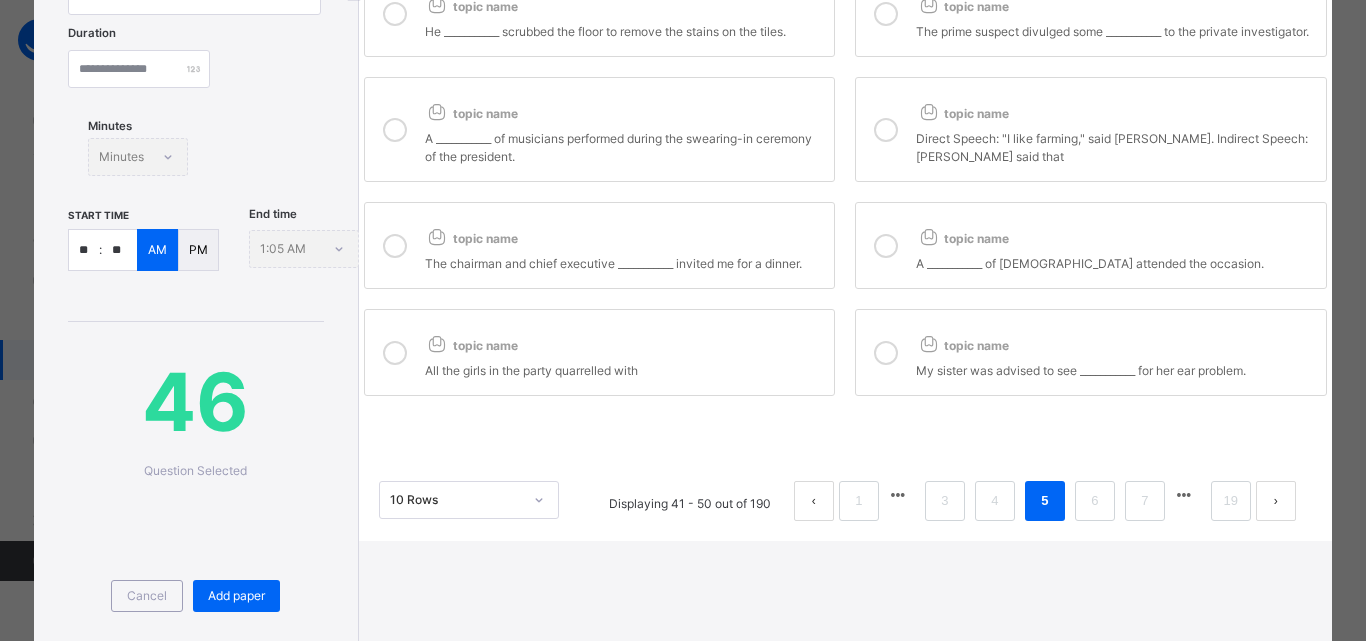 scroll, scrollTop: 331, scrollLeft: 0, axis: vertical 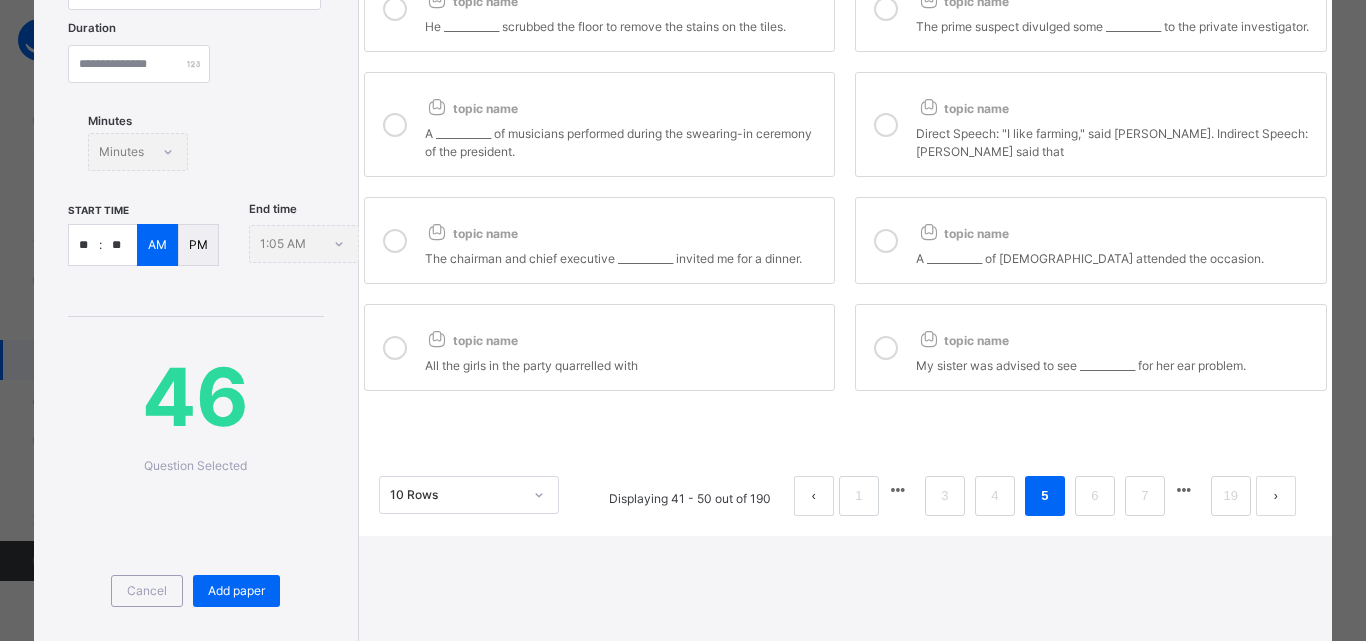 drag, startPoint x: 874, startPoint y: 270, endPoint x: 581, endPoint y: 273, distance: 293.01535 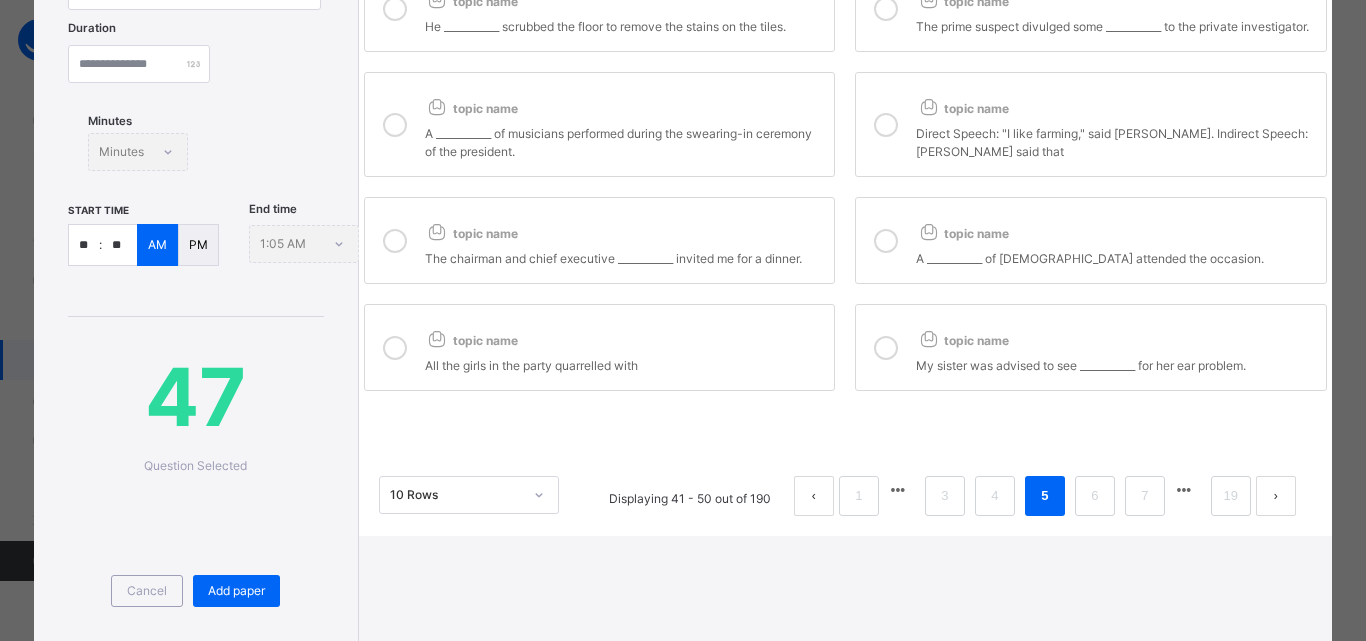 click at bounding box center [395, 241] 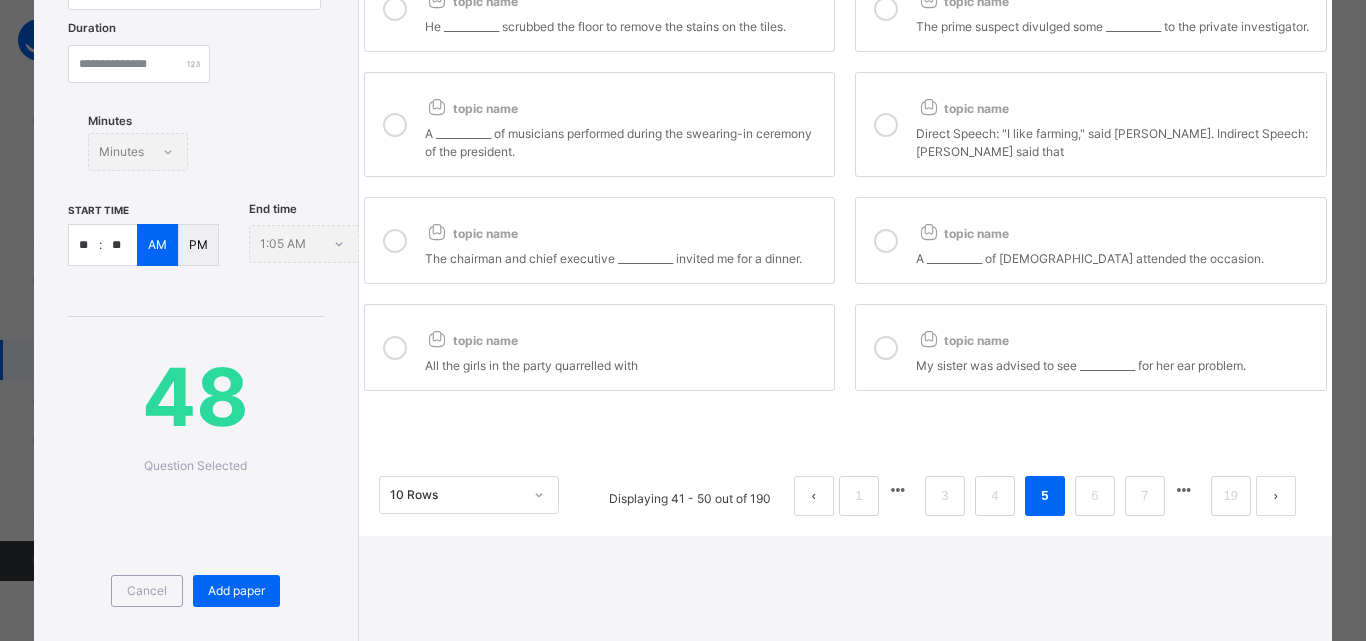 click at bounding box center [395, 348] 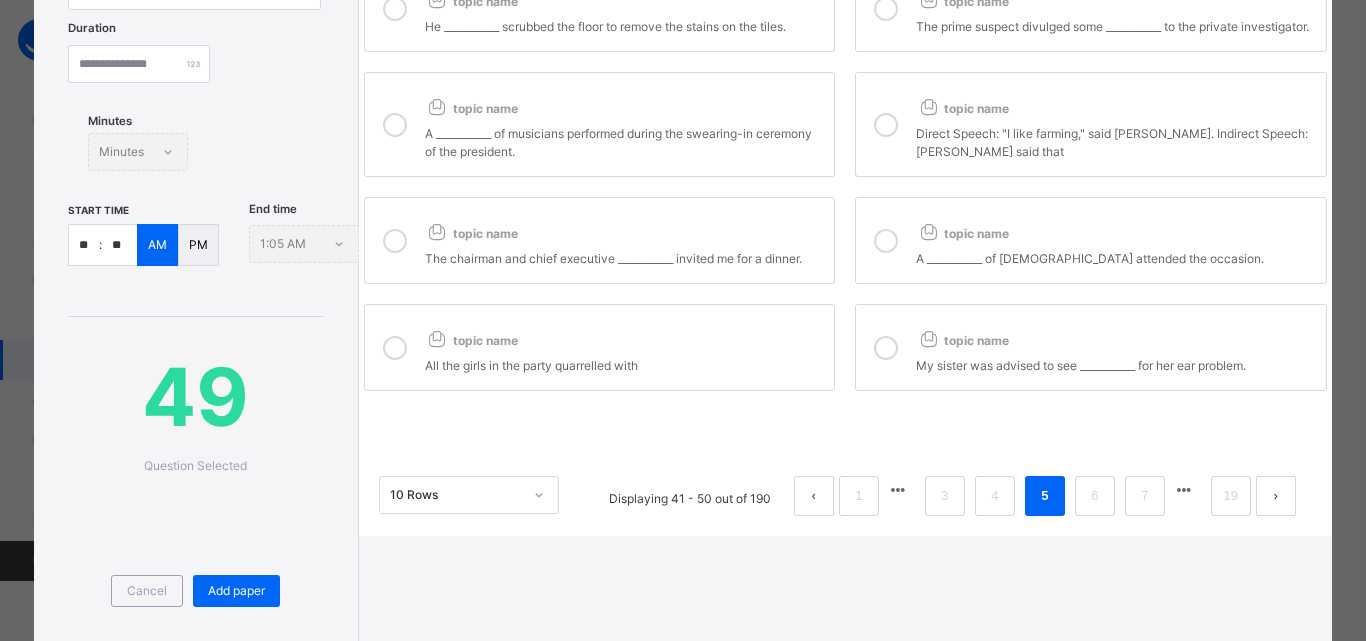 click at bounding box center [886, 348] 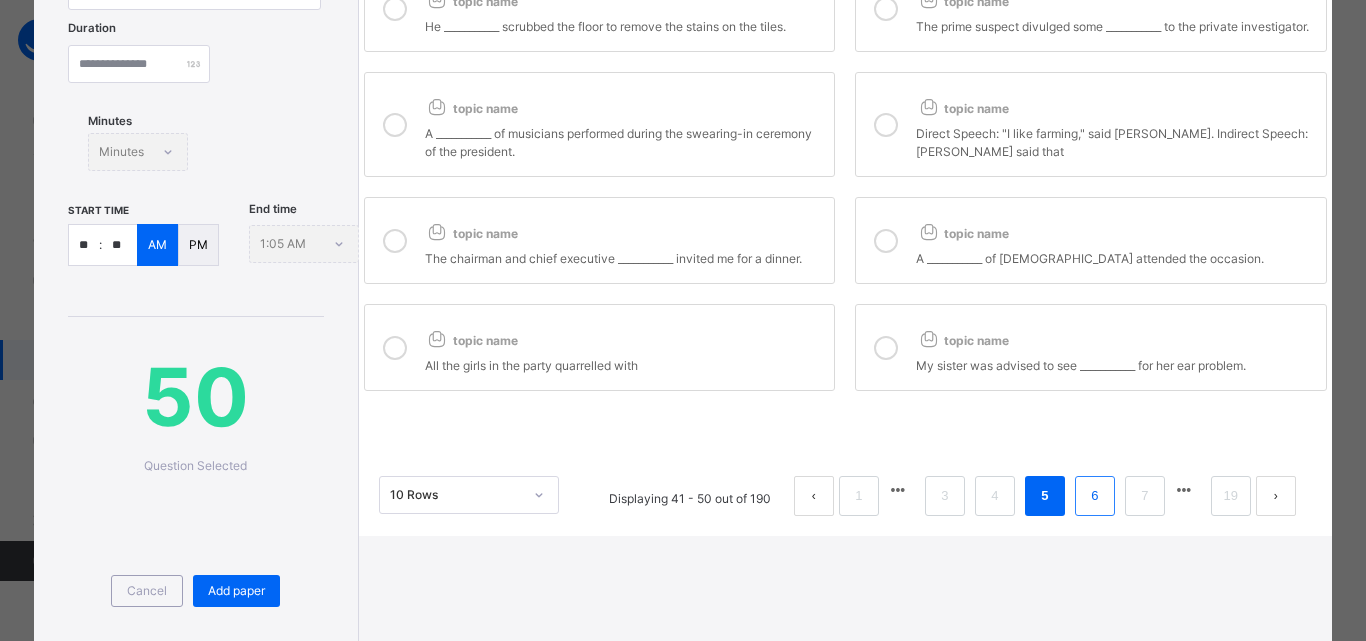 click on "6" at bounding box center [1094, 496] 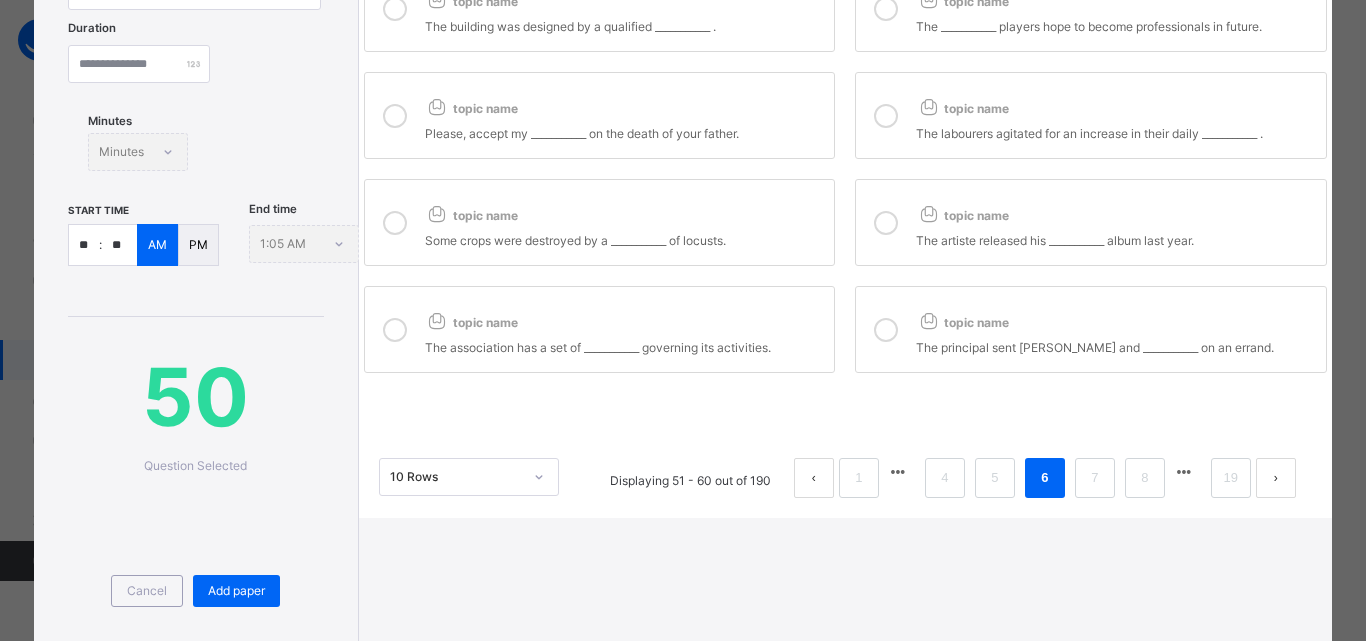 click at bounding box center [886, 330] 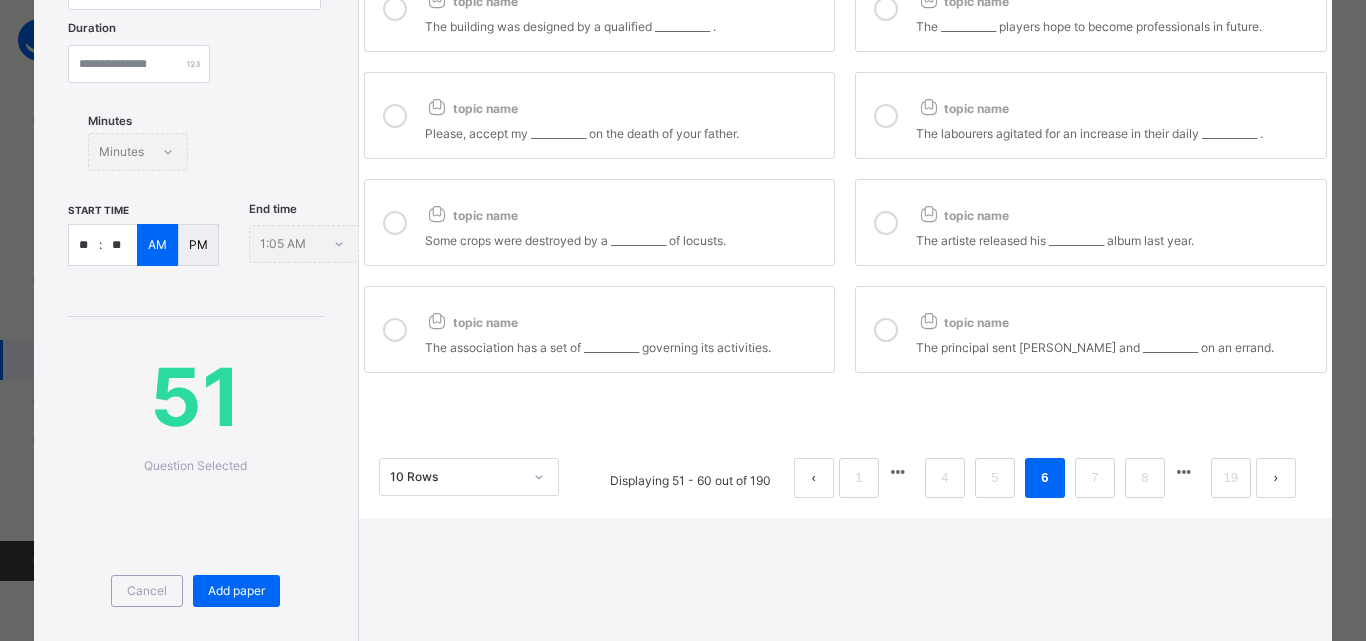 click at bounding box center [395, 329] 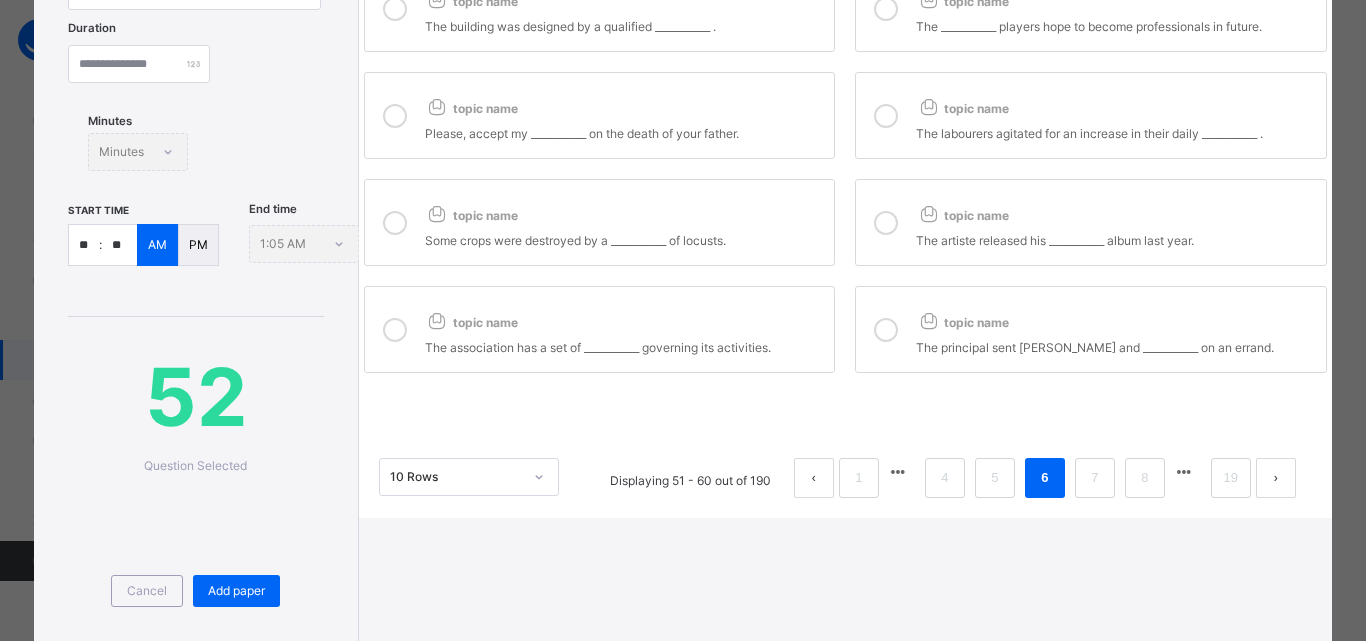 click at bounding box center [395, 223] 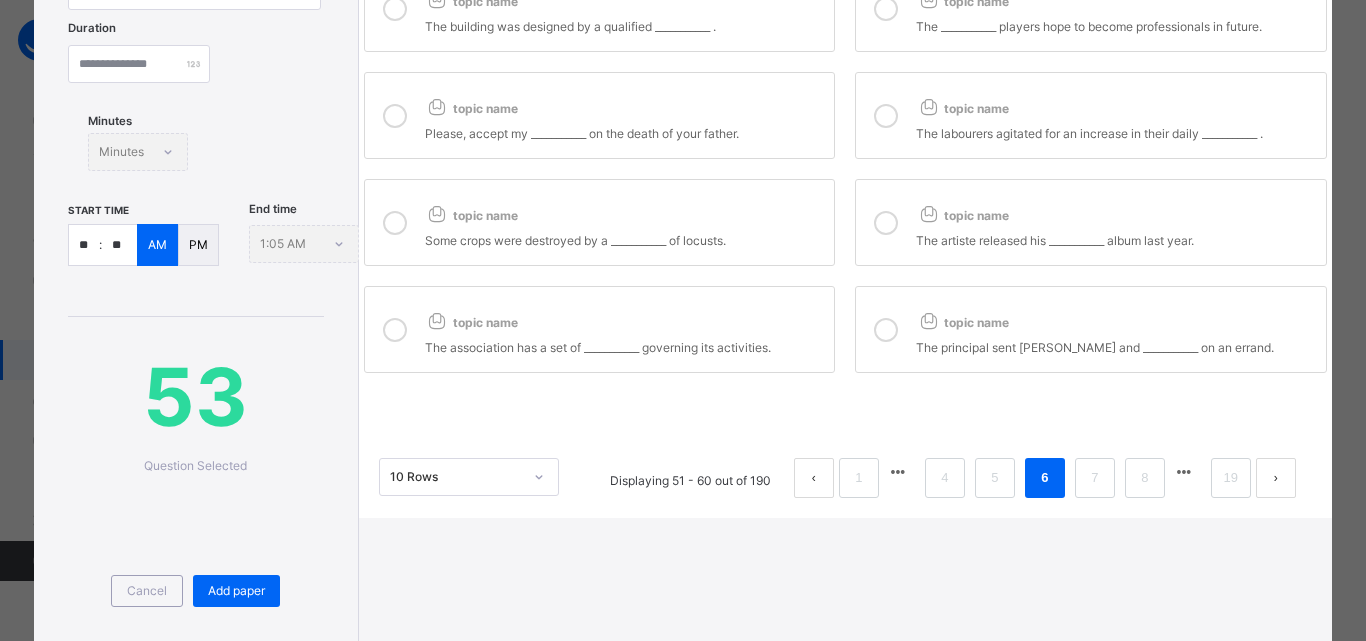 click at bounding box center (886, 223) 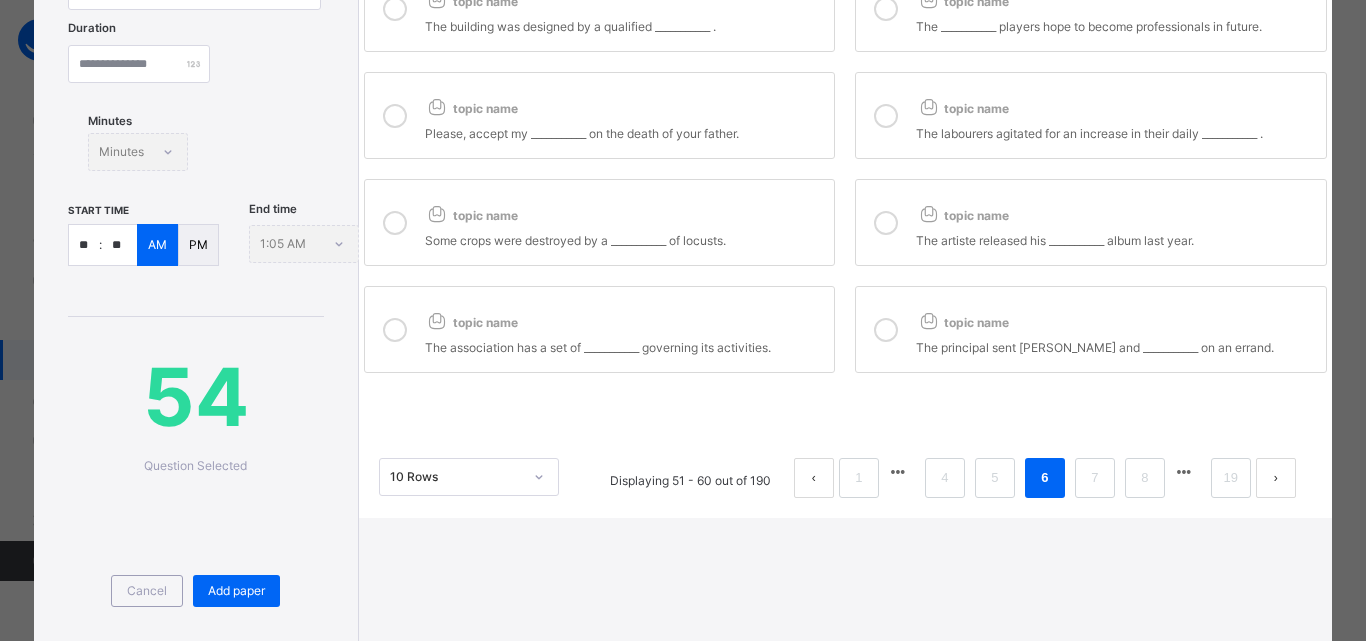 click at bounding box center (886, 223) 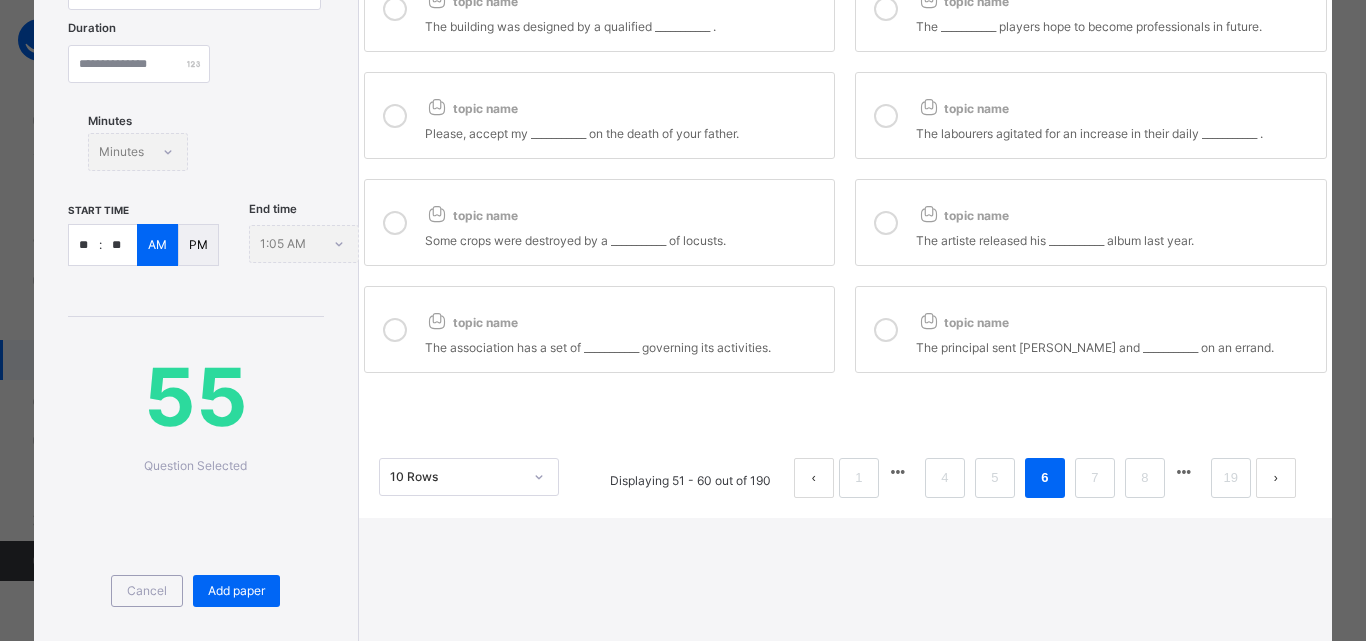 click at bounding box center (395, 116) 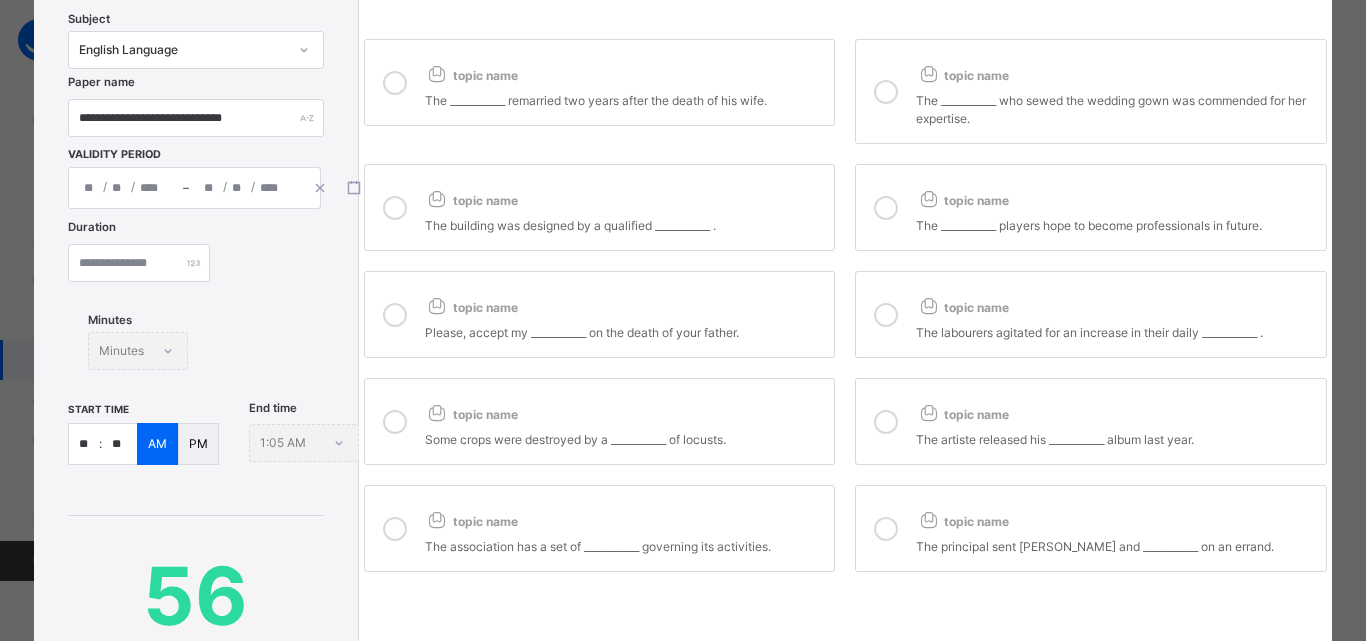 scroll, scrollTop: 131, scrollLeft: 0, axis: vertical 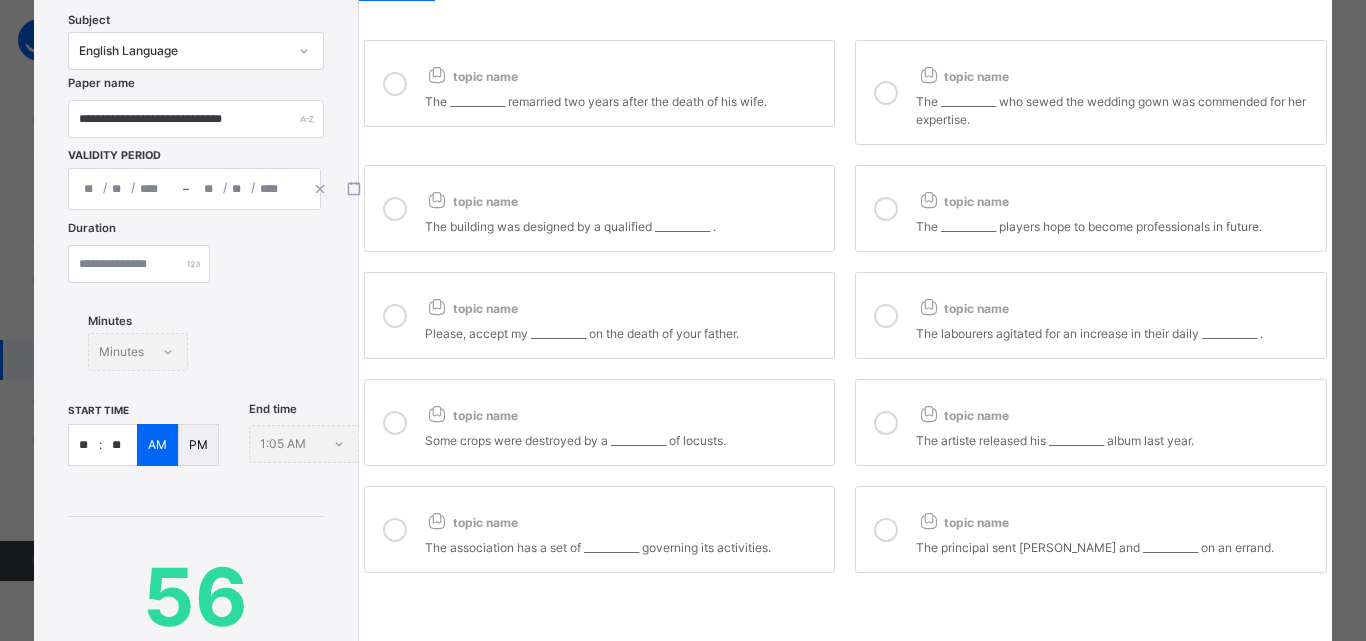 click at bounding box center [395, 209] 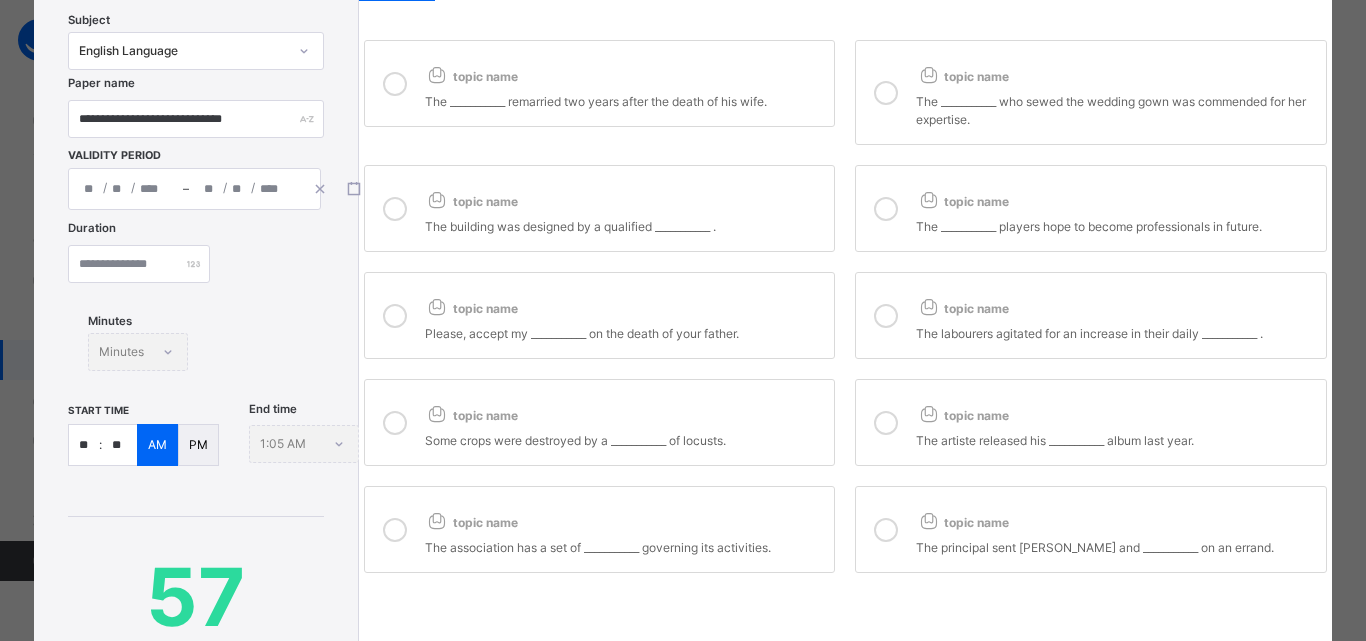 drag, startPoint x: 880, startPoint y: 212, endPoint x: 881, endPoint y: 184, distance: 28.01785 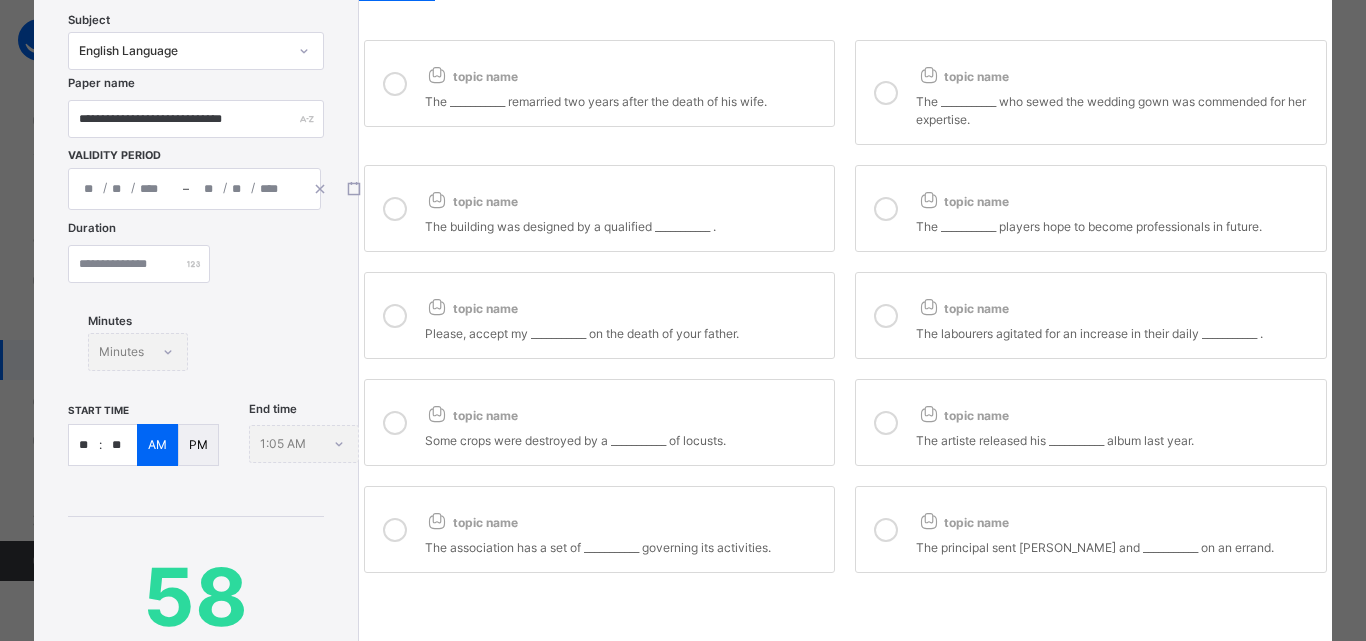 click at bounding box center (886, 93) 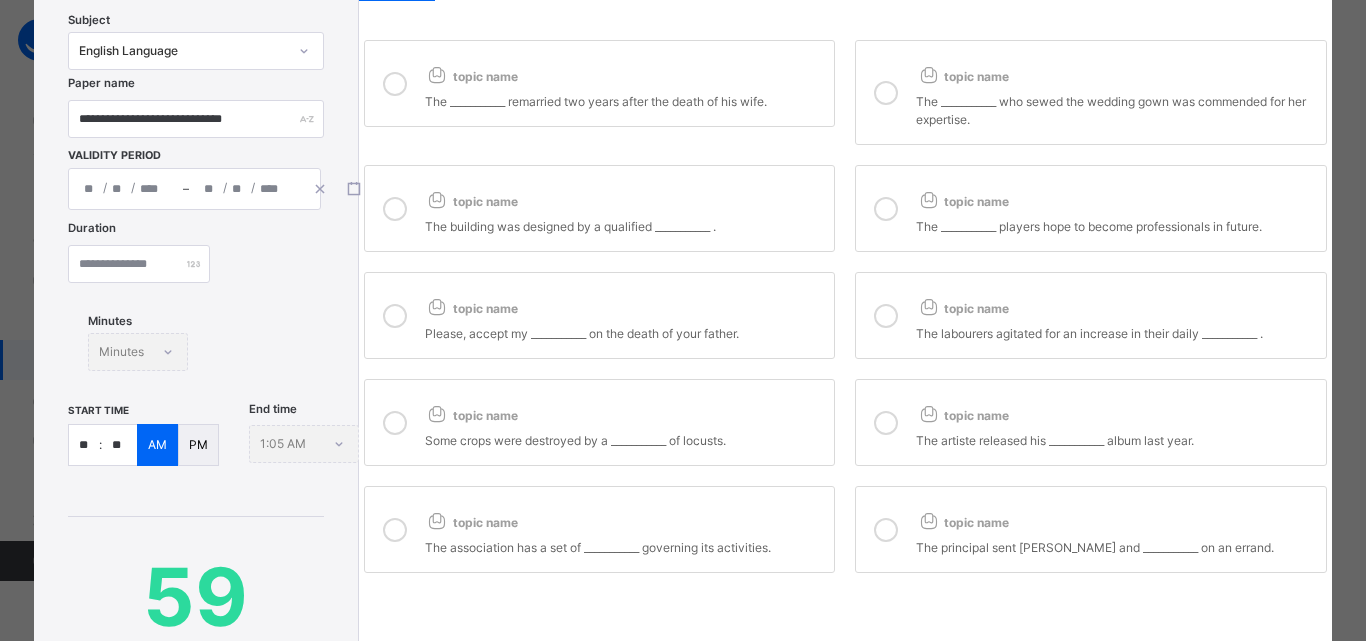 click at bounding box center (395, 84) 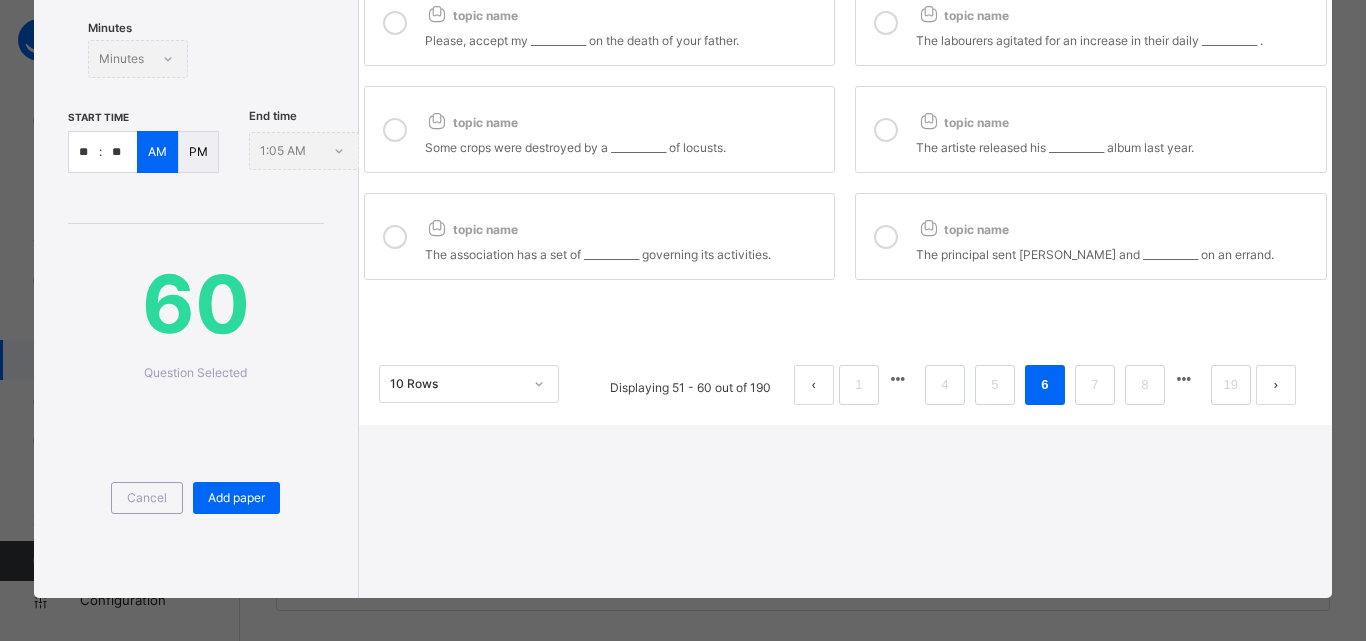 scroll, scrollTop: 431, scrollLeft: 0, axis: vertical 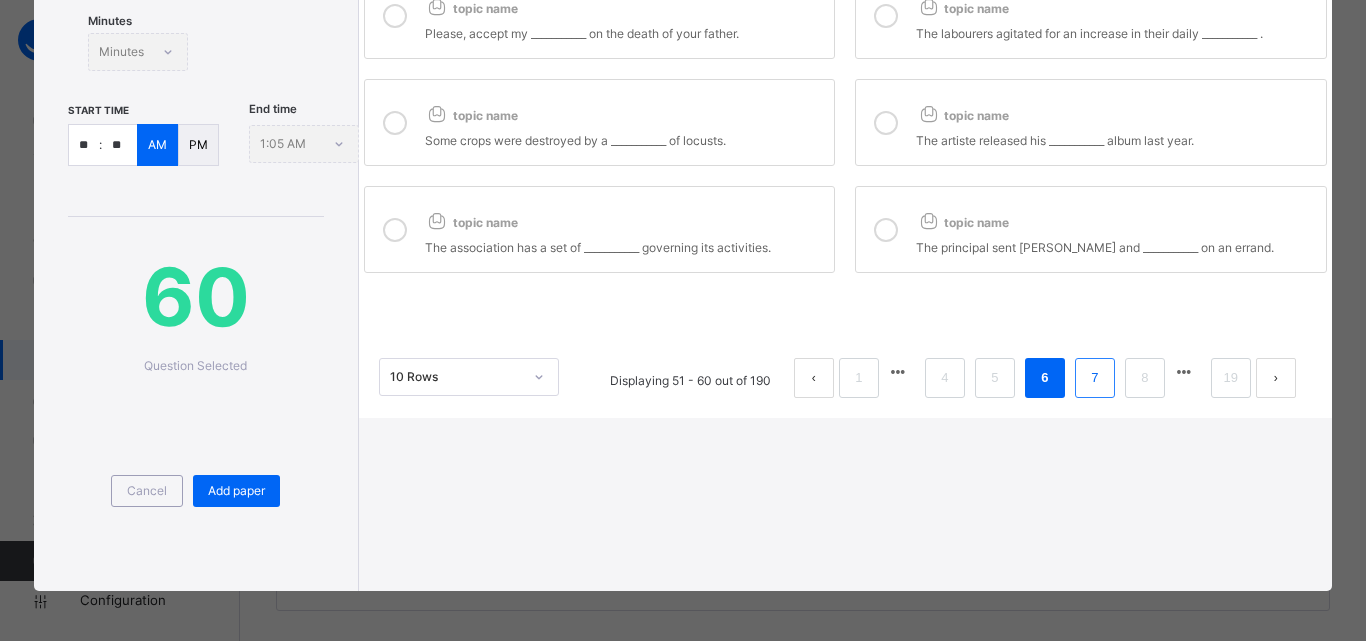click on "7" at bounding box center (1094, 378) 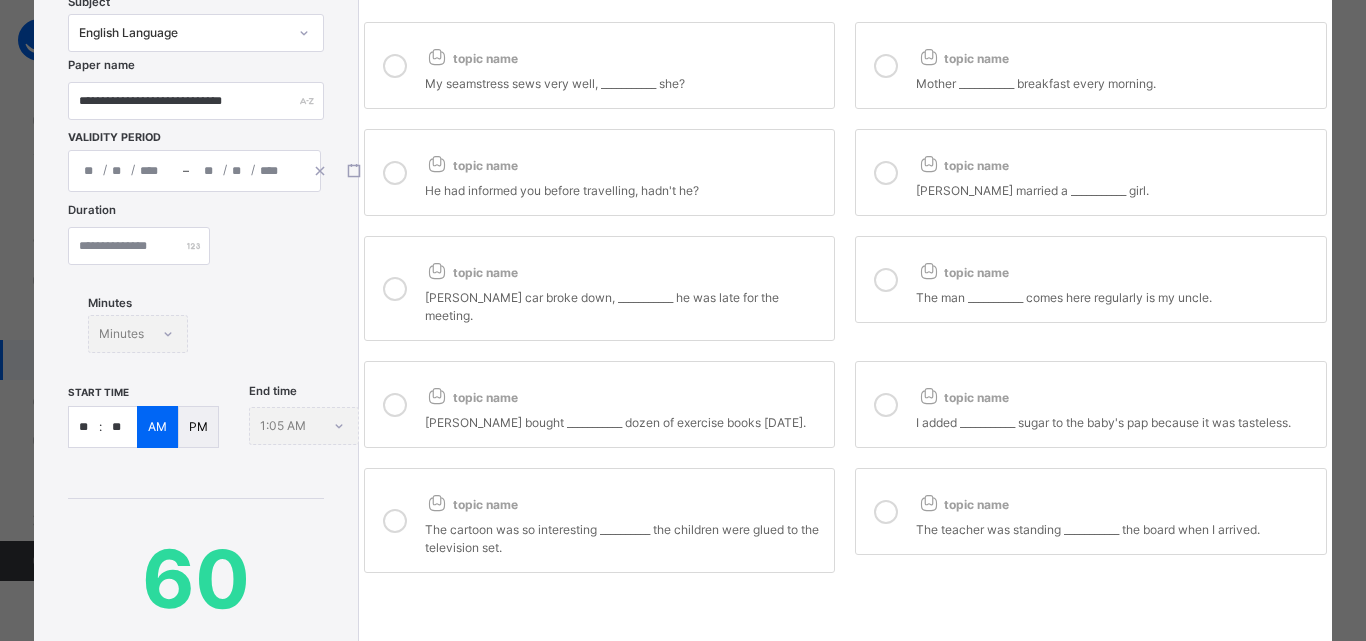scroll, scrollTop: 431, scrollLeft: 0, axis: vertical 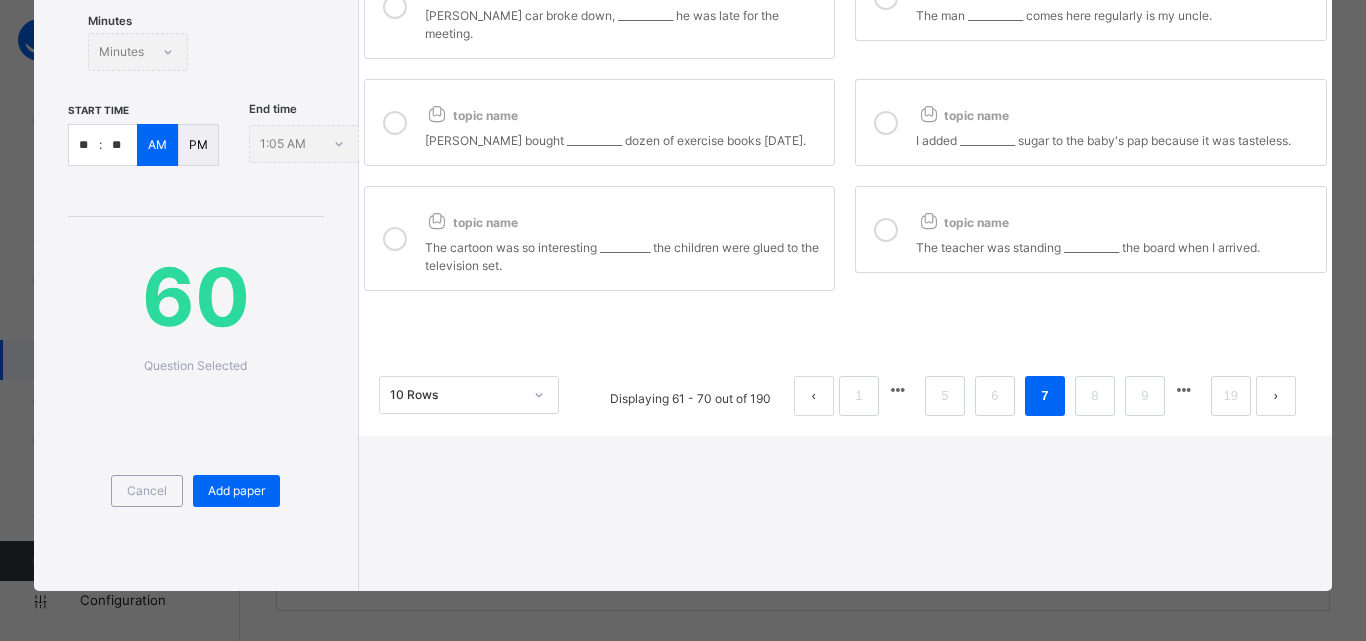 drag, startPoint x: 876, startPoint y: 210, endPoint x: 546, endPoint y: 251, distance: 332.5372 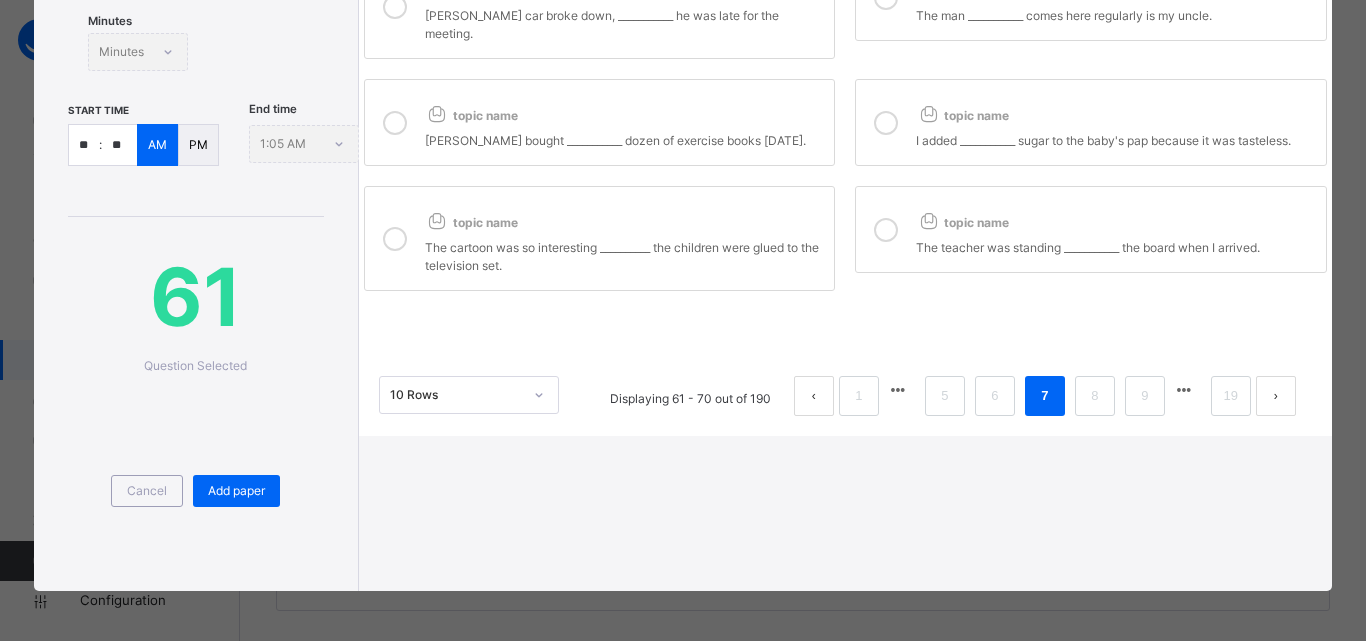 click at bounding box center [395, 239] 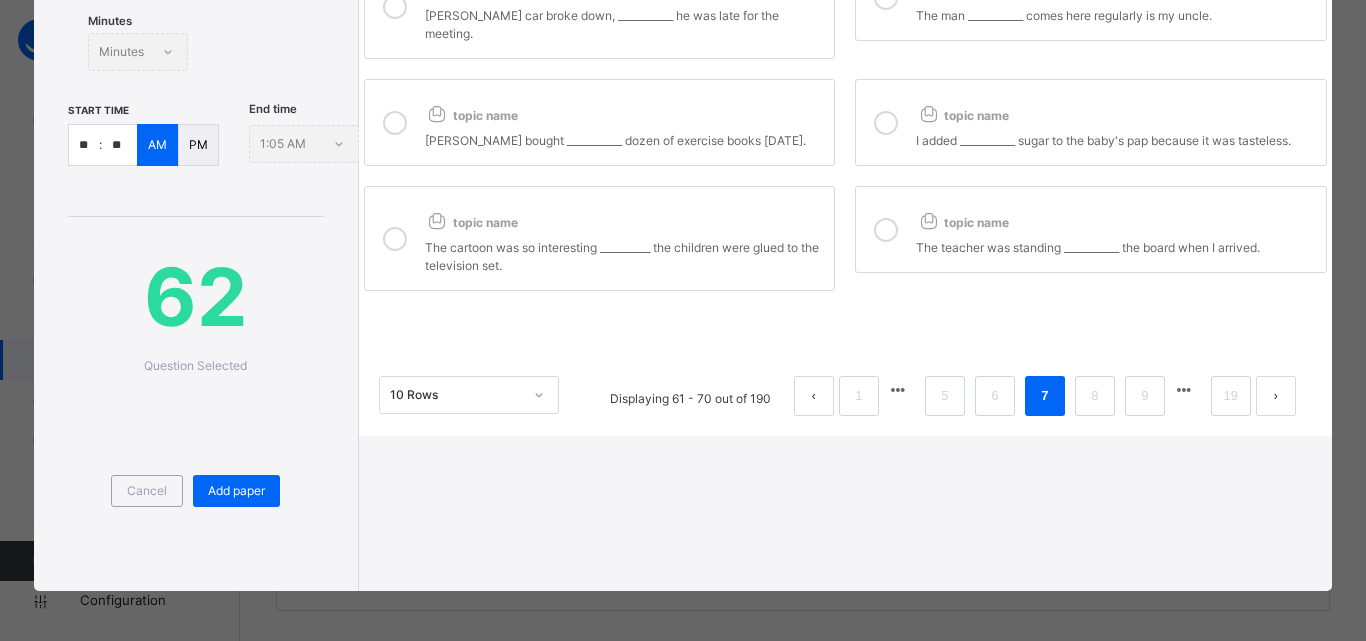 click at bounding box center (395, 123) 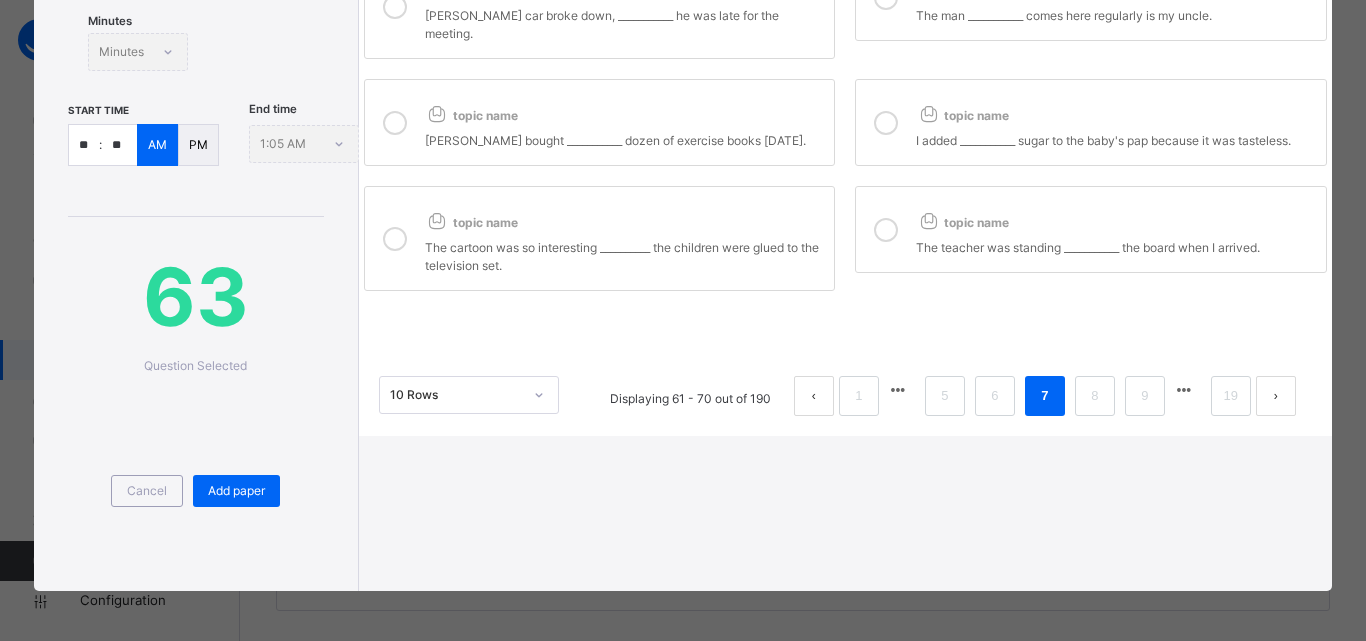 click at bounding box center [886, 123] 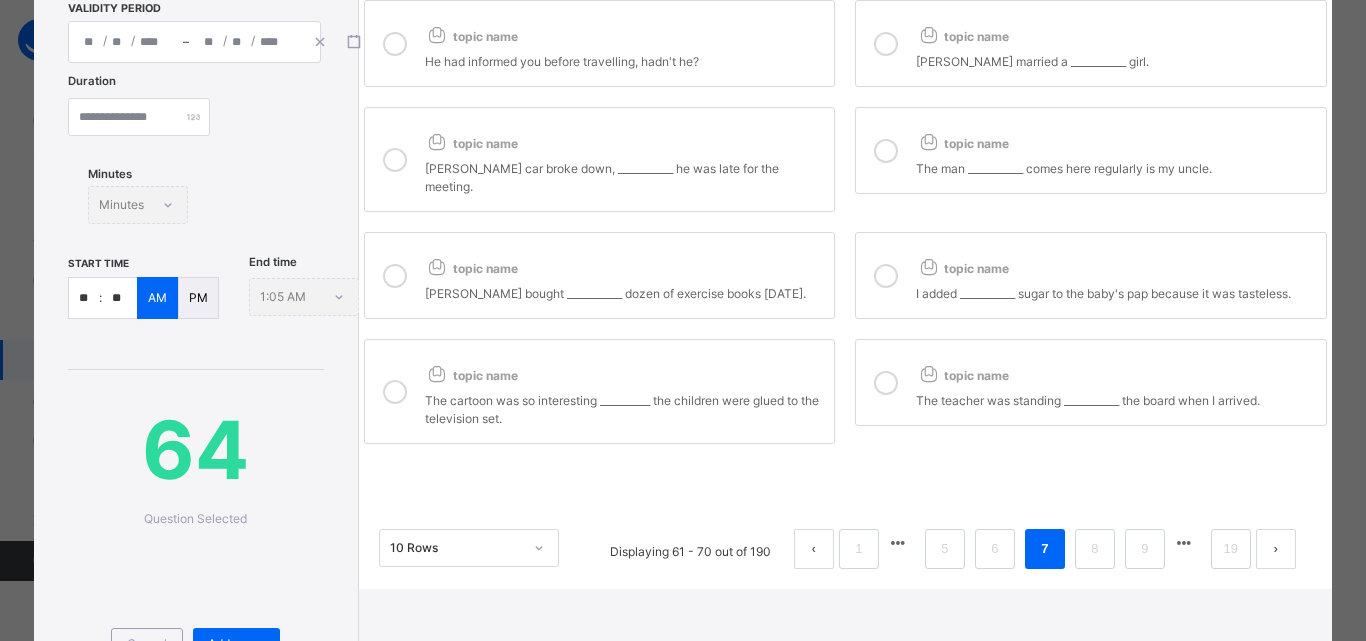 scroll, scrollTop: 231, scrollLeft: 0, axis: vertical 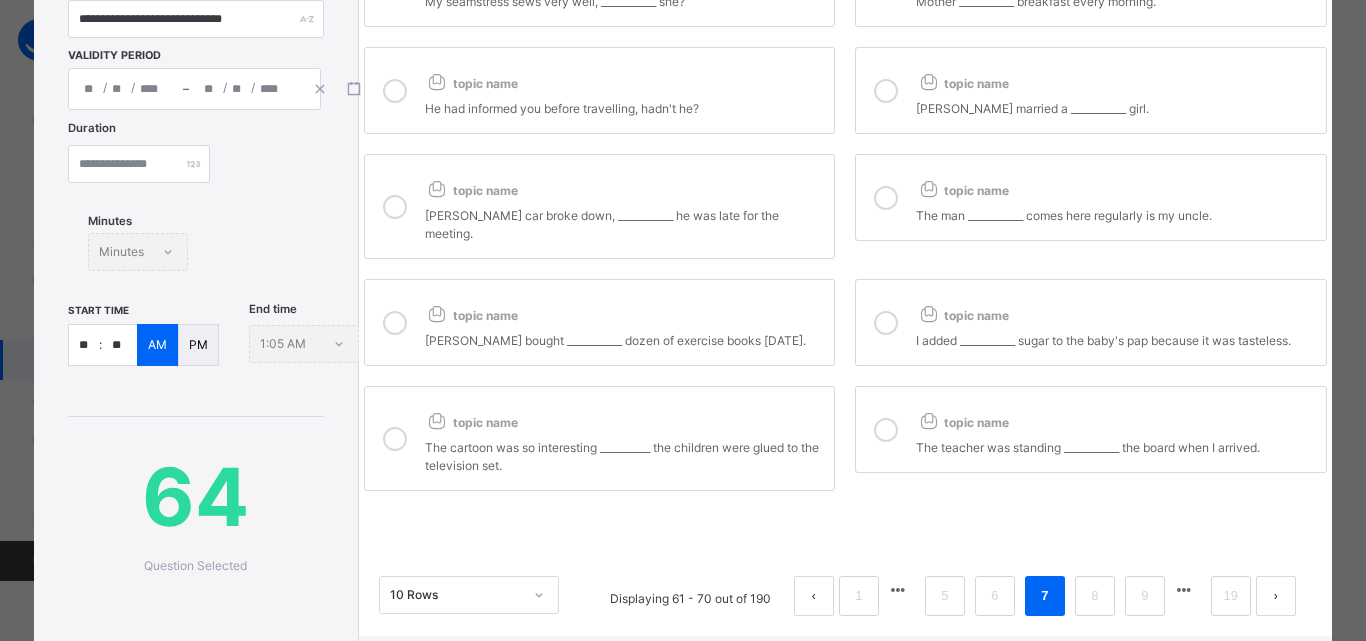 click at bounding box center [886, 198] 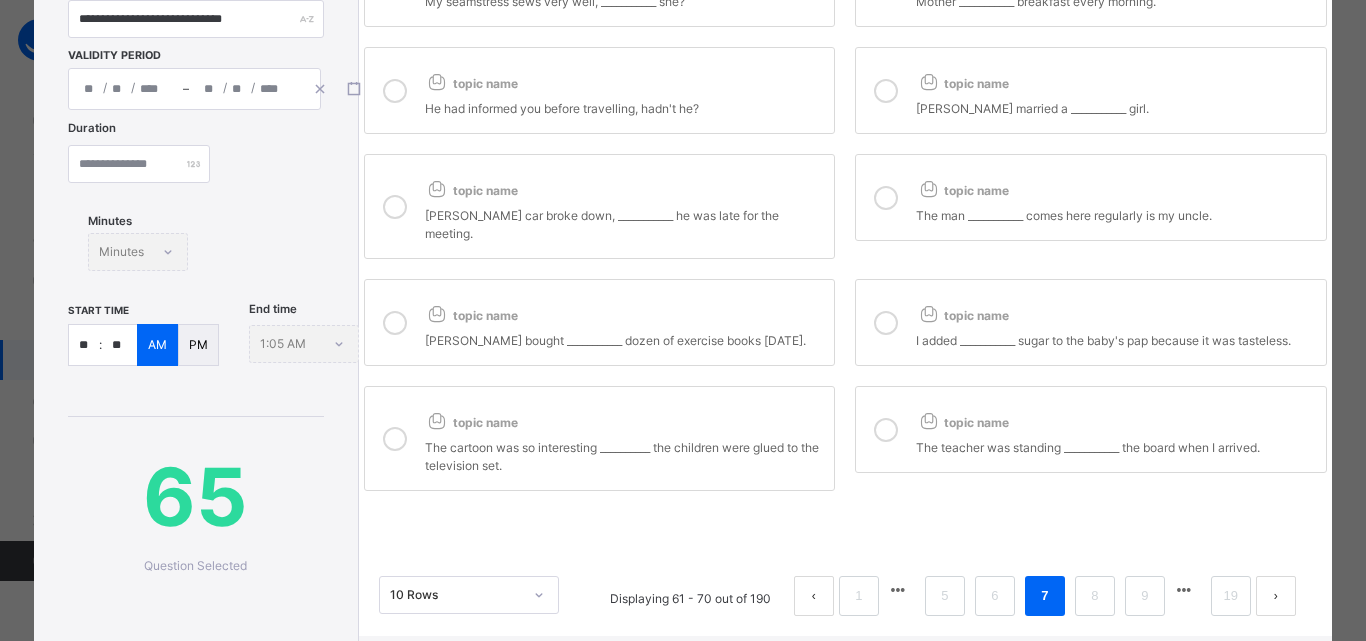 click at bounding box center (395, 207) 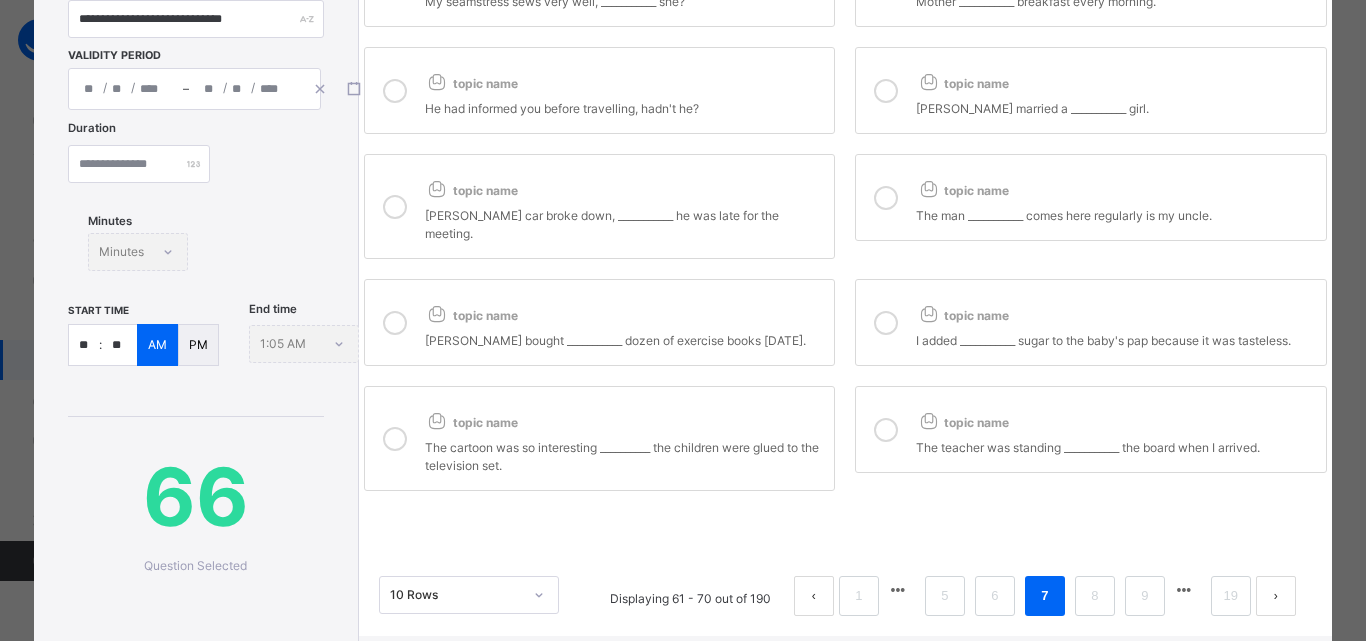 click at bounding box center (395, 91) 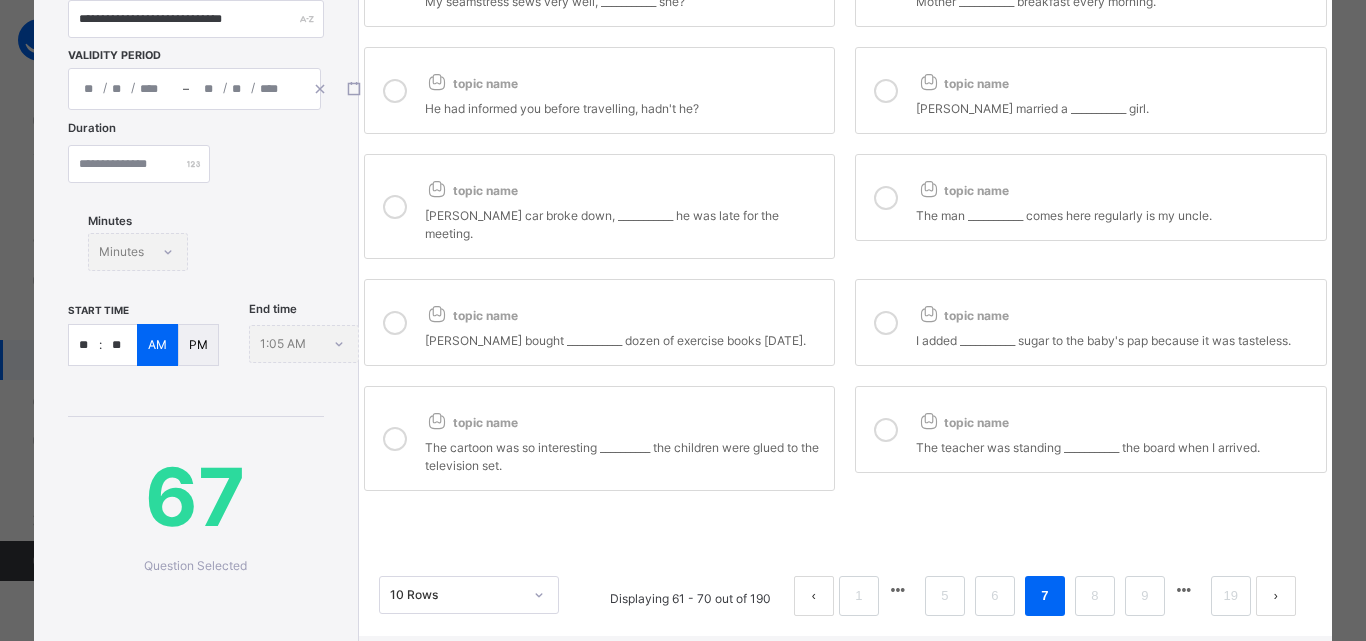 click at bounding box center (886, 91) 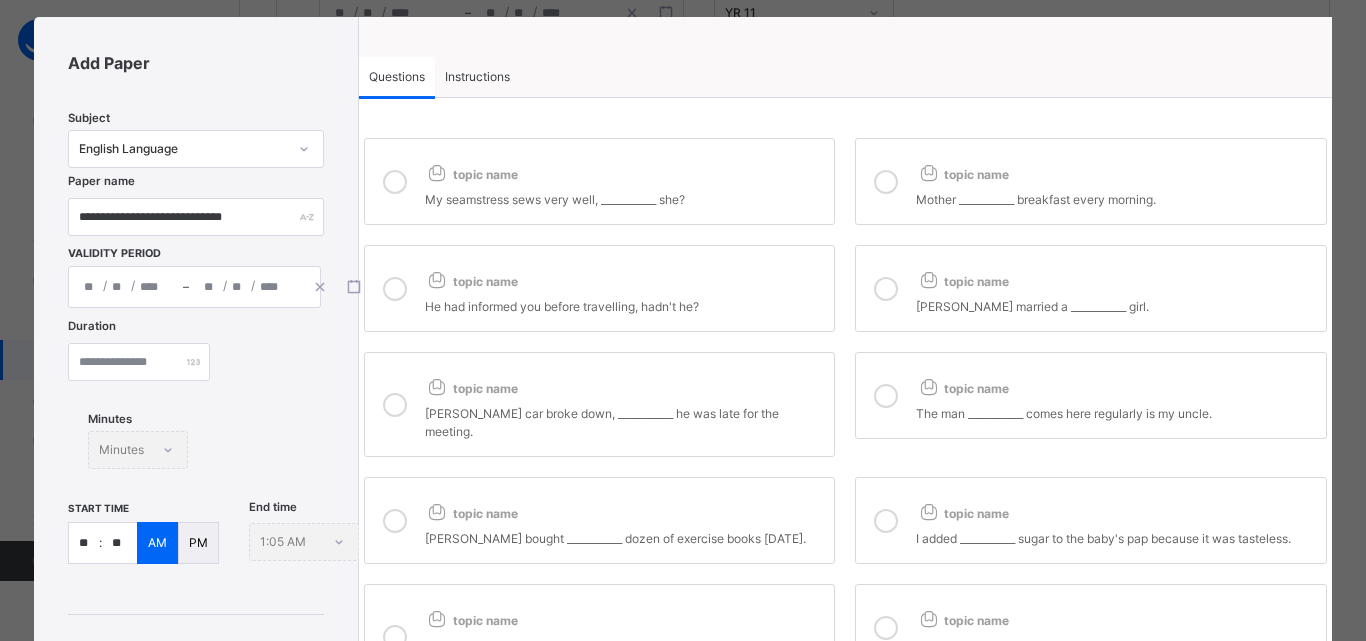 scroll, scrollTop: 31, scrollLeft: 0, axis: vertical 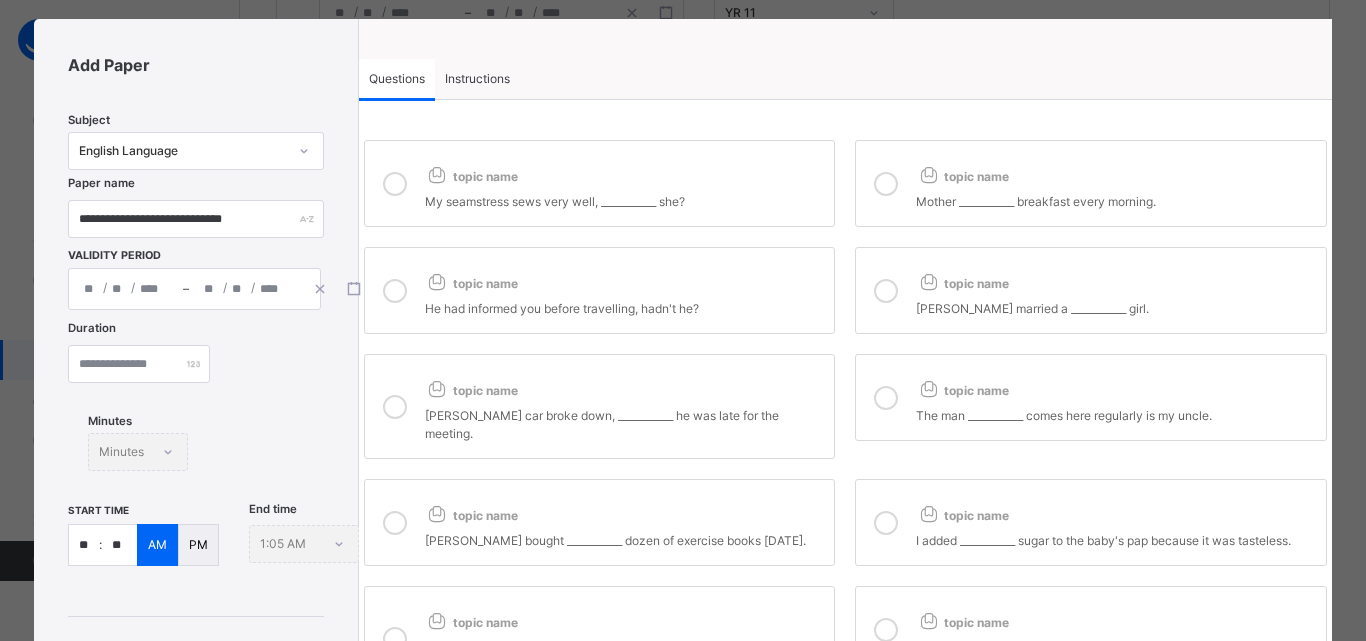click at bounding box center [886, 184] 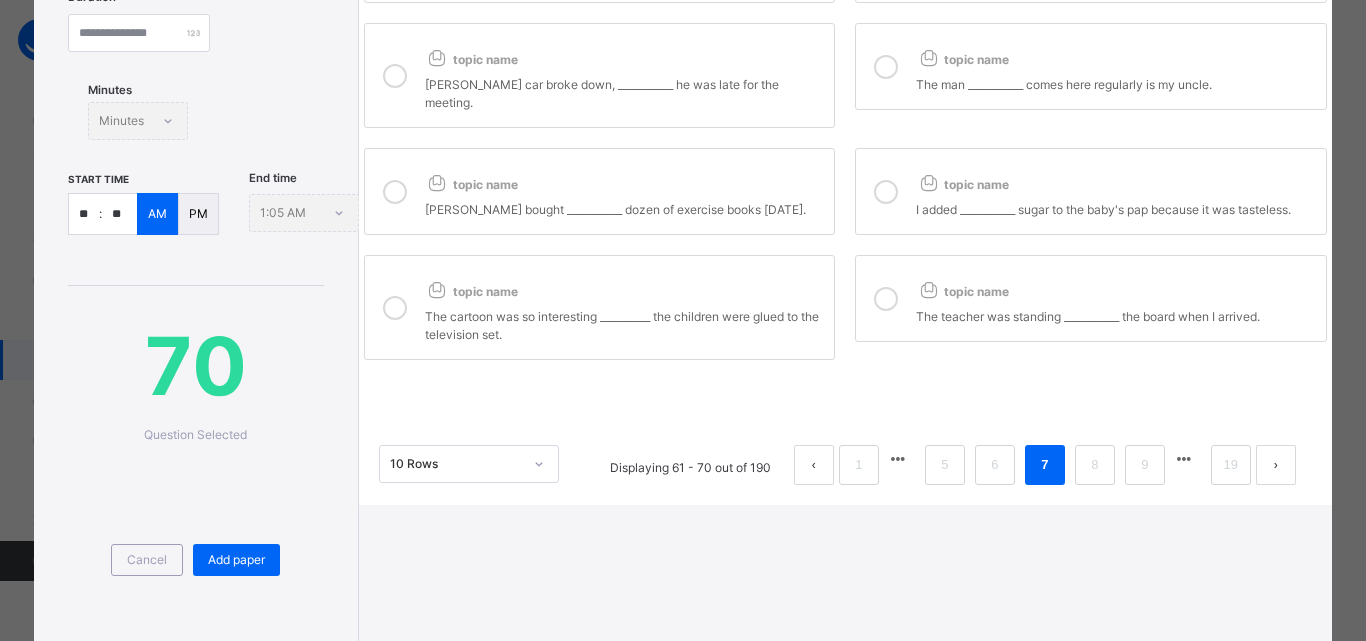 scroll, scrollTop: 431, scrollLeft: 0, axis: vertical 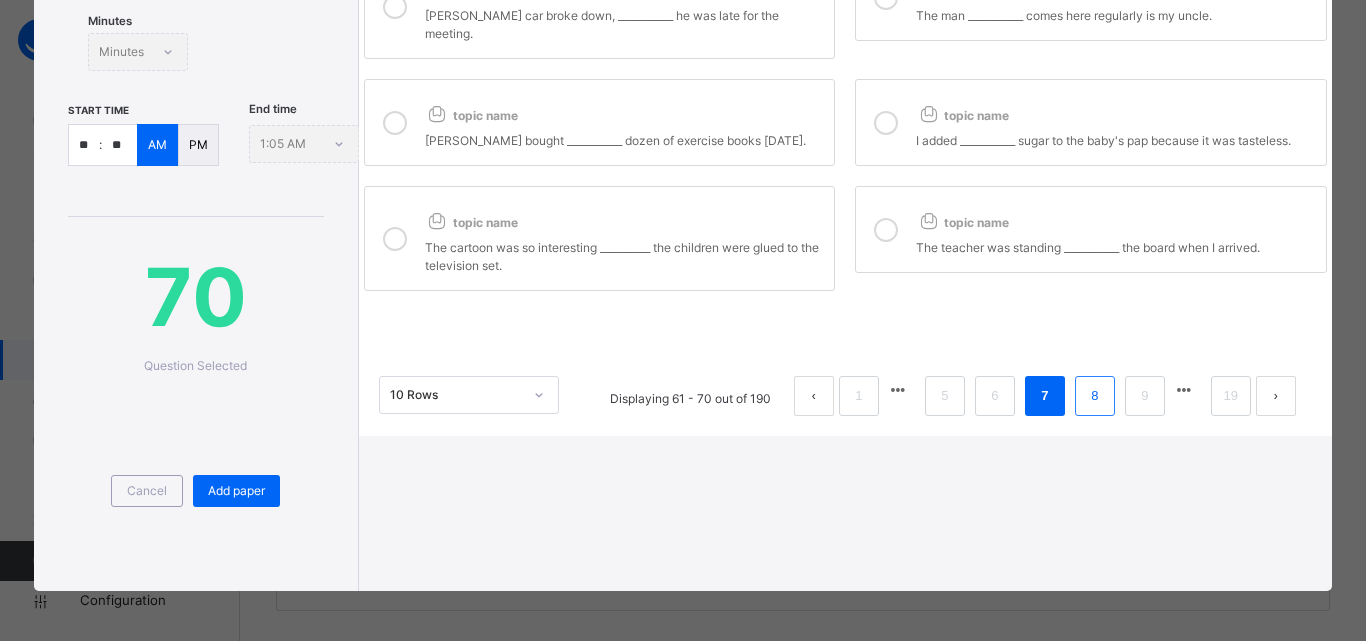 click on "8" at bounding box center (1094, 396) 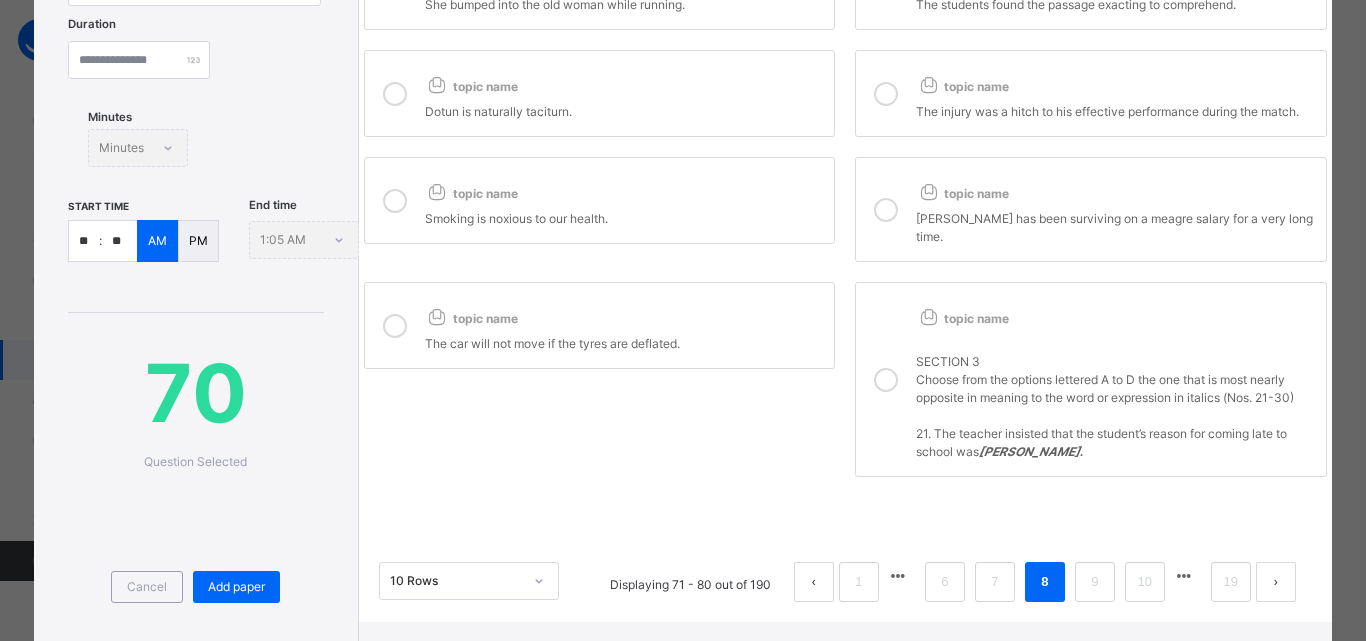 scroll, scrollTop: 231, scrollLeft: 0, axis: vertical 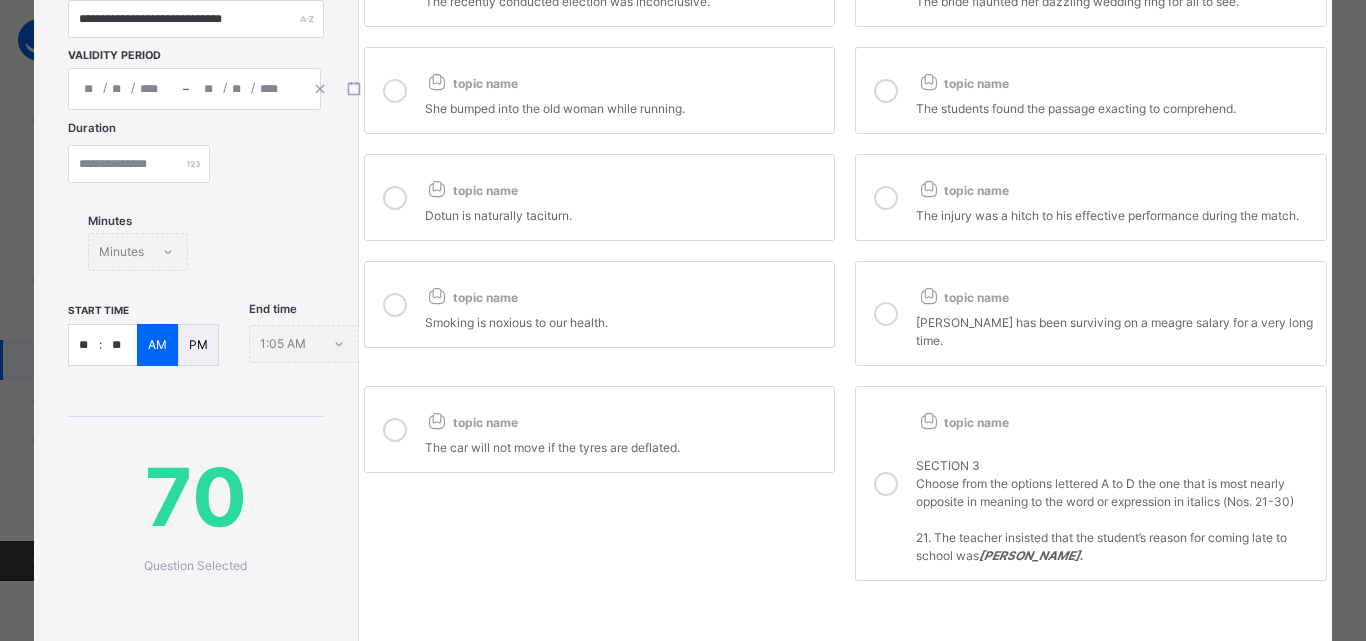 drag, startPoint x: 881, startPoint y: 463, endPoint x: 600, endPoint y: 384, distance: 291.89383 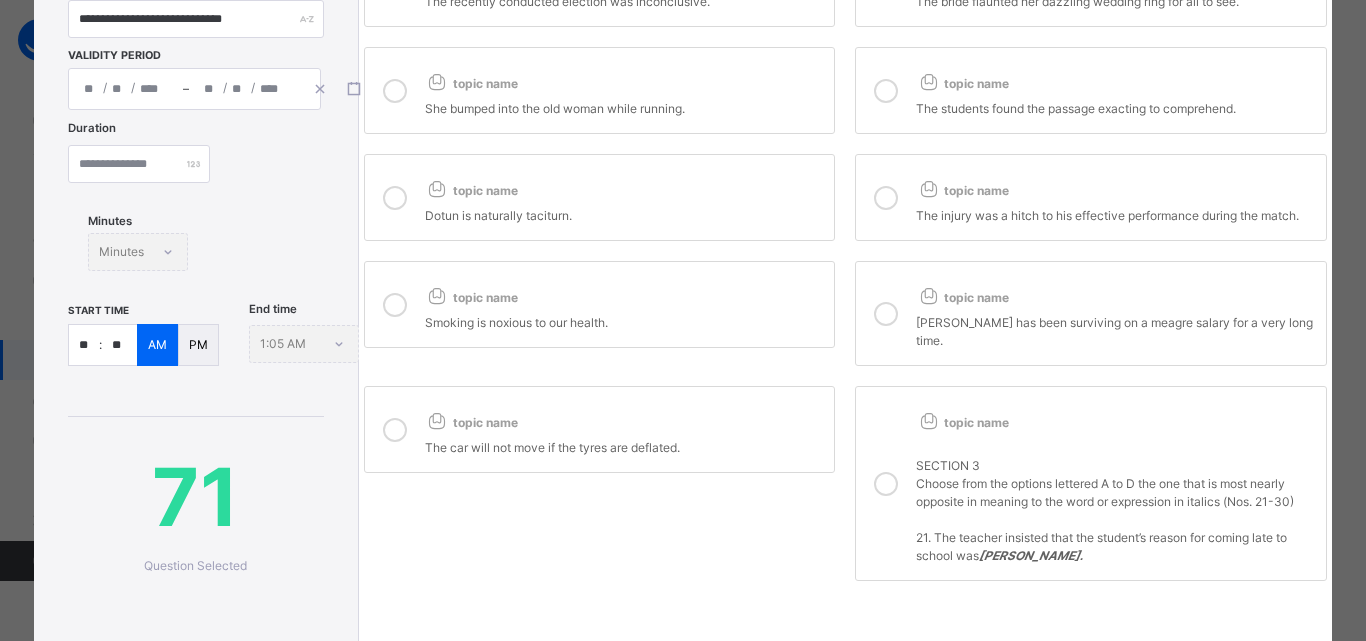 drag, startPoint x: 395, startPoint y: 409, endPoint x: 406, endPoint y: 308, distance: 101.597244 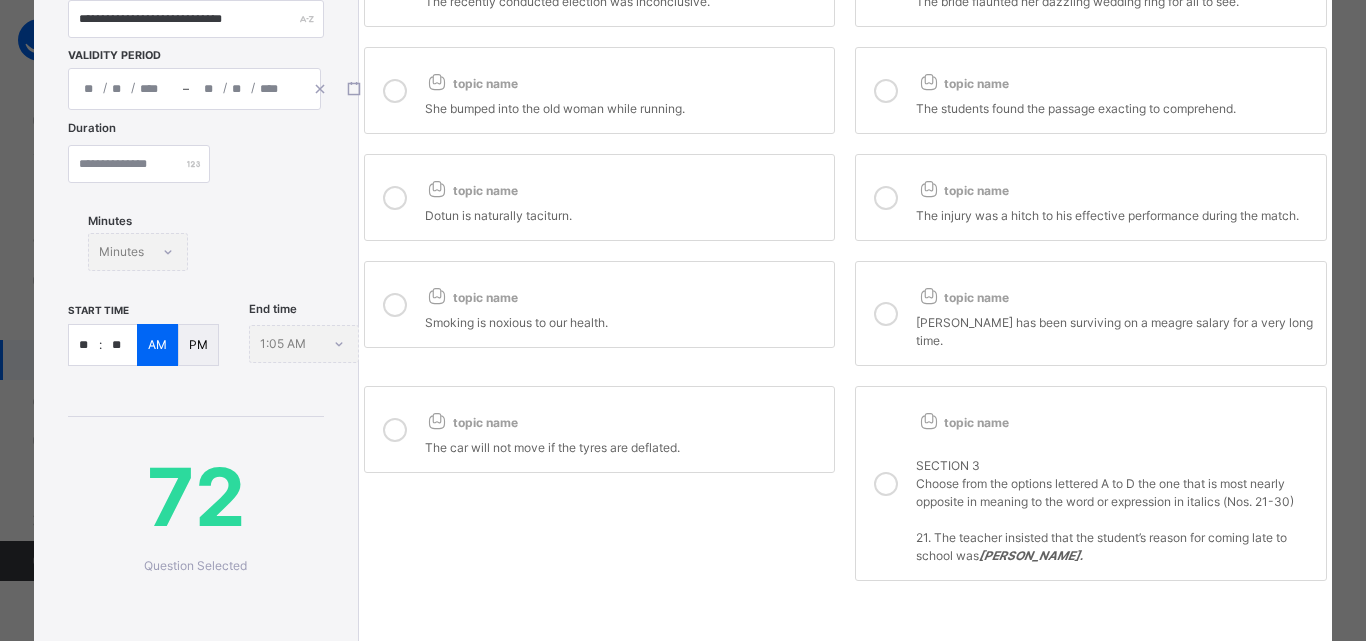 drag, startPoint x: 382, startPoint y: 303, endPoint x: 399, endPoint y: 293, distance: 19.723083 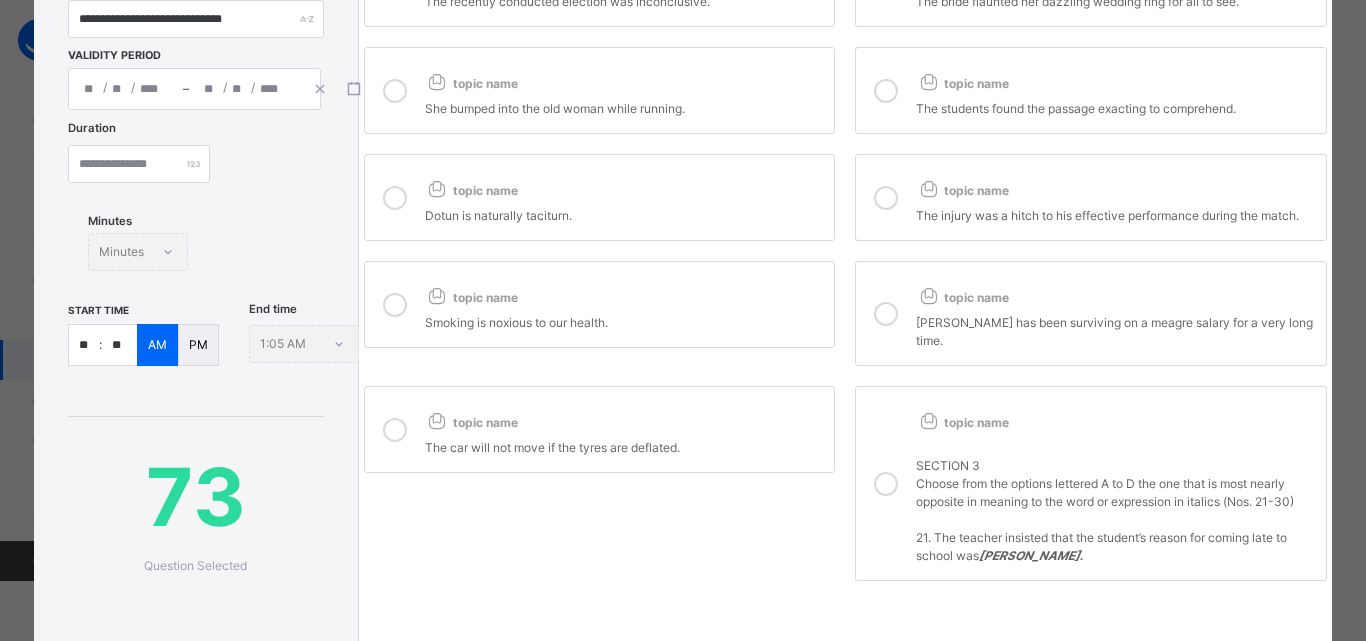 click at bounding box center [886, 314] 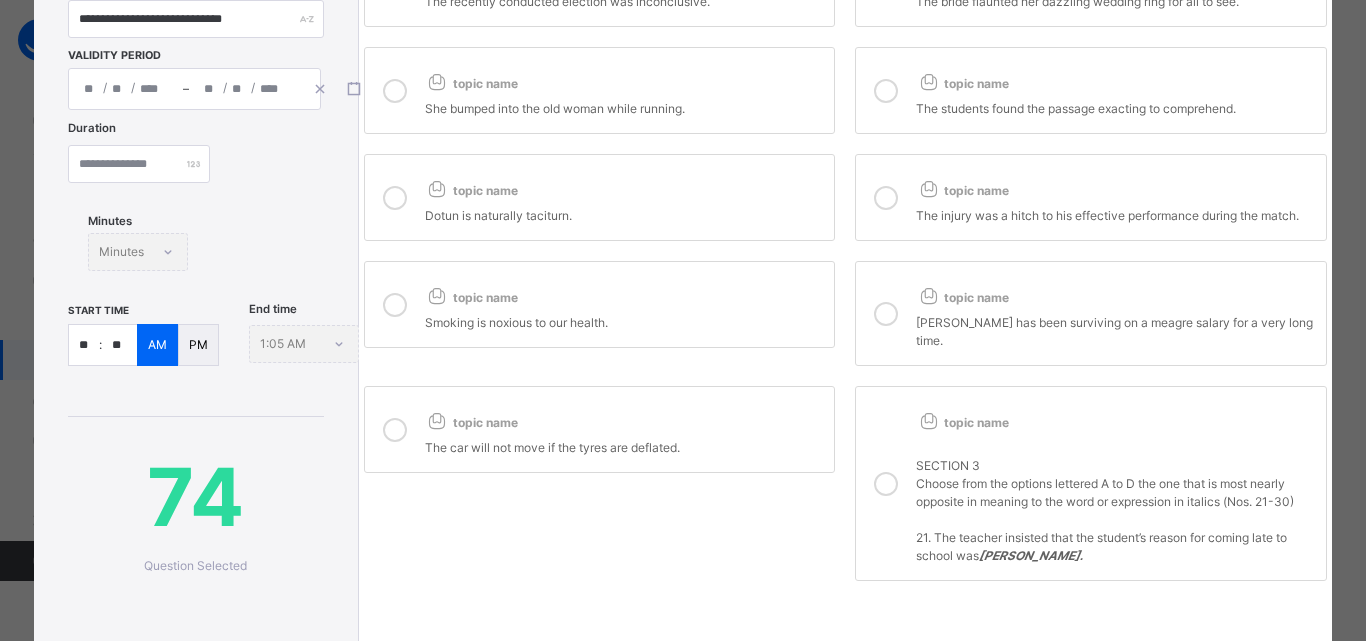 click at bounding box center (886, 198) 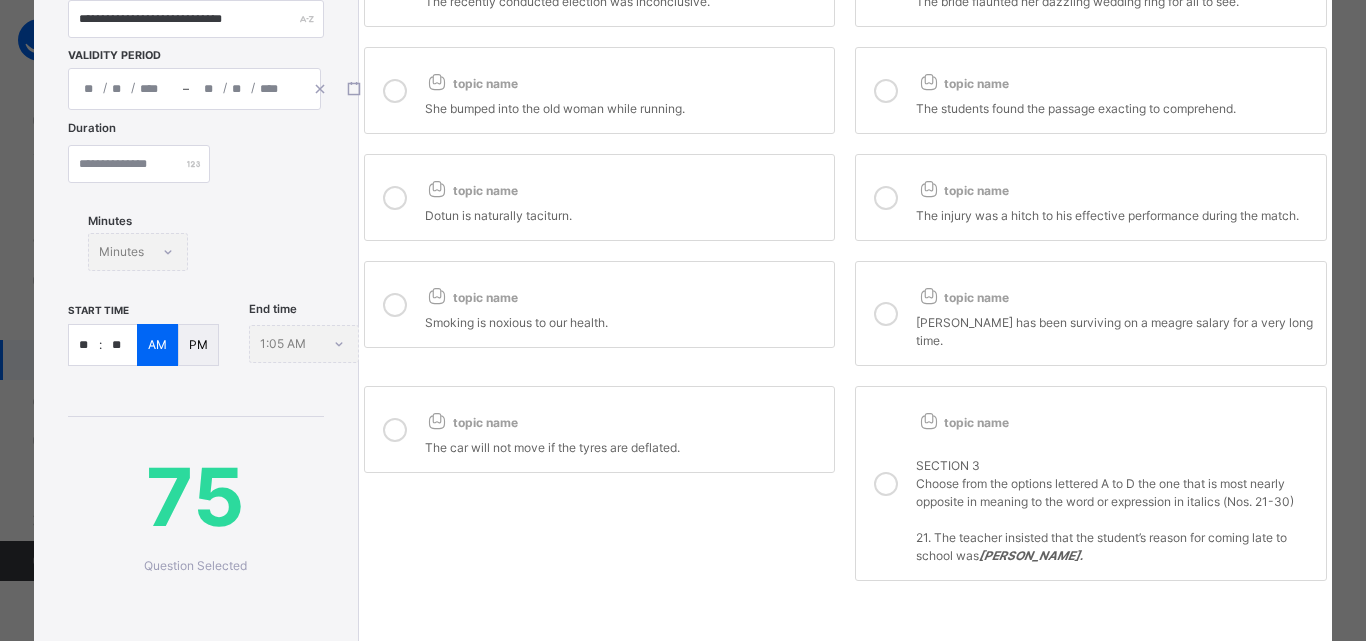 click at bounding box center (395, 198) 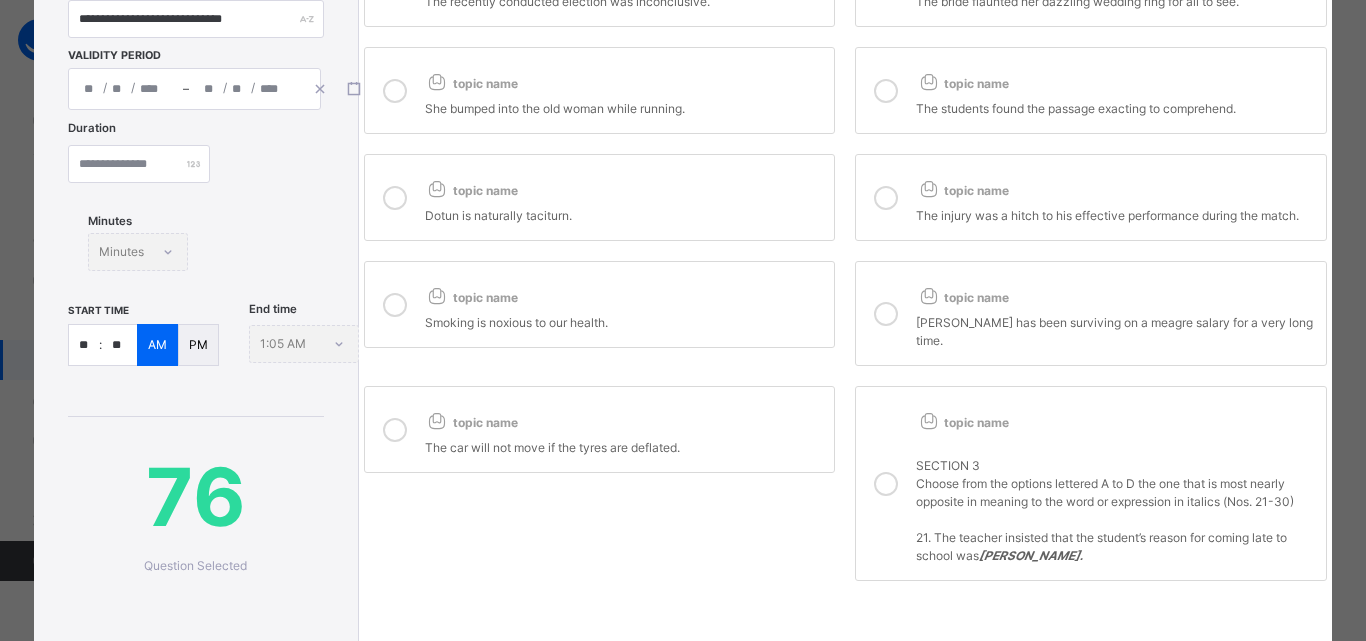 click at bounding box center [395, 91] 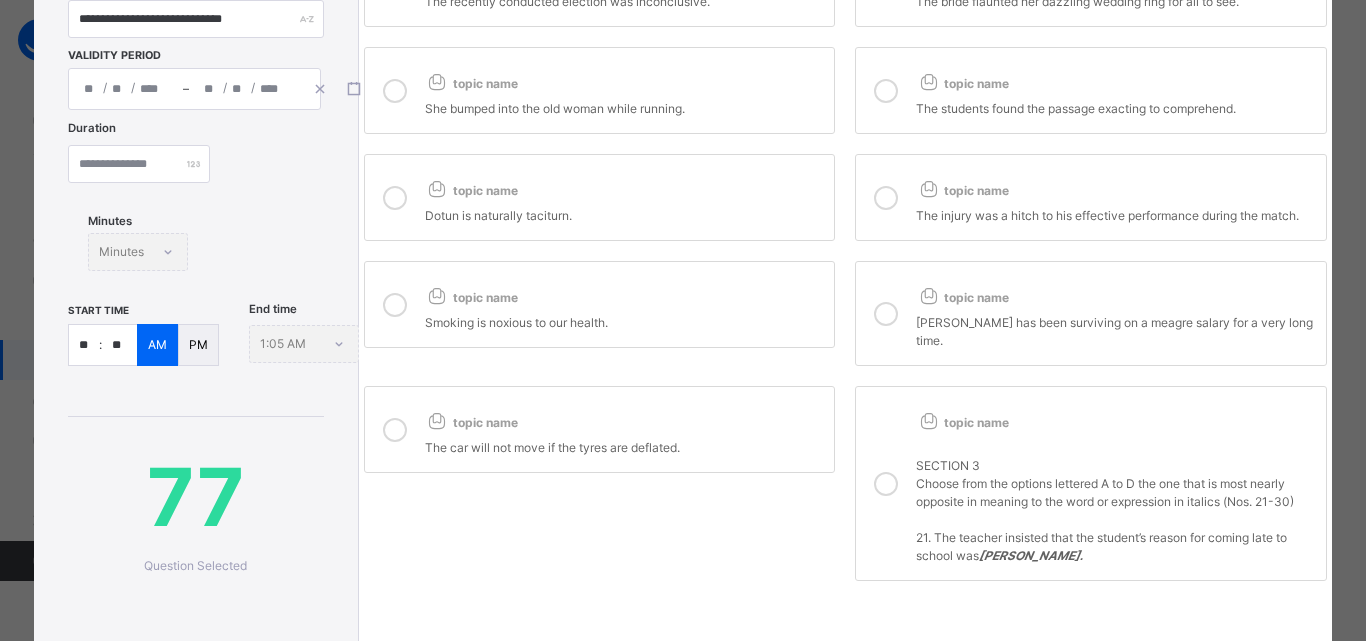click at bounding box center (886, 91) 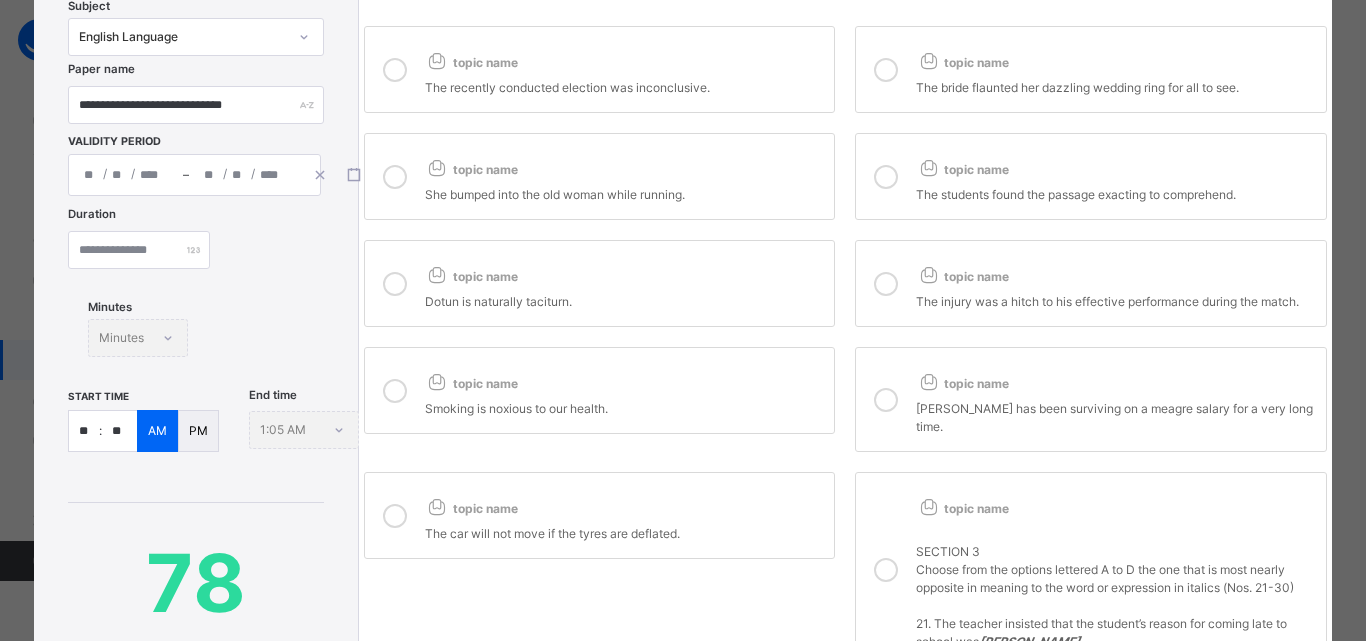 scroll, scrollTop: 31, scrollLeft: 0, axis: vertical 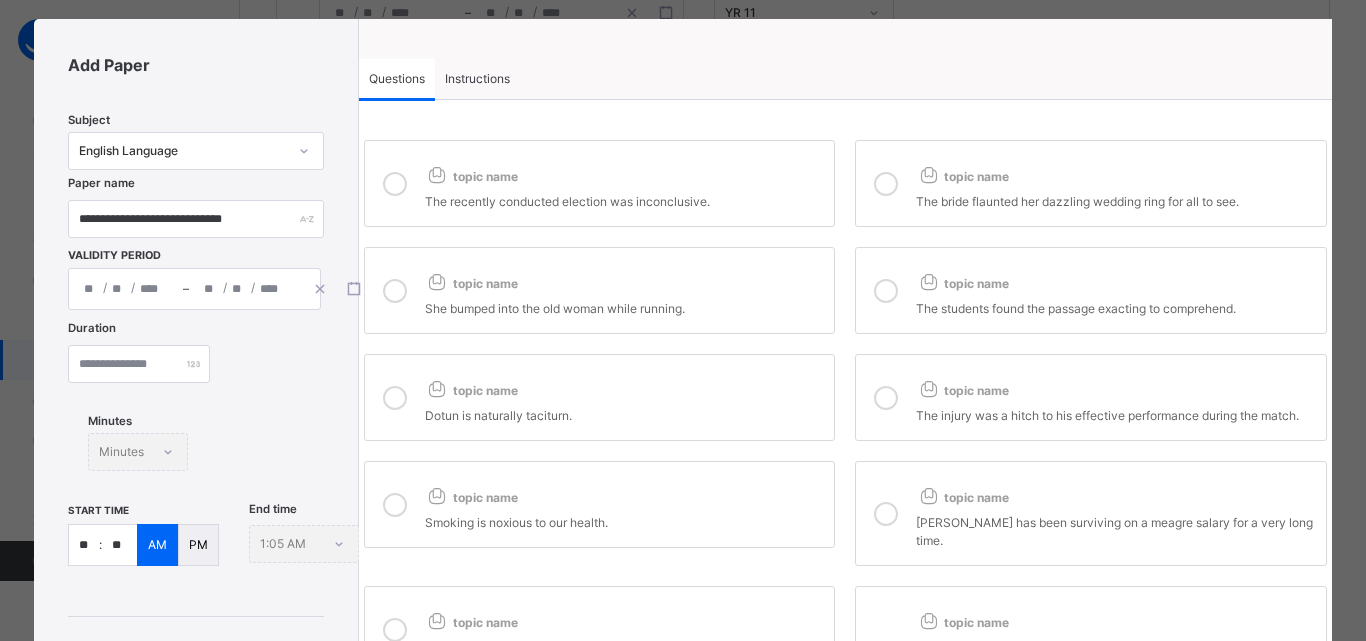 drag, startPoint x: 886, startPoint y: 182, endPoint x: 446, endPoint y: 189, distance: 440.05566 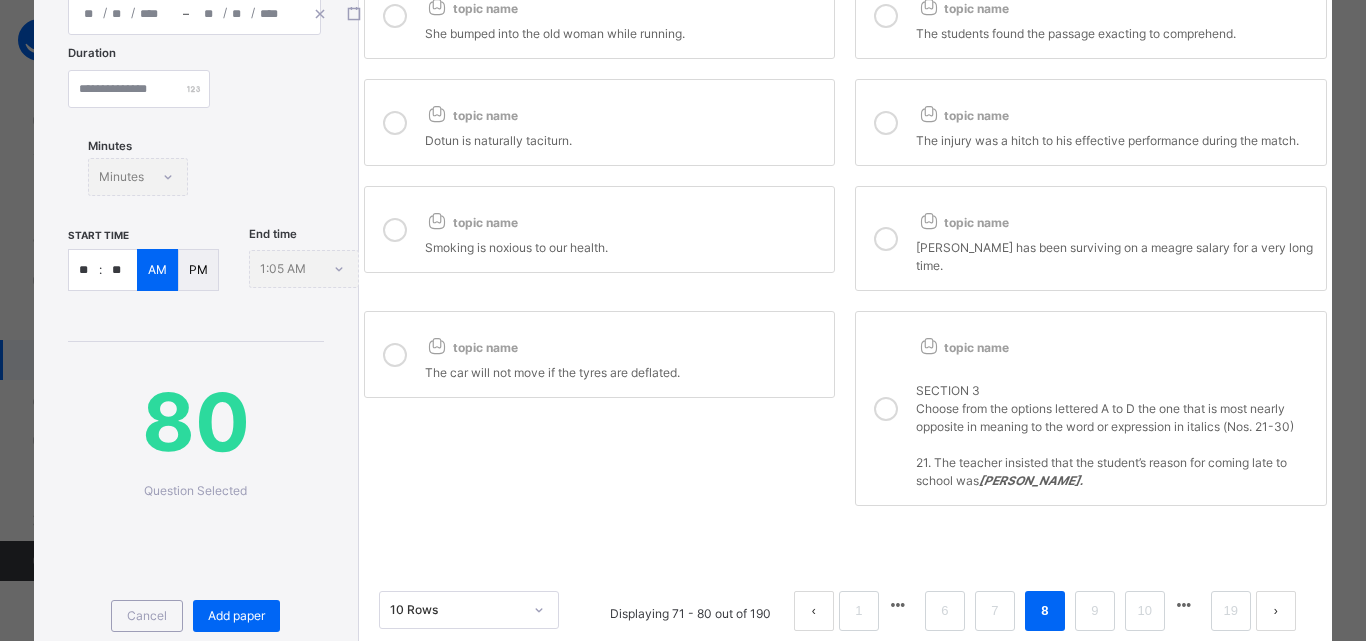 scroll, scrollTop: 431, scrollLeft: 0, axis: vertical 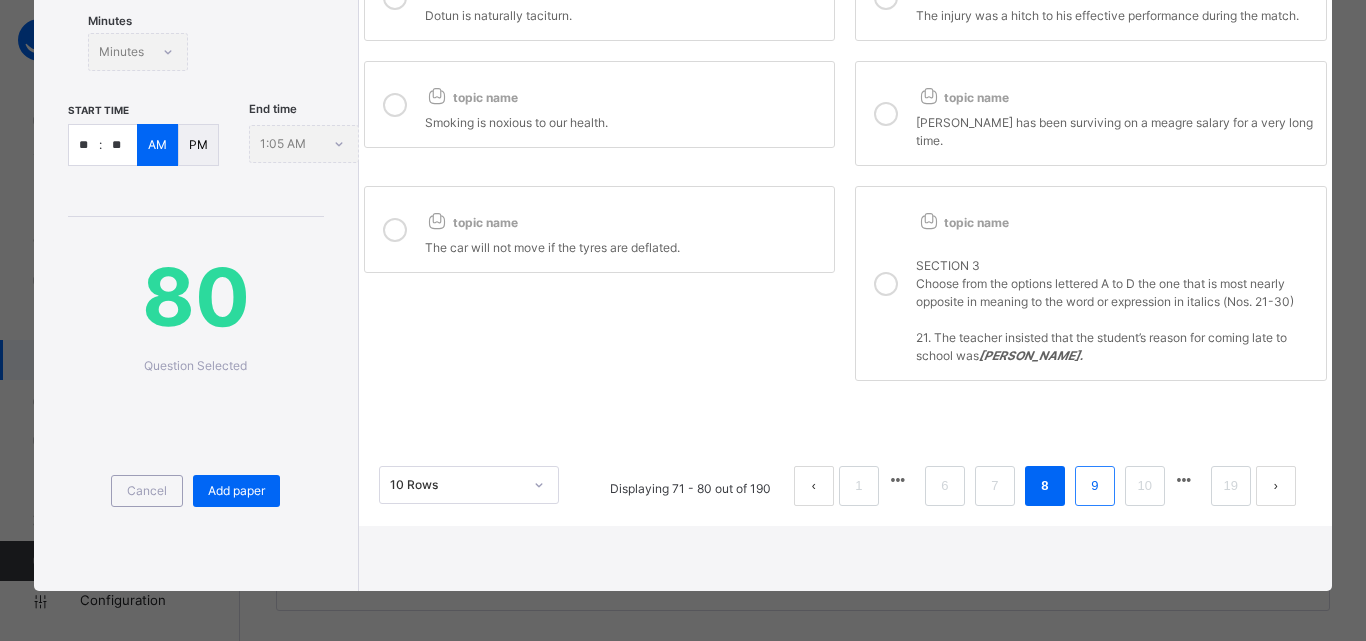click on "9" at bounding box center (1094, 486) 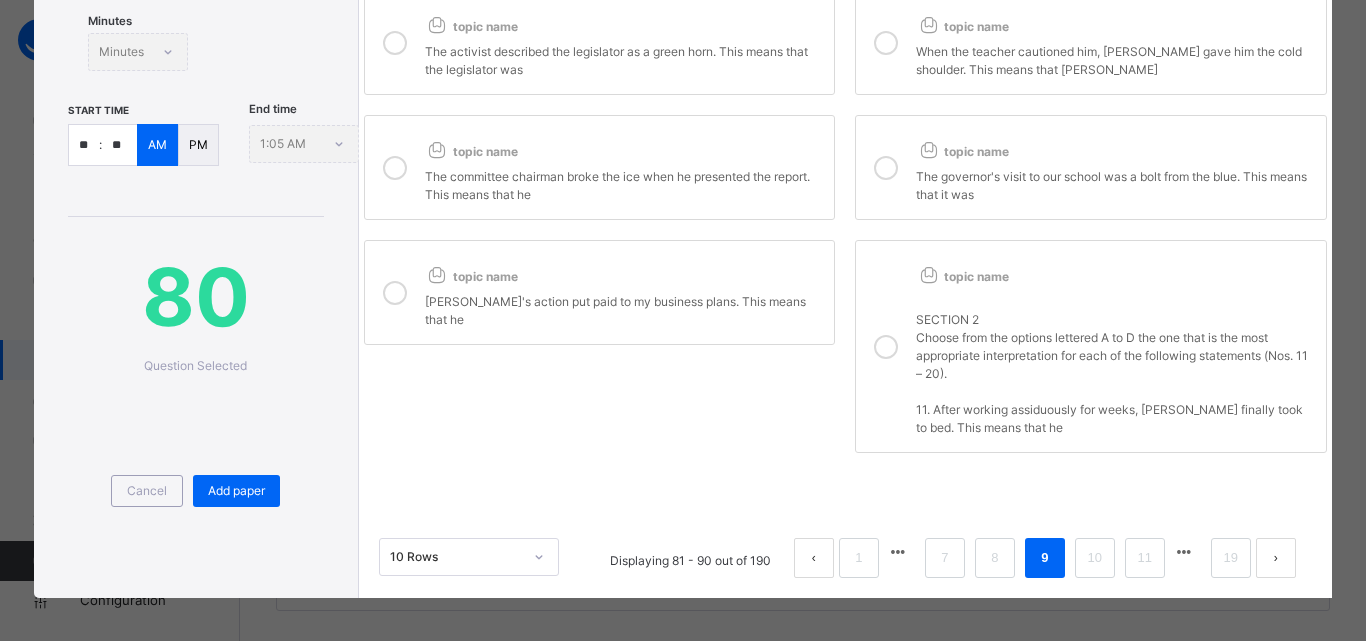 click at bounding box center [886, 347] 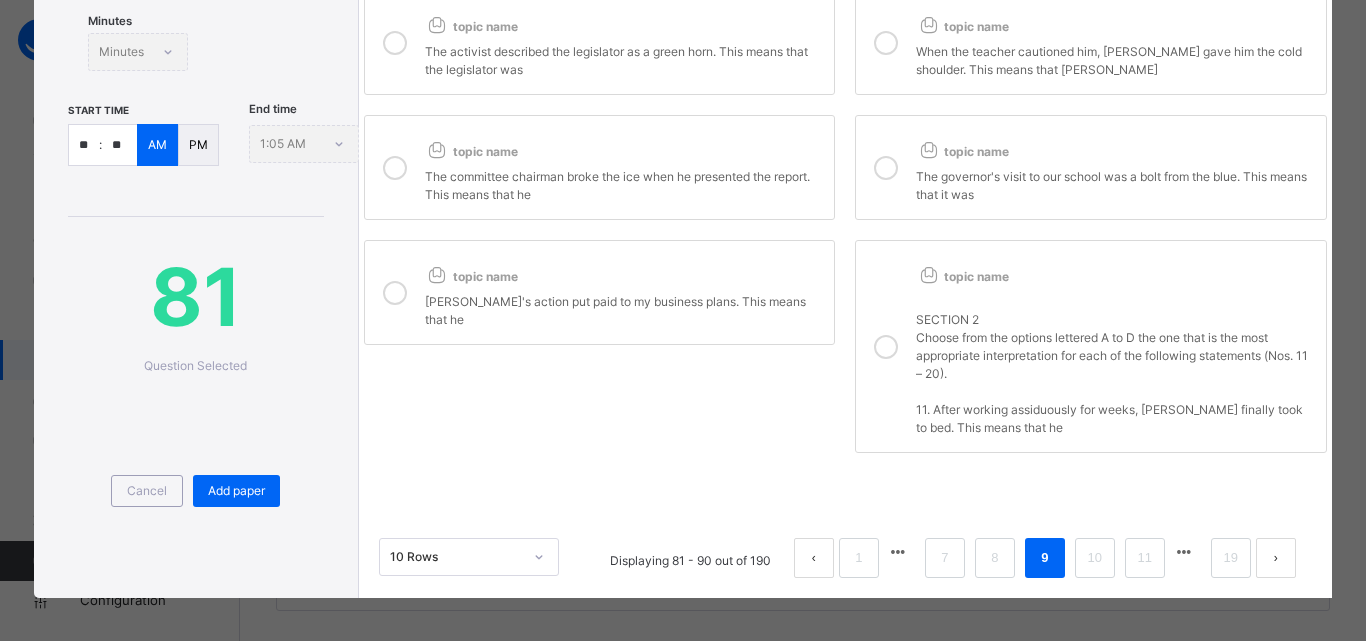click at bounding box center (886, 168) 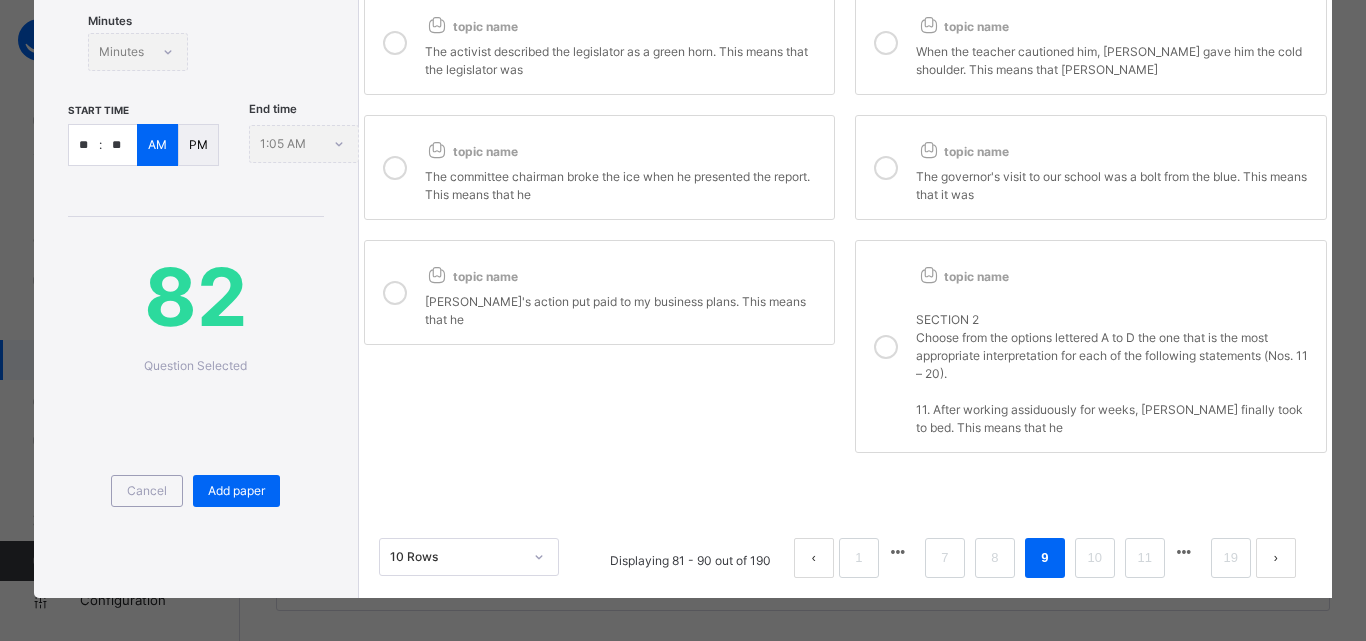 click at bounding box center [395, 168] 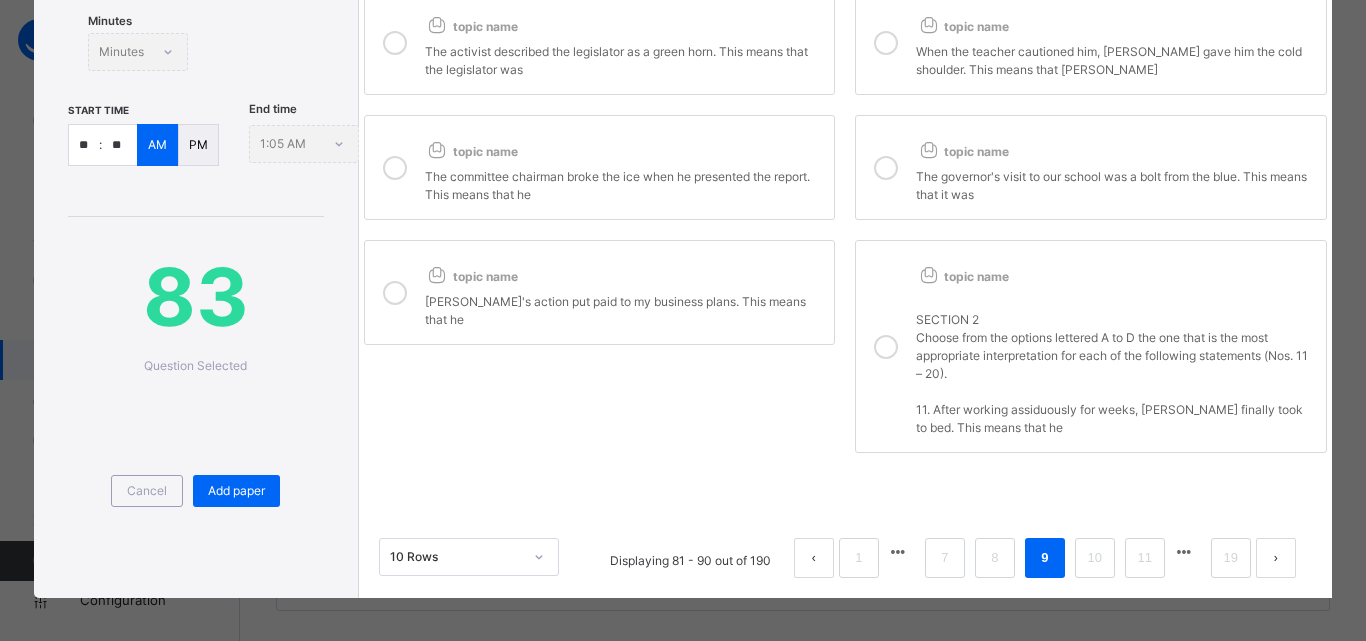 click at bounding box center (395, 293) 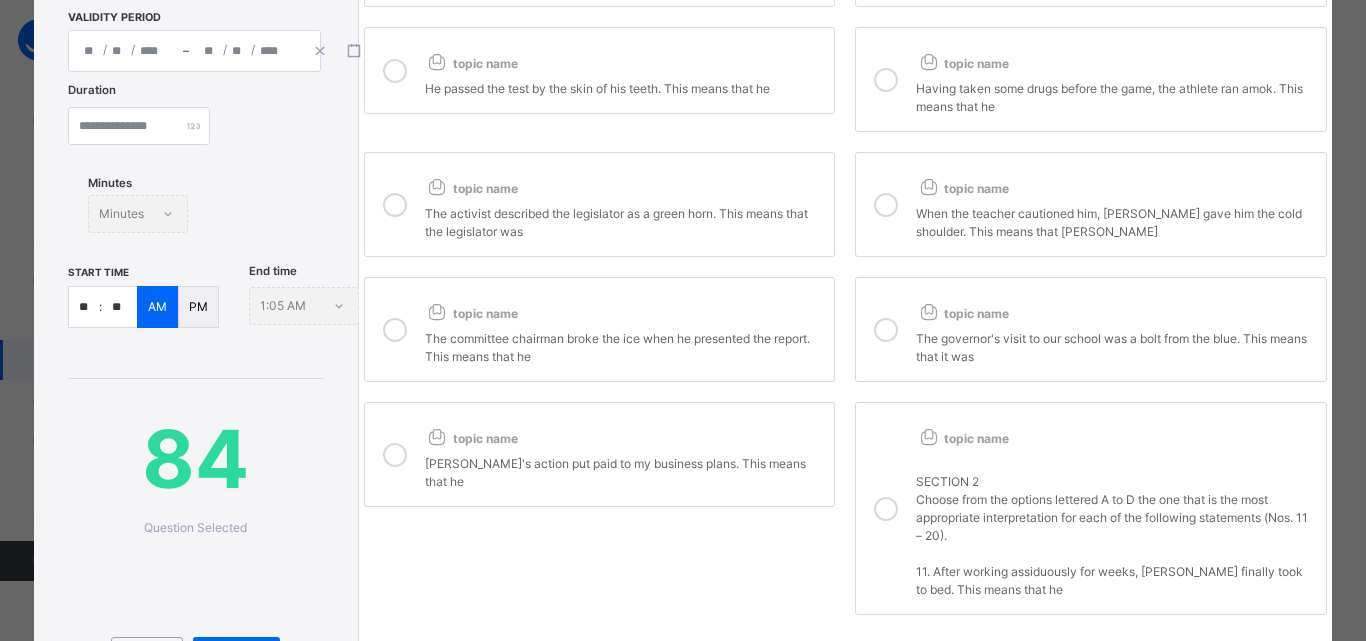 scroll, scrollTop: 231, scrollLeft: 0, axis: vertical 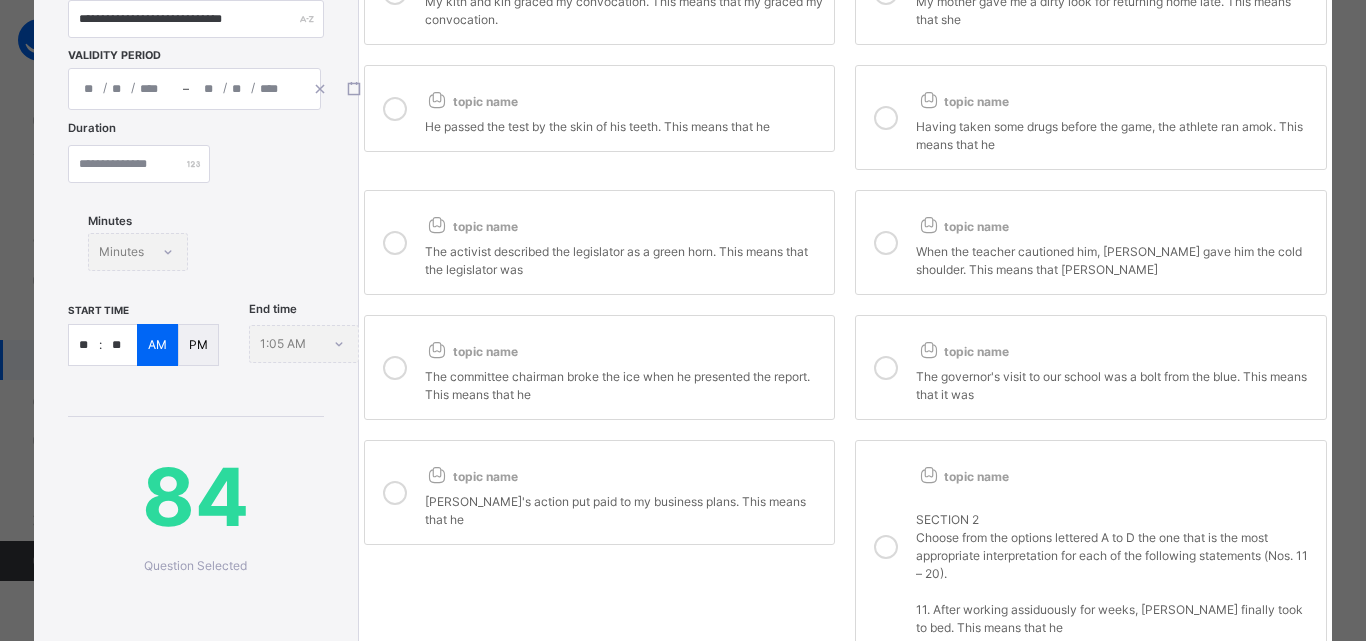 click at bounding box center [395, 243] 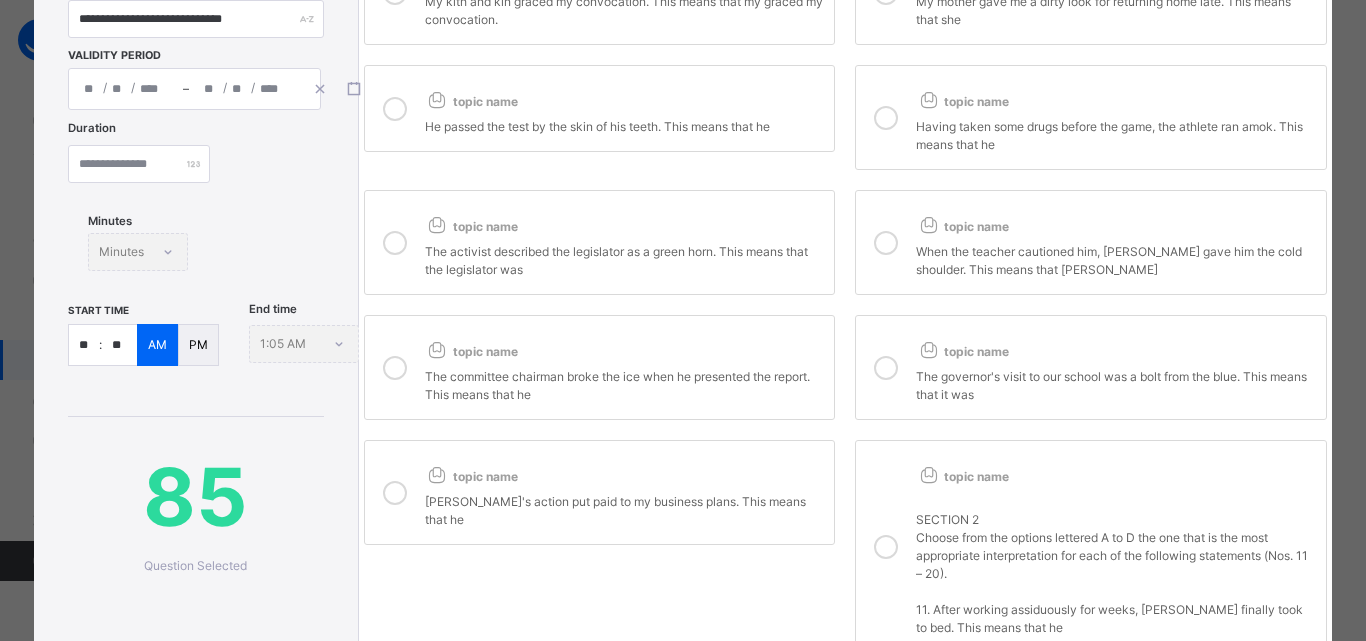 drag, startPoint x: 871, startPoint y: 244, endPoint x: 889, endPoint y: 120, distance: 125.299644 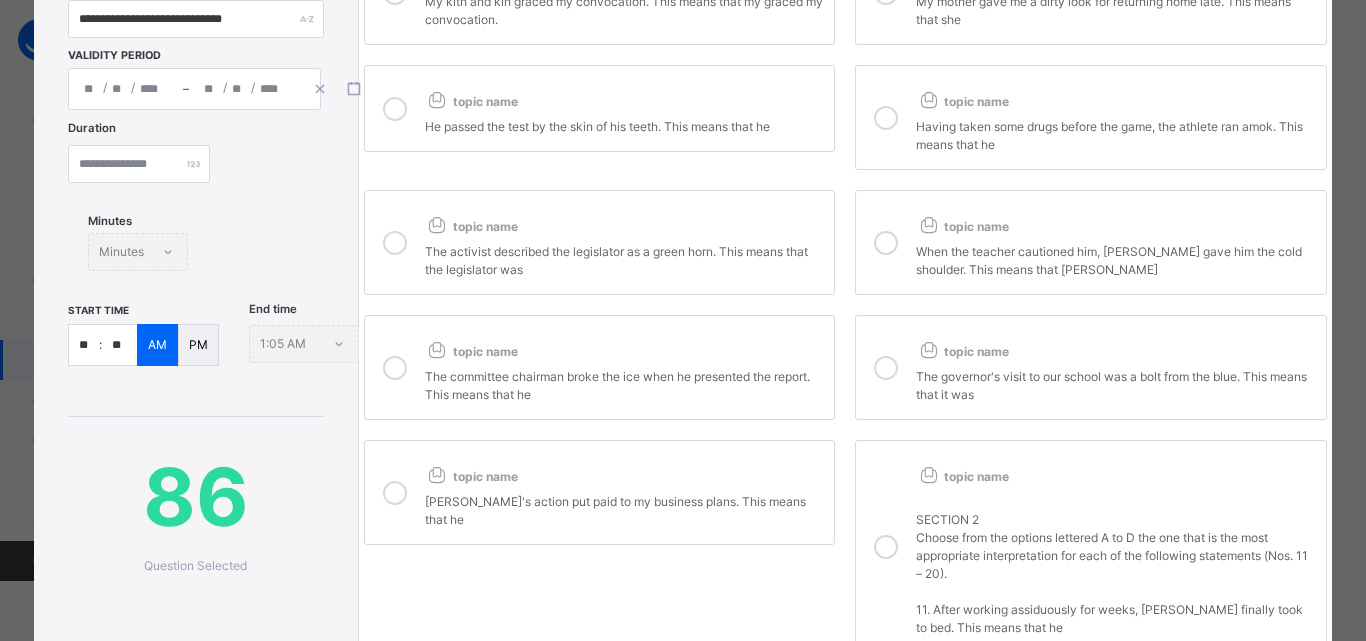 click at bounding box center [886, 118] 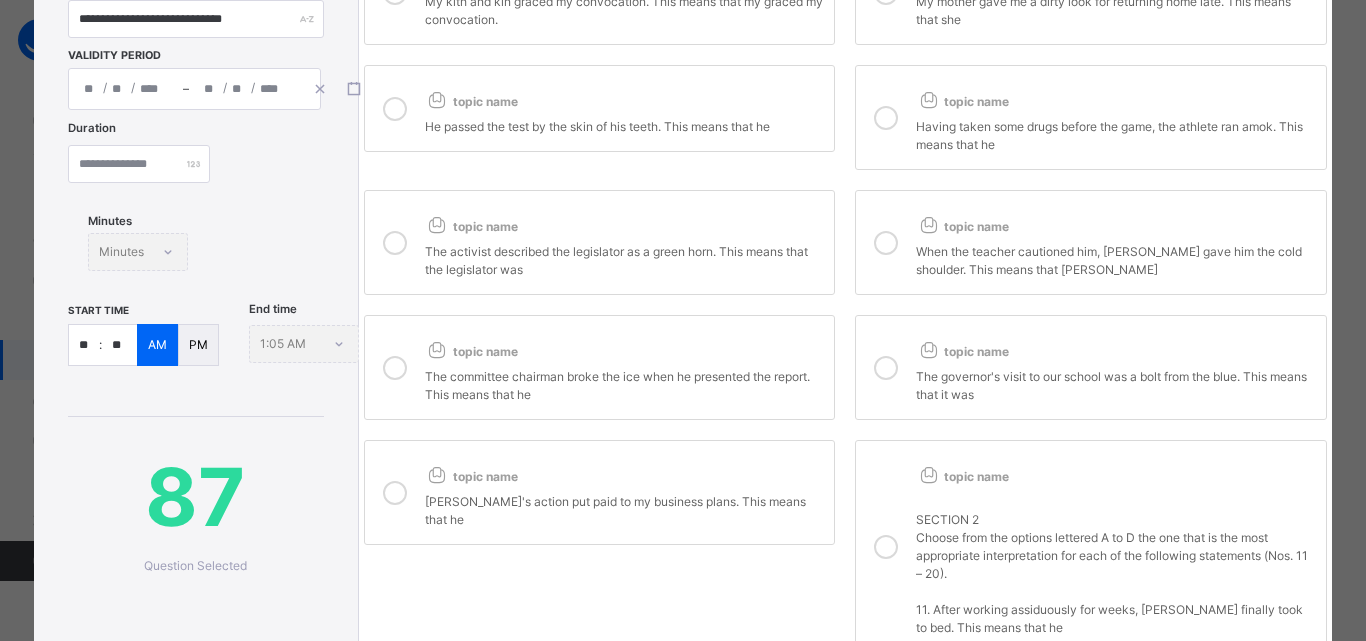 drag, startPoint x: 397, startPoint y: 105, endPoint x: 575, endPoint y: 116, distance: 178.33957 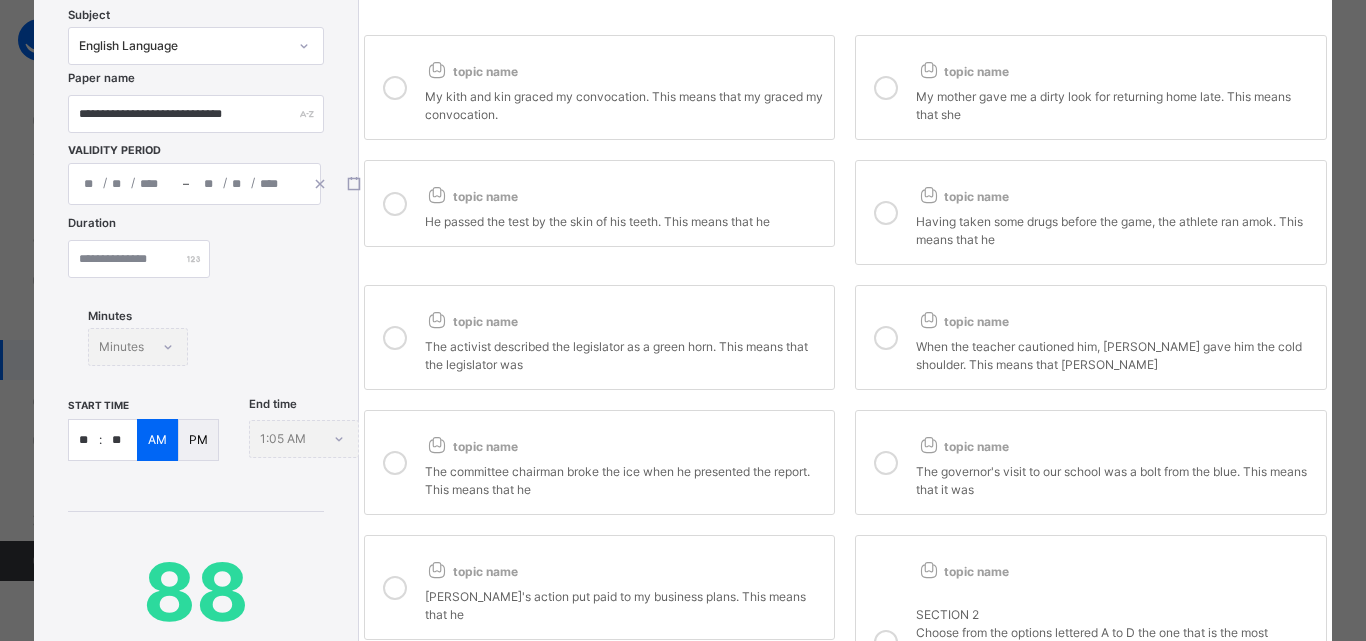 scroll, scrollTop: 0, scrollLeft: 0, axis: both 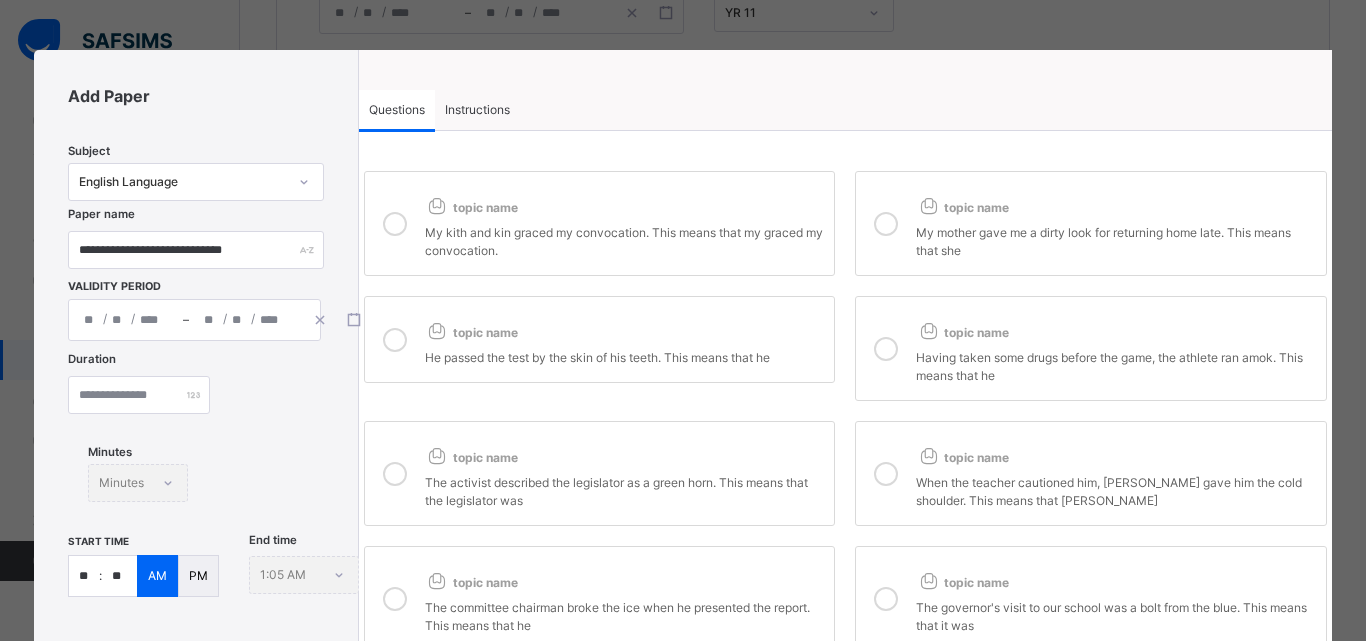 click at bounding box center (886, 224) 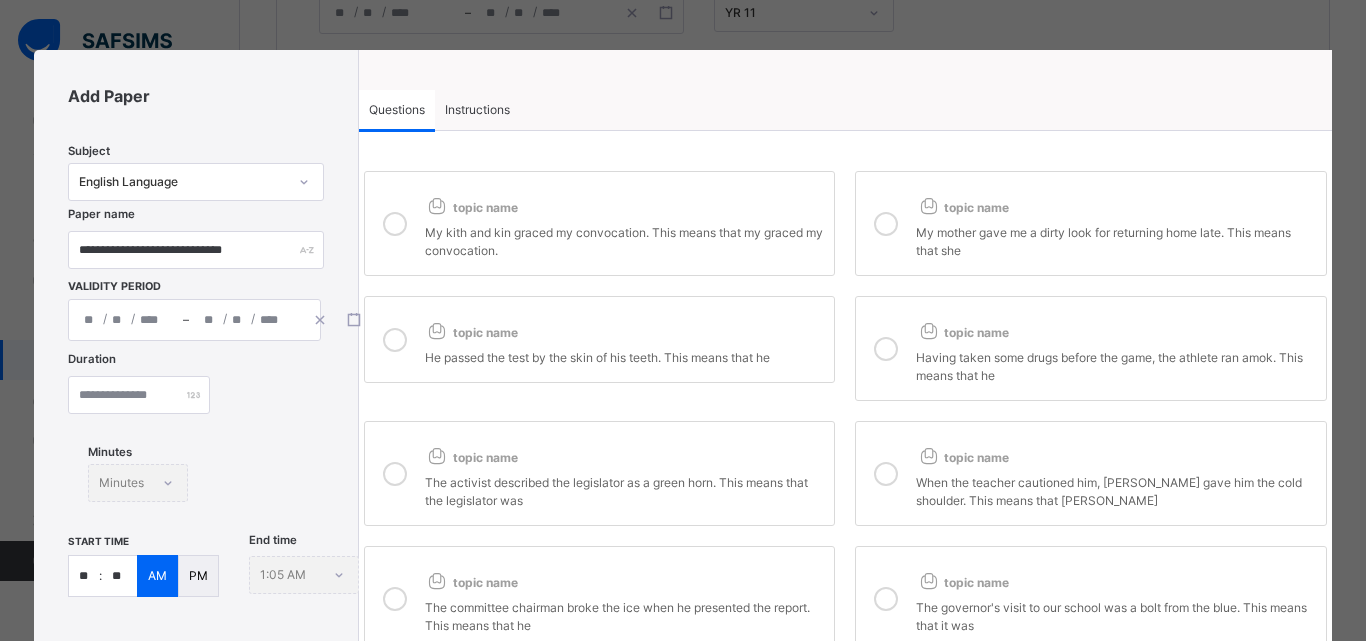 click at bounding box center (395, 224) 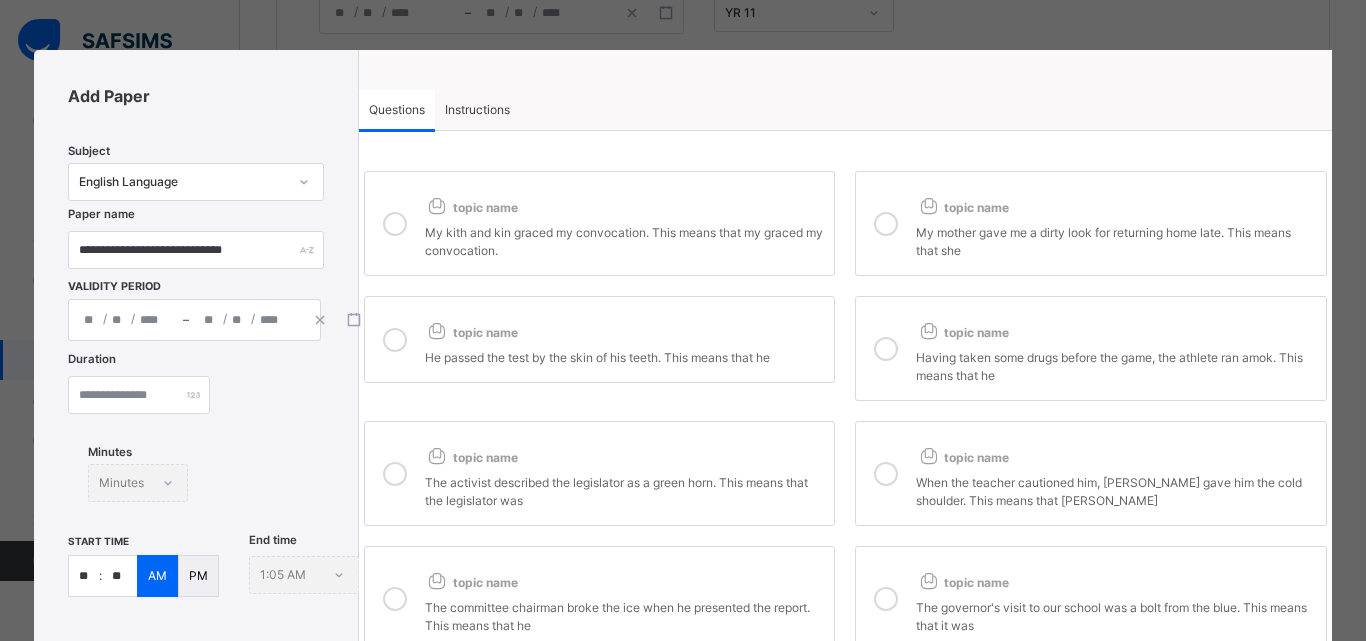scroll, scrollTop: 438, scrollLeft: 0, axis: vertical 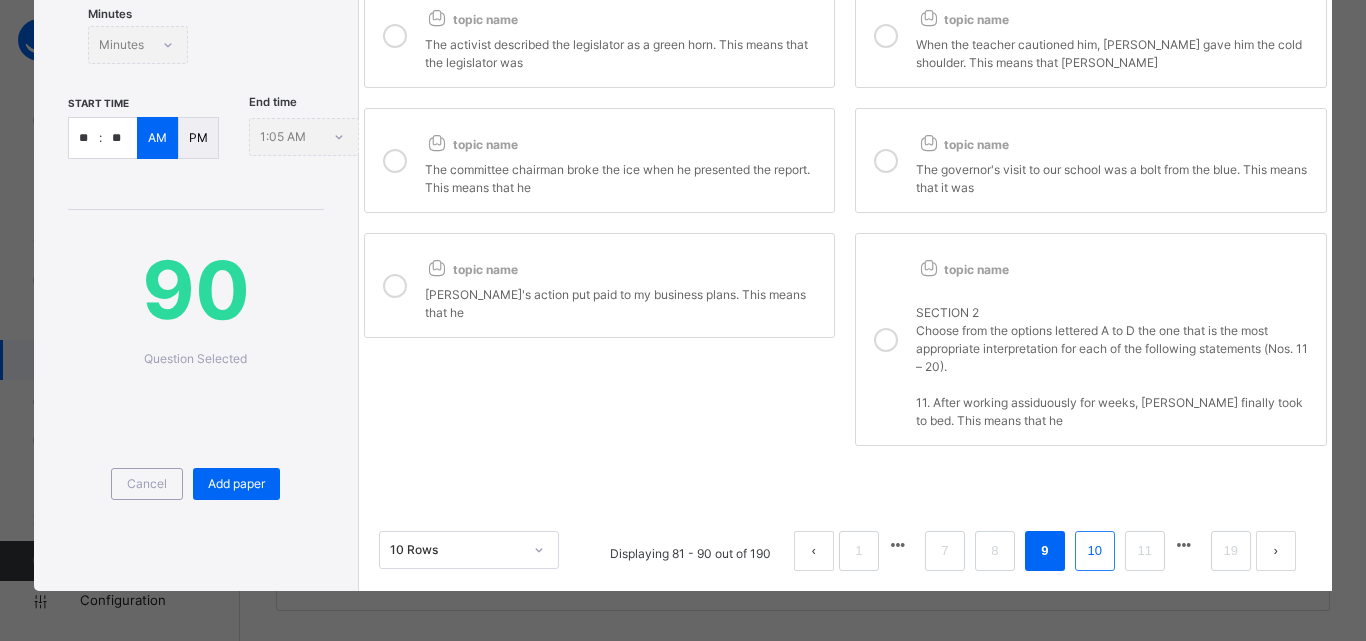 click on "10" at bounding box center (1095, 551) 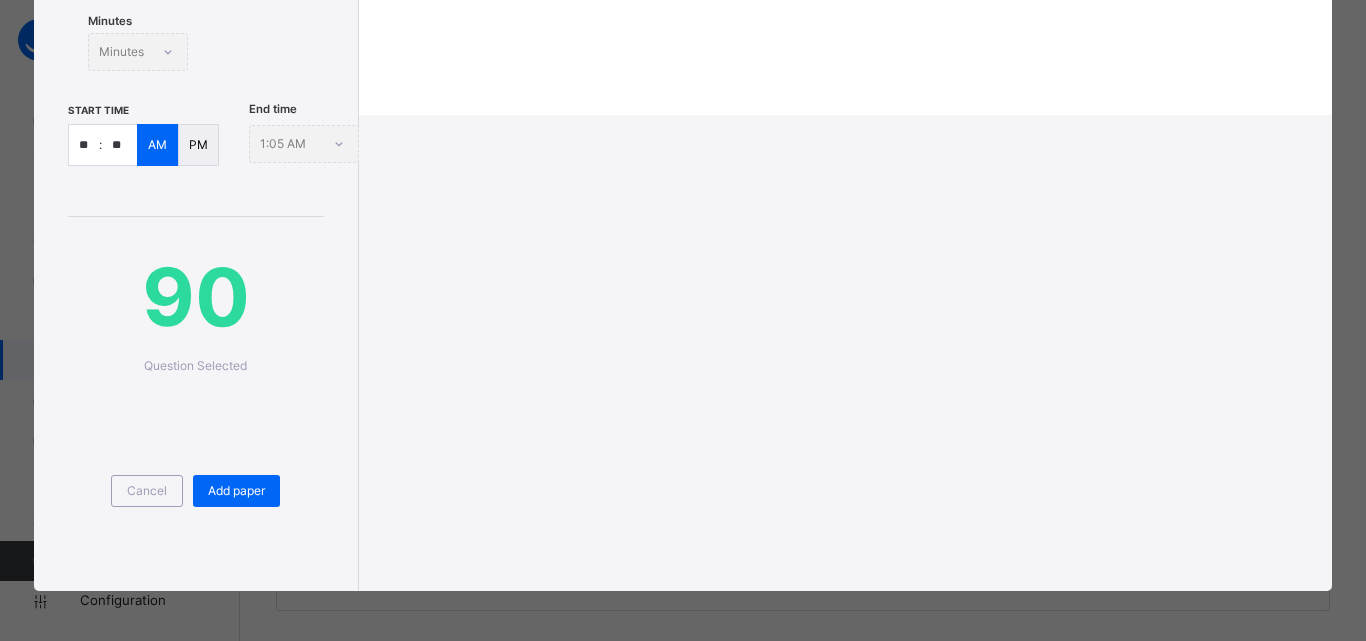 scroll, scrollTop: 431, scrollLeft: 0, axis: vertical 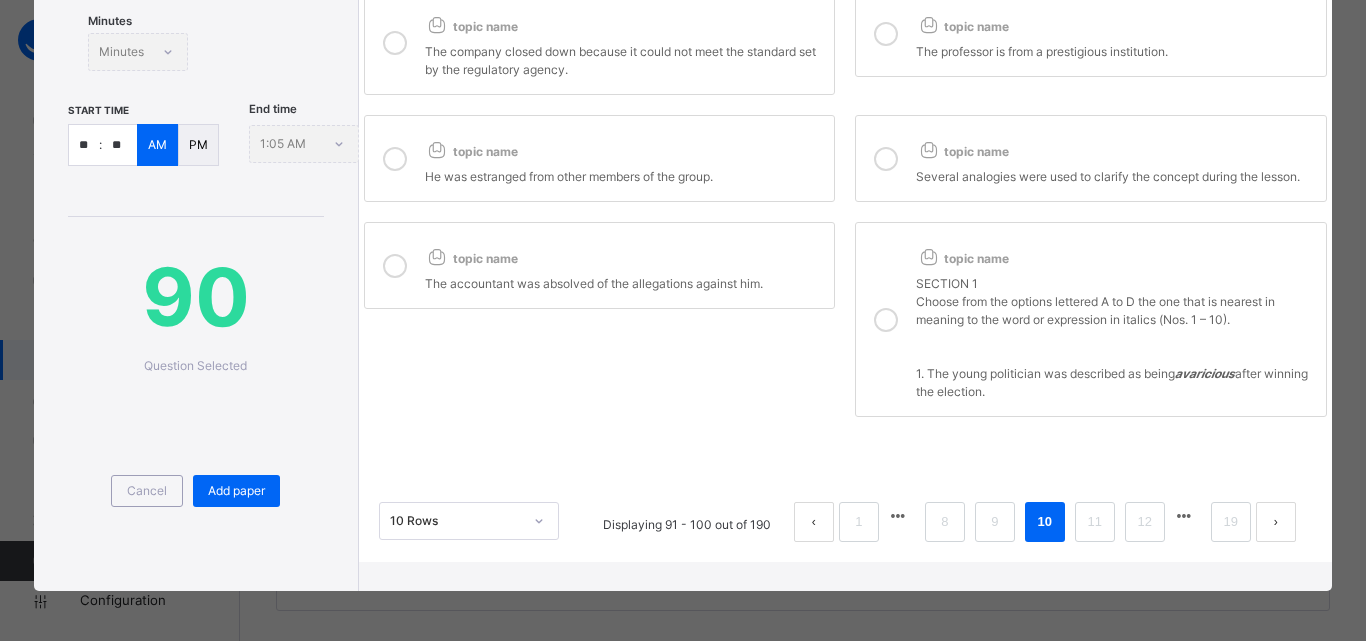 drag, startPoint x: 882, startPoint y: 321, endPoint x: 880, endPoint y: 196, distance: 125.016 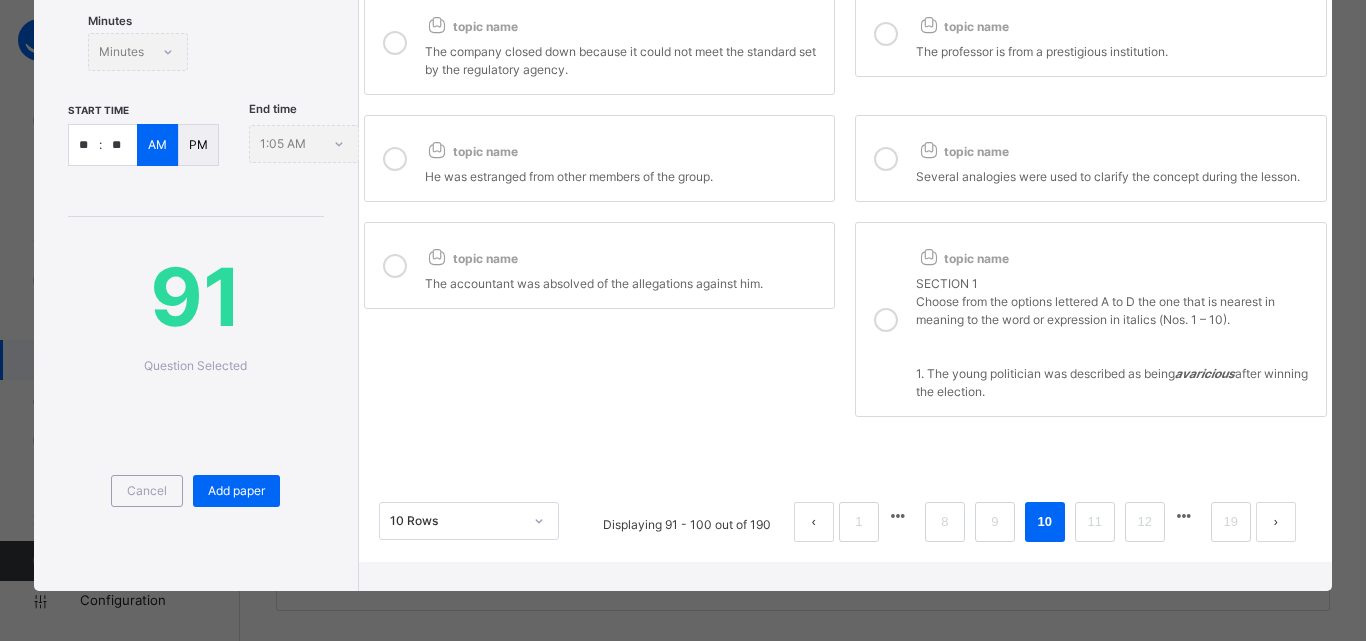 click at bounding box center [886, 159] 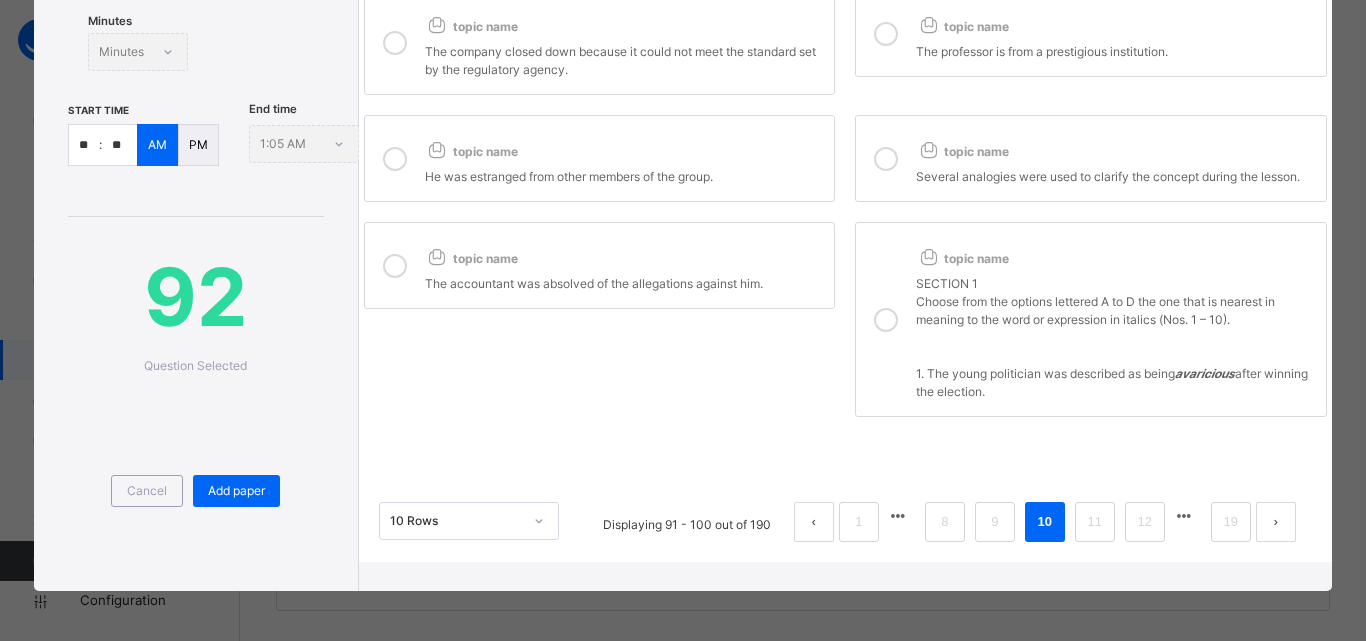 click at bounding box center [395, 158] 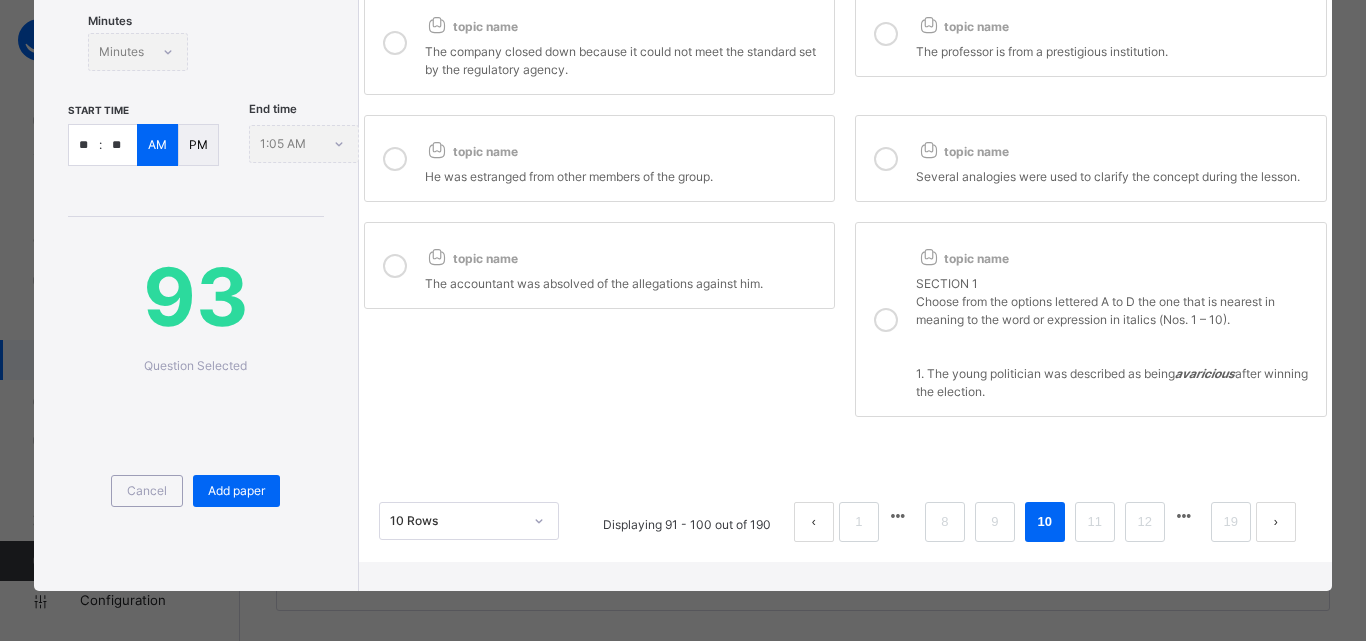 click at bounding box center [395, 266] 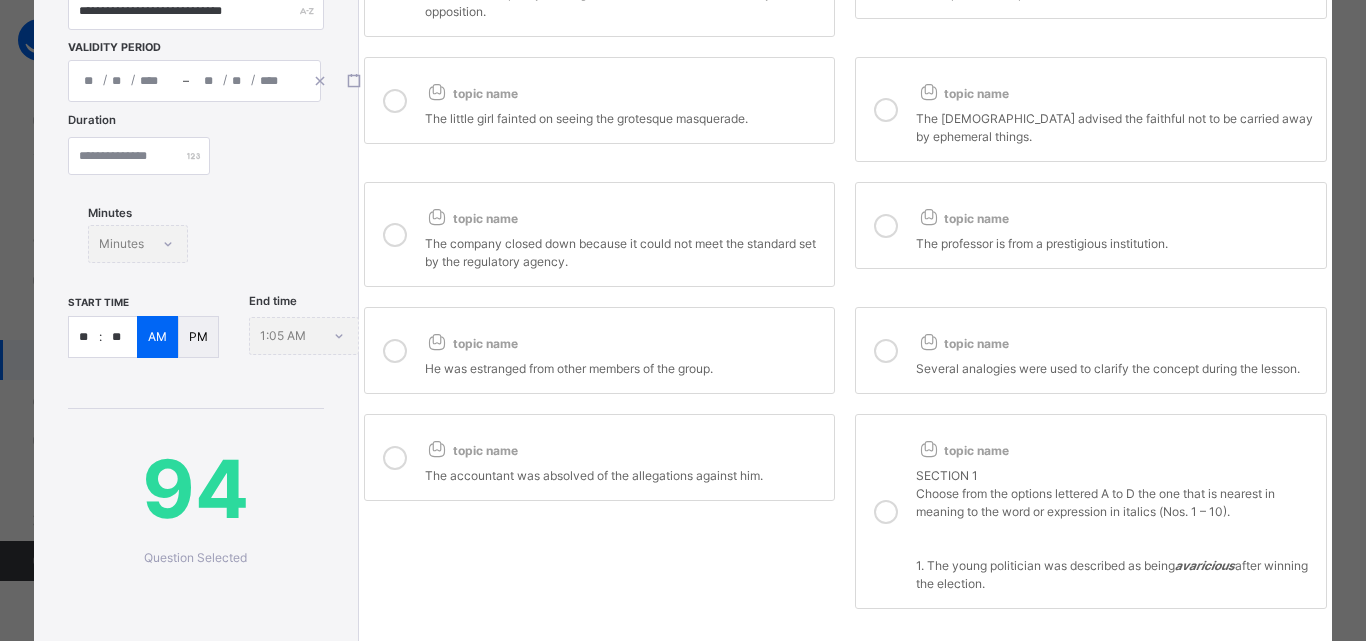 scroll, scrollTop: 231, scrollLeft: 0, axis: vertical 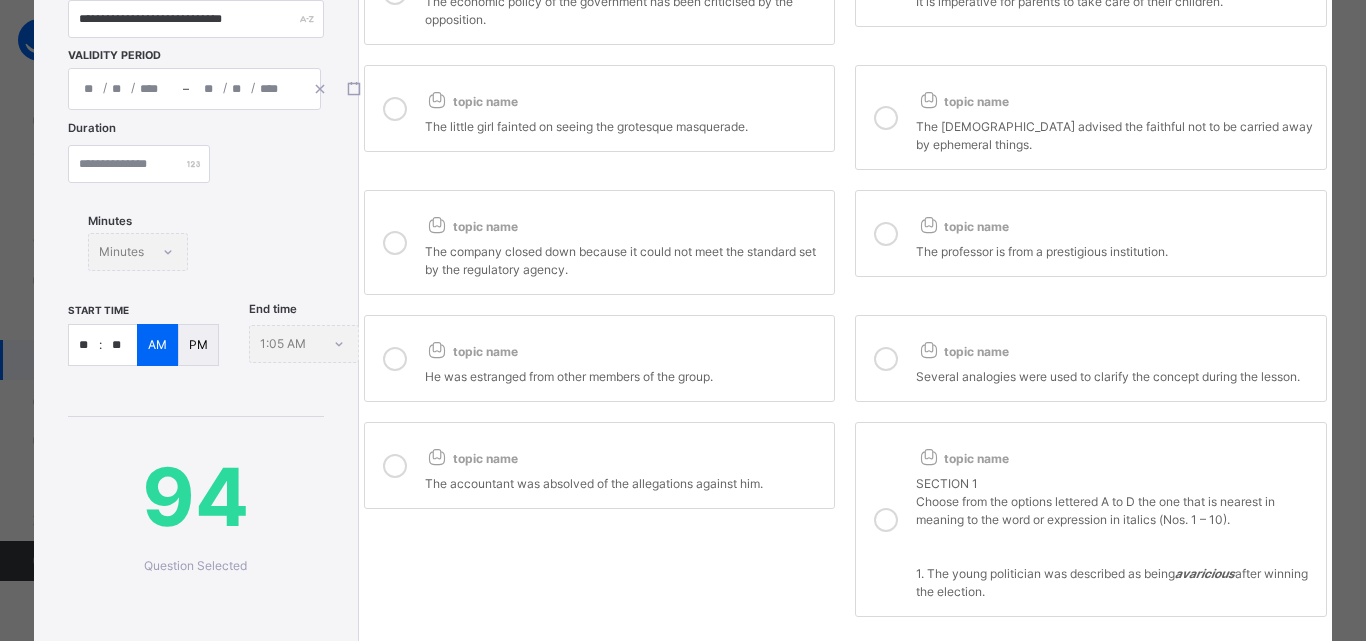 drag, startPoint x: 388, startPoint y: 248, endPoint x: 670, endPoint y: 188, distance: 288.31232 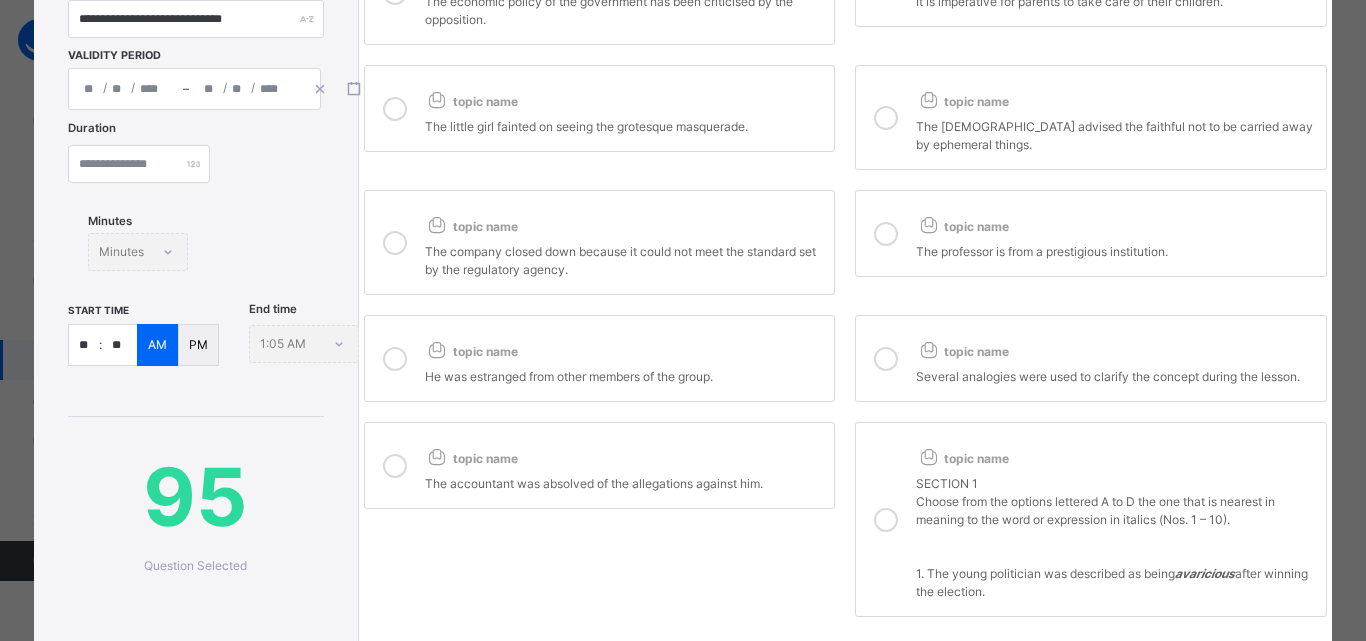 click at bounding box center (886, 234) 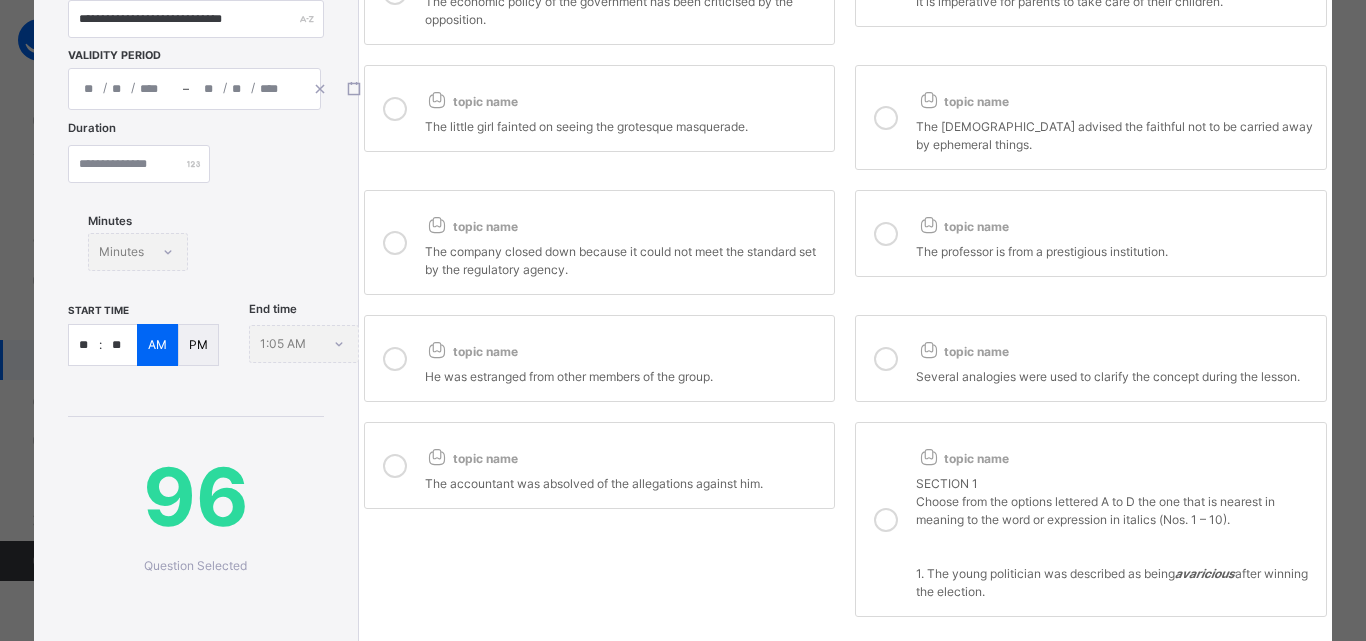 click at bounding box center [886, 118] 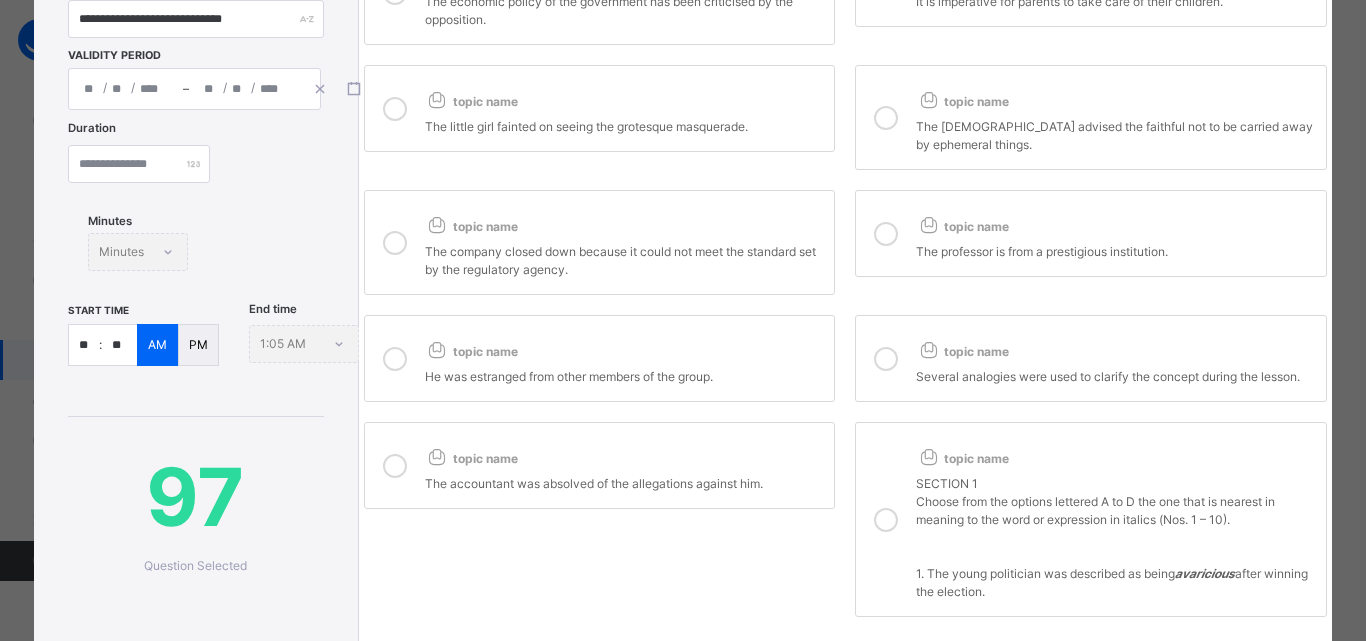 click at bounding box center [395, 109] 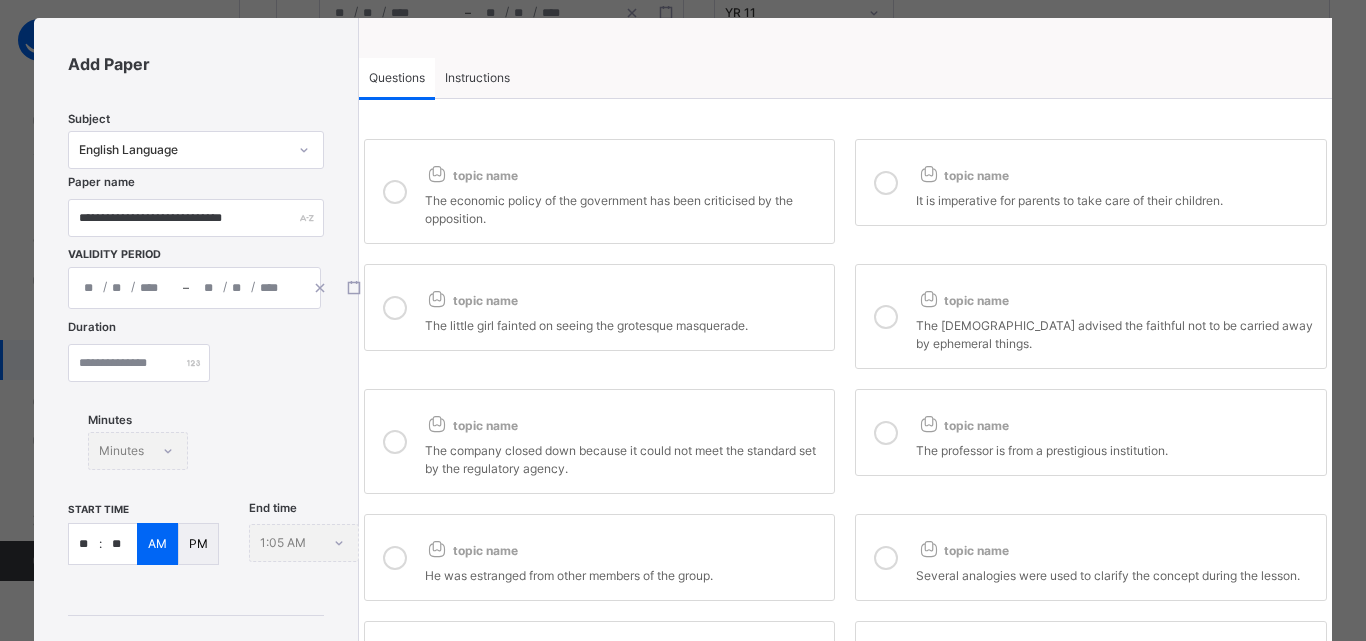 scroll, scrollTop: 31, scrollLeft: 0, axis: vertical 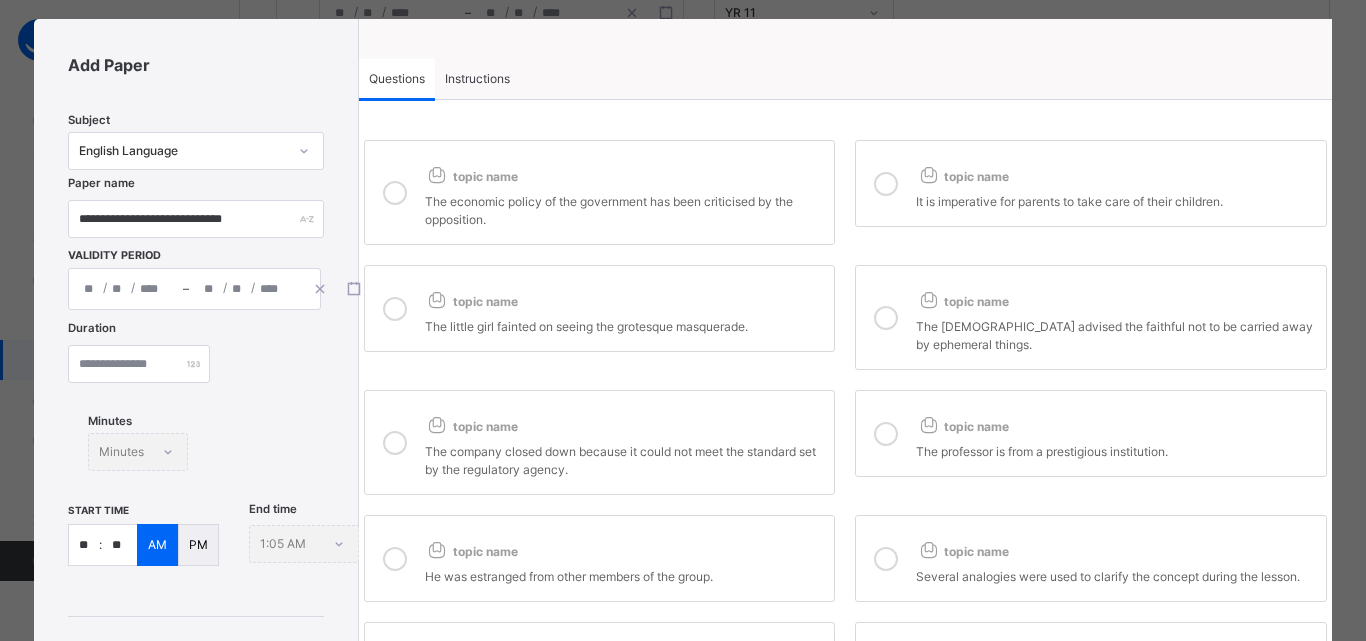 drag, startPoint x: 387, startPoint y: 194, endPoint x: 516, endPoint y: 139, distance: 140.23552 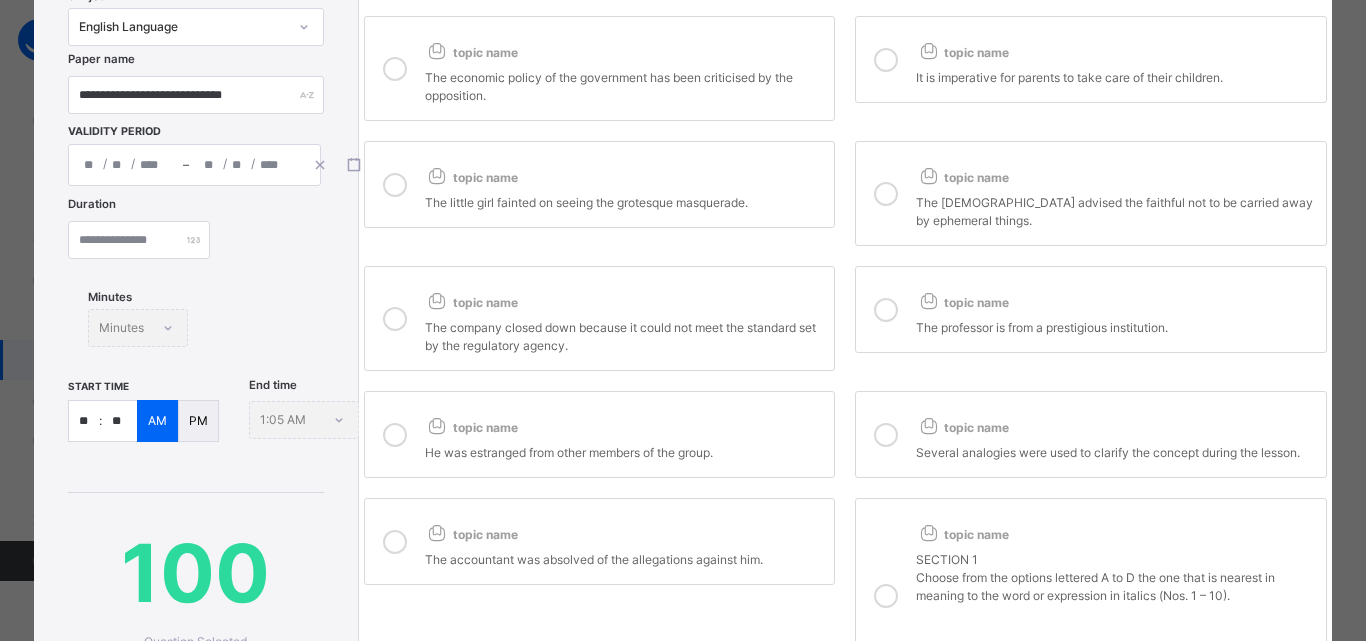 scroll, scrollTop: 431, scrollLeft: 0, axis: vertical 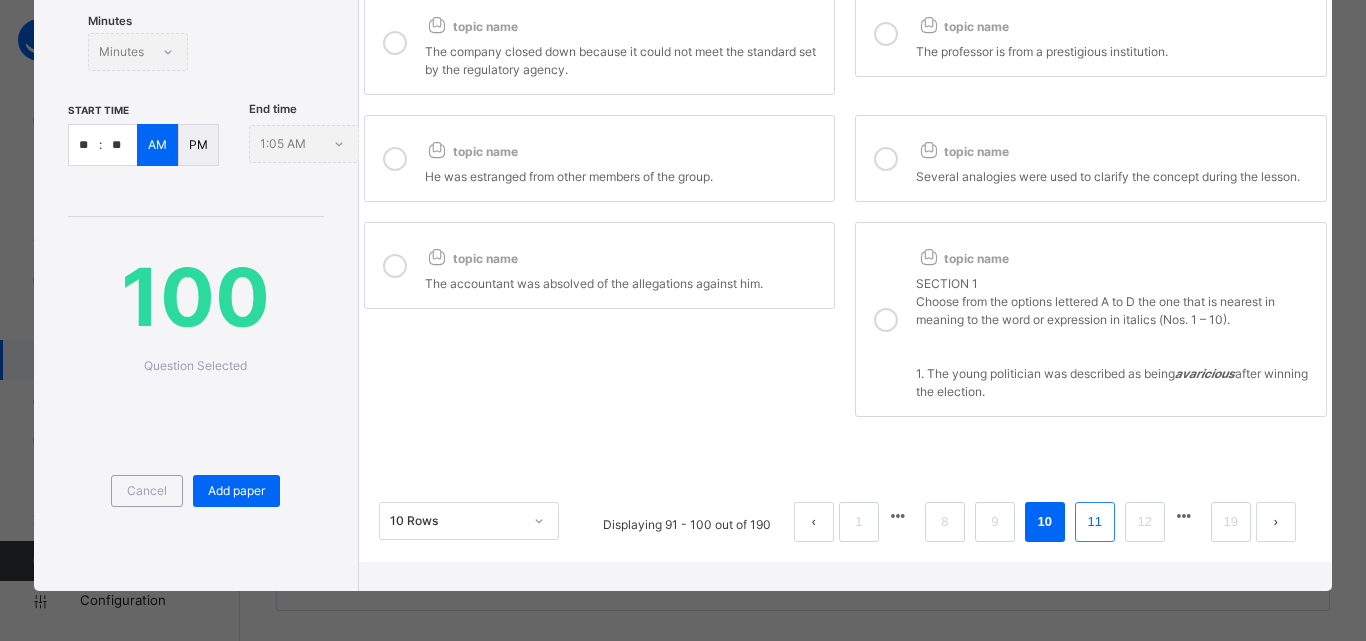 click on "11" at bounding box center (1095, 522) 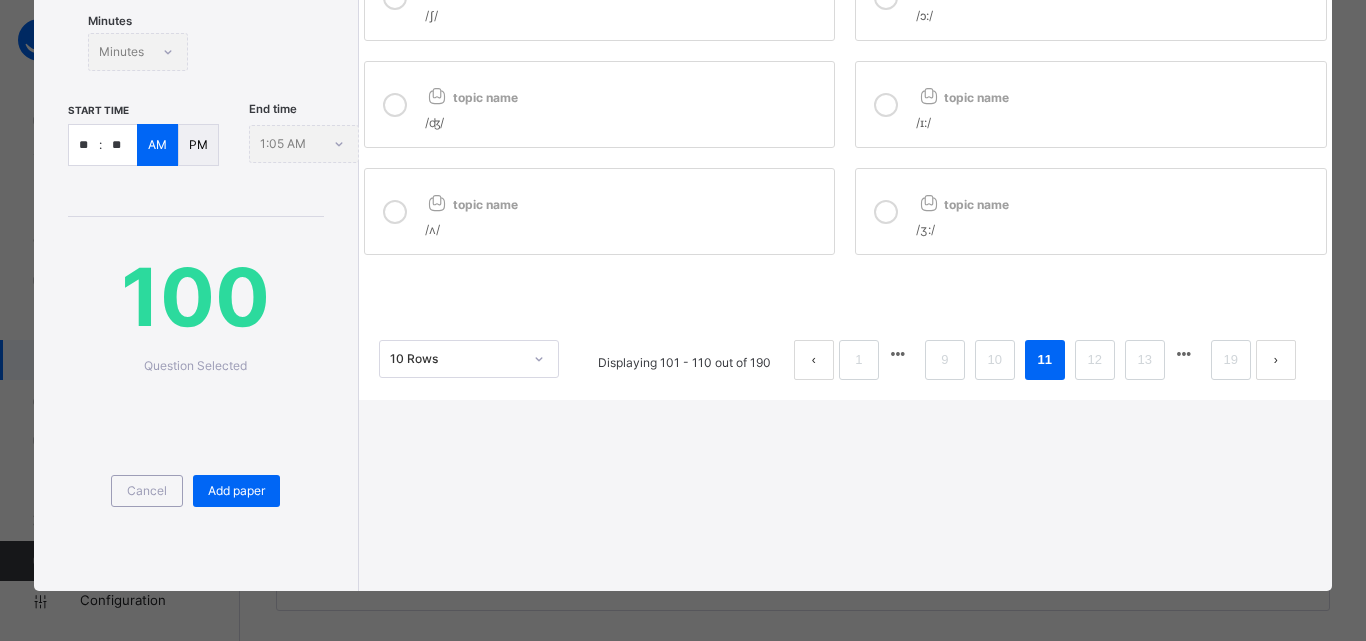 click at bounding box center (886, 212) 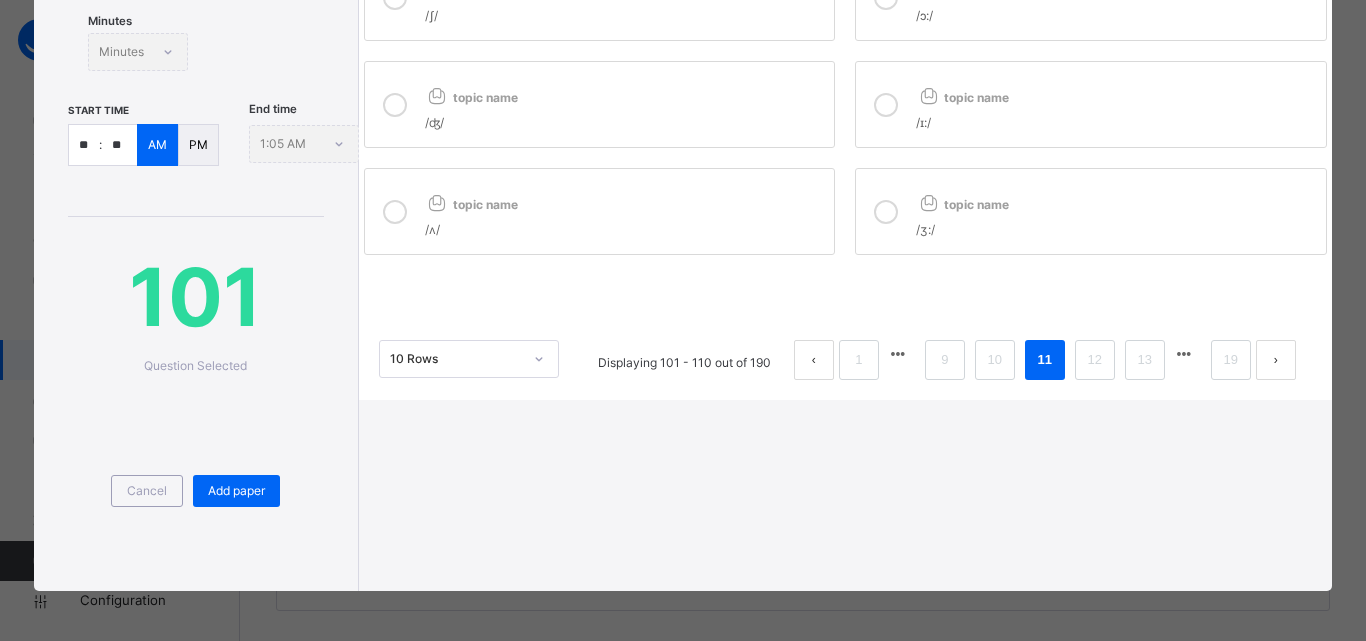 click at bounding box center [886, 105] 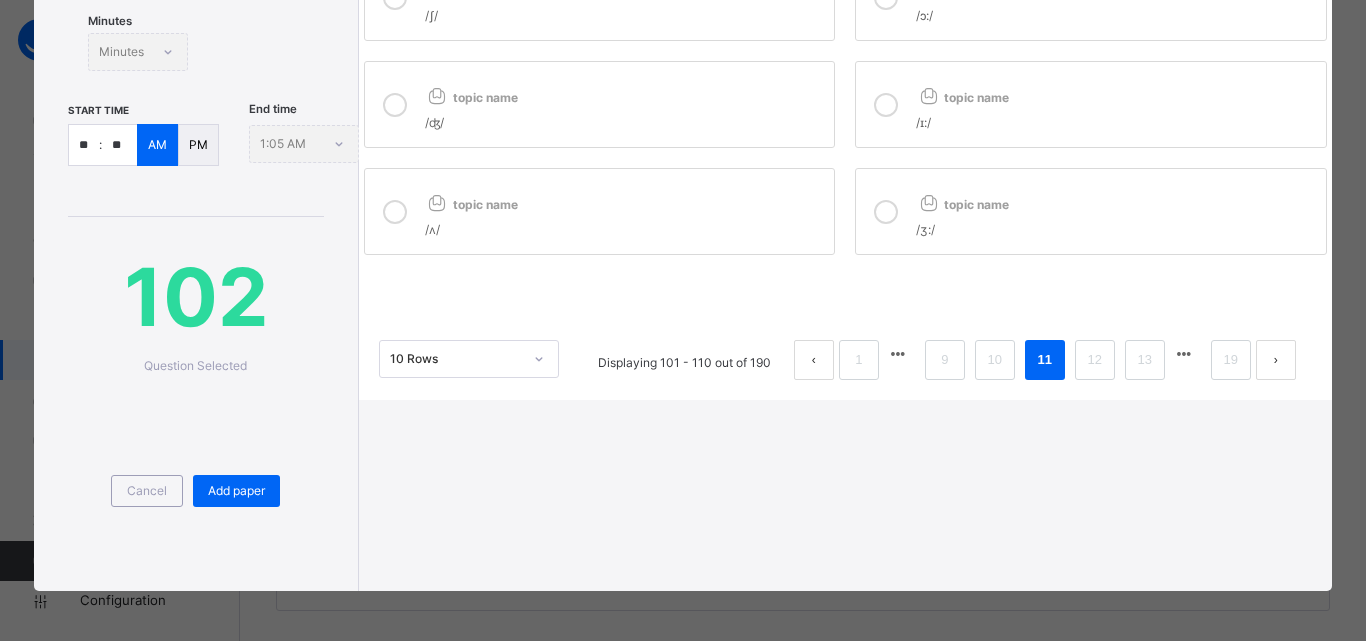 click at bounding box center [395, 105] 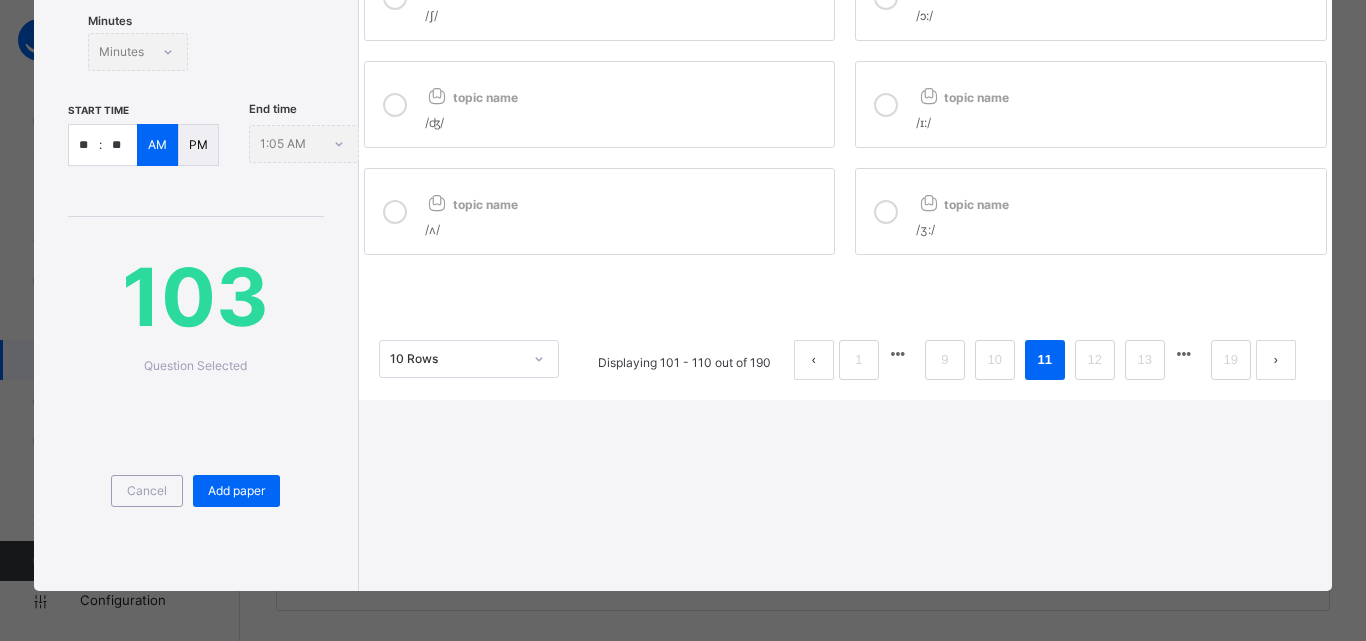 click at bounding box center [395, 212] 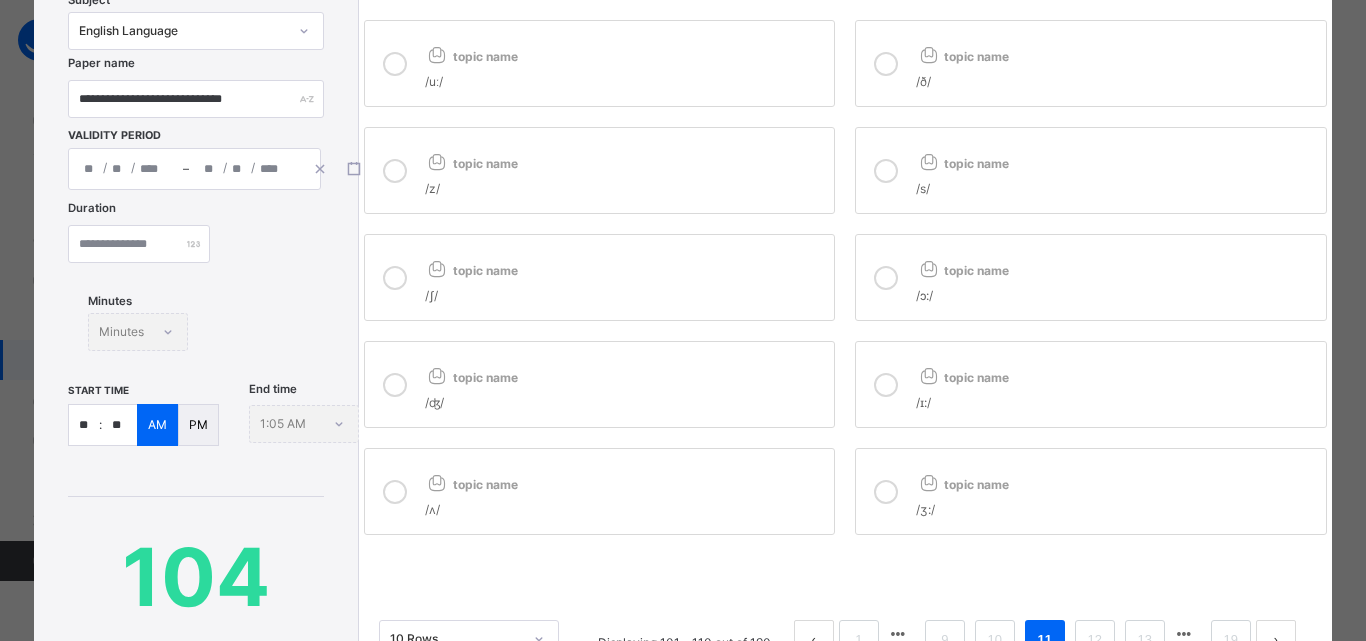 scroll, scrollTop: 131, scrollLeft: 0, axis: vertical 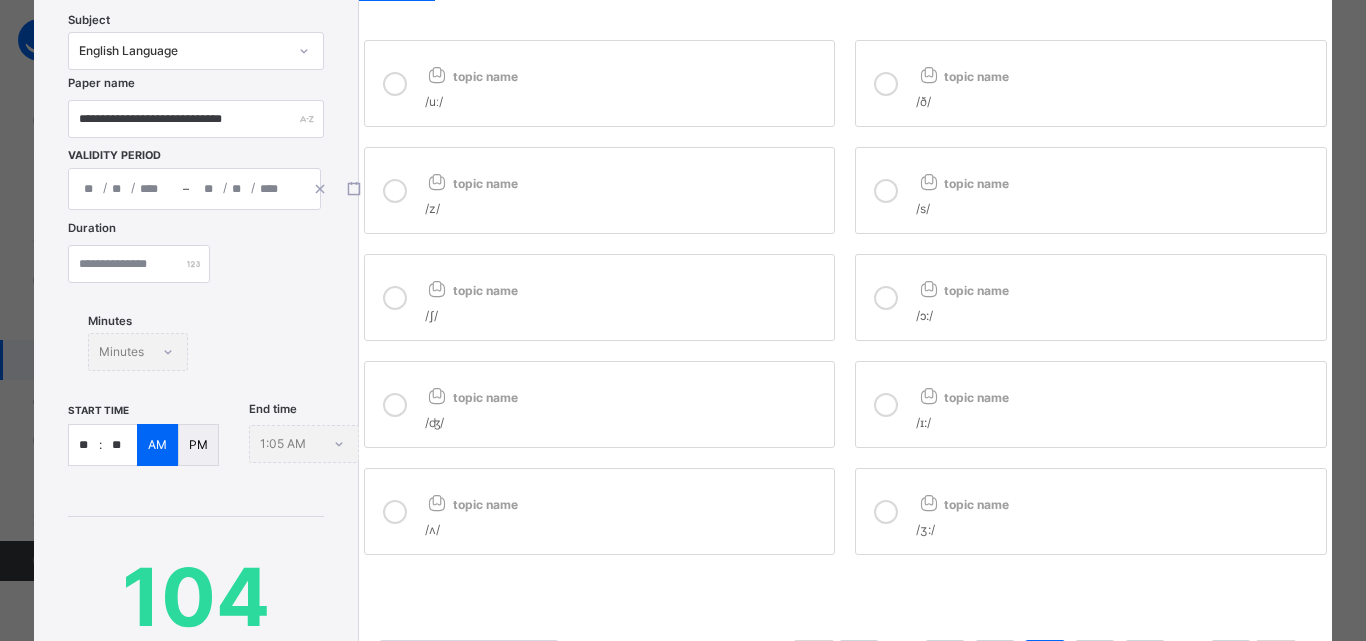 click at bounding box center (395, 298) 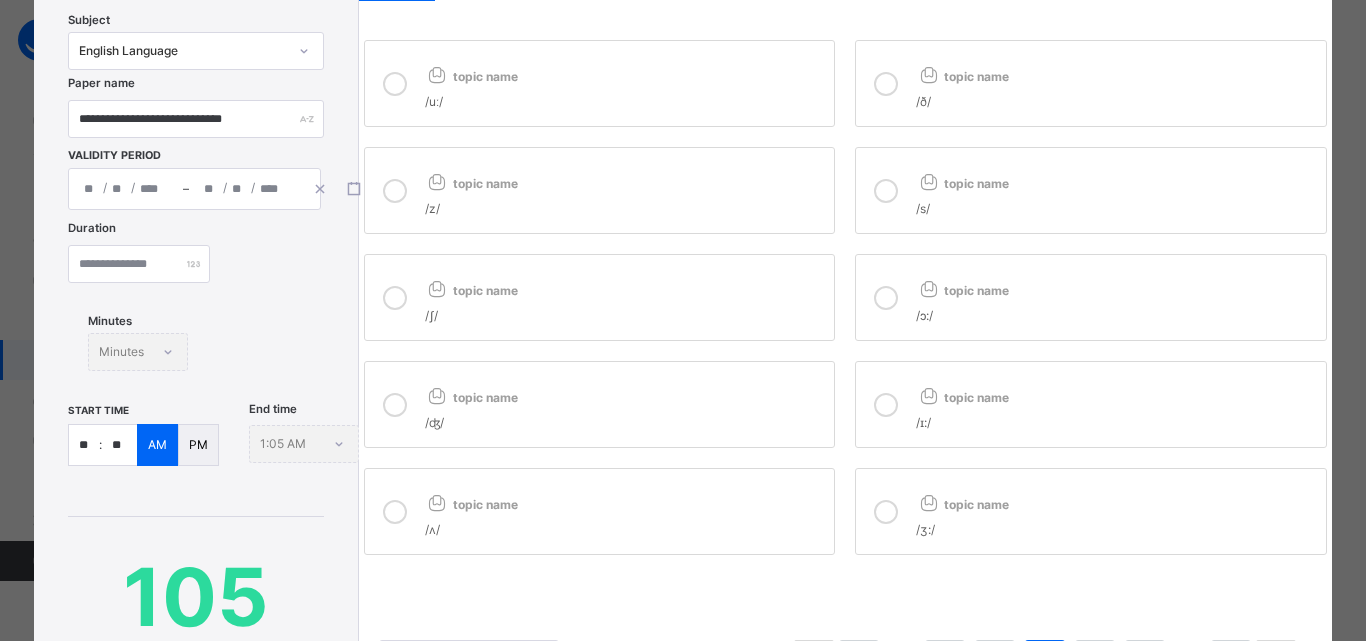click at bounding box center [886, 298] 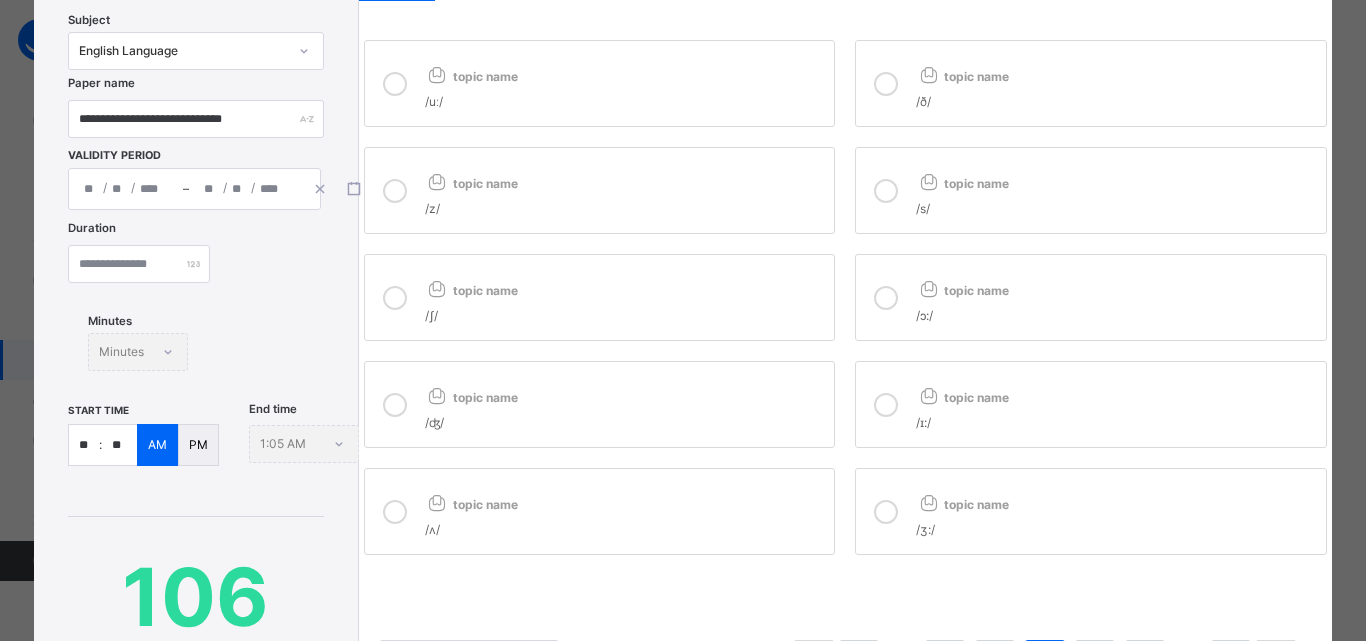 click at bounding box center (886, 191) 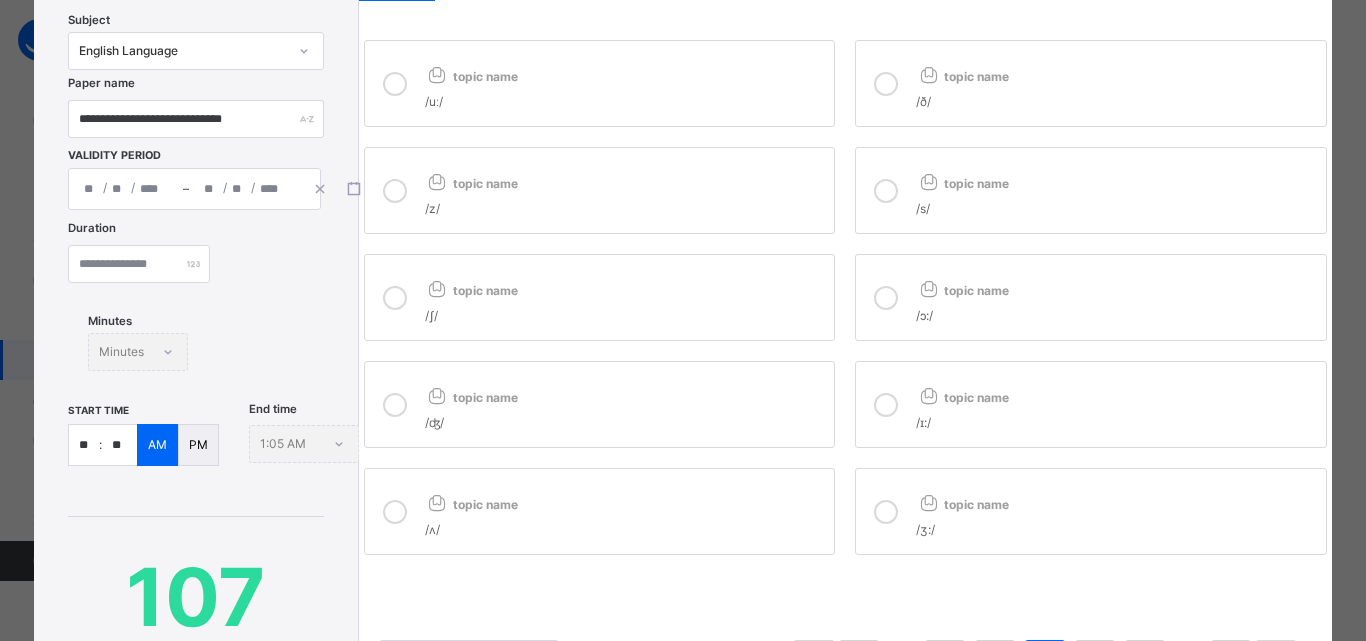 drag, startPoint x: 382, startPoint y: 193, endPoint x: 387, endPoint y: 101, distance: 92.13577 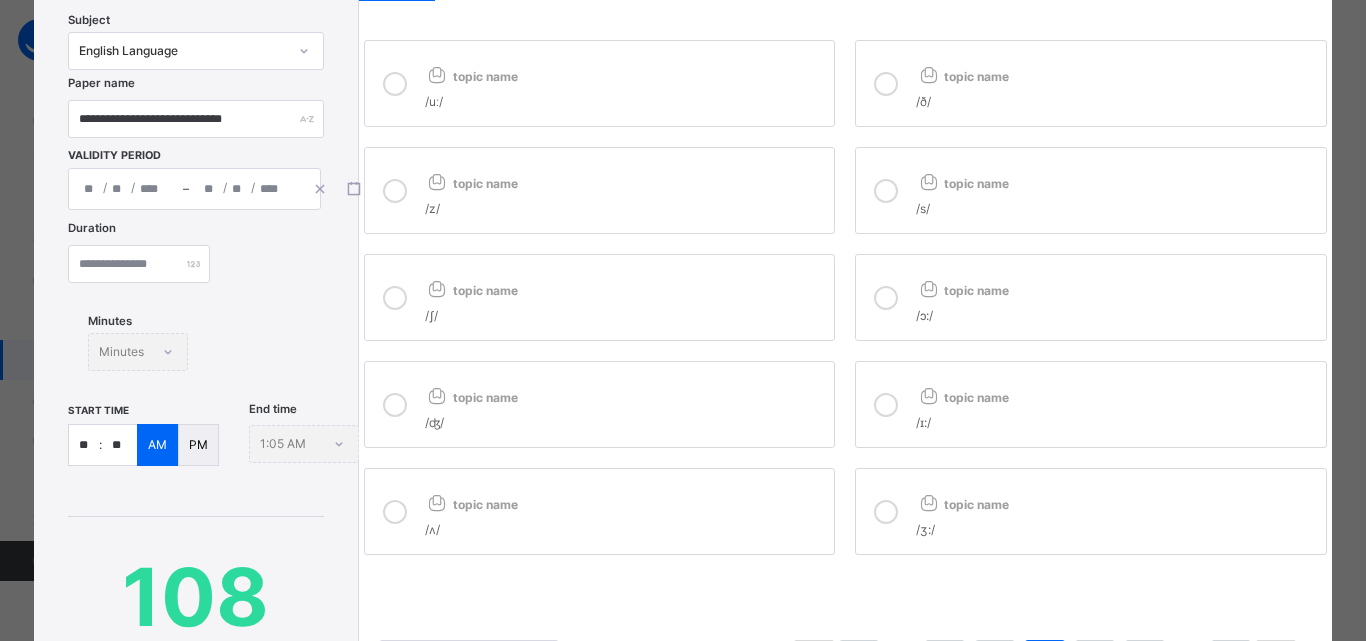 click at bounding box center (395, 84) 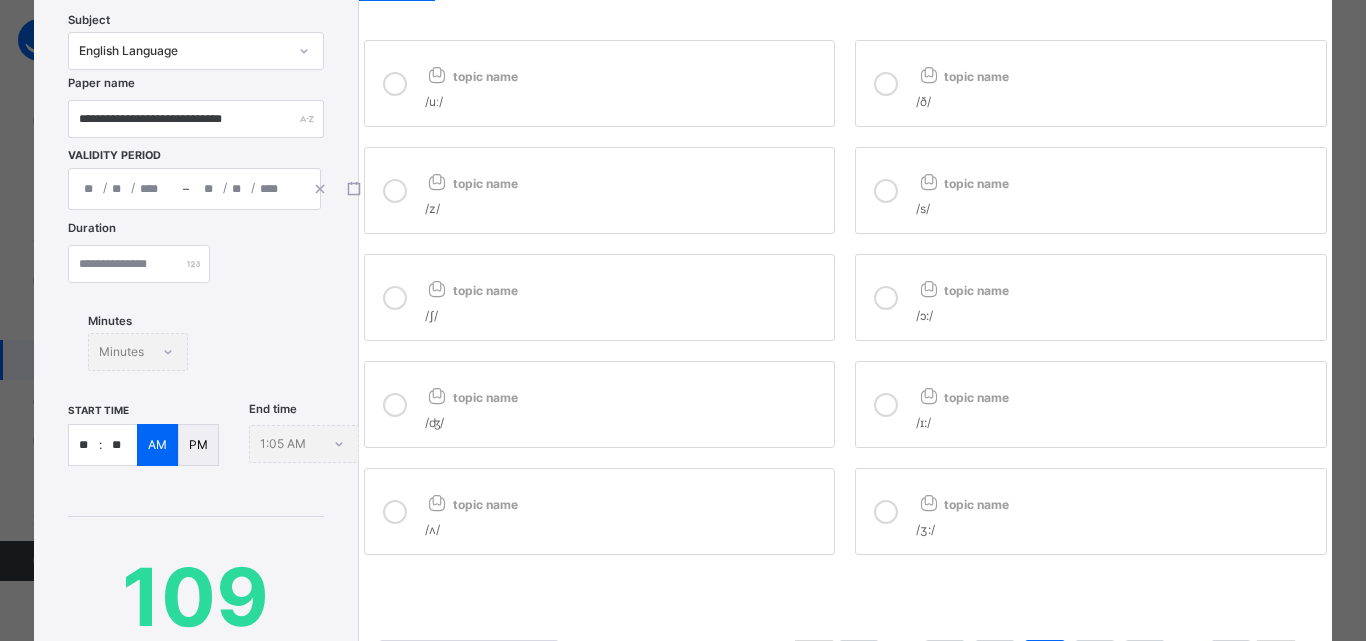 click at bounding box center (886, 84) 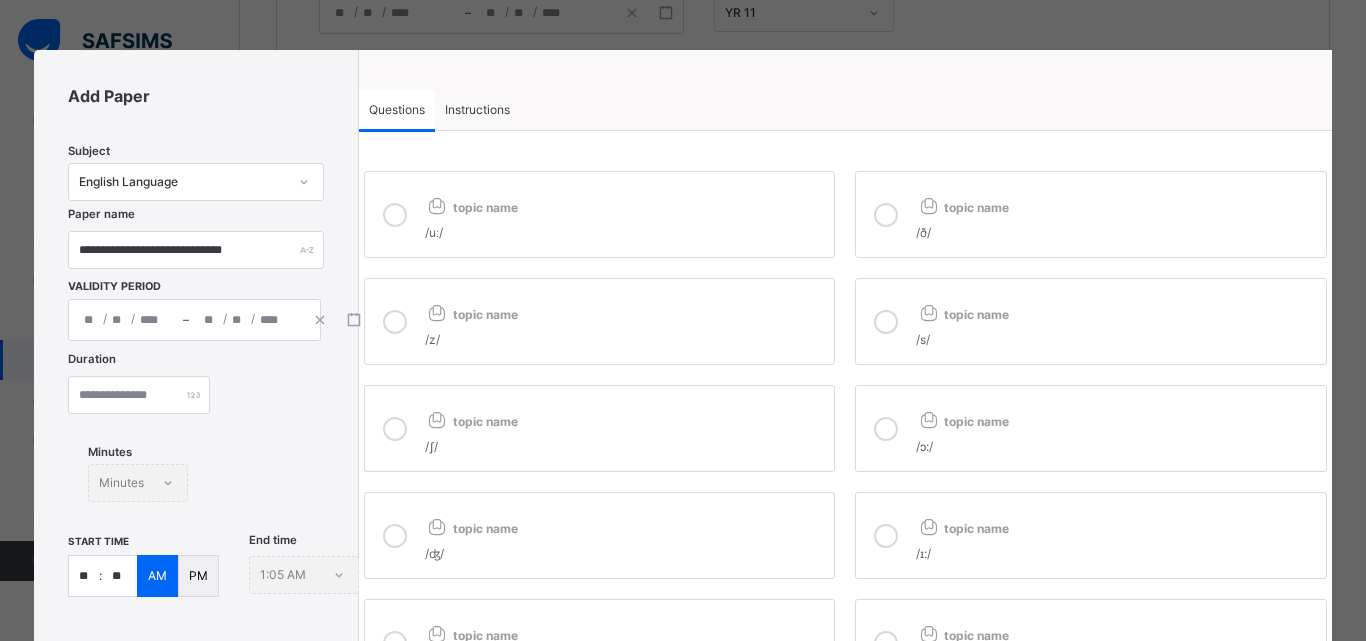 scroll, scrollTop: 431, scrollLeft: 0, axis: vertical 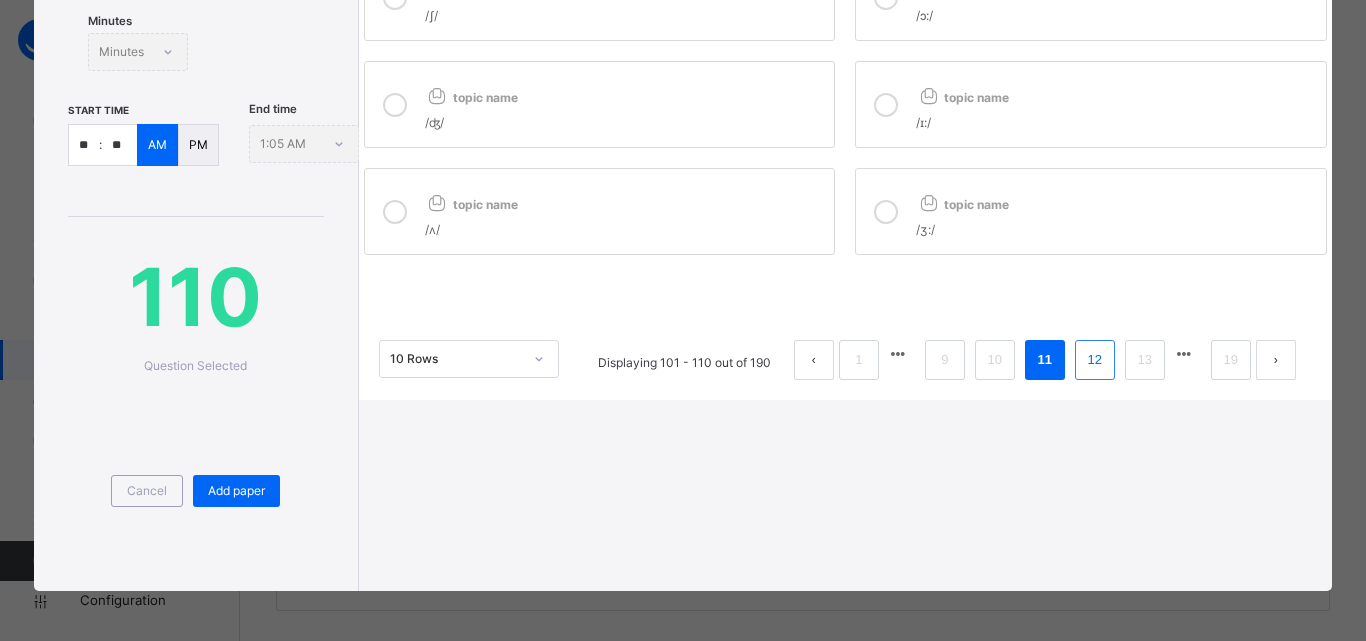 click on "12" at bounding box center [1095, 360] 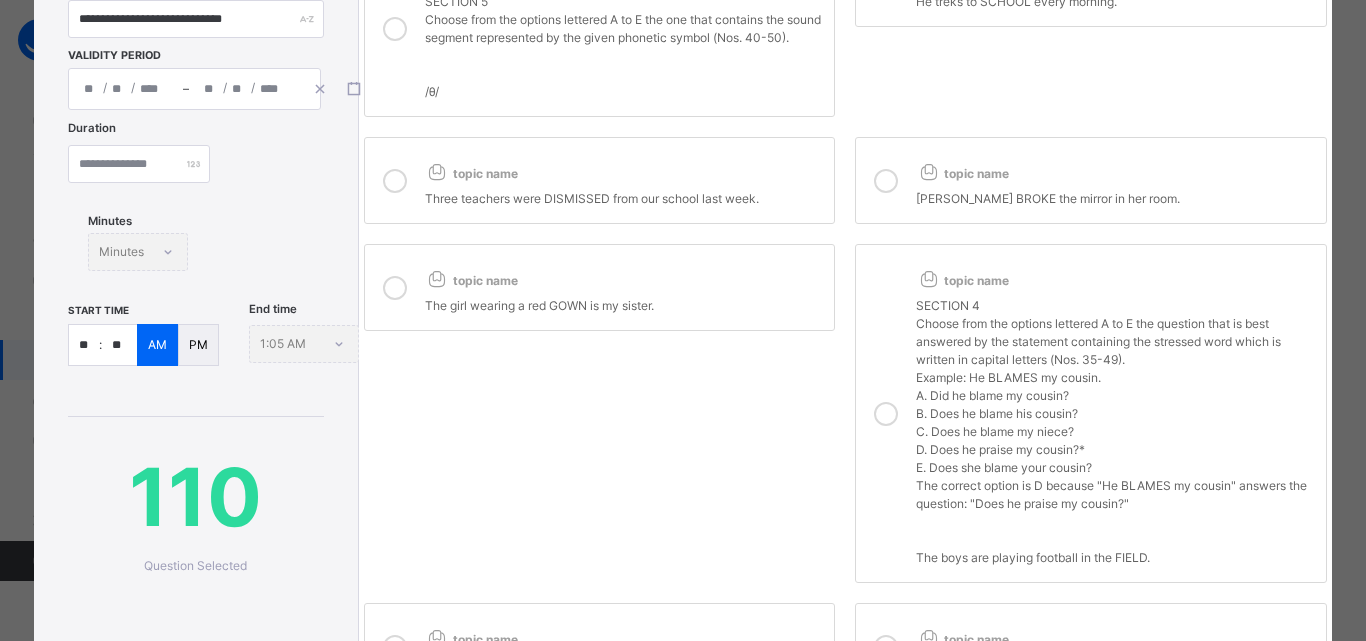 scroll, scrollTop: 0, scrollLeft: 0, axis: both 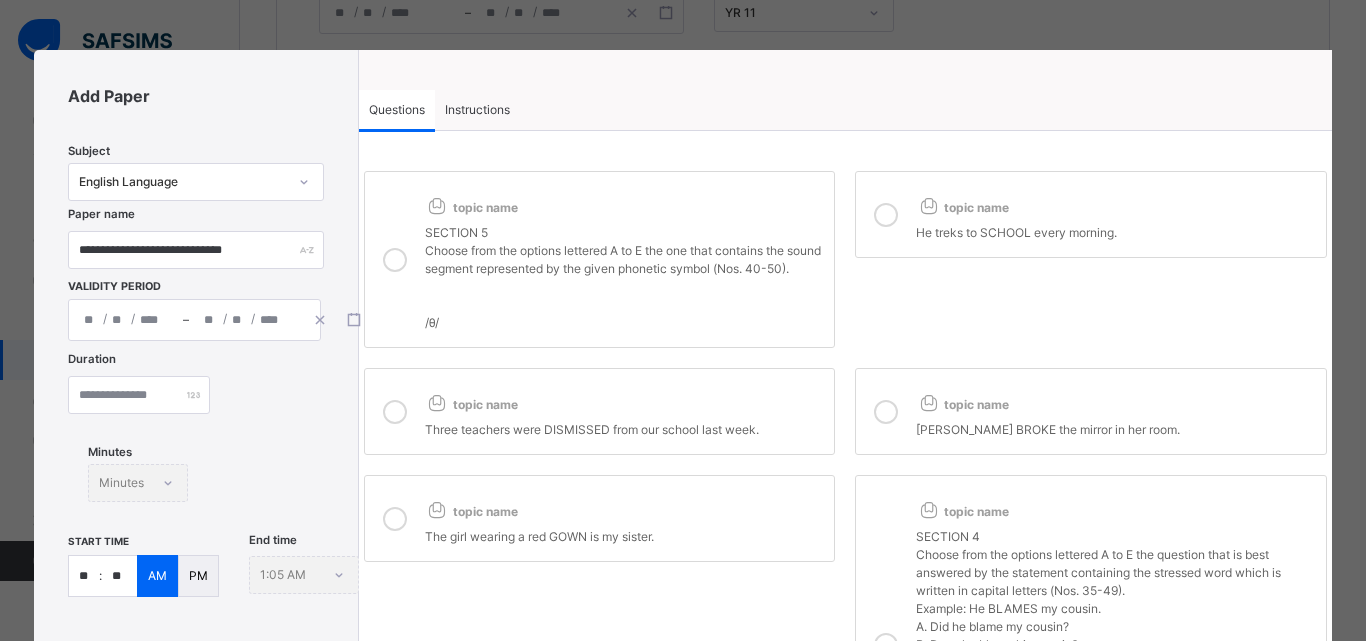 drag, startPoint x: 387, startPoint y: 264, endPoint x: 860, endPoint y: 85, distance: 505.7371 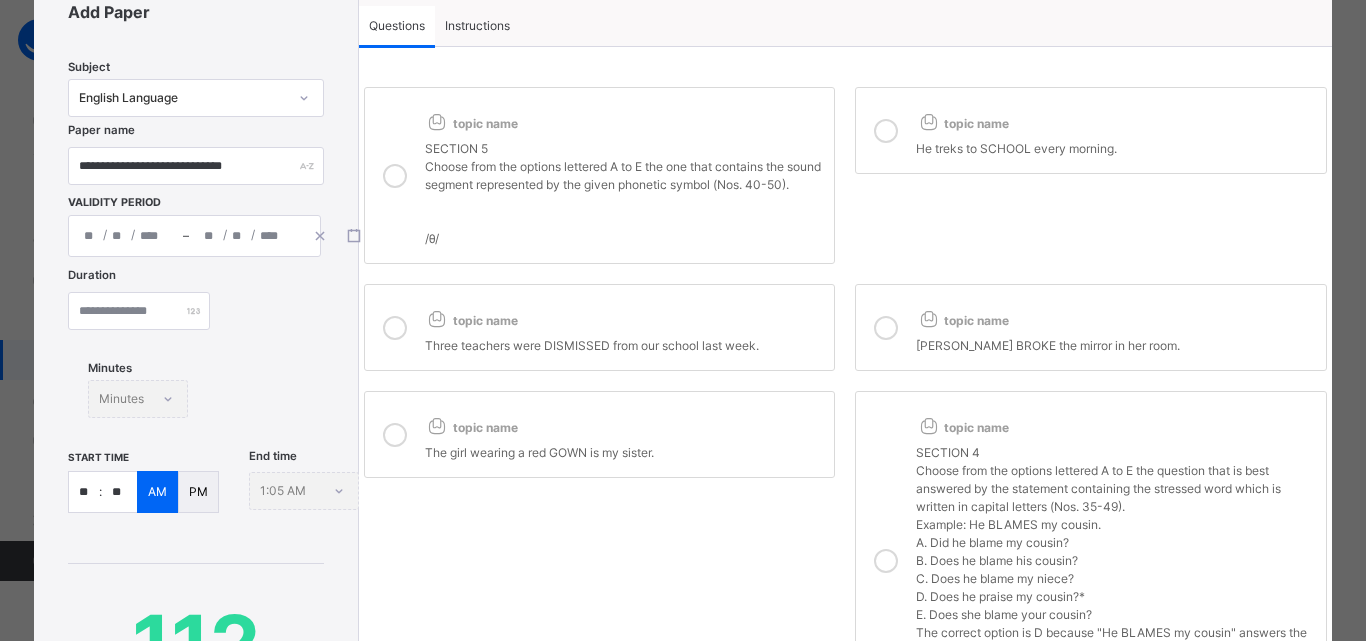 scroll, scrollTop: 200, scrollLeft: 0, axis: vertical 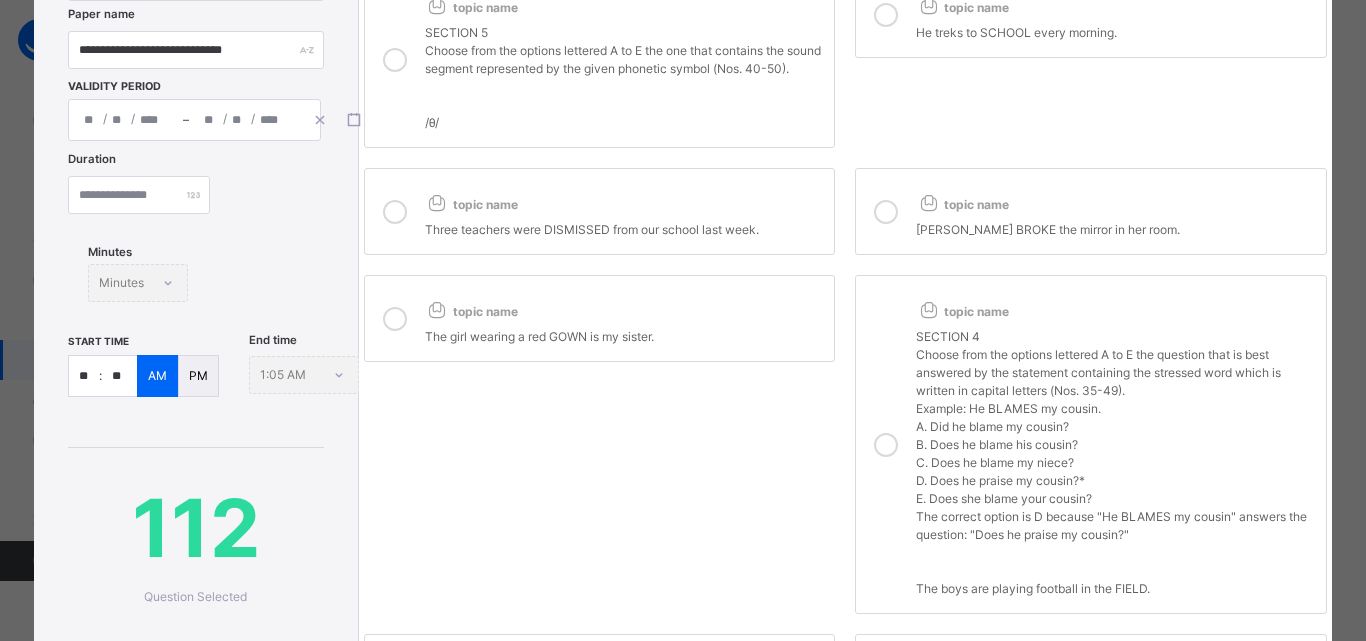 click at bounding box center [886, 212] 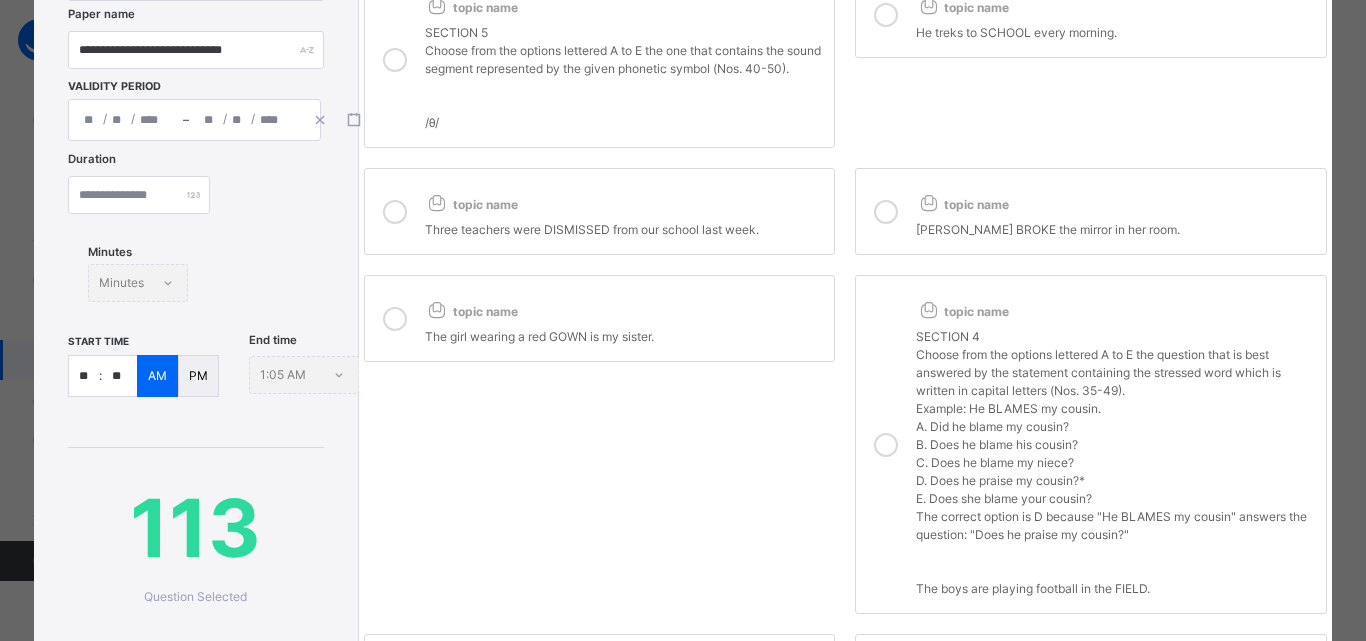click at bounding box center [395, 212] 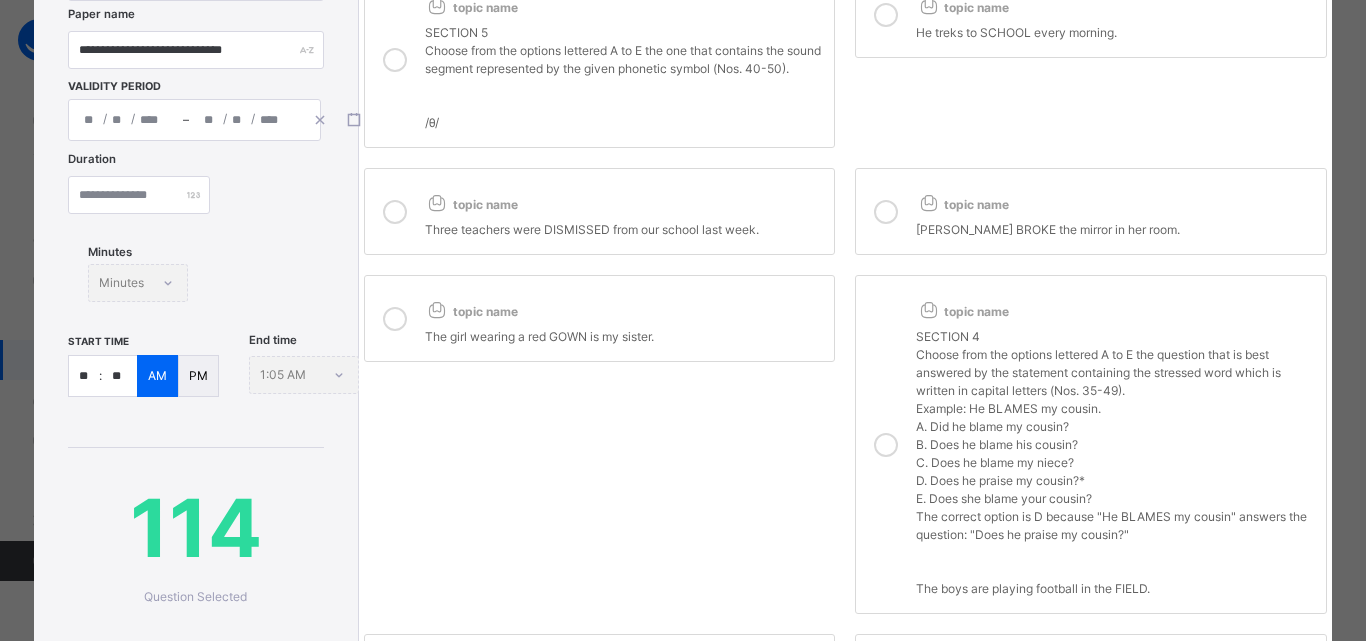 click at bounding box center [395, 319] 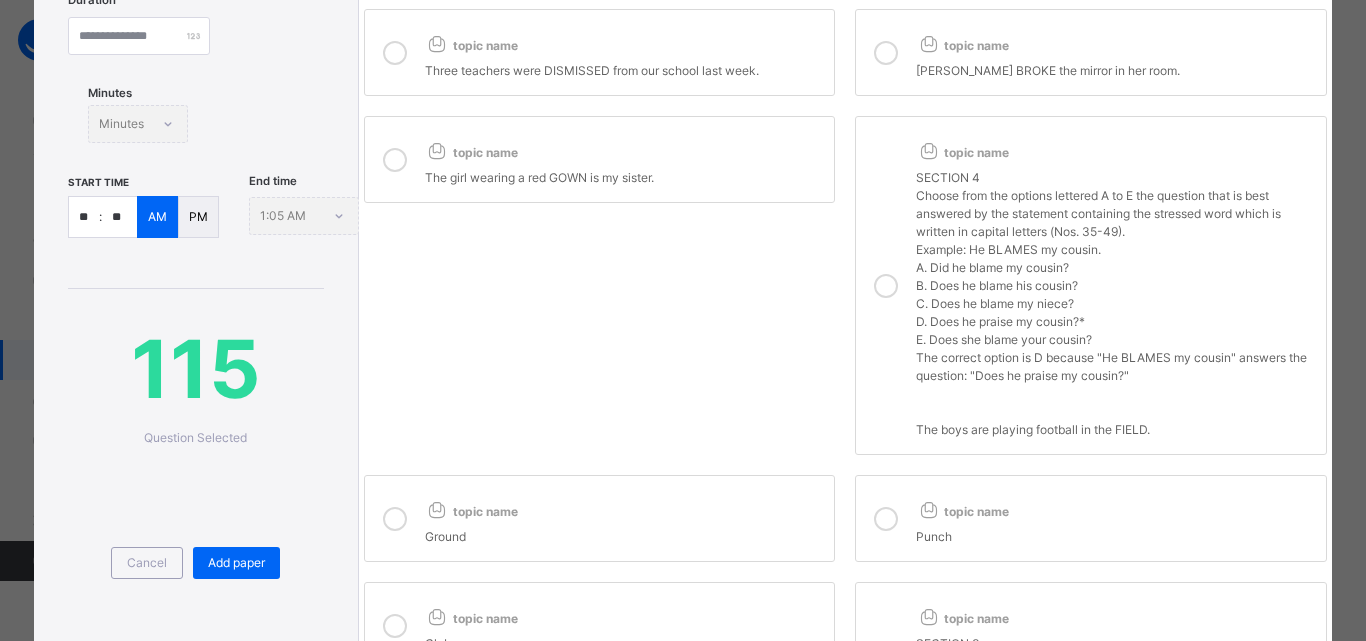 scroll, scrollTop: 400, scrollLeft: 0, axis: vertical 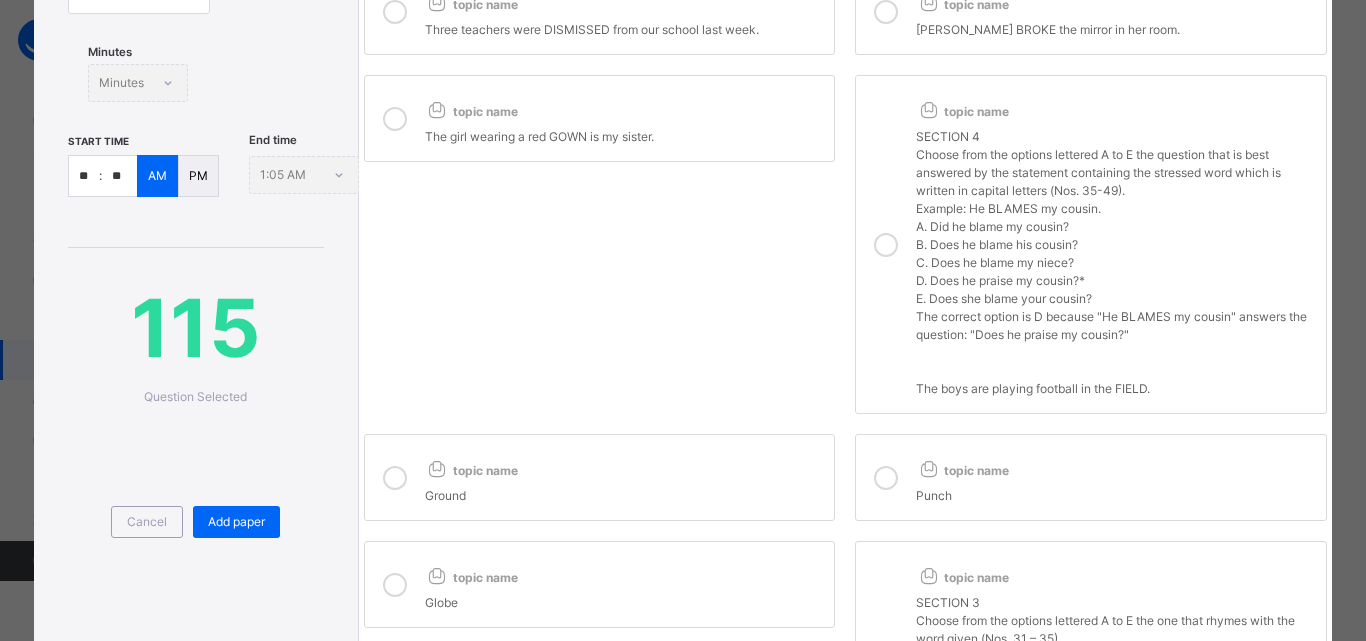 click at bounding box center [886, 245] 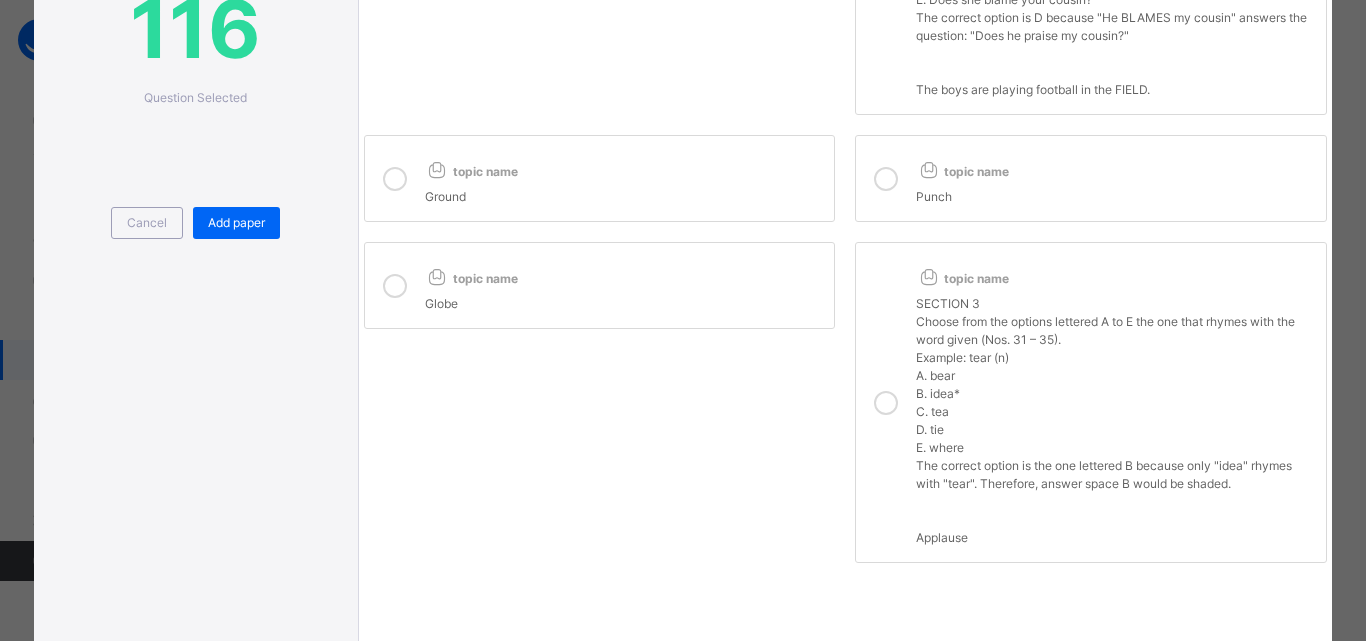 scroll, scrollTop: 700, scrollLeft: 0, axis: vertical 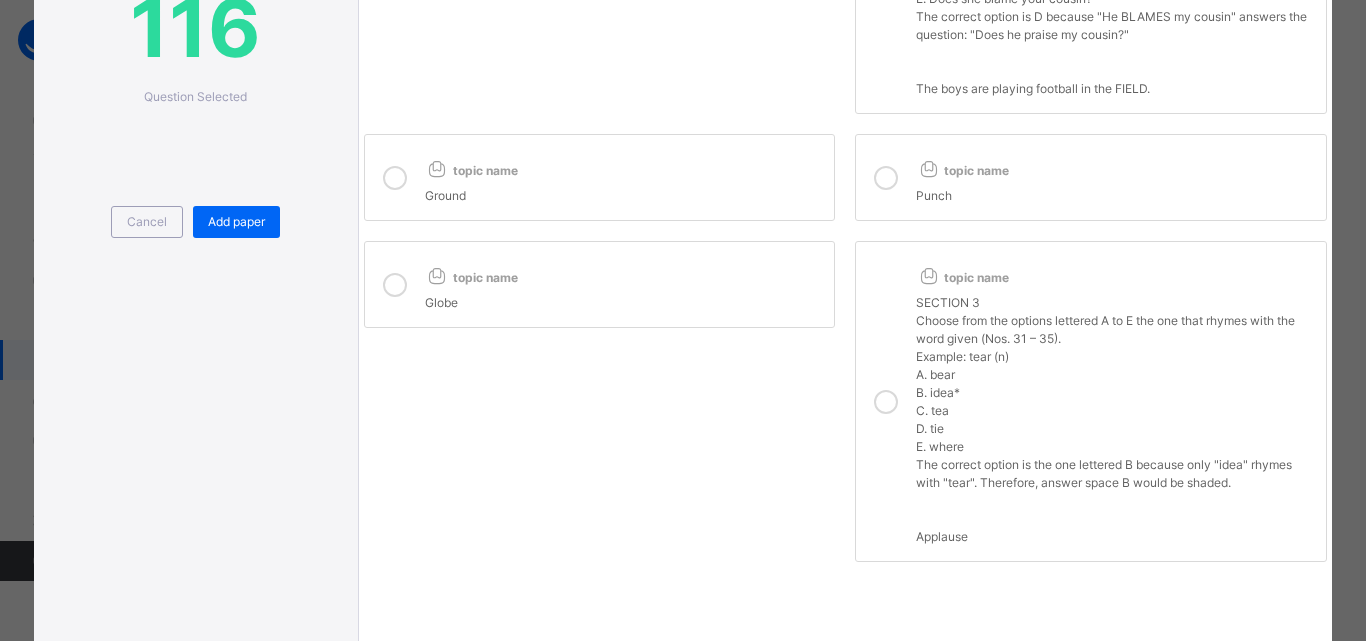 click at bounding box center (886, 178) 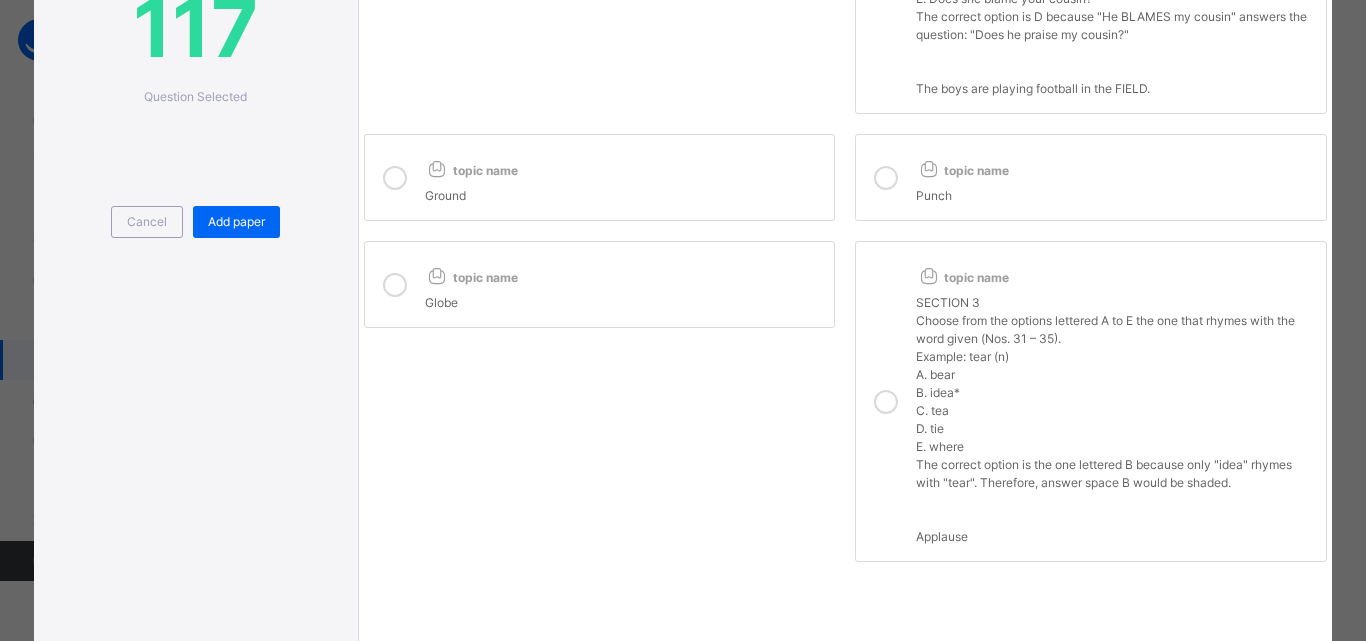 click at bounding box center [395, 178] 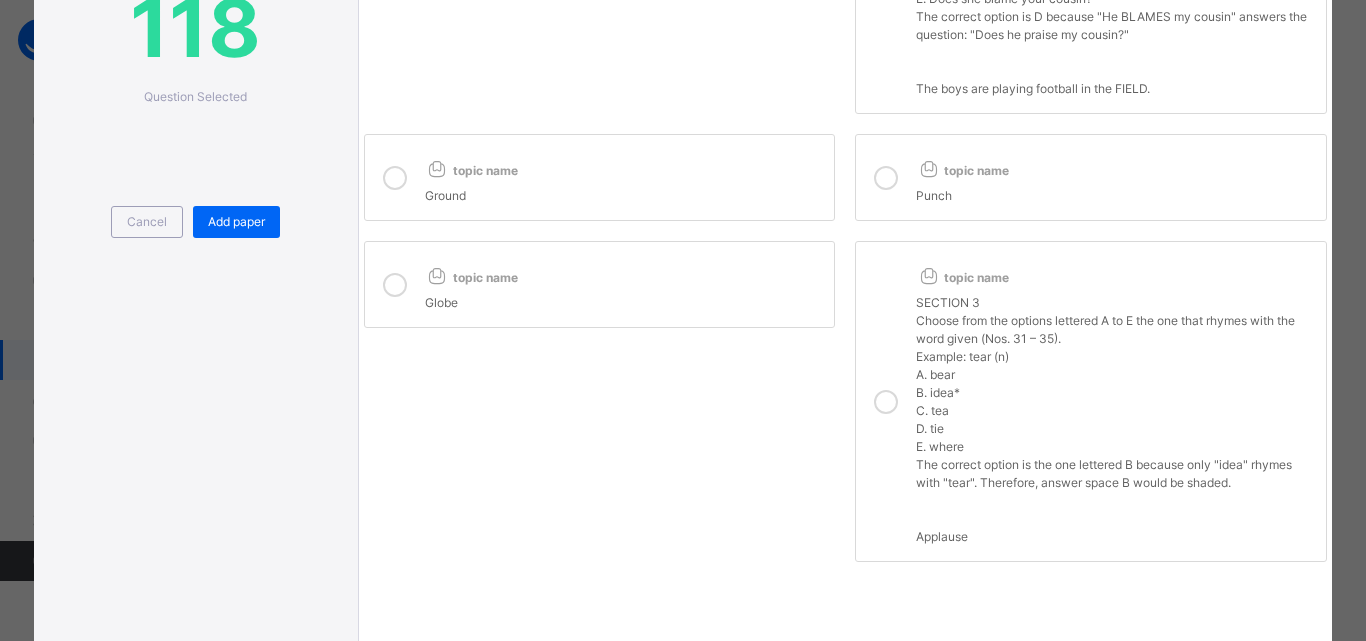 drag, startPoint x: 393, startPoint y: 301, endPoint x: 443, endPoint y: 298, distance: 50.08992 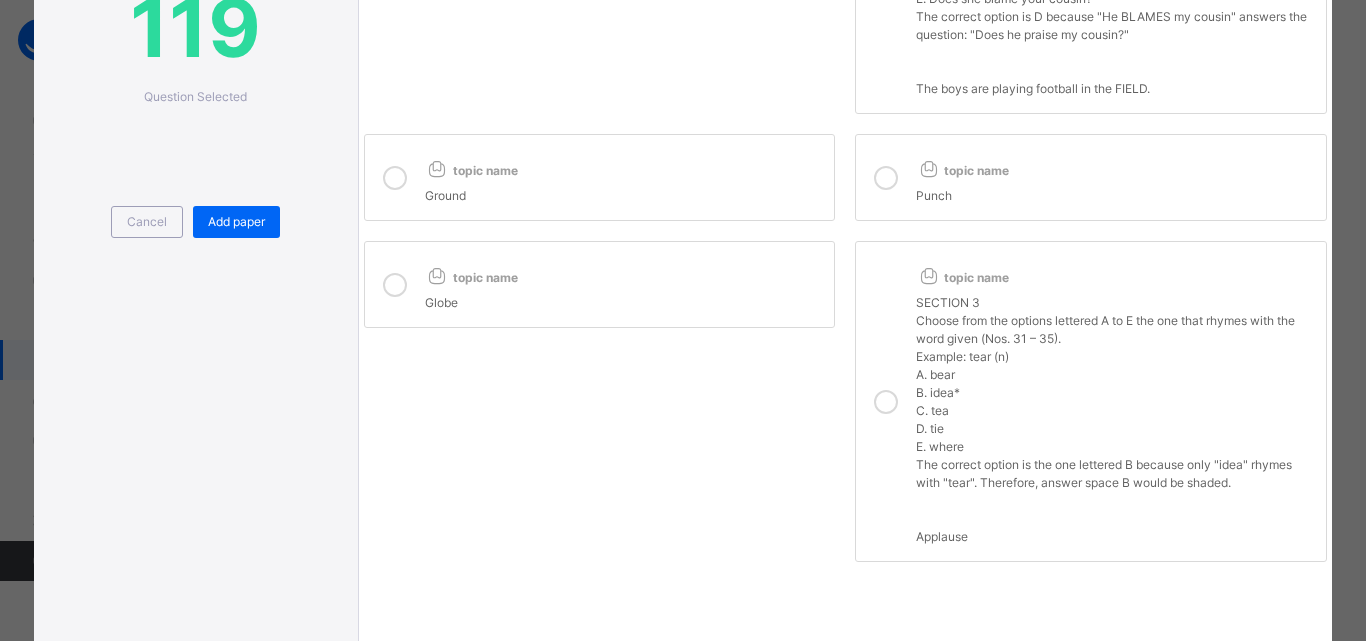 drag, startPoint x: 882, startPoint y: 417, endPoint x: 884, endPoint y: 400, distance: 17.117243 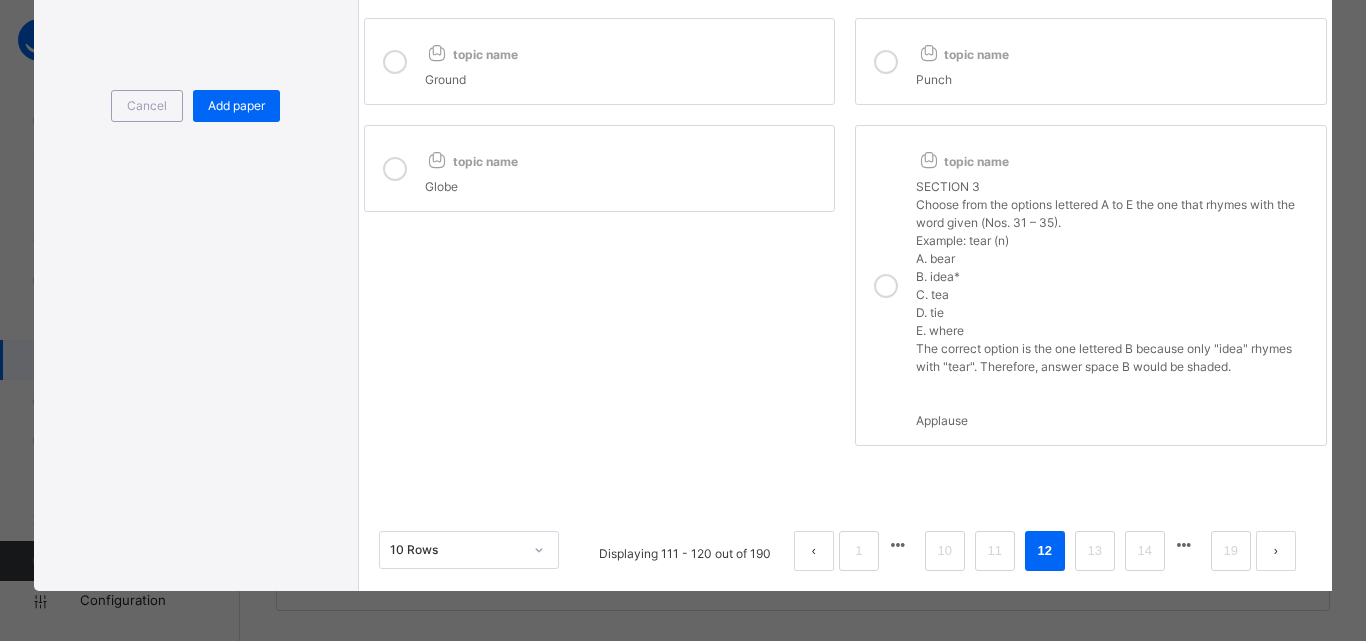 scroll, scrollTop: 834, scrollLeft: 0, axis: vertical 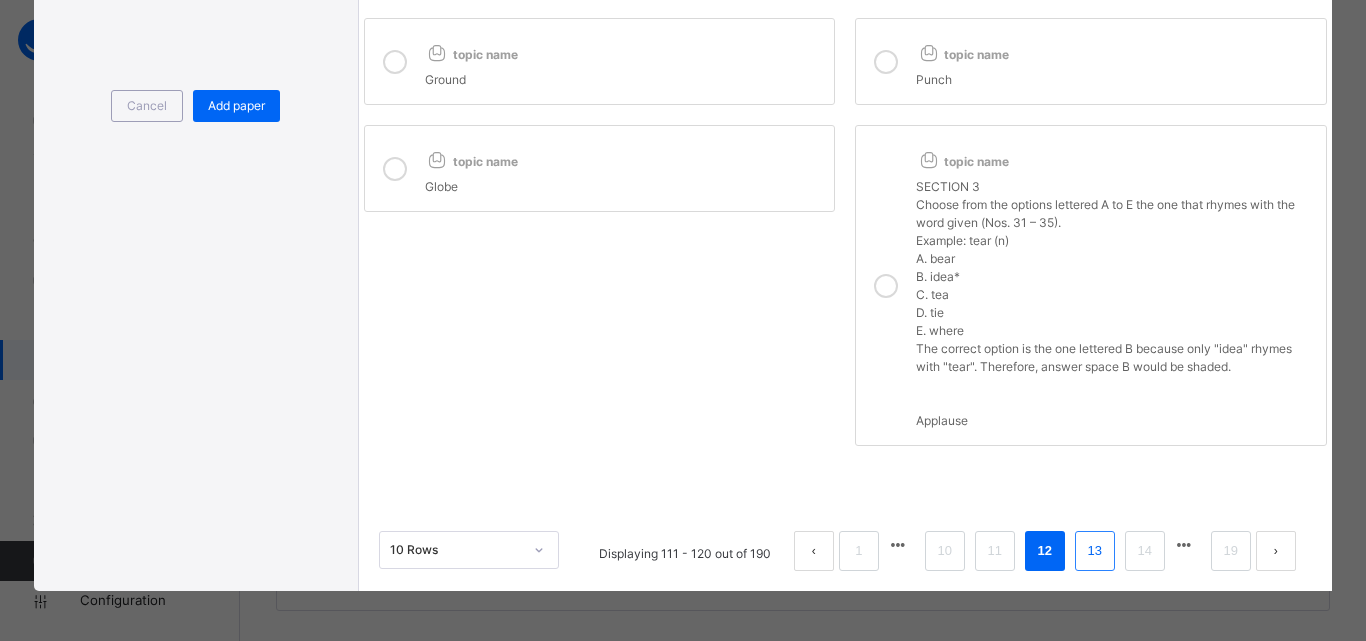 click on "13" at bounding box center [1095, 551] 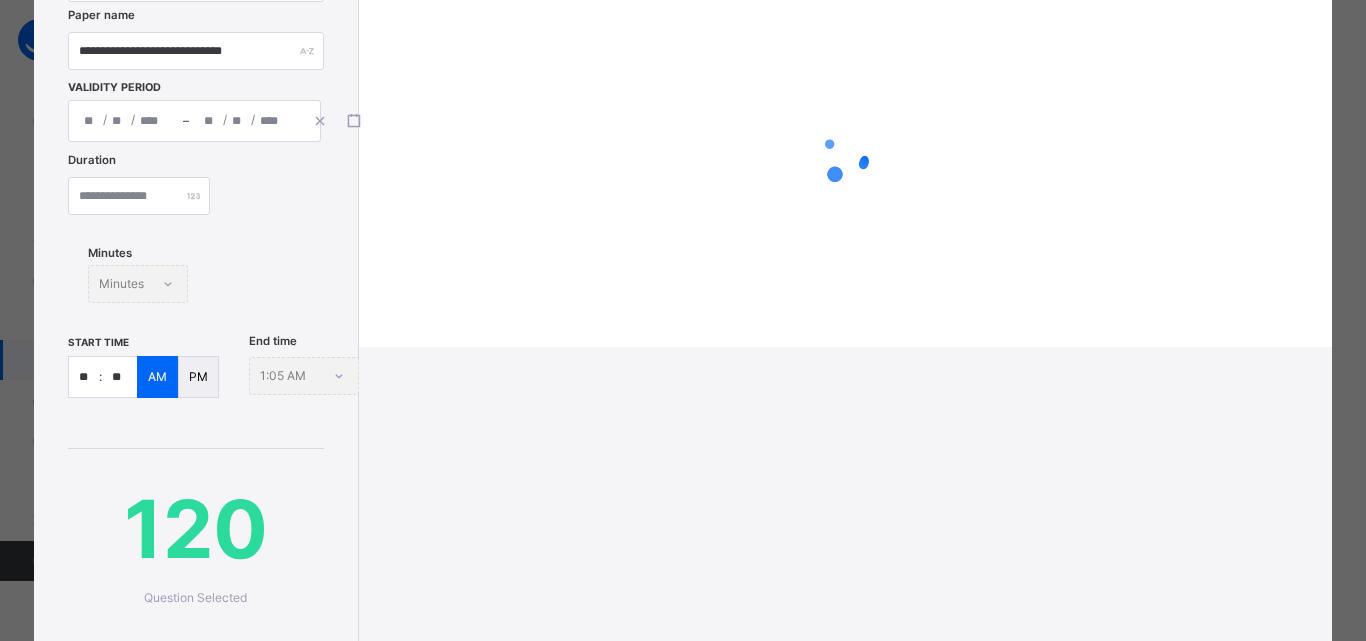 scroll, scrollTop: 0, scrollLeft: 0, axis: both 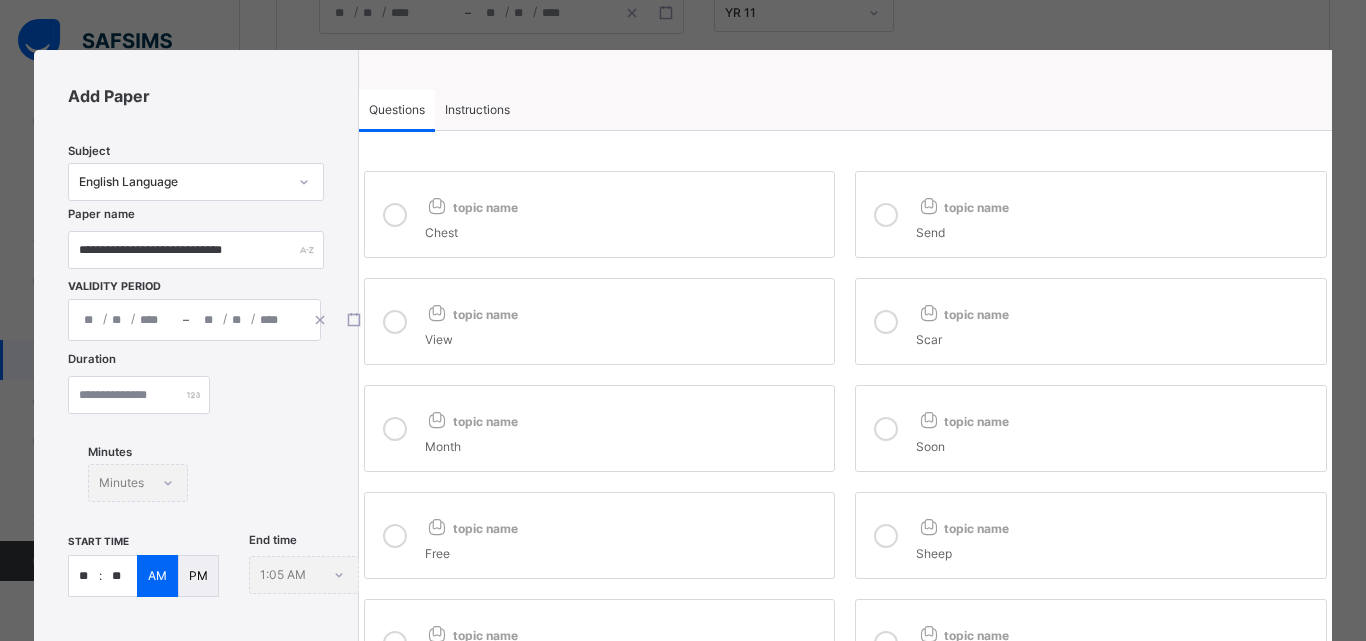 click at bounding box center (395, 215) 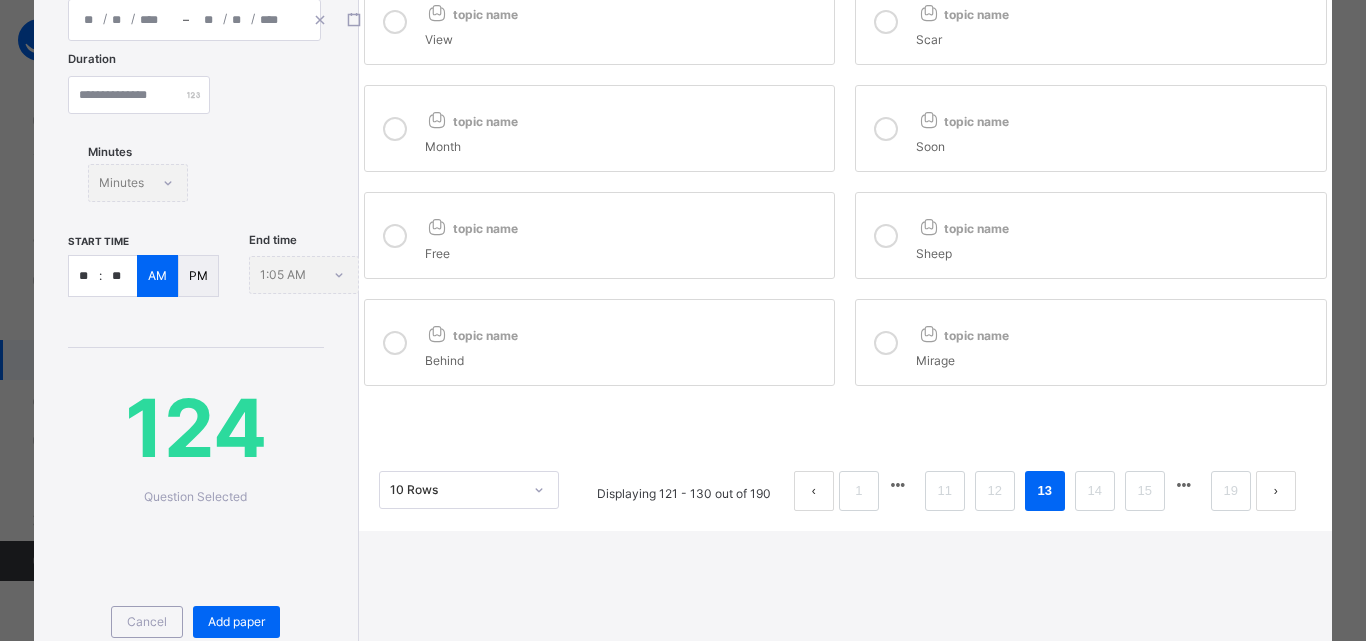 click at bounding box center [886, 129] 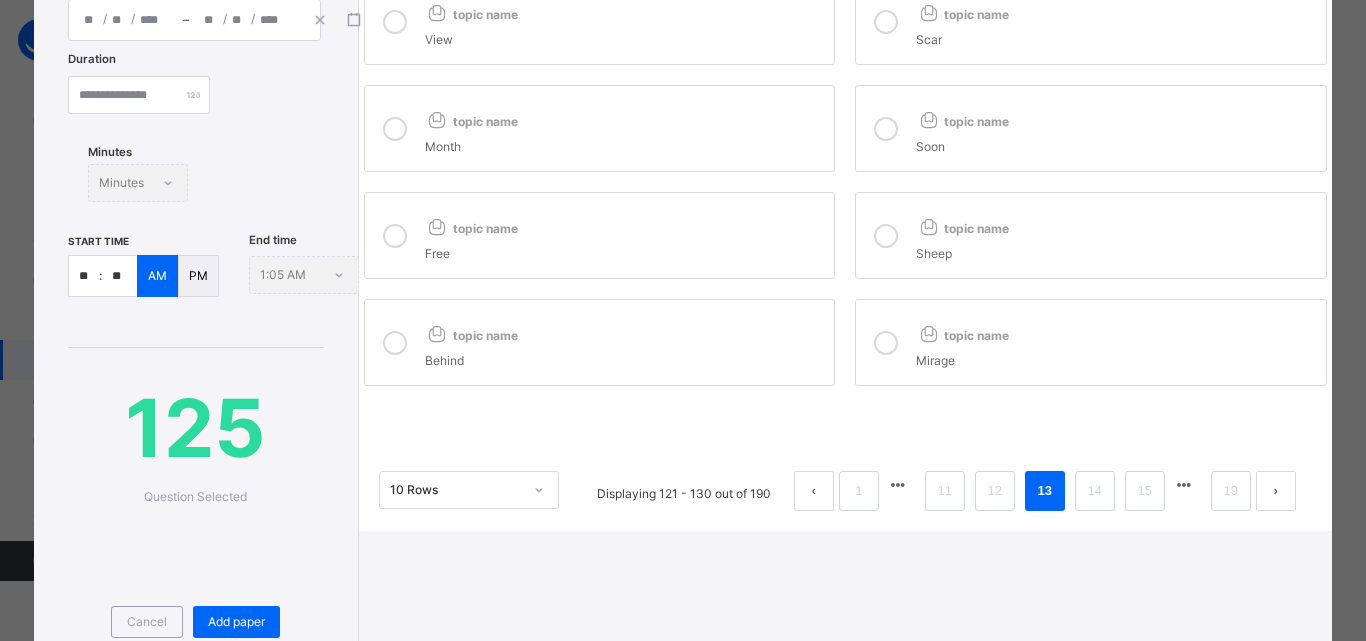 click at bounding box center [395, 129] 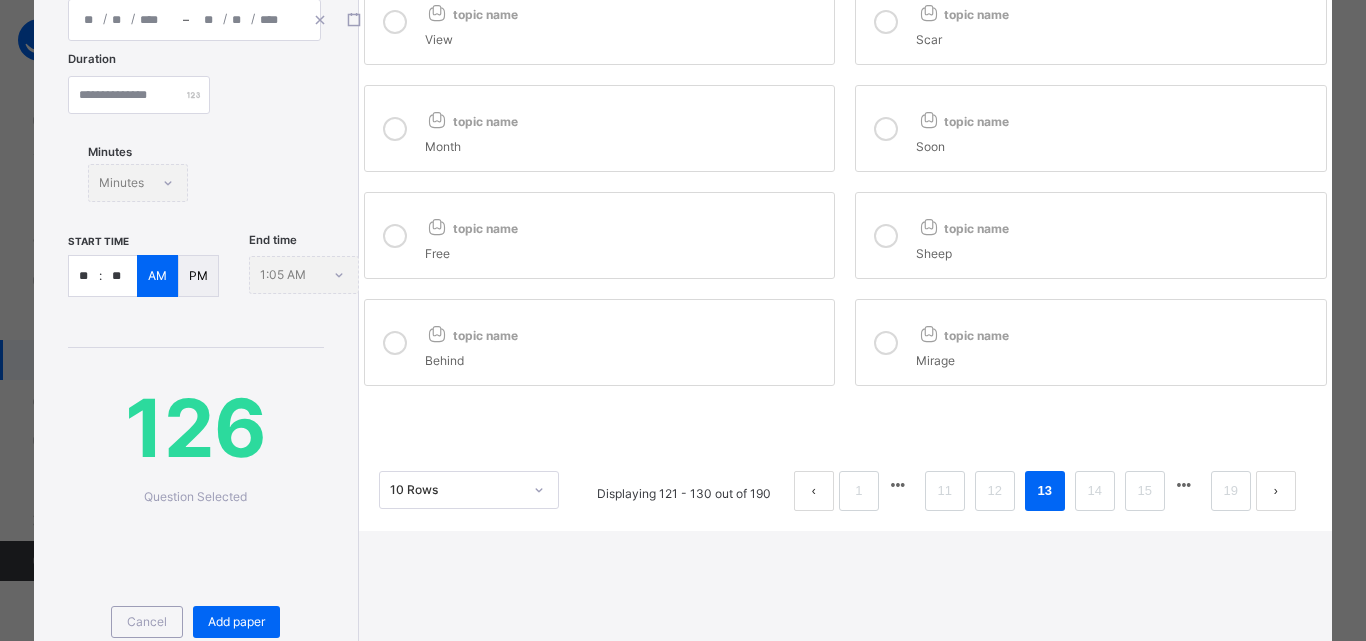 click at bounding box center [395, 236] 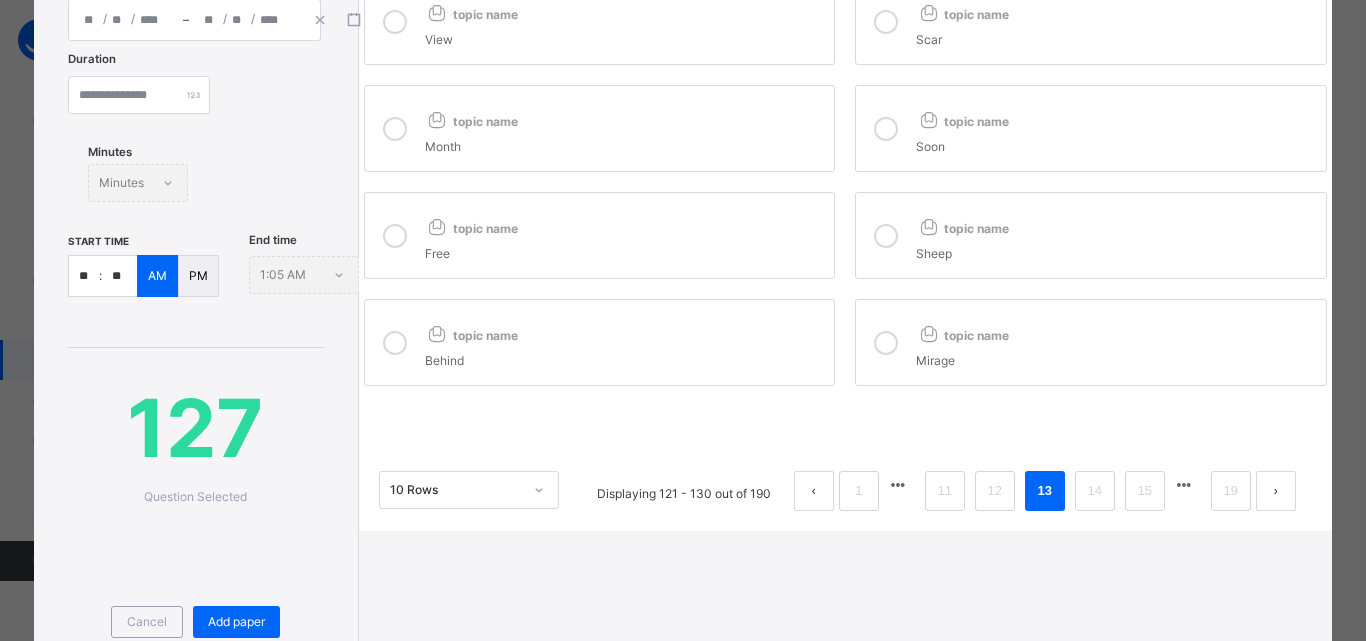 click at bounding box center [886, 236] 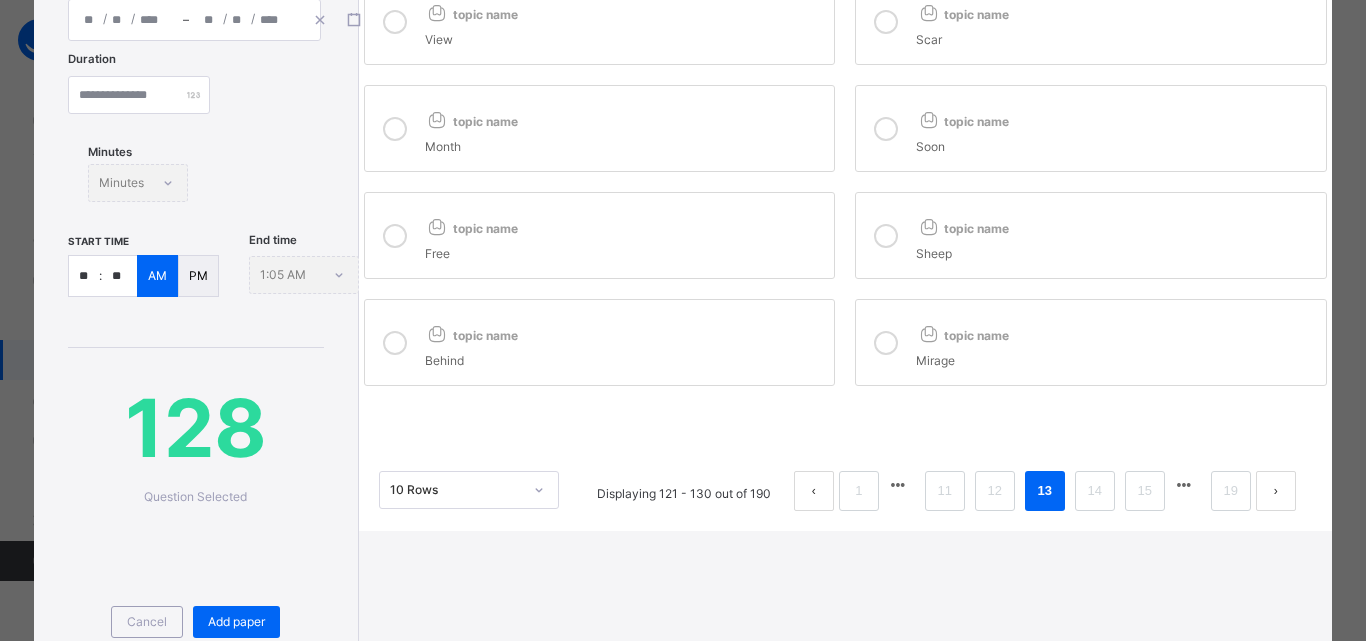 click at bounding box center (886, 343) 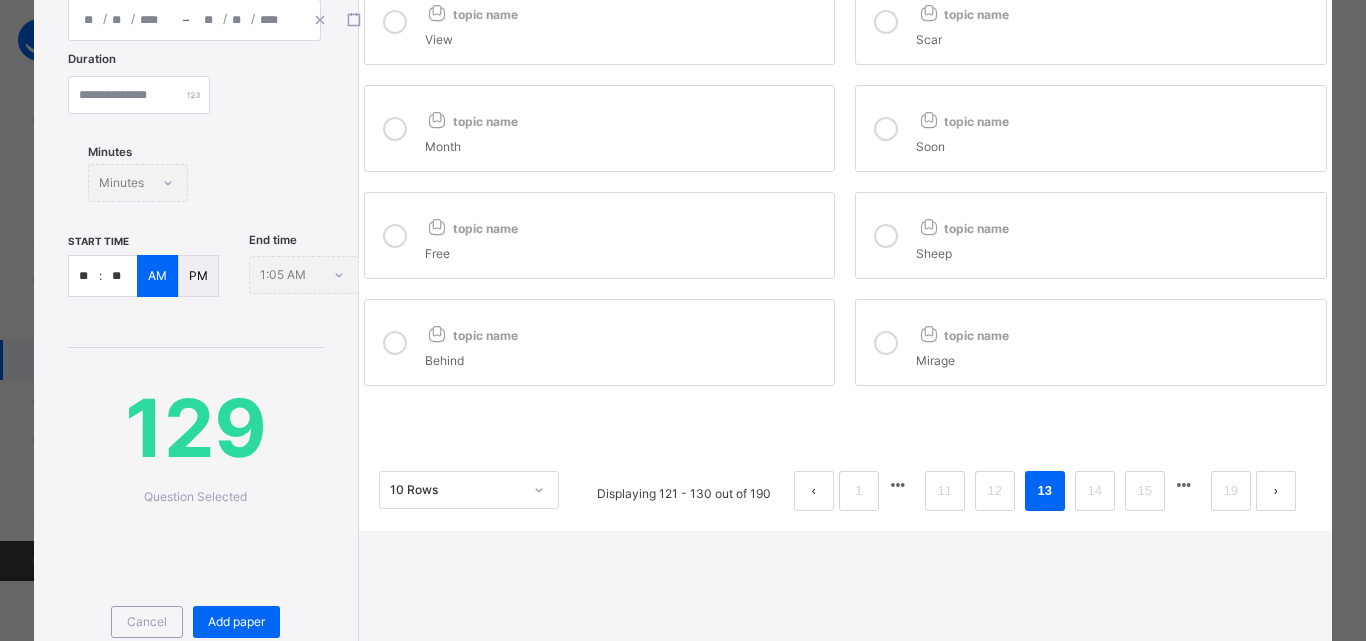 click at bounding box center (395, 343) 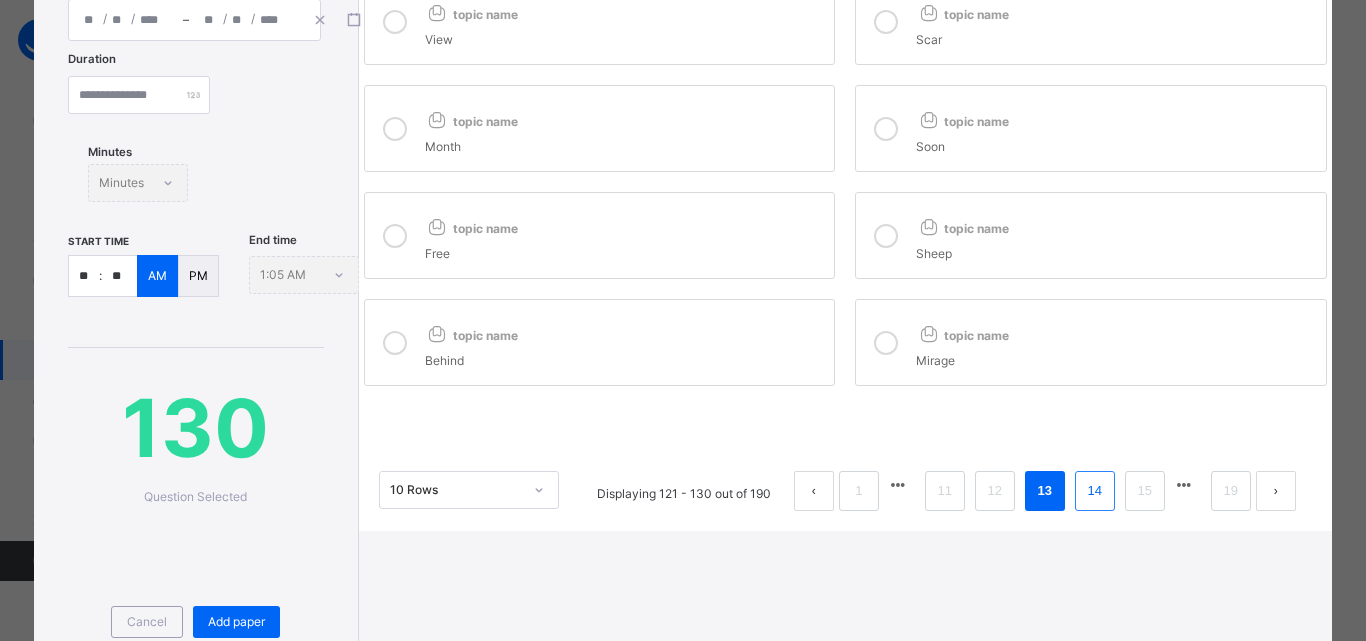 click on "14" at bounding box center (1095, 491) 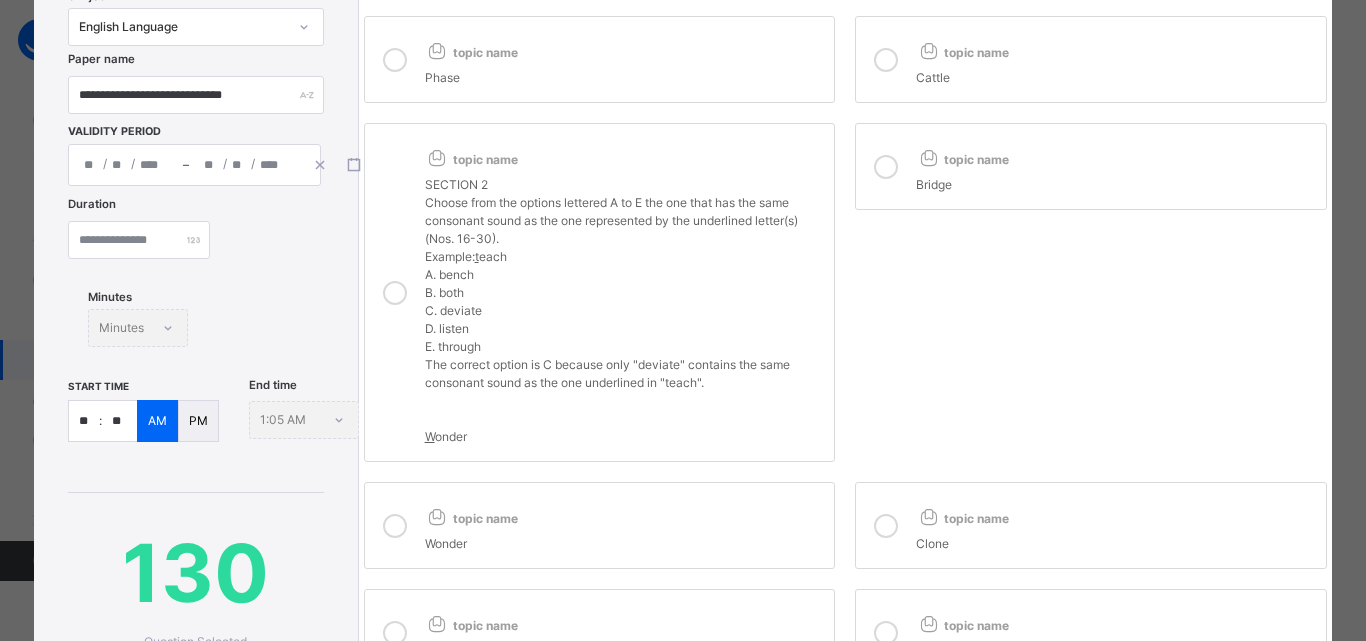 scroll, scrollTop: 0, scrollLeft: 0, axis: both 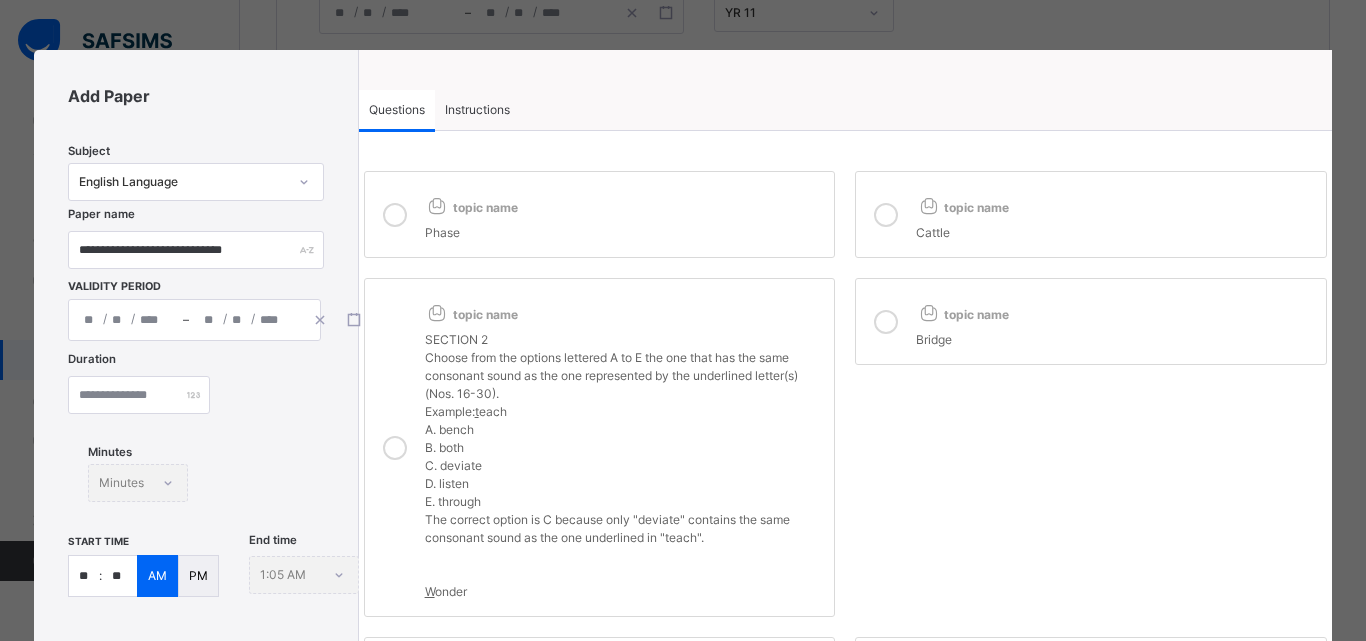 drag, startPoint x: 395, startPoint y: 213, endPoint x: 479, endPoint y: 160, distance: 99.32271 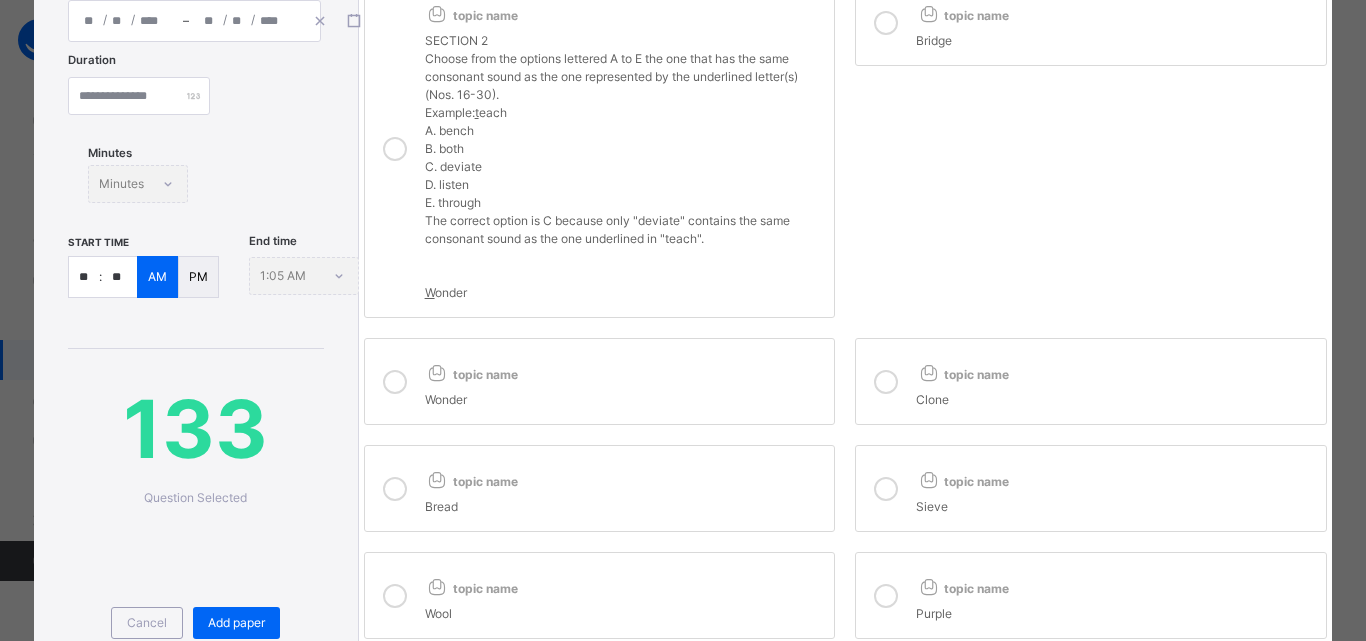 scroll, scrollTop: 300, scrollLeft: 0, axis: vertical 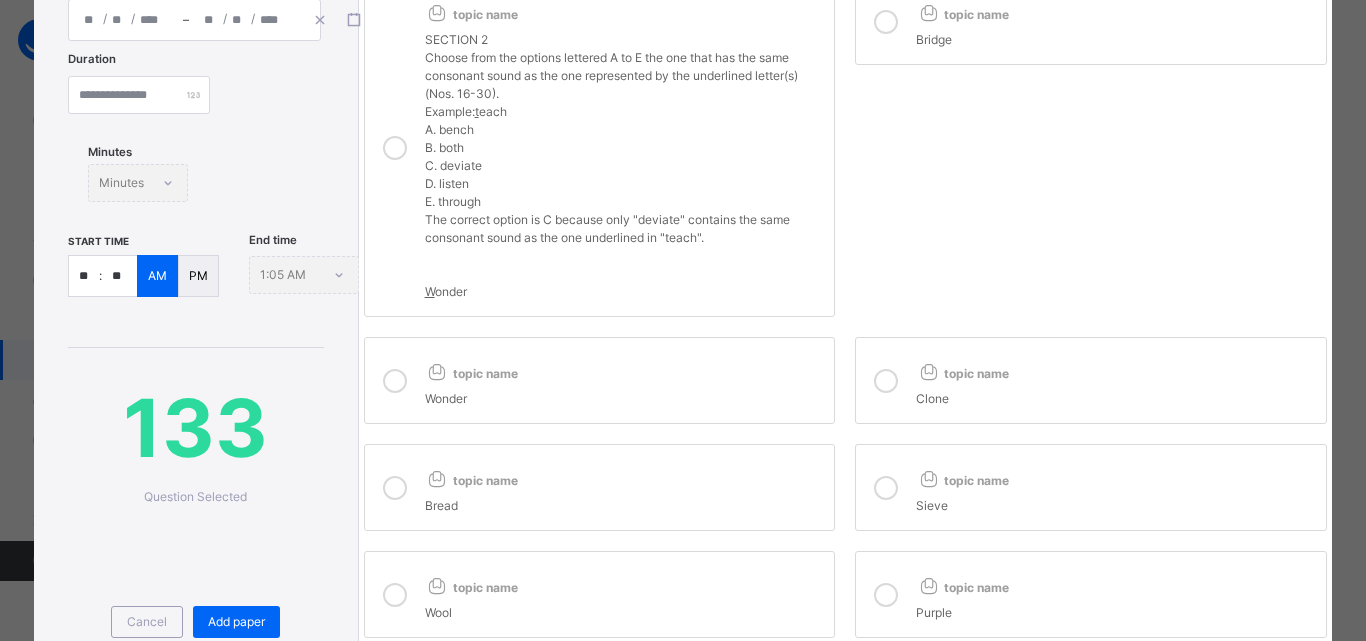 click at bounding box center [395, 148] 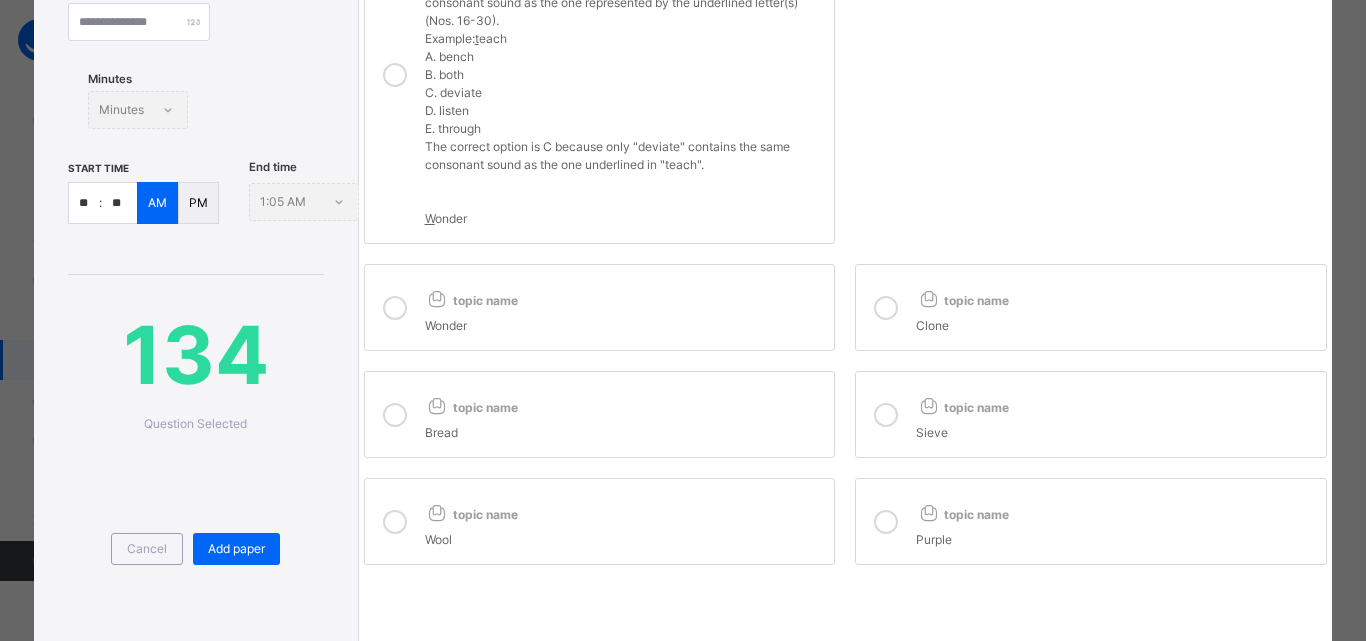 scroll, scrollTop: 492, scrollLeft: 0, axis: vertical 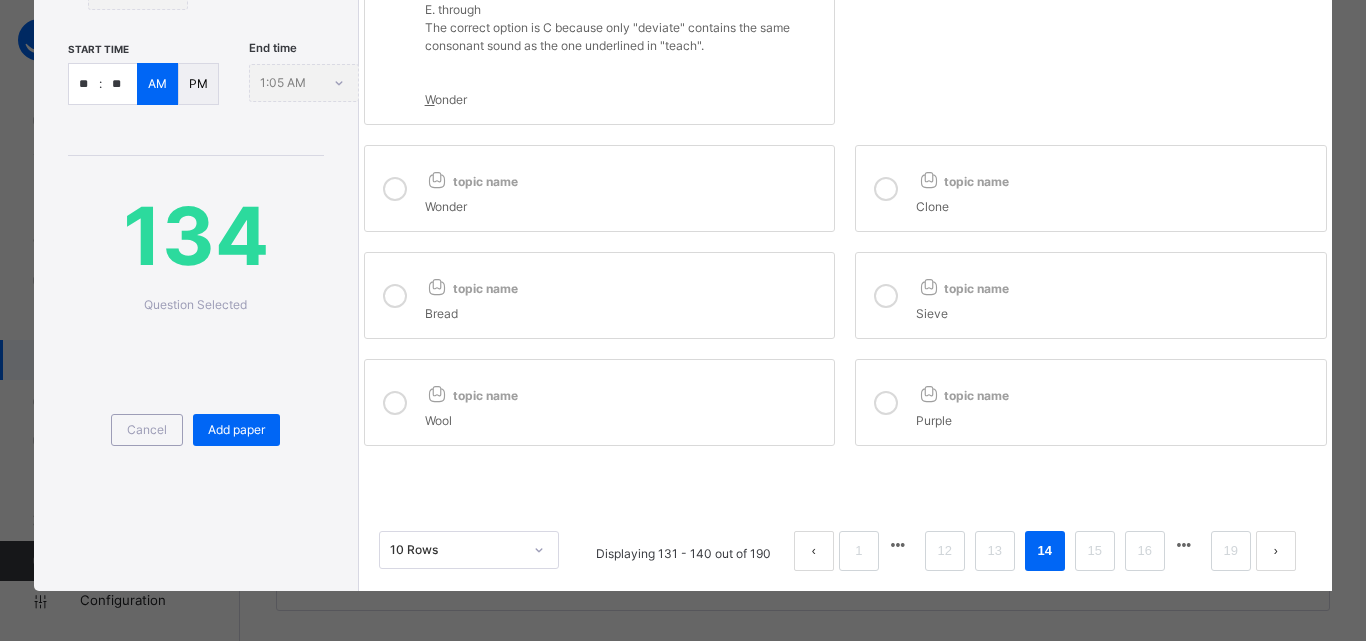 drag, startPoint x: 390, startPoint y: 184, endPoint x: 552, endPoint y: 134, distance: 169.54056 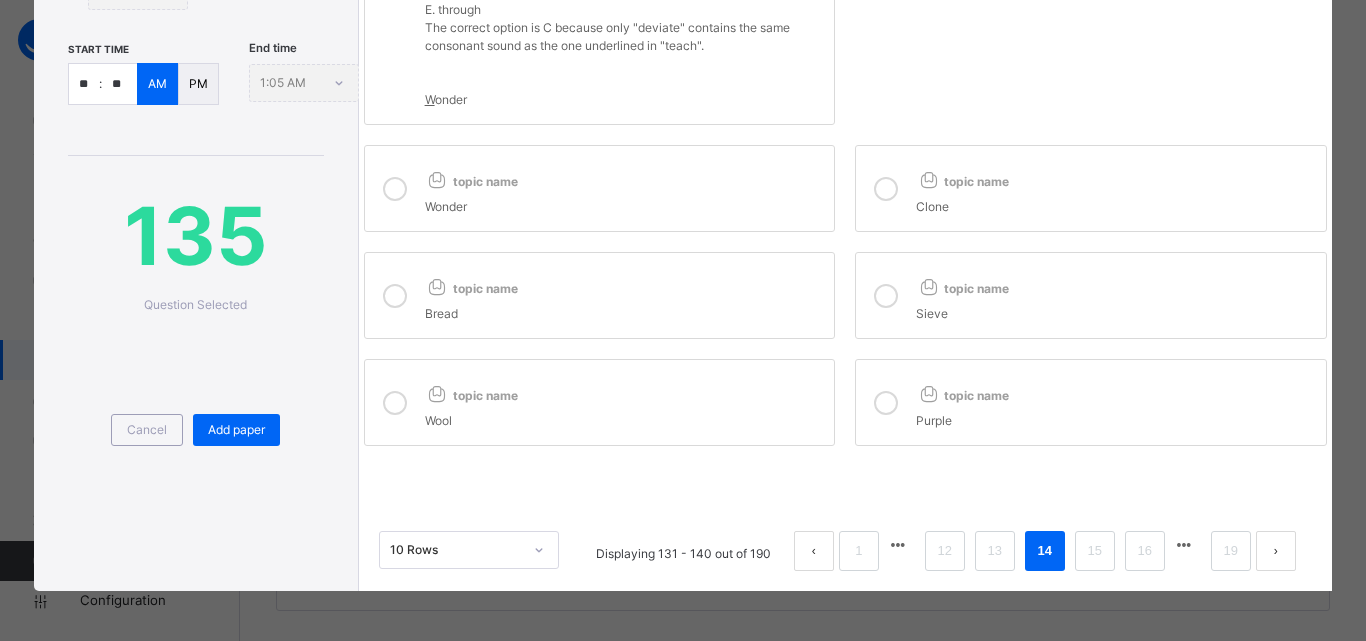 drag, startPoint x: 879, startPoint y: 186, endPoint x: 884, endPoint y: 255, distance: 69.18092 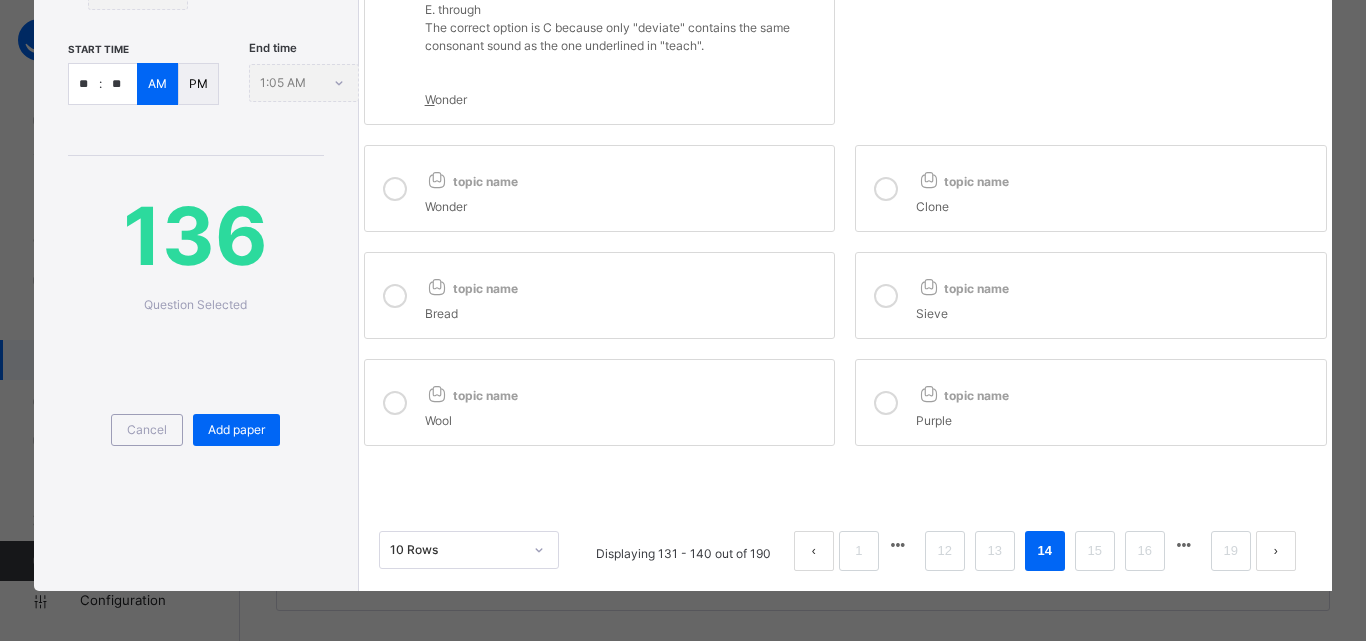 drag, startPoint x: 881, startPoint y: 289, endPoint x: 569, endPoint y: 285, distance: 312.02563 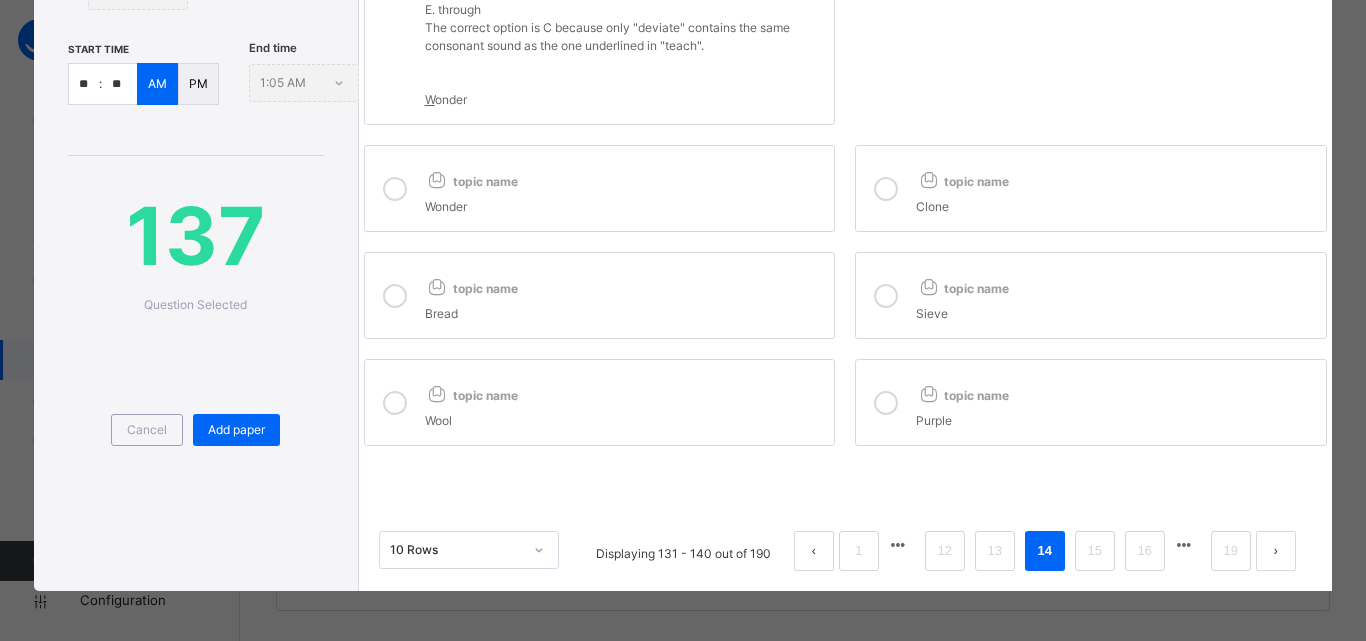 click at bounding box center (395, 296) 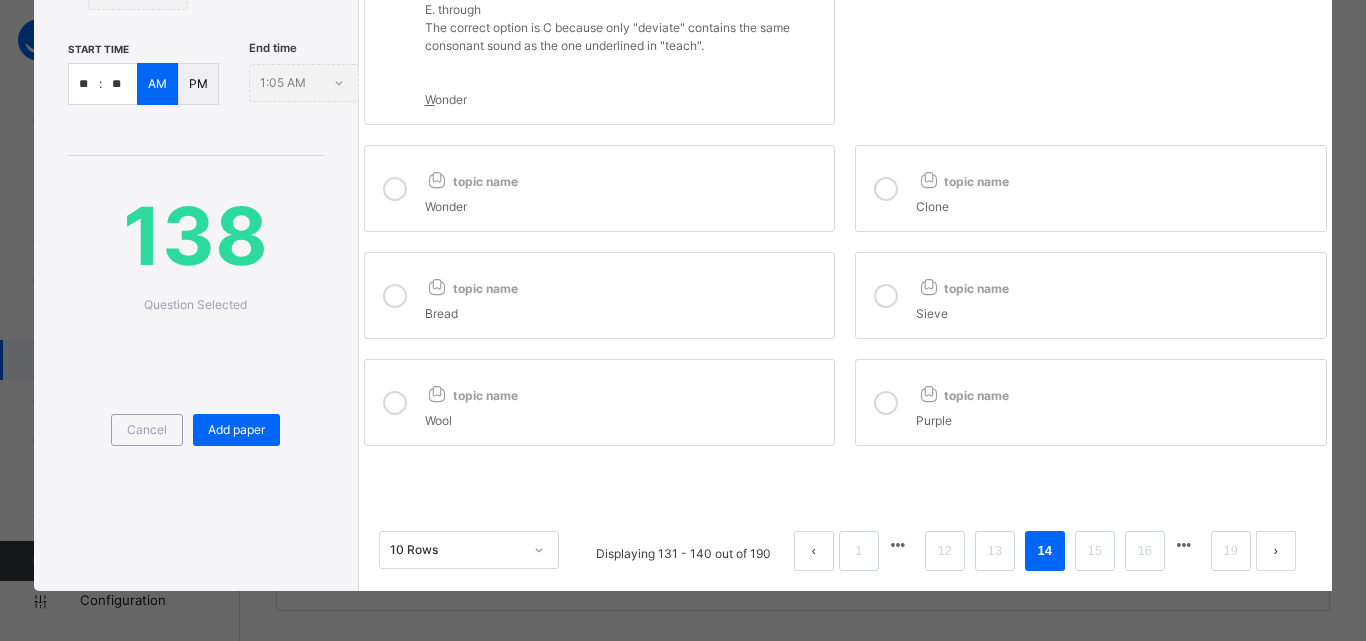 click at bounding box center (395, 403) 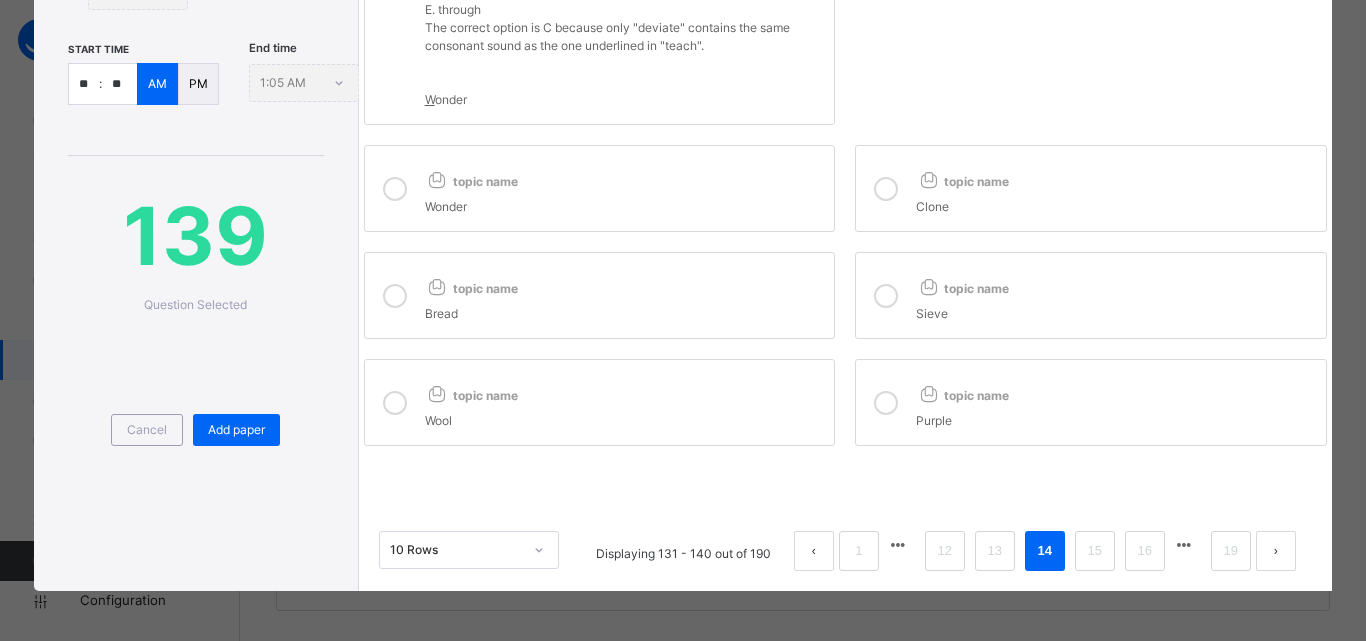 click at bounding box center [886, 403] 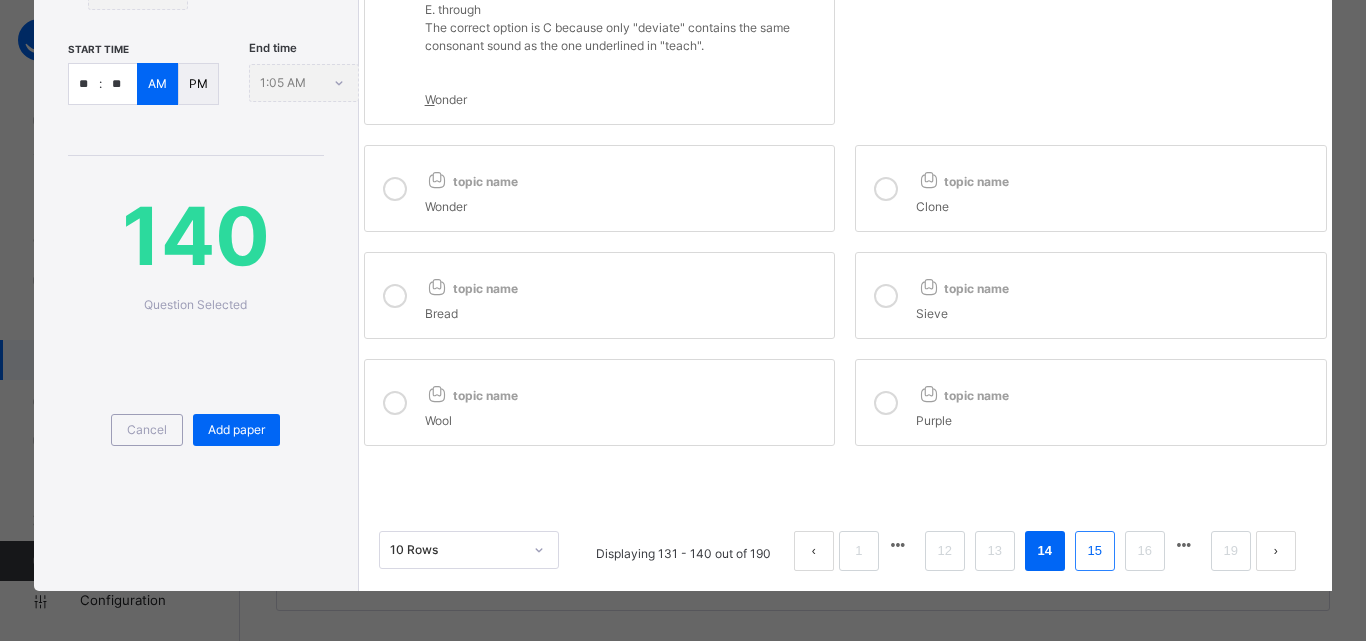 click on "15" at bounding box center (1095, 551) 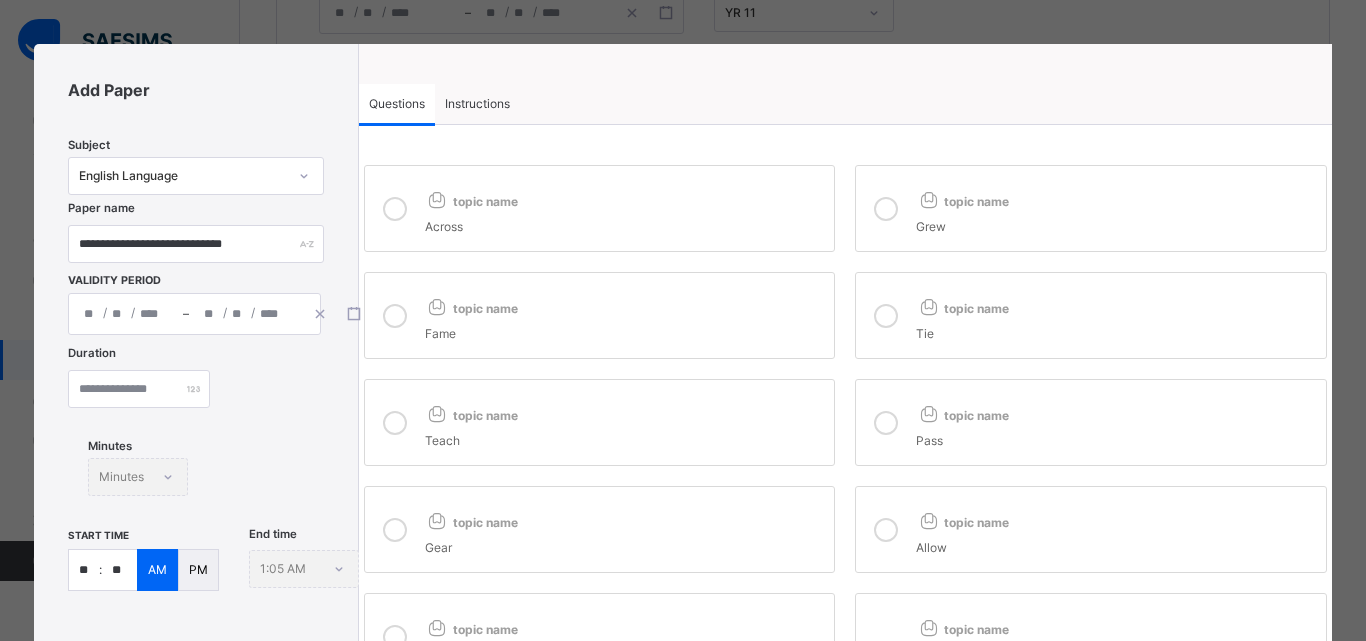 scroll, scrollTop: 0, scrollLeft: 0, axis: both 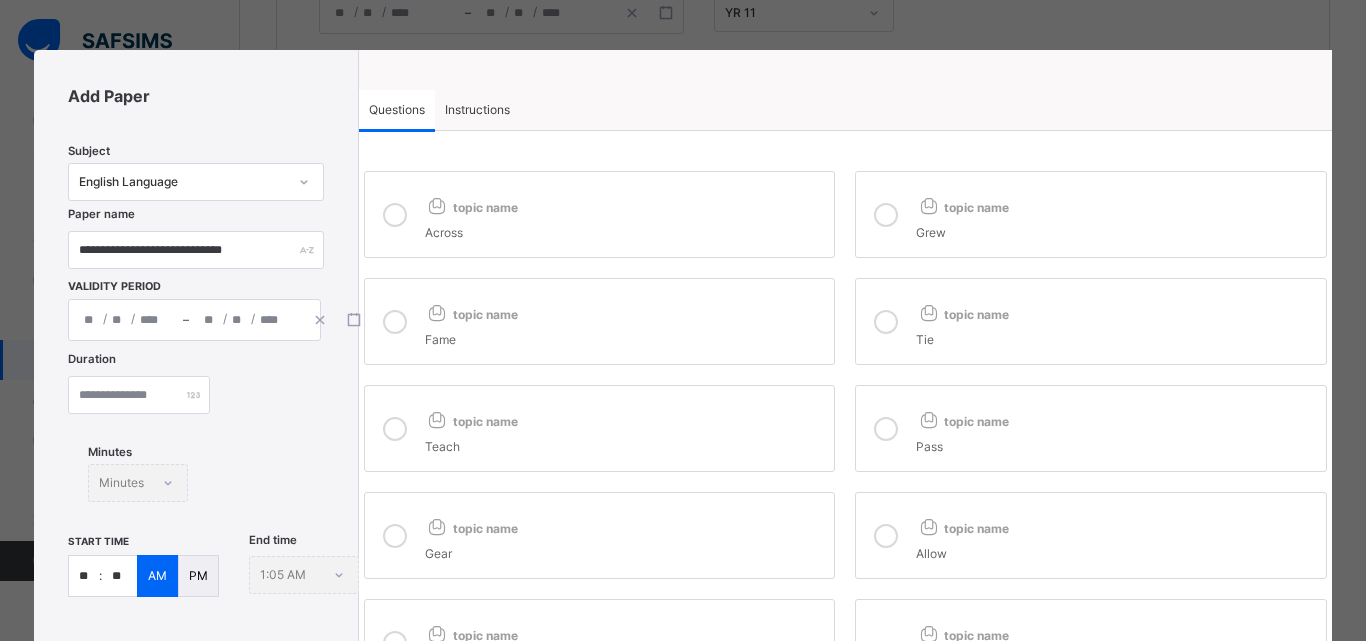 drag, startPoint x: 397, startPoint y: 216, endPoint x: 554, endPoint y: 184, distance: 160.22797 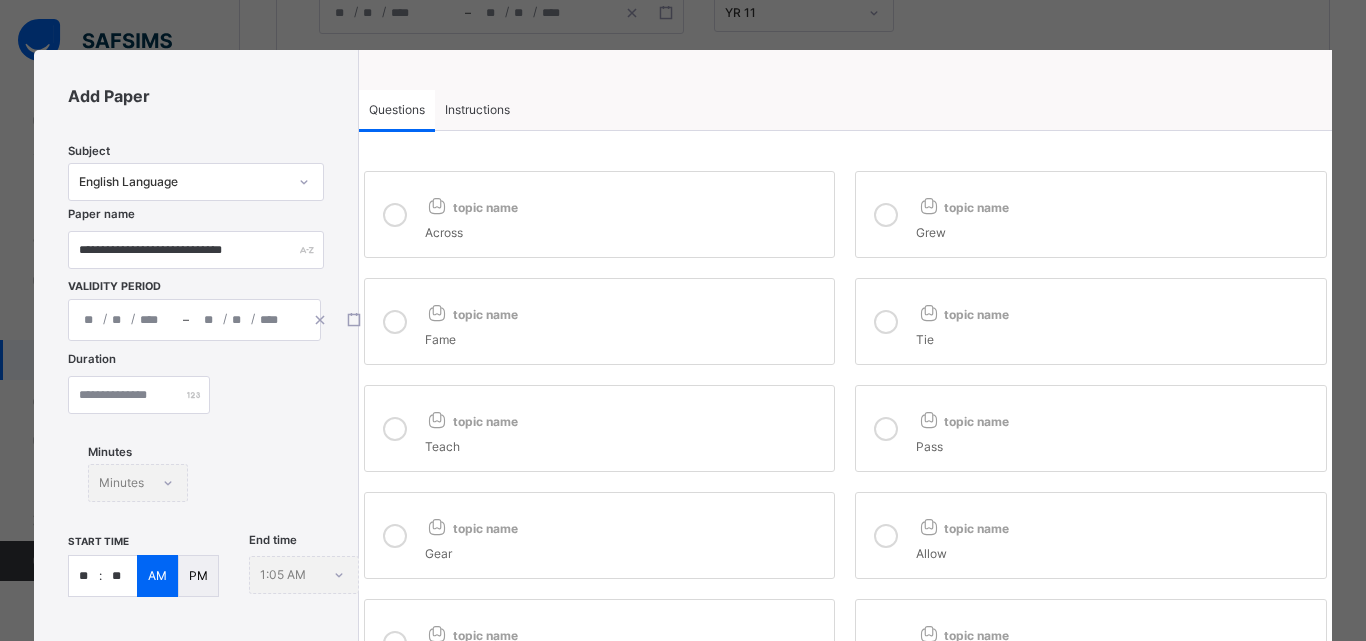 click at bounding box center [886, 429] 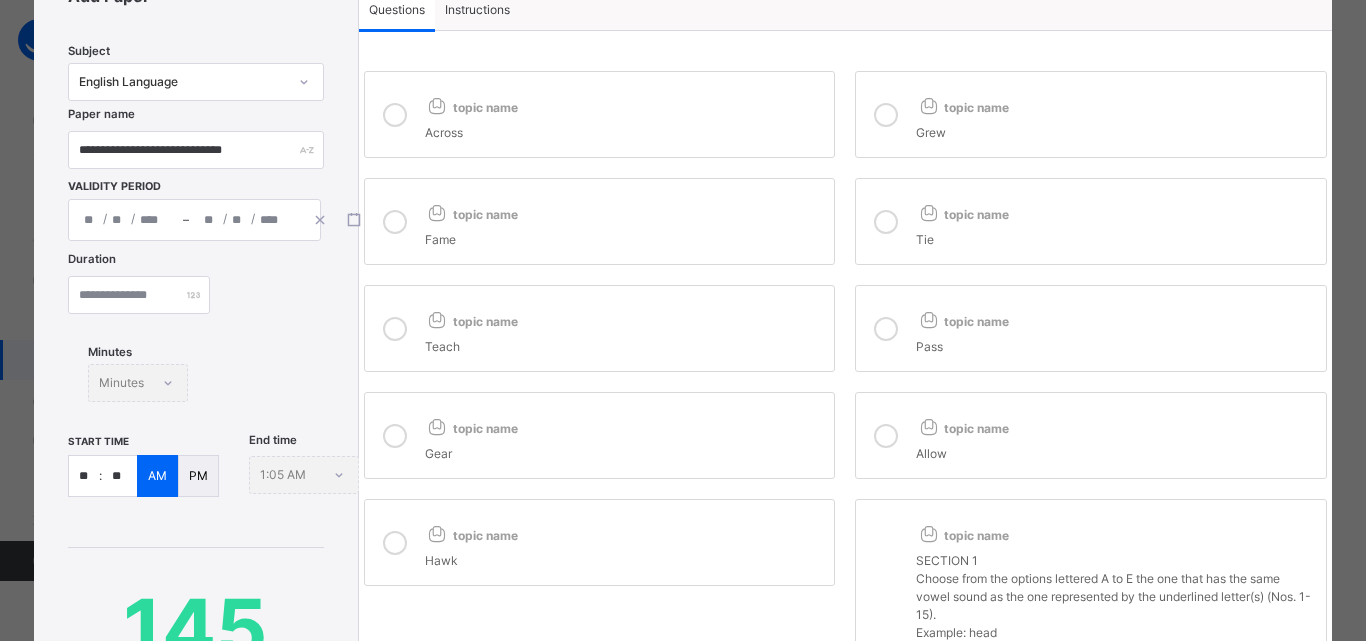 drag, startPoint x: 884, startPoint y: 438, endPoint x: 449, endPoint y: 407, distance: 436.1032 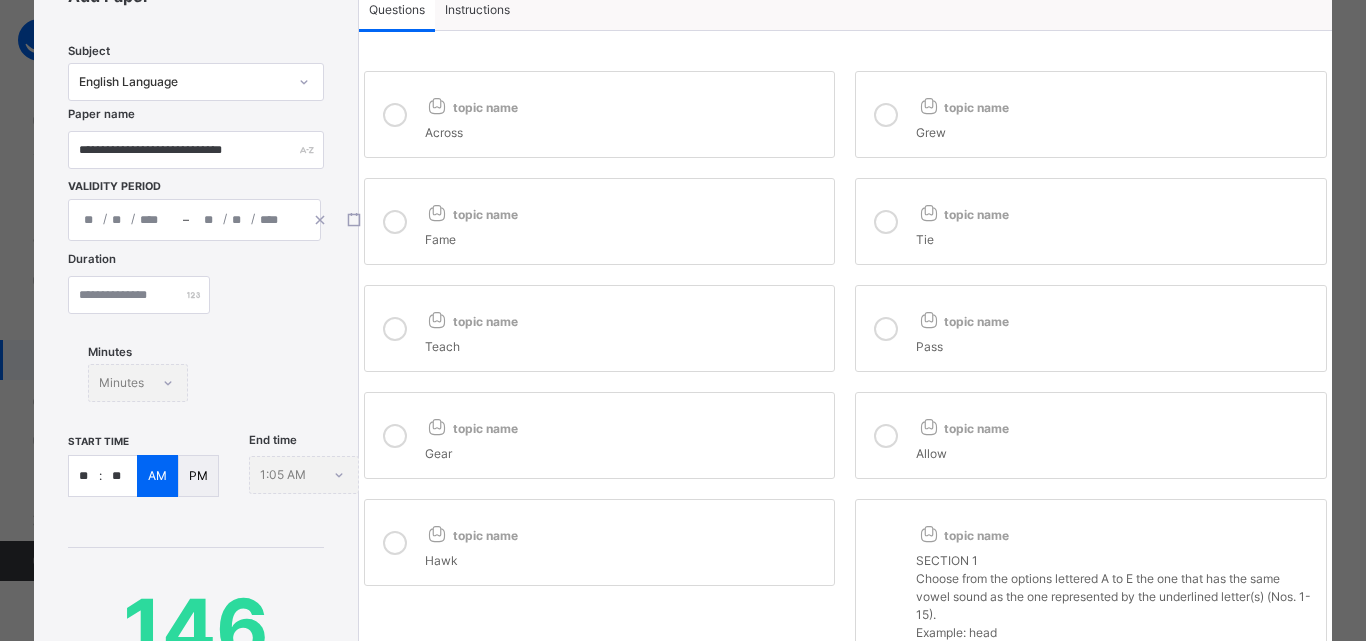 click at bounding box center [395, 436] 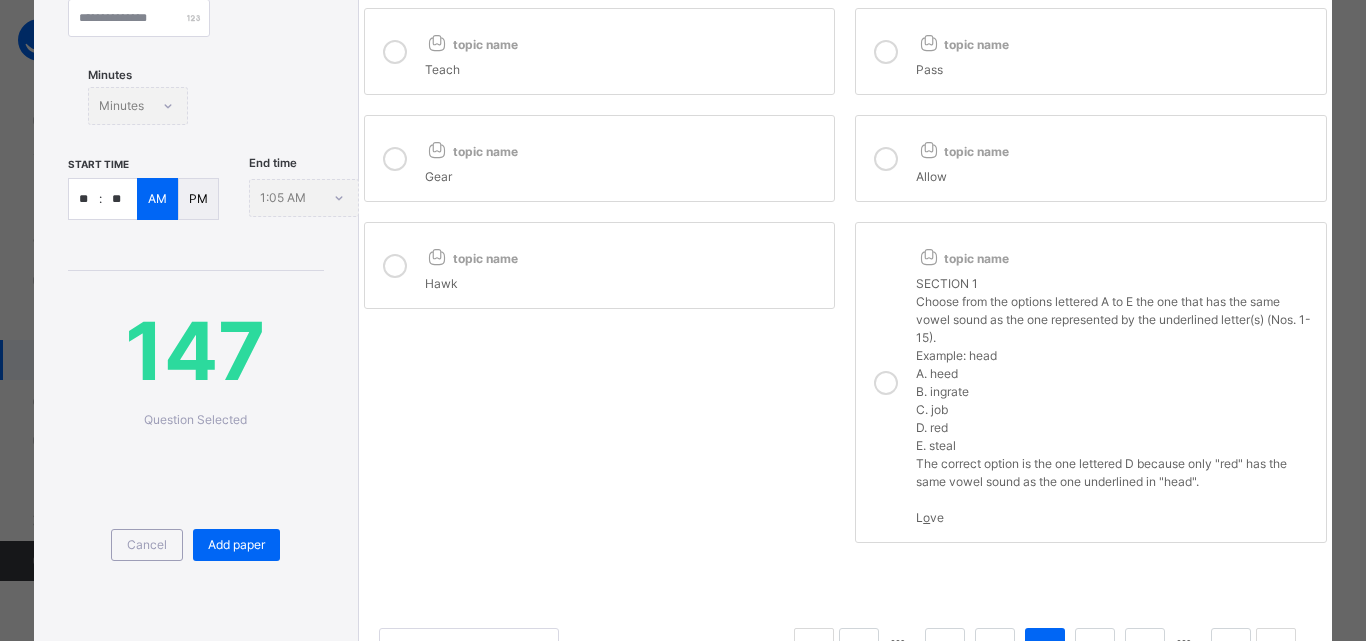 scroll, scrollTop: 400, scrollLeft: 0, axis: vertical 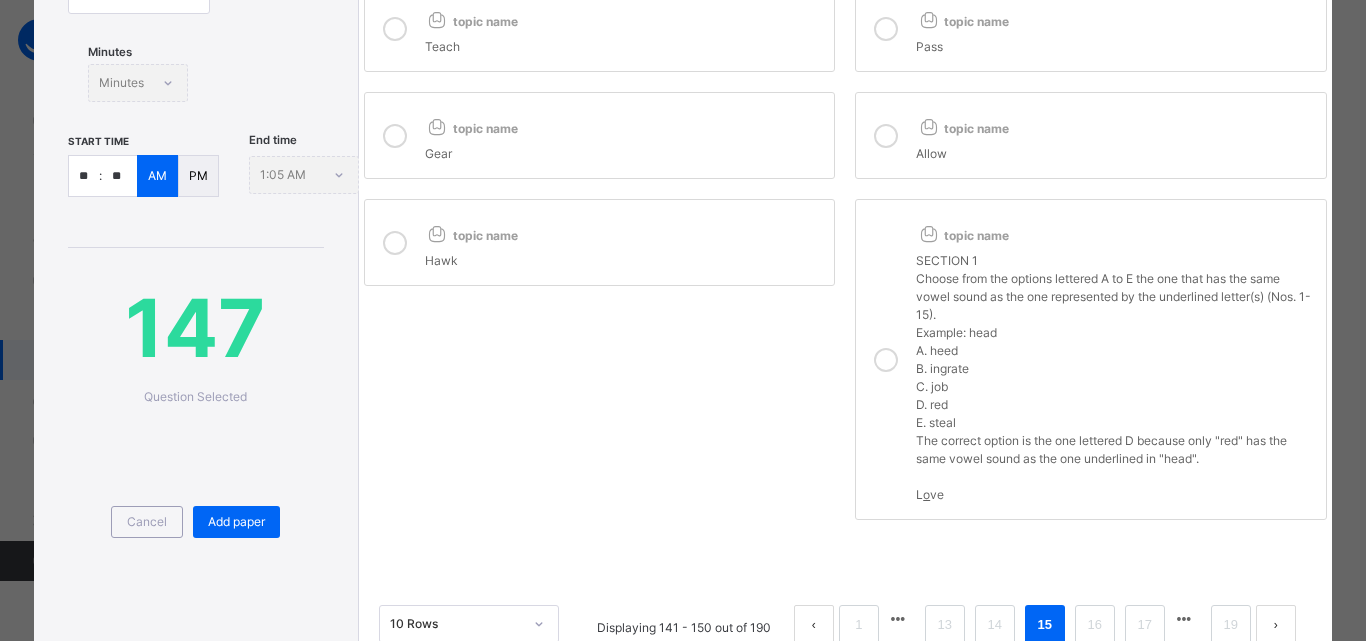 click at bounding box center (395, 243) 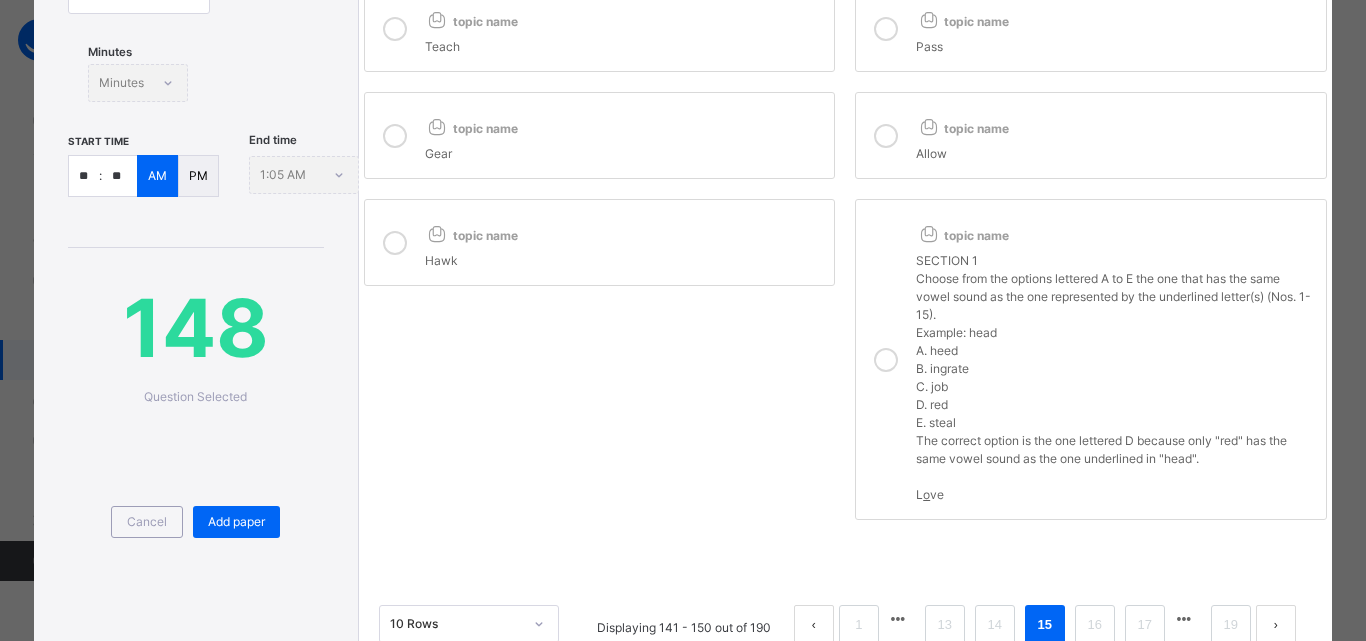 click at bounding box center (886, 360) 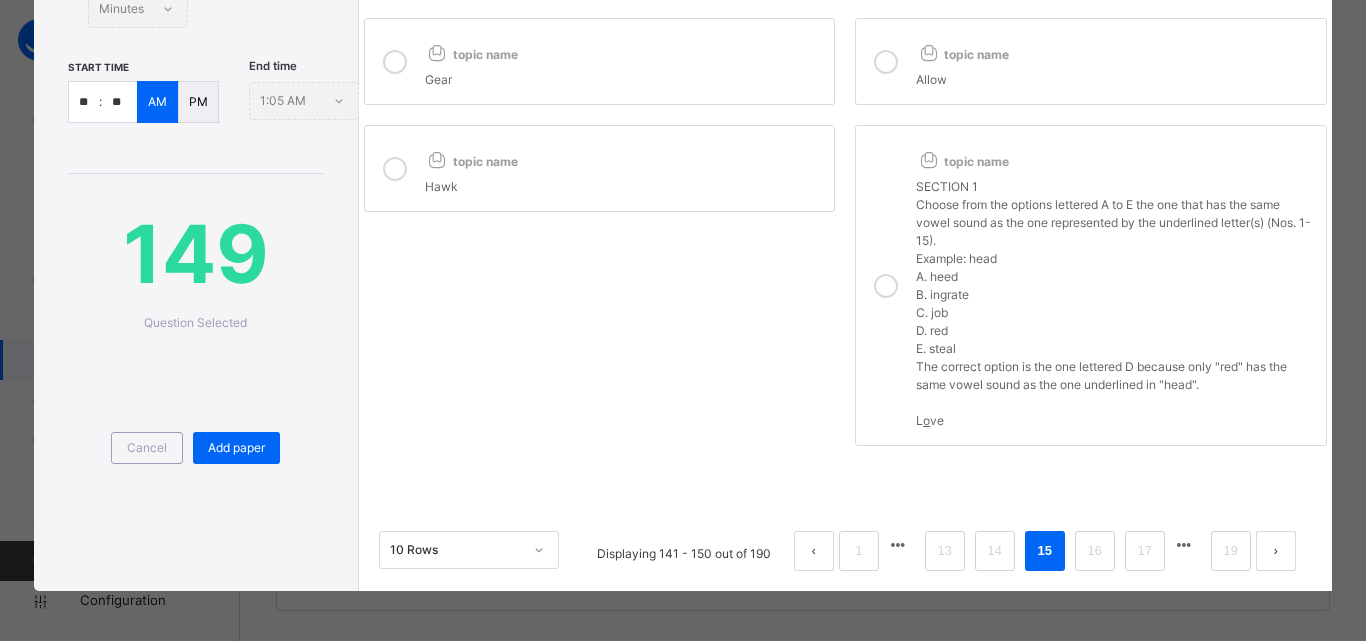 scroll, scrollTop: 74, scrollLeft: 0, axis: vertical 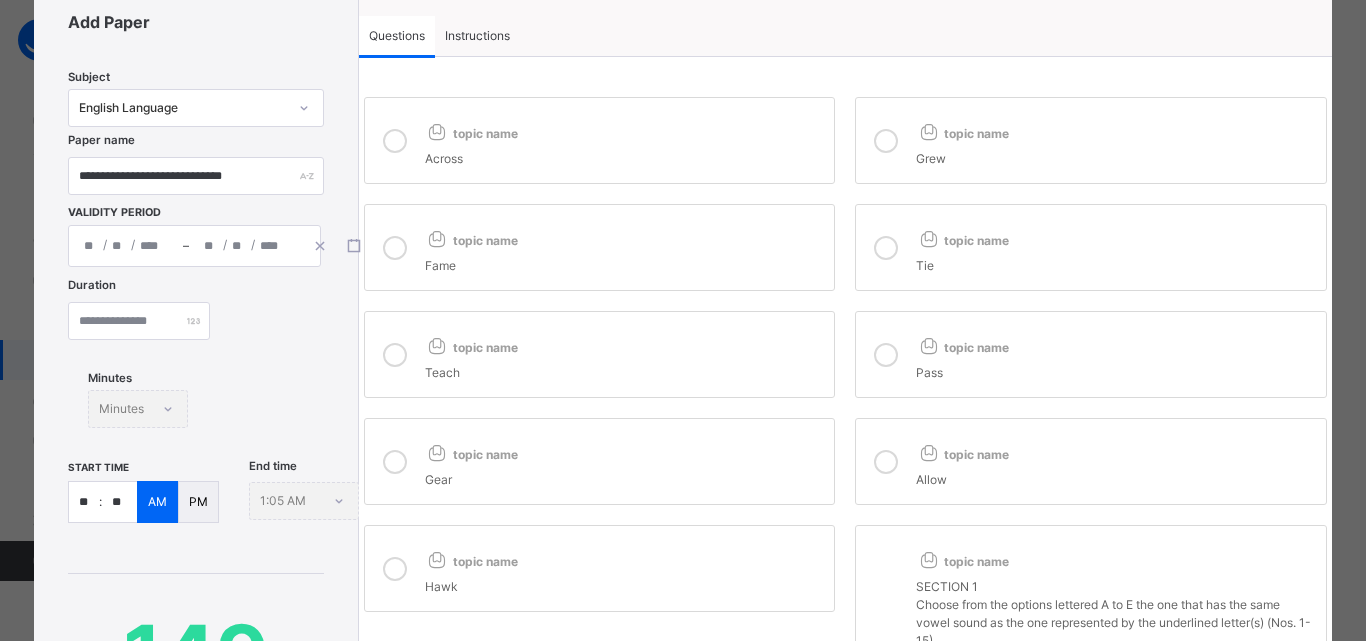 click at bounding box center (395, 141) 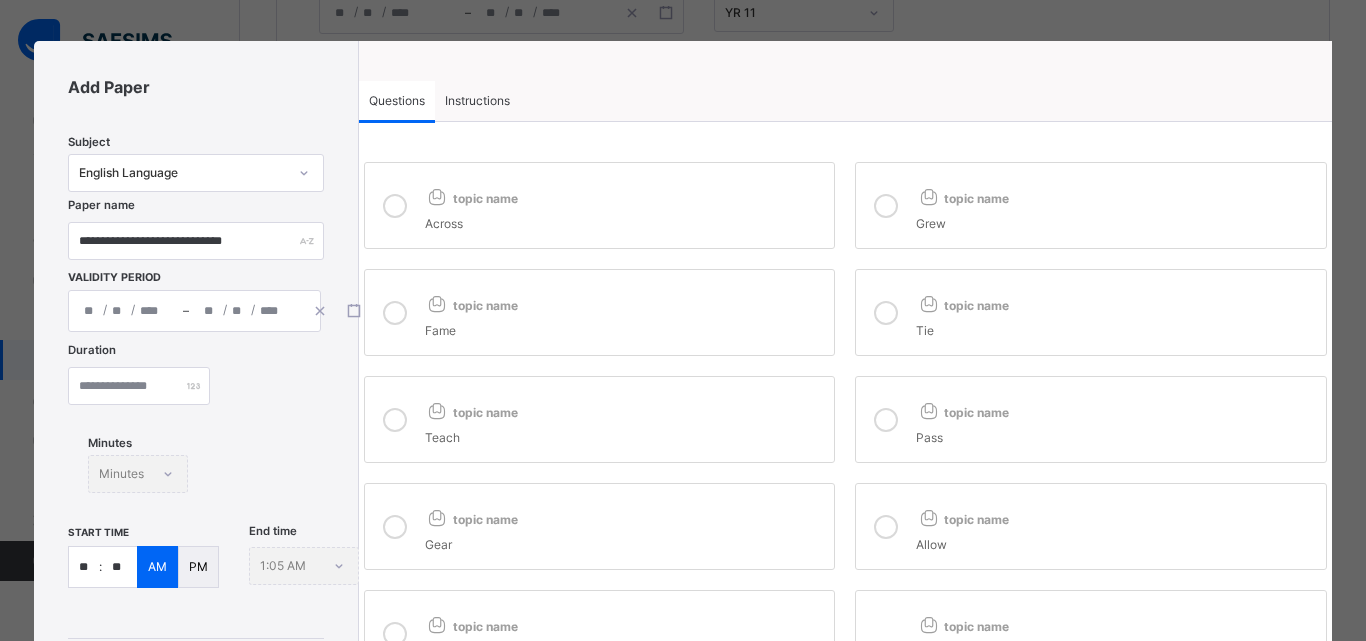 scroll, scrollTop: 0, scrollLeft: 0, axis: both 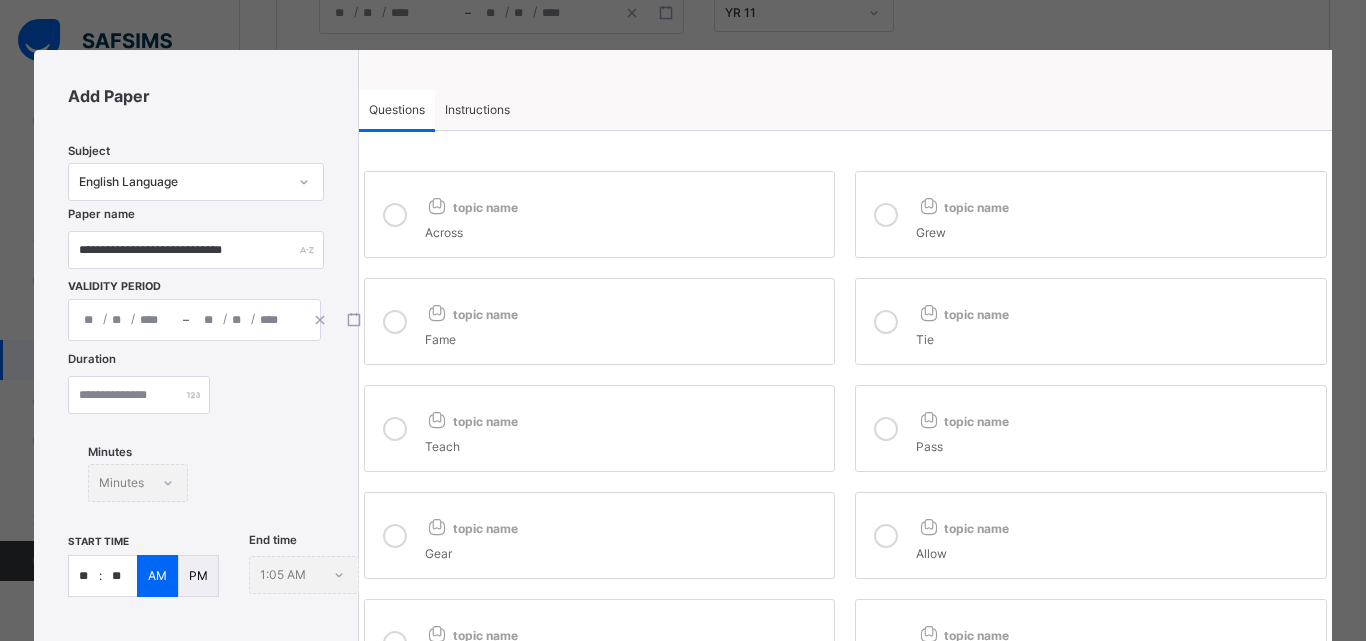click on "Instructions" at bounding box center (477, 110) 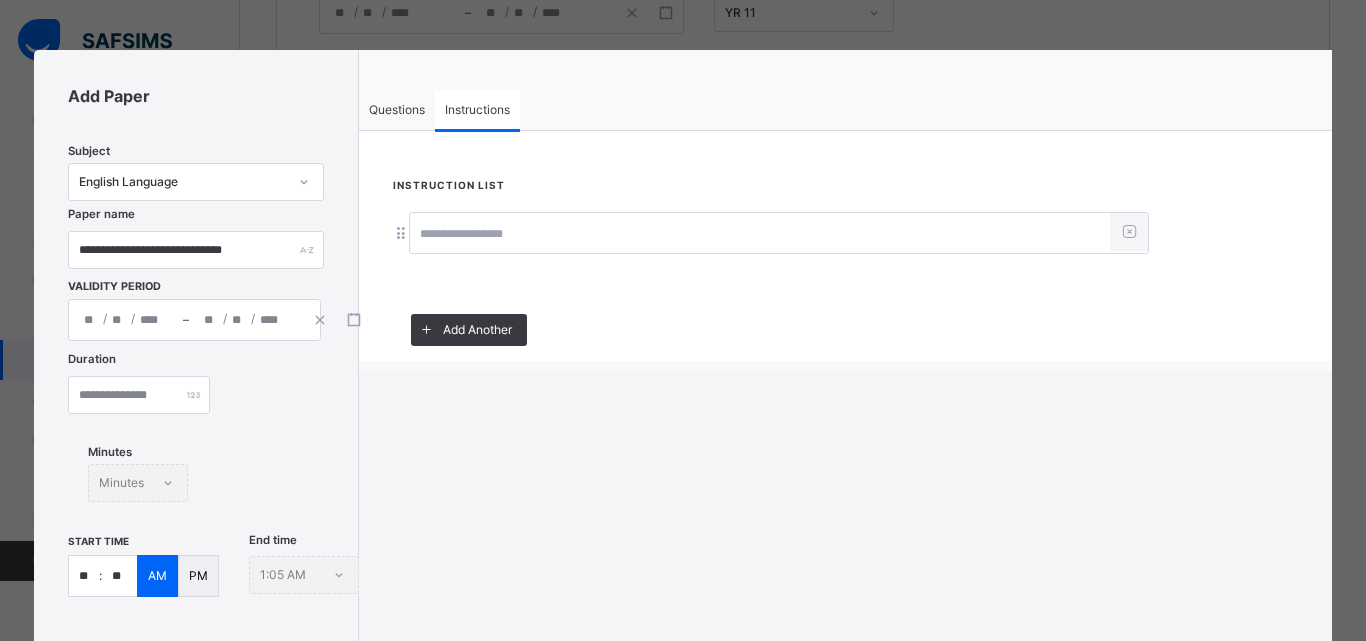 click at bounding box center (760, 234) 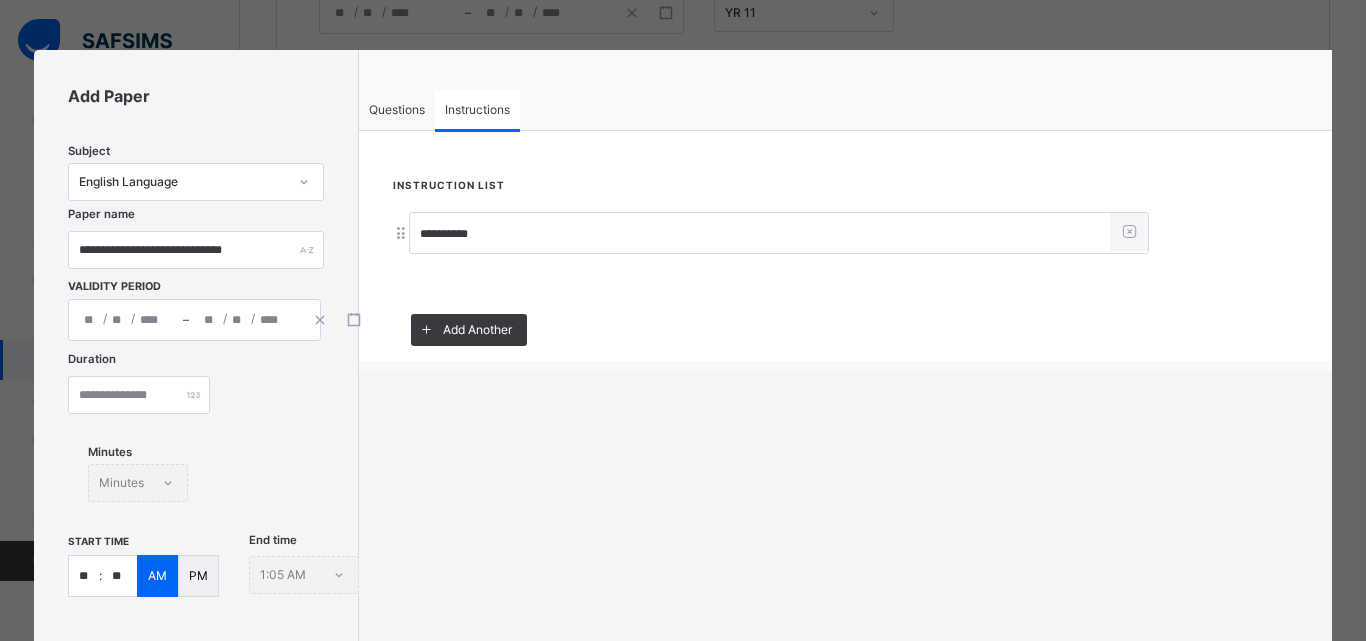 type on "**********" 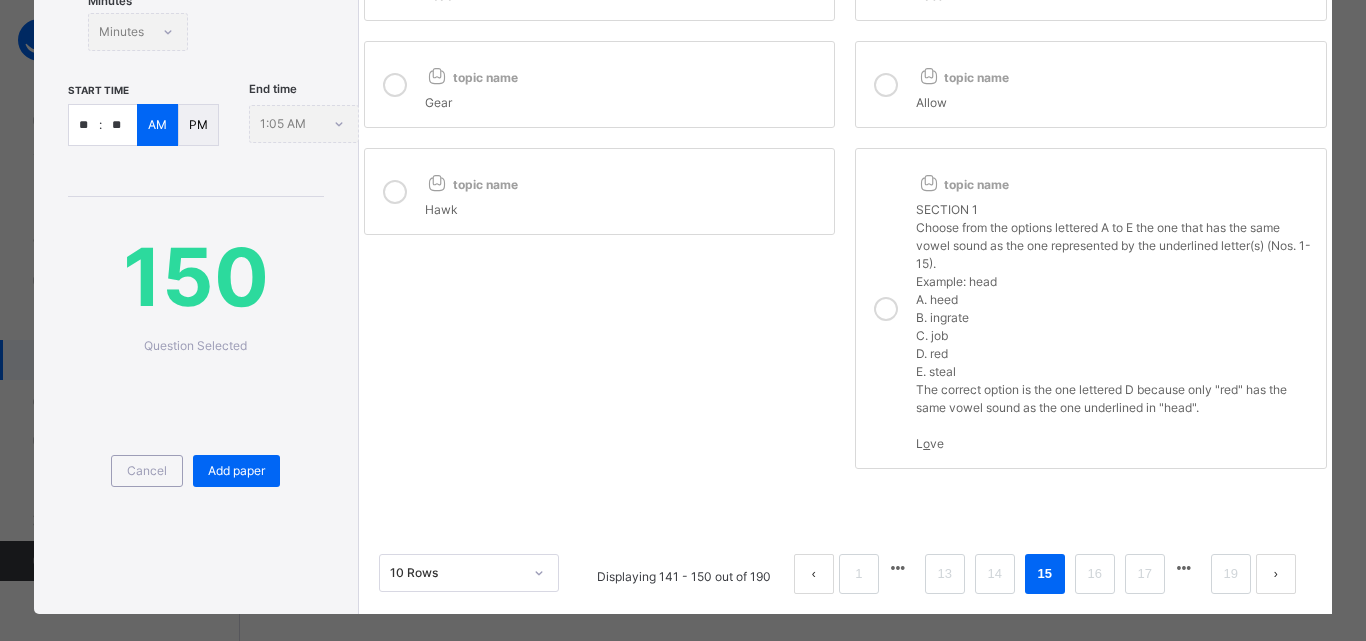 scroll, scrollTop: 474, scrollLeft: 0, axis: vertical 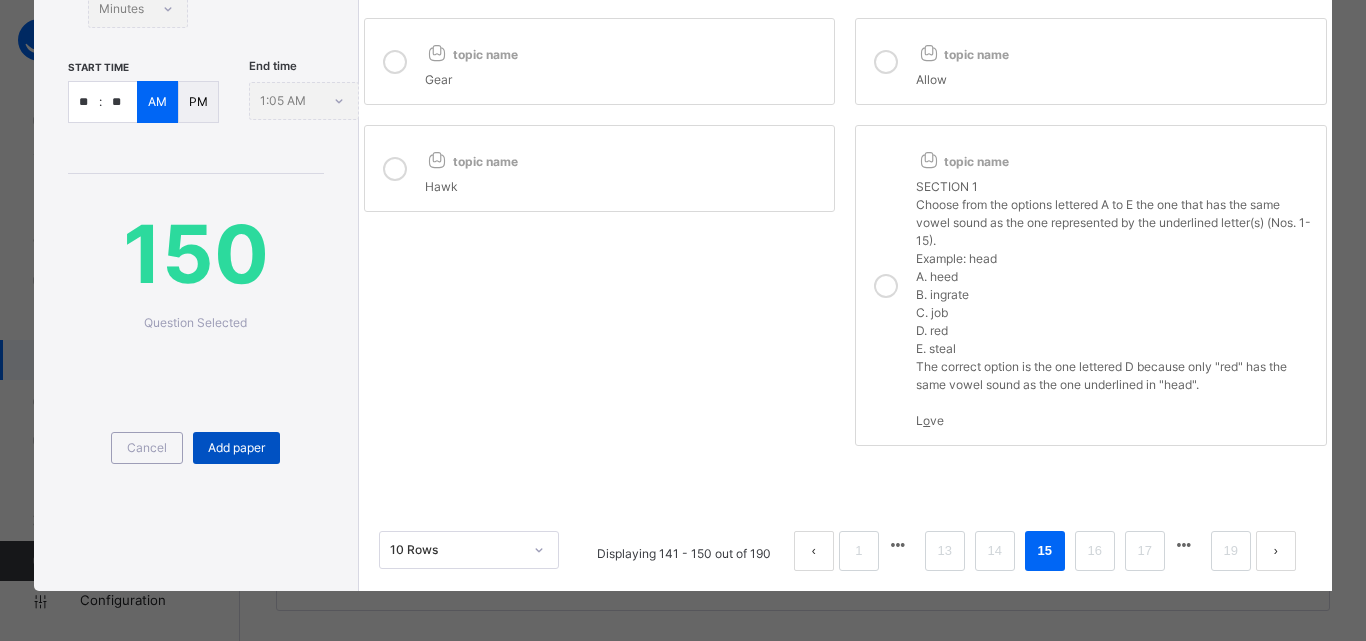 click on "Add paper" at bounding box center [236, 448] 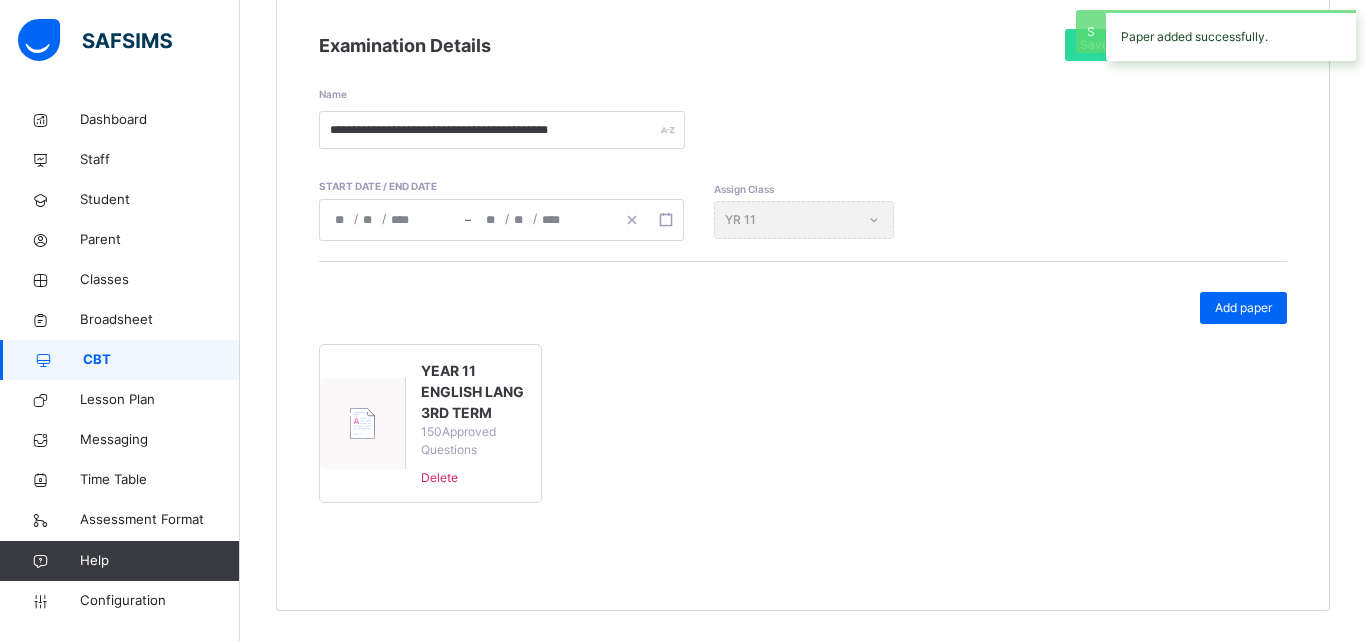 scroll, scrollTop: 288, scrollLeft: 0, axis: vertical 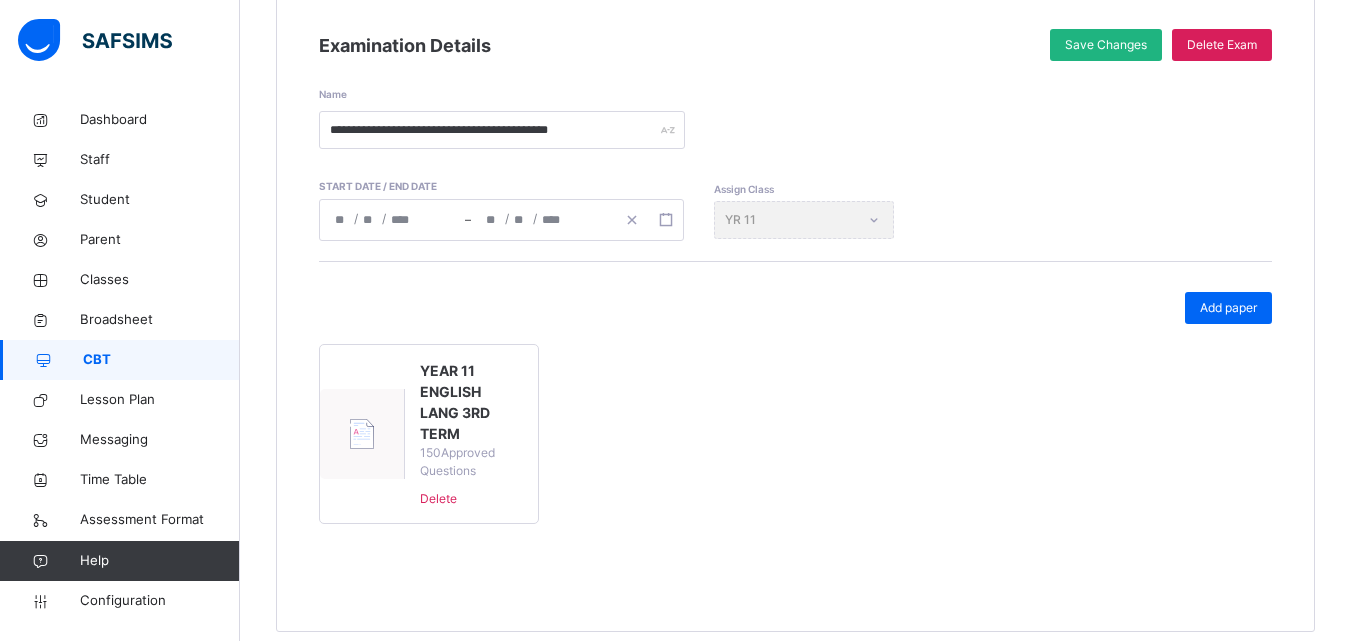 click on "Save Changes" at bounding box center [1106, 45] 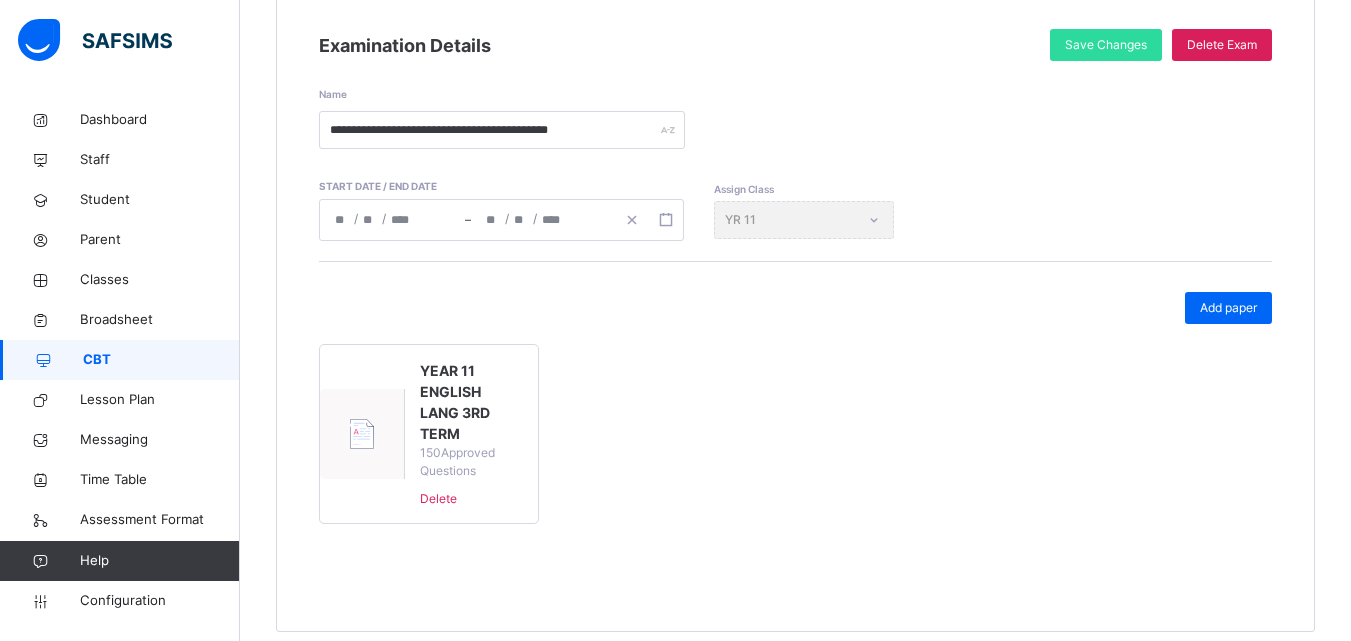 click on "YEAR 11 ENGLISH LANG 3RD TERM" at bounding box center [471, 402] 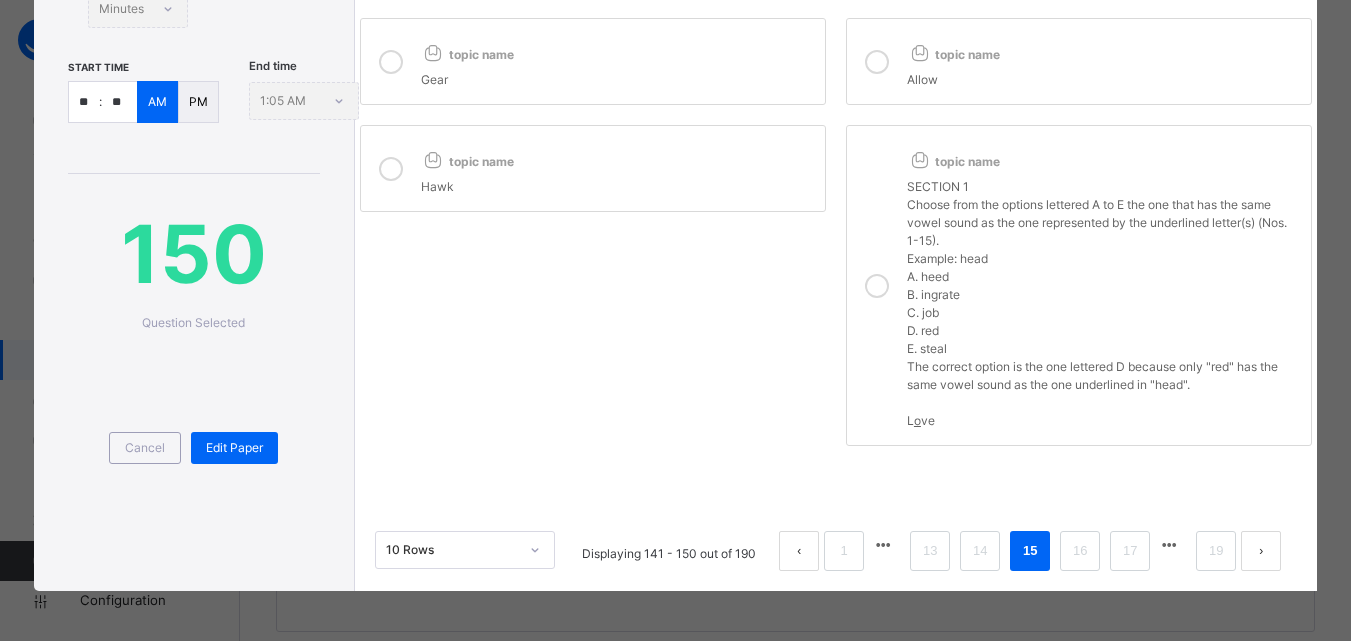 type on "**********" 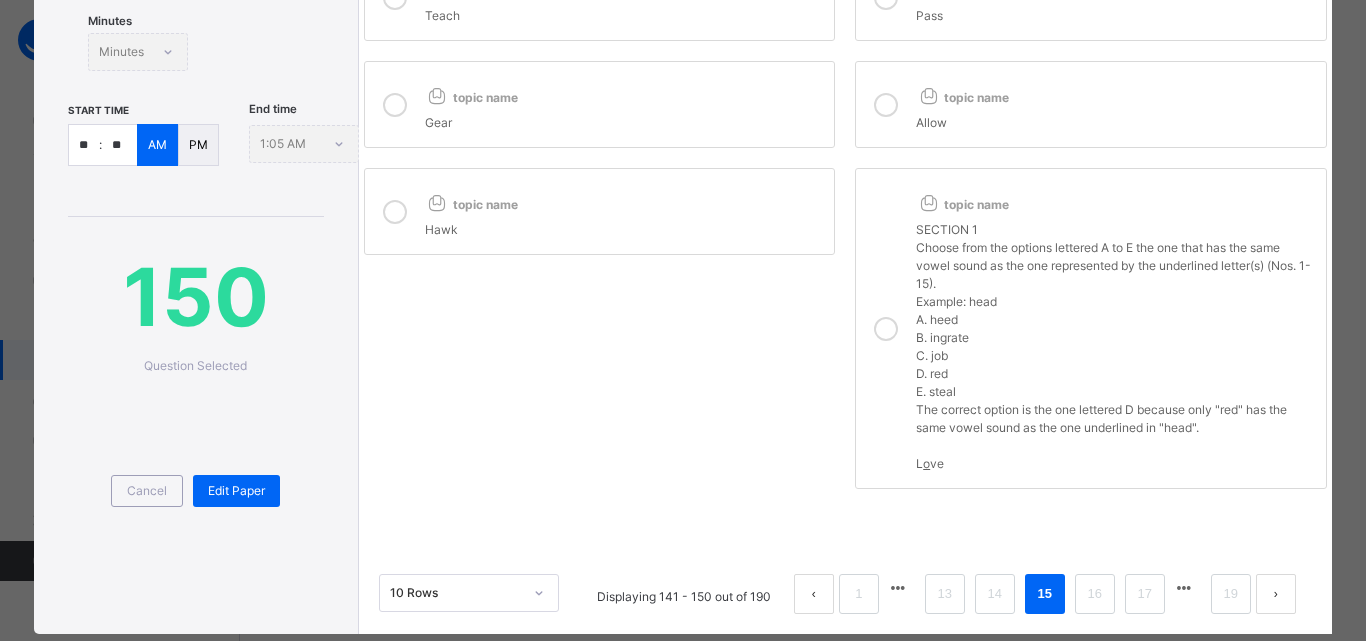 scroll, scrollTop: 474, scrollLeft: 0, axis: vertical 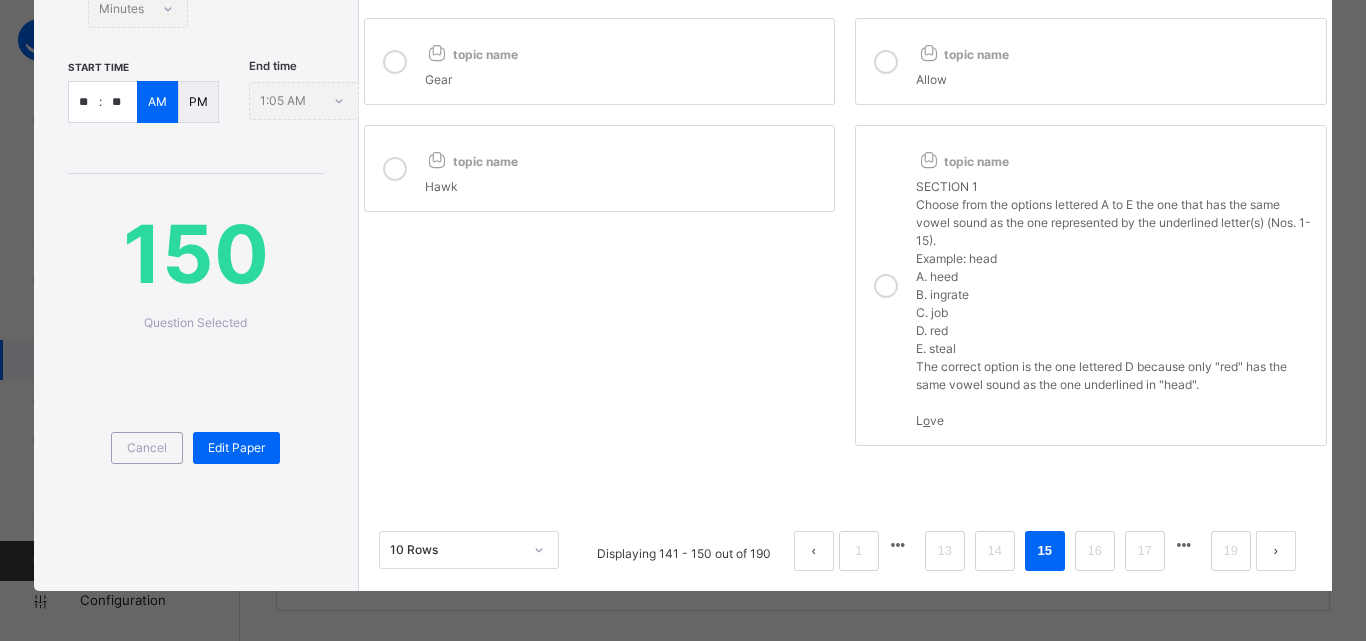 click on "End time 1:05 AM" at bounding box center [304, 100] 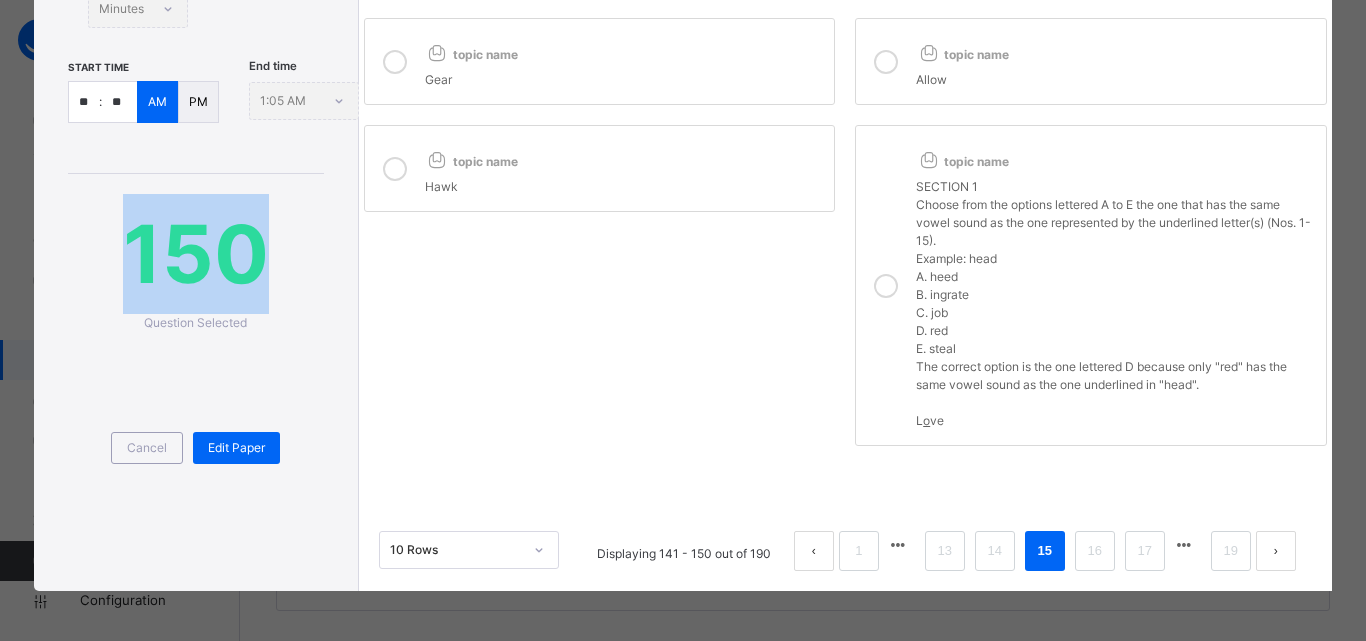 click on "End time 1:05 AM" at bounding box center [304, 100] 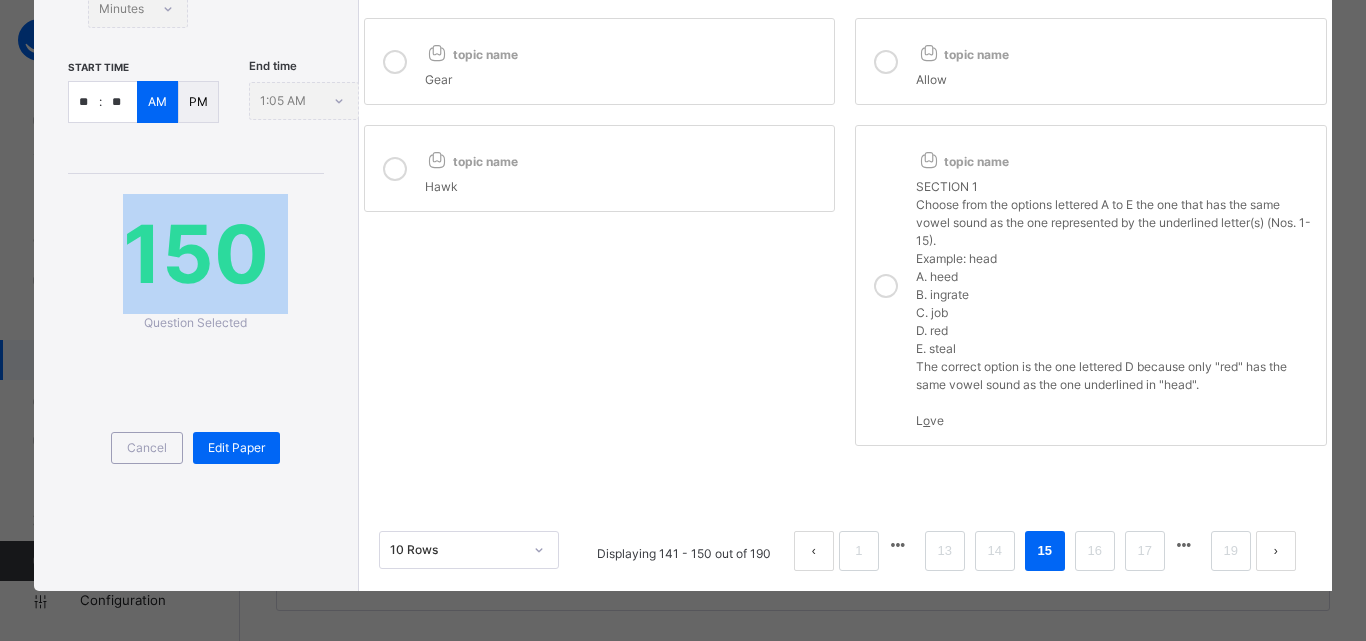 click on "End time 1:05 AM" at bounding box center (304, 100) 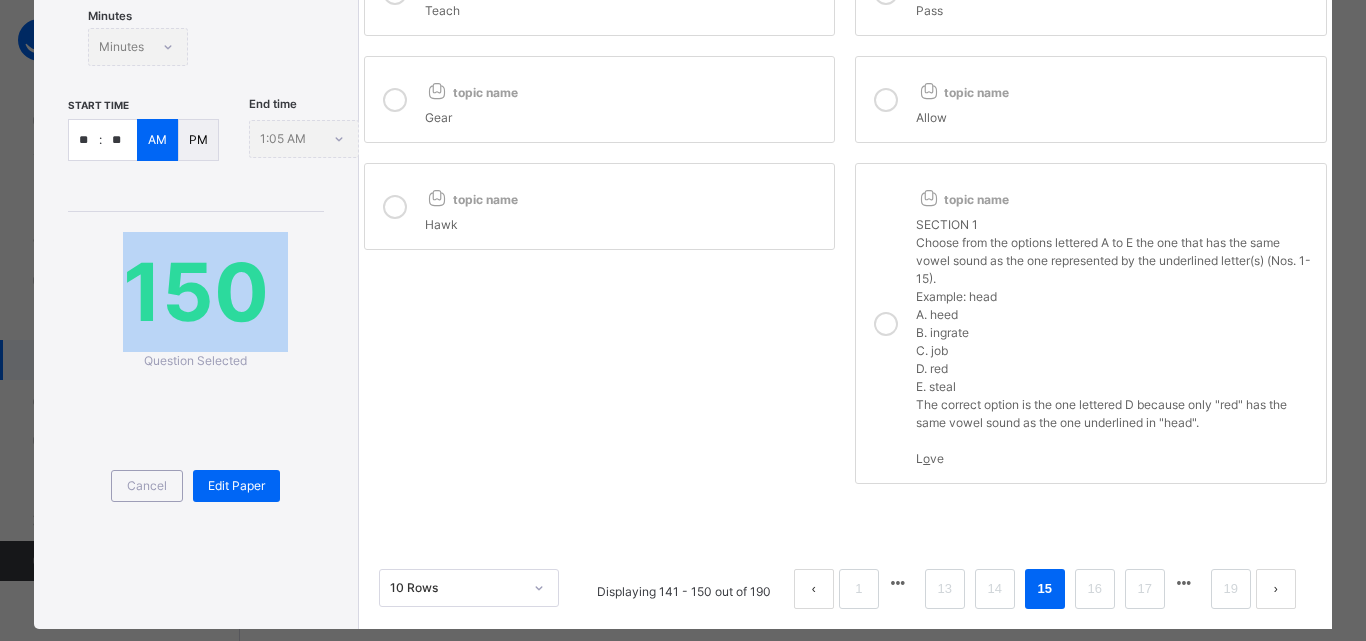 scroll, scrollTop: 374, scrollLeft: 0, axis: vertical 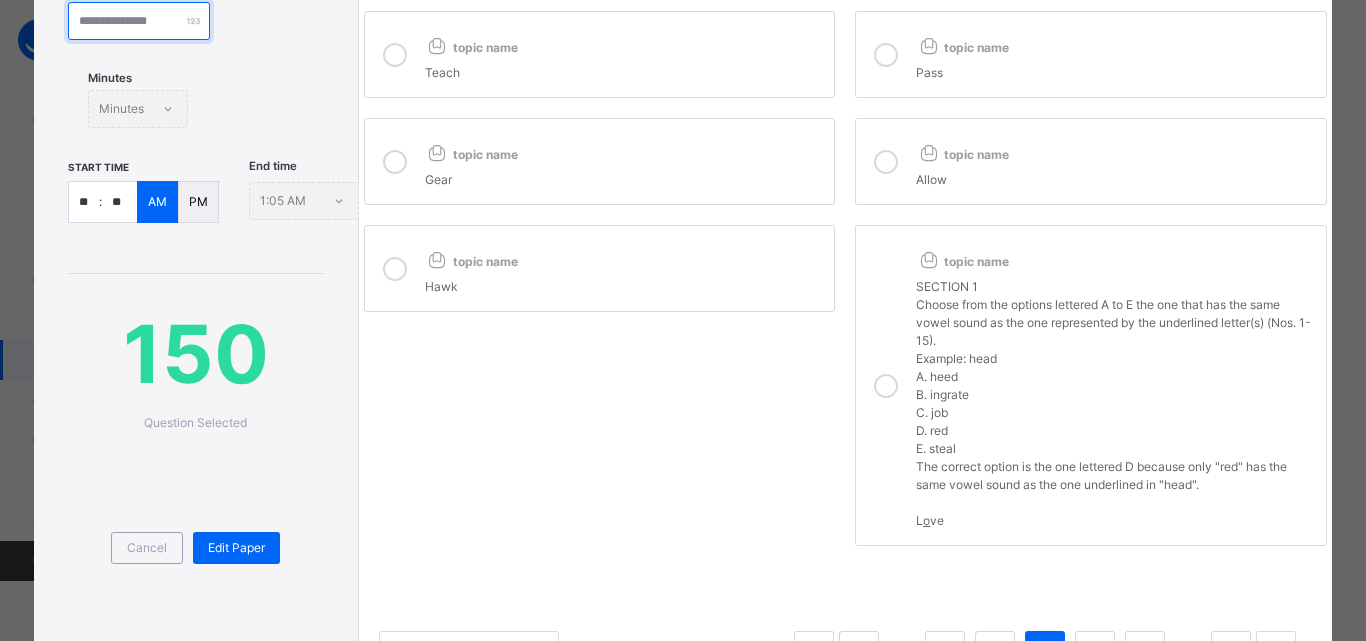 click on "**" at bounding box center (139, 21) 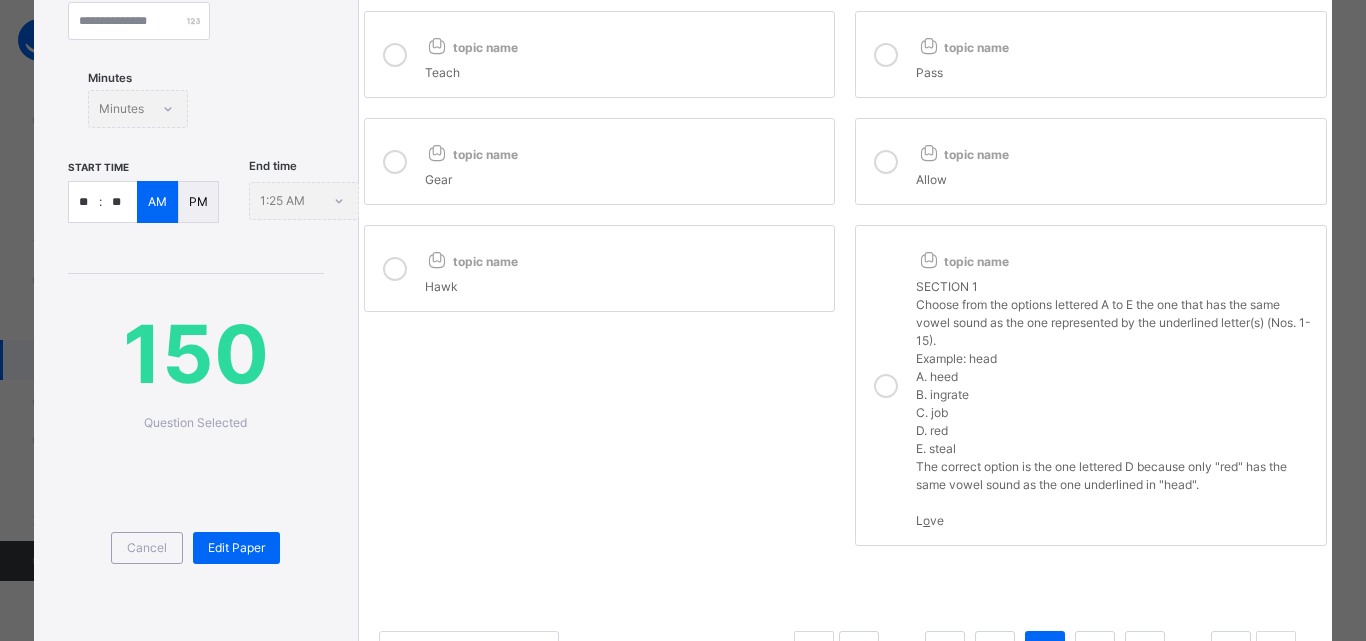 click on "Duration ** Minutes Minutes" at bounding box center (195, 70) 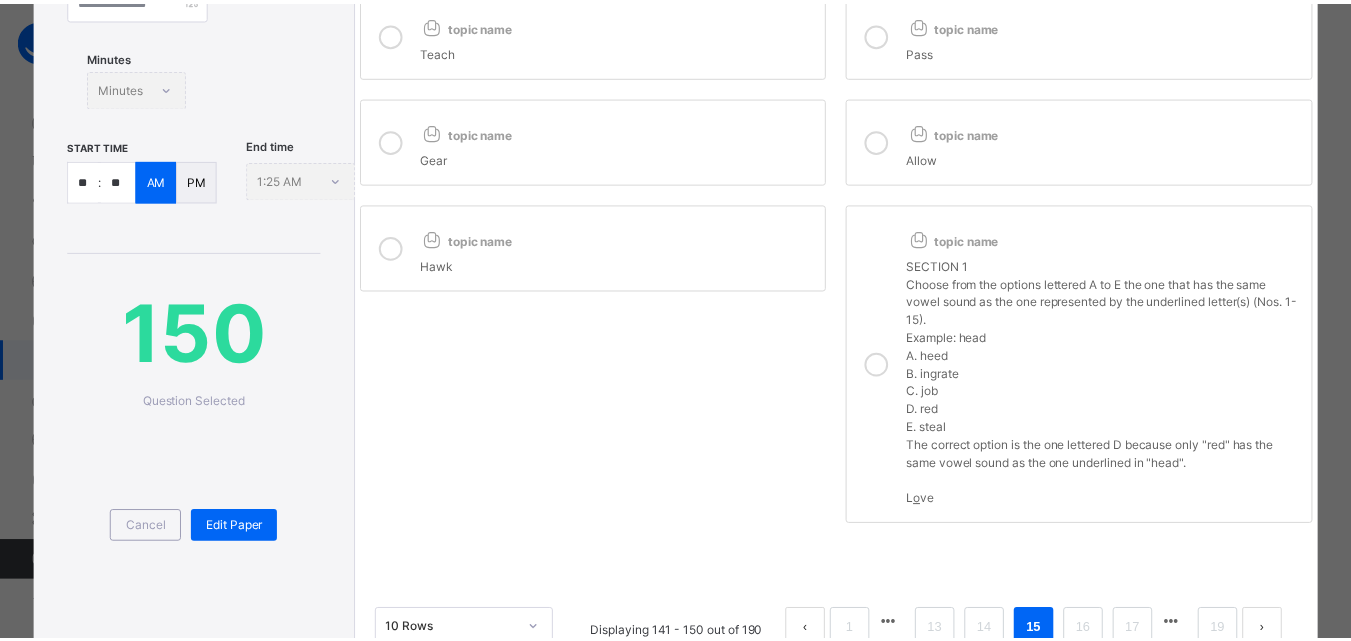 scroll, scrollTop: 474, scrollLeft: 0, axis: vertical 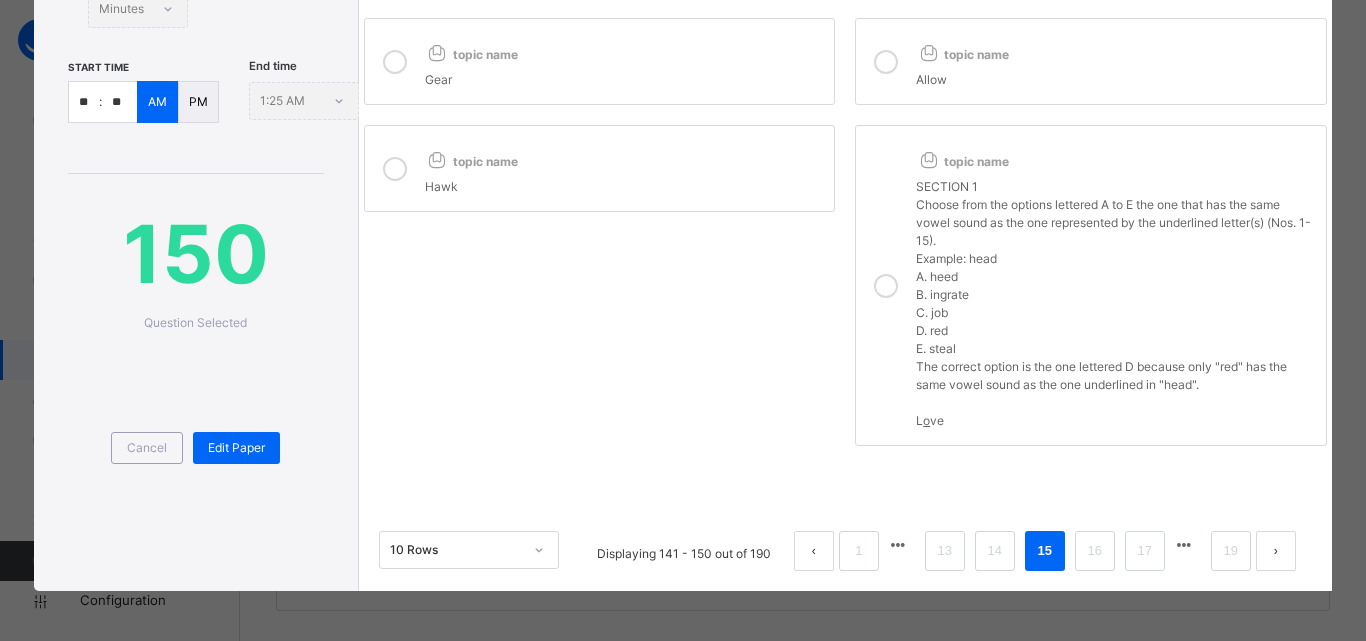 click on "**" at bounding box center (119, 102) 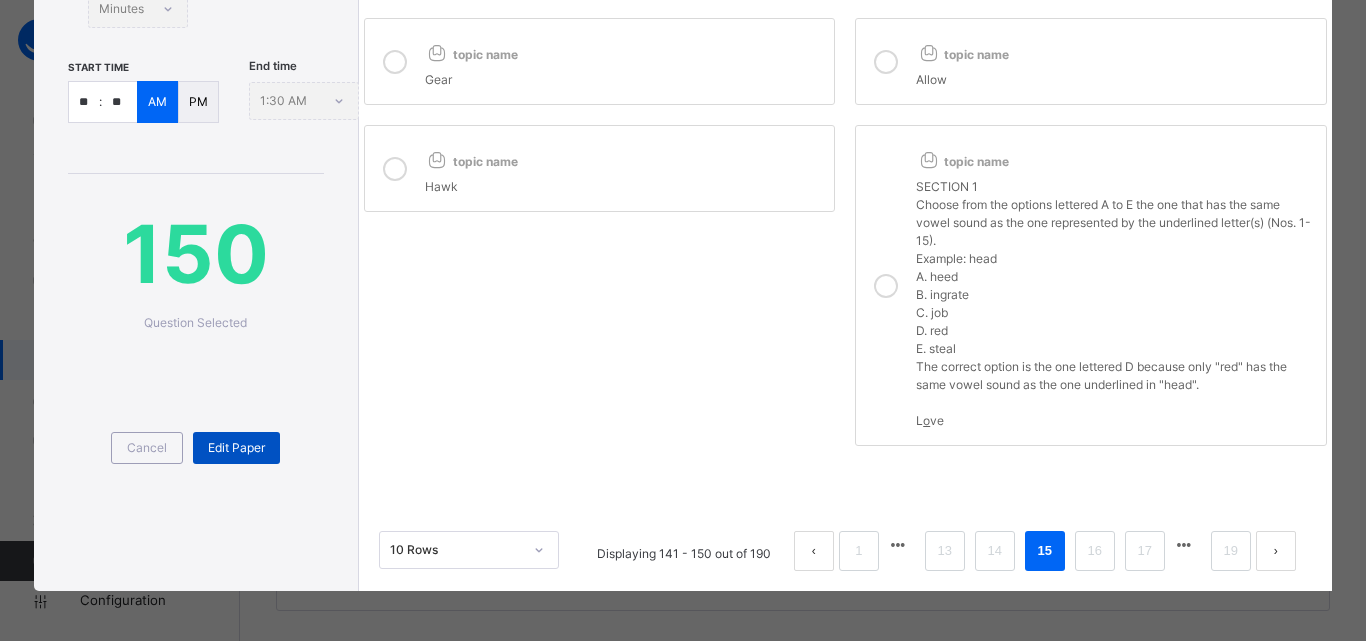 type on "**" 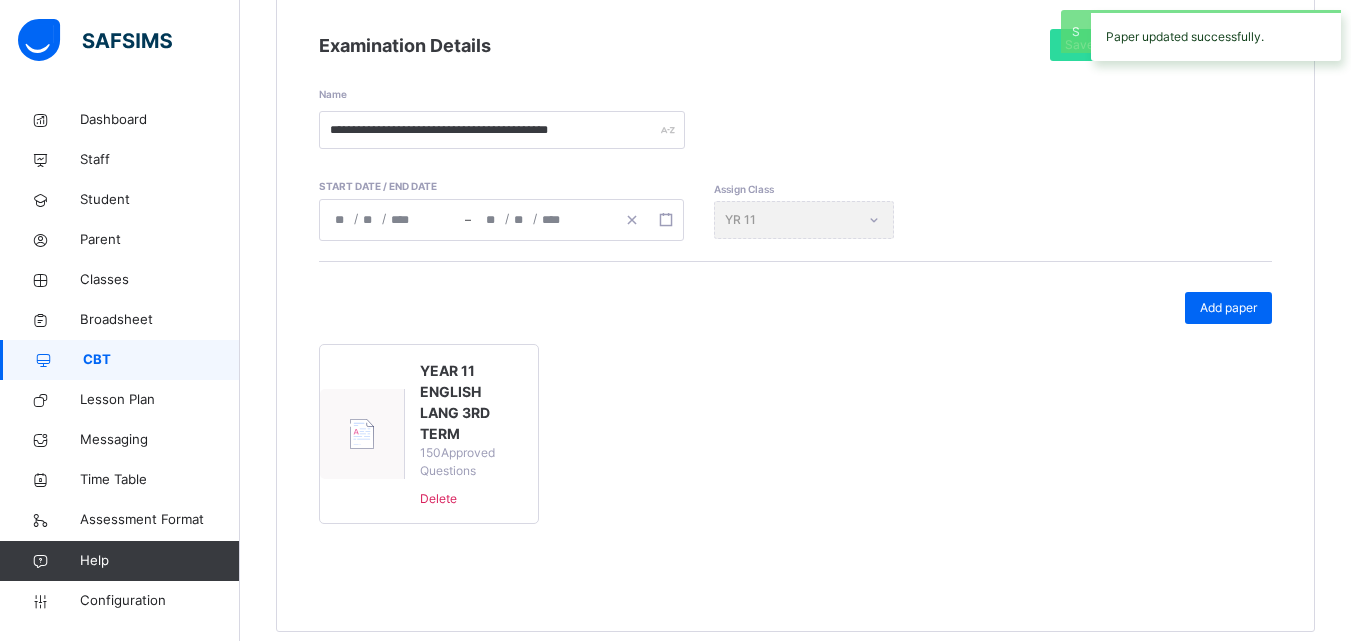 click on "CBT" at bounding box center [161, 360] 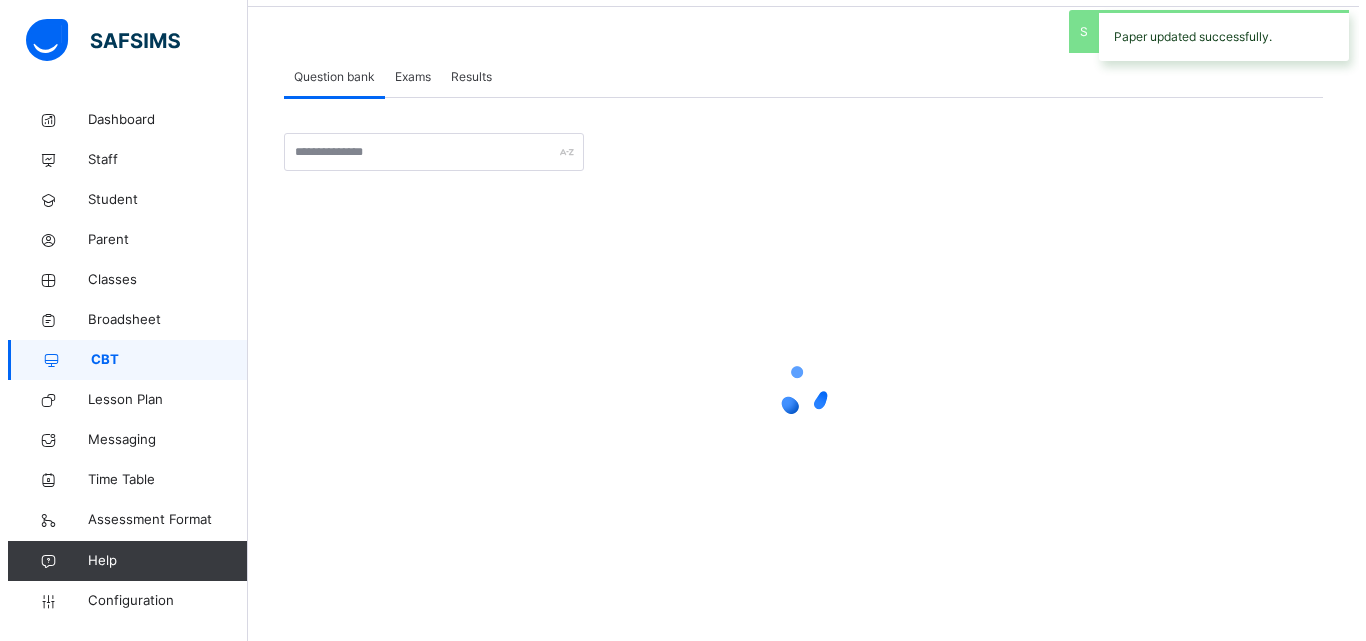 scroll, scrollTop: 0, scrollLeft: 0, axis: both 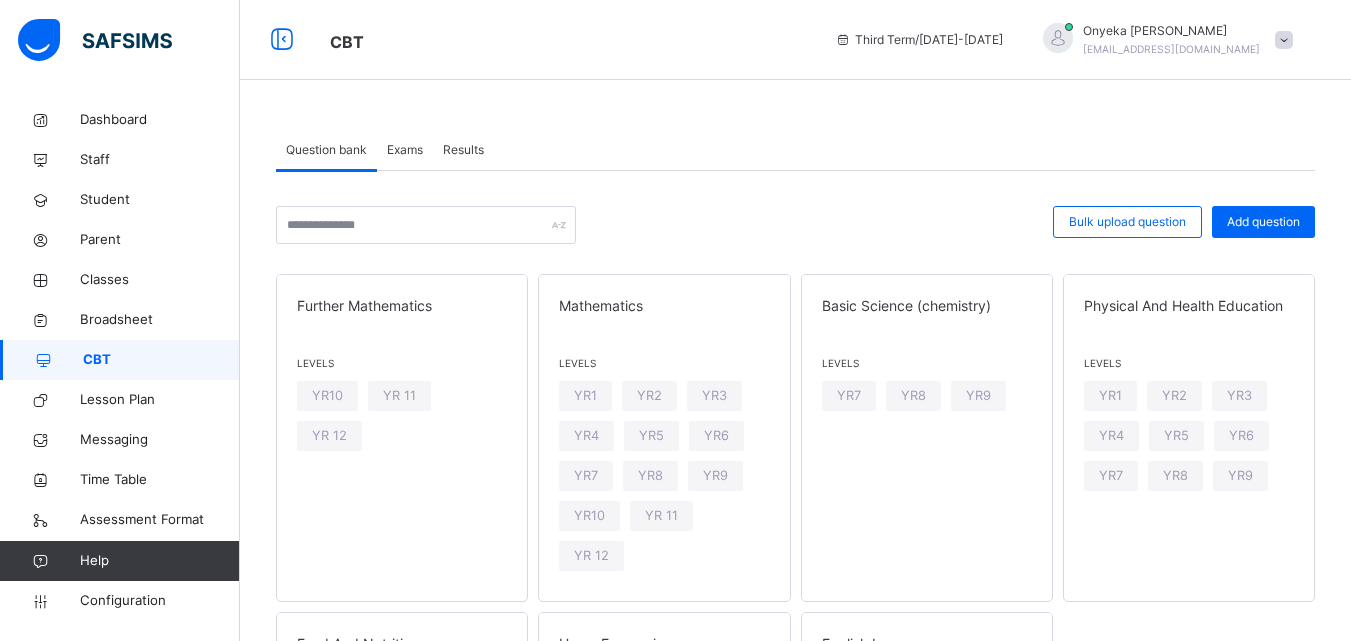 click on "Exams" at bounding box center [405, 150] 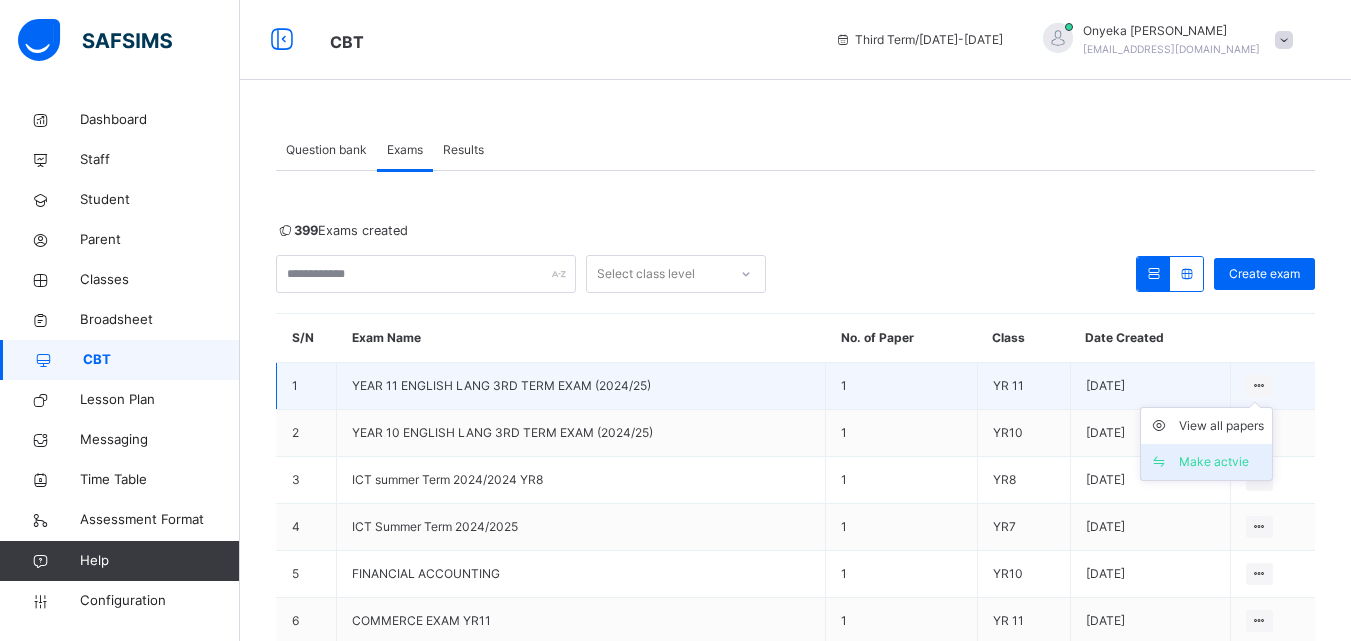 click on "Make actvie" at bounding box center [1221, 462] 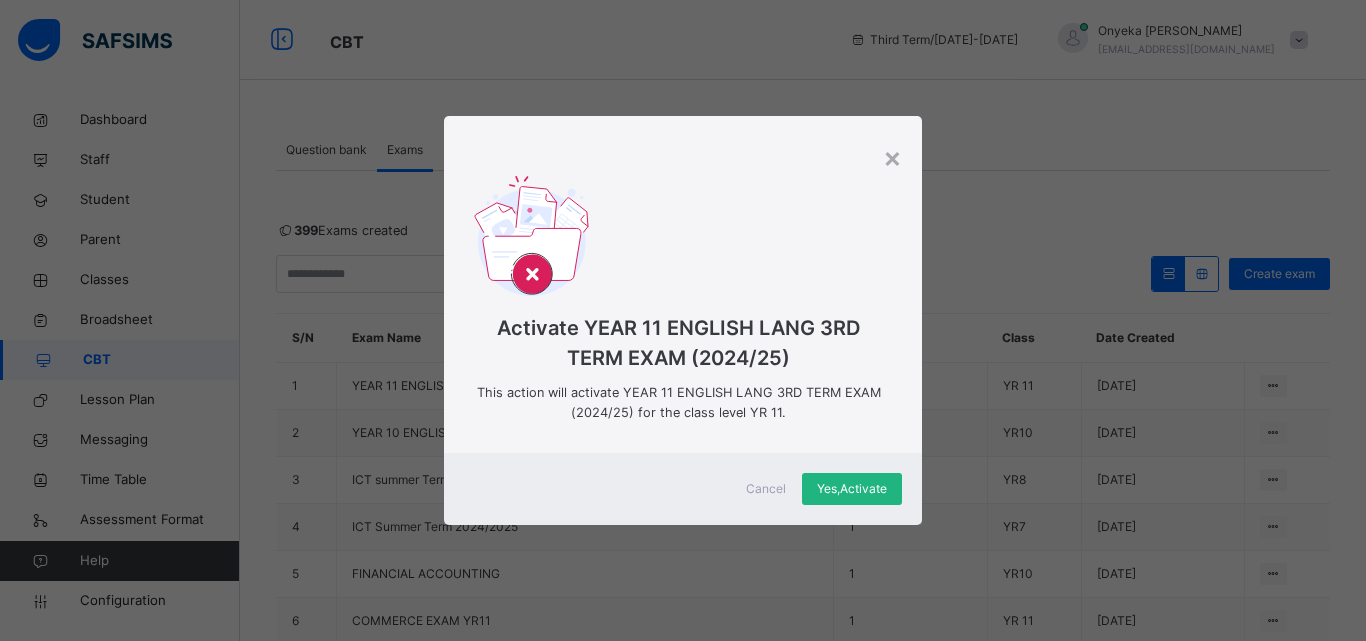 click on "Yes,  Activate" at bounding box center (852, 489) 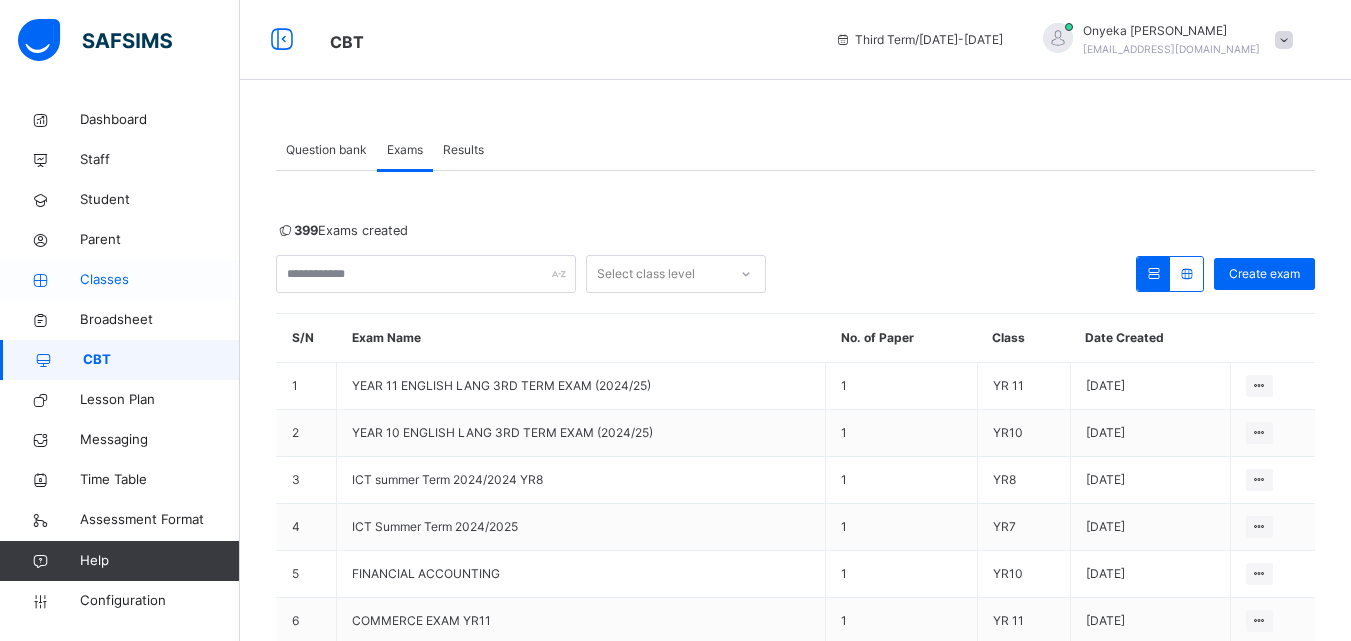 click on "Classes" at bounding box center [160, 280] 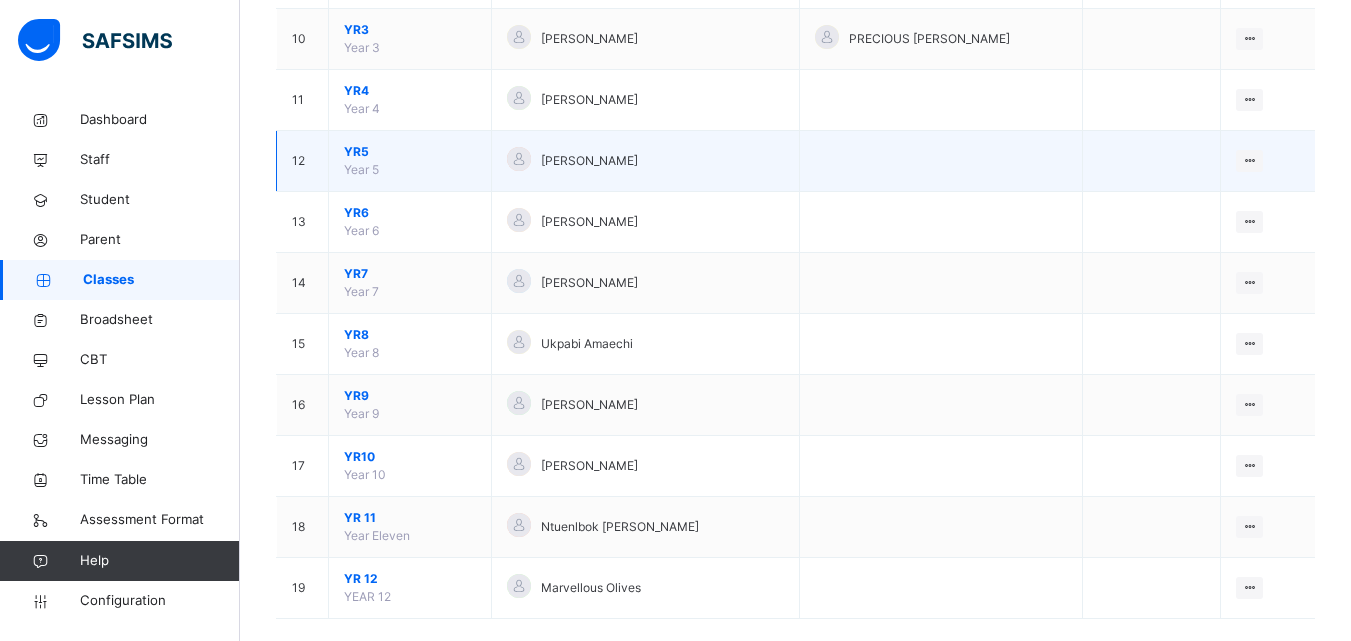 scroll, scrollTop: 806, scrollLeft: 0, axis: vertical 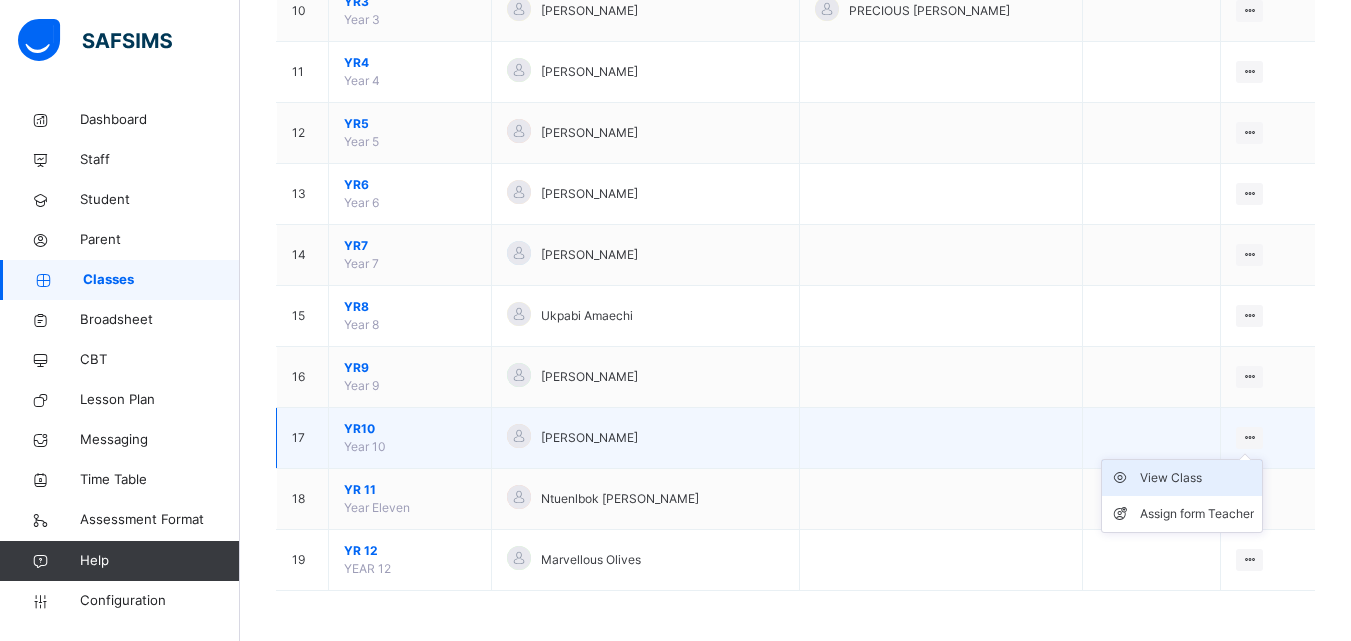 click on "View Class" at bounding box center [1197, 478] 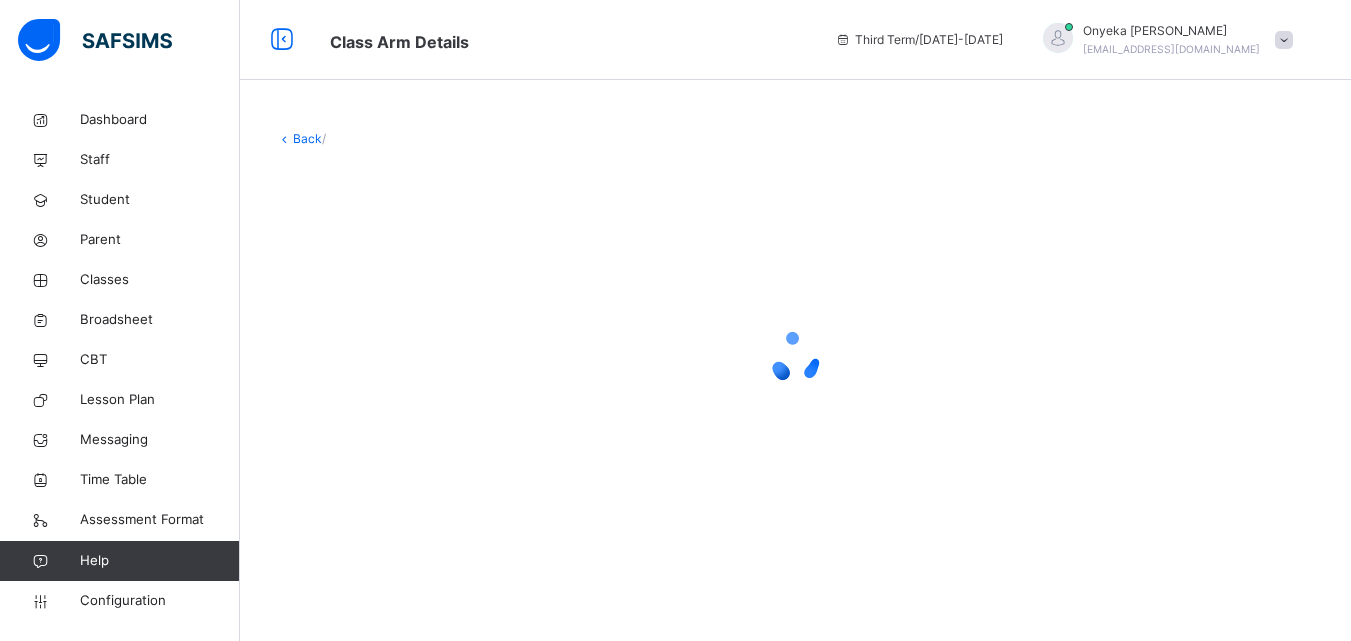 scroll, scrollTop: 0, scrollLeft: 0, axis: both 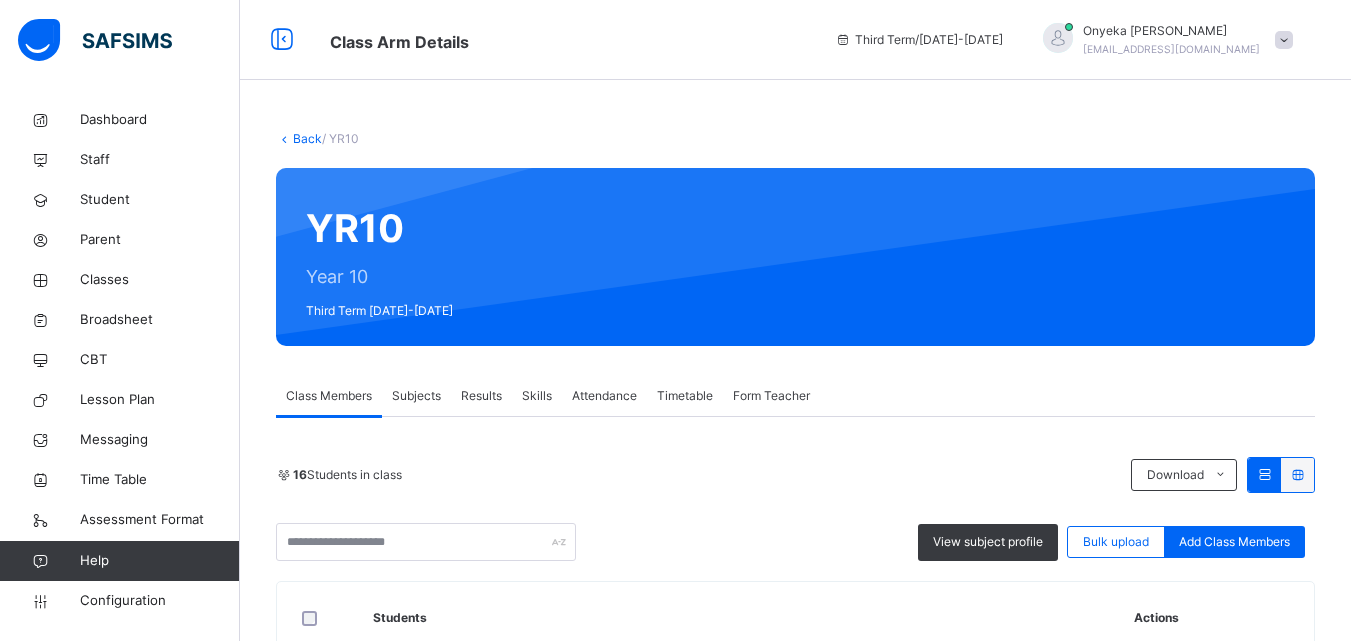 click on "Subjects" at bounding box center (416, 396) 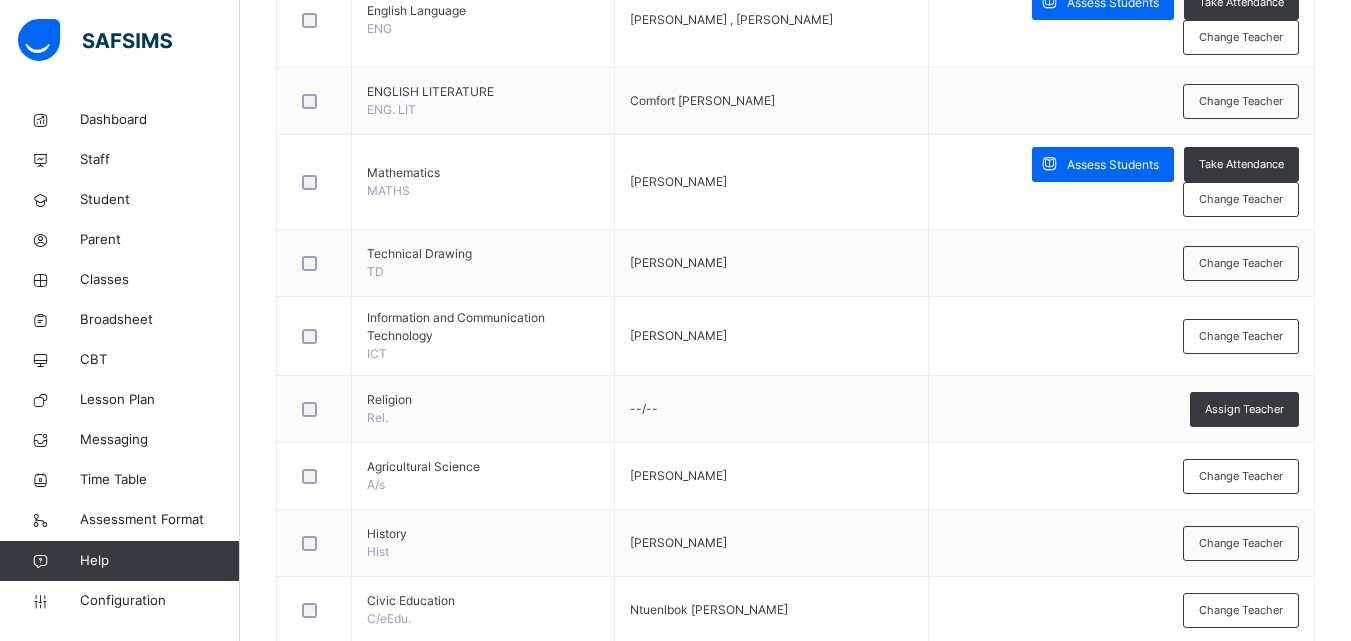 scroll, scrollTop: 0, scrollLeft: 0, axis: both 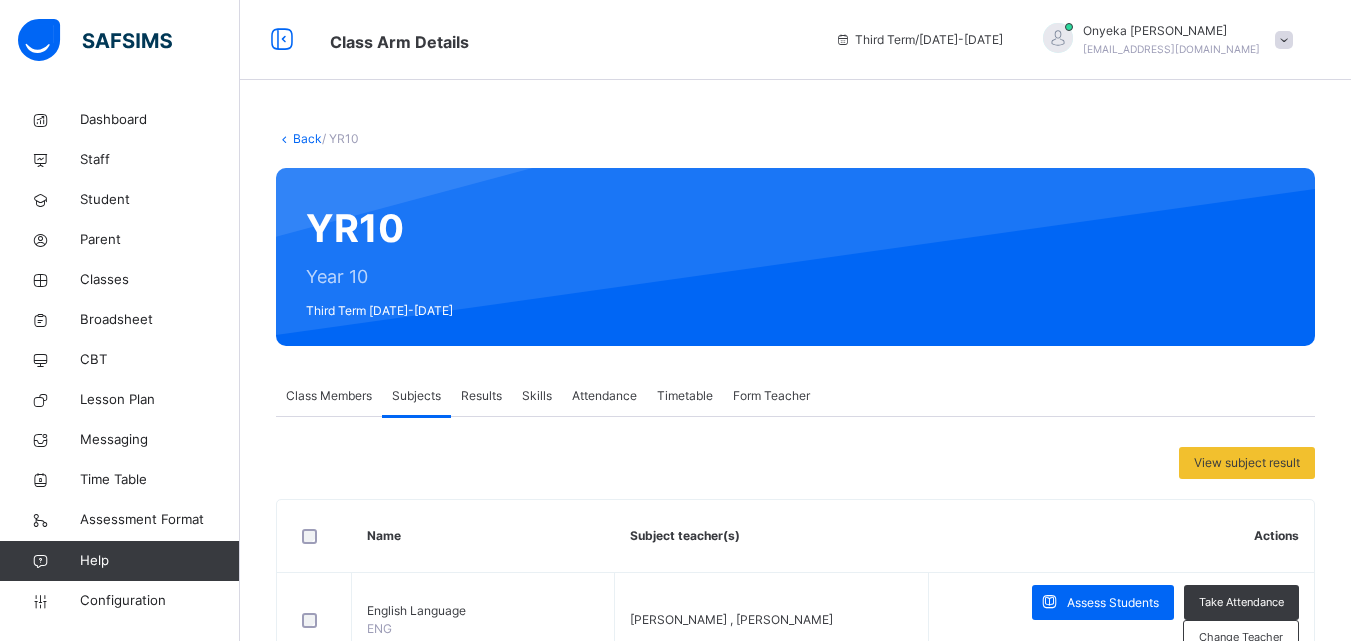 click on "Class Members" at bounding box center (329, 396) 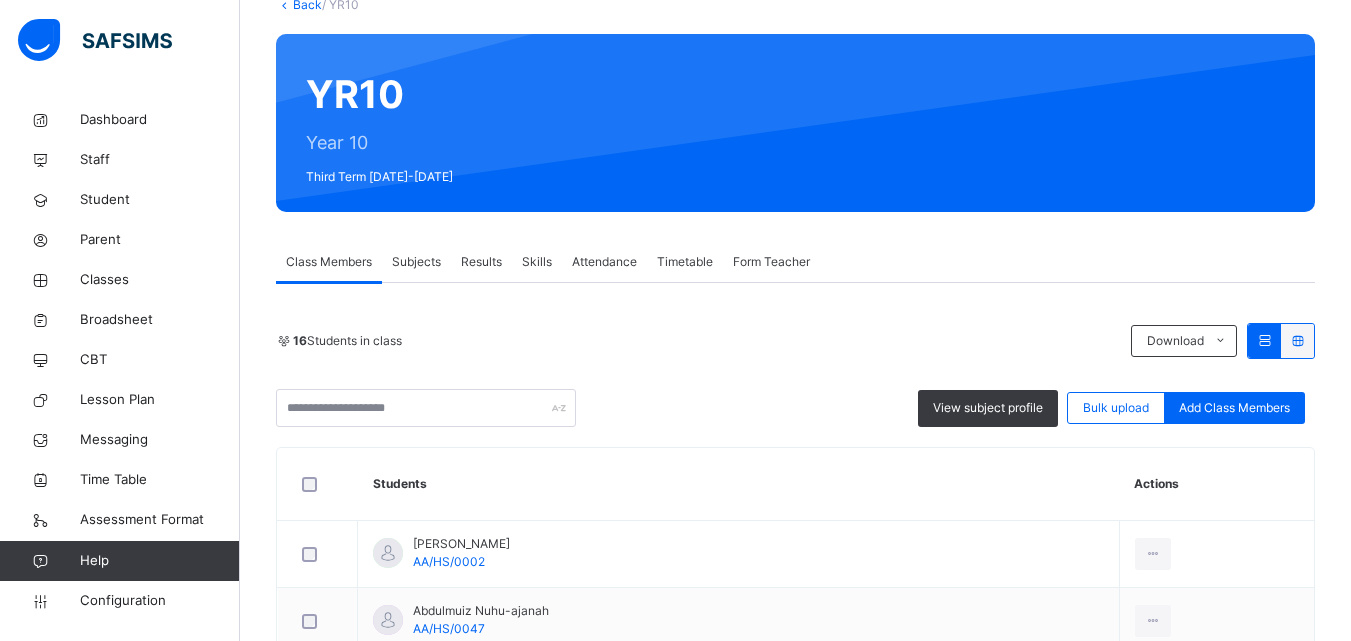 scroll, scrollTop: 96, scrollLeft: 0, axis: vertical 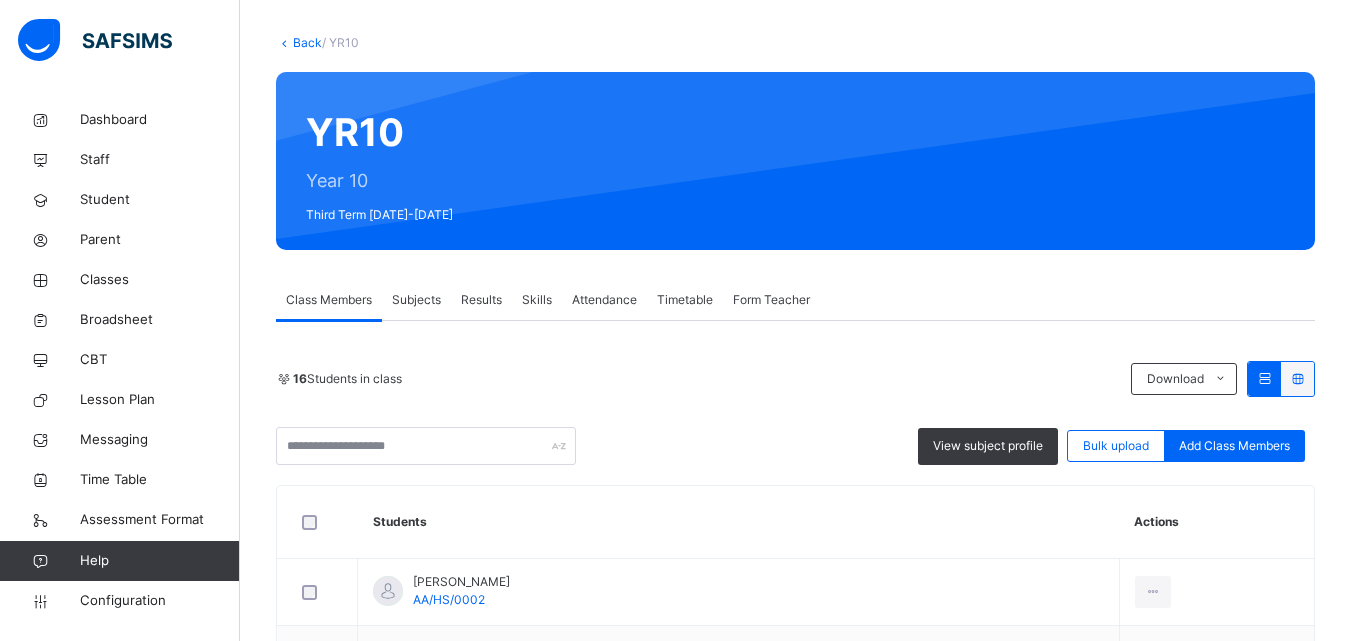click on "Back" at bounding box center (307, 42) 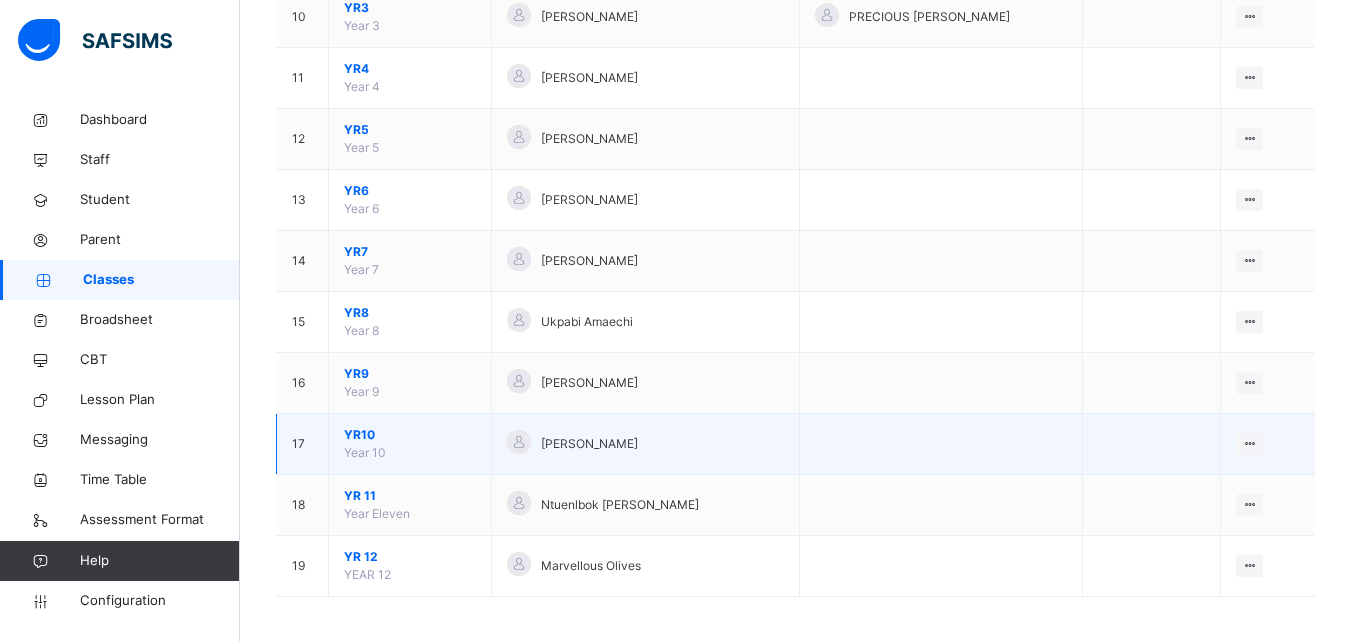 scroll, scrollTop: 806, scrollLeft: 0, axis: vertical 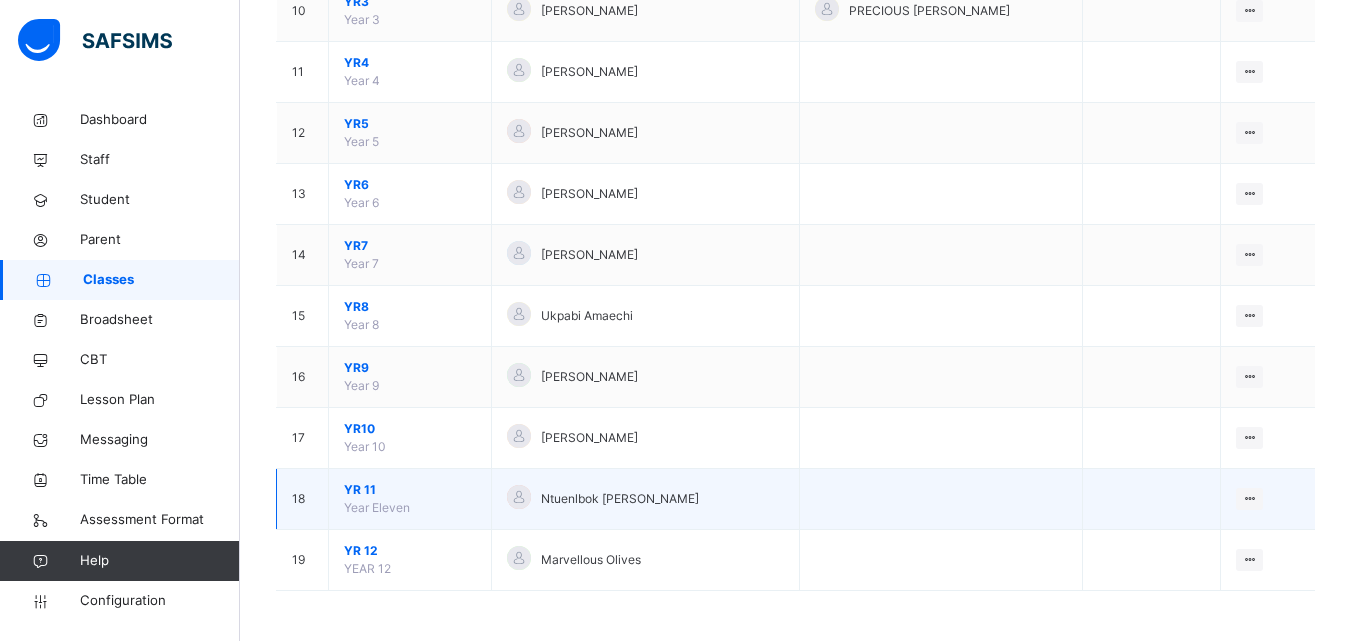 click on "YR 11" at bounding box center [410, 490] 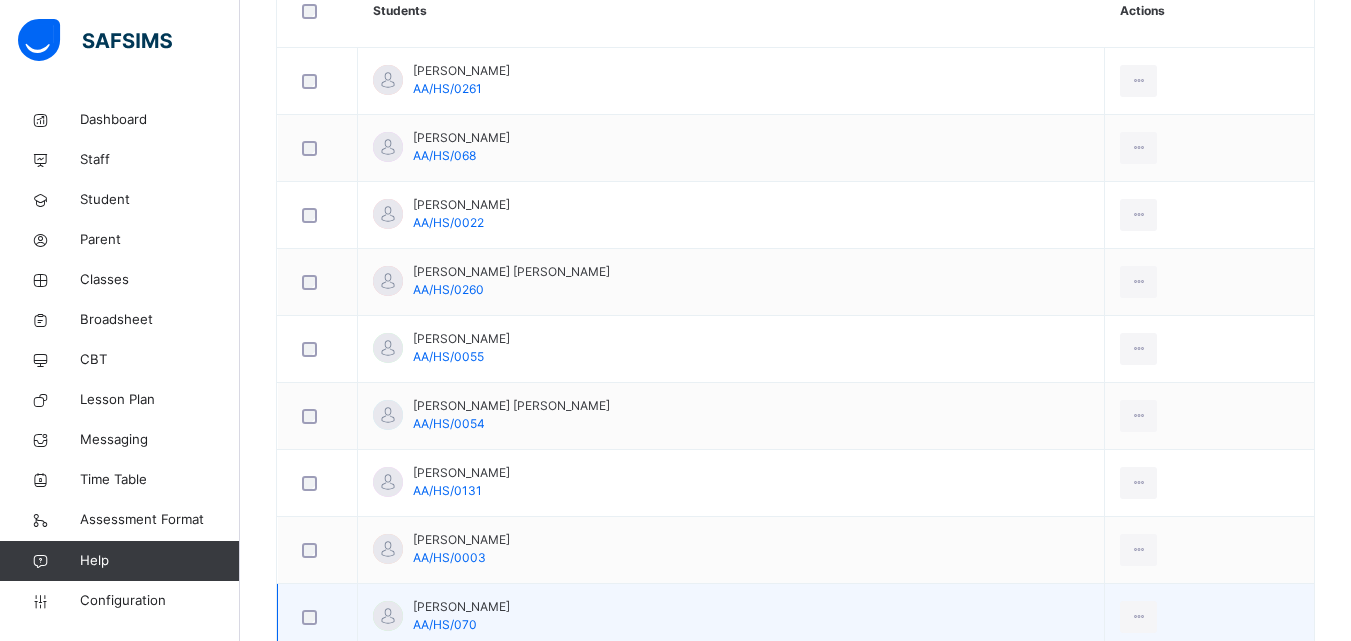 scroll, scrollTop: 563, scrollLeft: 0, axis: vertical 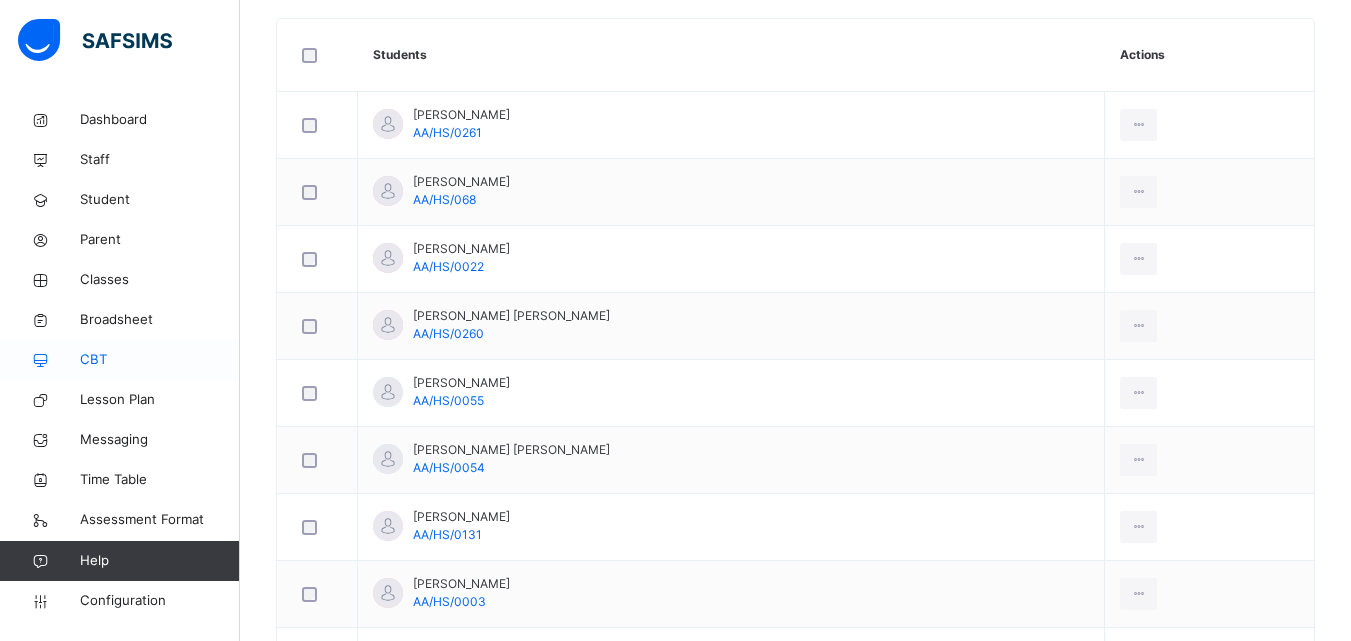 click on "CBT" at bounding box center [160, 360] 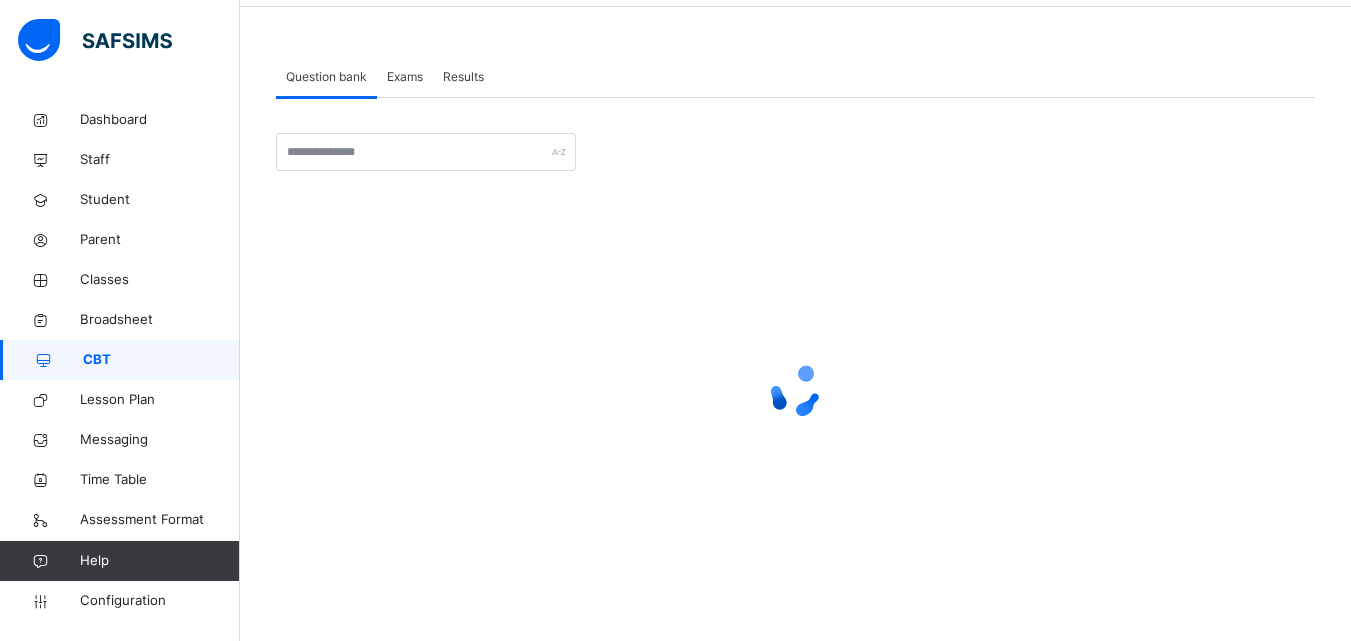 scroll, scrollTop: 0, scrollLeft: 0, axis: both 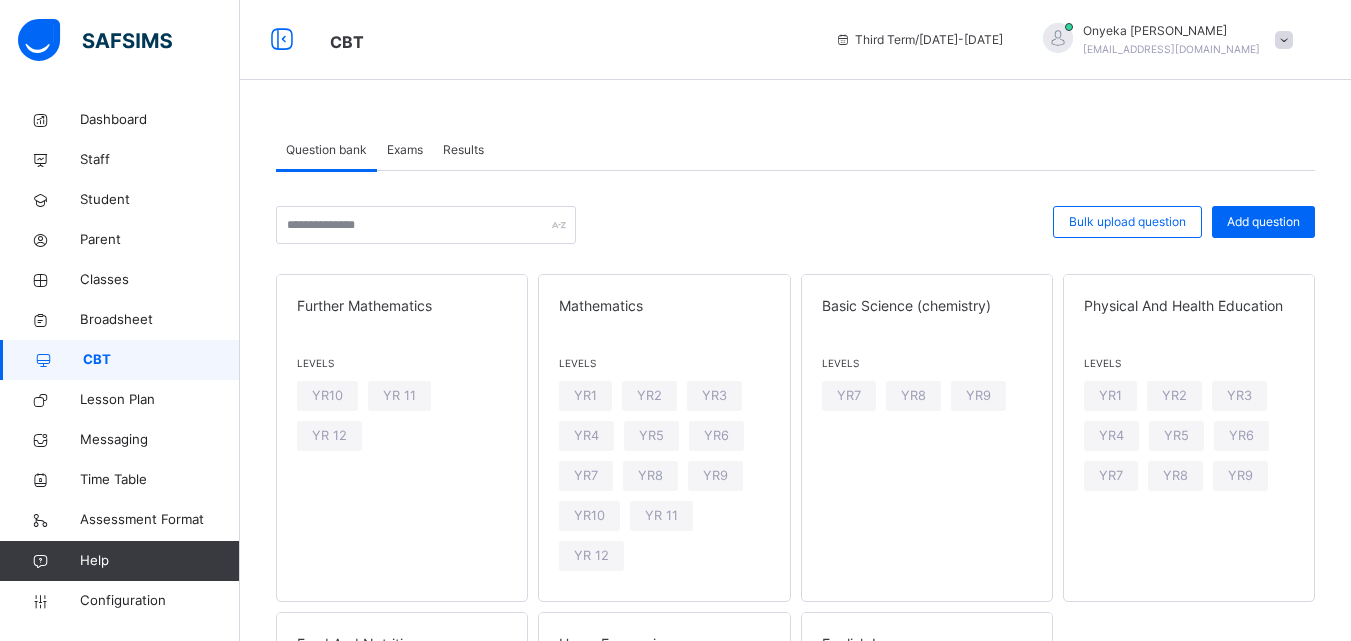 click on "Exams" at bounding box center [405, 150] 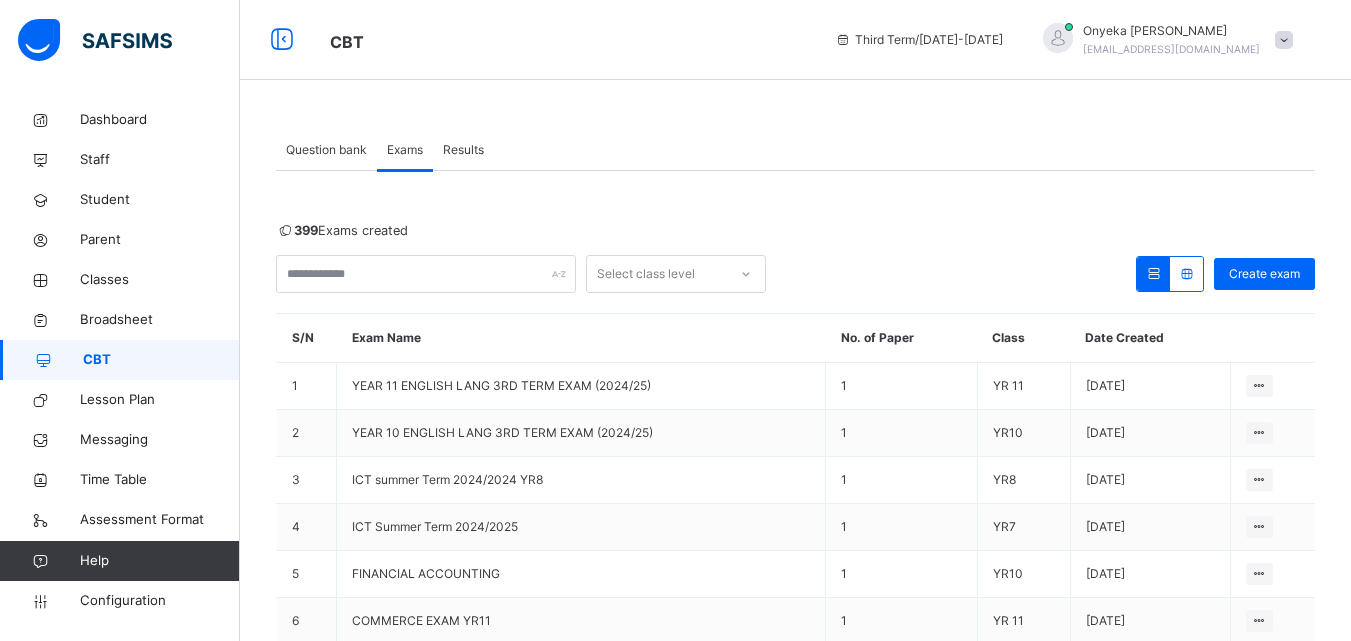 drag, startPoint x: 467, startPoint y: 167, endPoint x: 448, endPoint y: 167, distance: 19 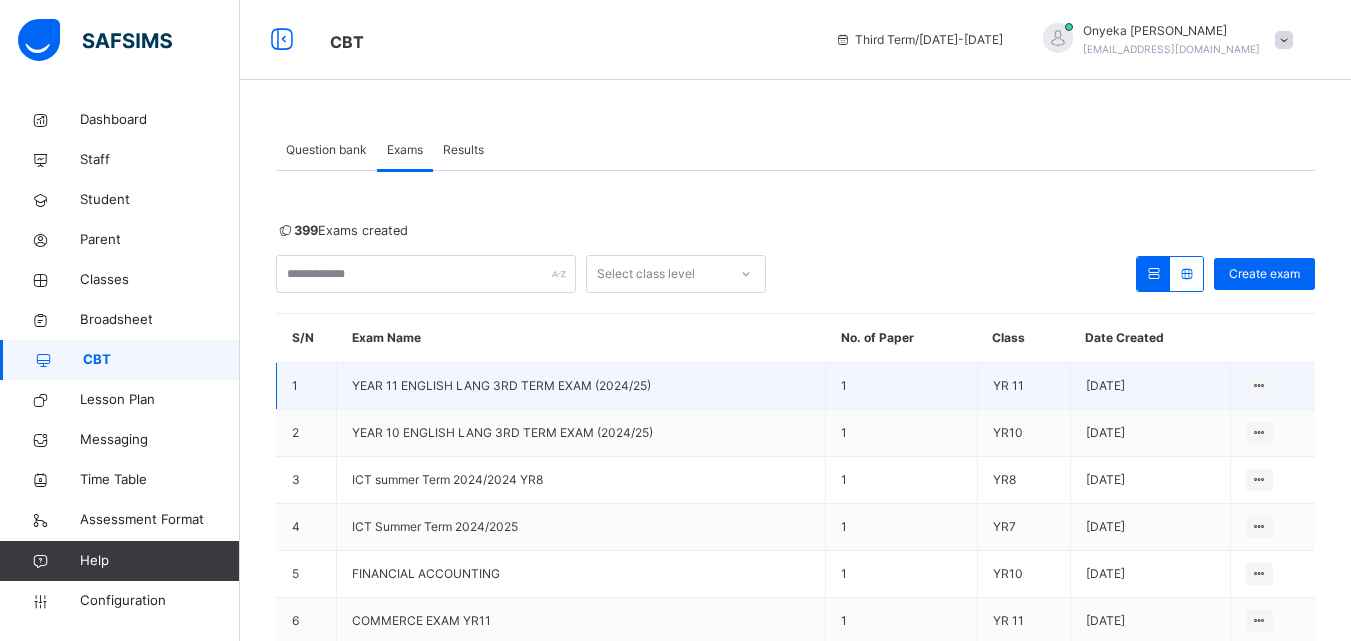 click on "YEAR 11 ENGLISH LANG 3RD TERM EXAM (2024/25)" at bounding box center [501, 385] 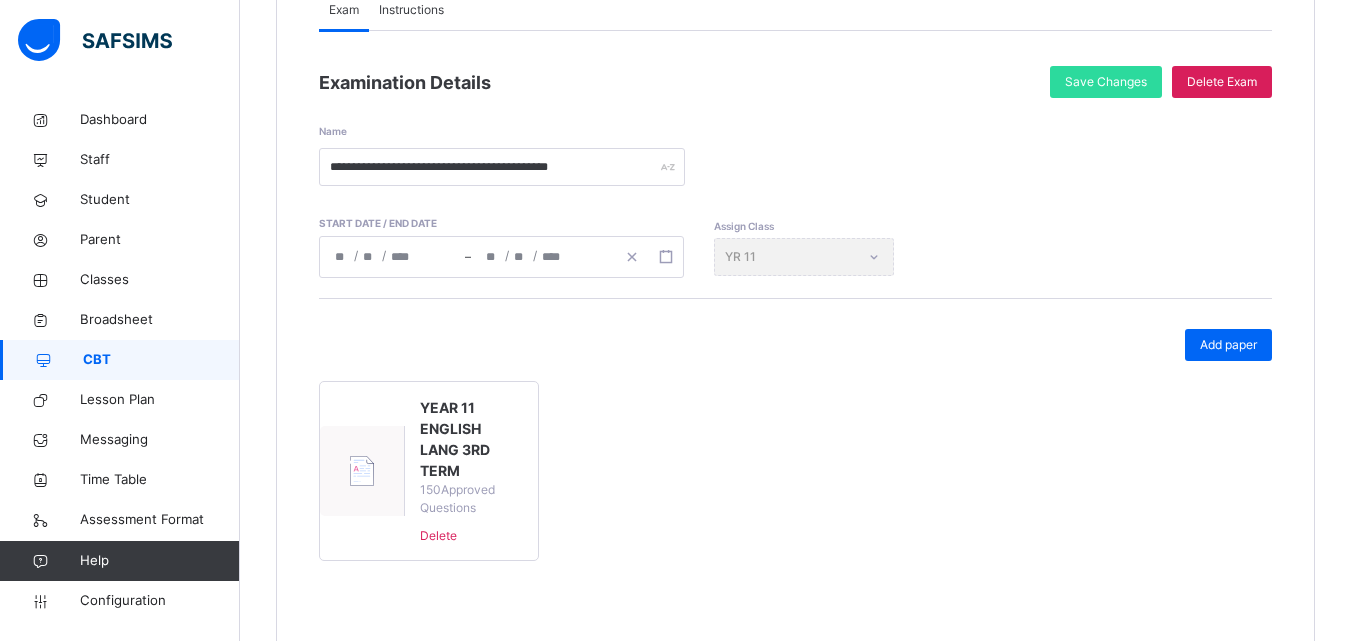 scroll, scrollTop: 288, scrollLeft: 0, axis: vertical 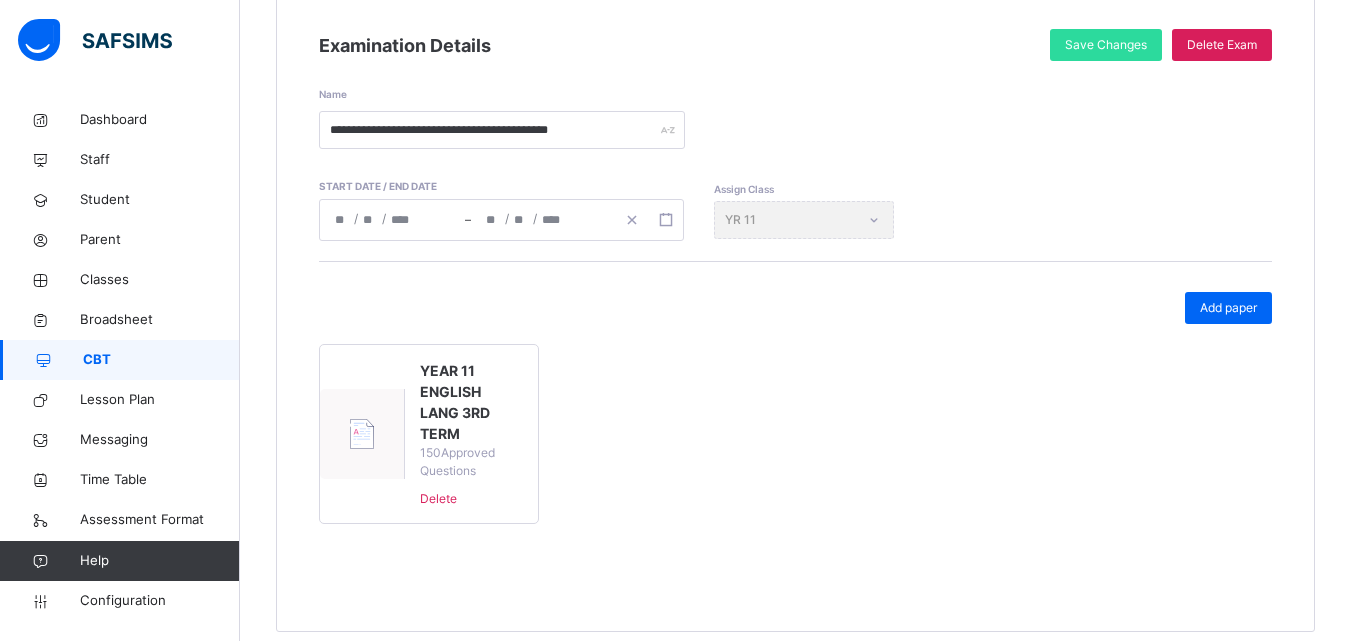 click on "**********" at bounding box center [543, 220] 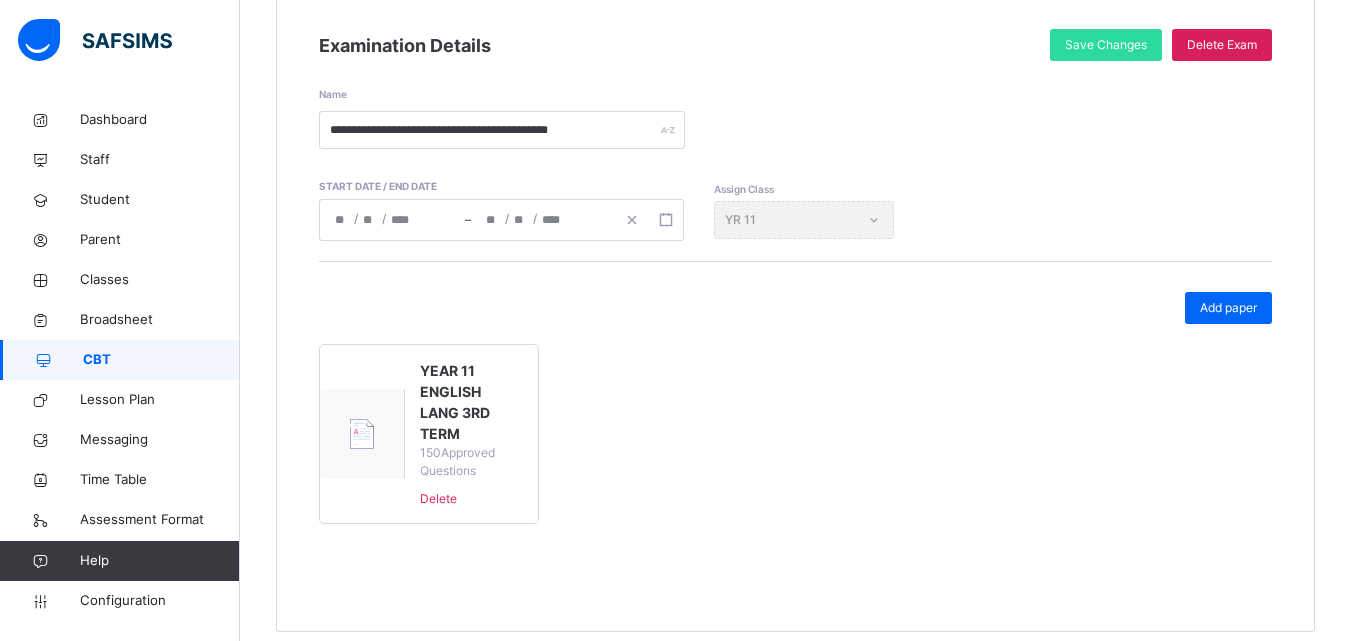 click on "Add paper  YEAR 11 ENGLISH LANG 3RD TERM 150  Approved Questions Delete" at bounding box center (795, 415) 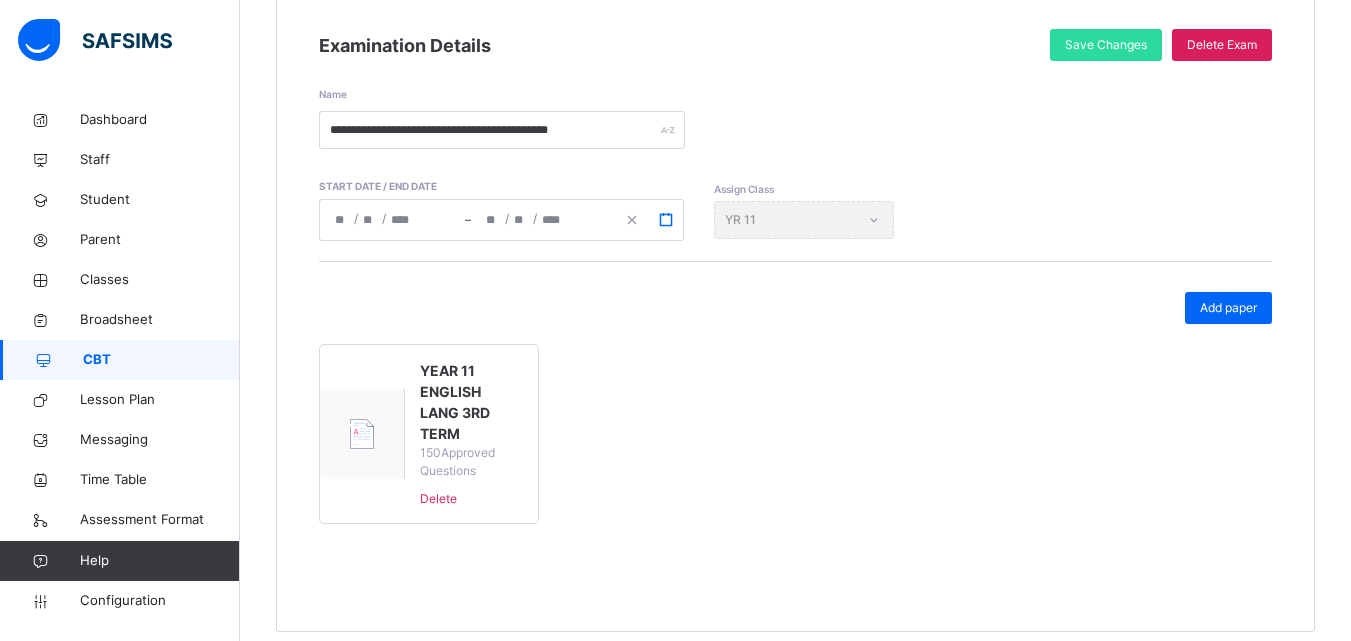click 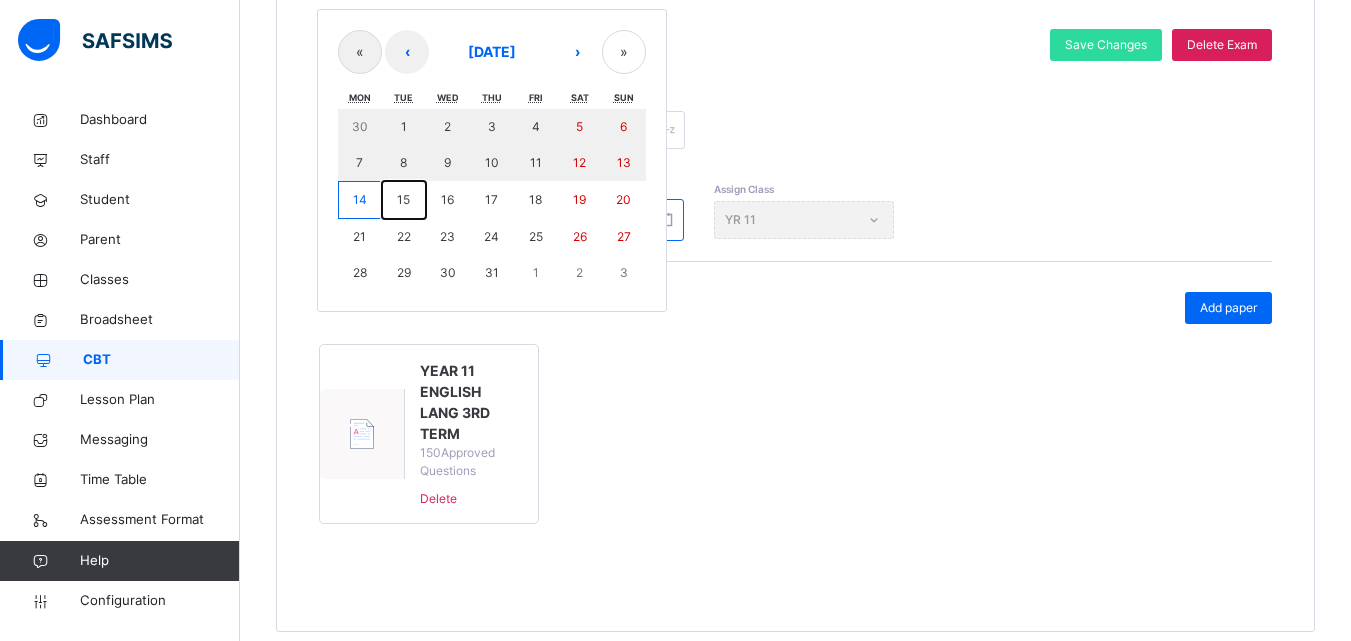 click on "15" at bounding box center [403, 199] 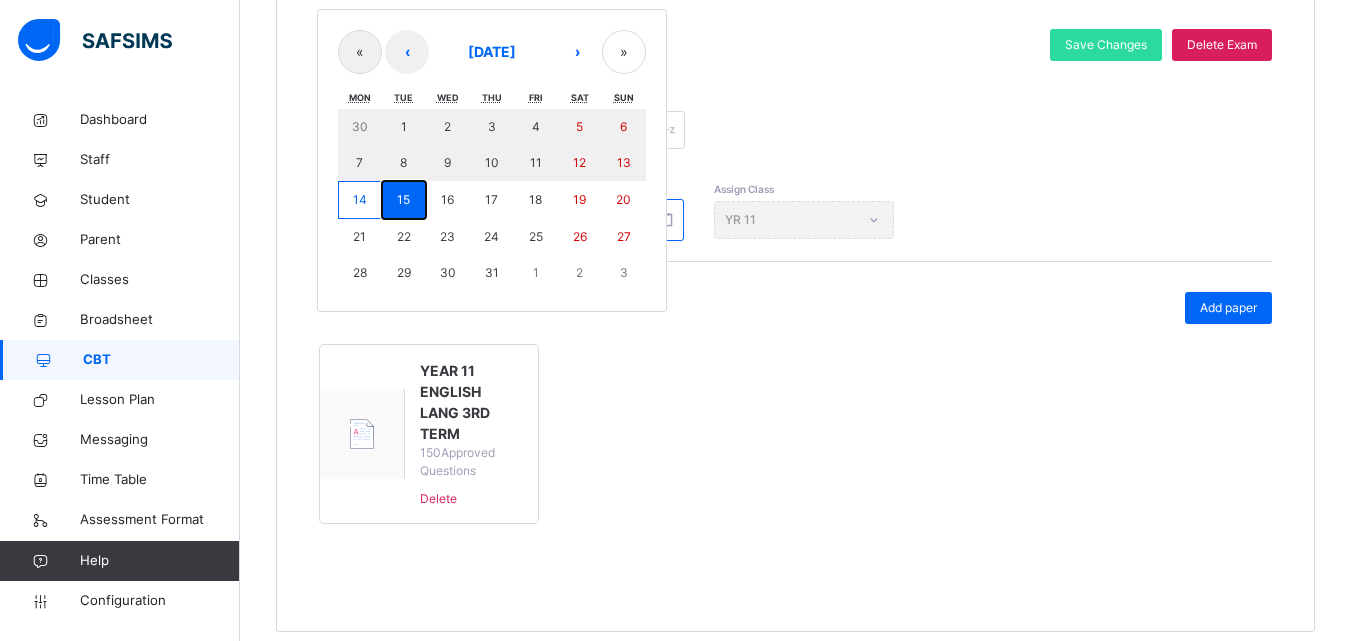 click on "15" at bounding box center [403, 199] 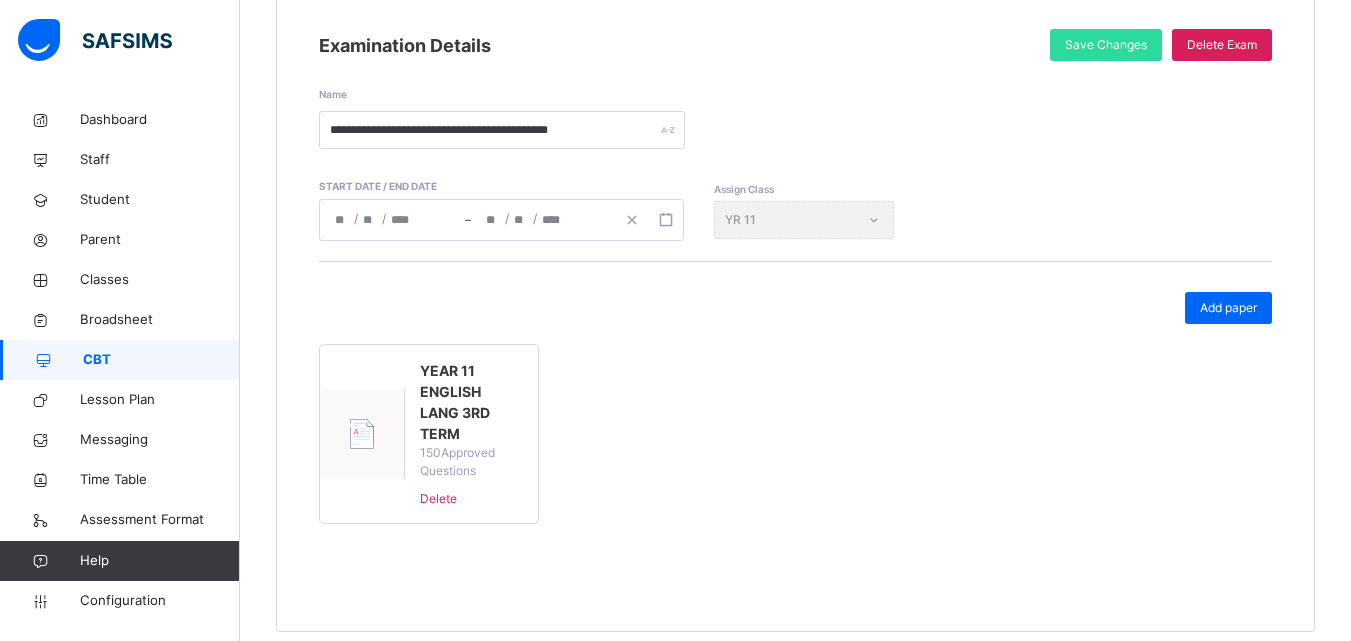 click on "**********" at bounding box center [501, 220] 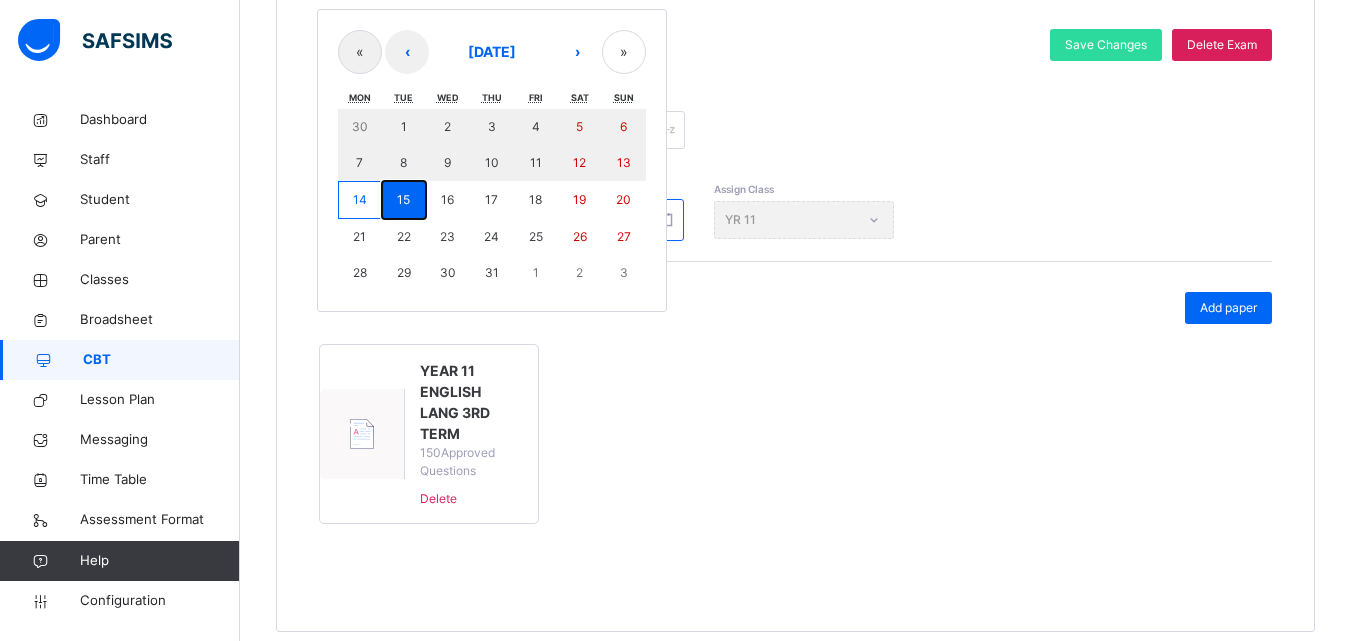 click on "15" at bounding box center (403, 199) 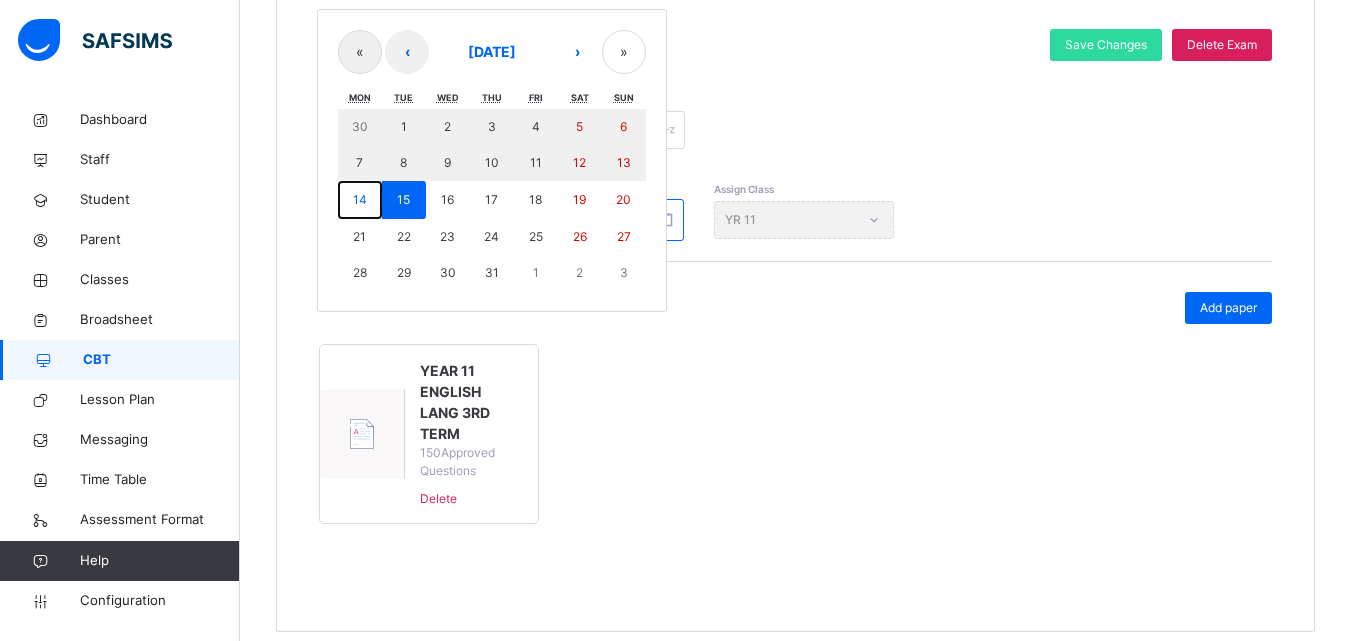 click on "14" at bounding box center (360, 200) 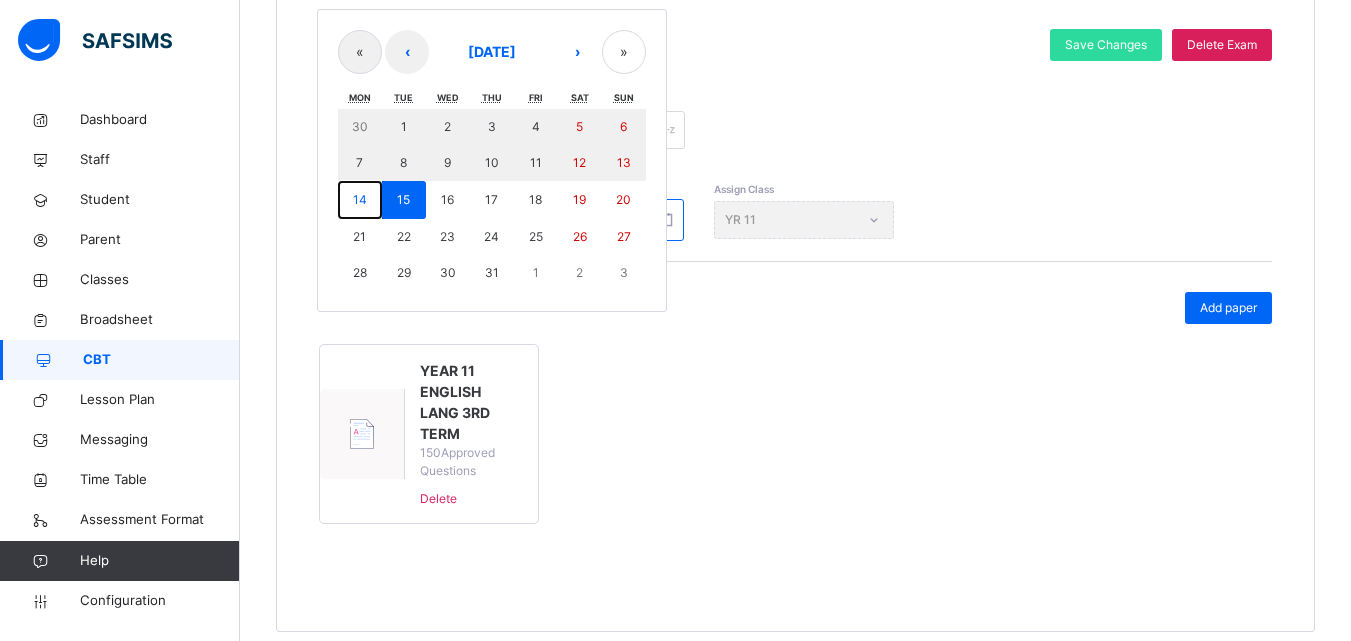 type on "**********" 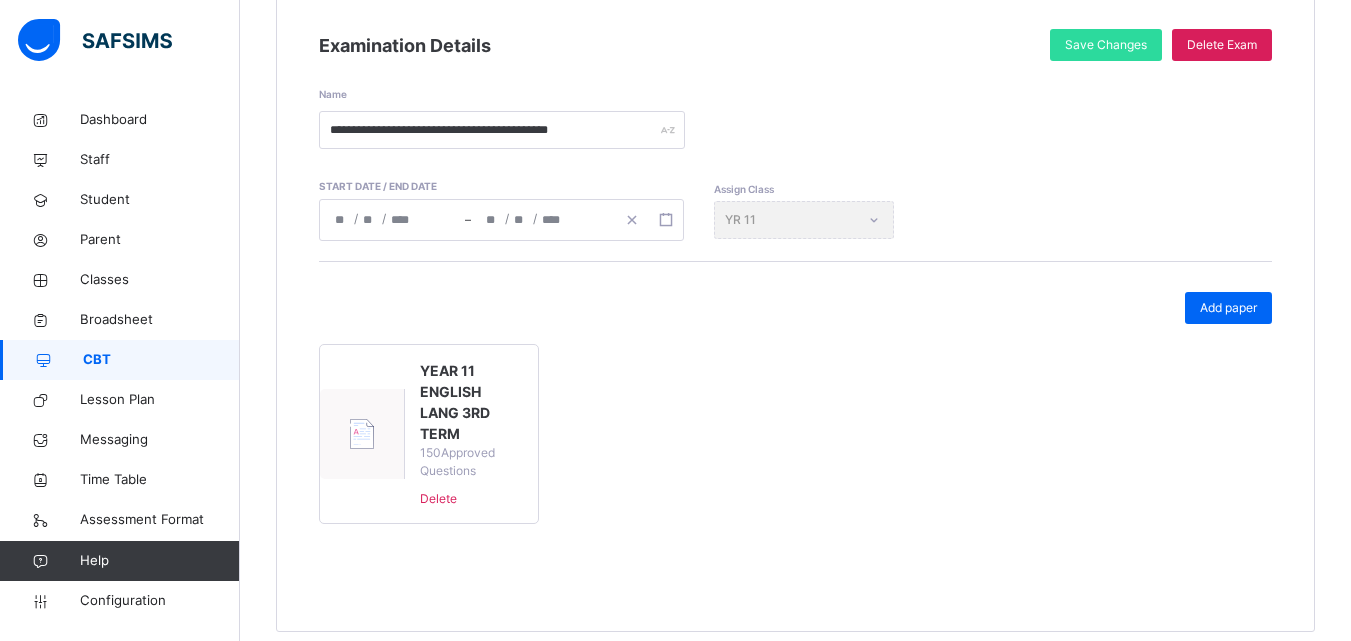 click on "Start date / End date" at bounding box center [396, 186] 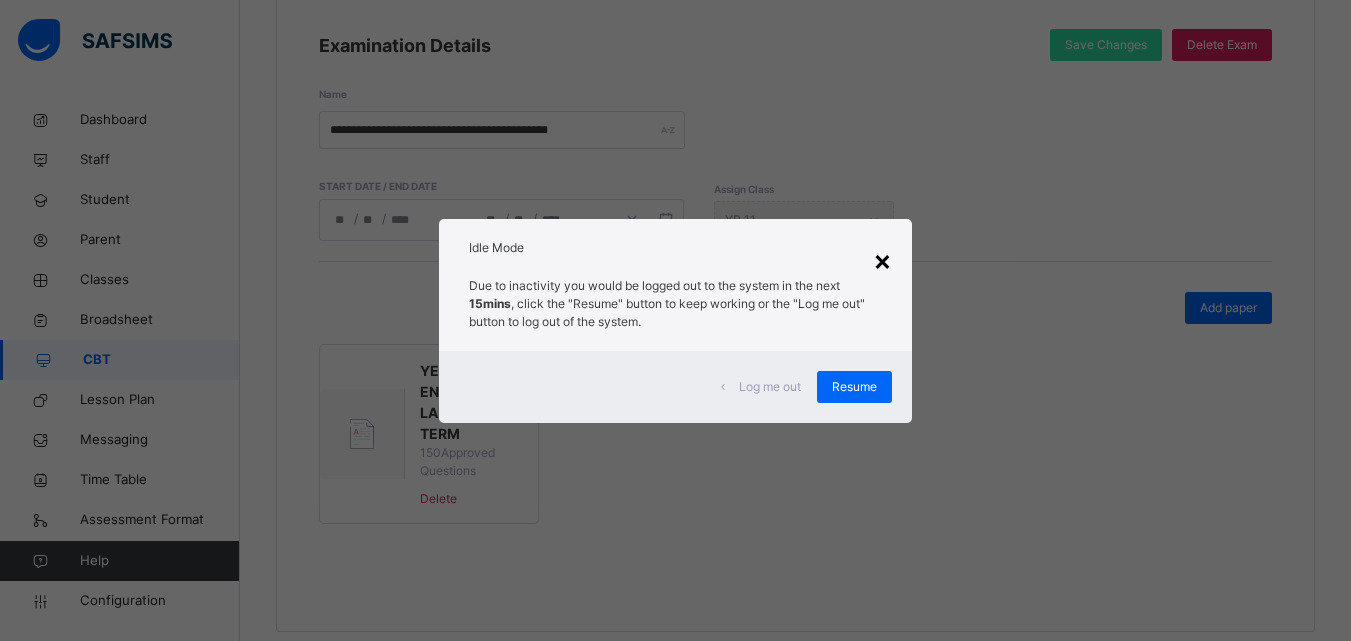 click on "×" at bounding box center [882, 260] 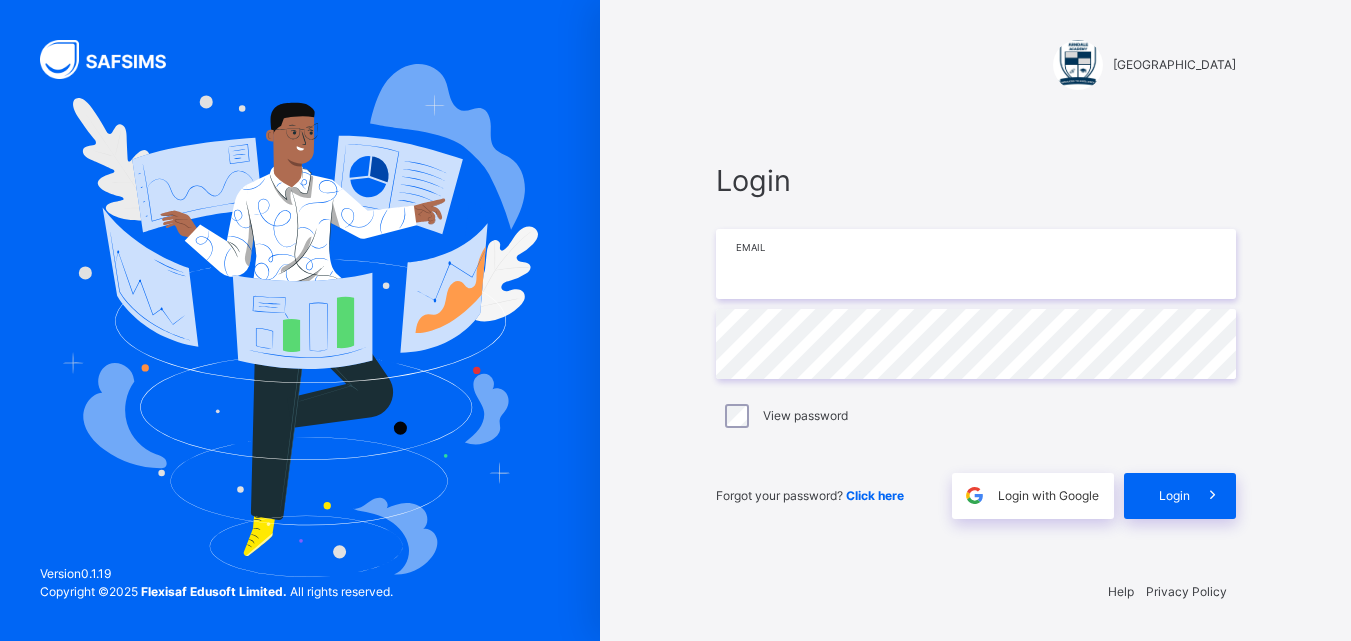 type on "**********" 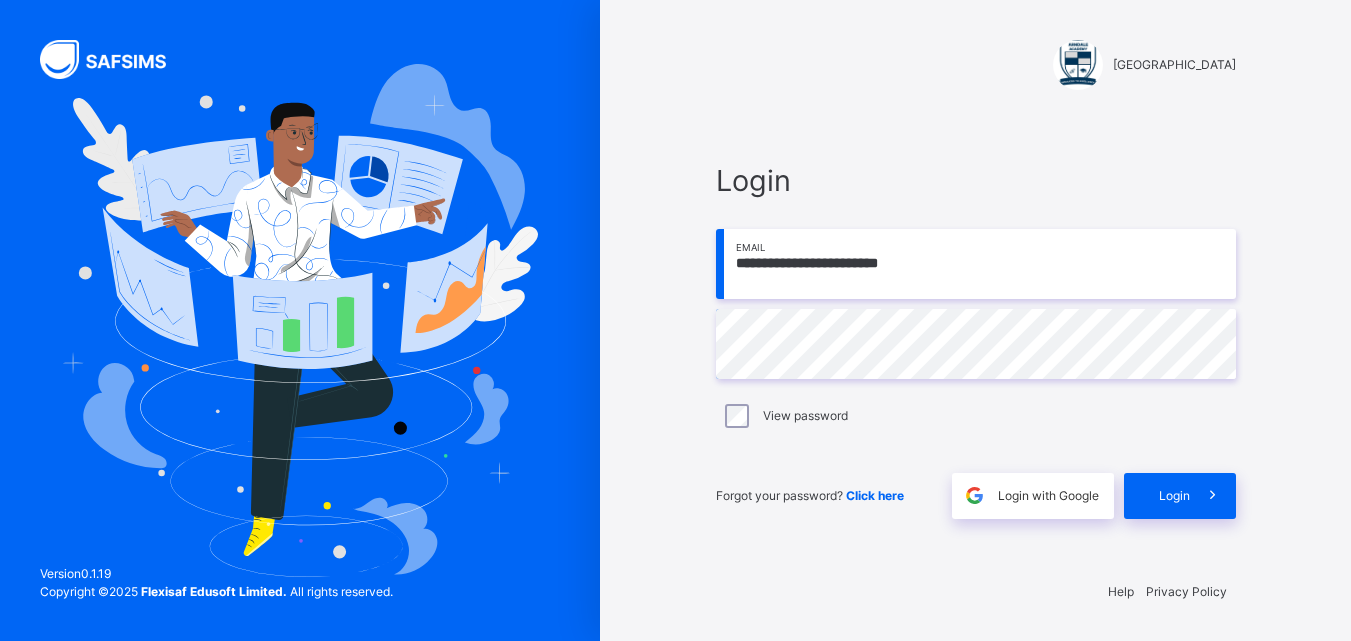 scroll, scrollTop: 0, scrollLeft: 0, axis: both 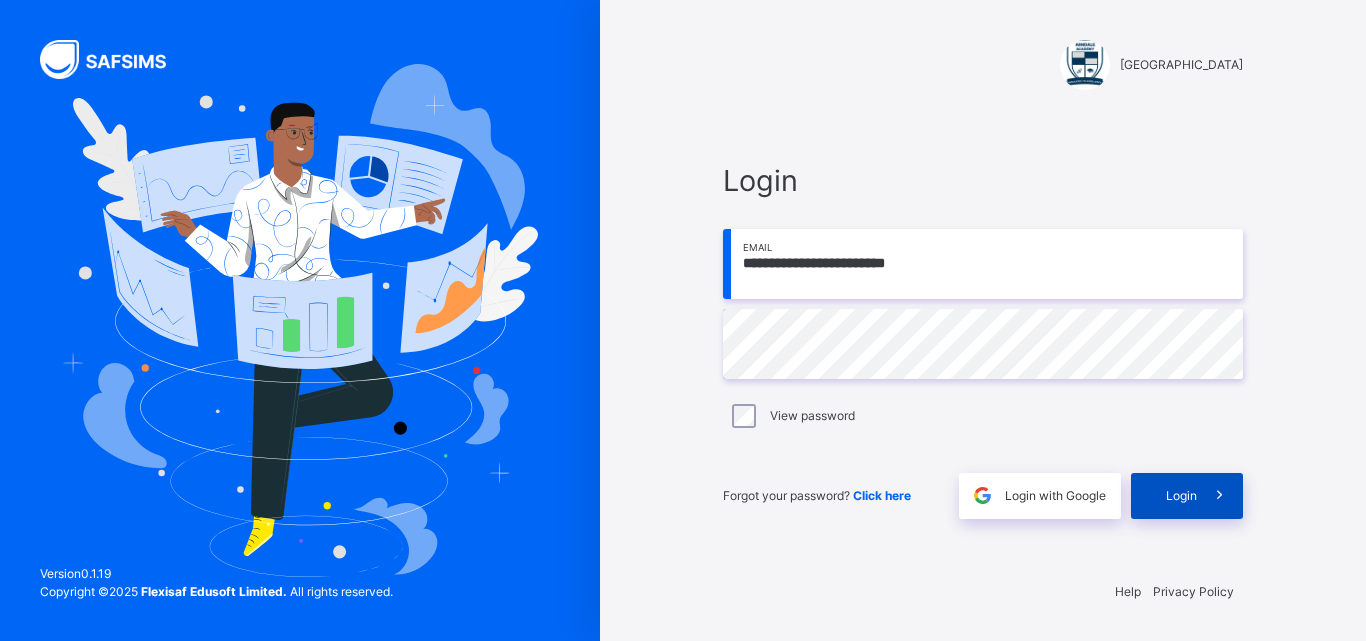 click on "Login" at bounding box center [1181, 496] 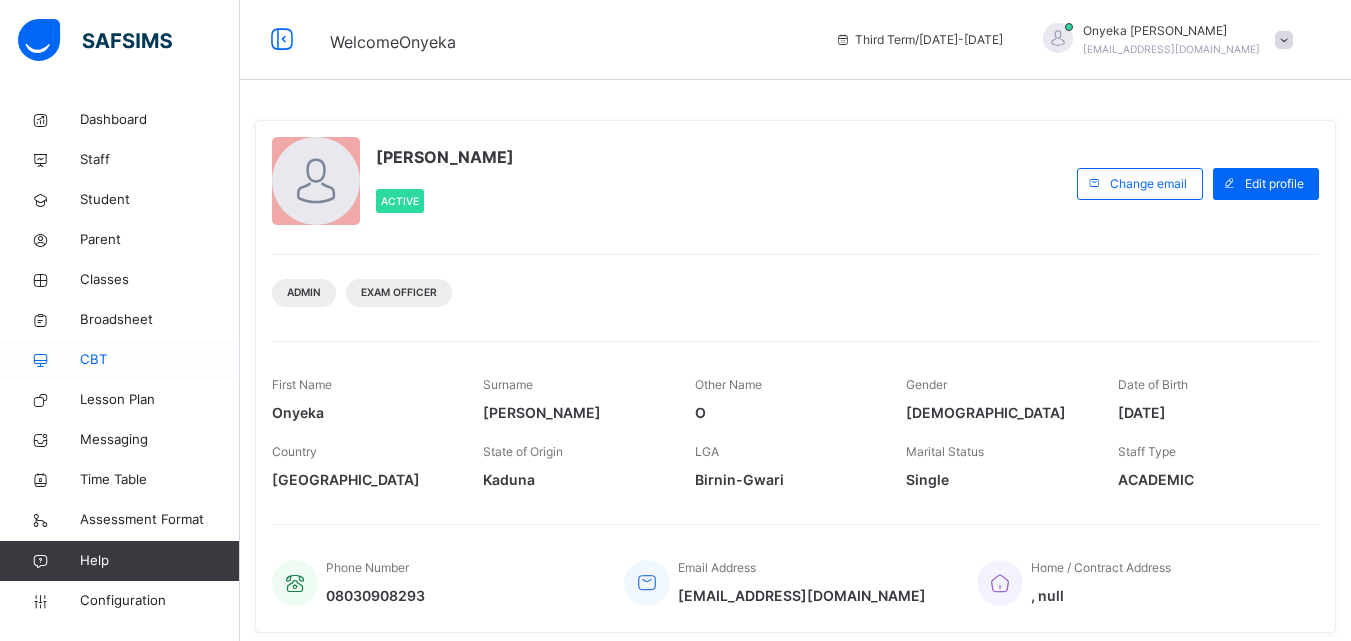 click on "CBT" at bounding box center (160, 360) 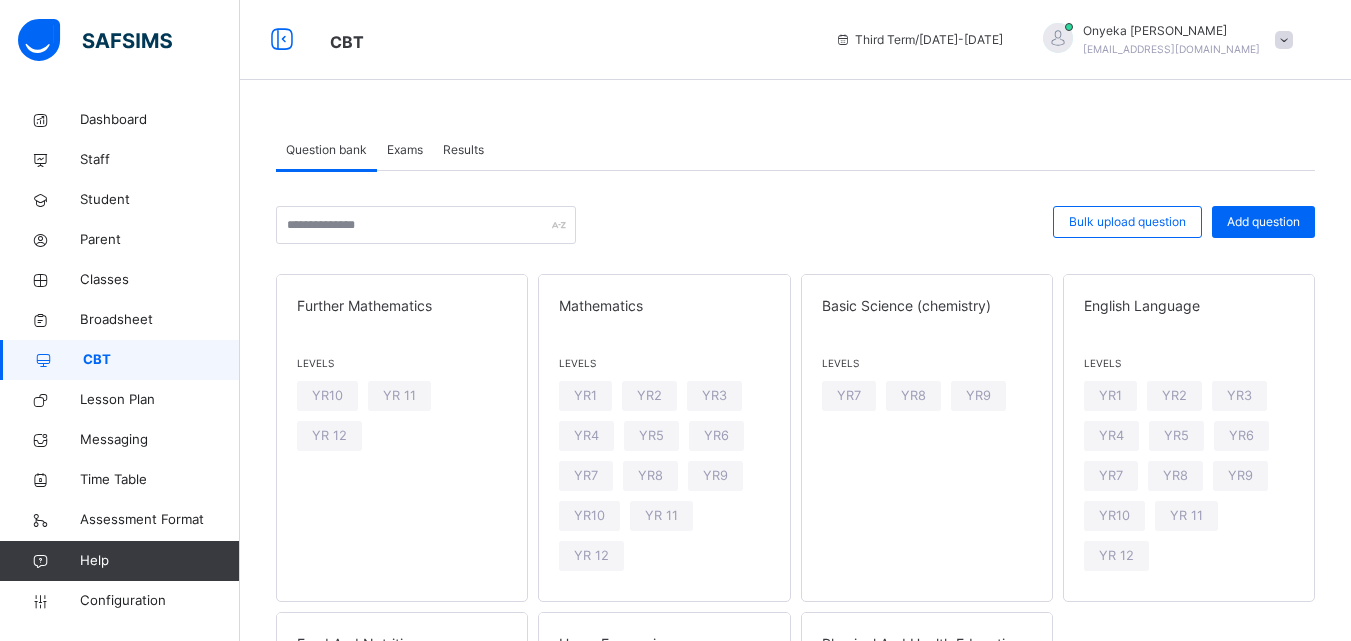 click on "Exams" at bounding box center [405, 150] 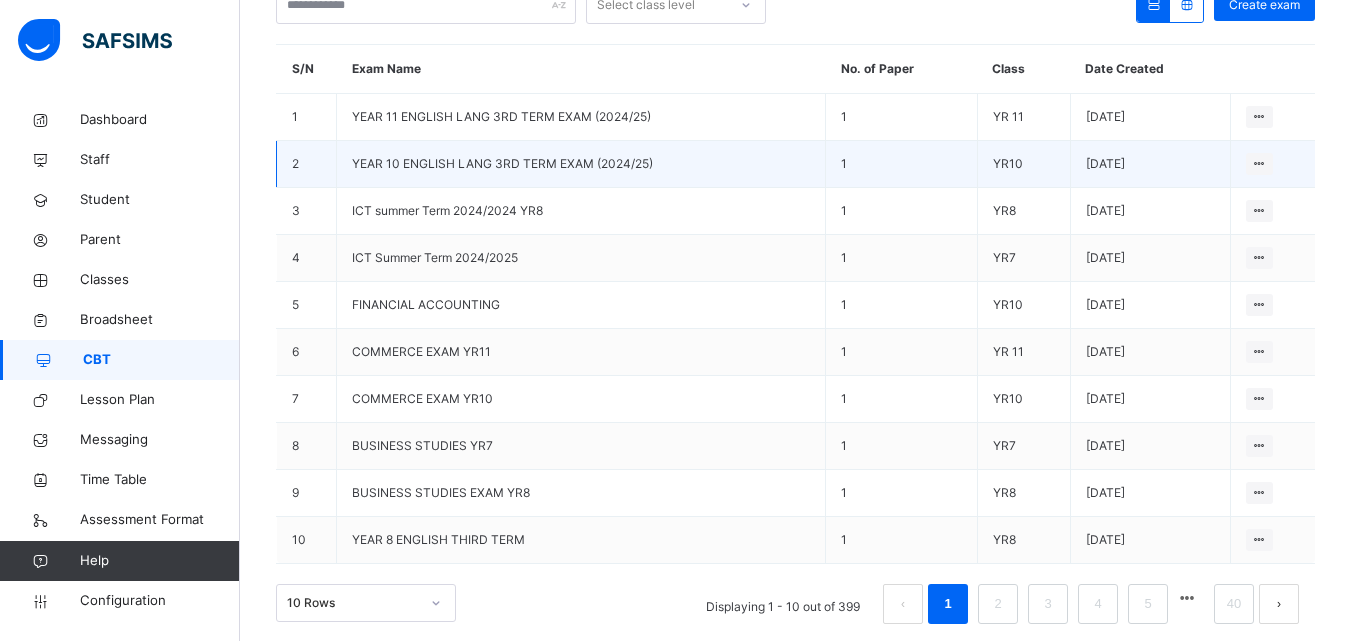 scroll, scrollTop: 297, scrollLeft: 0, axis: vertical 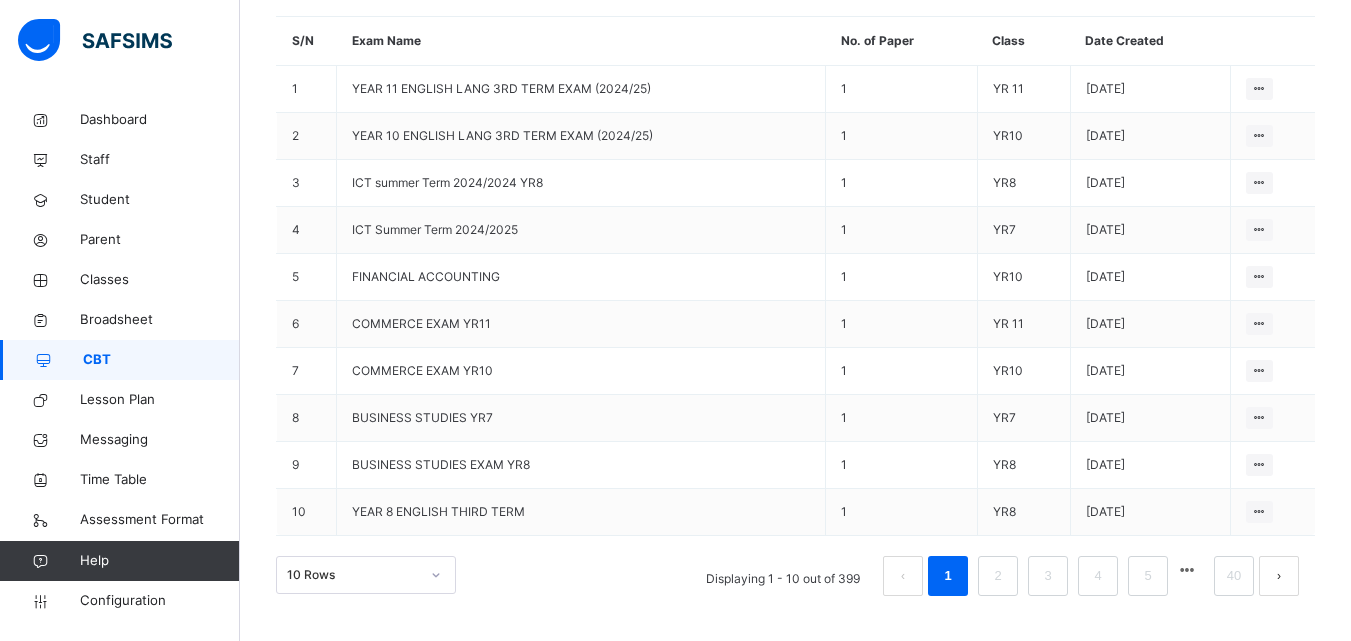 click on "YEAR 8 ENGLISH THIRD TERM" at bounding box center [438, 511] 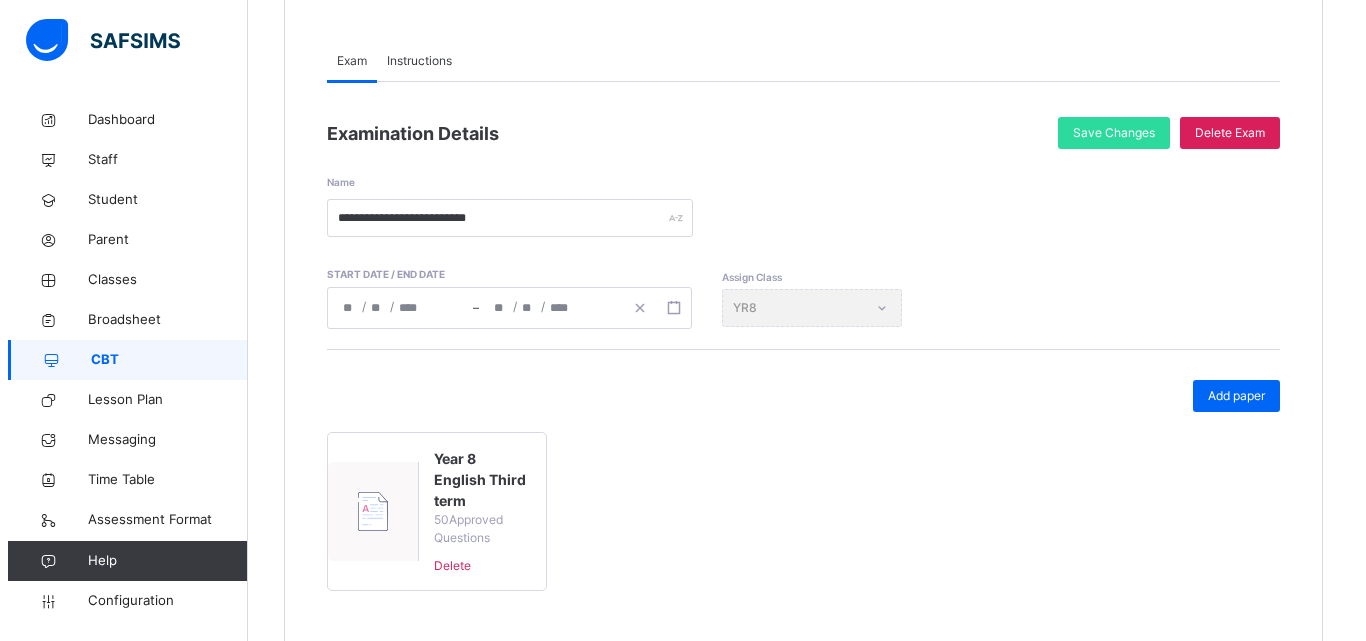 scroll, scrollTop: 267, scrollLeft: 0, axis: vertical 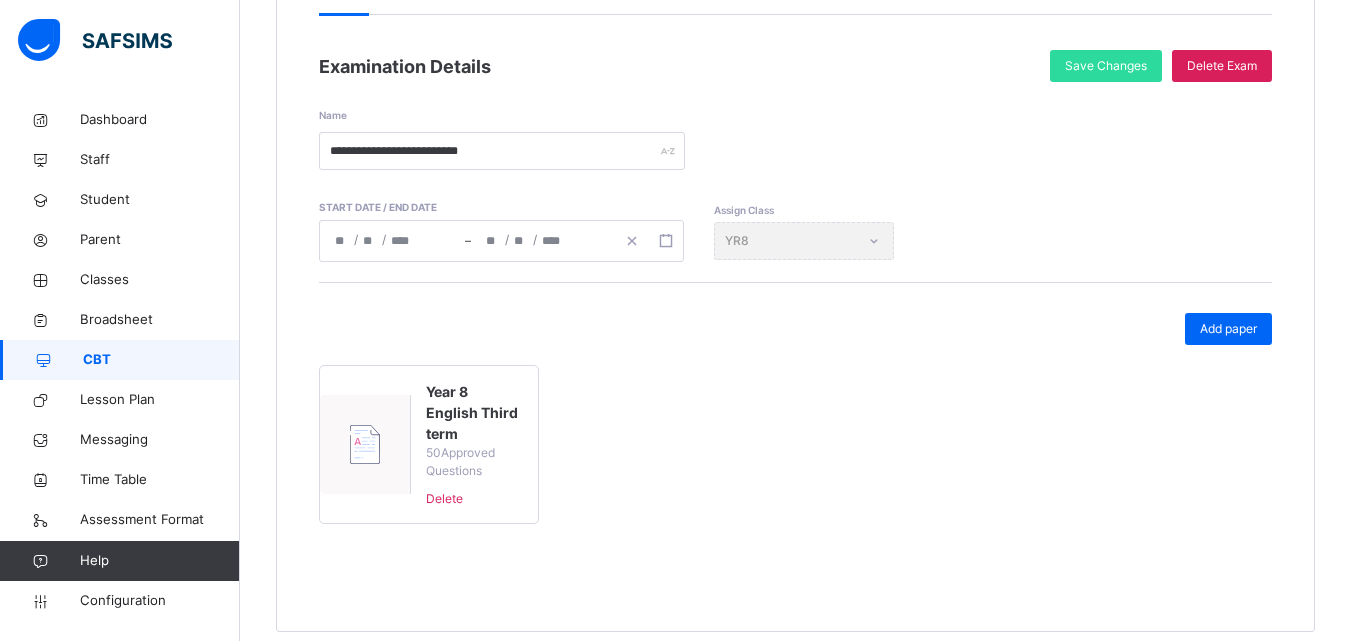 click on "Year 8 English Third term" at bounding box center (474, 412) 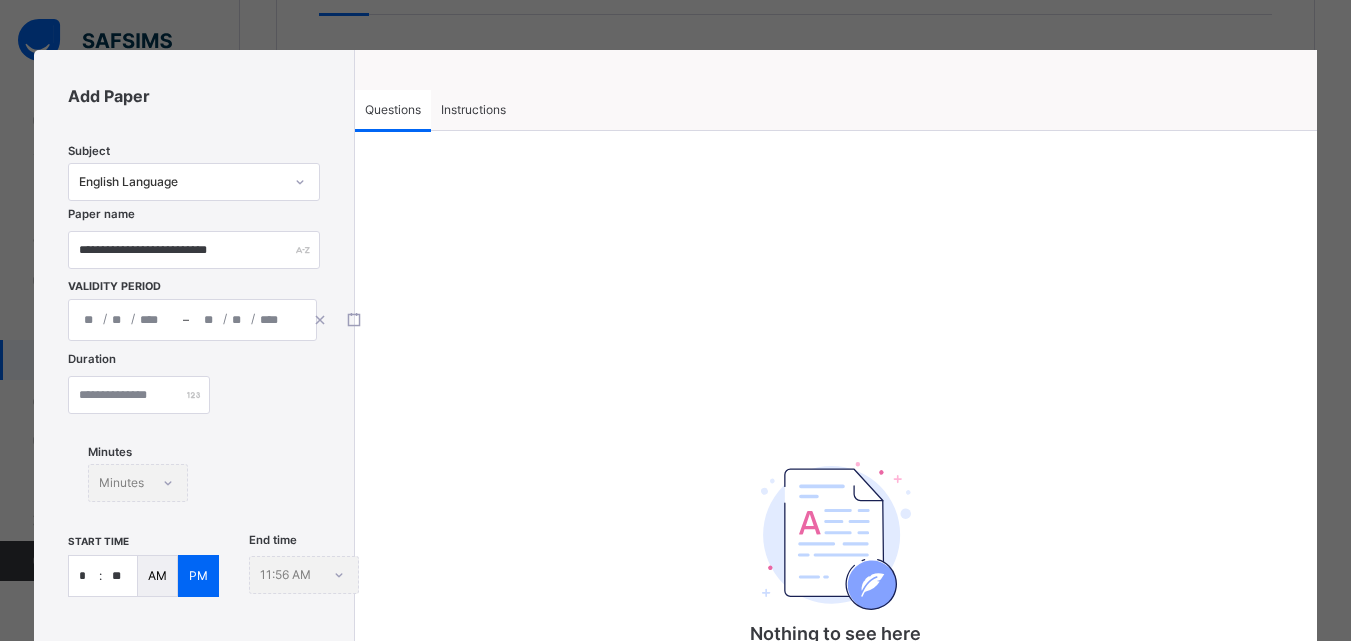 type on "**********" 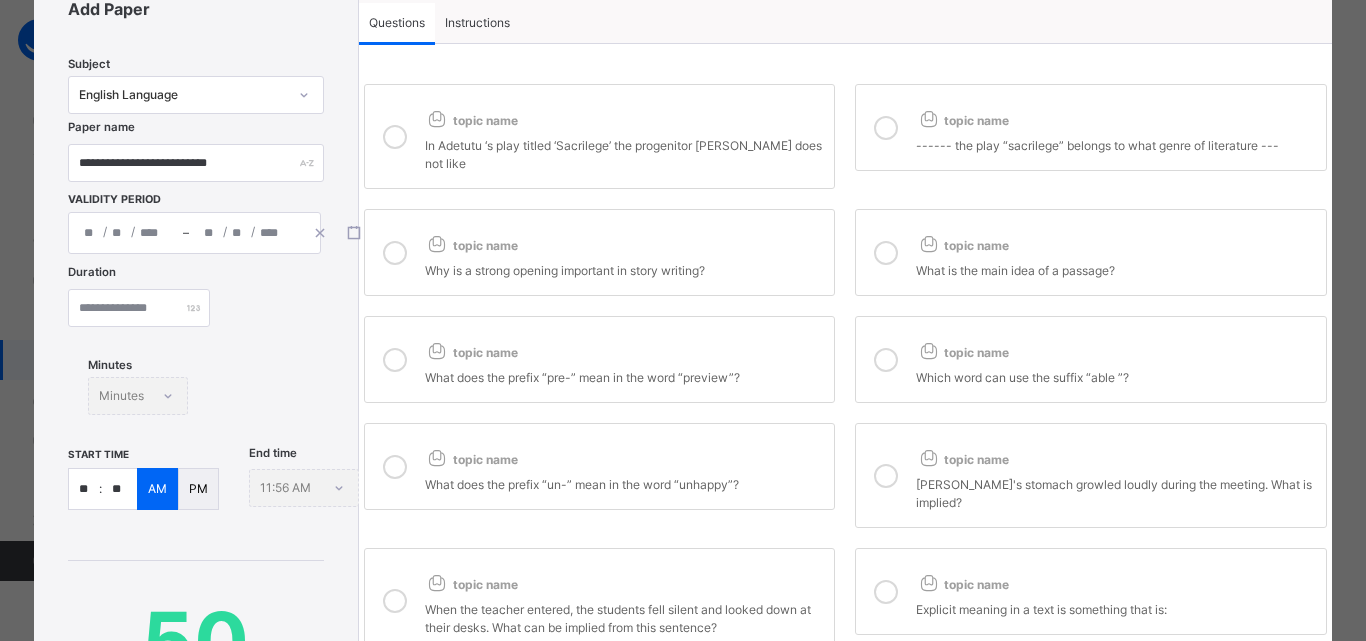 scroll, scrollTop: 200, scrollLeft: 0, axis: vertical 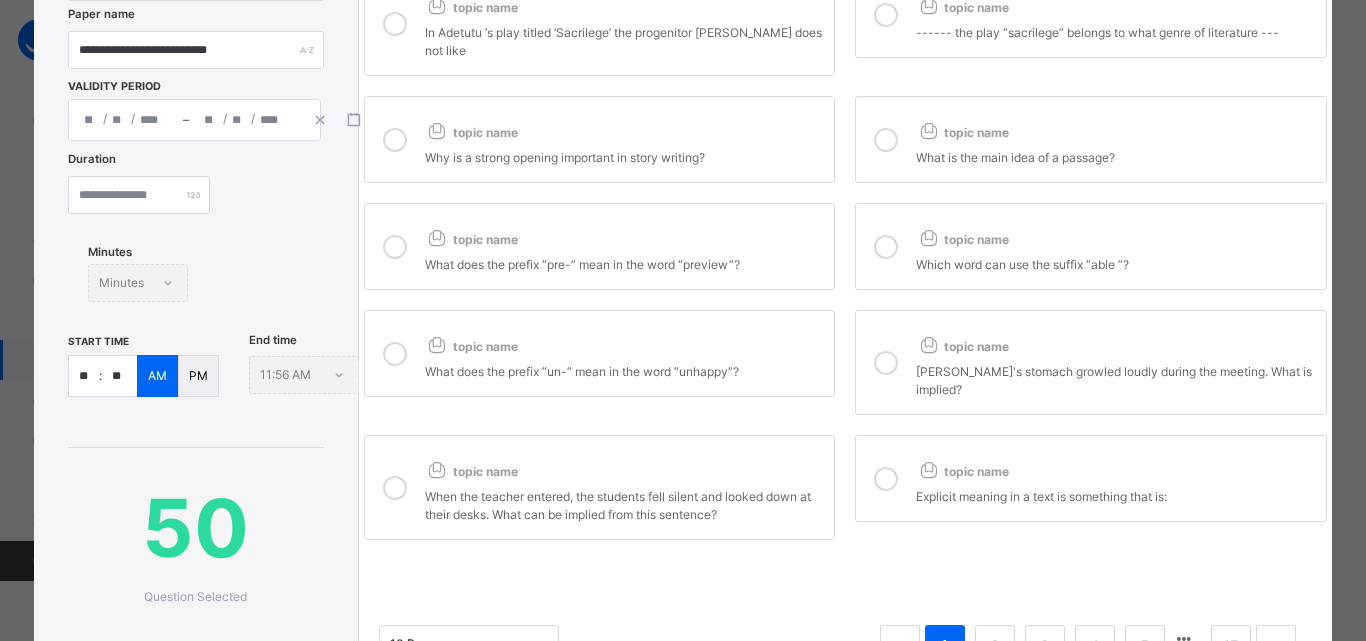 click on "**" at bounding box center (84, 376) 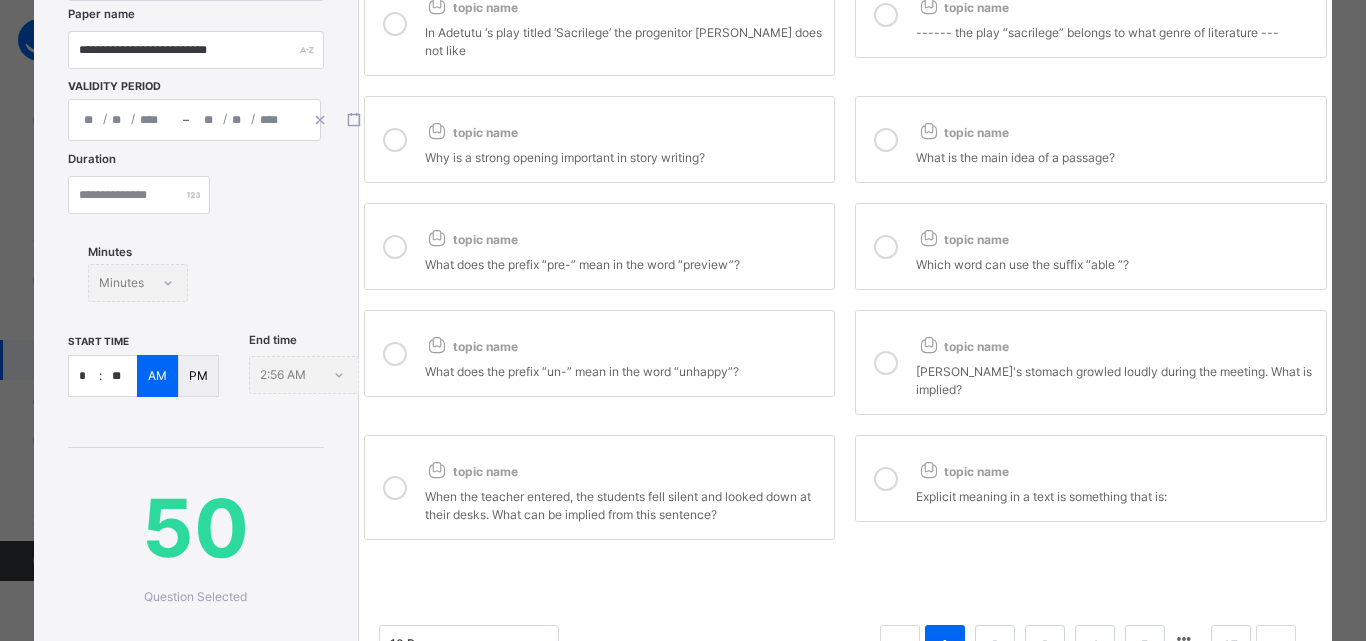 type on "*" 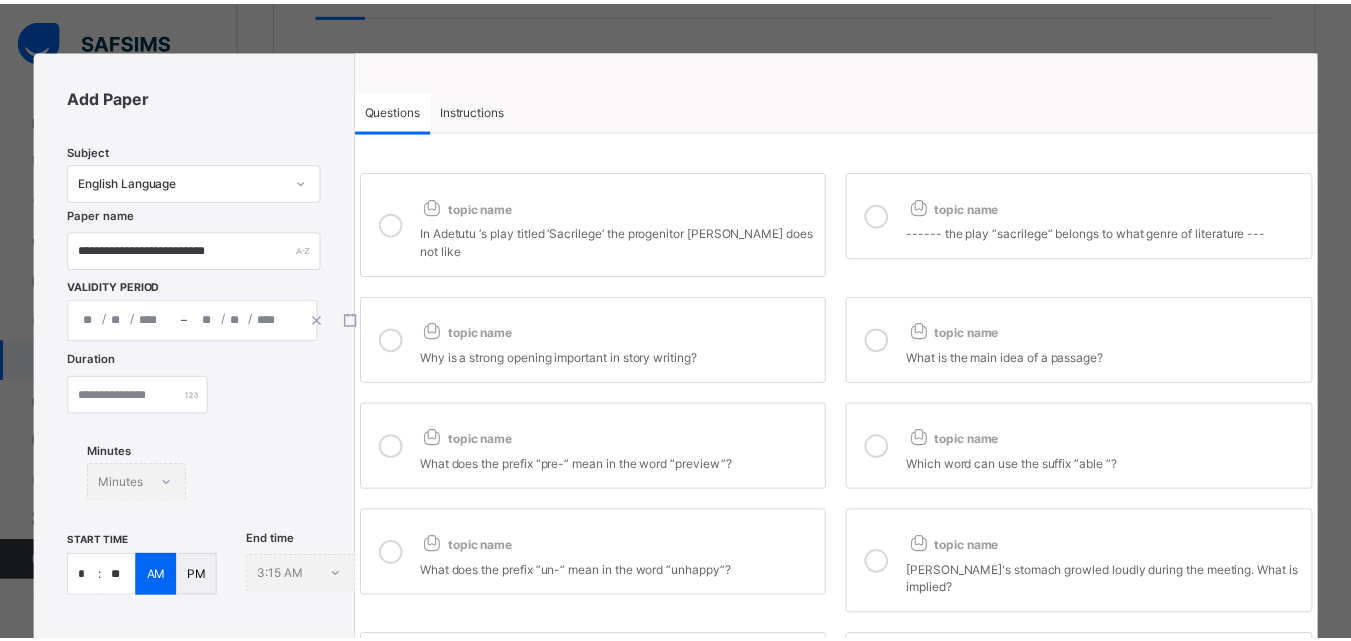 scroll, scrollTop: 431, scrollLeft: 0, axis: vertical 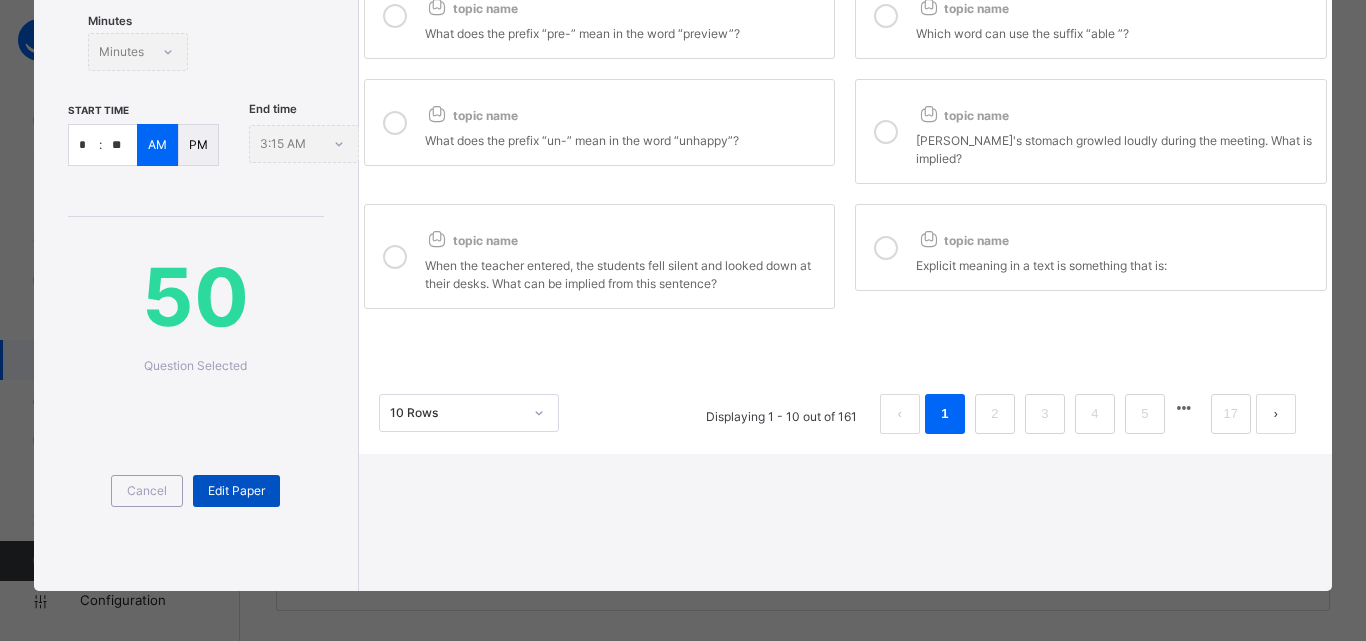type on "**" 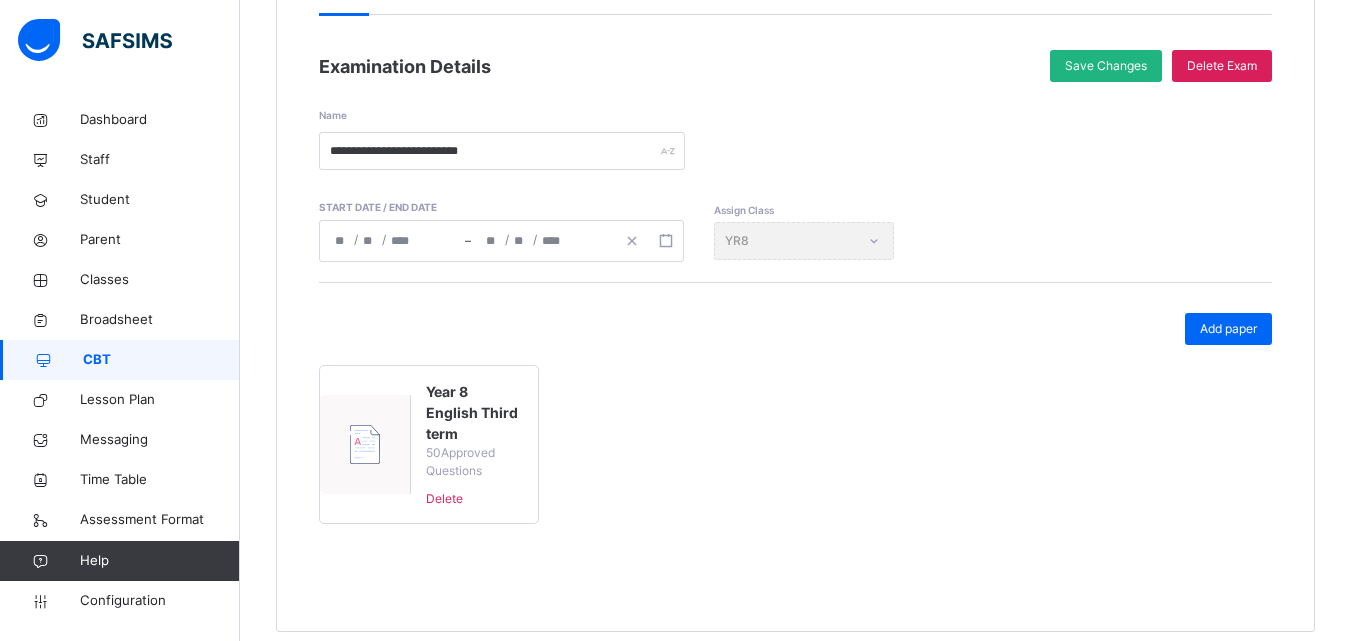 click on "Save Changes" at bounding box center (1106, 66) 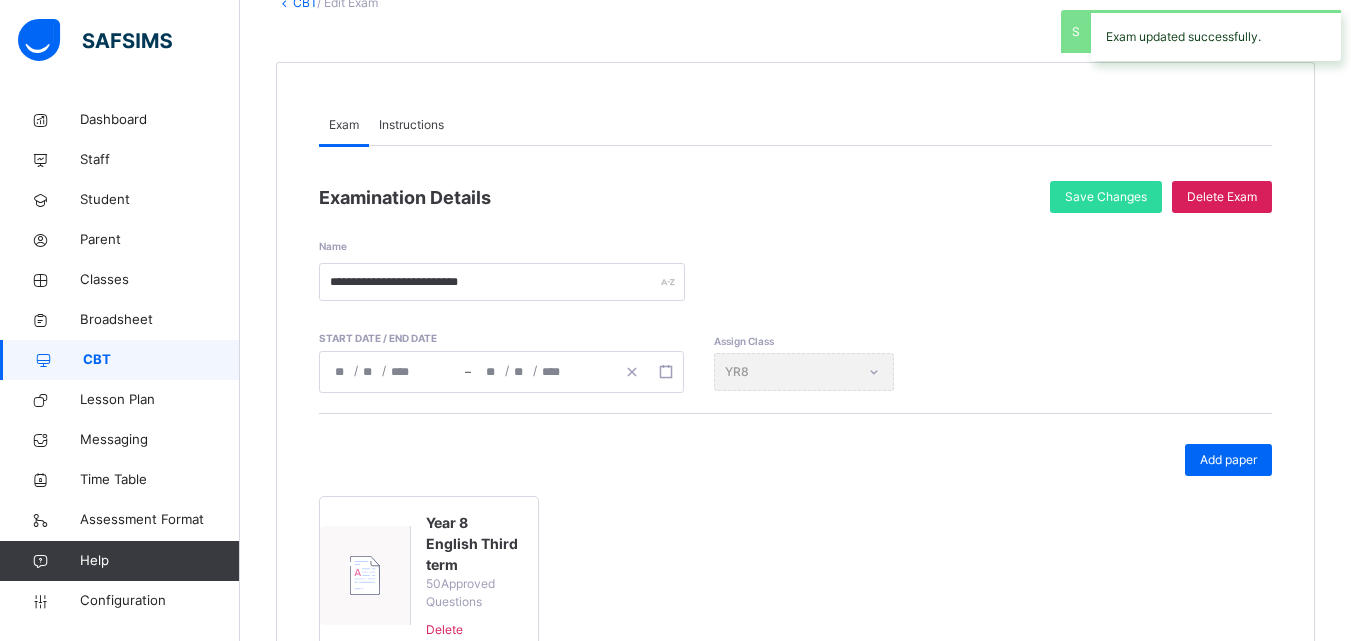 scroll, scrollTop: 200, scrollLeft: 0, axis: vertical 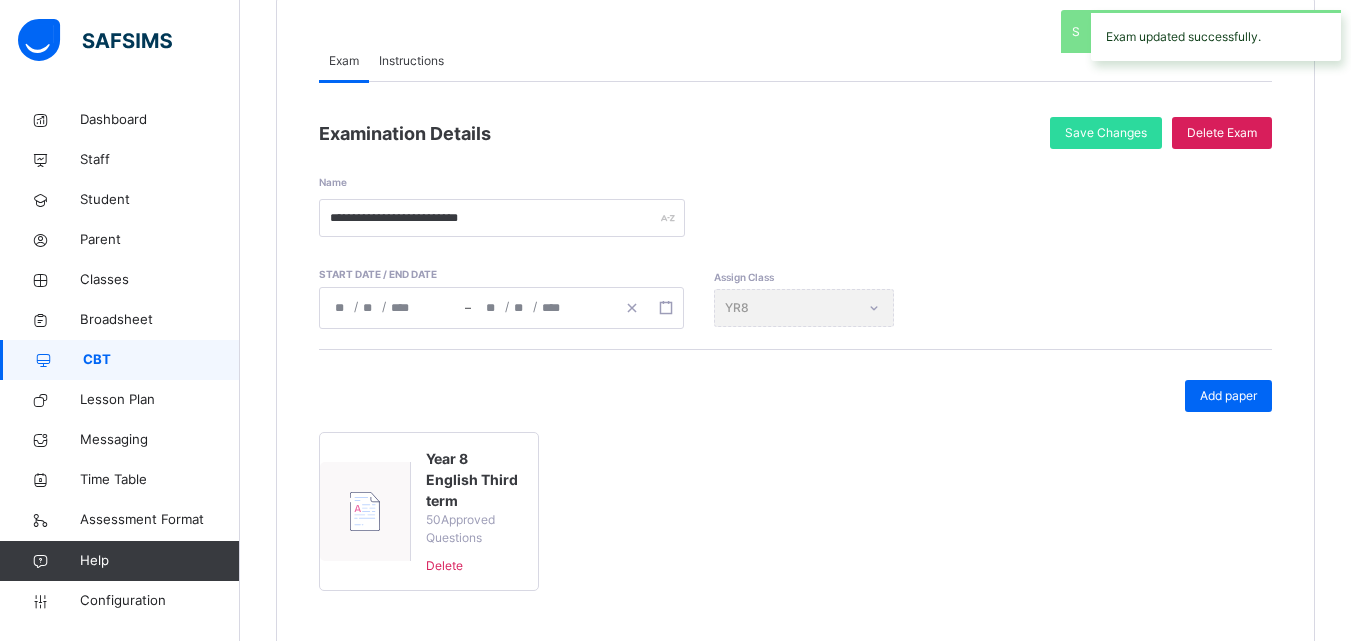 click on "CBT" at bounding box center [161, 360] 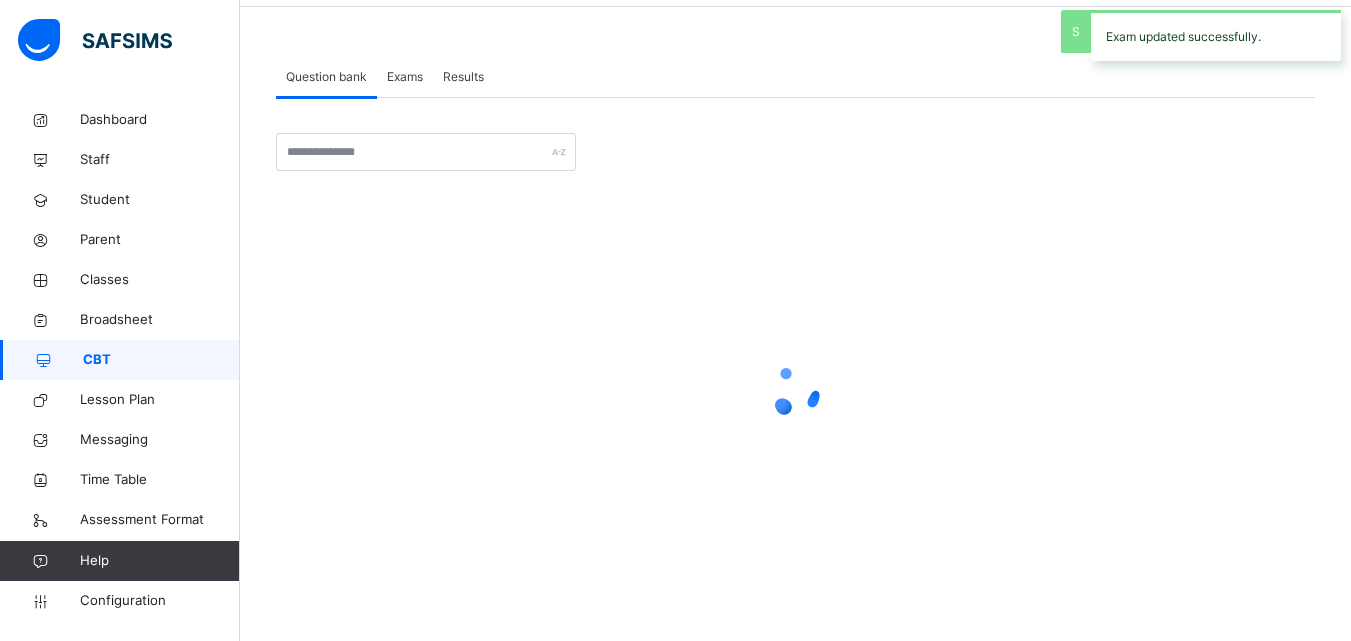 scroll, scrollTop: 0, scrollLeft: 0, axis: both 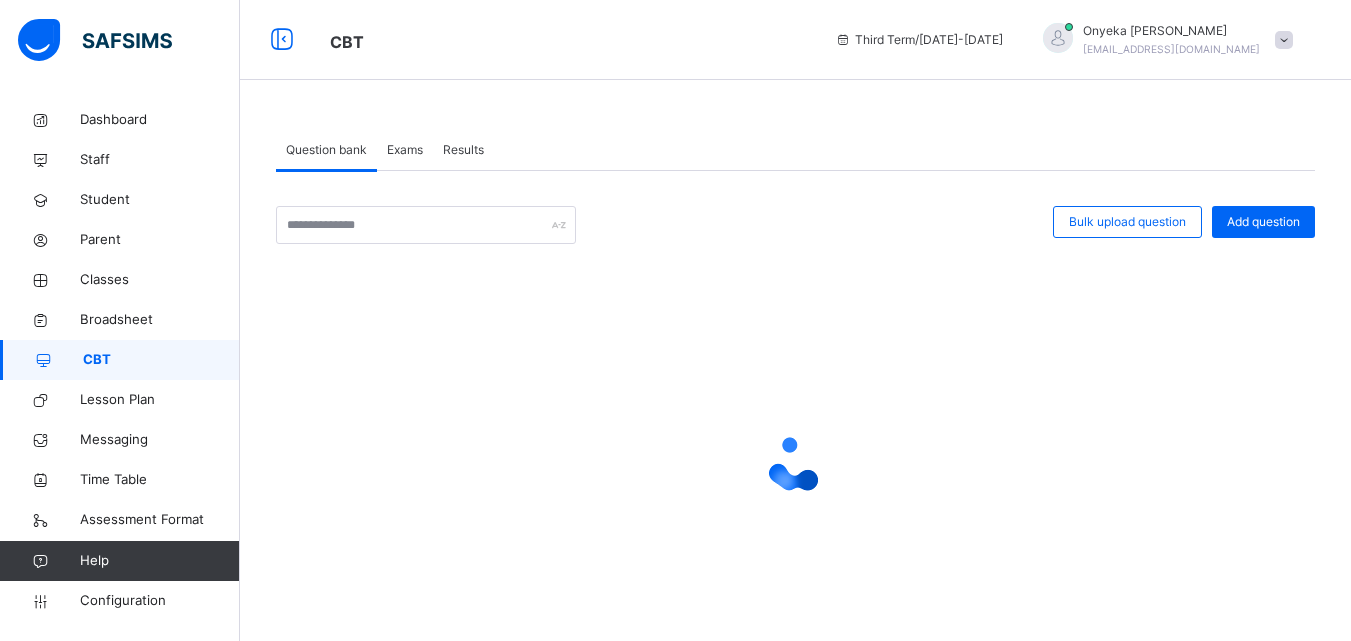 click on "Exams" at bounding box center (405, 150) 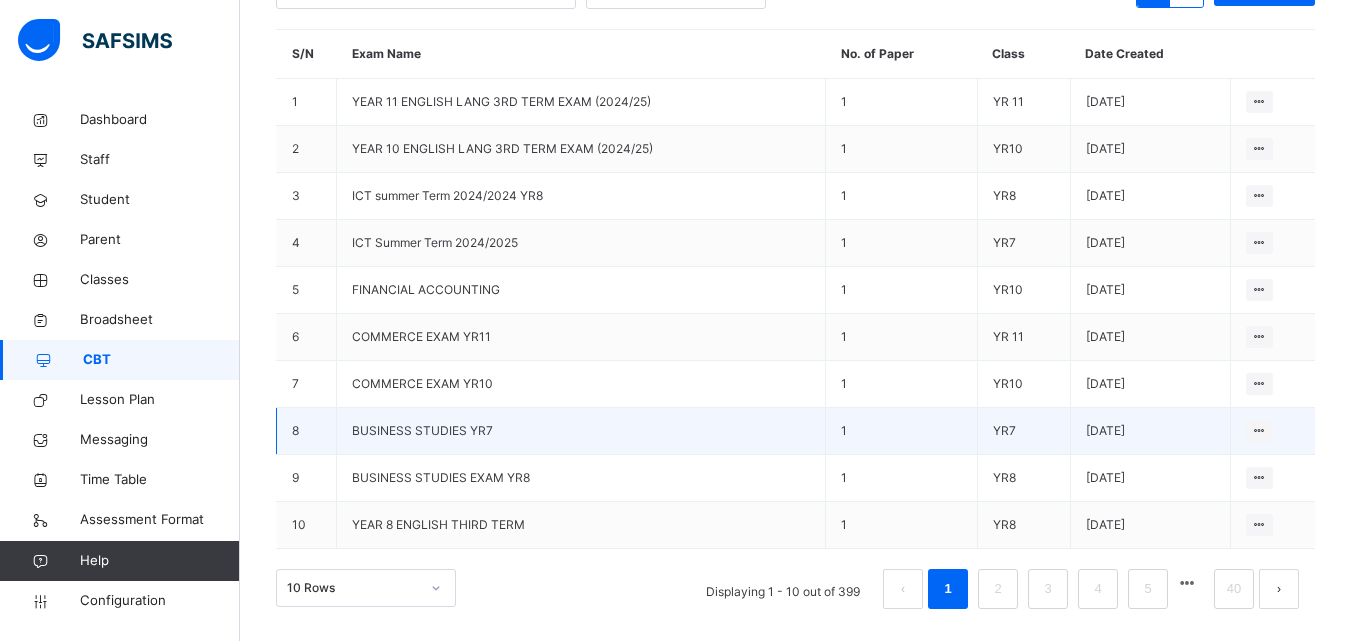 scroll, scrollTop: 297, scrollLeft: 0, axis: vertical 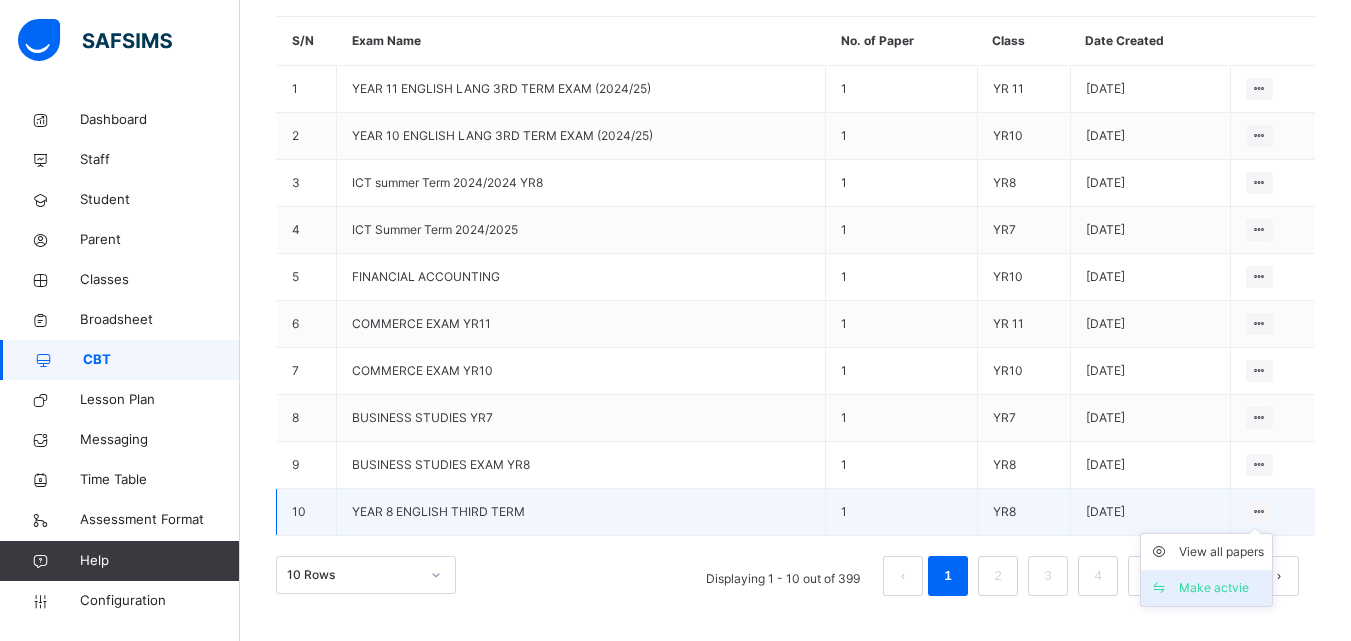 click on "Make actvie" at bounding box center [1221, 588] 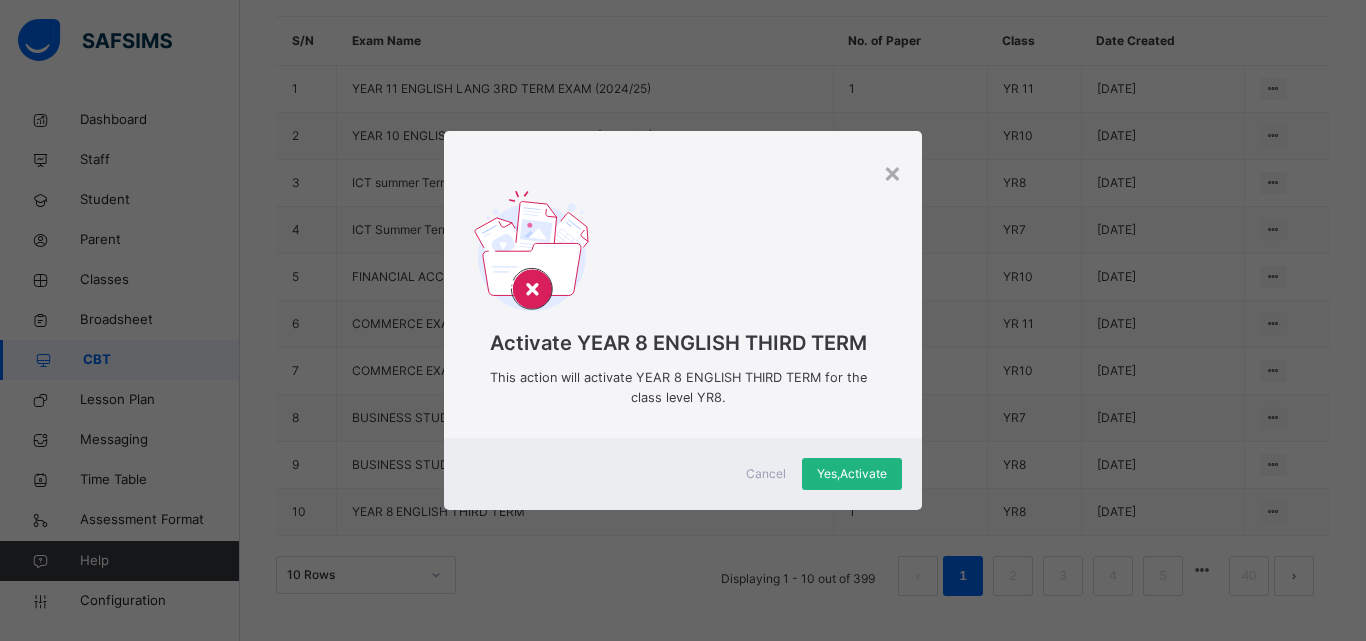 click on "Yes,  Activate" at bounding box center [852, 474] 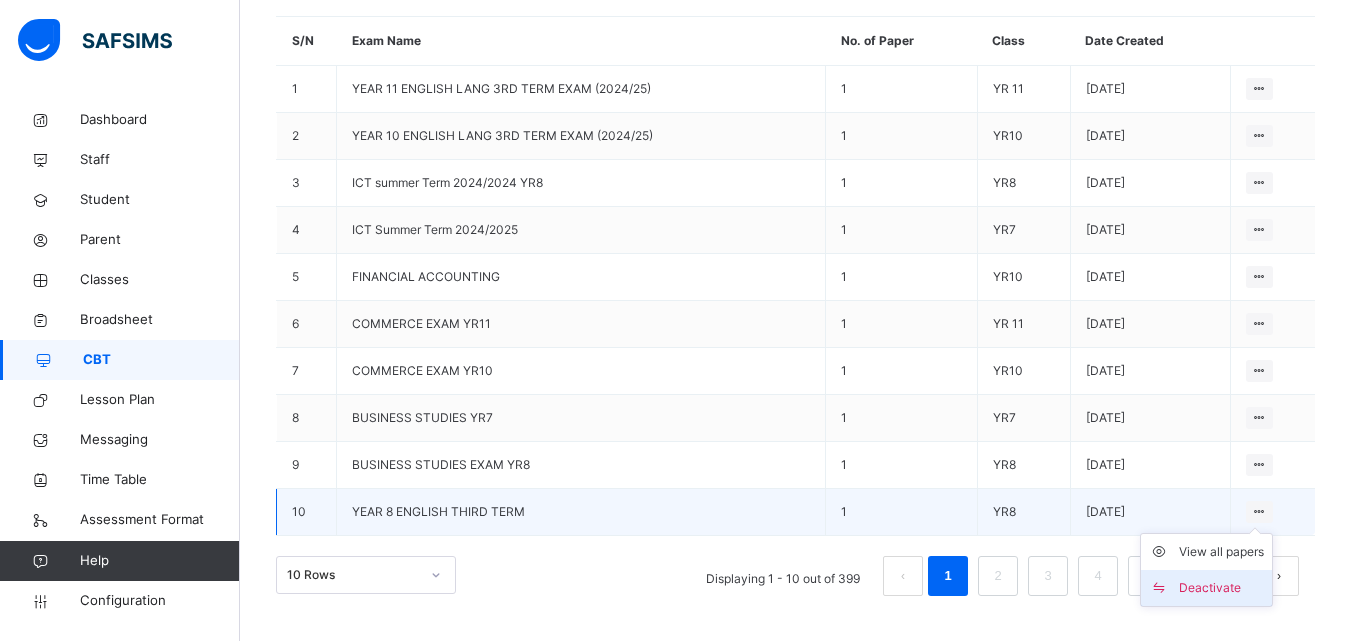 click on "Deactivate" at bounding box center (1221, 588) 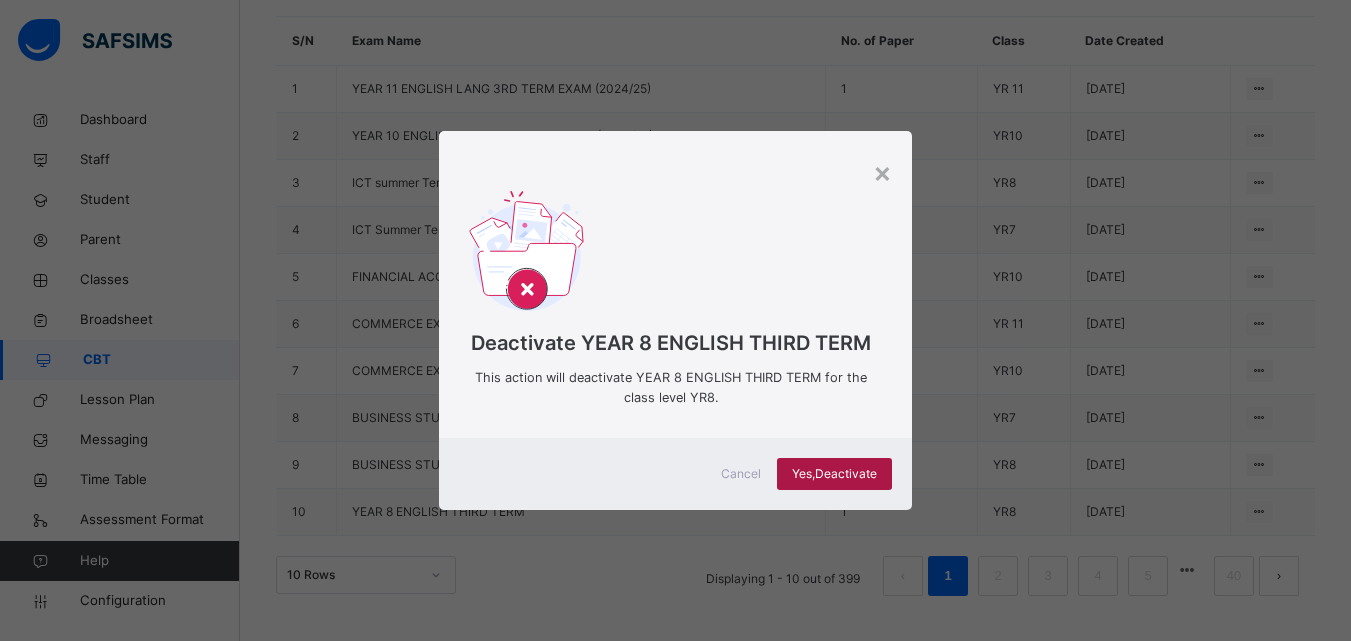 click on "Yes,  Deactivate" at bounding box center (834, 474) 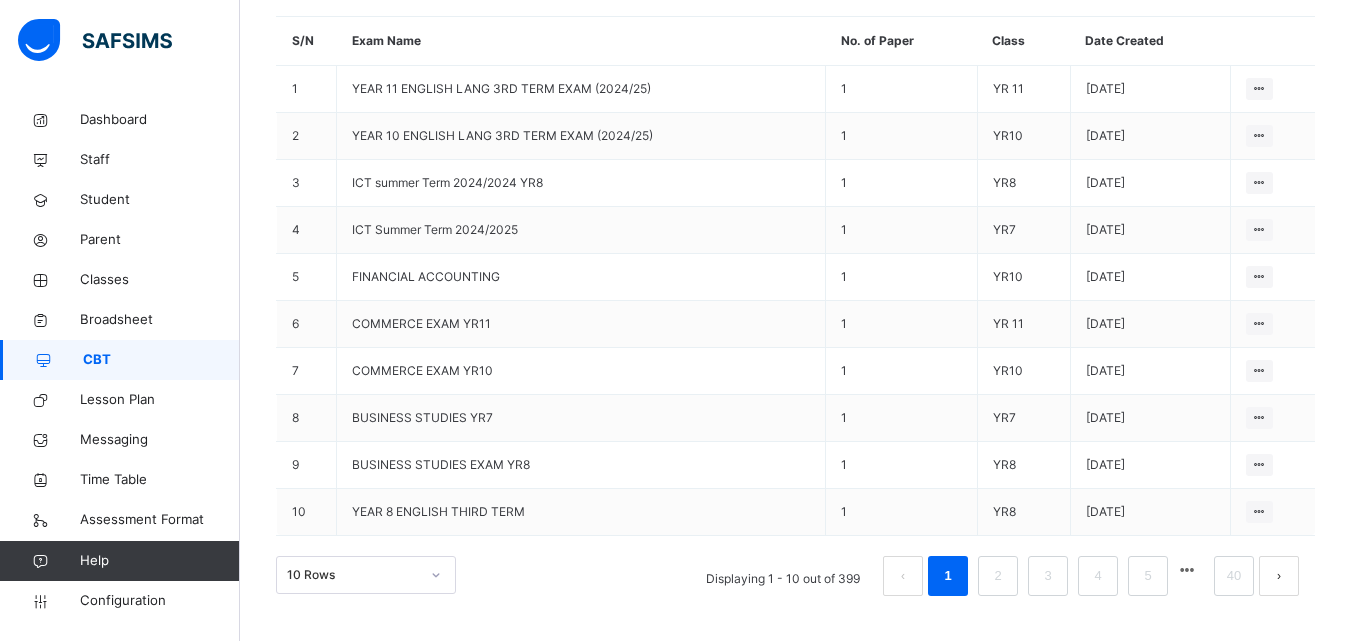 click on "Question bank Exams Results Exams More Options   Bulk upload question Add question Further Mathematics Levels YR10 YR 11 YR 12 Mathematics Levels YR1 YR2 YR3 YR4 YR5 YR6 YR7 YR8 YR9 YR10 YR 11 YR 12 Basic Science (chemistry) Levels YR7 YR8 YR9 English Language Levels YR1 YR2 YR3 YR4 YR5 YR6 YR7 YR8 YR9 YR10 YR 11 YR 12 Physical And Health Education Levels YR1 YR2 YR3 YR4 YR5 YR6 YR7 YR8 YR9 Food And Nutrition Levels YR10 YR 11 YR 12 Home Economics Levels YR7 YR8 YR9 × Create Question subject Select subject class Select class question Undo CTRL+ Z Redo CTRL+ Y  / CTRL+SHIFT+ Z Bold CTRL+ B Underline CTRL+ U Italic CTRL+ I Size Size Font Color Highlight Color Align Horizontal line List Table Link Image Show blocks Code view Align left Align center Align right Align justify (Default) 12 14 16 18 20 Insert Link URL to link Text to display  Open in new window  Download link Submit Insert image Image Link Select from files Image URL Alternative text Width   Height **** x ****  Constrain proportions URL to link" at bounding box center [795, 222] 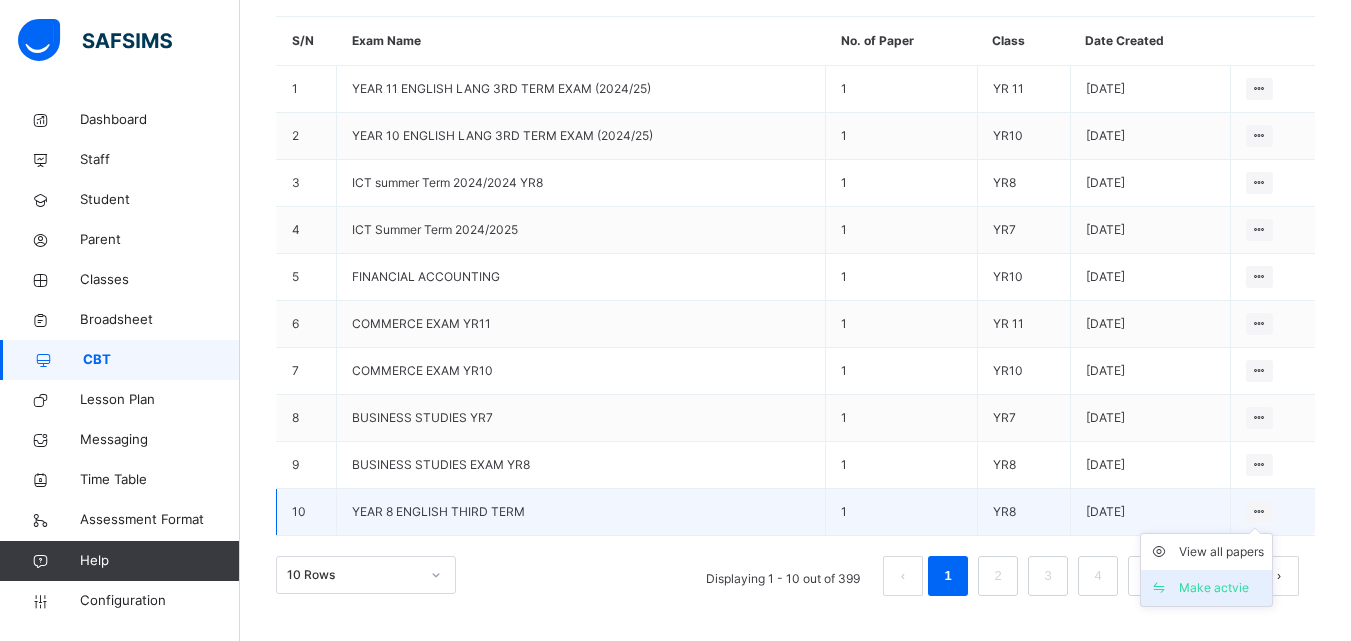 click on "Make actvie" at bounding box center (1221, 588) 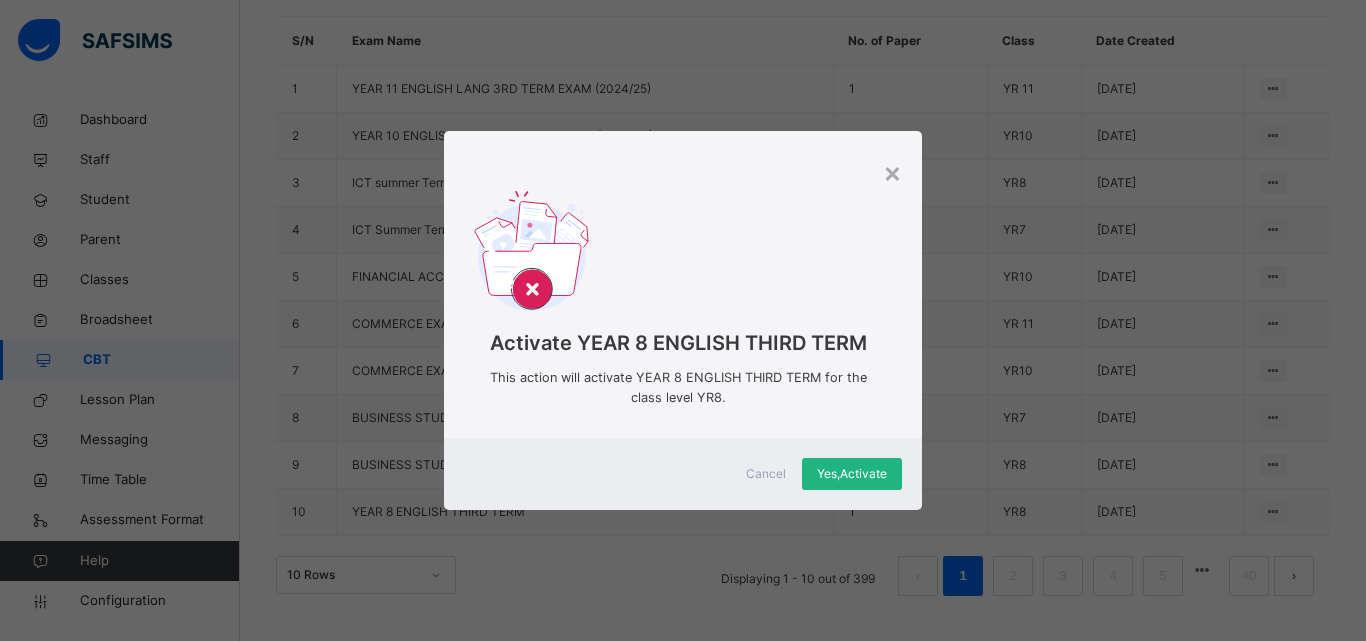 click on "Yes,  Activate" at bounding box center (852, 474) 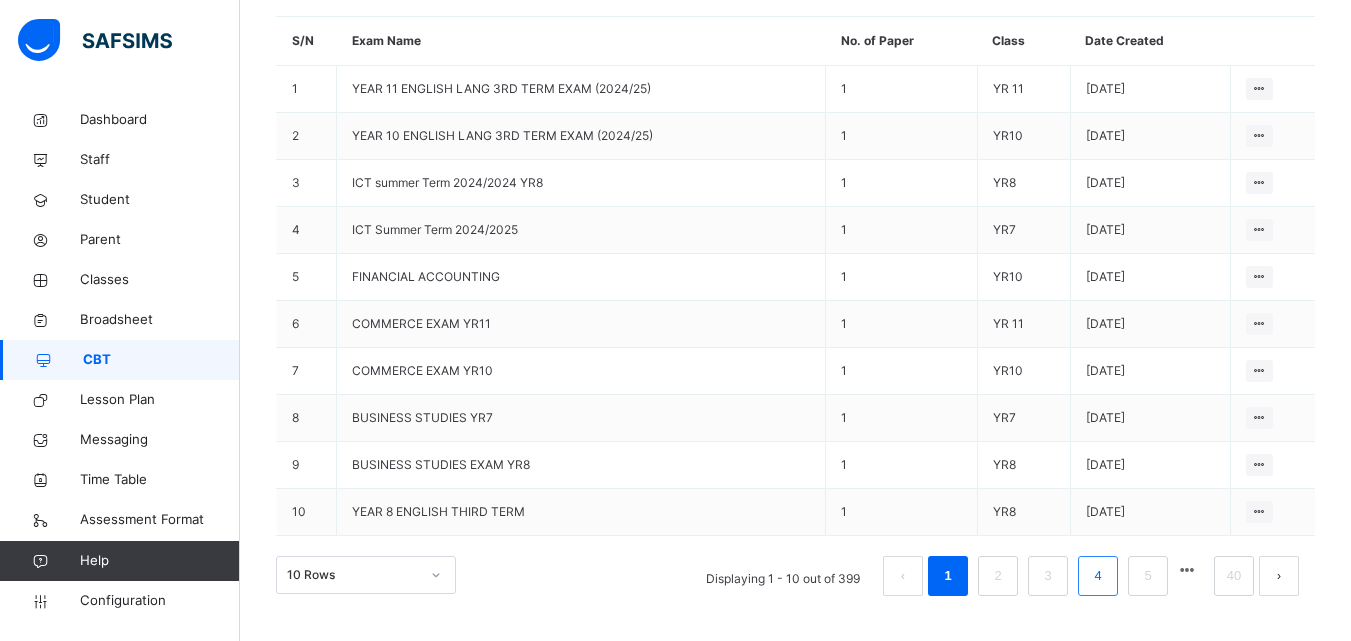 click on "4" at bounding box center (1097, 576) 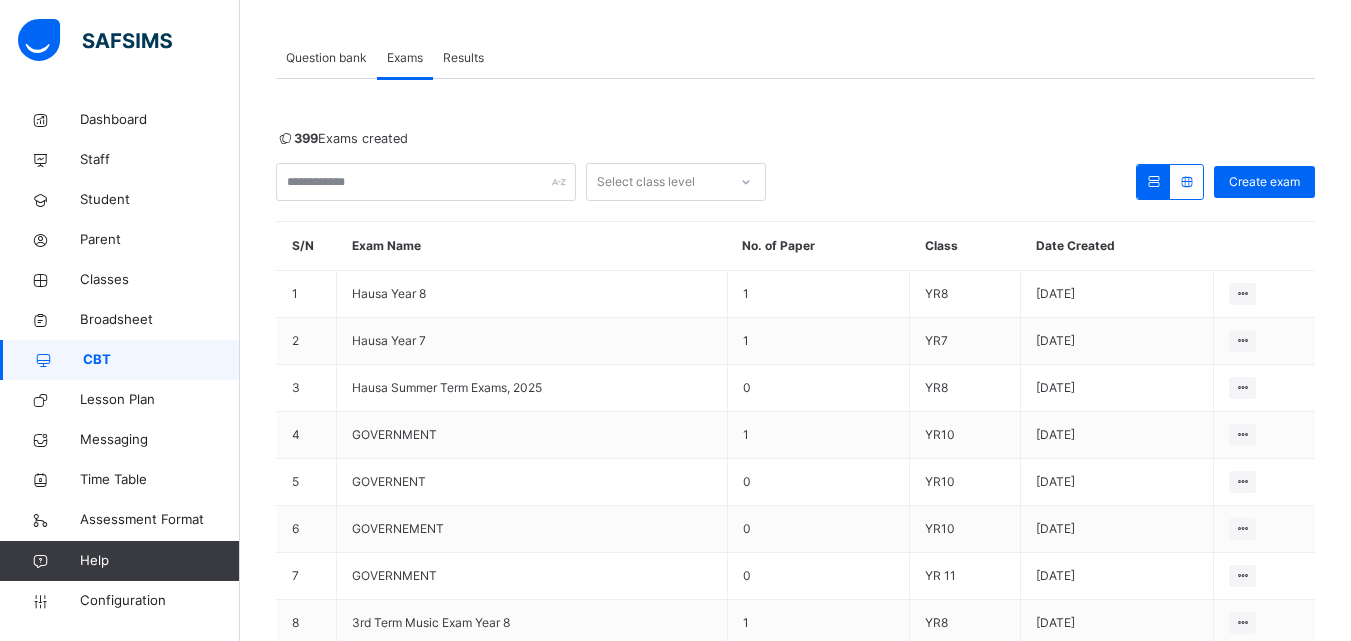 scroll, scrollTop: 297, scrollLeft: 0, axis: vertical 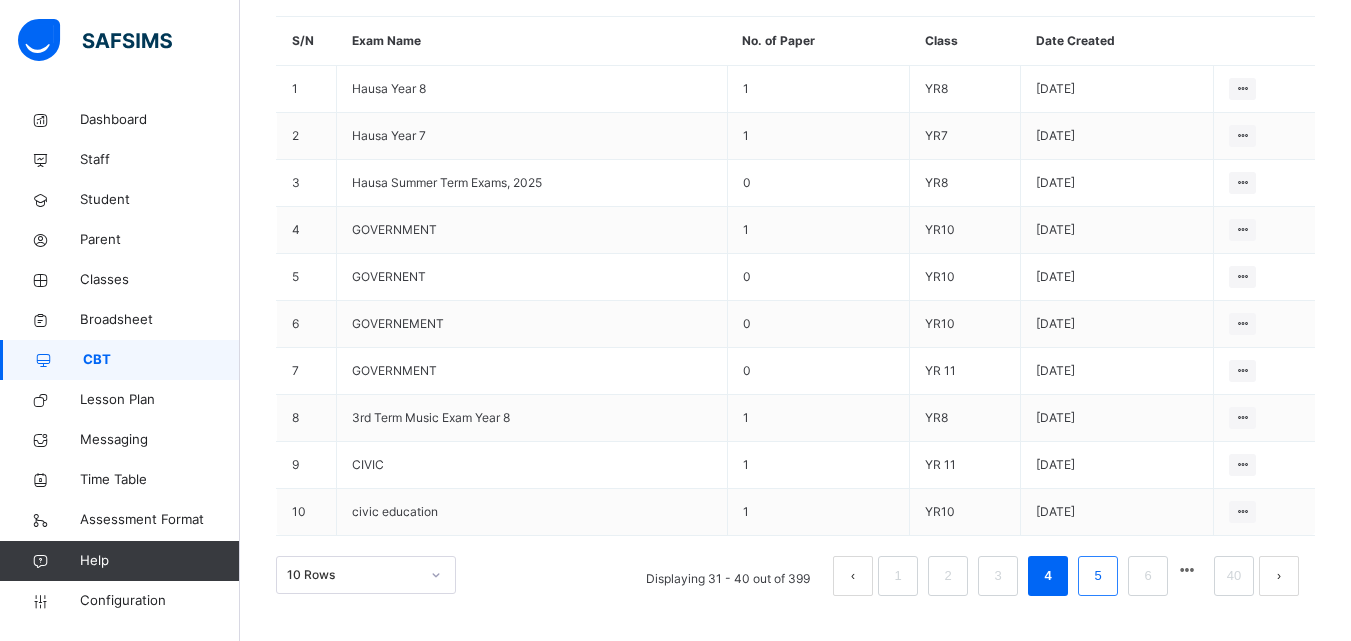 click on "5" at bounding box center [1097, 576] 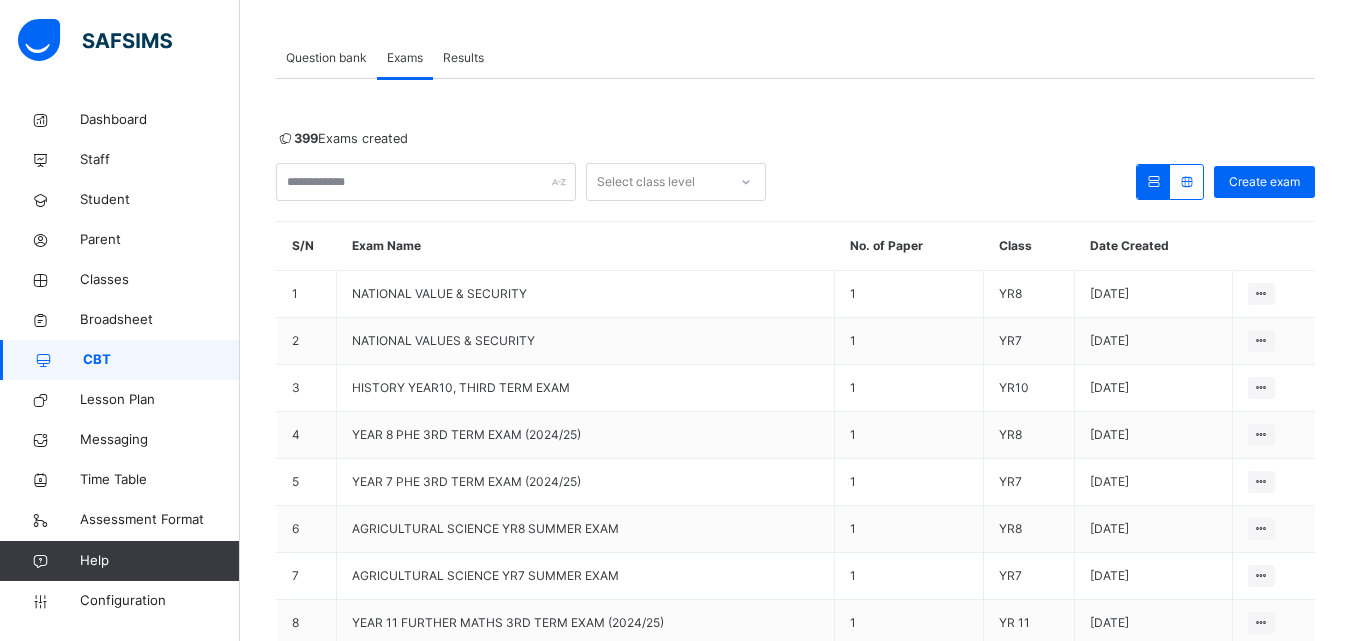 scroll, scrollTop: 297, scrollLeft: 0, axis: vertical 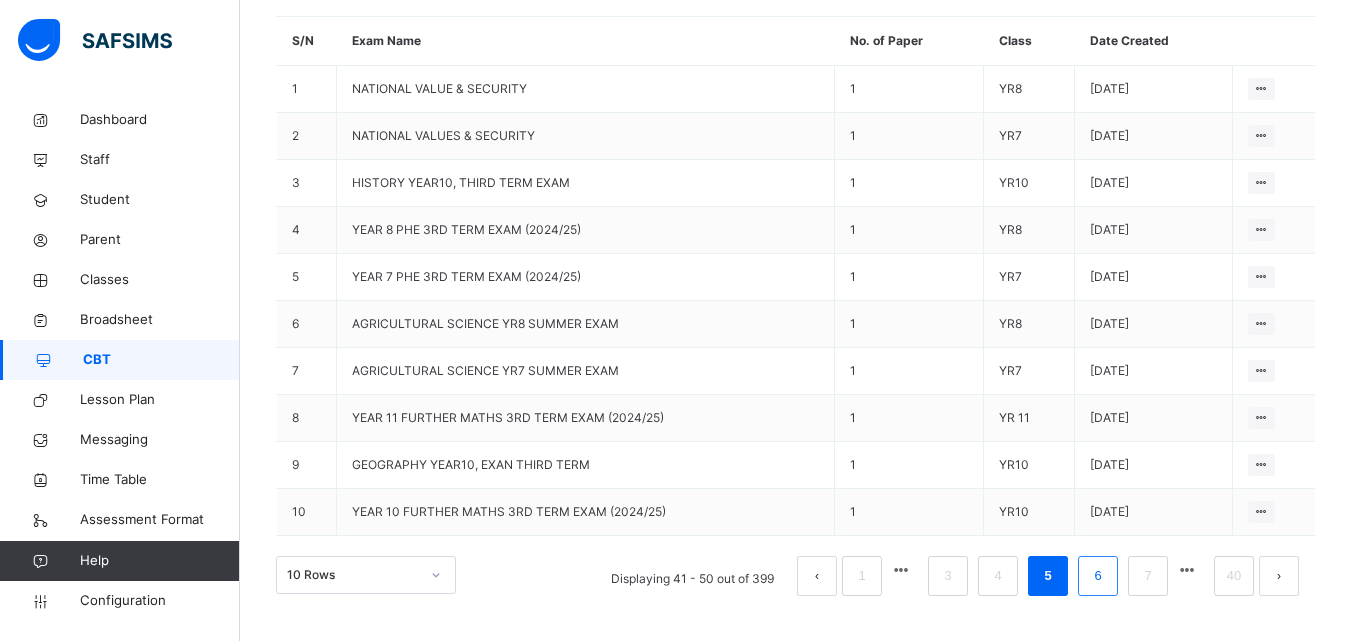 click on "6" at bounding box center [1097, 576] 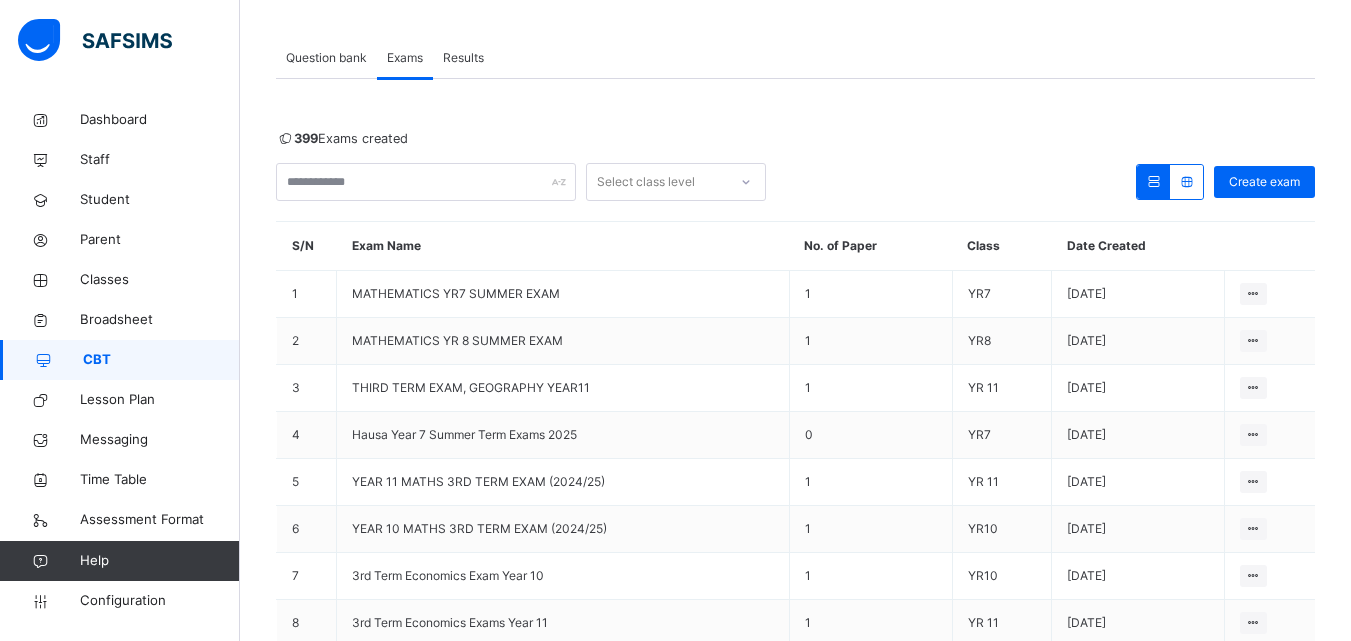 scroll, scrollTop: 297, scrollLeft: 0, axis: vertical 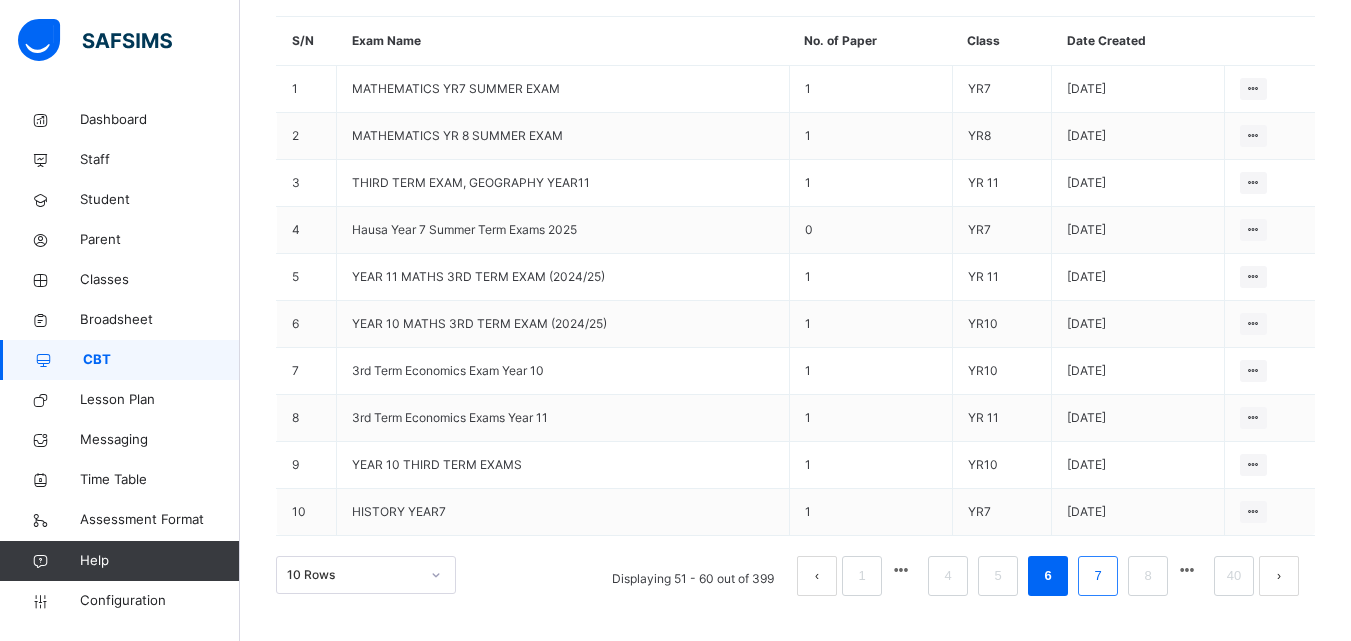 click on "7" at bounding box center (1097, 576) 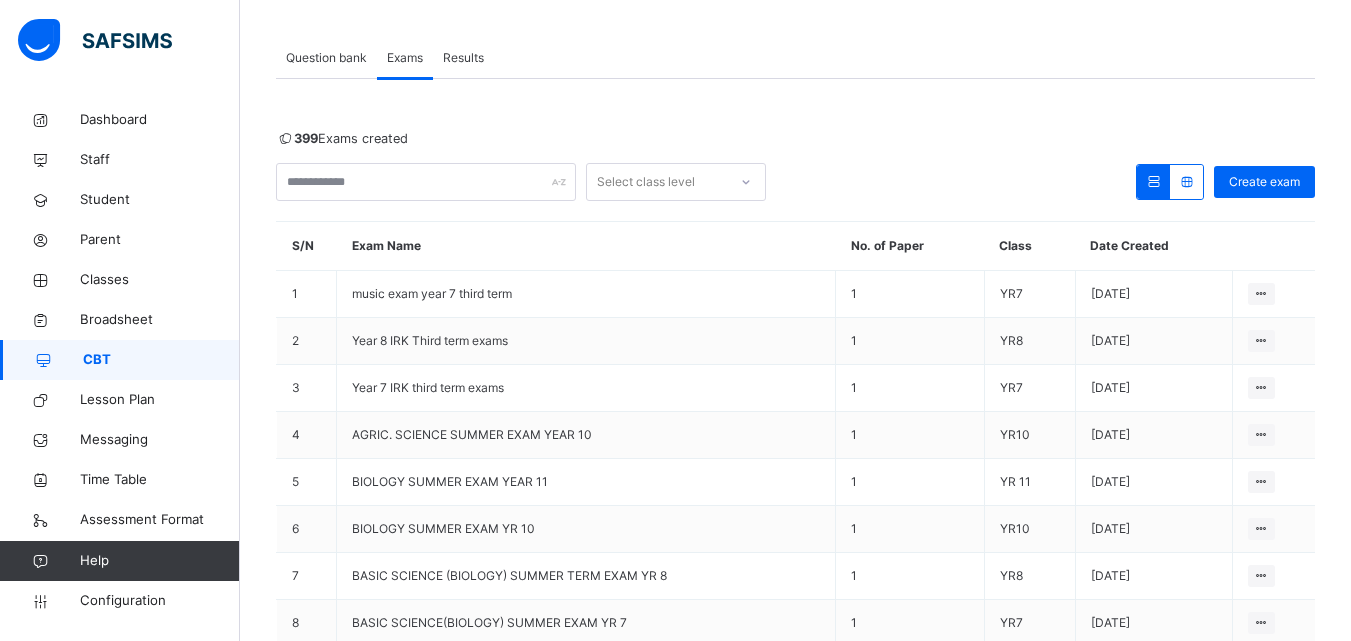 scroll, scrollTop: 297, scrollLeft: 0, axis: vertical 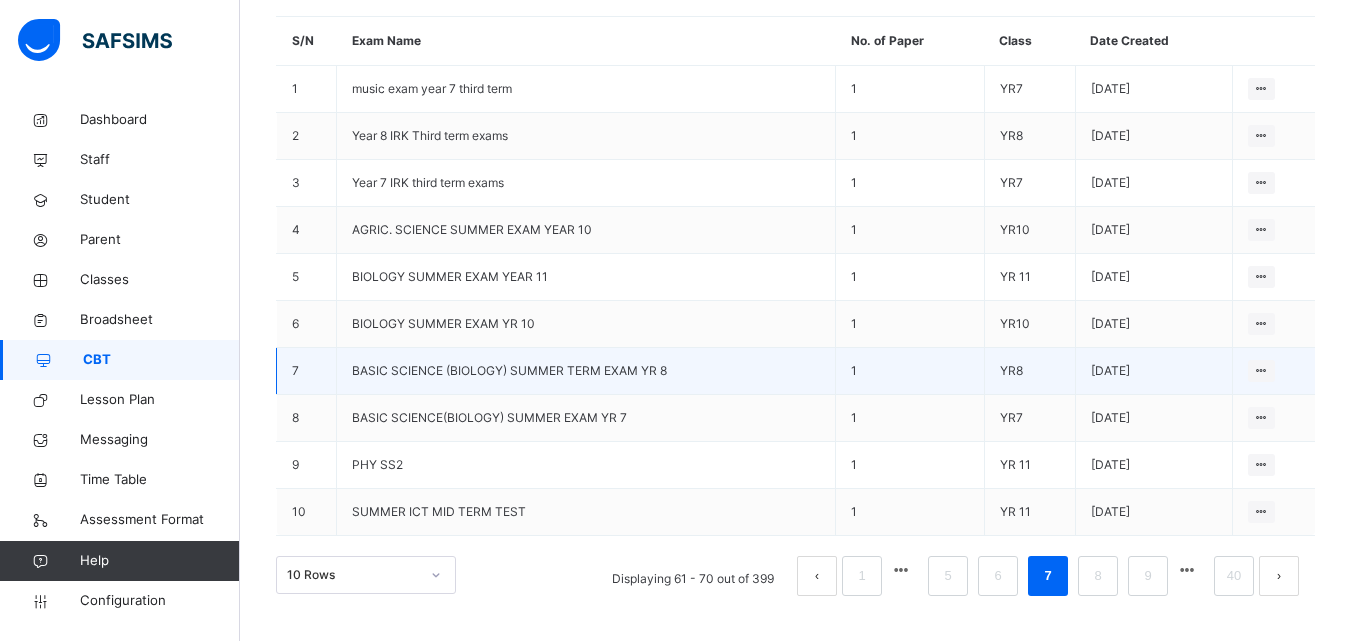 click on "BASIC SCIENCE (BIOLOGY) SUMMER TERM  EXAM YR 8" at bounding box center (509, 370) 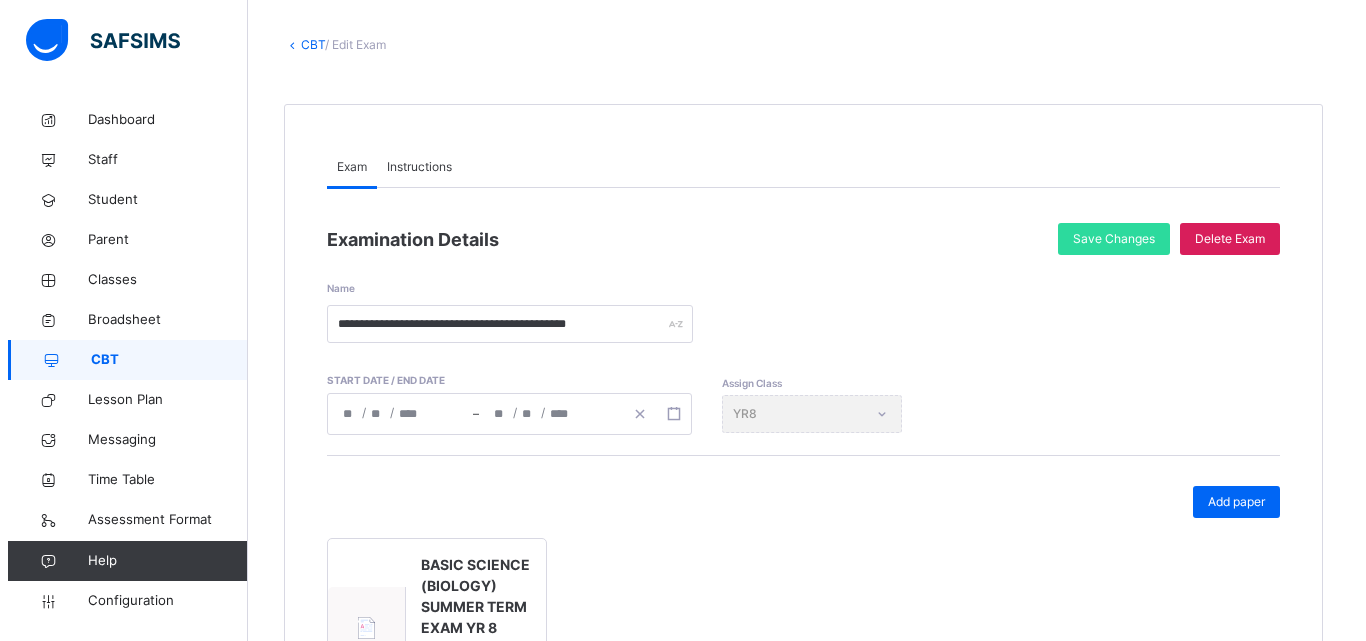 scroll, scrollTop: 309, scrollLeft: 0, axis: vertical 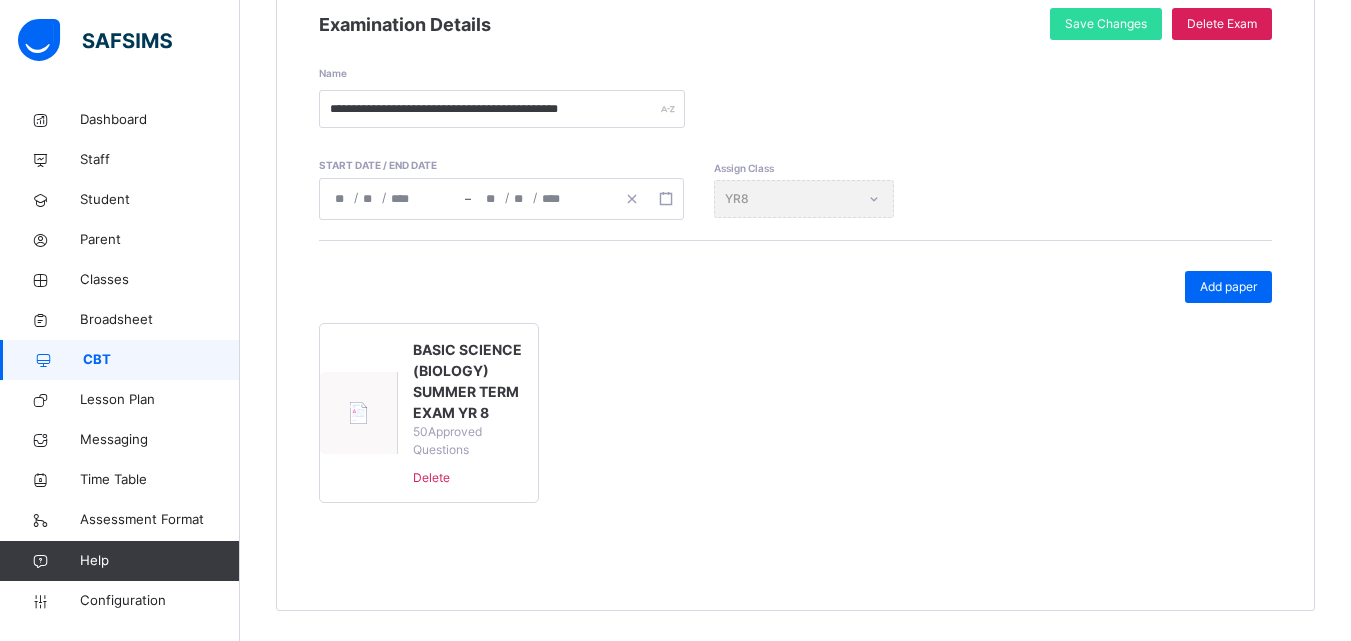 click on "BASIC SCIENCE (BIOLOGY) SUMMER TERM EXAM YR 8" at bounding box center [468, 381] 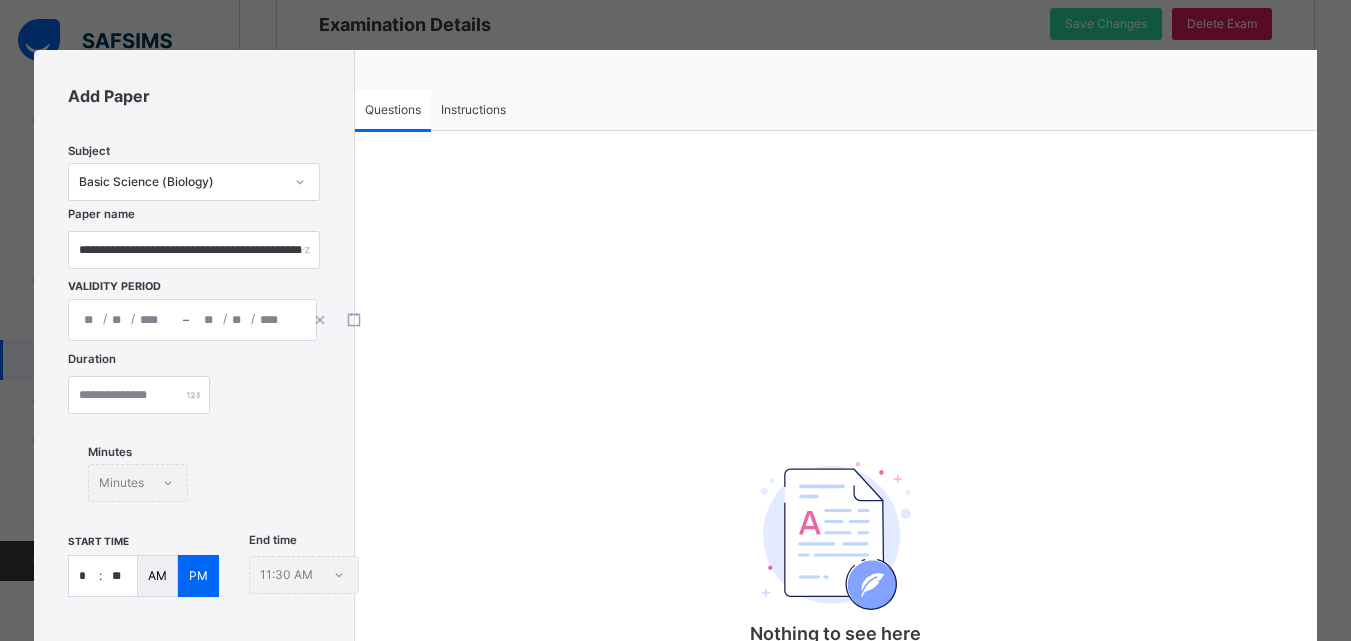 type on "**********" 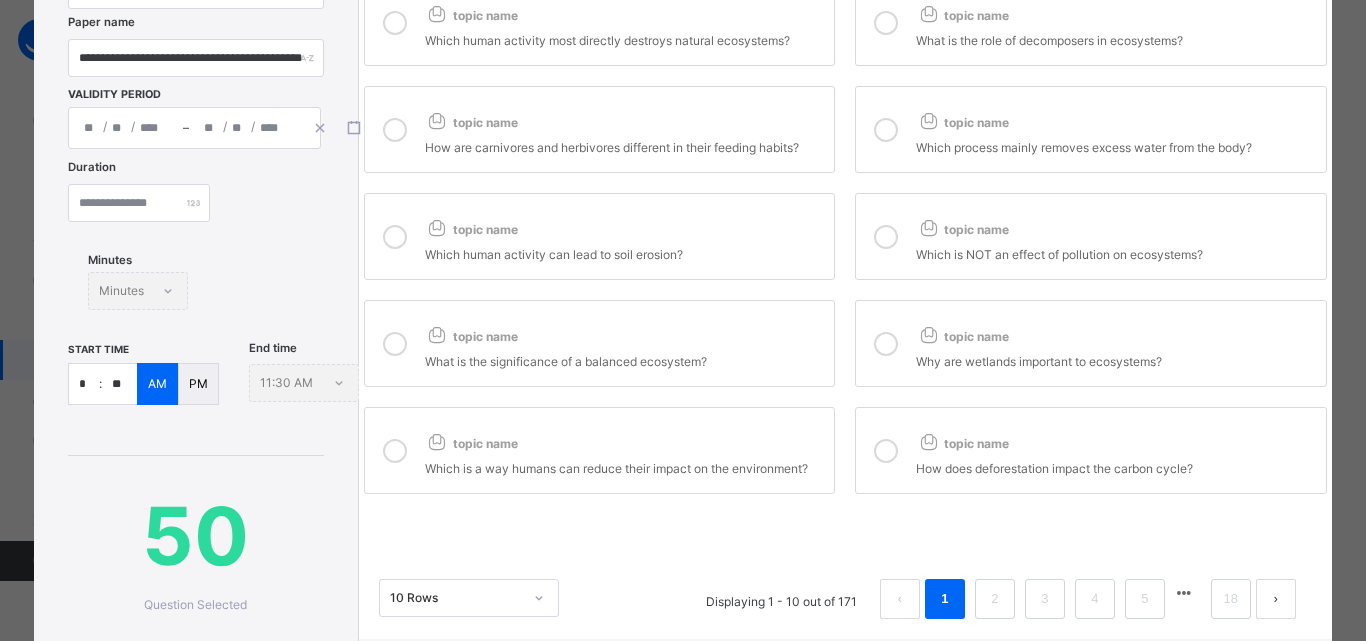 scroll, scrollTop: 200, scrollLeft: 0, axis: vertical 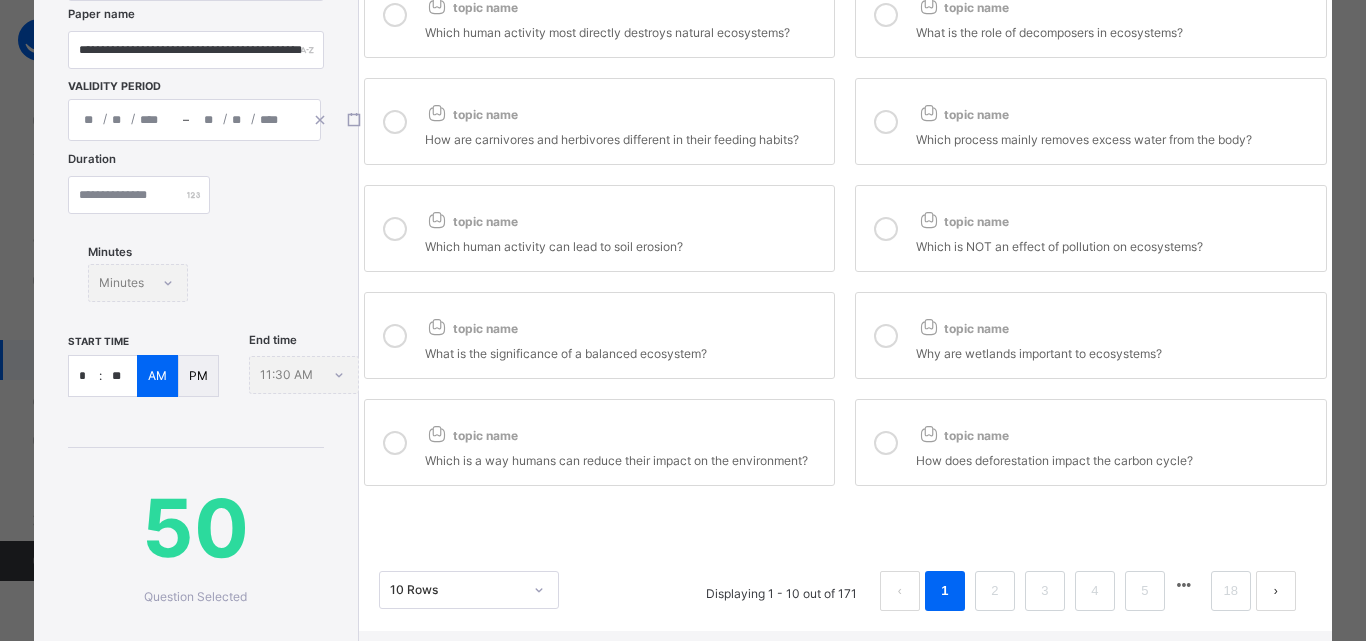 click on "*" at bounding box center (84, 376) 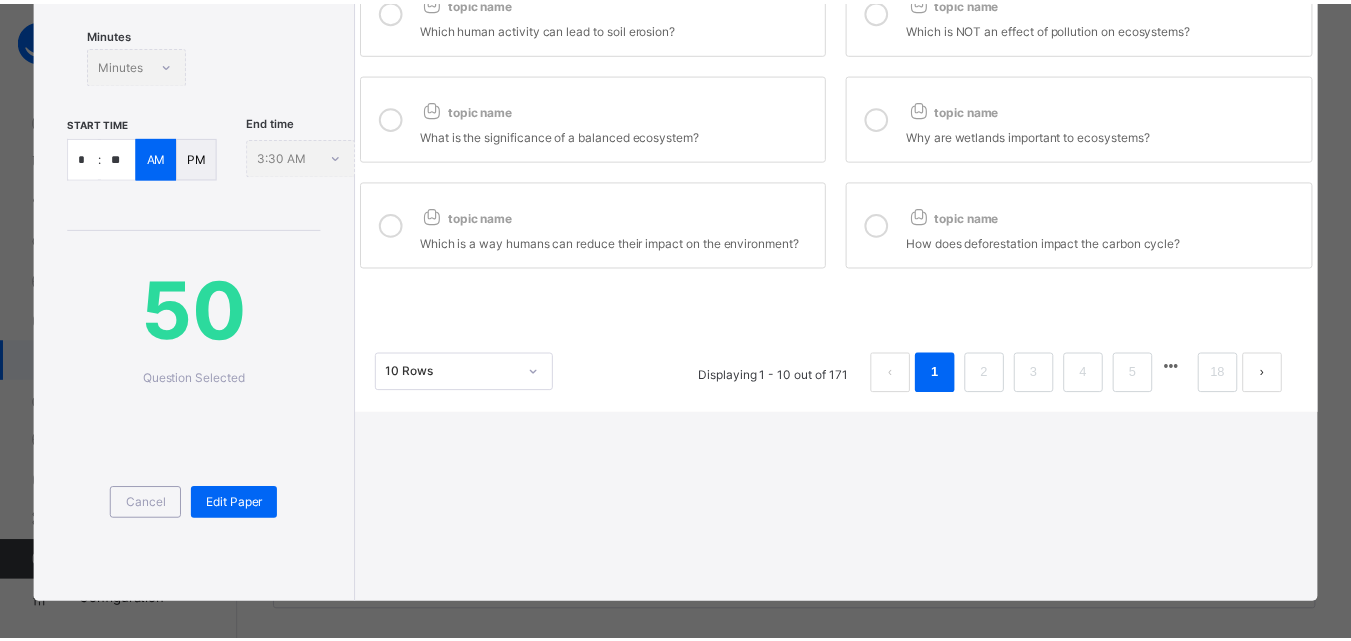 scroll, scrollTop: 431, scrollLeft: 0, axis: vertical 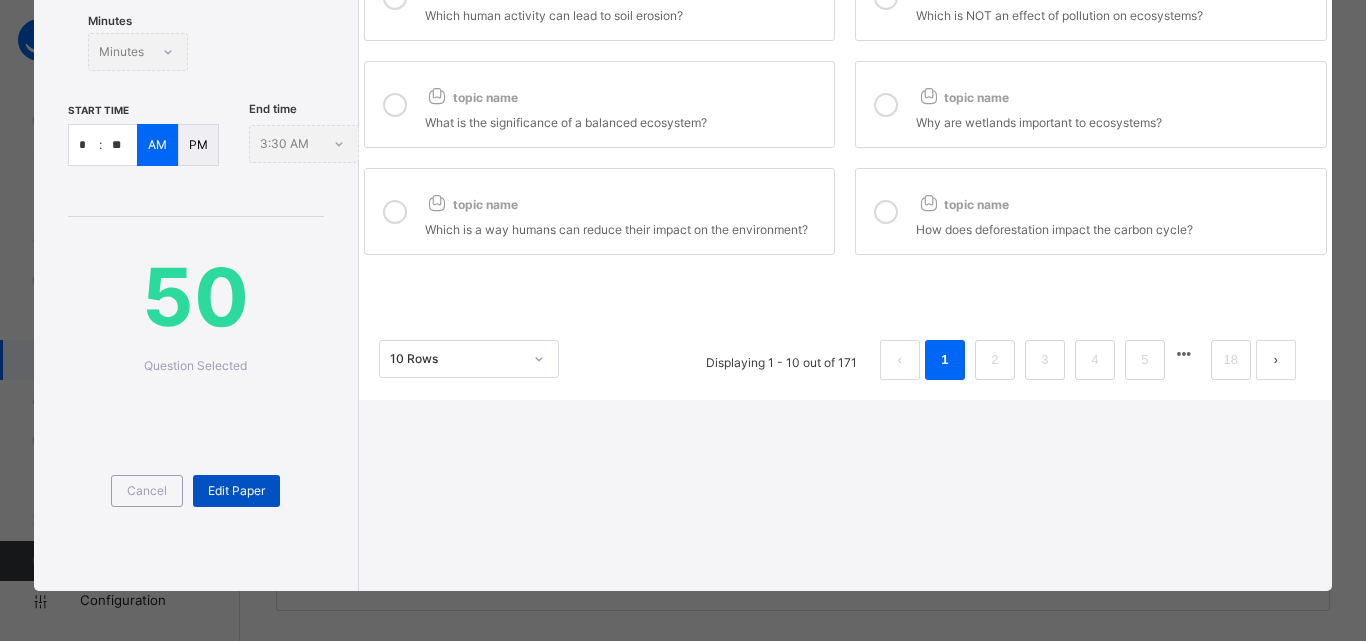 type on "*" 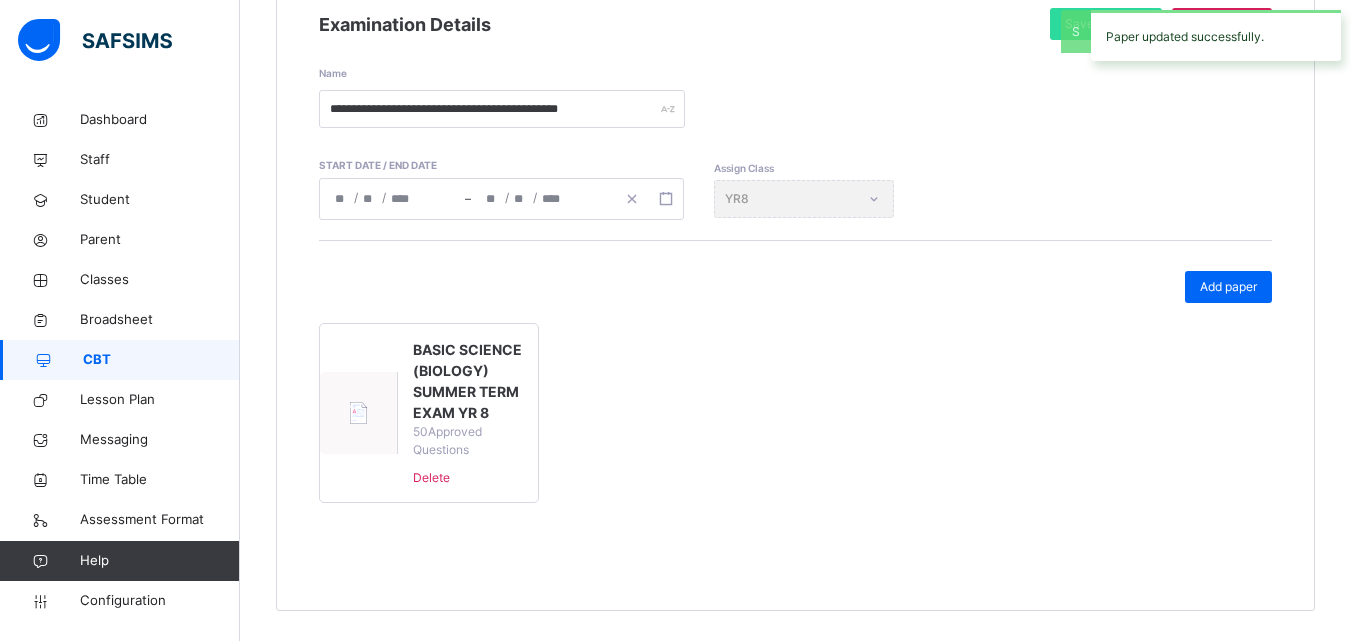 click on "BASIC SCIENCE (BIOLOGY) SUMMER TERM EXAM YR 8" at bounding box center [468, 381] 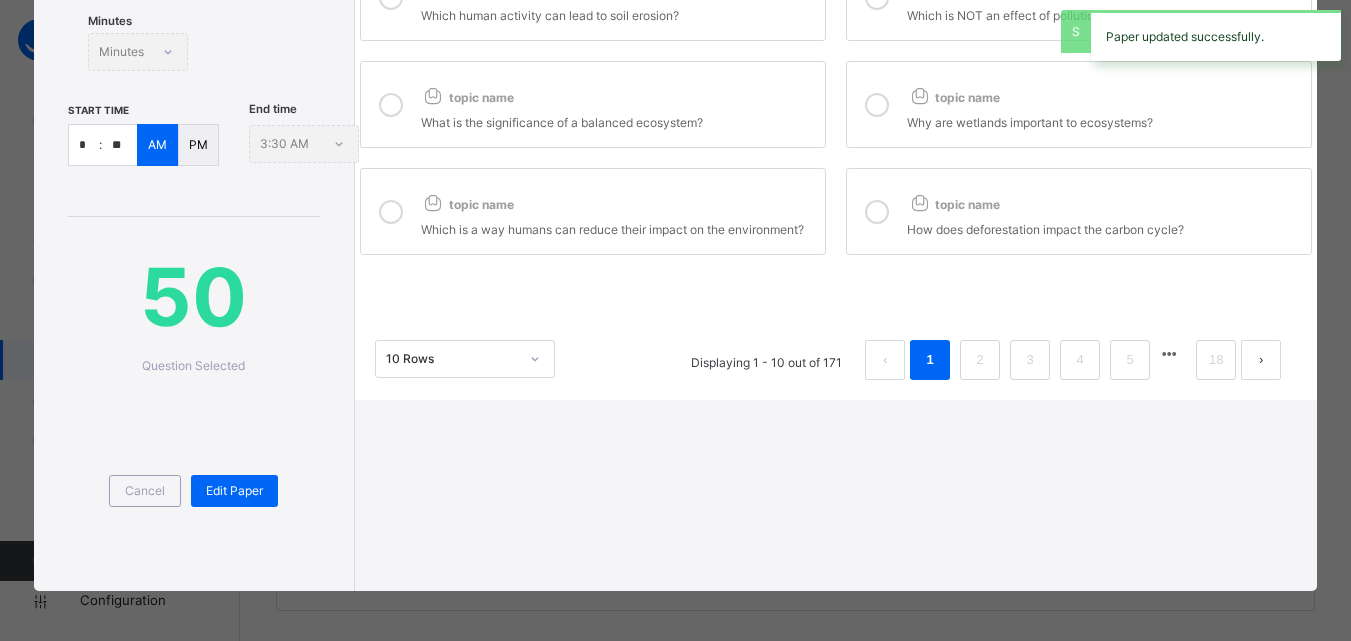 type on "**********" 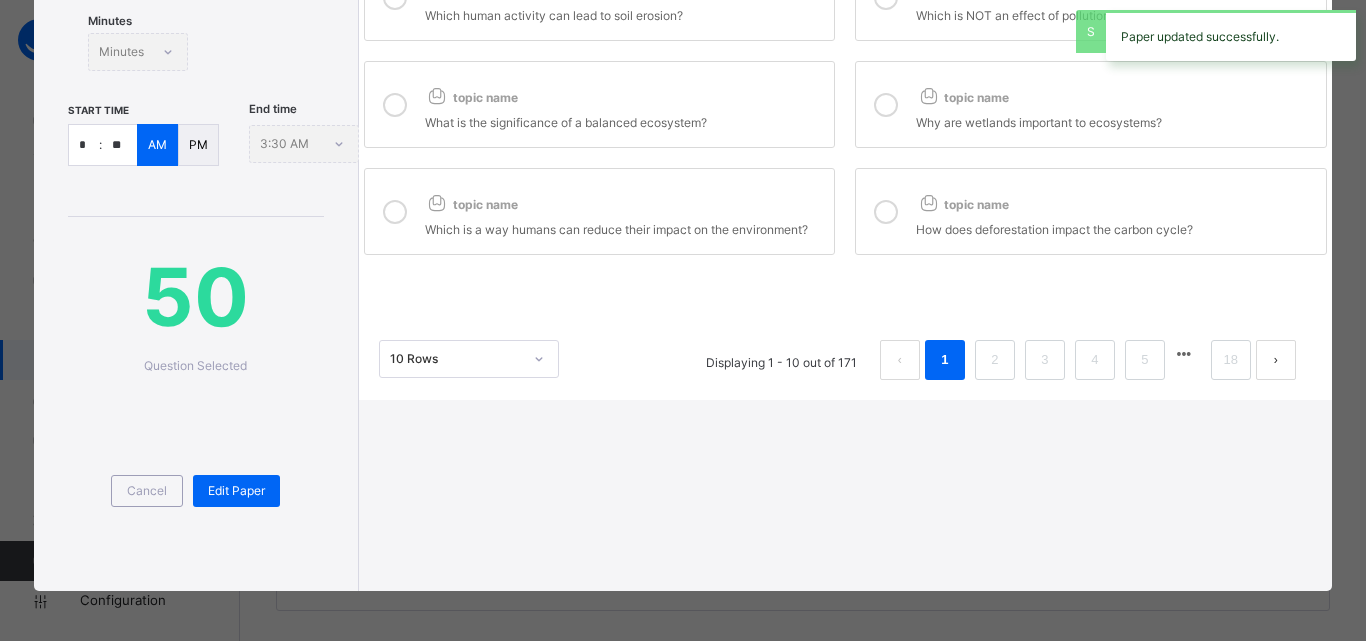 click on "PM" at bounding box center [198, 145] 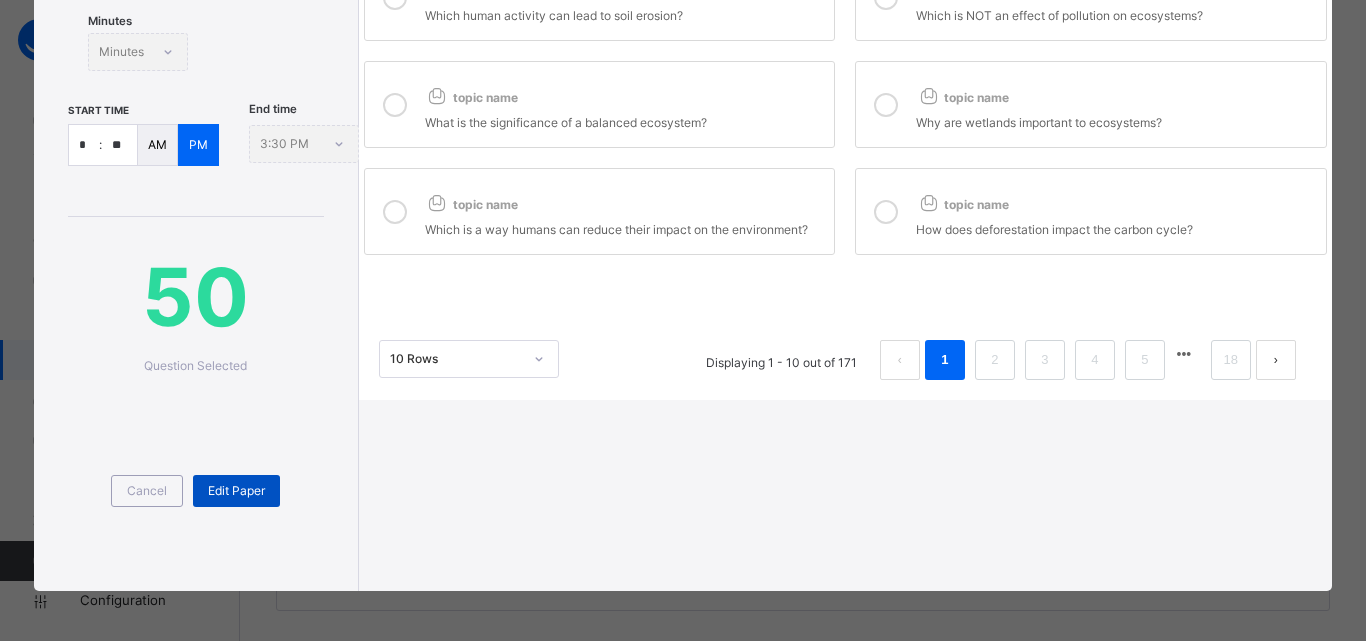click on "Edit Paper" at bounding box center [236, 491] 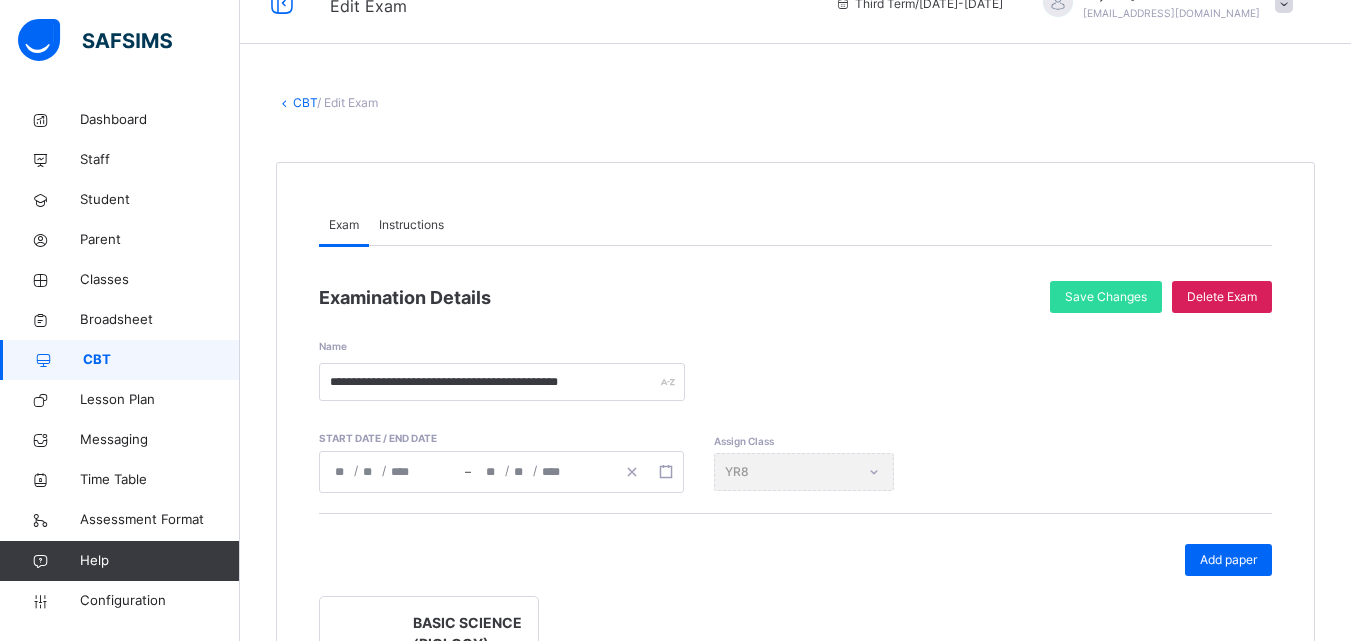 scroll, scrollTop: 0, scrollLeft: 0, axis: both 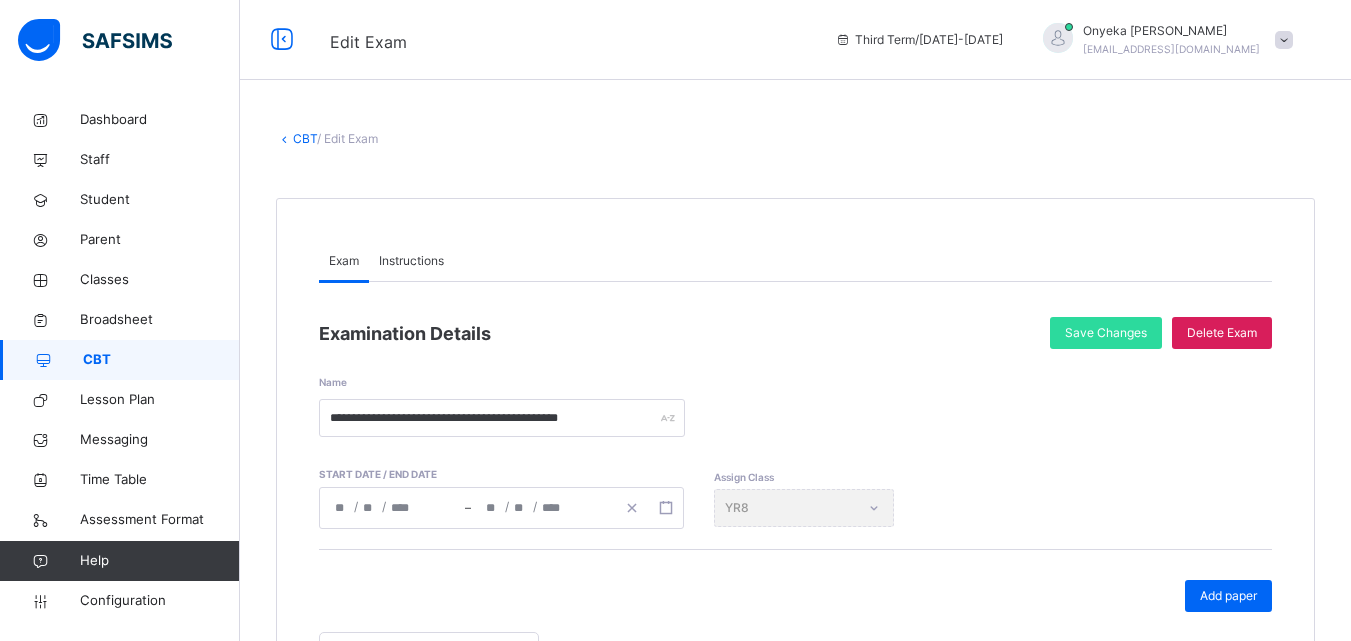 click on "CBT" at bounding box center [305, 138] 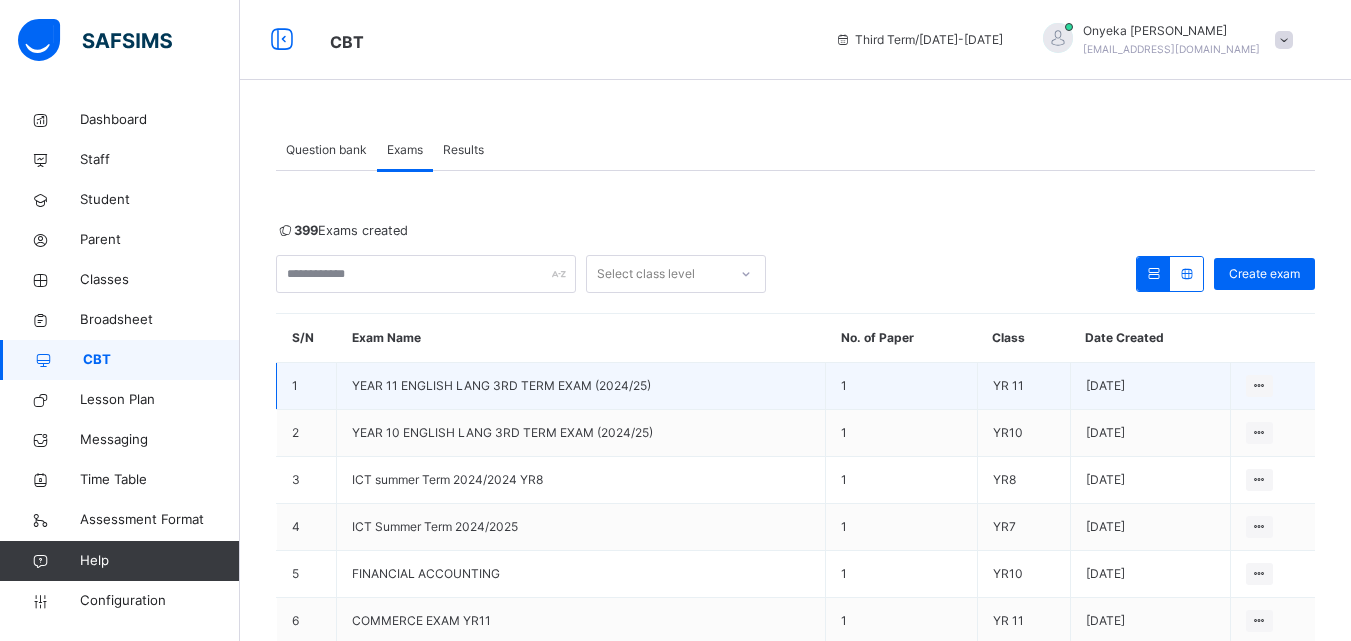 scroll, scrollTop: 297, scrollLeft: 0, axis: vertical 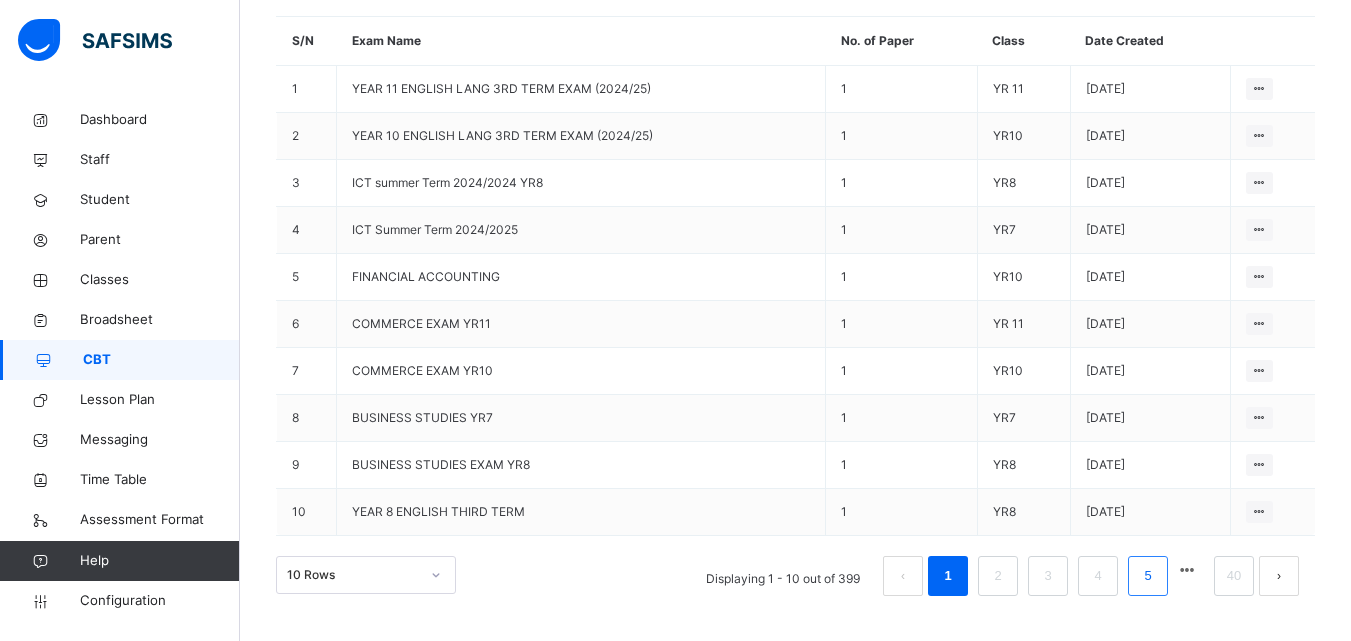 click on "5" at bounding box center (1147, 576) 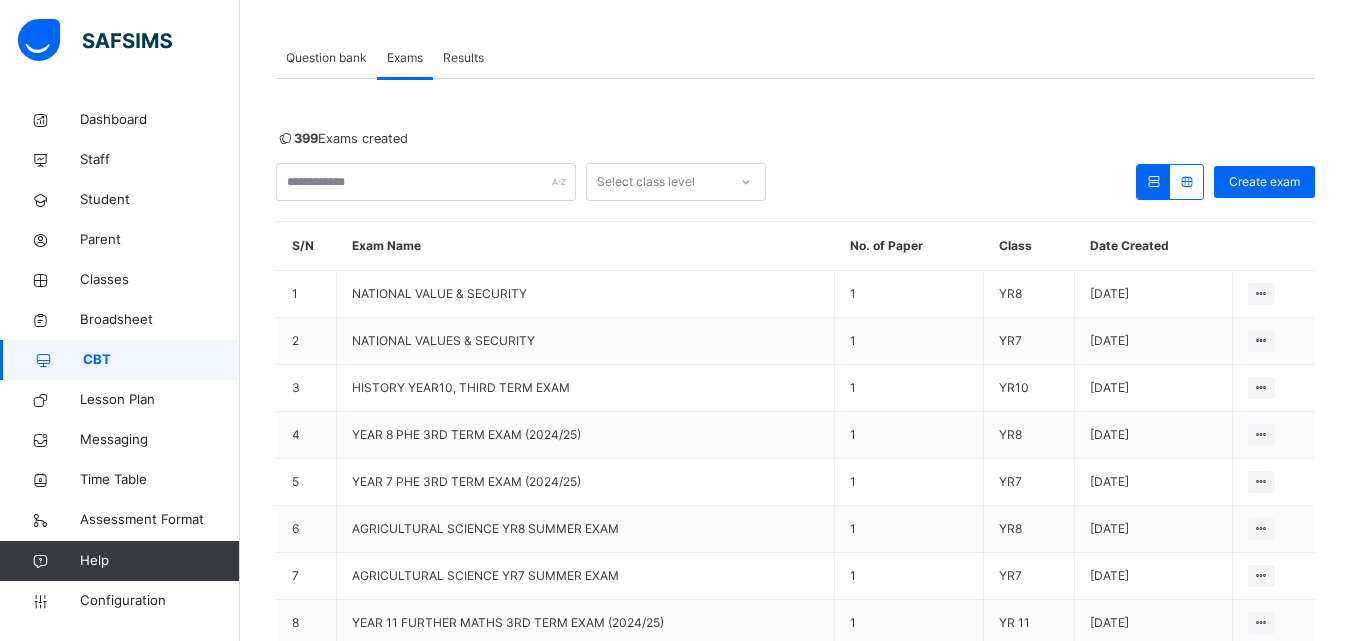 scroll, scrollTop: 297, scrollLeft: 0, axis: vertical 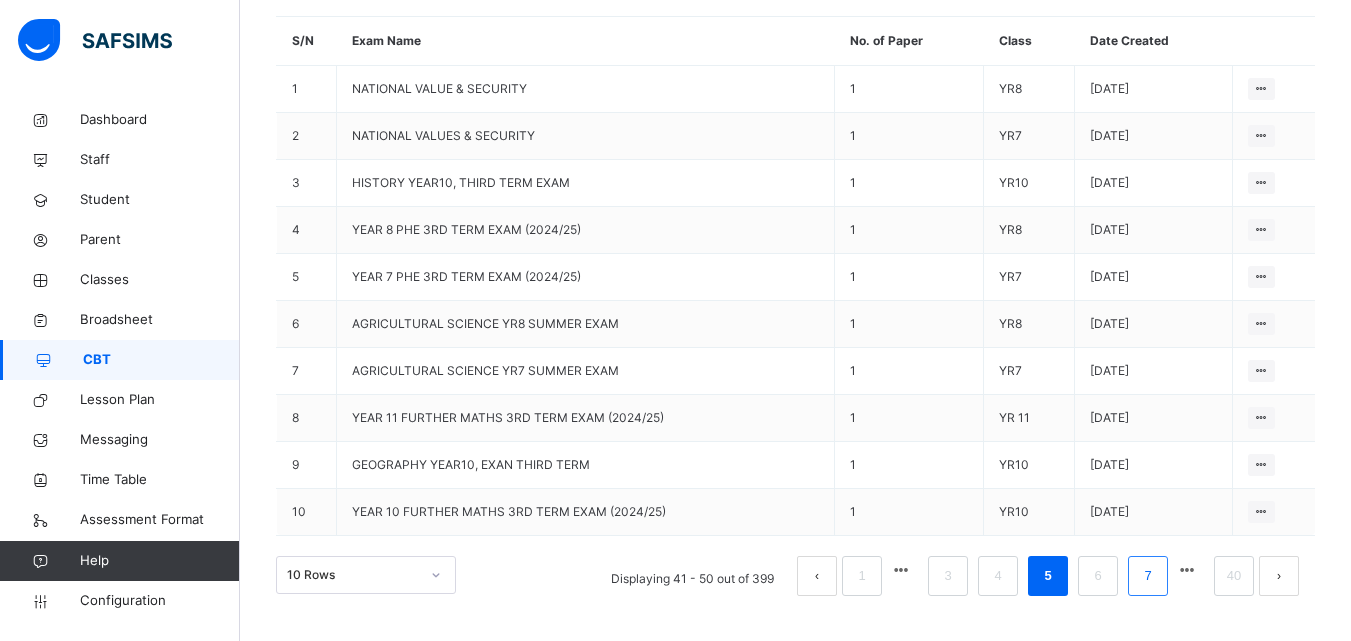 click on "7" at bounding box center [1147, 576] 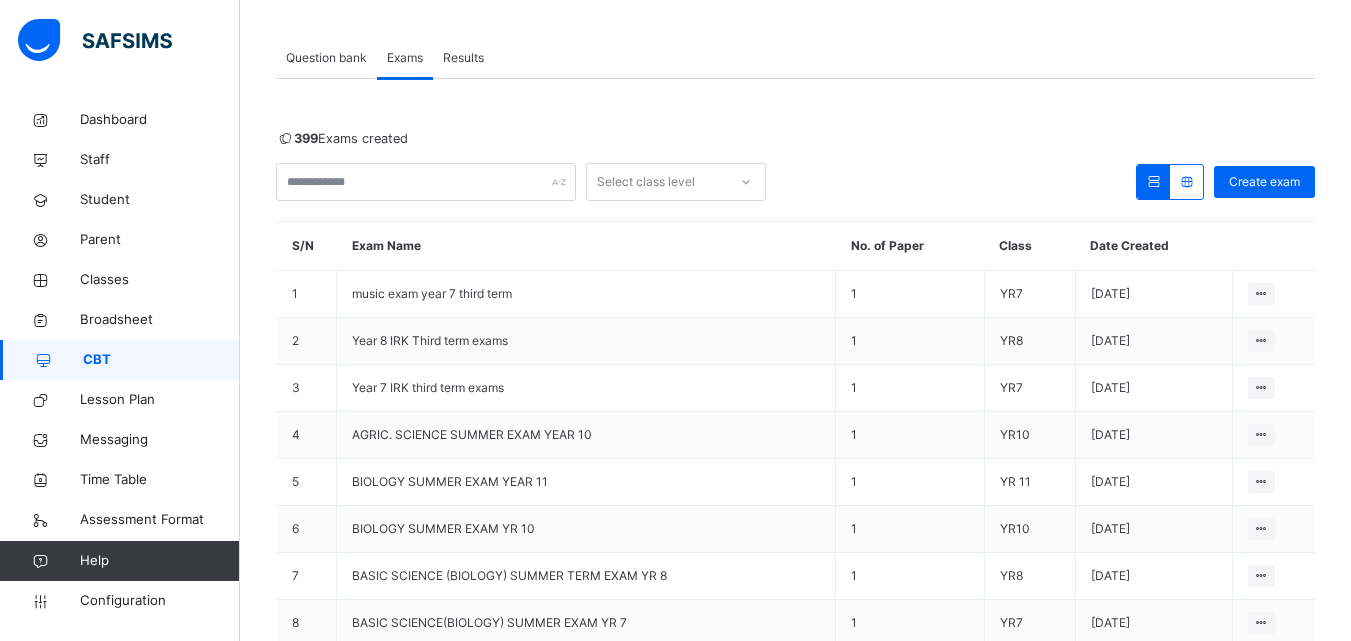 scroll, scrollTop: 297, scrollLeft: 0, axis: vertical 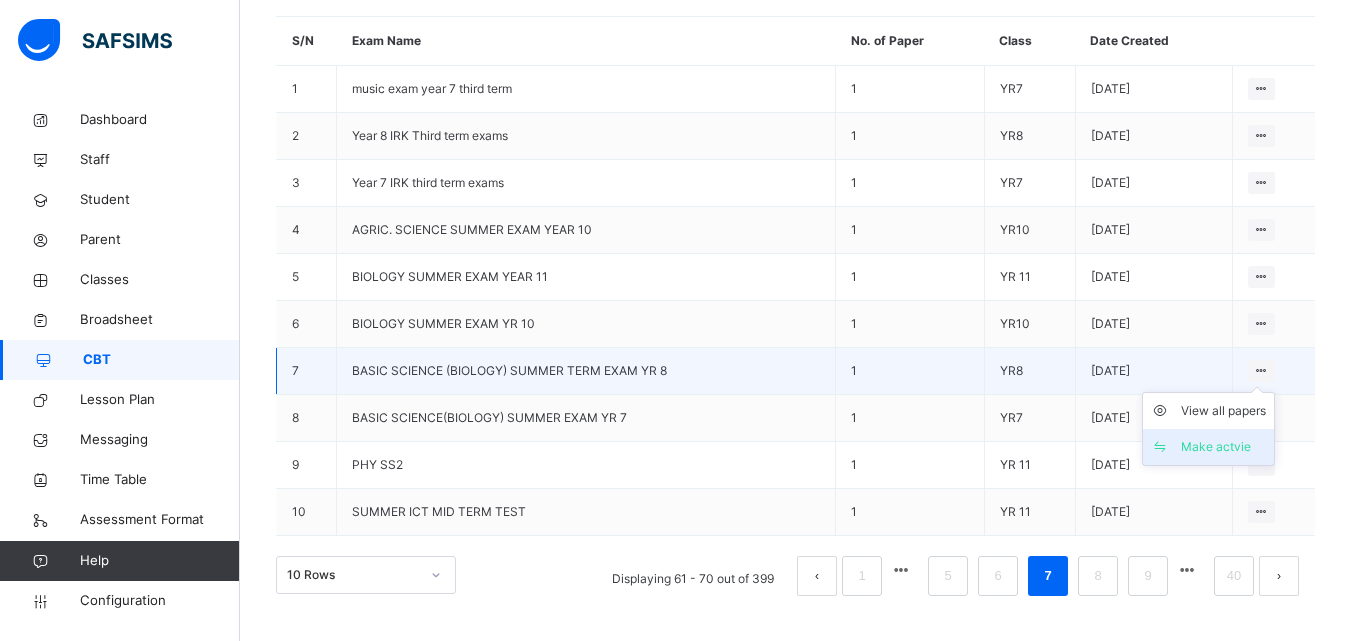 click on "Make actvie" at bounding box center (1223, 447) 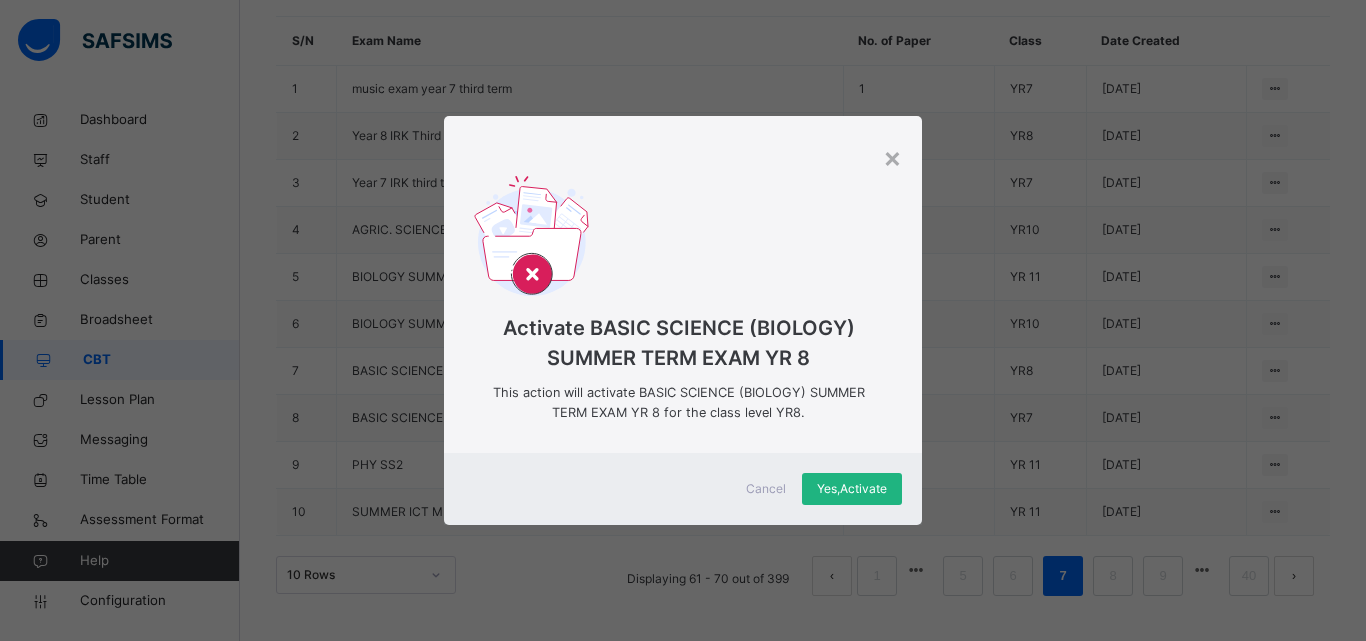click on "Yes,  Activate" at bounding box center [852, 489] 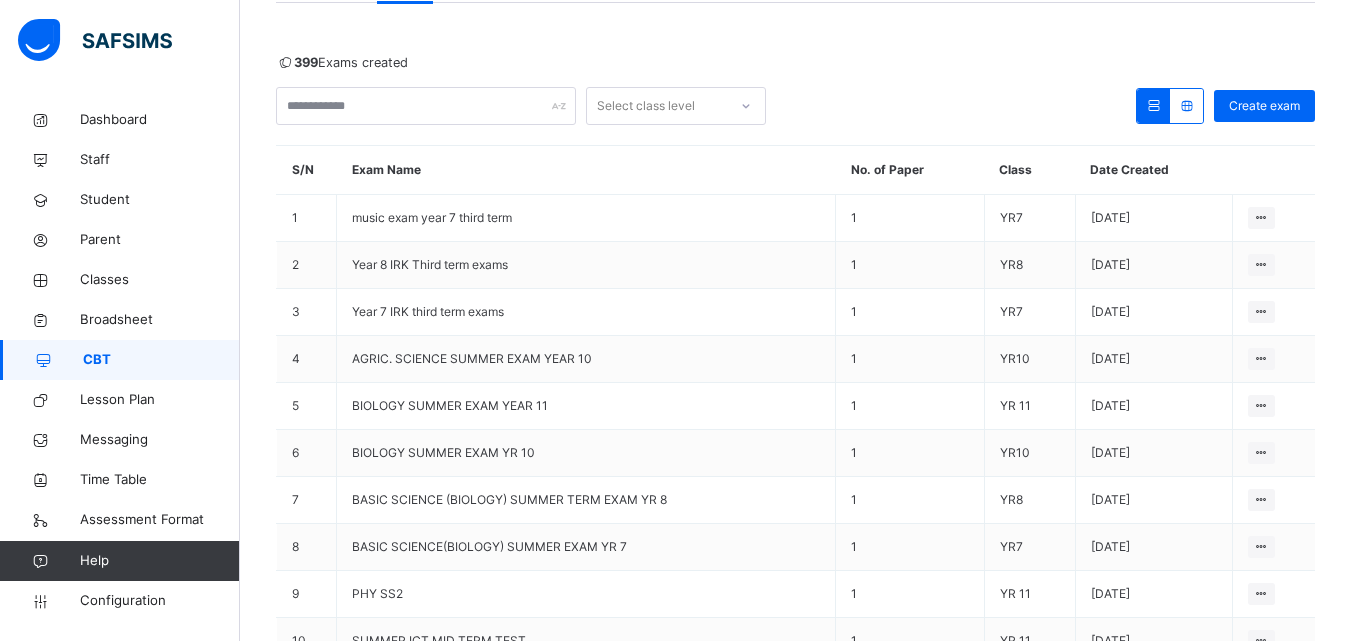 scroll, scrollTop: 297, scrollLeft: 0, axis: vertical 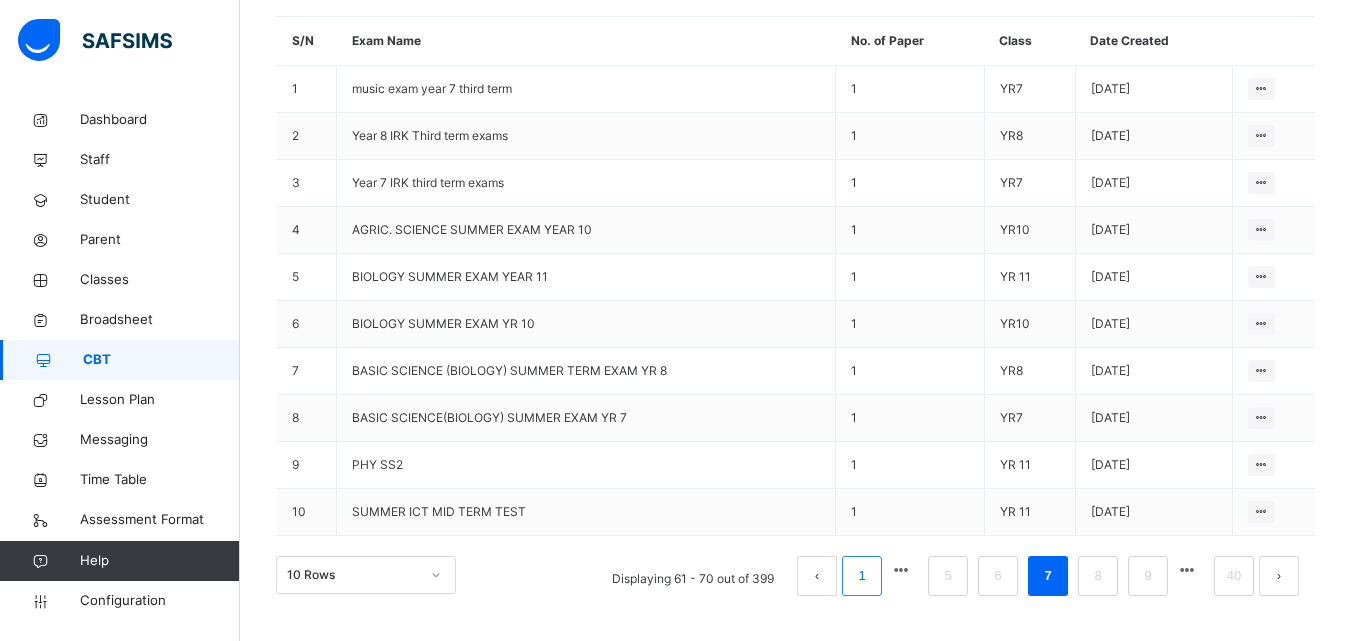 click on "1" at bounding box center [861, 576] 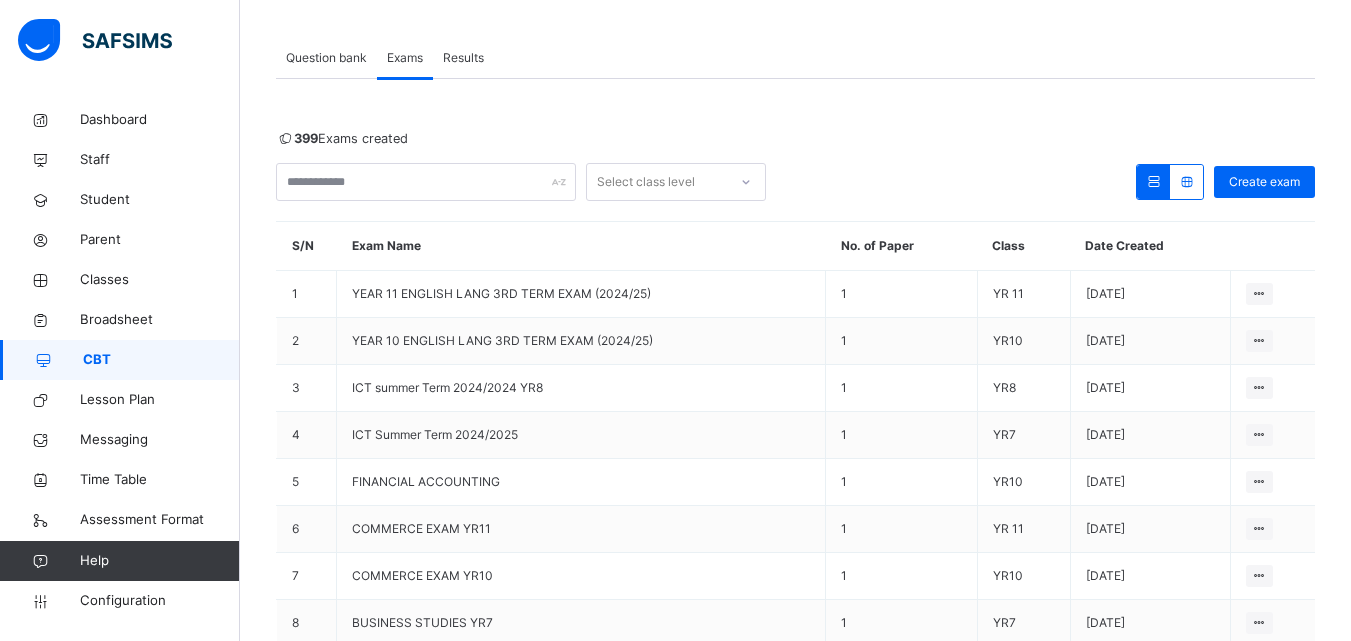 scroll, scrollTop: 297, scrollLeft: 0, axis: vertical 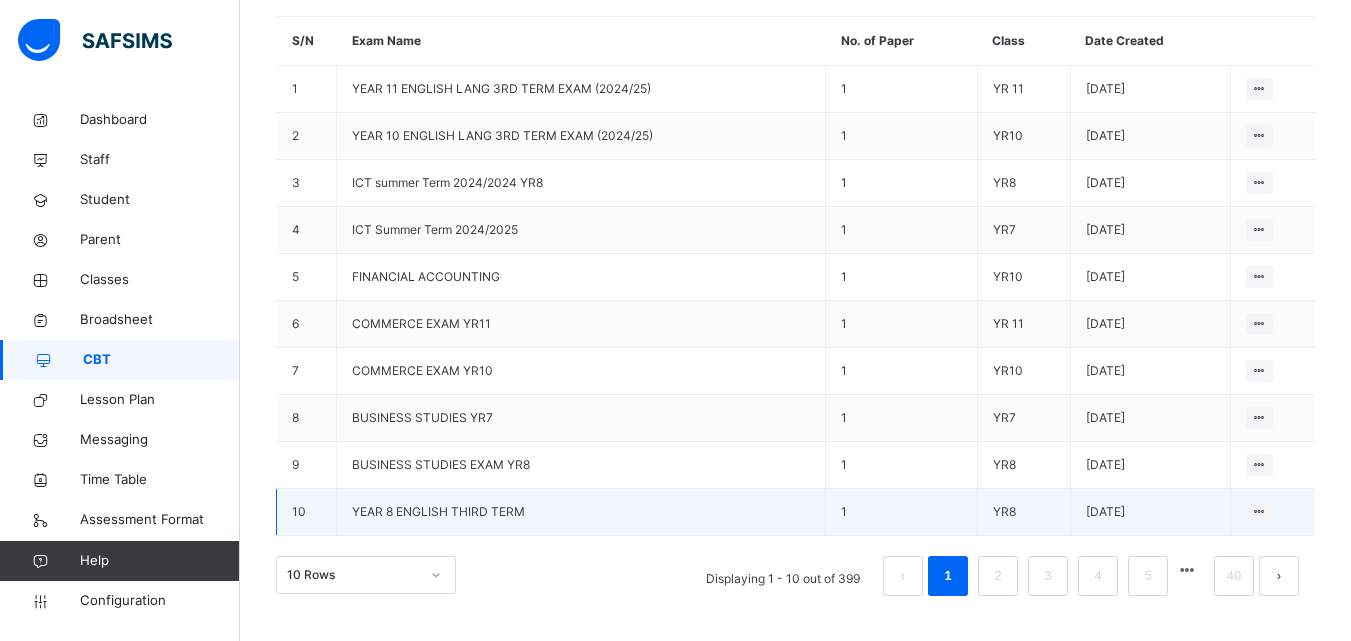 click on "YEAR 8 ENGLISH THIRD TERM" at bounding box center (438, 511) 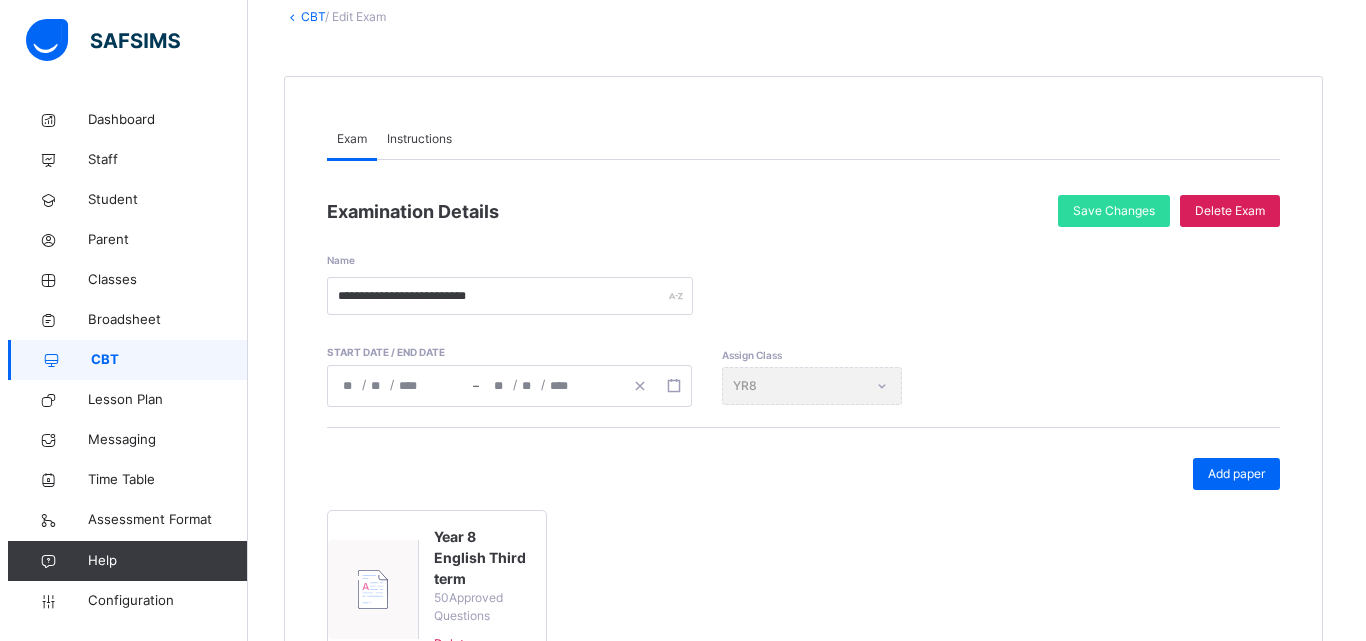 scroll, scrollTop: 267, scrollLeft: 0, axis: vertical 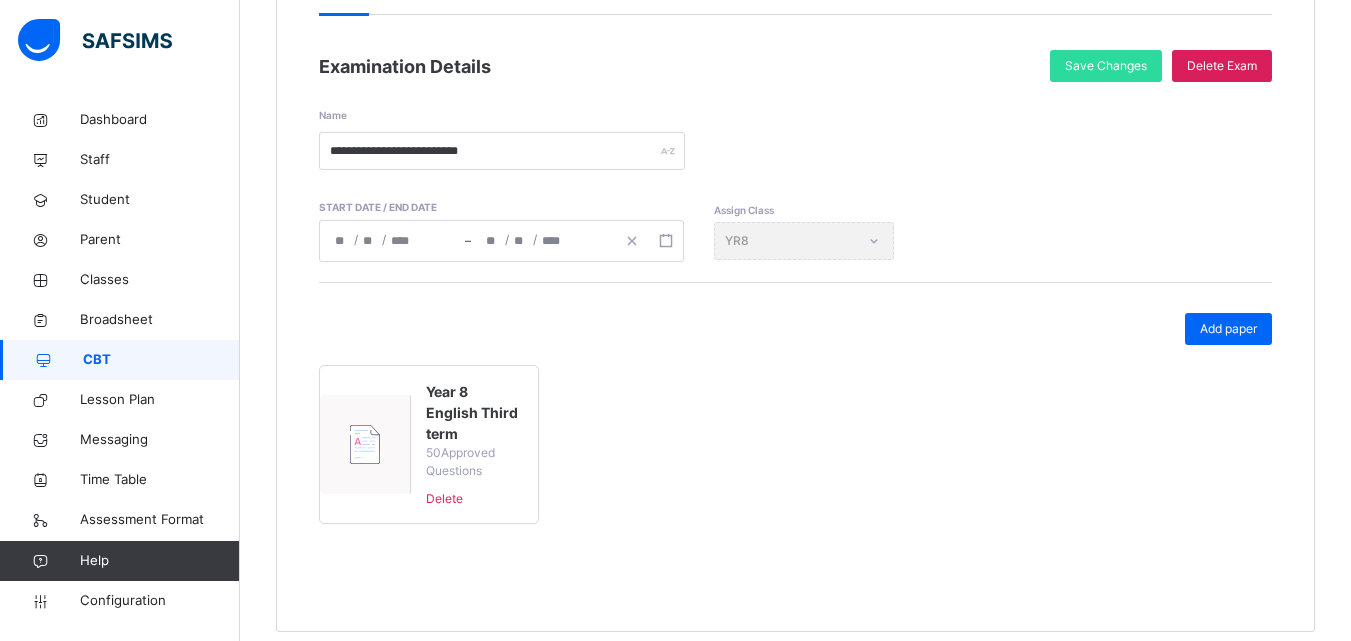 click on "Year 8 English Third term" at bounding box center (474, 412) 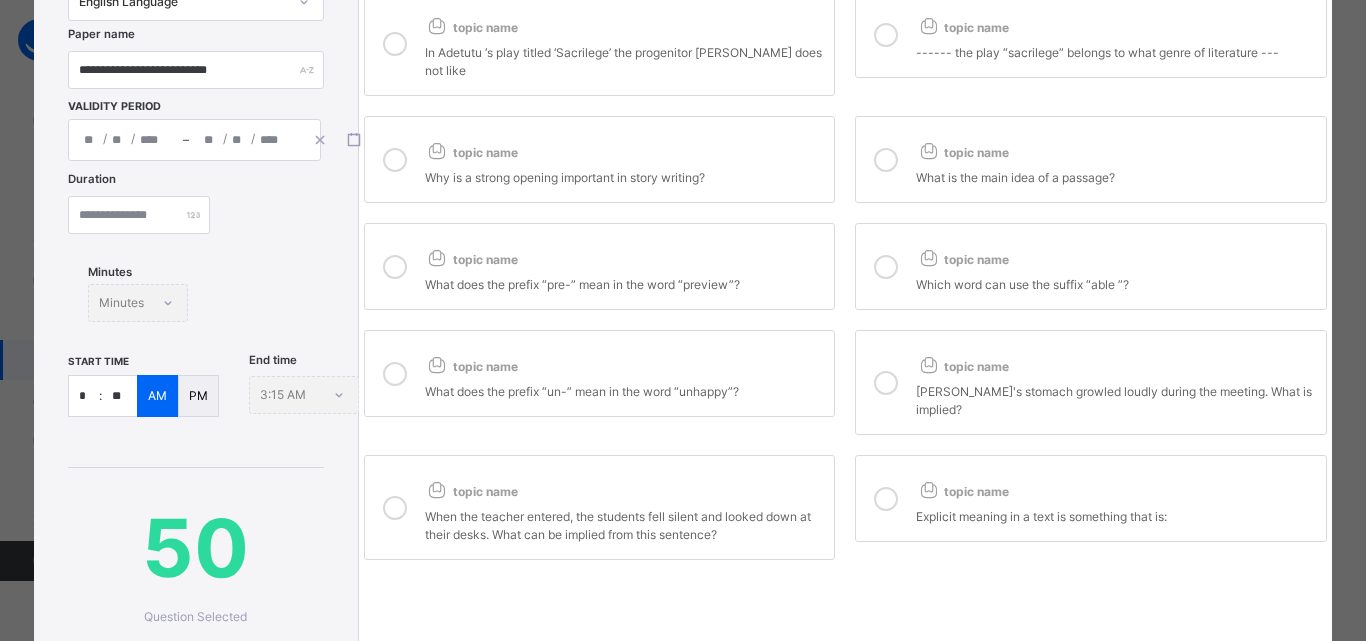 scroll, scrollTop: 200, scrollLeft: 0, axis: vertical 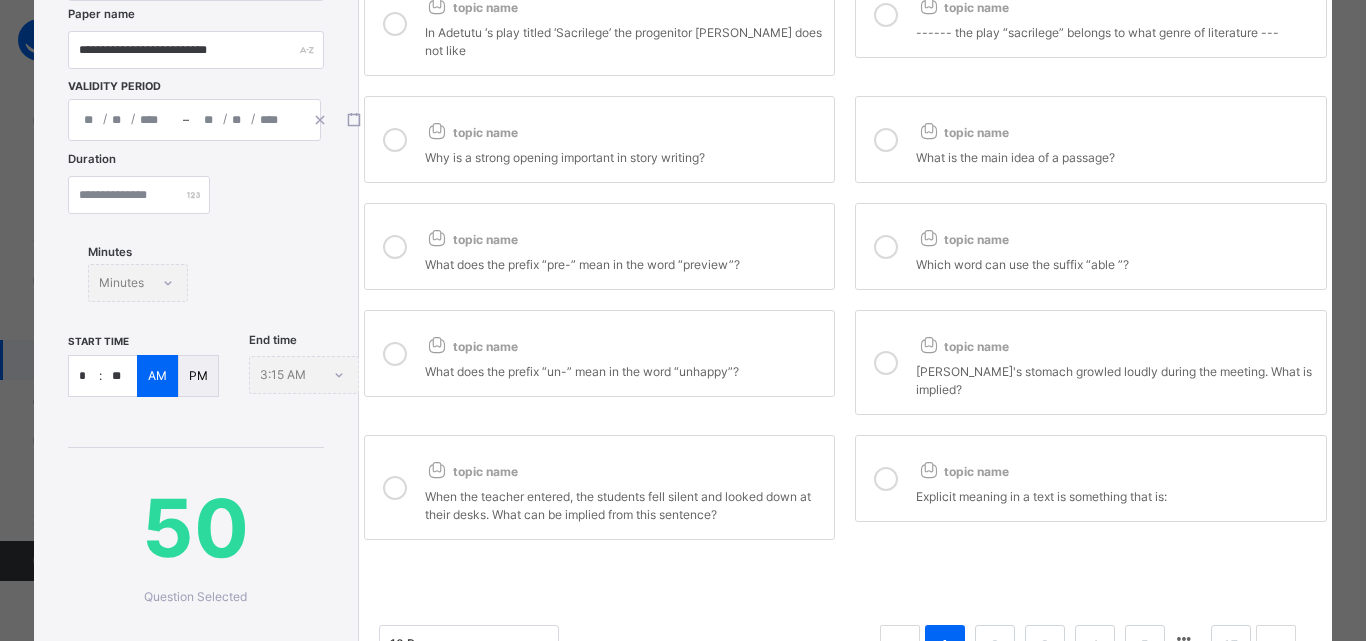 click on "PM" at bounding box center [198, 376] 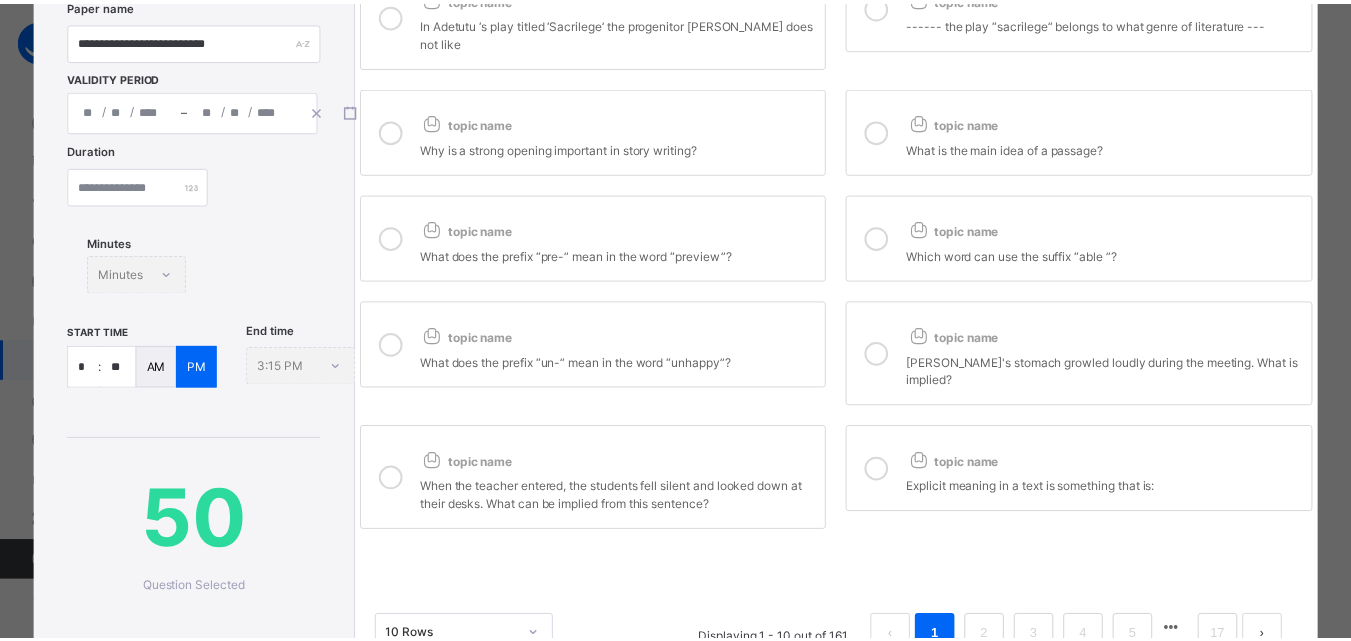 scroll, scrollTop: 431, scrollLeft: 0, axis: vertical 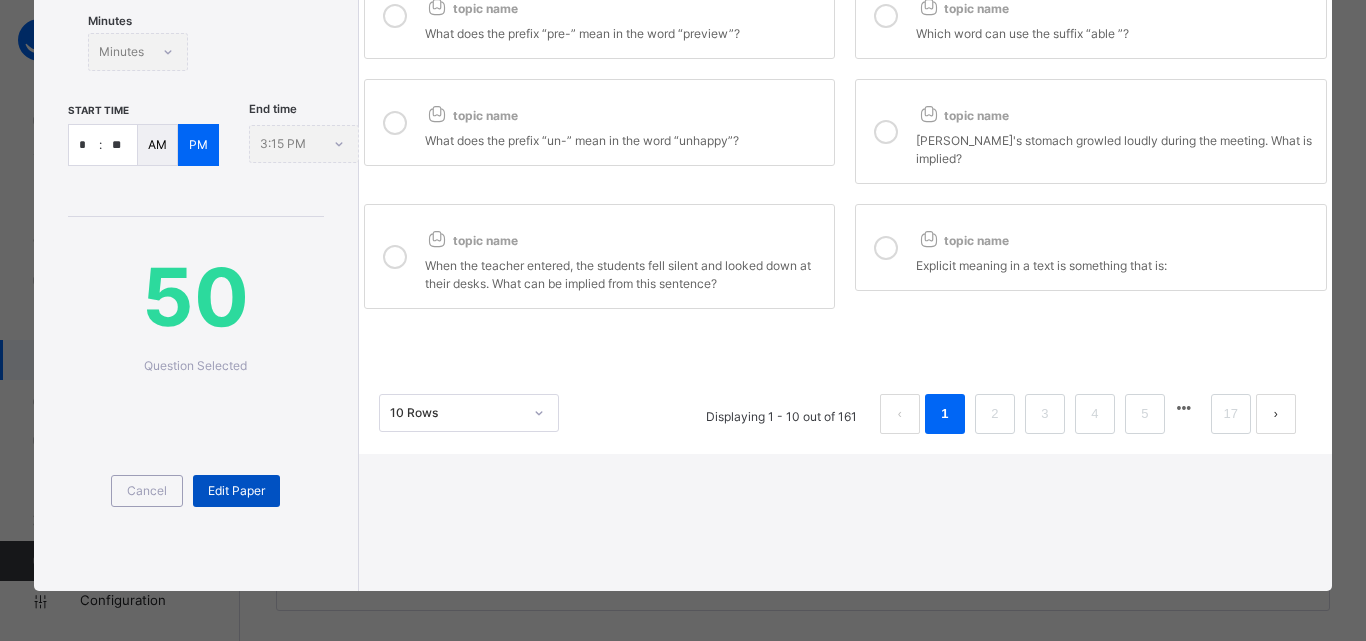 click on "Edit Paper" at bounding box center (236, 491) 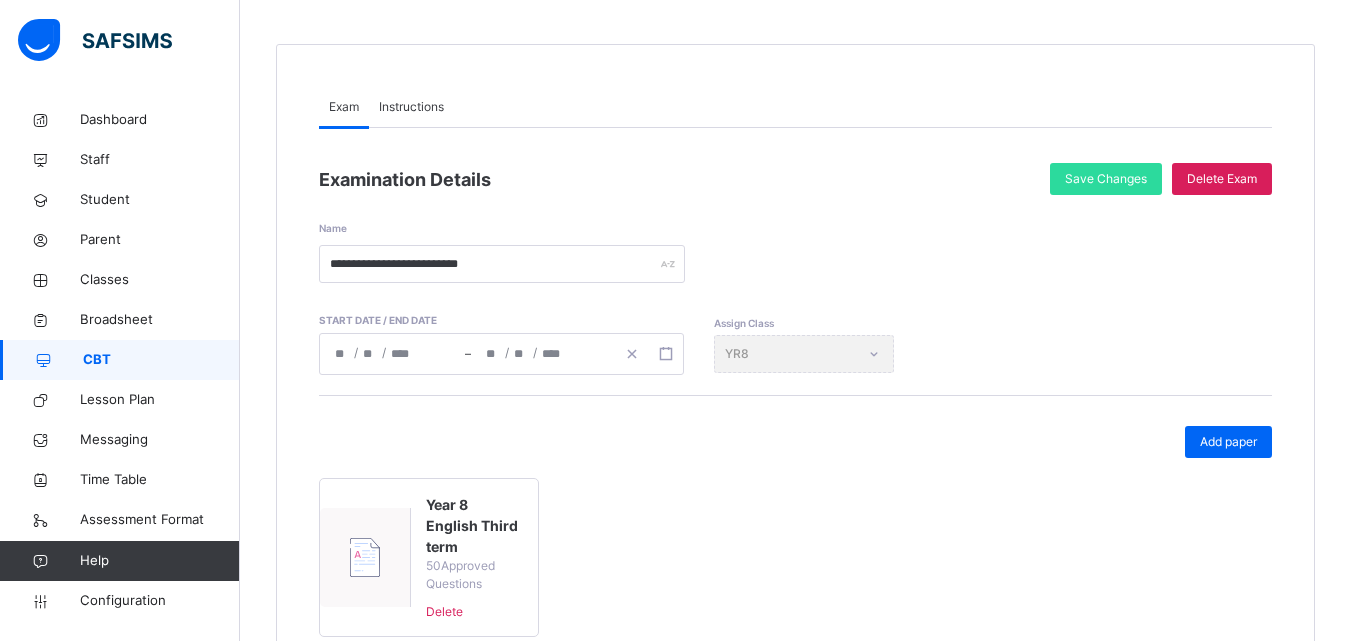 scroll, scrollTop: 0, scrollLeft: 0, axis: both 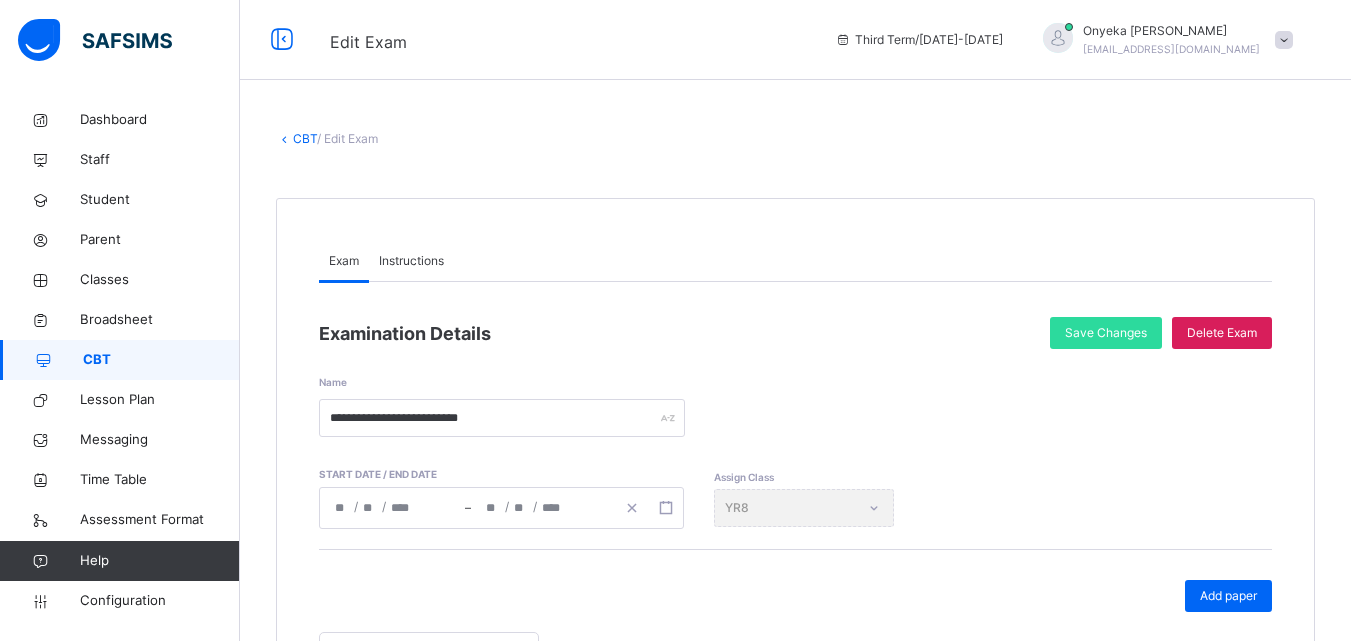 click on "/ Edit Exam" at bounding box center [347, 138] 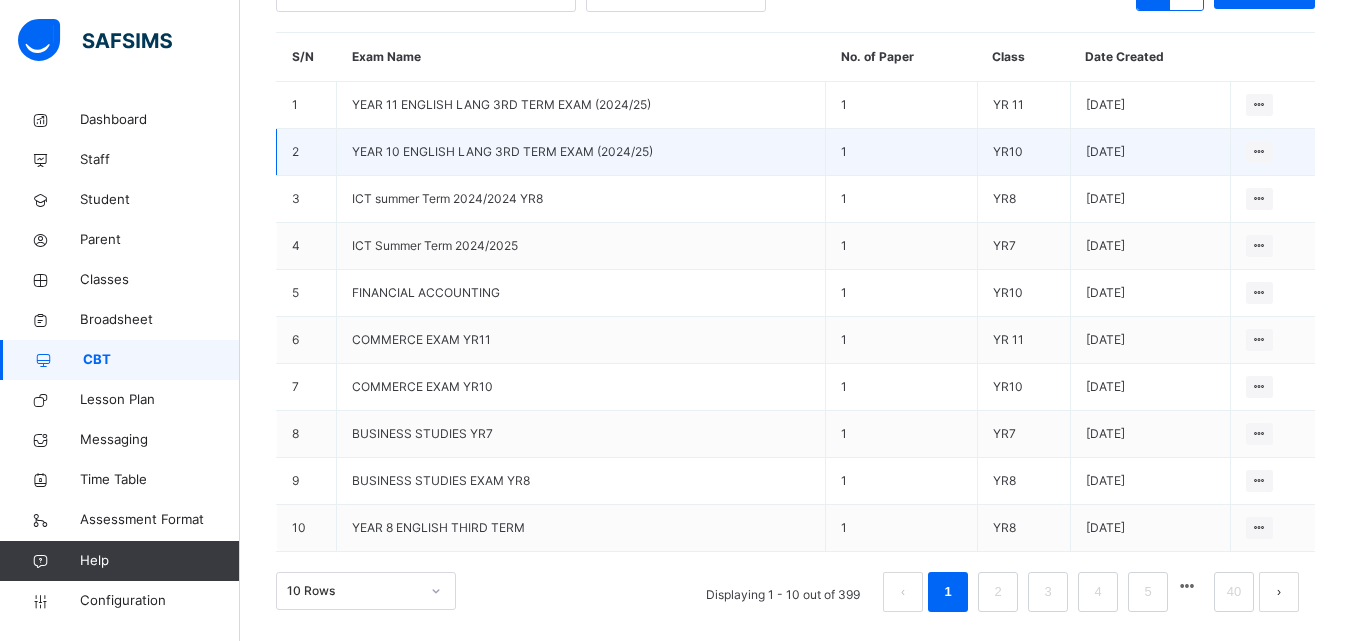 scroll, scrollTop: 297, scrollLeft: 0, axis: vertical 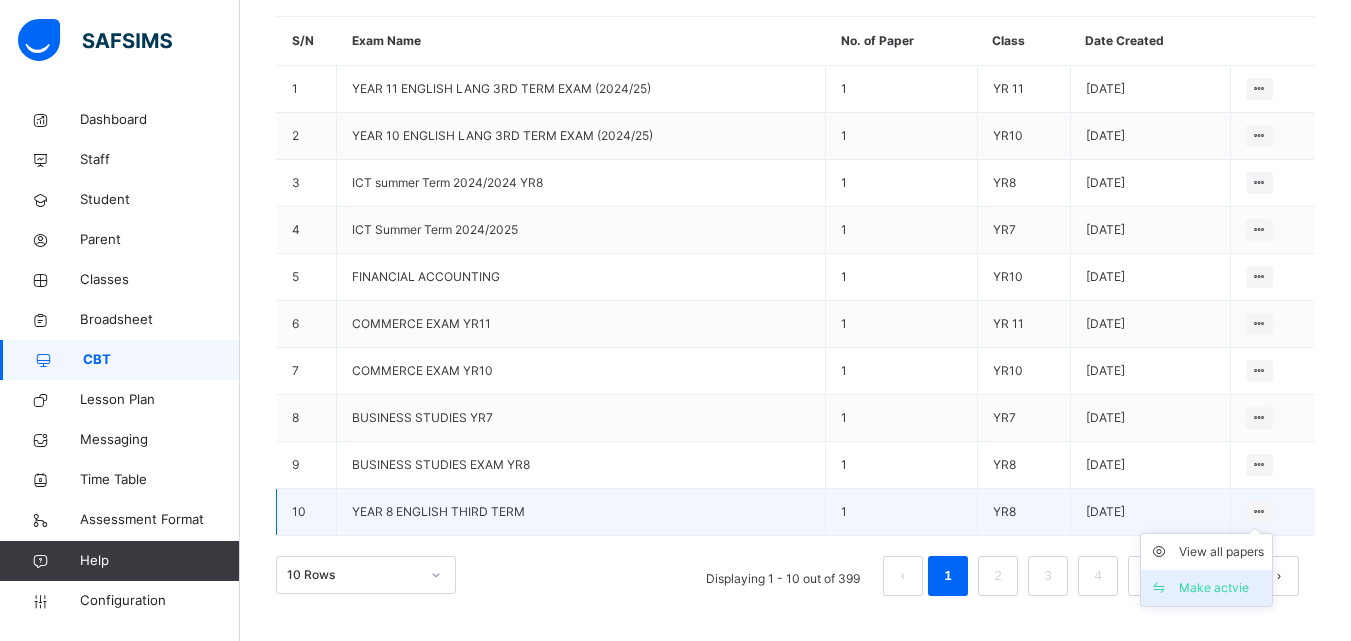 click on "Make actvie" at bounding box center (1221, 588) 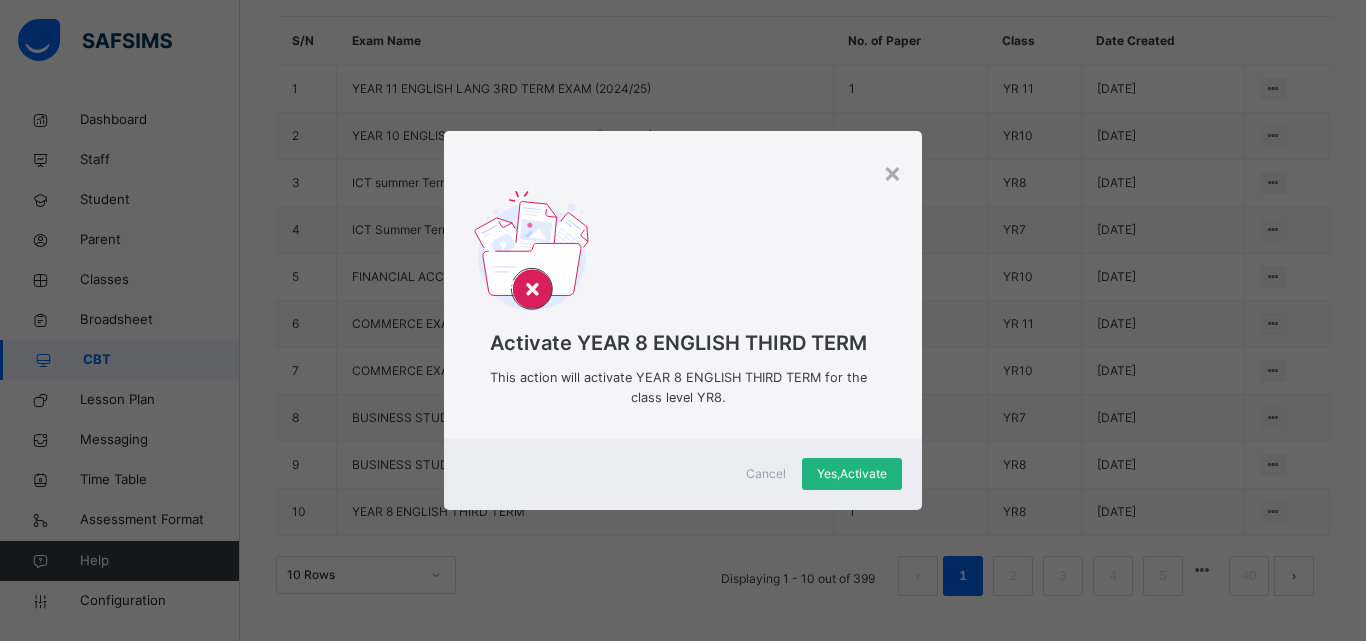 click on "Yes,  Activate" at bounding box center (852, 474) 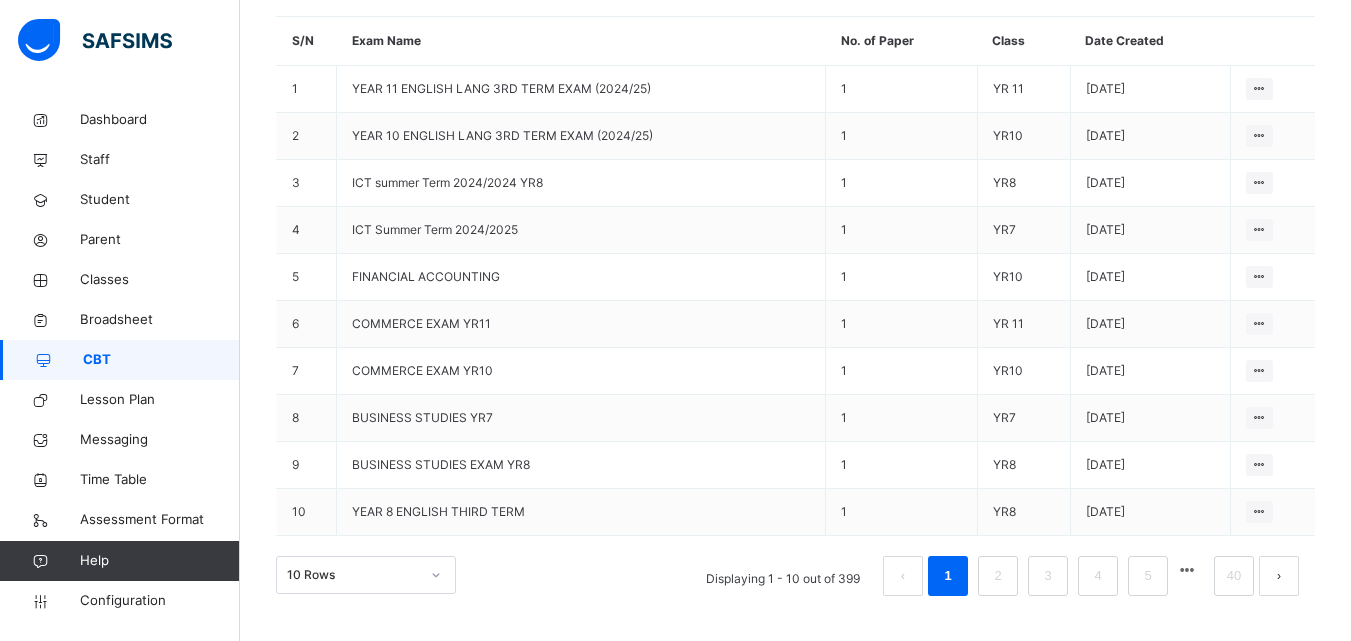 click on "Question bank Exams Results Exams More Options   Bulk upload question Add question Food And Nutrition Levels YR10 YR 11 YR 12 Further Mathematics Levels YR10 YR 11 YR 12 Mathematics Levels YR1 YR2 YR3 YR4 YR5 YR6 YR7 YR8 YR9 YR10 YR 11 YR 12 Basic Science (chemistry) Levels YR7 YR8 YR9 Physical And Health Education Levels YR1 YR2 YR3 YR4 YR5 YR6 YR7 YR8 YR9 Home Economics Levels YR7 YR8 YR9 English Language Levels YR1 YR2 YR3 YR4 YR5 YR6 YR7 YR8 YR9 YR10 YR 11 YR 12 × Create Question subject Select subject class Select class question Undo CTRL+ Z Redo CTRL+ Y  / CTRL+SHIFT+ Z Bold CTRL+ B Underline CTRL+ U Italic CTRL+ I Size Size Font Color Highlight Color Align Horizontal line List Table Link Image Show blocks Code view Align left Align center Align right Align justify (Default) 12 14 16 18 20 Insert Link URL to link Text to display  Open in new window  Download link Submit Insert image Image Link Select from files Image URL Alternative text Width   Height **** x ****  Constrain proportions URL to link" at bounding box center [795, 222] 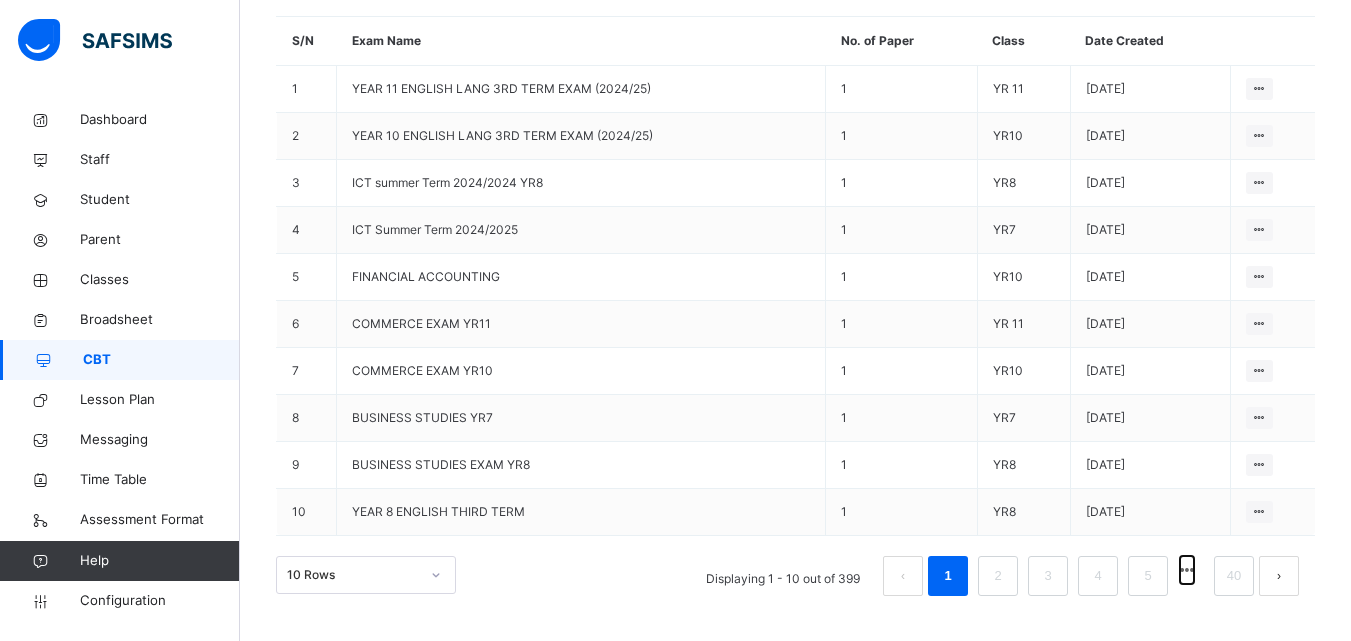 click at bounding box center (1187, 570) 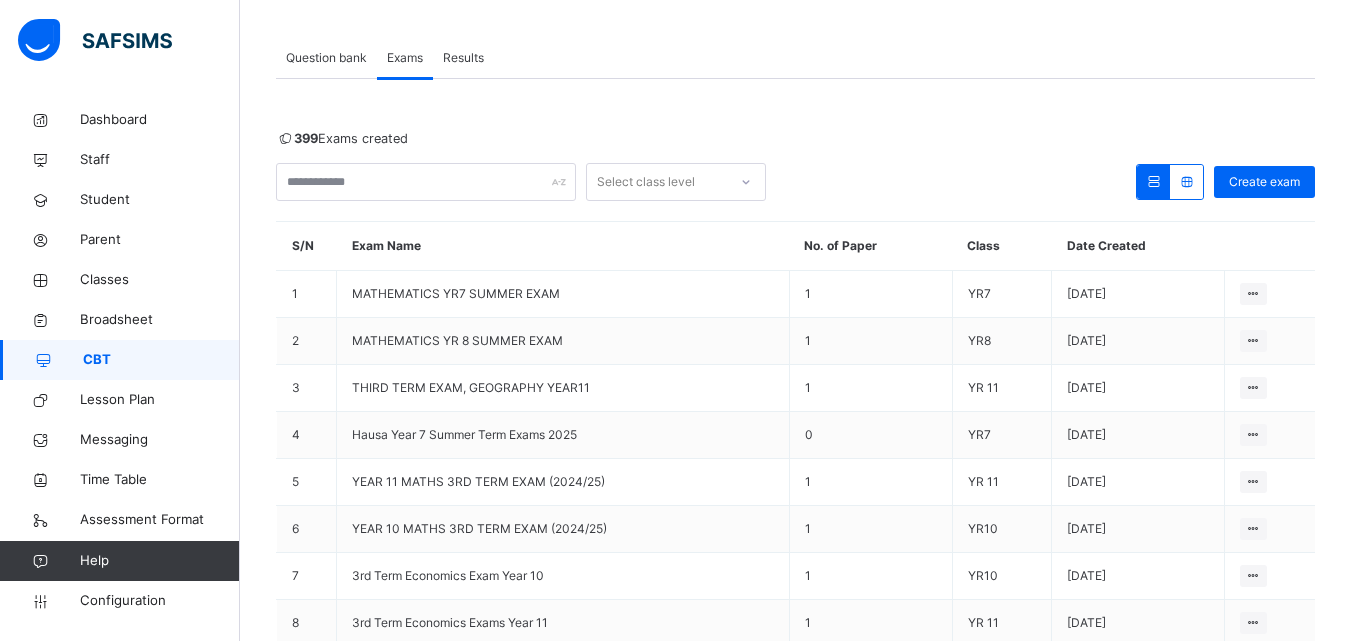 scroll, scrollTop: 297, scrollLeft: 0, axis: vertical 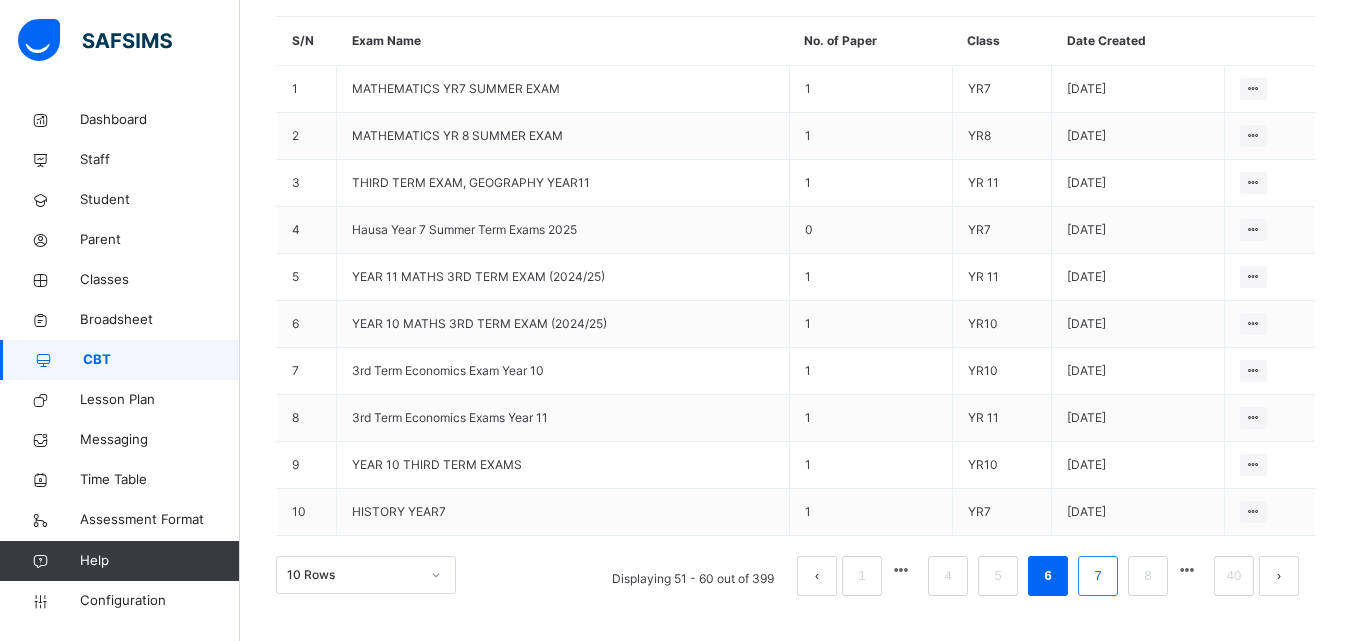 click on "7" at bounding box center [1097, 576] 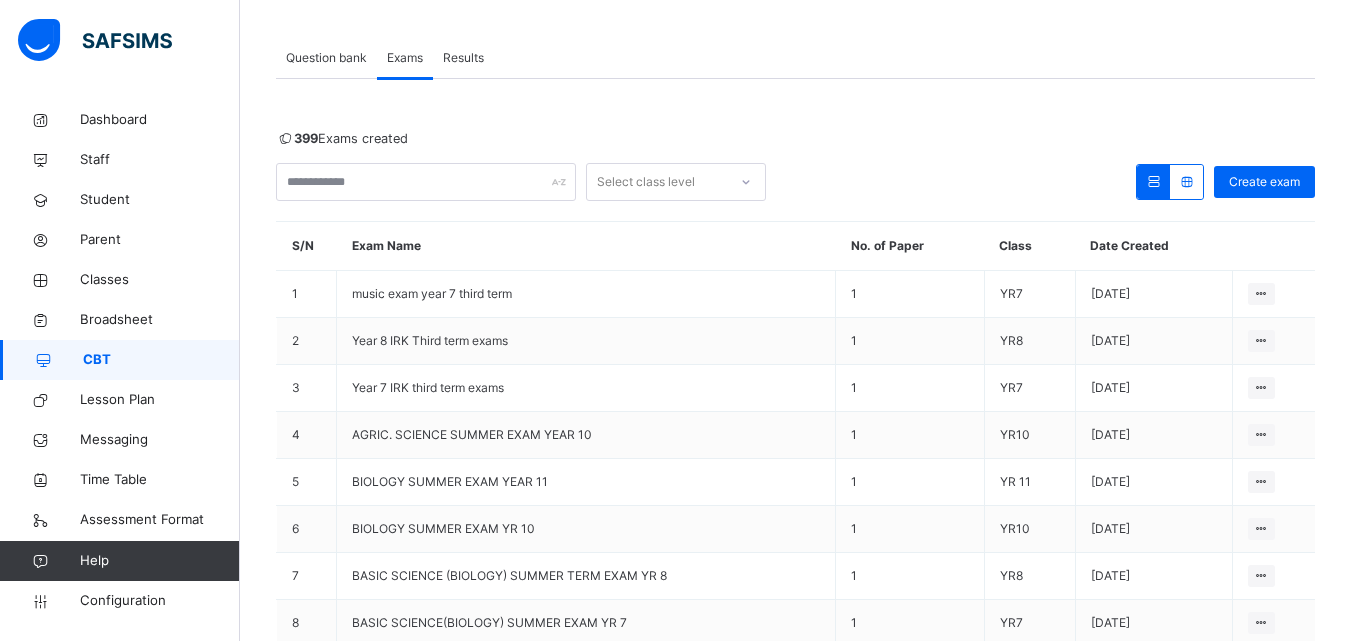 scroll, scrollTop: 297, scrollLeft: 0, axis: vertical 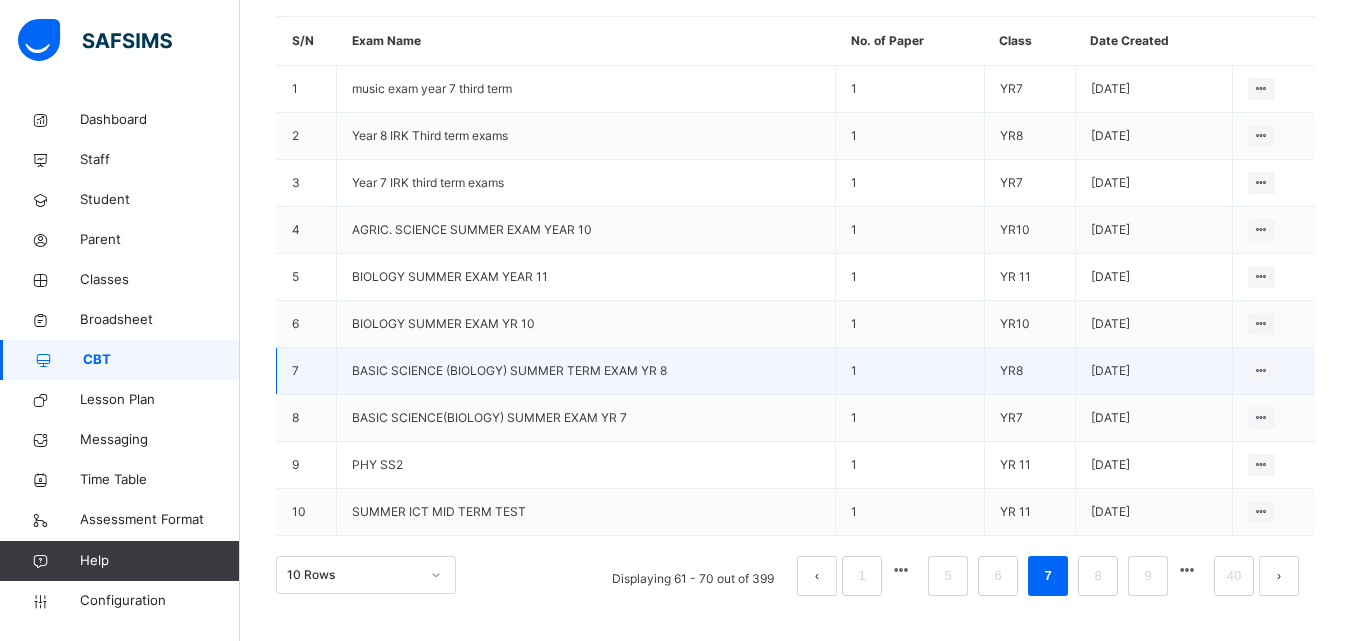 click on "BASIC SCIENCE (BIOLOGY) SUMMER TERM  EXAM YR 8" at bounding box center (509, 370) 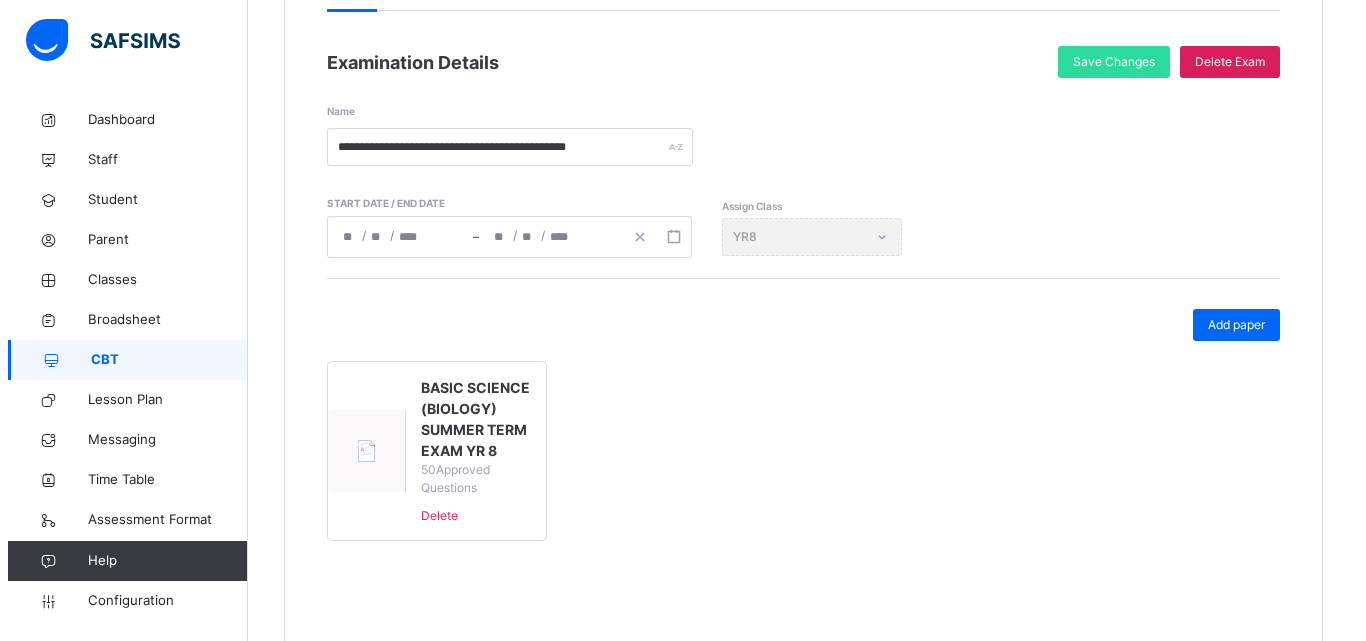 scroll, scrollTop: 300, scrollLeft: 0, axis: vertical 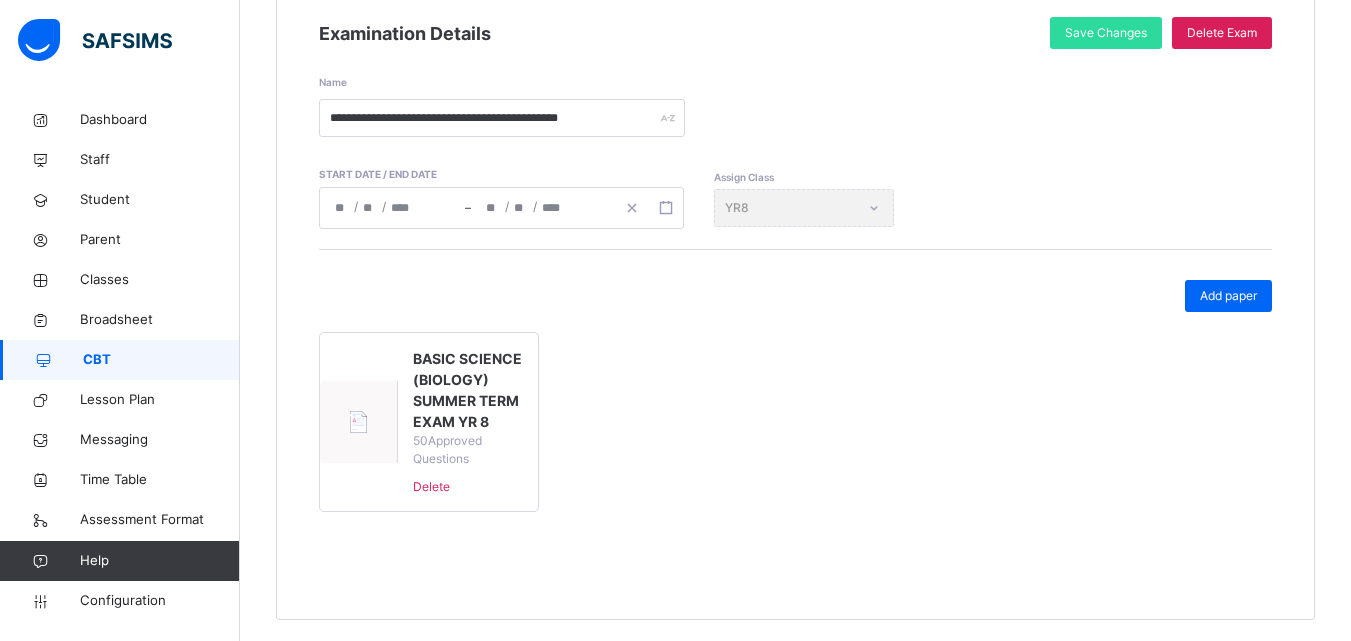click on "BASIC SCIENCE (BIOLOGY) SUMMER TERM EXAM YR 8" at bounding box center (468, 390) 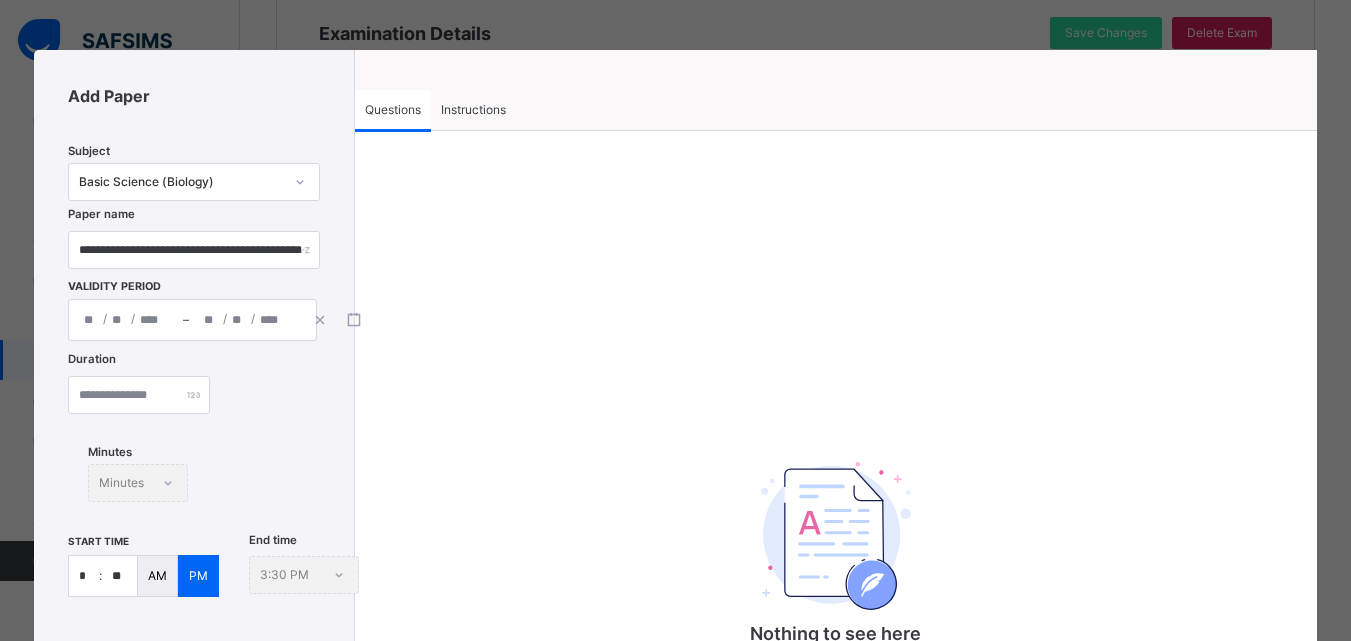 type on "**********" 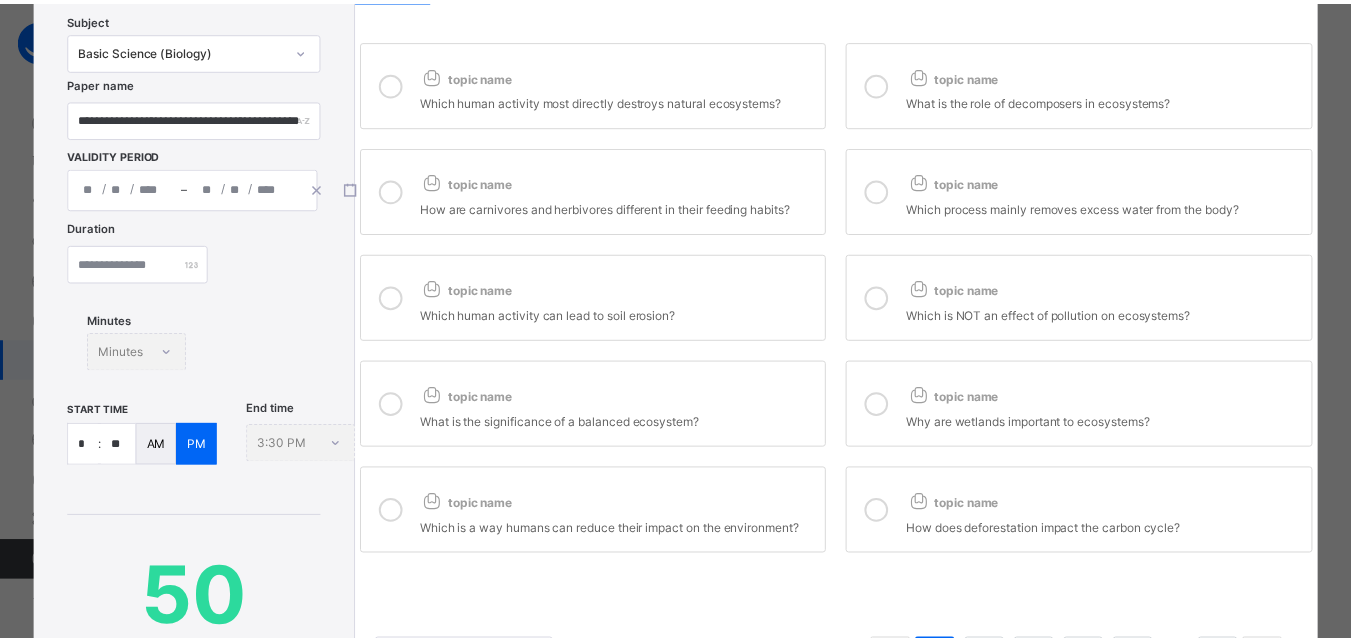 scroll, scrollTop: 431, scrollLeft: 0, axis: vertical 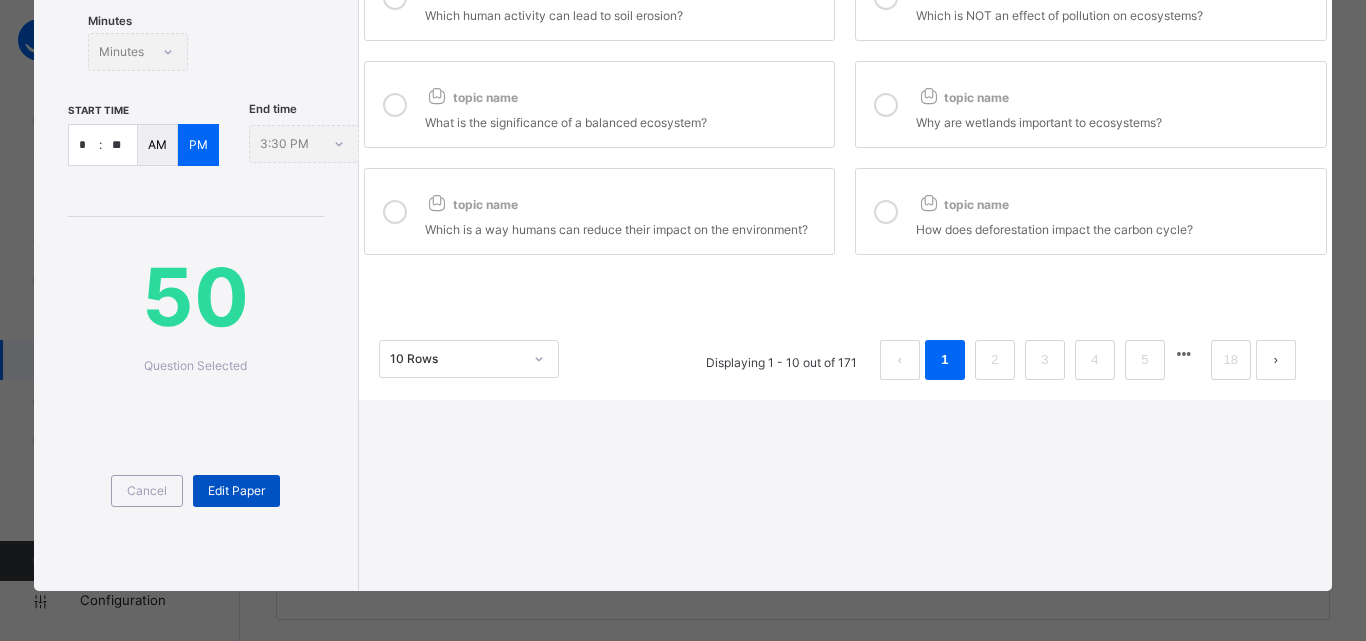 click on "Edit Paper" at bounding box center [236, 491] 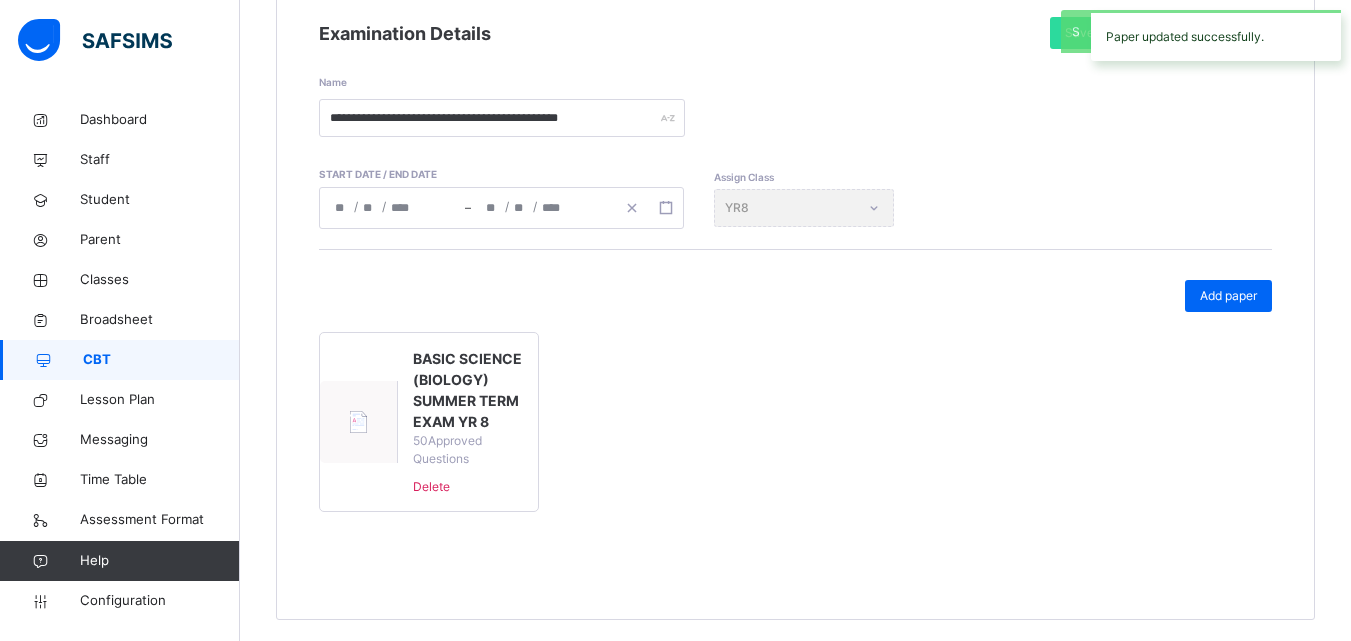 scroll, scrollTop: 0, scrollLeft: 0, axis: both 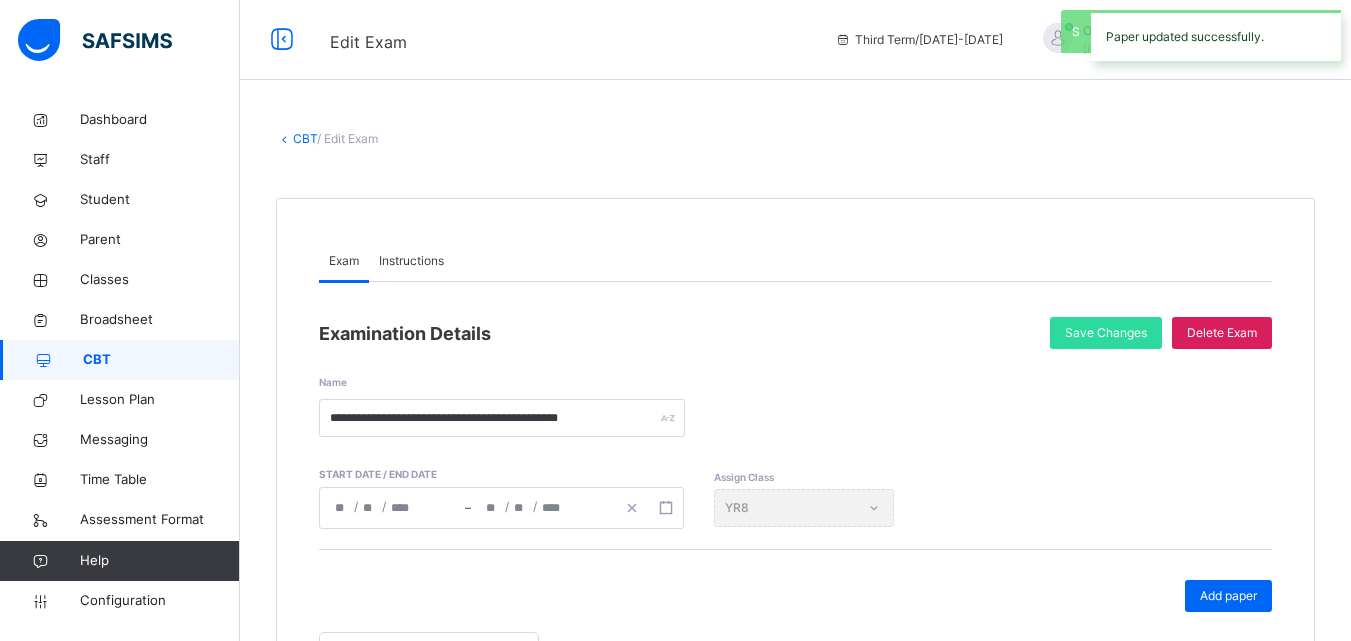click on "CBT" at bounding box center [305, 138] 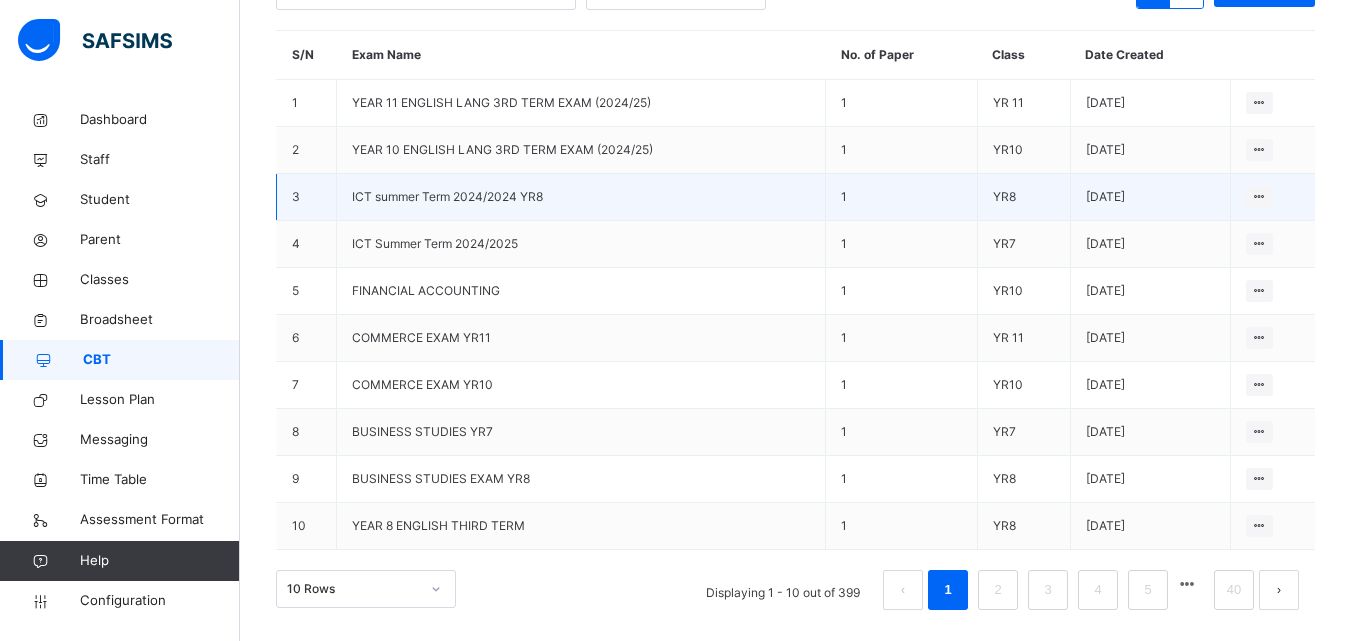 scroll, scrollTop: 297, scrollLeft: 0, axis: vertical 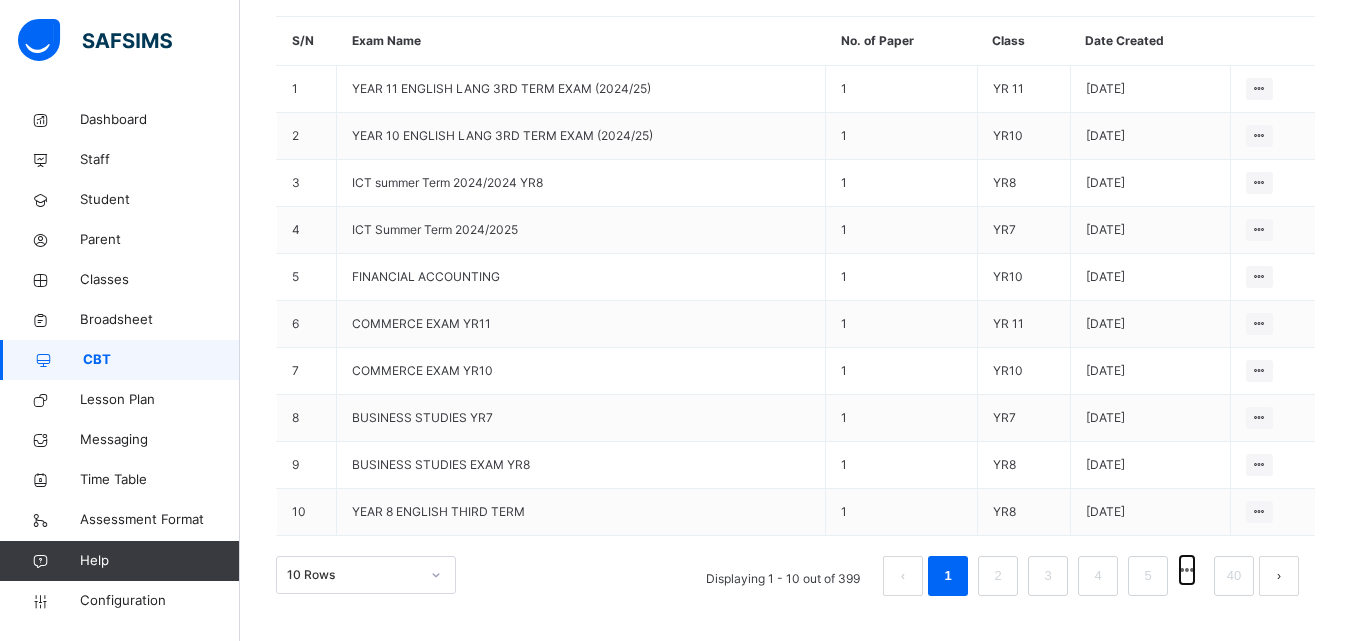 click at bounding box center [1187, 570] 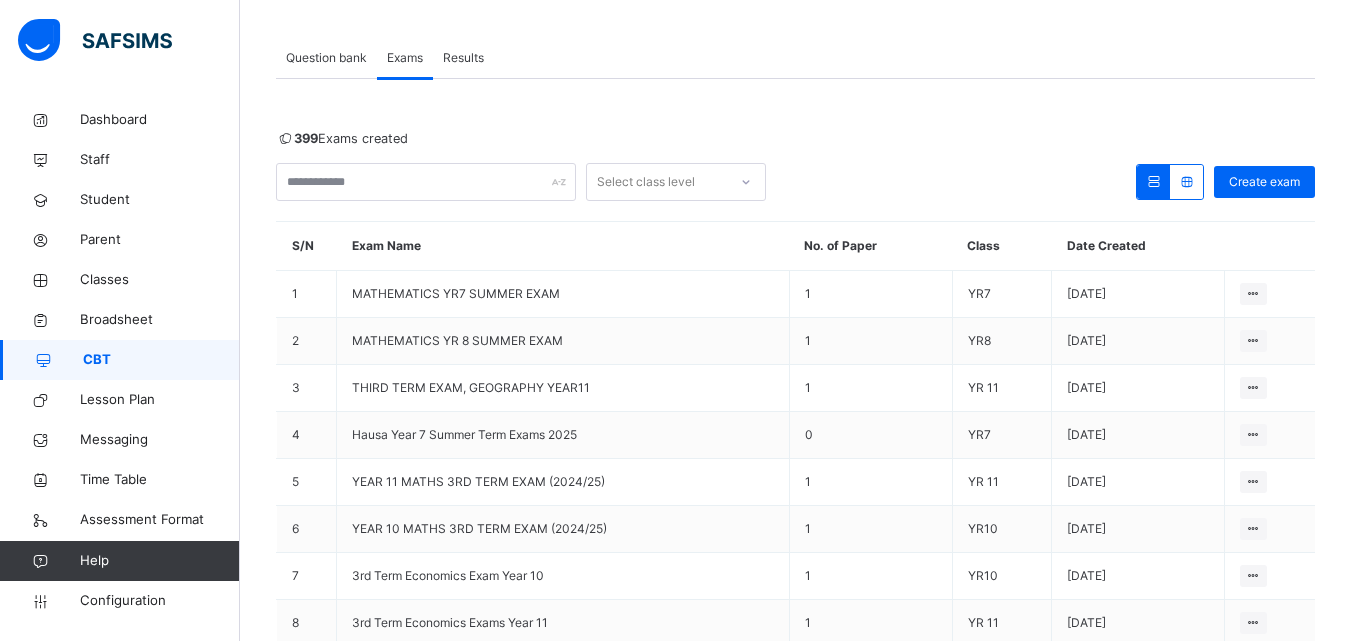 scroll, scrollTop: 297, scrollLeft: 0, axis: vertical 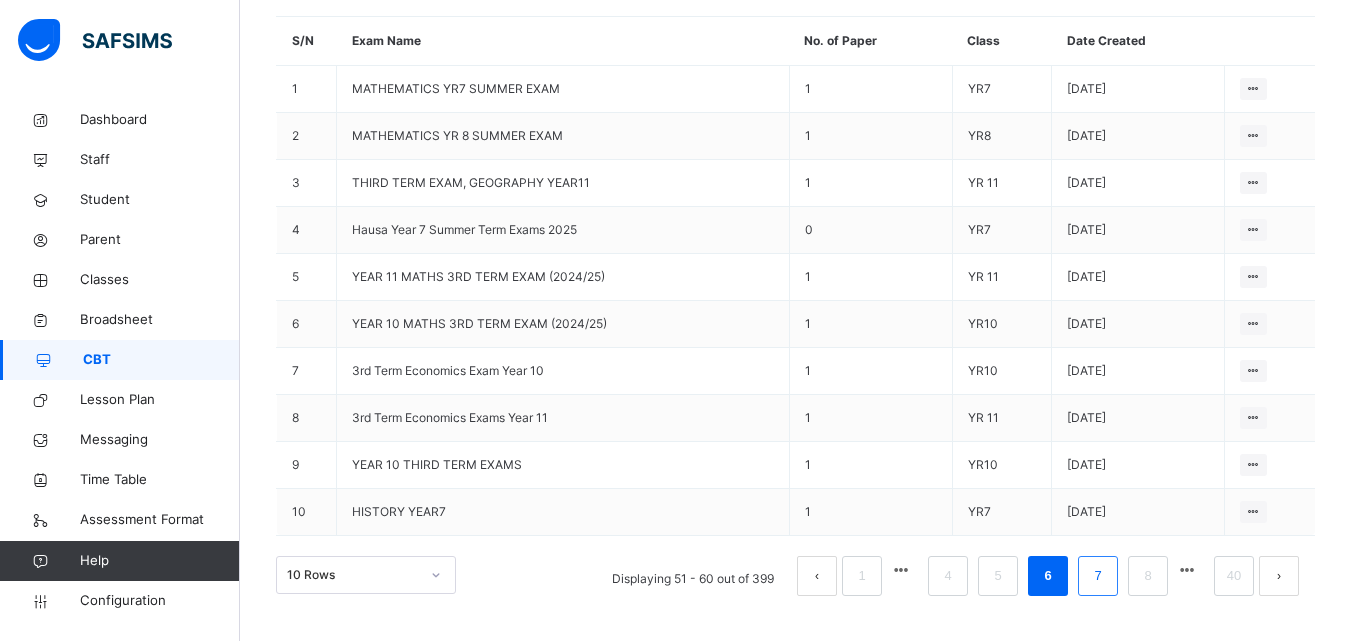 click on "7" at bounding box center (1097, 576) 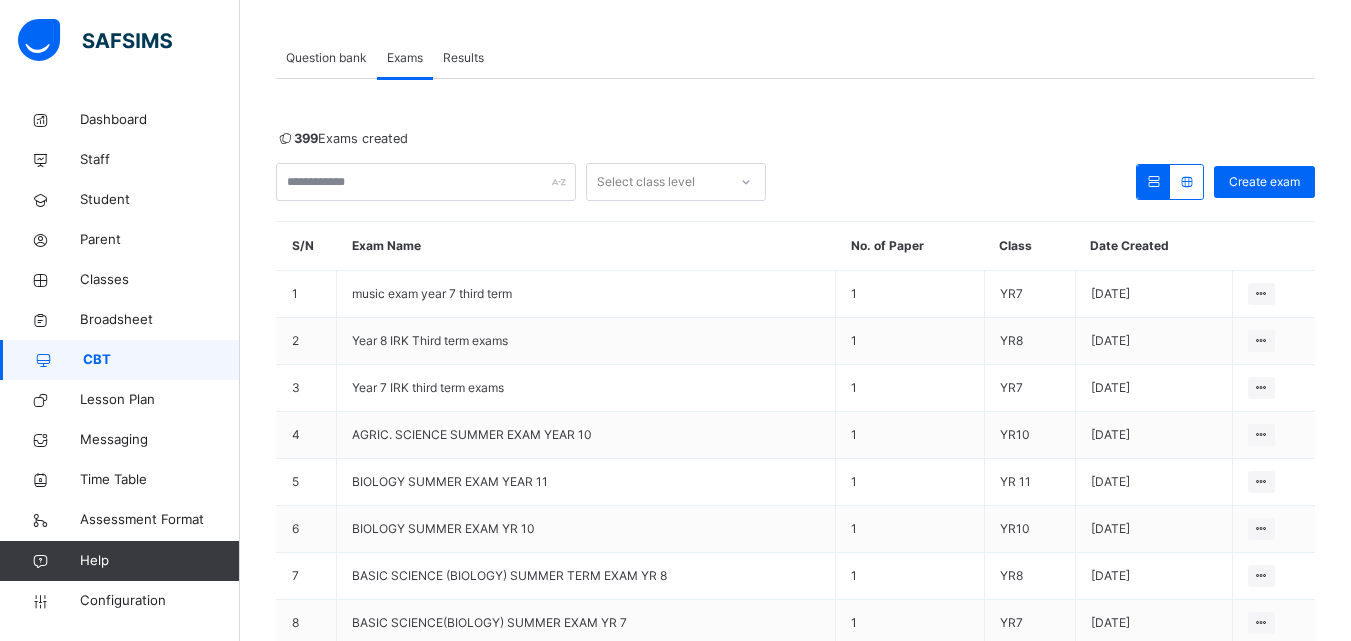 scroll, scrollTop: 297, scrollLeft: 0, axis: vertical 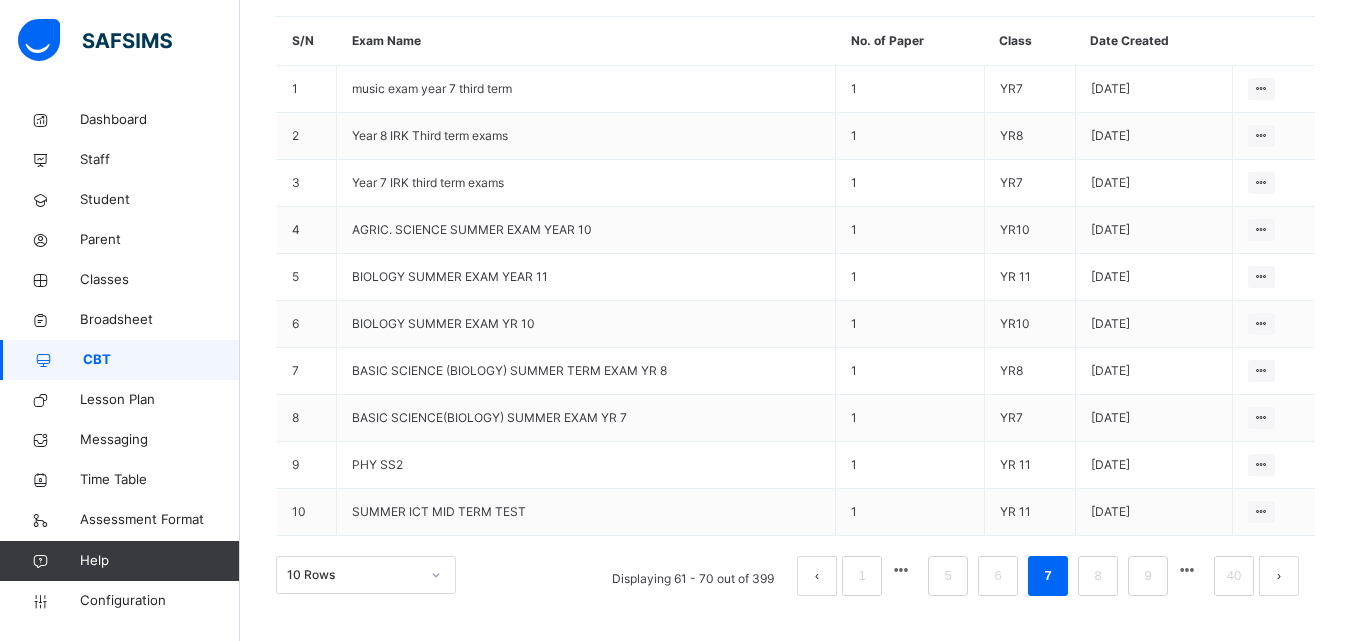 click on "Make actvie" at bounding box center (0, 0) 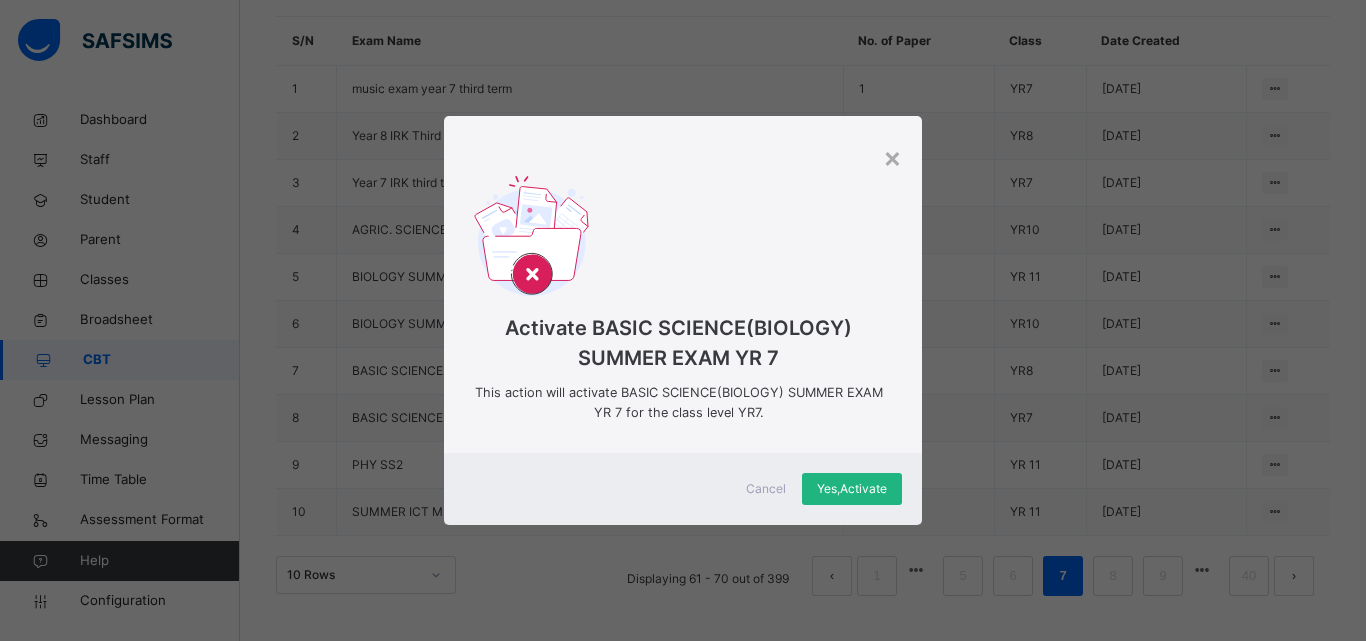 click on "Yes,  Activate" at bounding box center (852, 489) 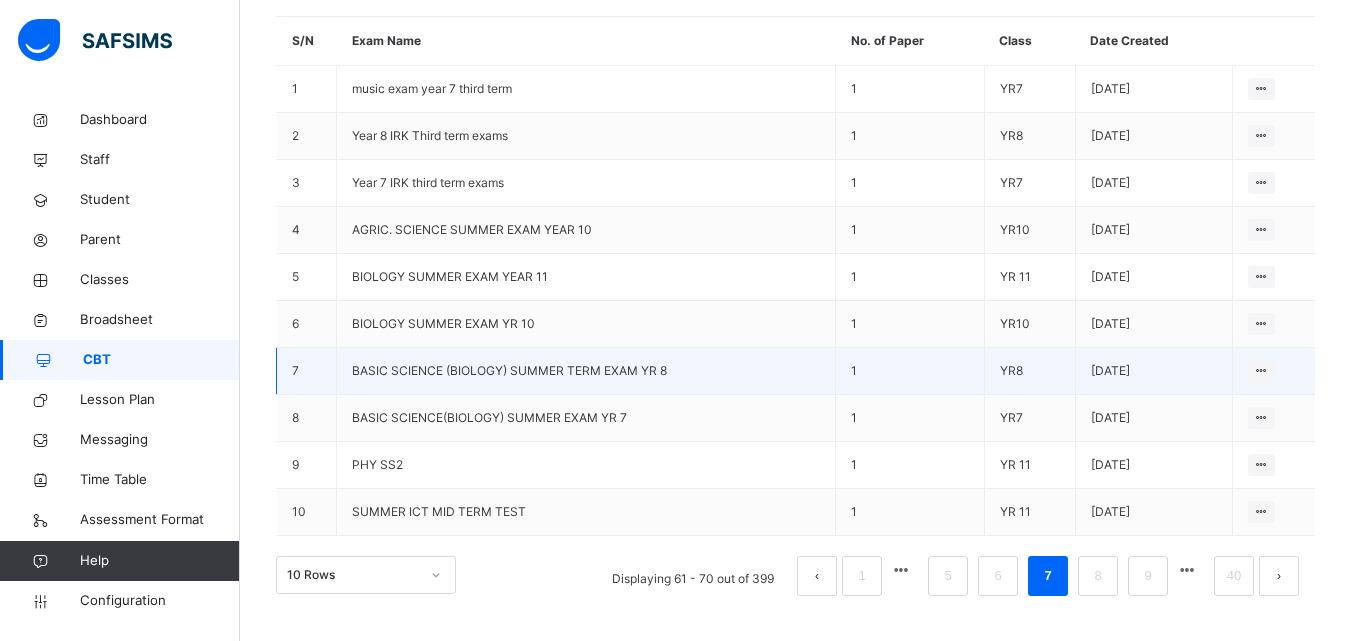 click on "BASIC SCIENCE (BIOLOGY) SUMMER TERM  EXAM YR 8" at bounding box center (586, 371) 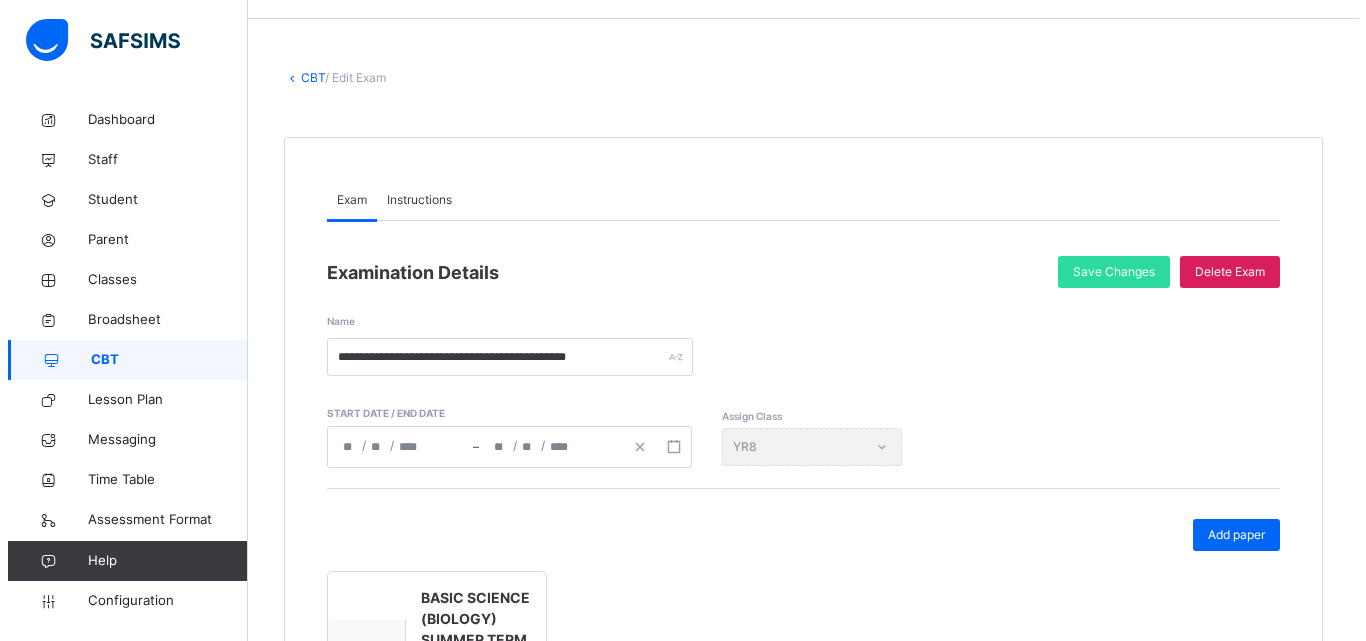 scroll, scrollTop: 309, scrollLeft: 0, axis: vertical 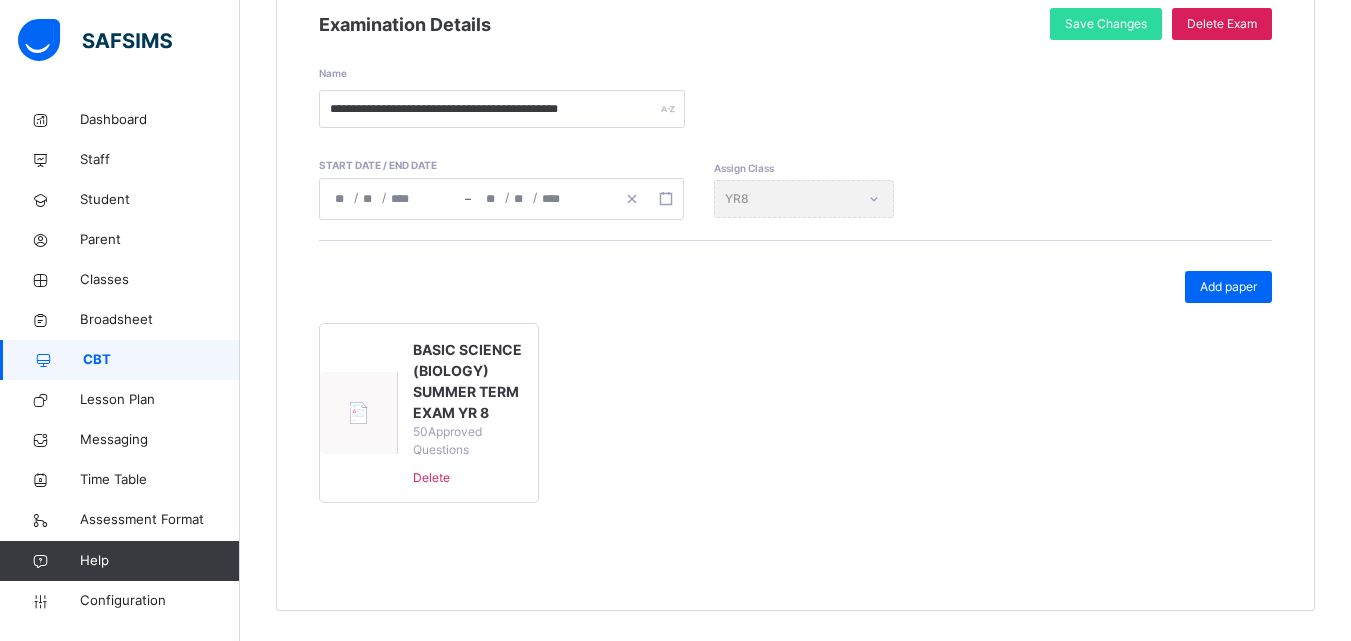 click on "BASIC SCIENCE (BIOLOGY) SUMMER TERM EXAM YR 8" at bounding box center [468, 381] 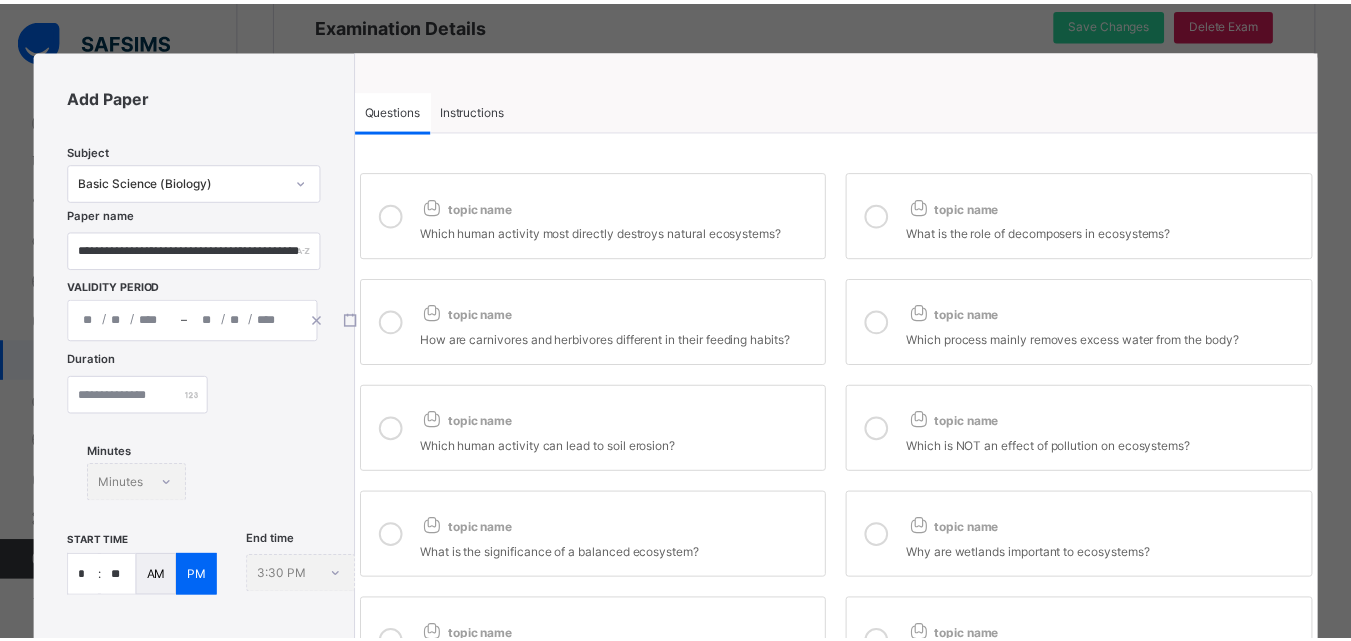 scroll, scrollTop: 431, scrollLeft: 0, axis: vertical 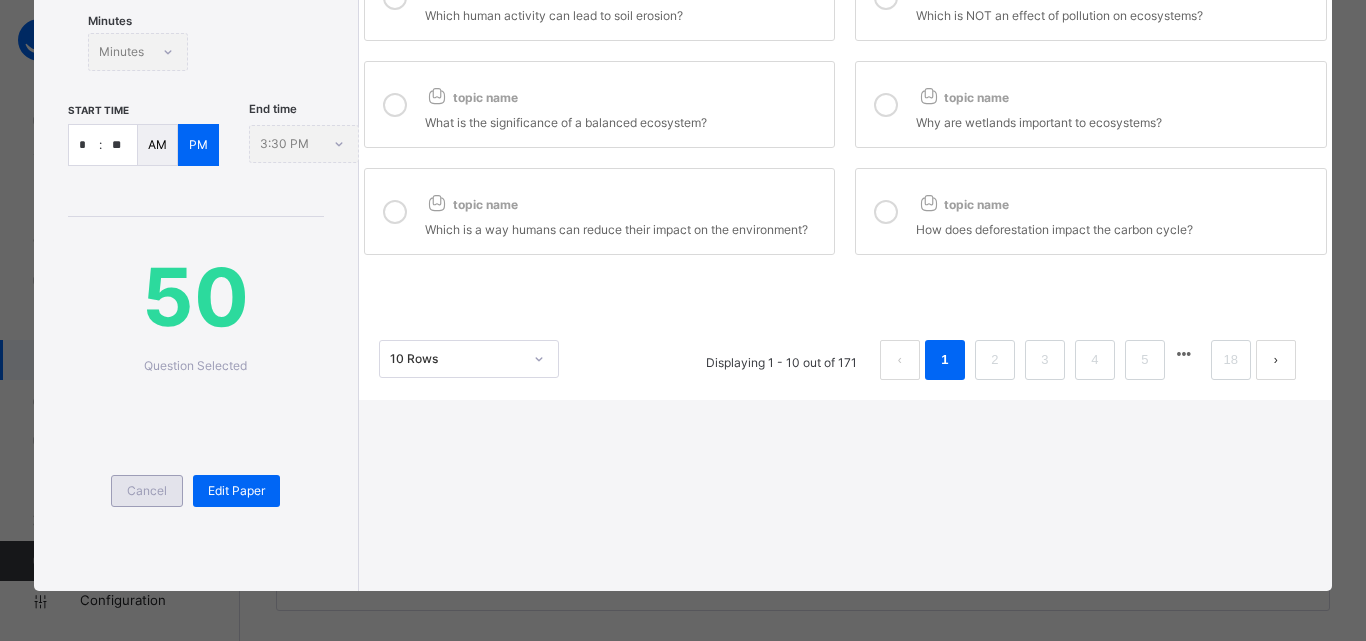 click on "Cancel" at bounding box center [147, 491] 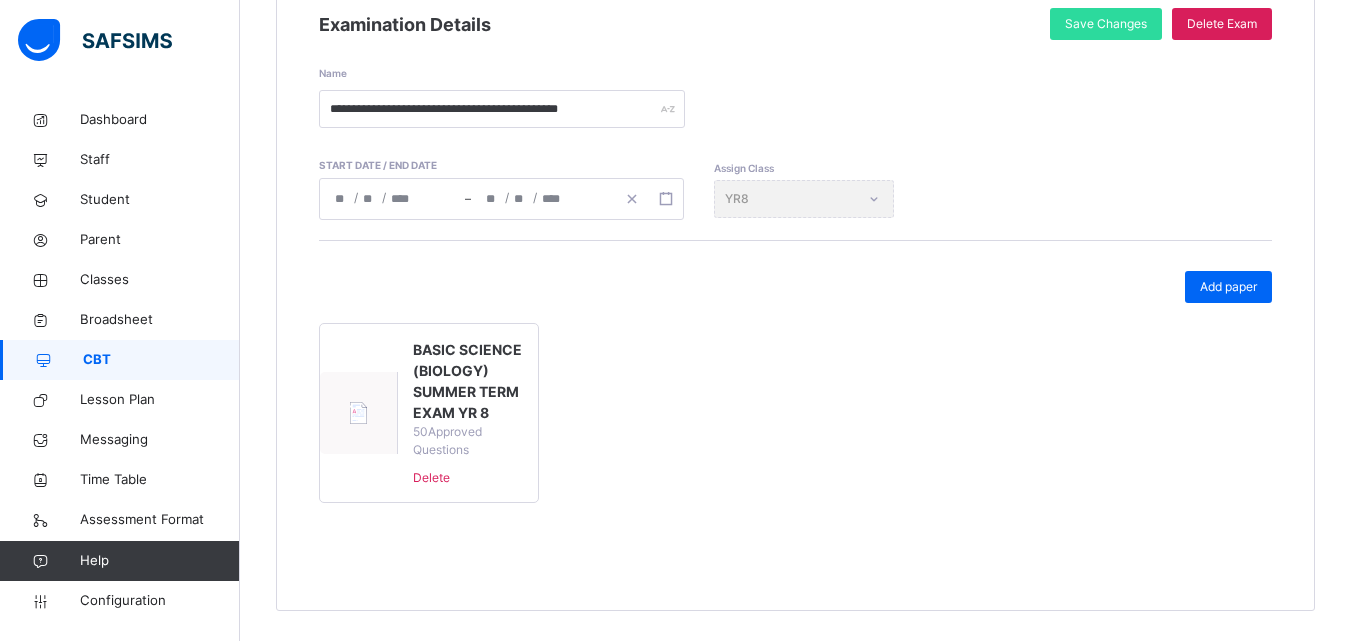 scroll, scrollTop: 0, scrollLeft: 0, axis: both 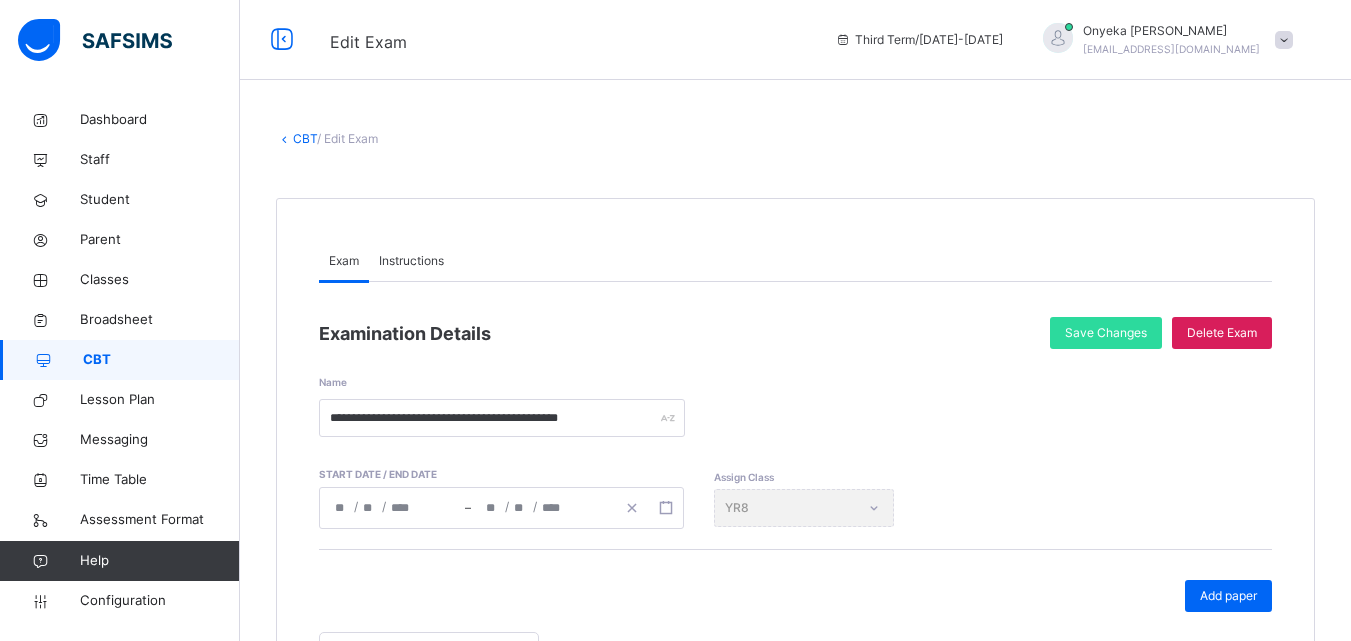 click at bounding box center (284, 138) 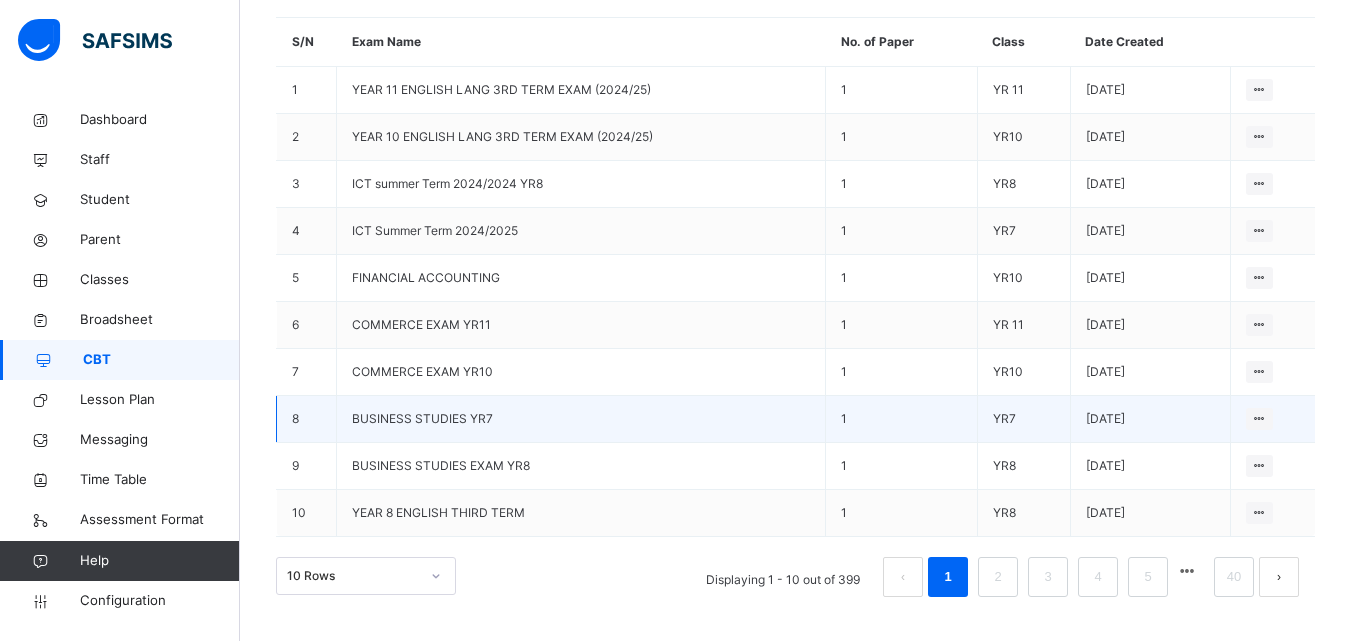scroll, scrollTop: 297, scrollLeft: 0, axis: vertical 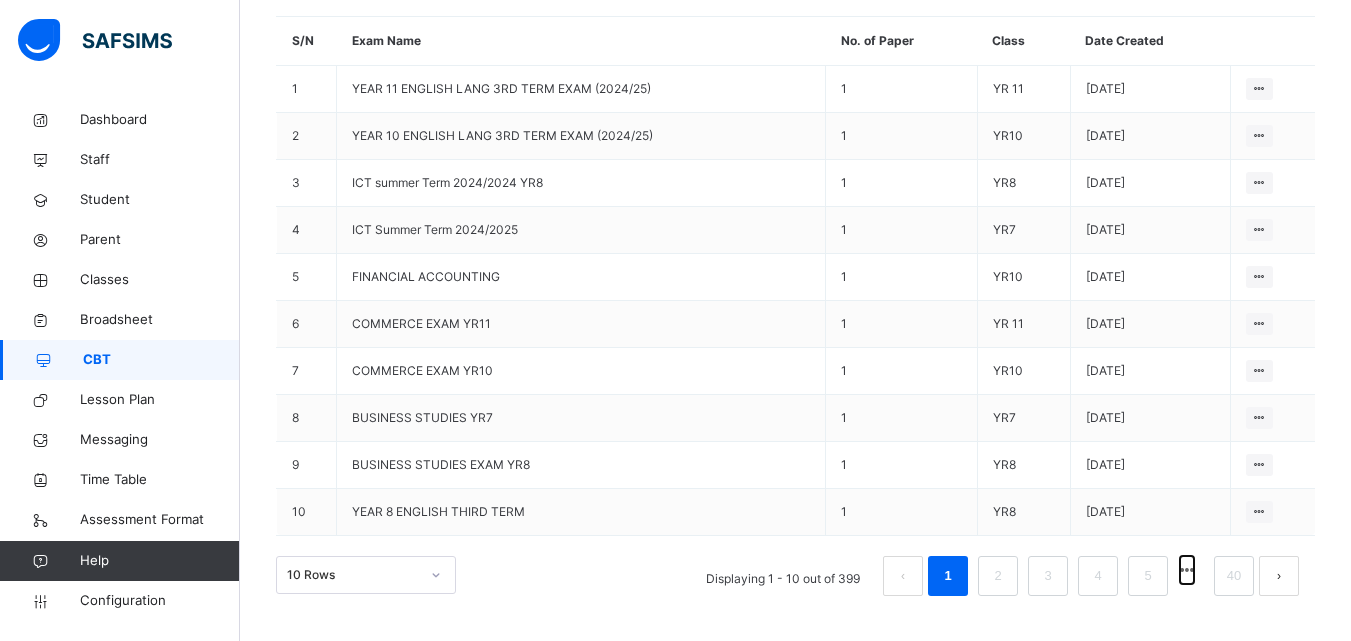 click at bounding box center (1187, 570) 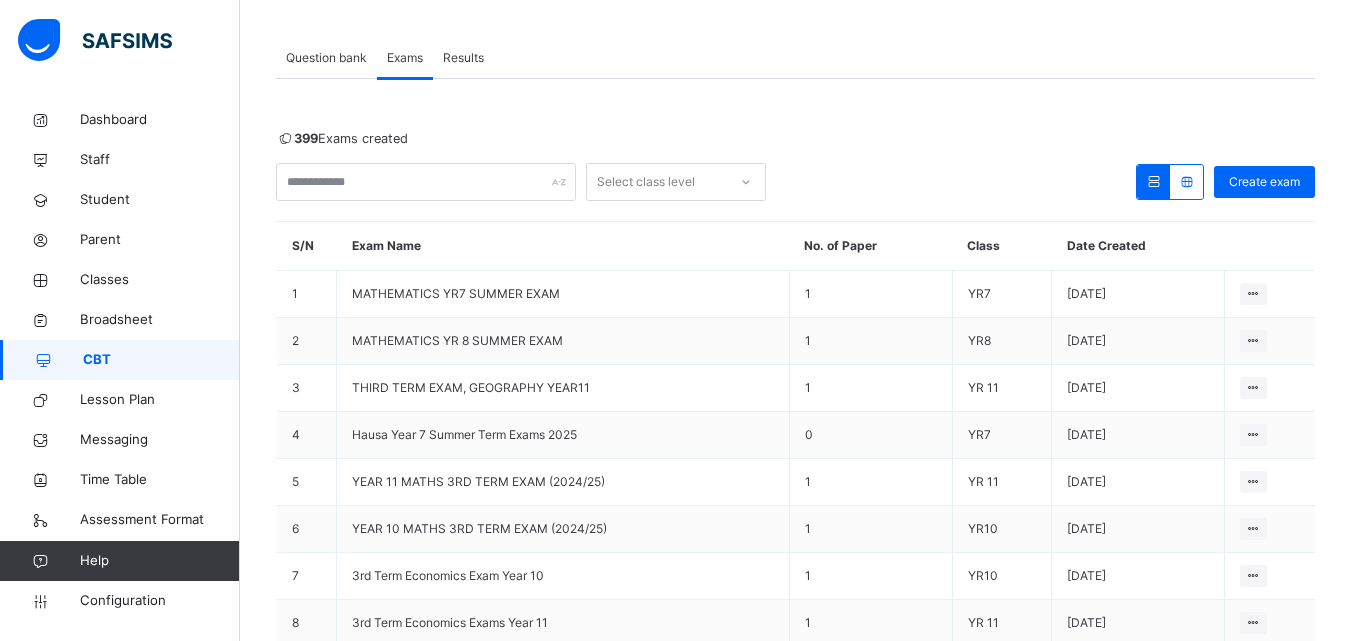 scroll, scrollTop: 297, scrollLeft: 0, axis: vertical 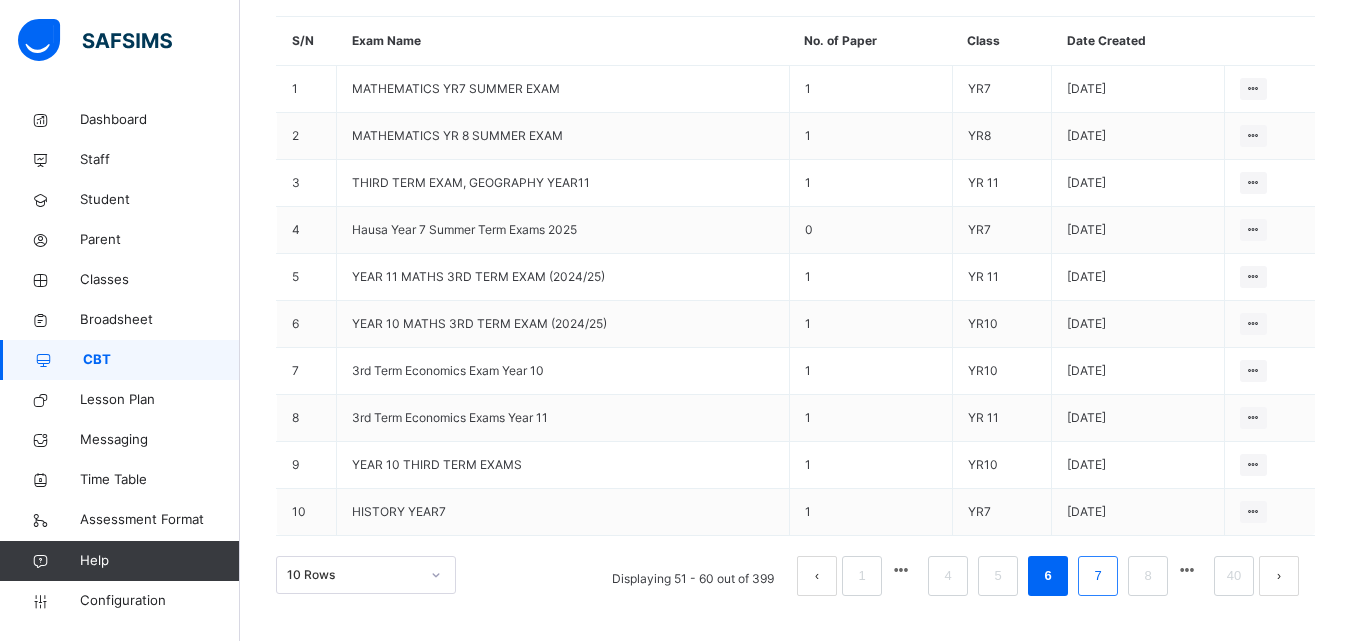 click on "7" at bounding box center [1098, 576] 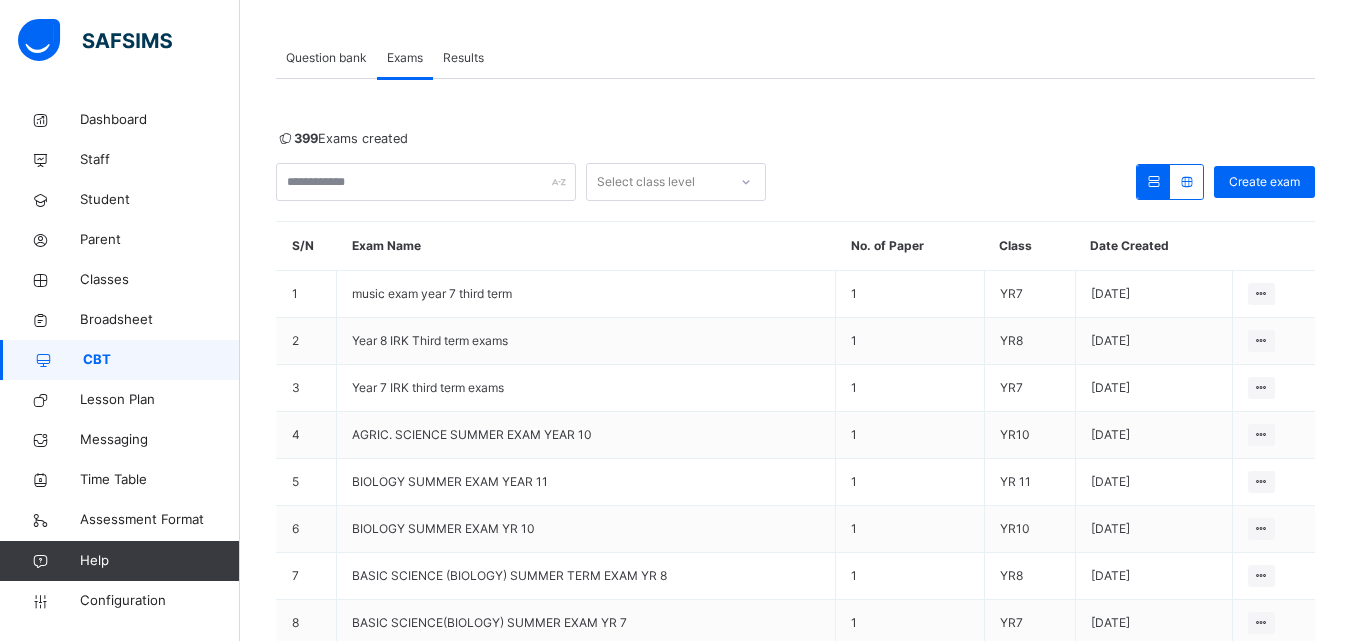scroll, scrollTop: 297, scrollLeft: 0, axis: vertical 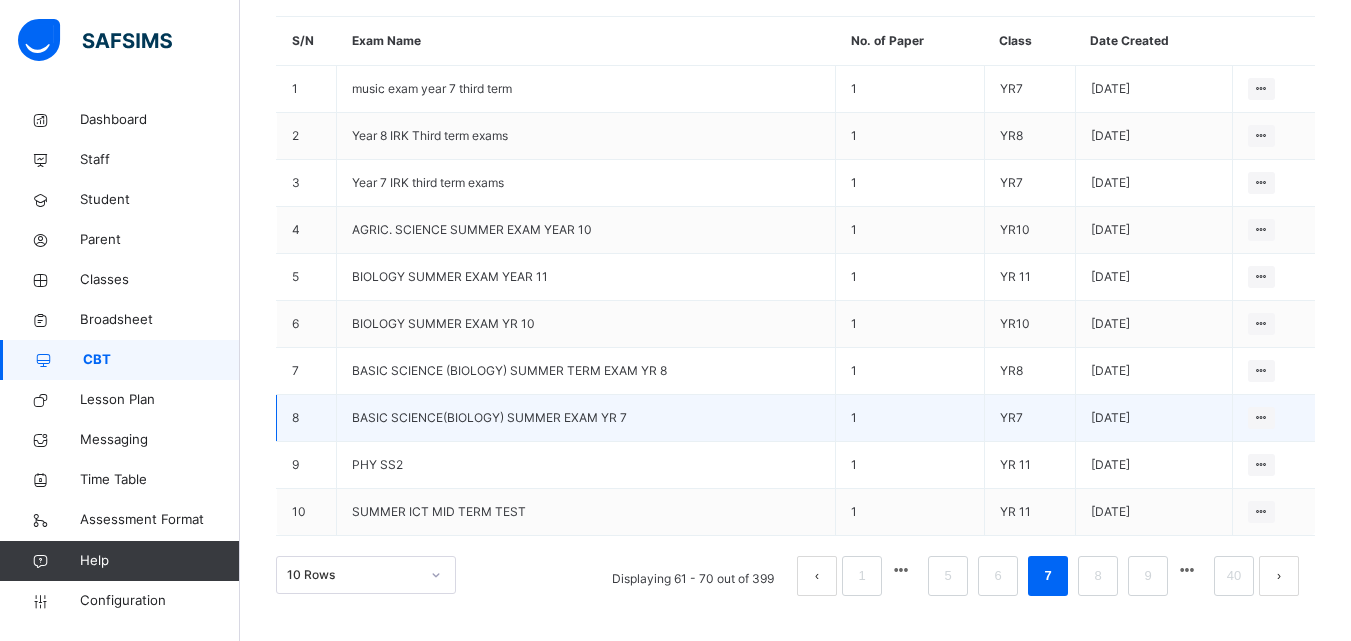 click on "BASIC SCIENCE(BIOLOGY) SUMMER EXAM YR 7" at bounding box center (489, 417) 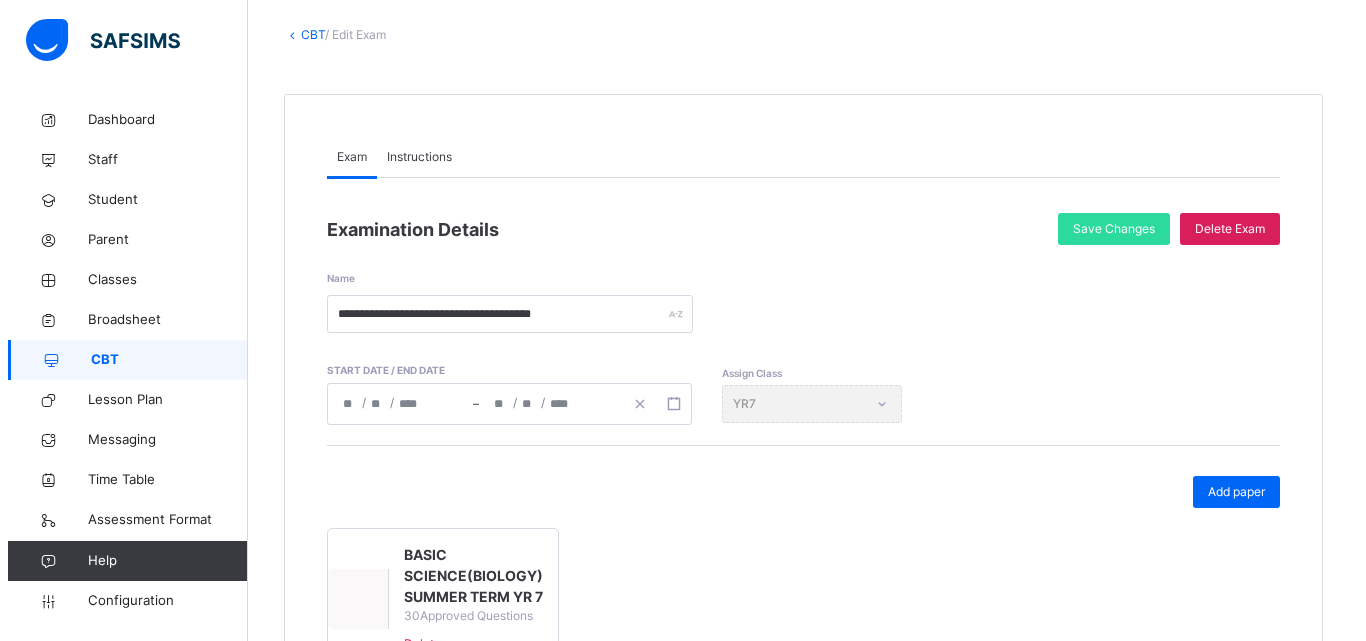 scroll, scrollTop: 291, scrollLeft: 0, axis: vertical 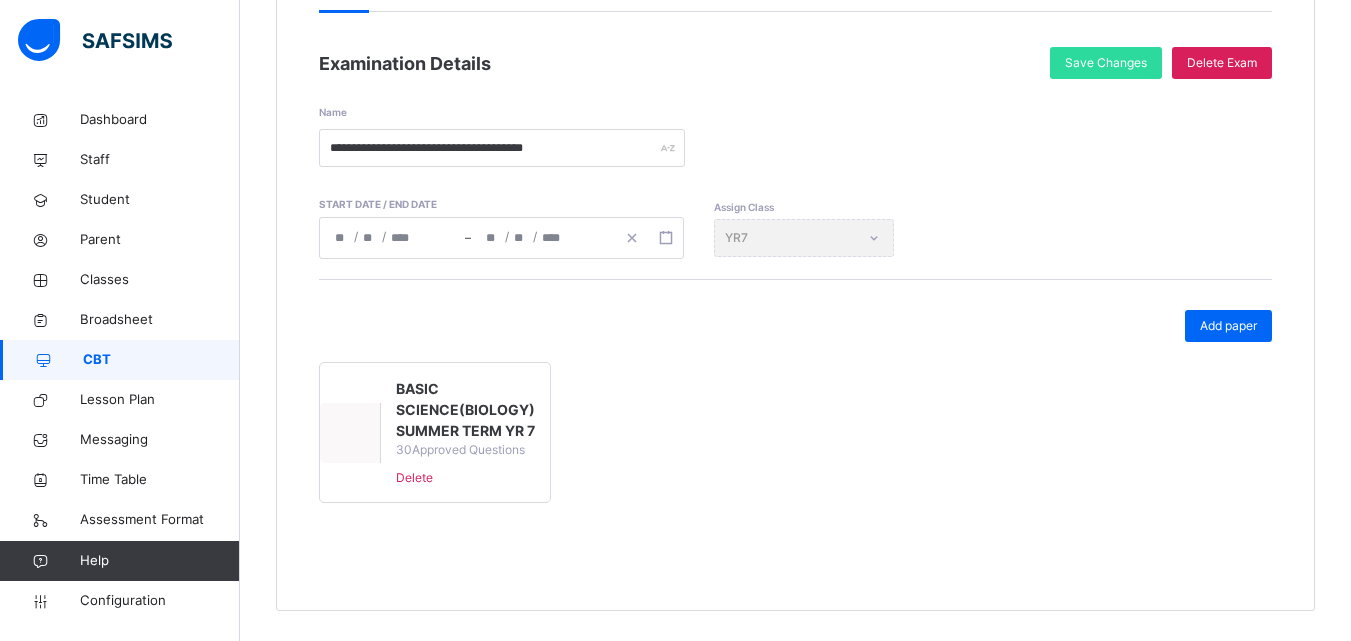 click on "BASIC SCIENCE(BIOLOGY) SUMMER TERM YR 7" at bounding box center (465, 409) 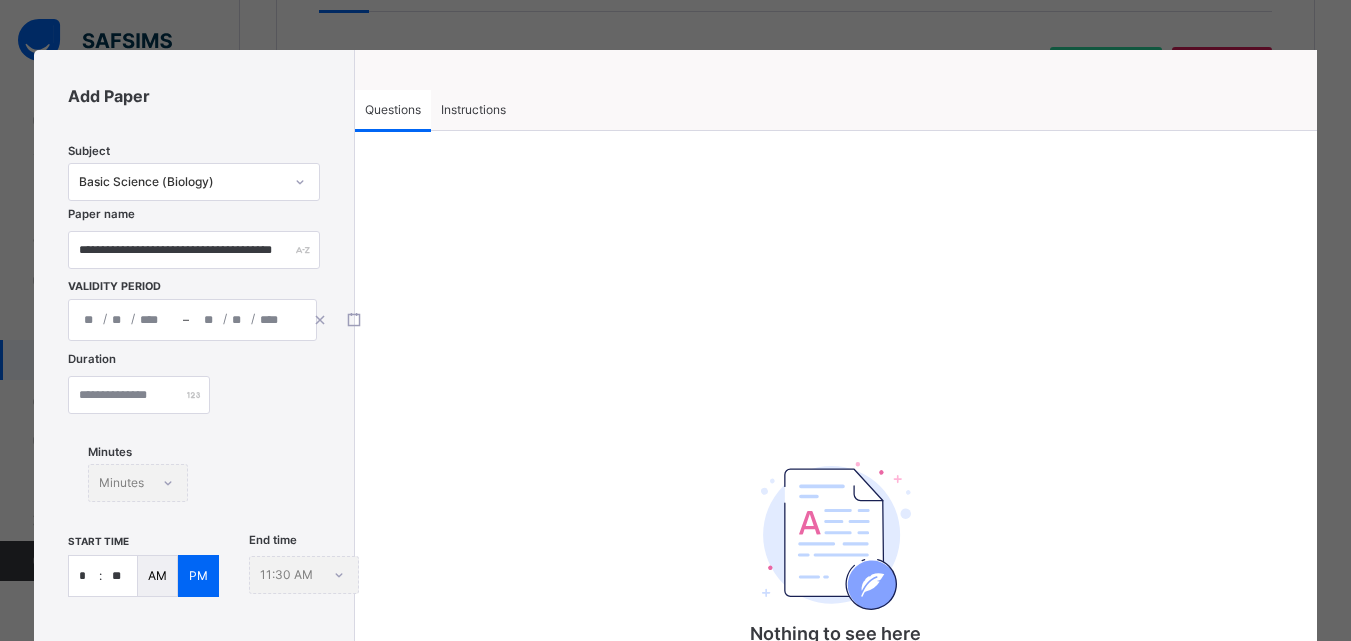 type on "**********" 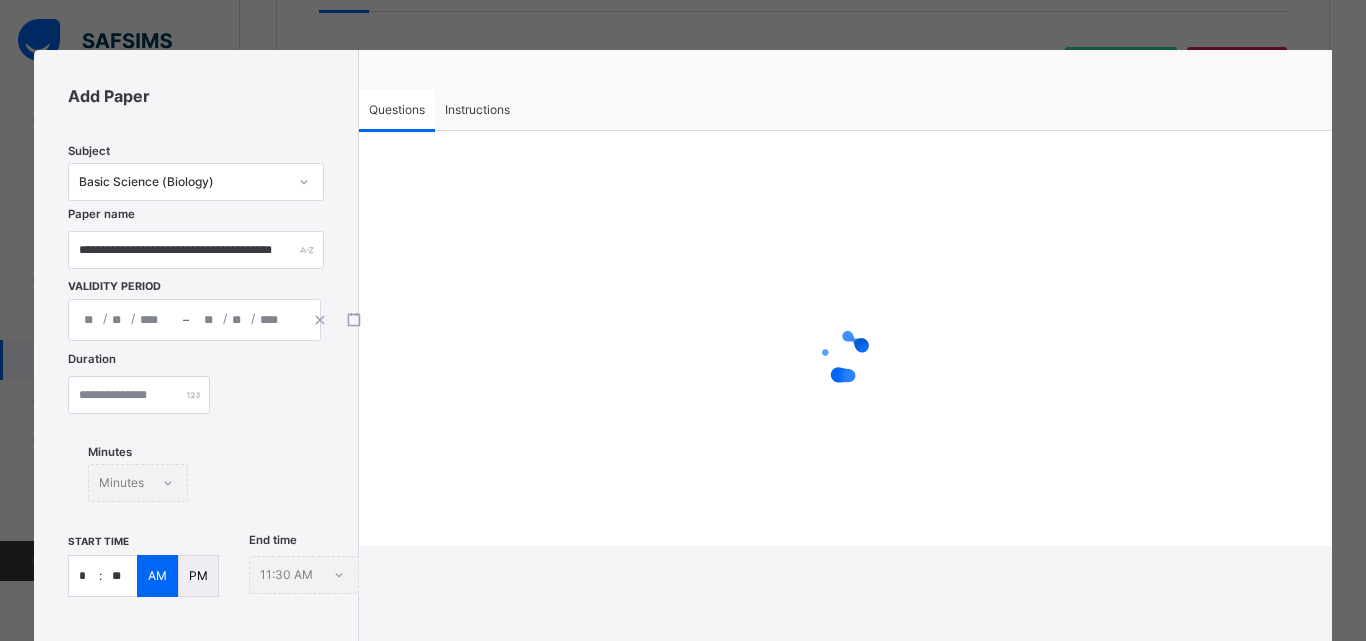 click on "PM" at bounding box center (198, 576) 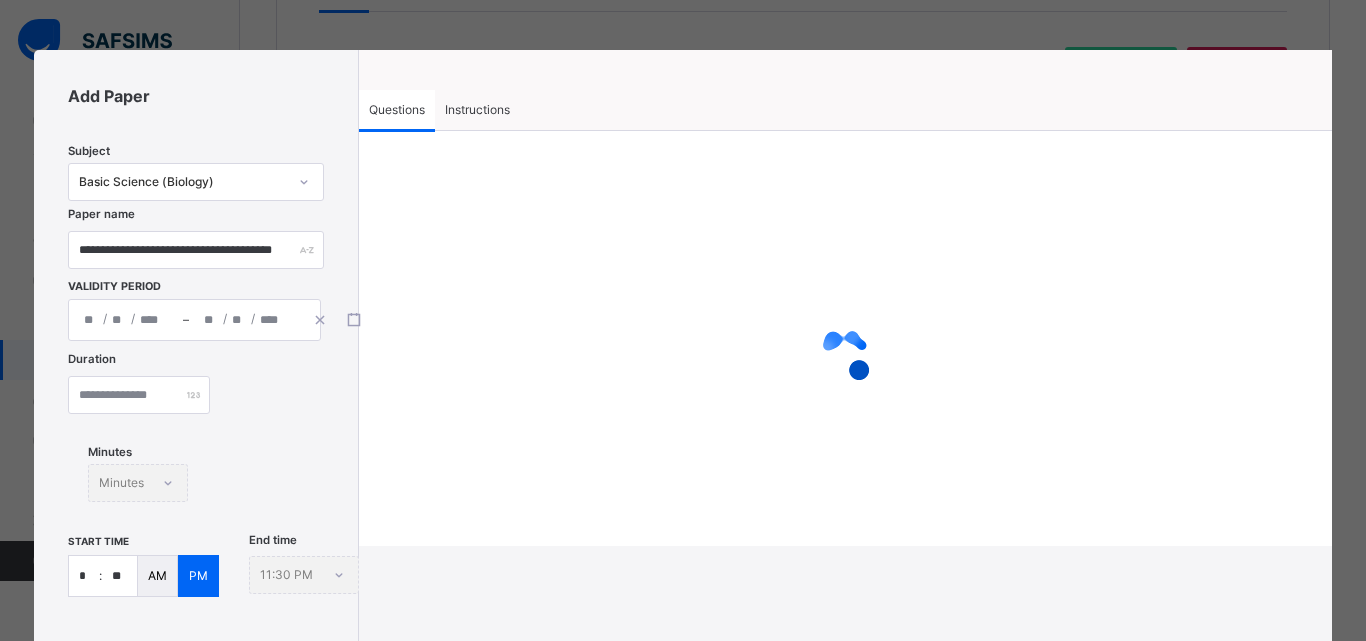 click on "*" at bounding box center [84, 576] 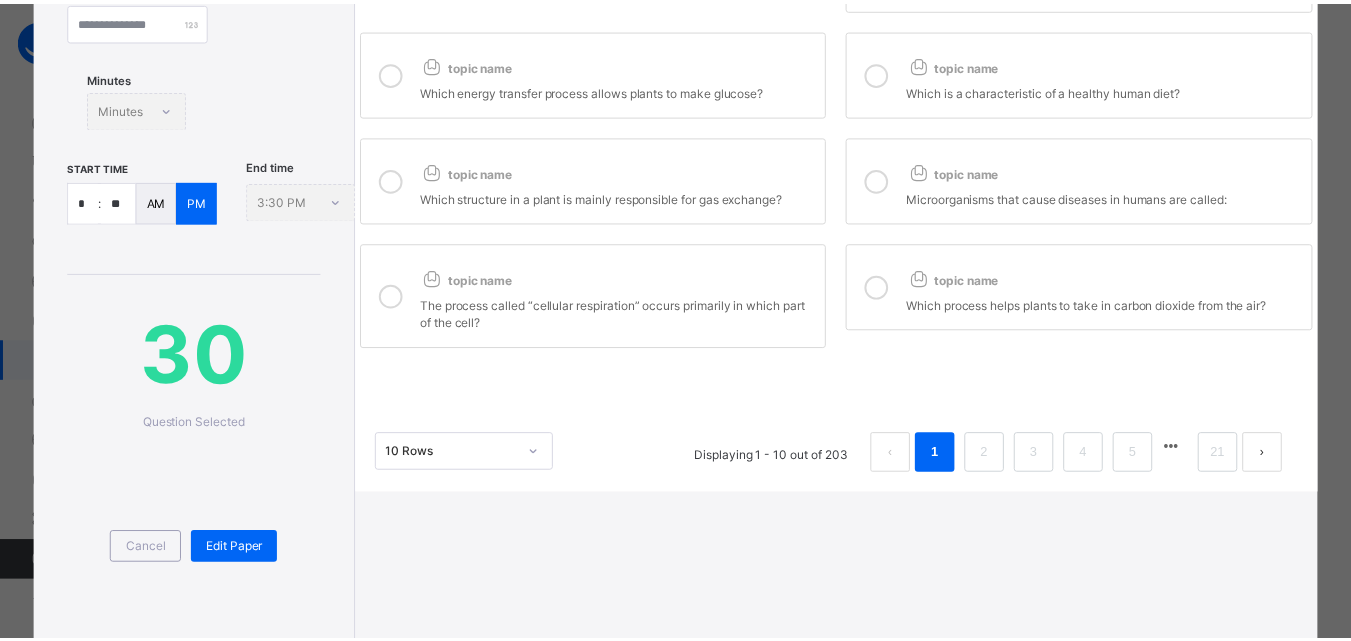 scroll, scrollTop: 400, scrollLeft: 0, axis: vertical 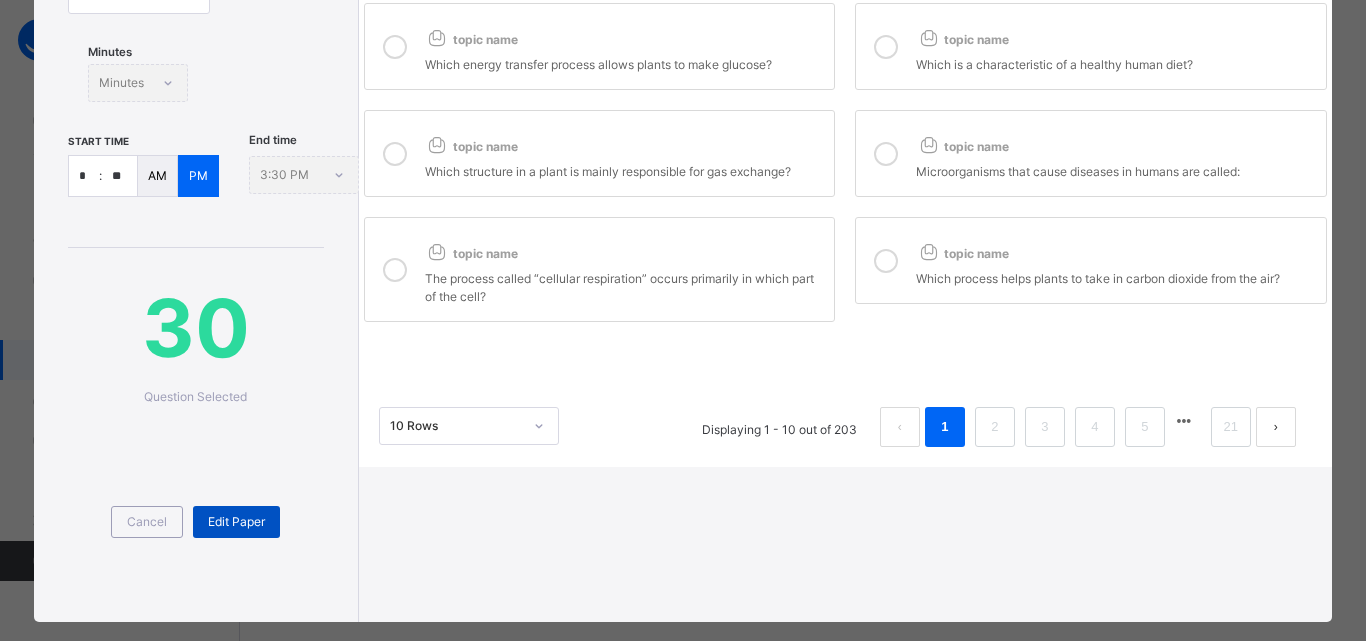type on "*" 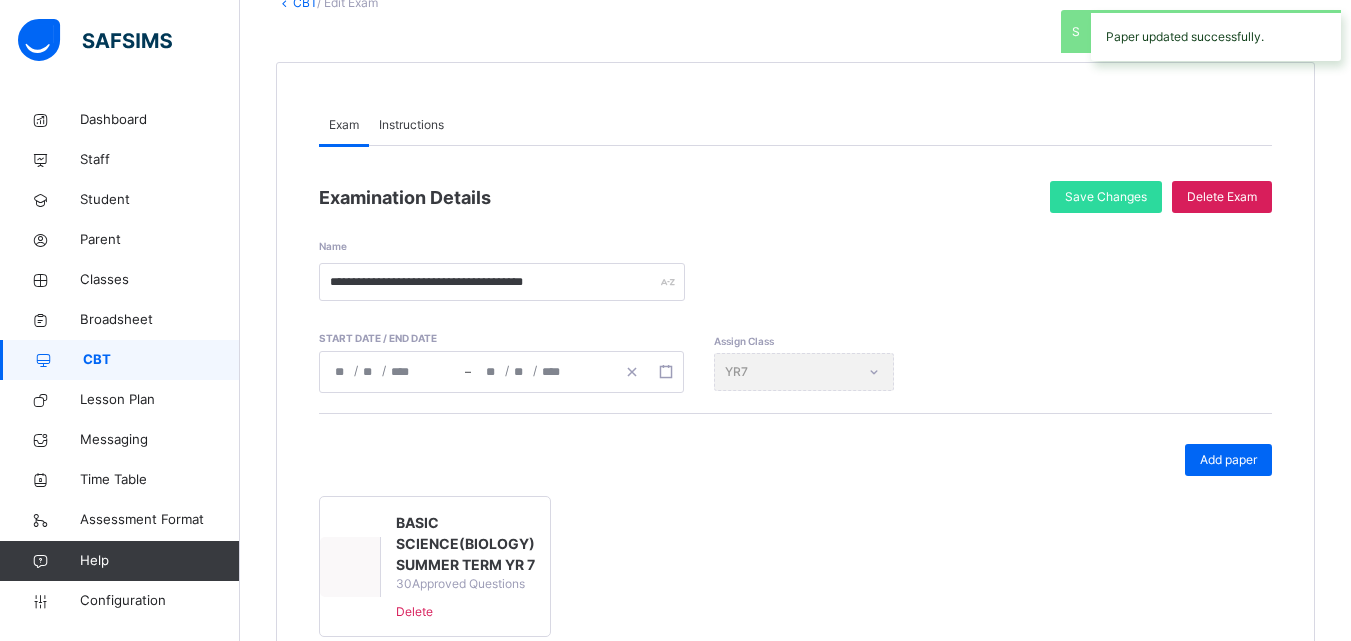 scroll, scrollTop: 0, scrollLeft: 0, axis: both 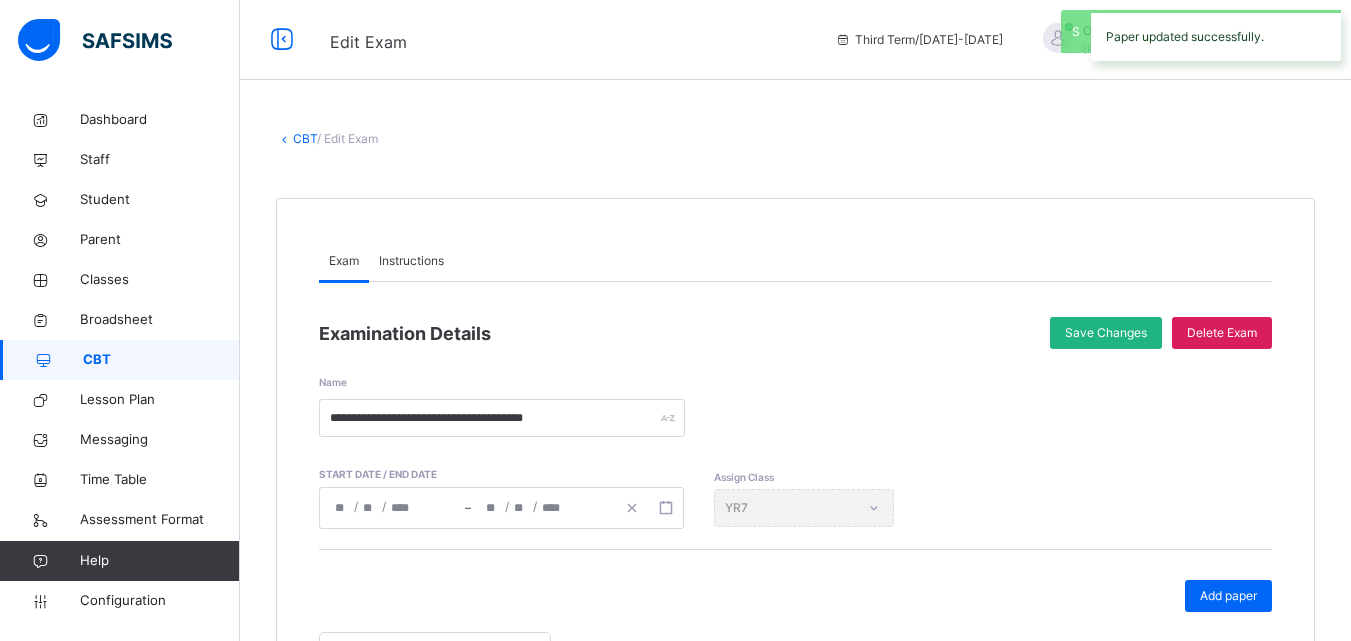 click on "Save Changes" at bounding box center [1106, 333] 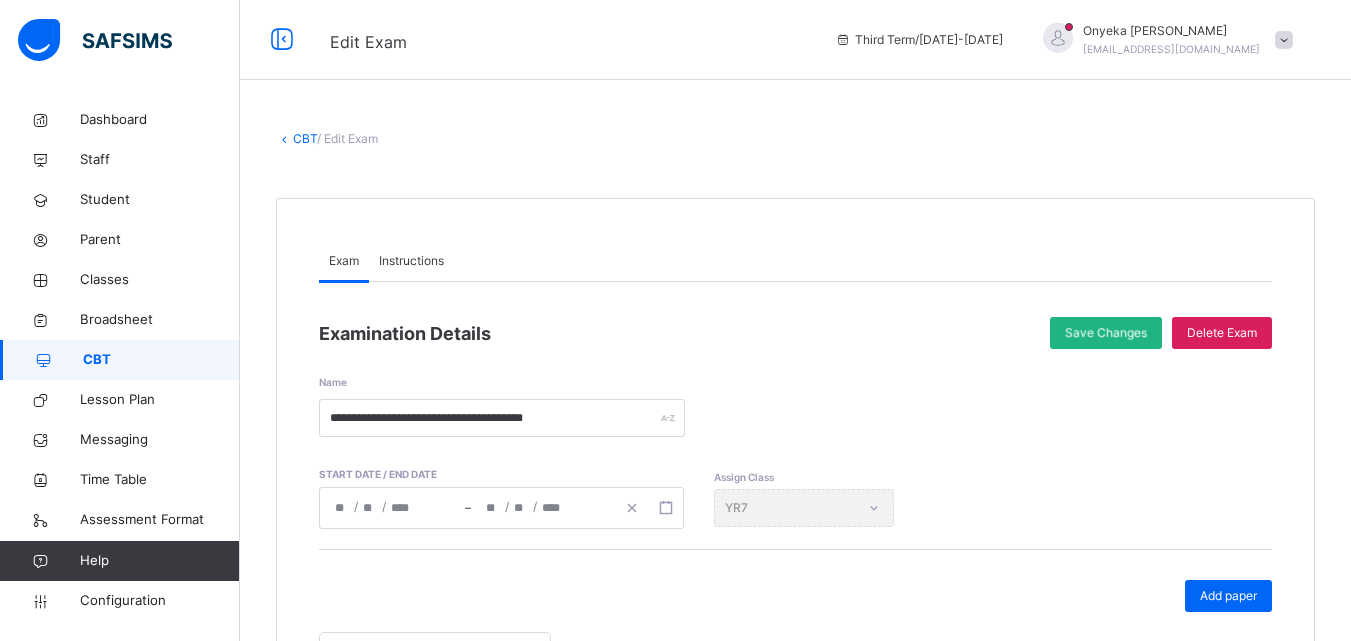 click on "Save Changes" at bounding box center (1106, 333) 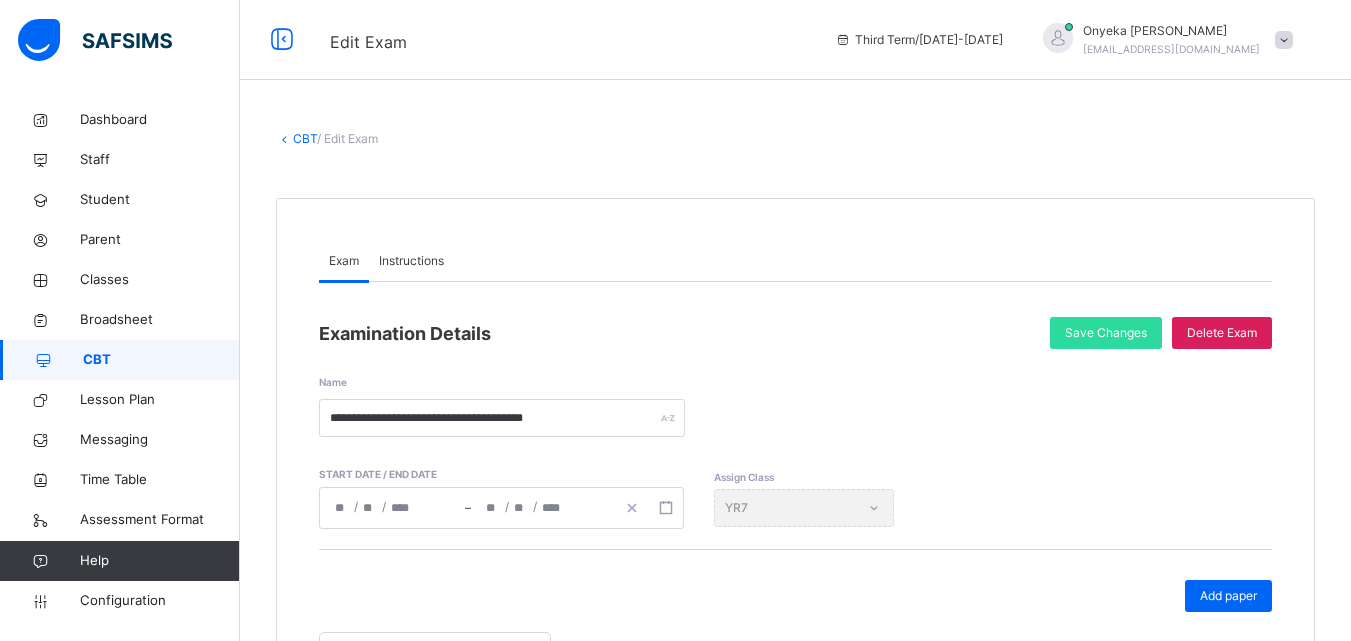 click on "Exam" at bounding box center [344, 261] 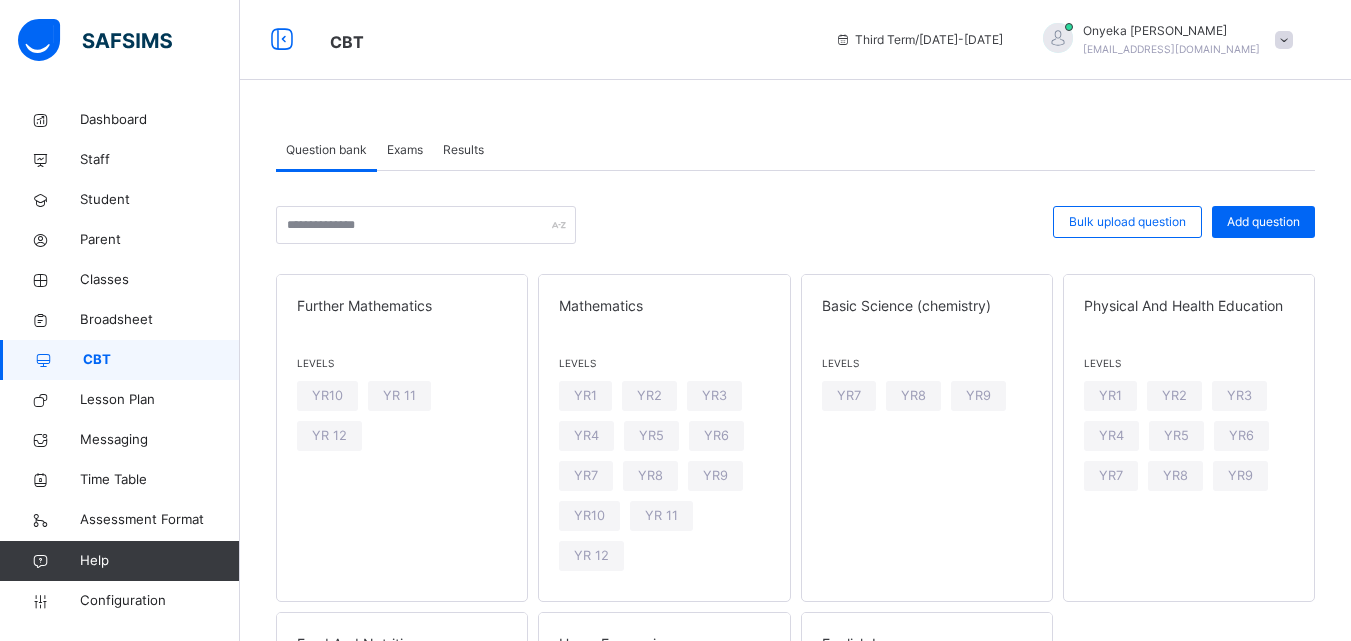 click on "Exams" at bounding box center (405, 150) 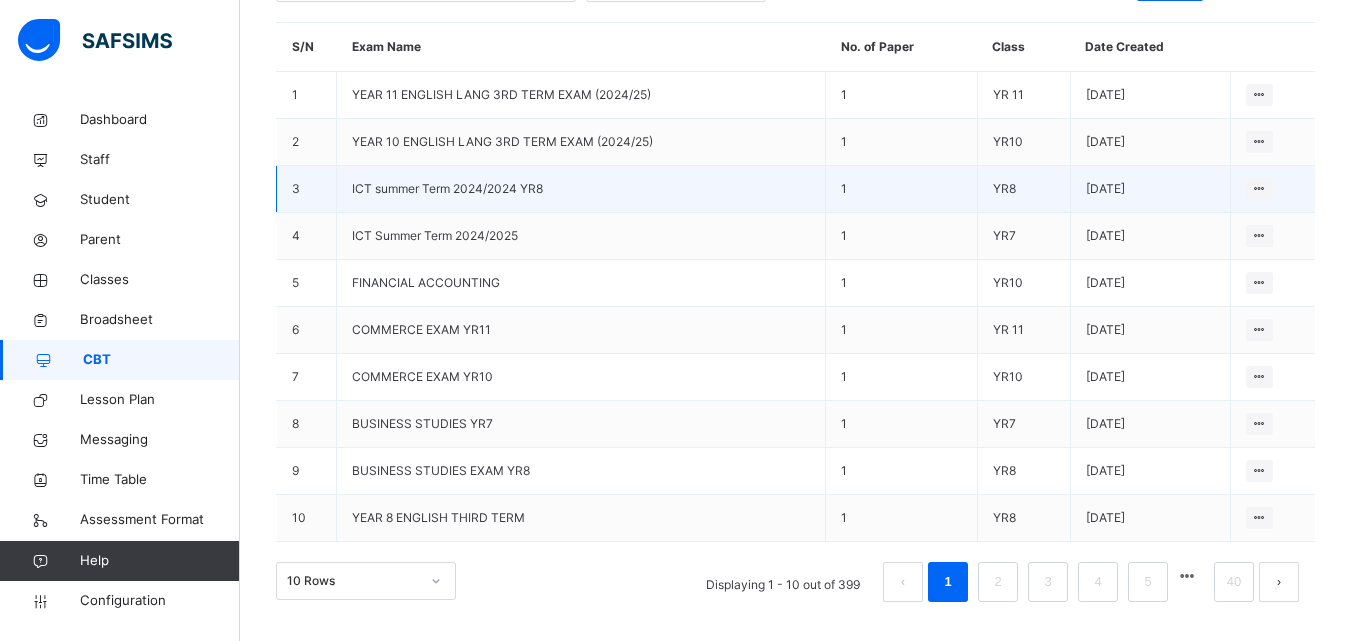 scroll, scrollTop: 297, scrollLeft: 0, axis: vertical 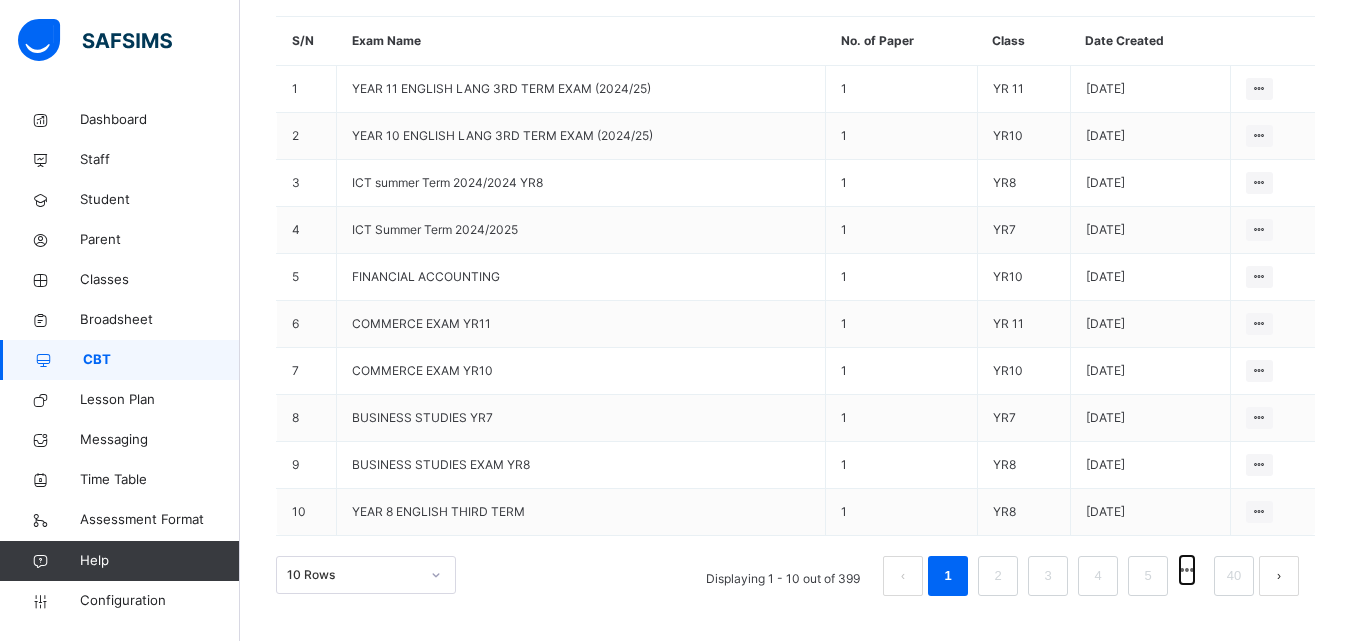 click at bounding box center [1187, 570] 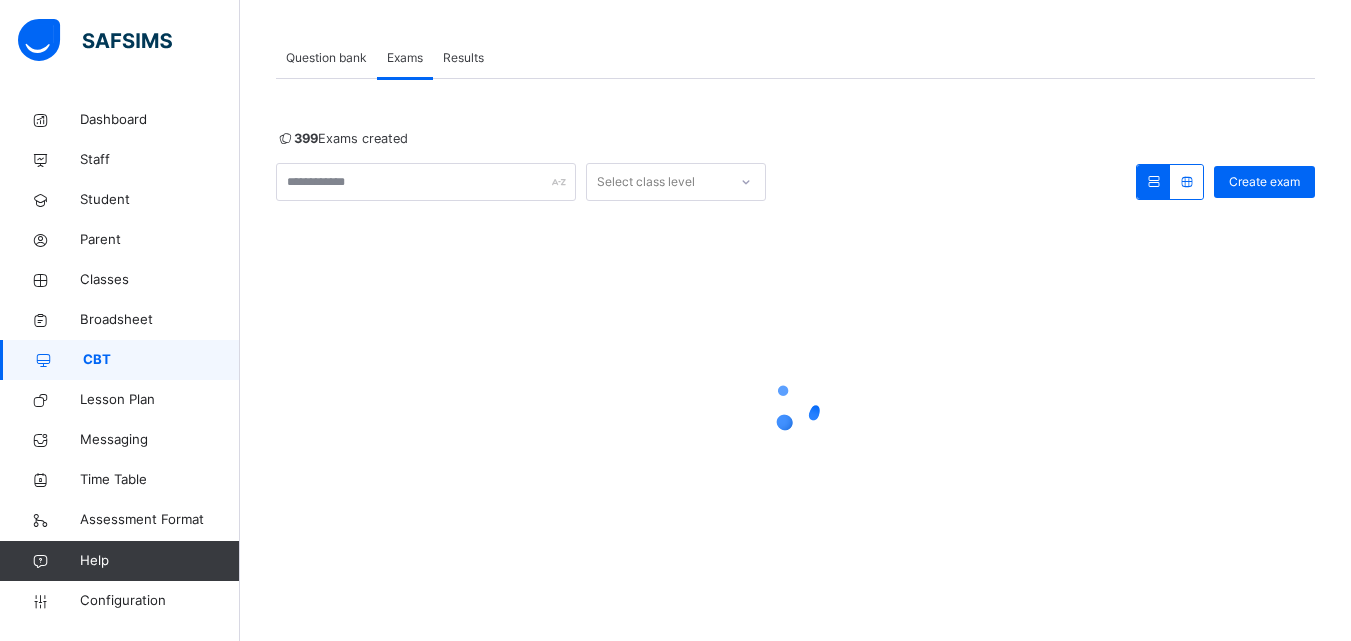 scroll, scrollTop: 297, scrollLeft: 0, axis: vertical 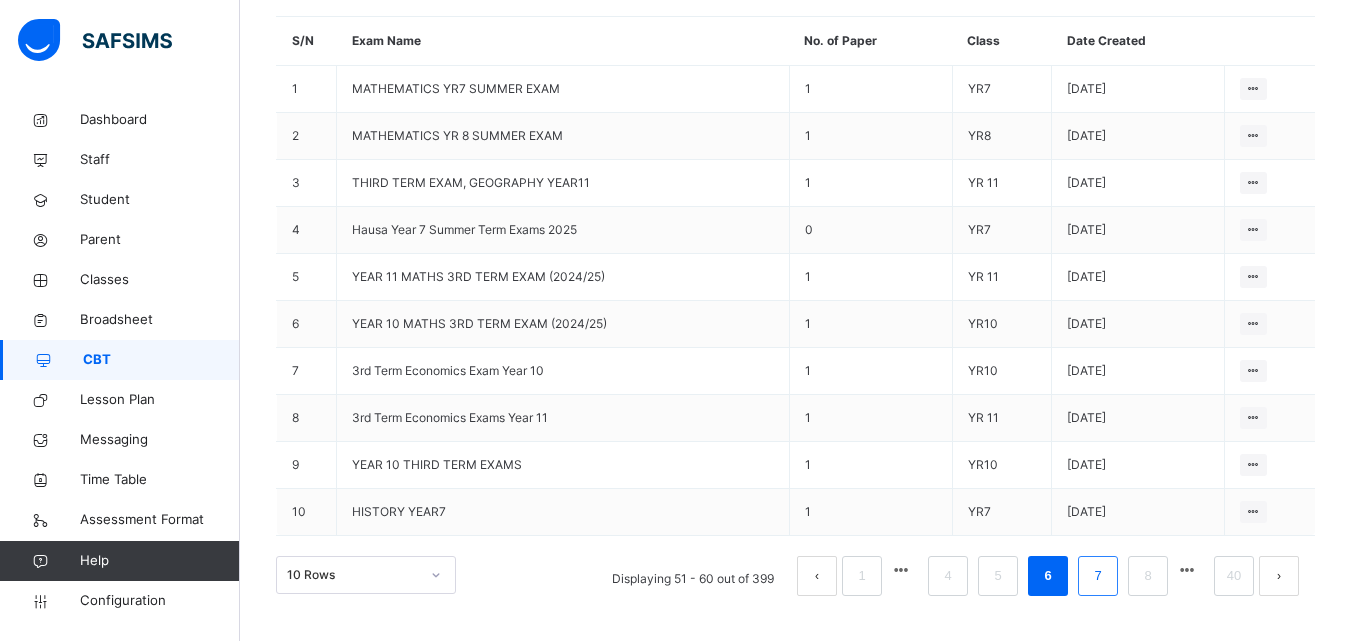 click on "7" at bounding box center [1097, 576] 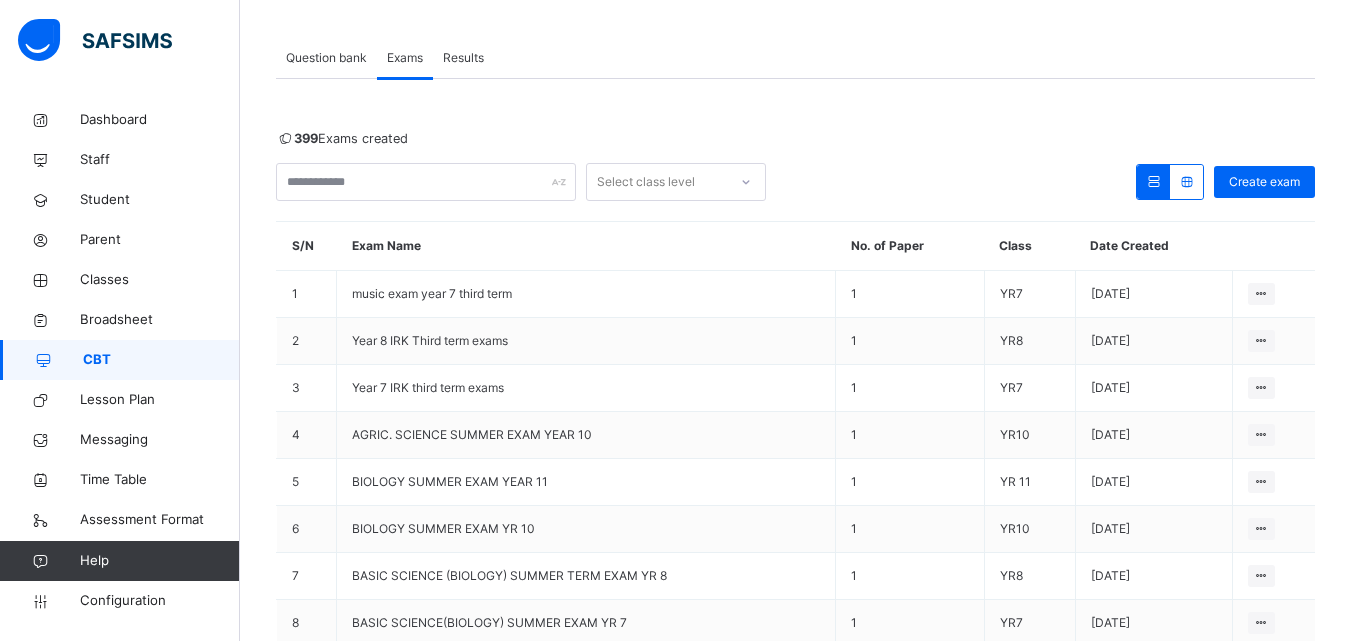 scroll, scrollTop: 297, scrollLeft: 0, axis: vertical 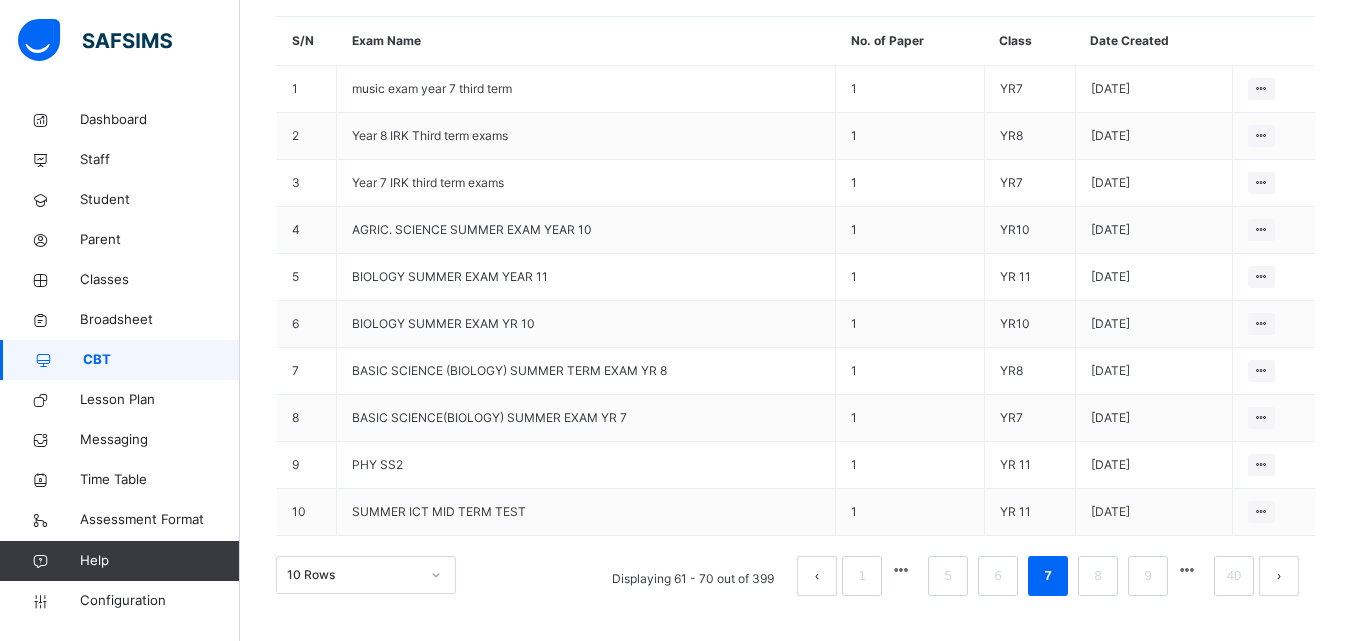 click on "Make actvie" at bounding box center (0, 0) 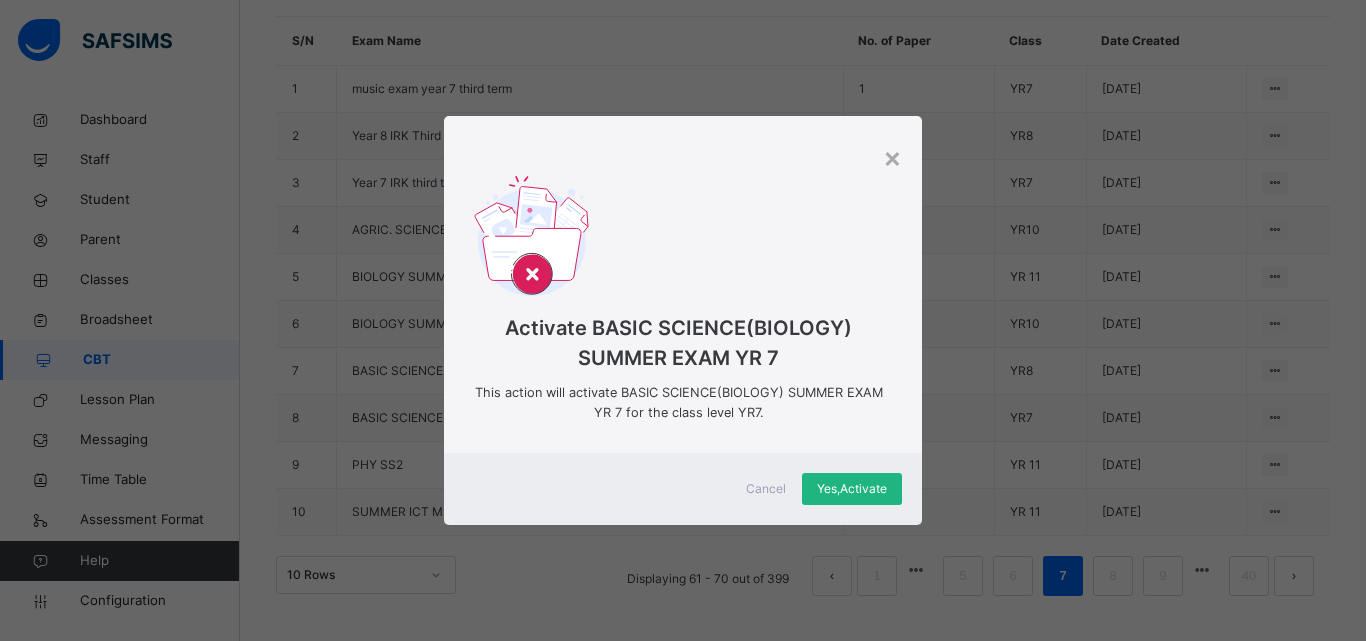 click on "Yes,  Activate" at bounding box center [852, 489] 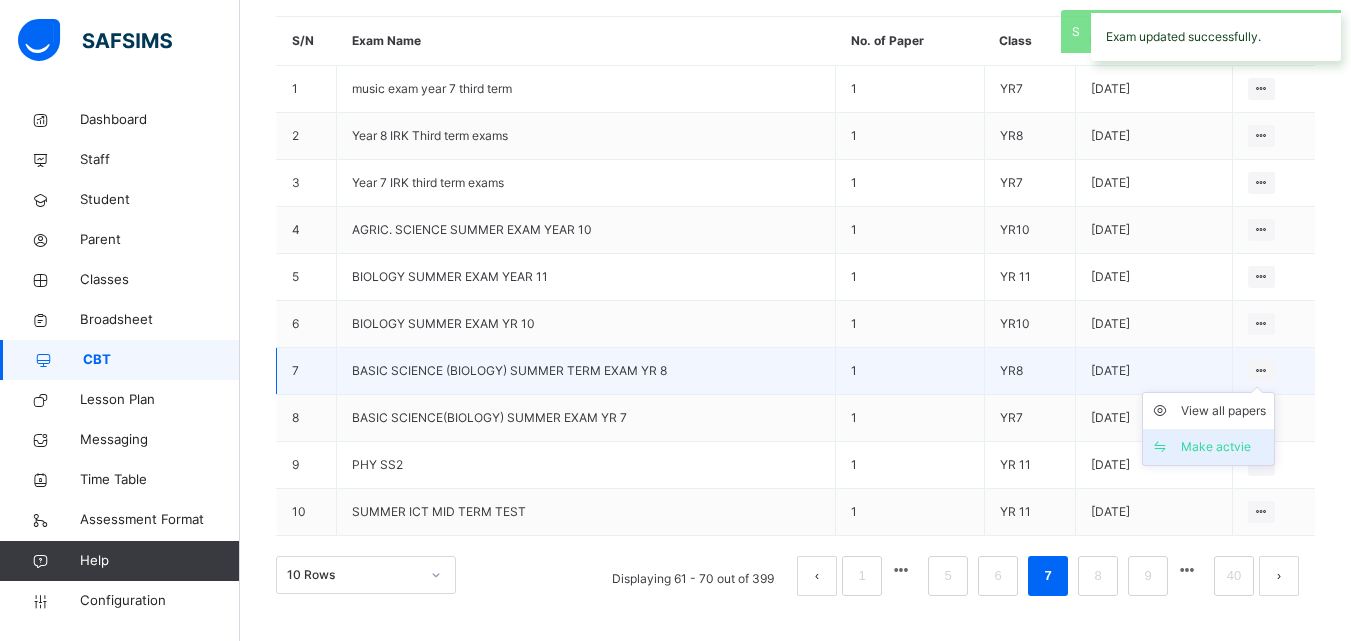 click on "Make actvie" at bounding box center (1223, 447) 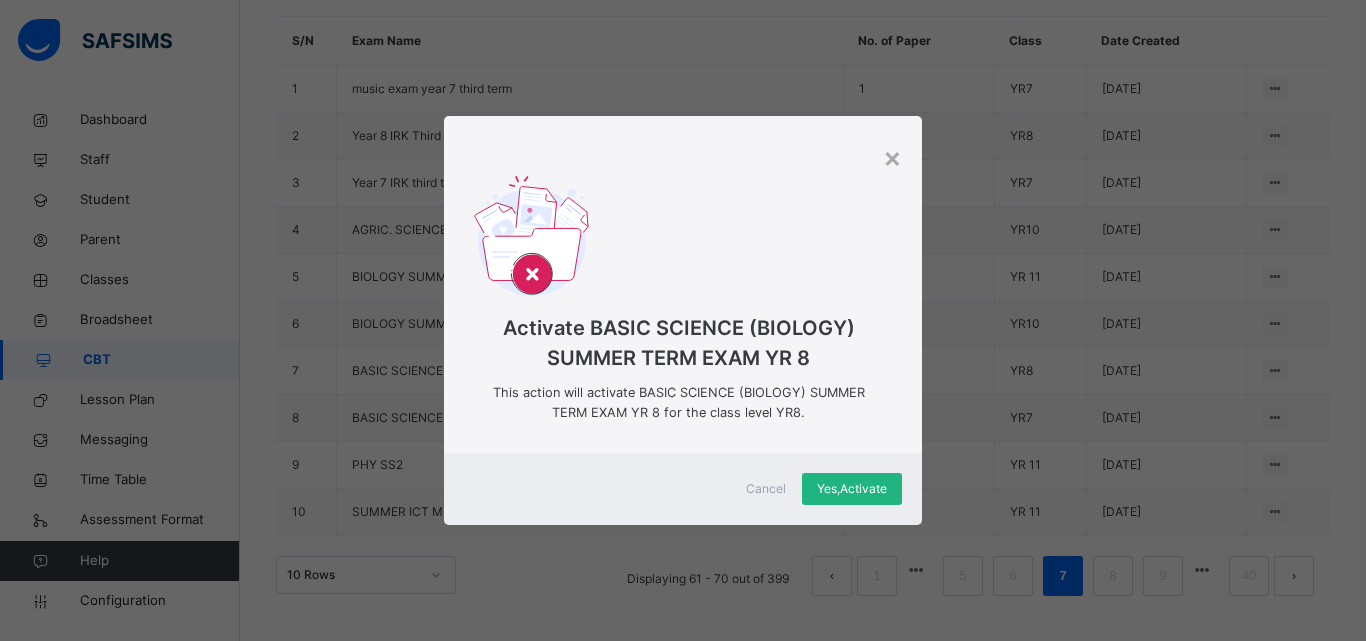 click on "Yes,  Activate" at bounding box center [852, 489] 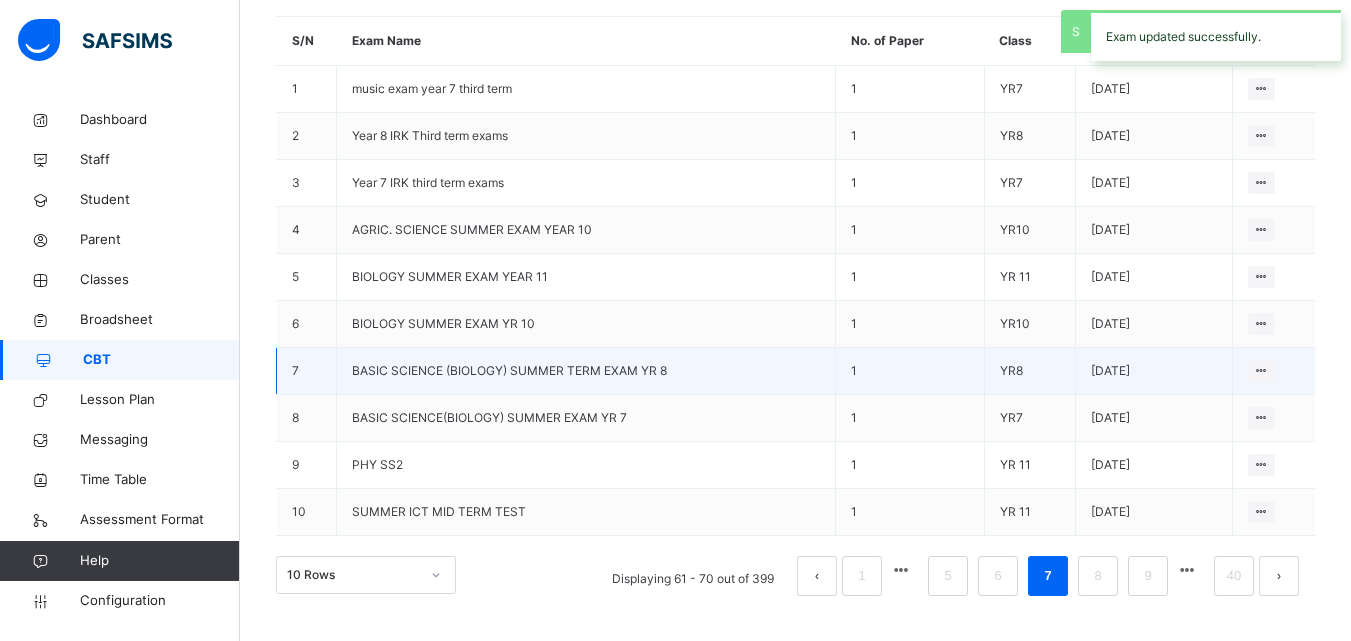 click on "BASIC SCIENCE (BIOLOGY) SUMMER TERM  EXAM YR 8" at bounding box center [509, 370] 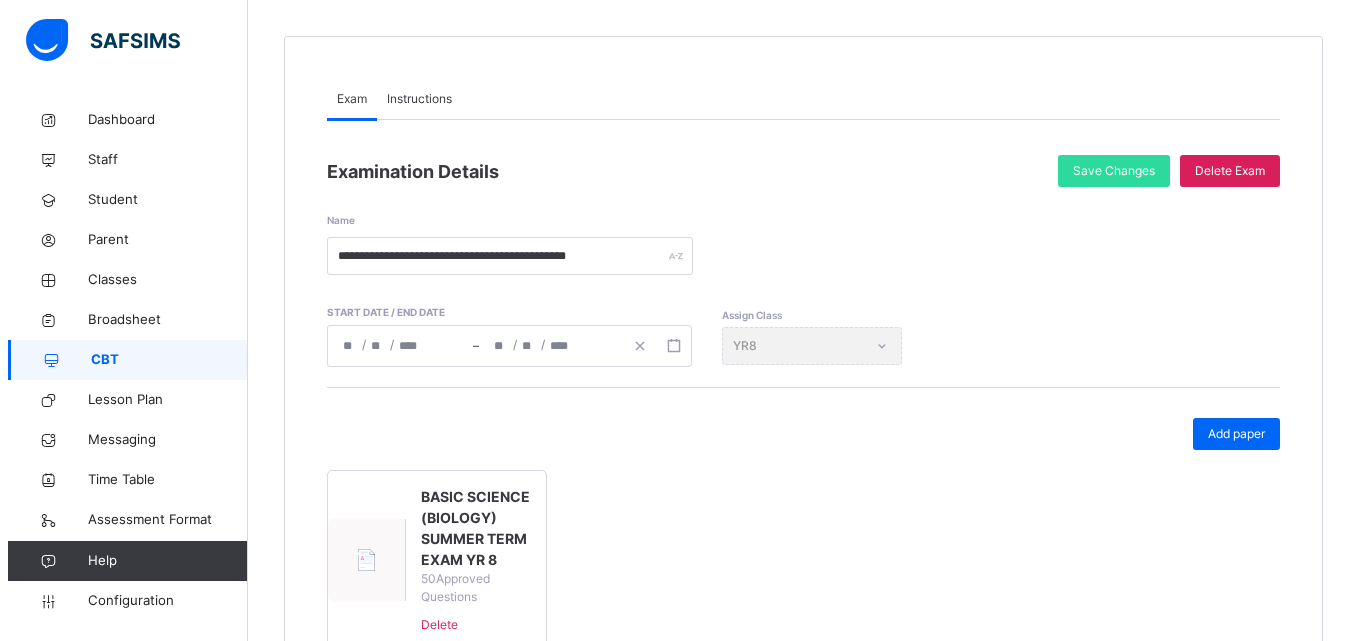 scroll, scrollTop: 309, scrollLeft: 0, axis: vertical 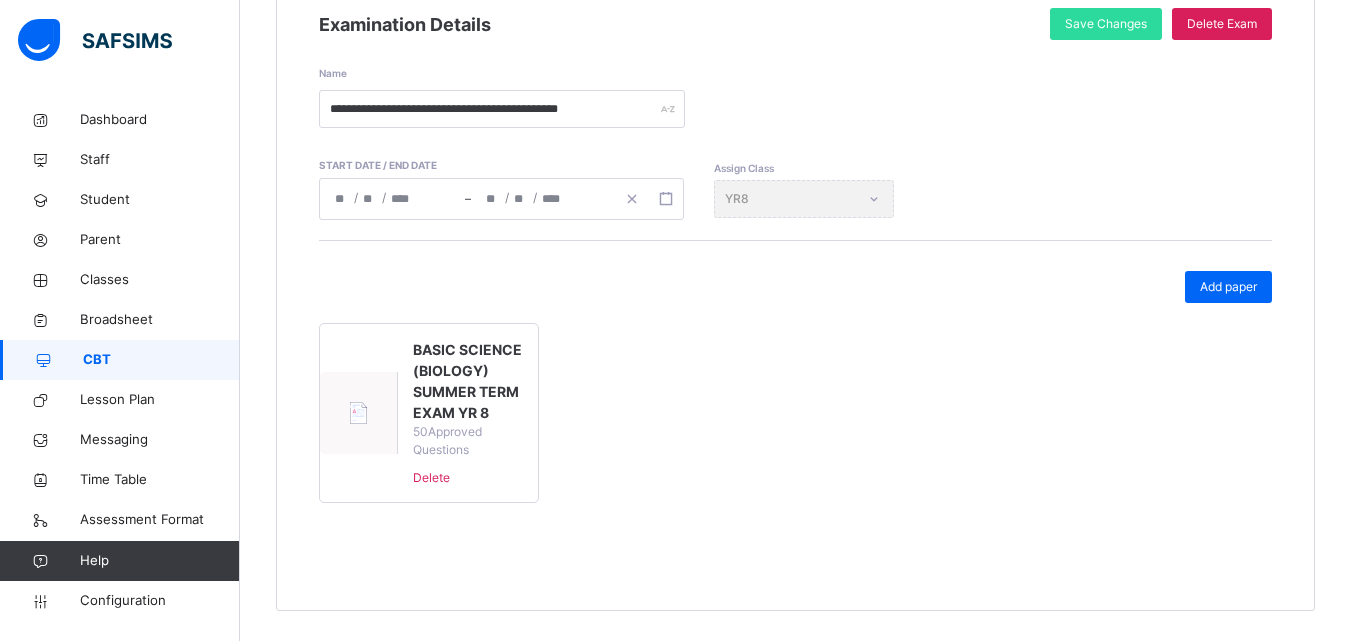 click on "BASIC SCIENCE (BIOLOGY) SUMMER TERM EXAM YR 8" at bounding box center [468, 381] 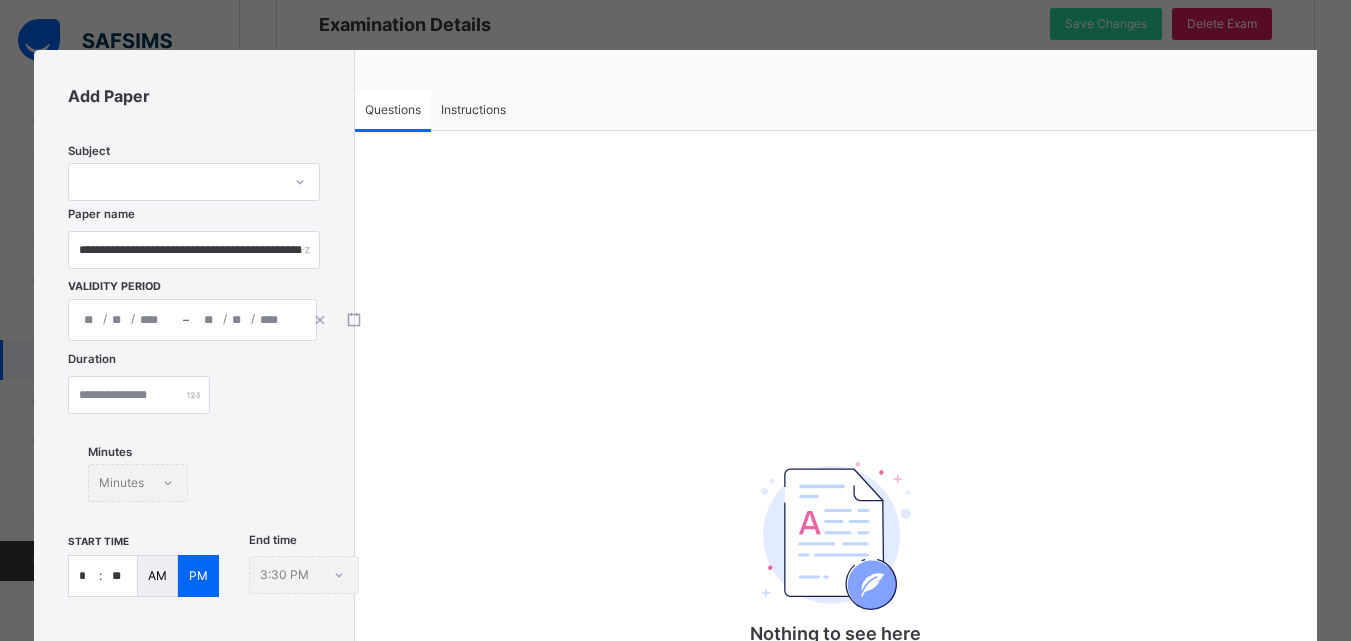 type on "**********" 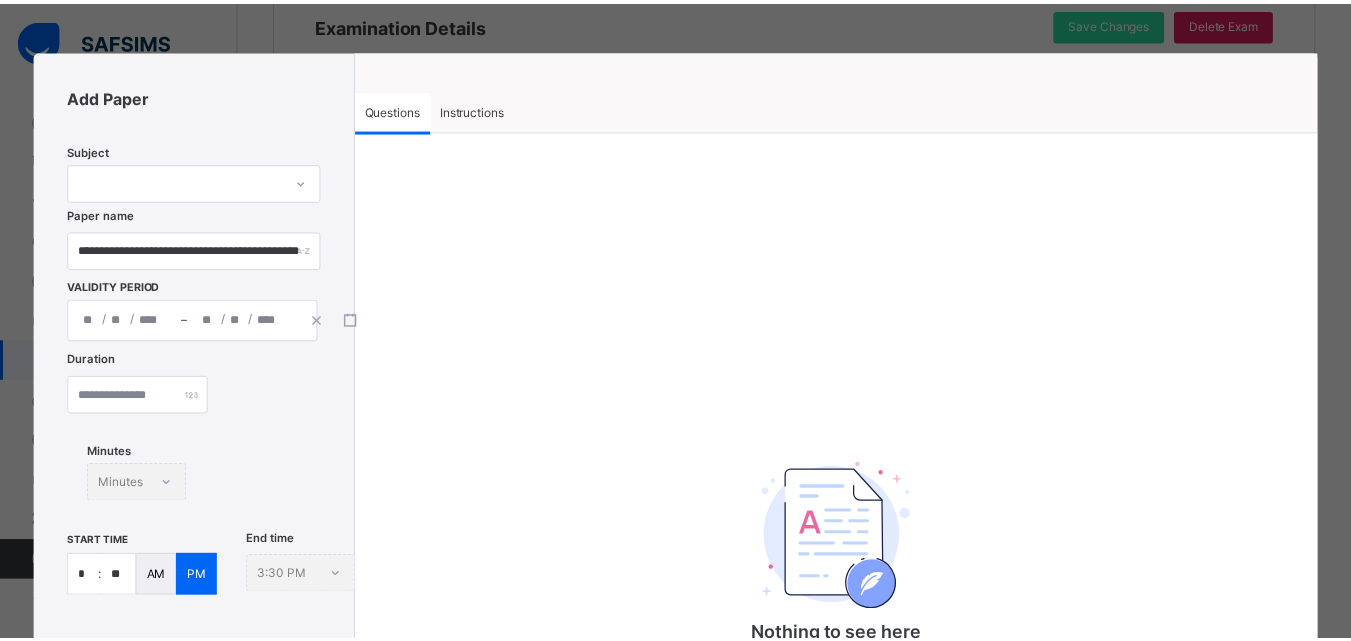 scroll, scrollTop: 431, scrollLeft: 0, axis: vertical 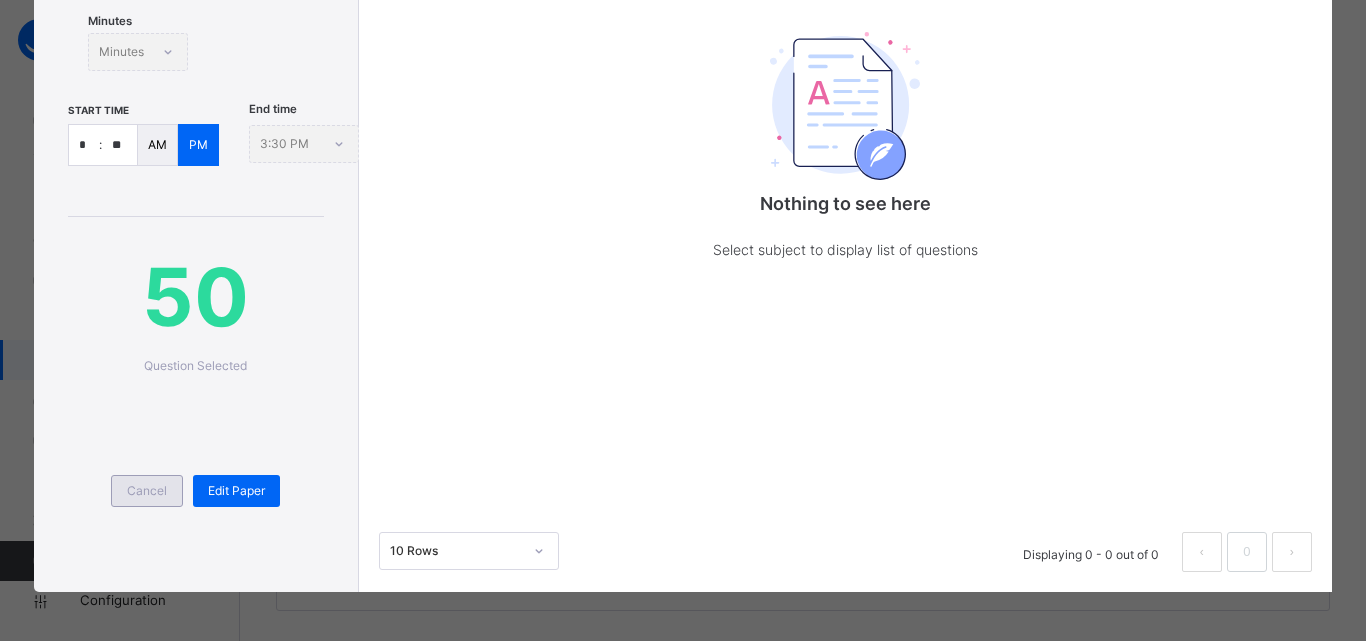 click on "Cancel" at bounding box center (147, 491) 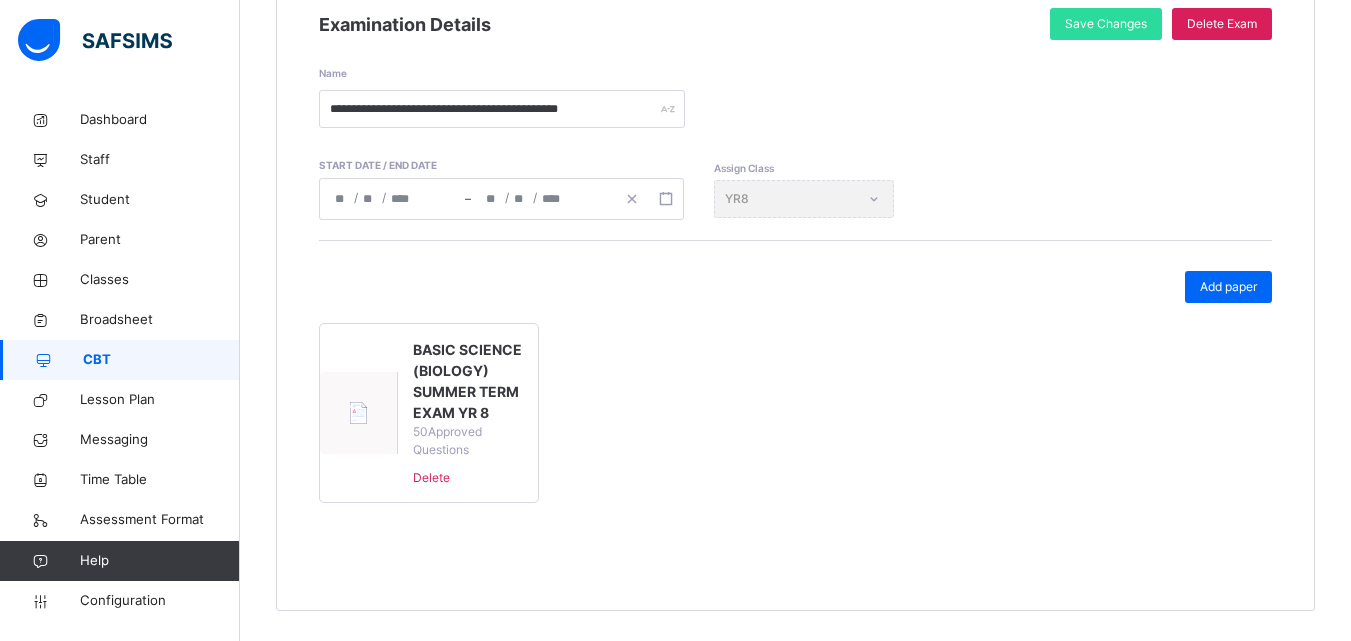 click on "CBT" at bounding box center [161, 360] 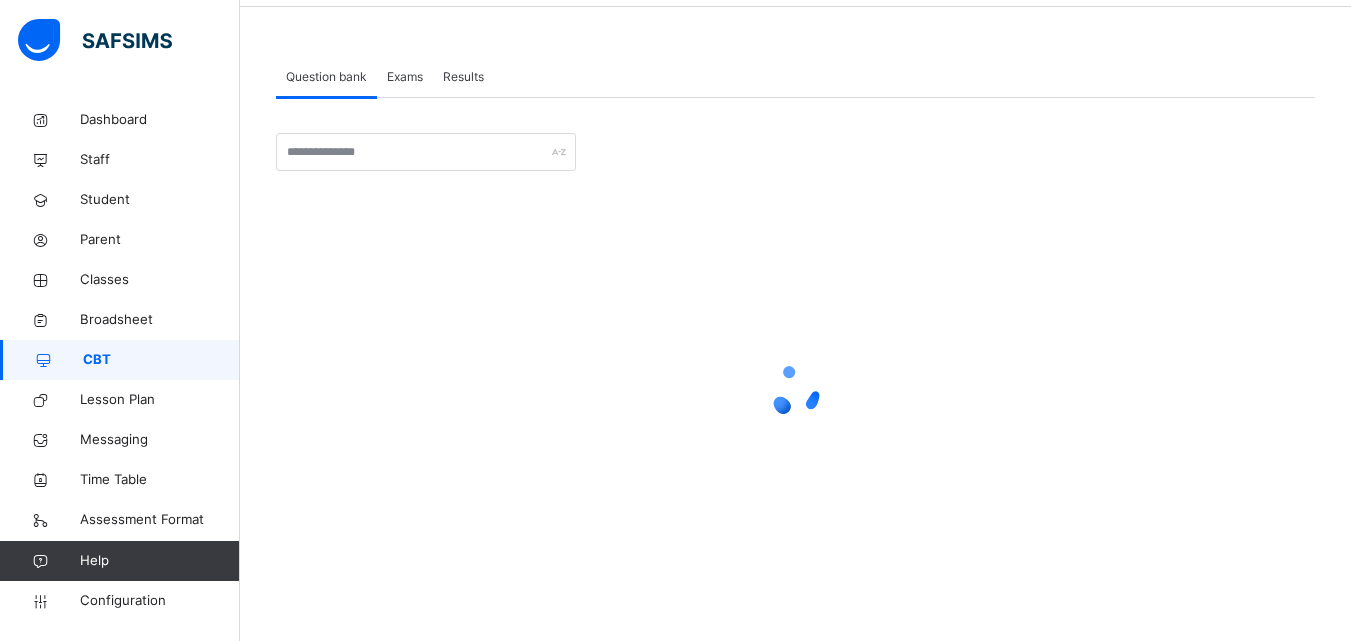 scroll, scrollTop: 0, scrollLeft: 0, axis: both 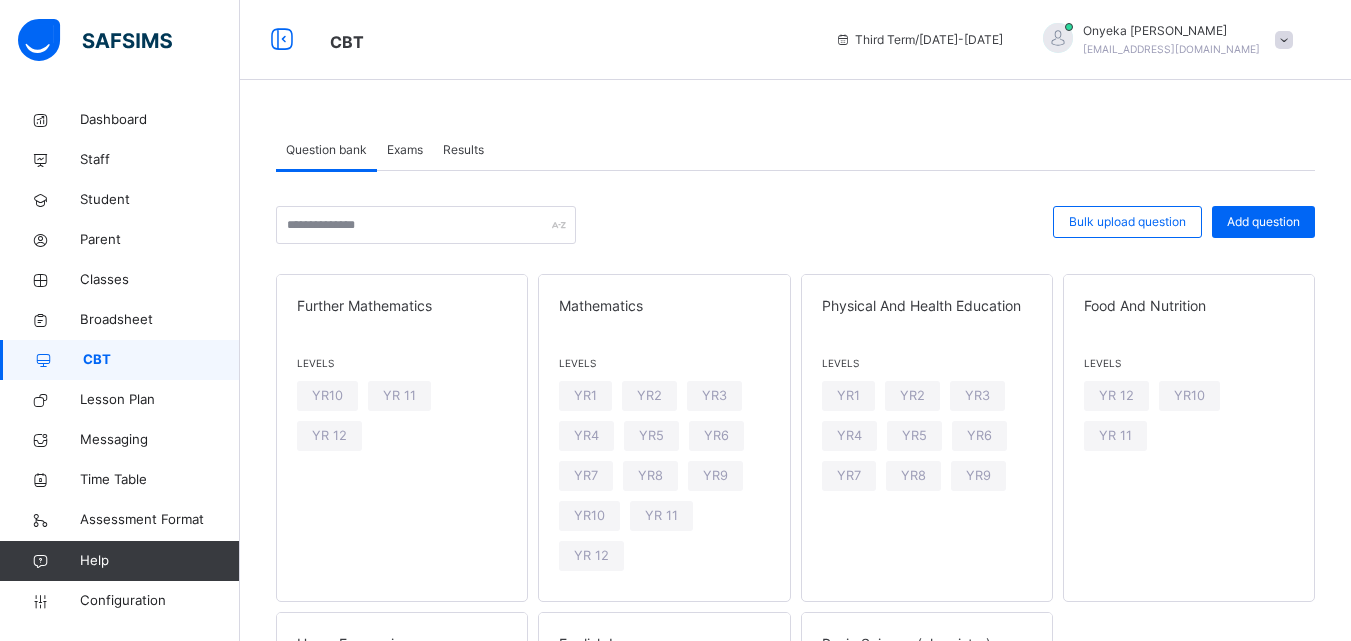 click on "CBT" at bounding box center [161, 360] 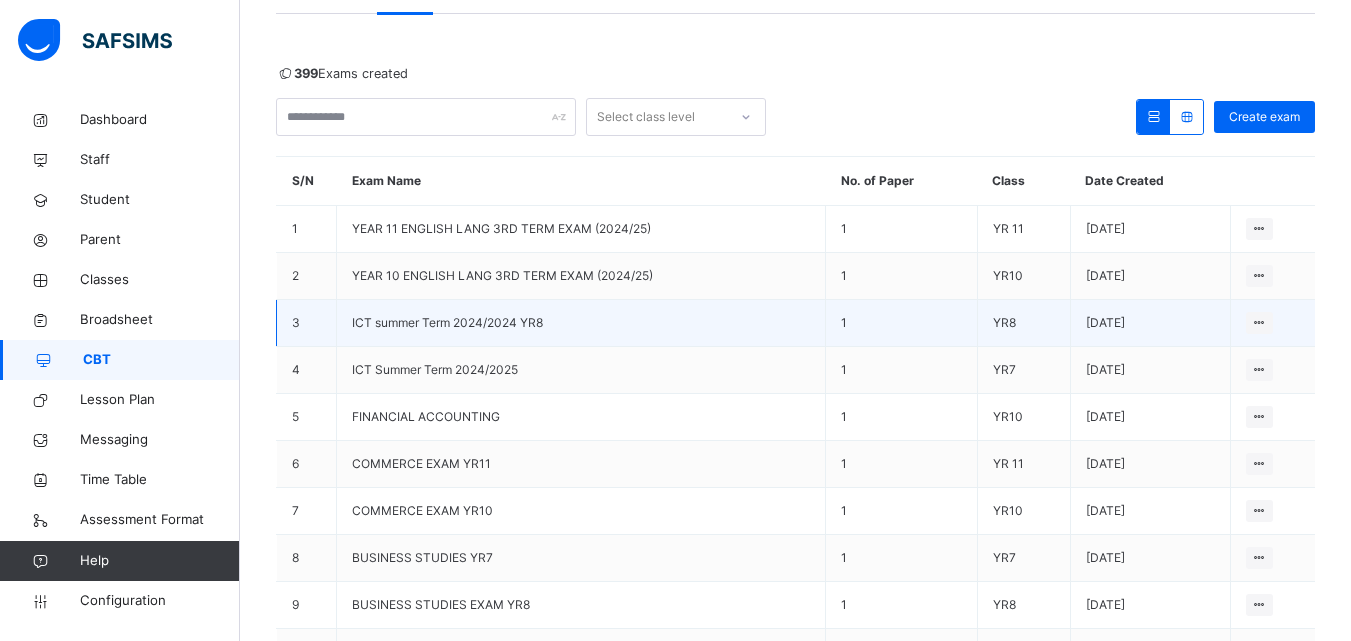 scroll, scrollTop: 297, scrollLeft: 0, axis: vertical 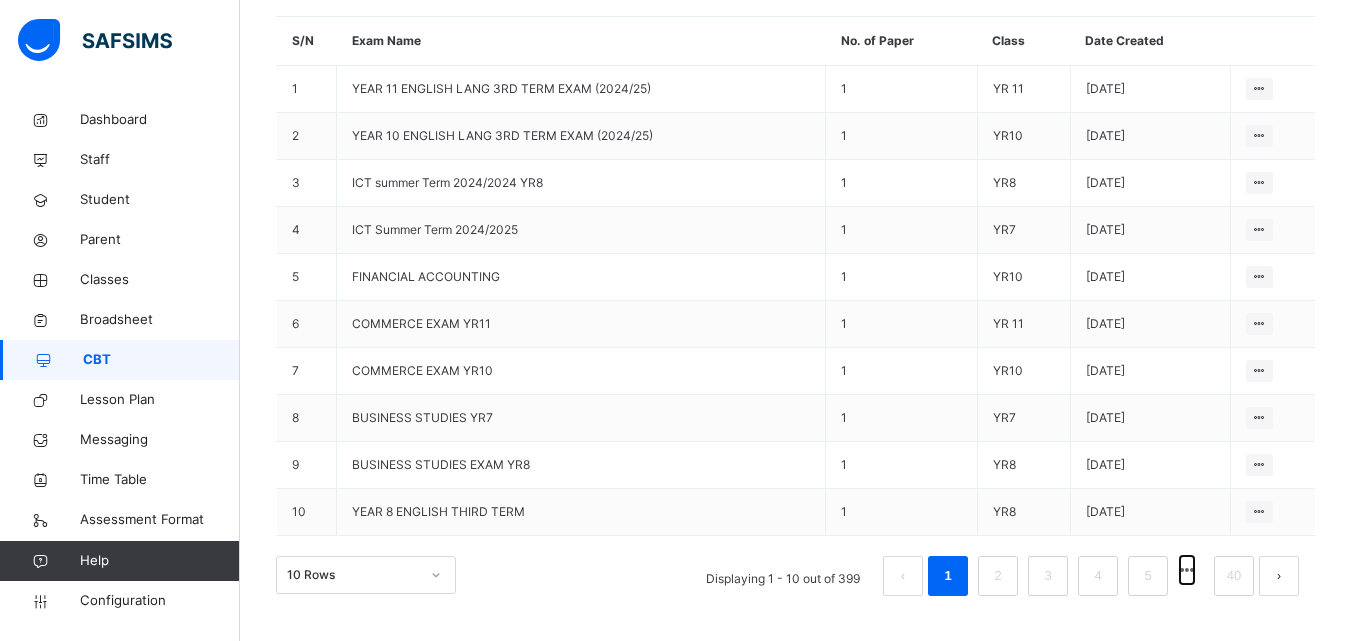 click at bounding box center [1187, 570] 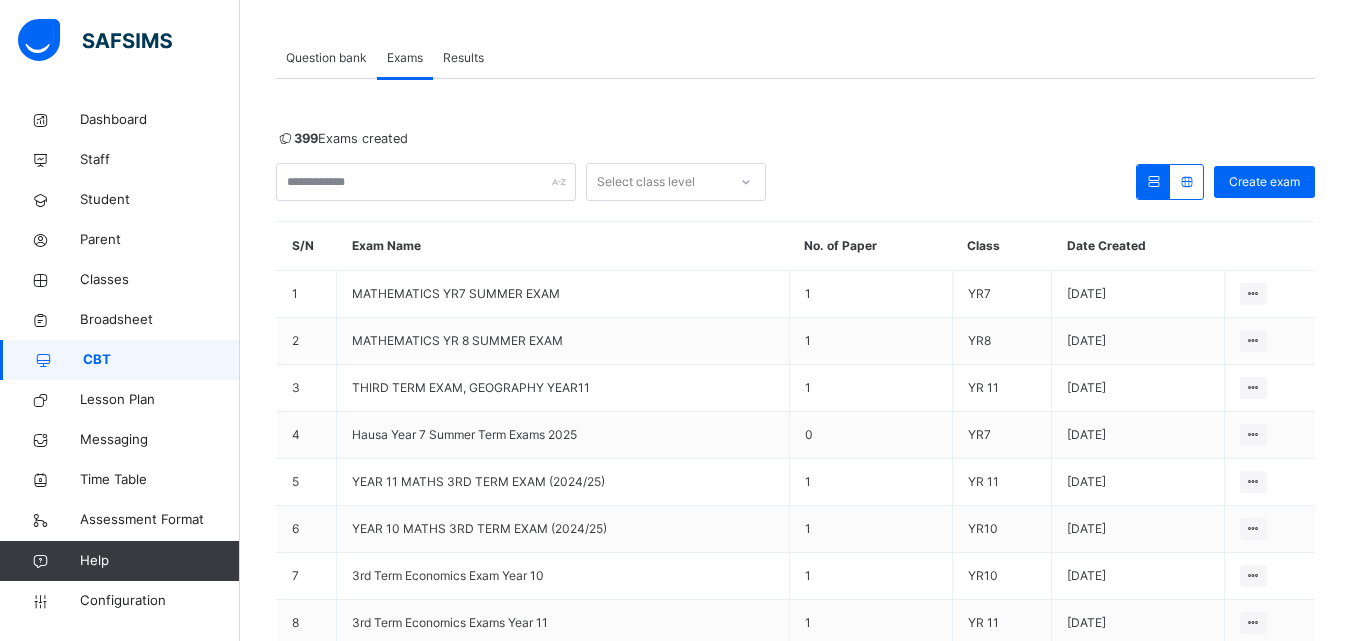 scroll, scrollTop: 297, scrollLeft: 0, axis: vertical 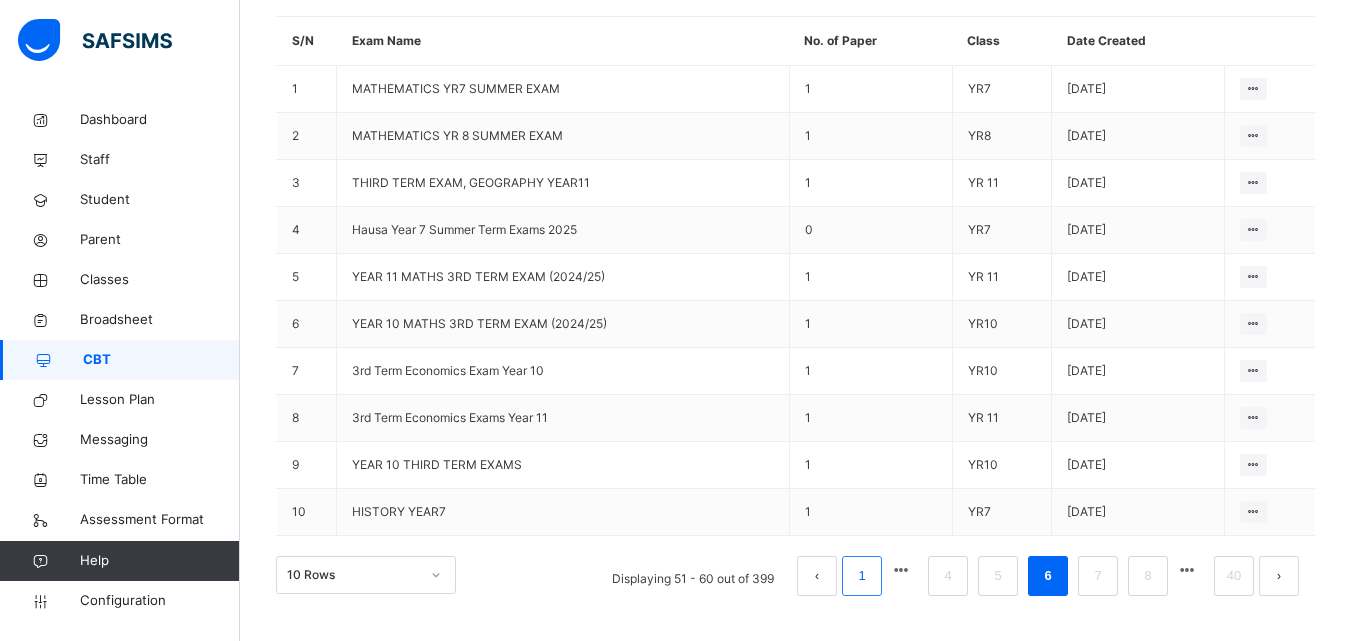 click on "1" at bounding box center [862, 576] 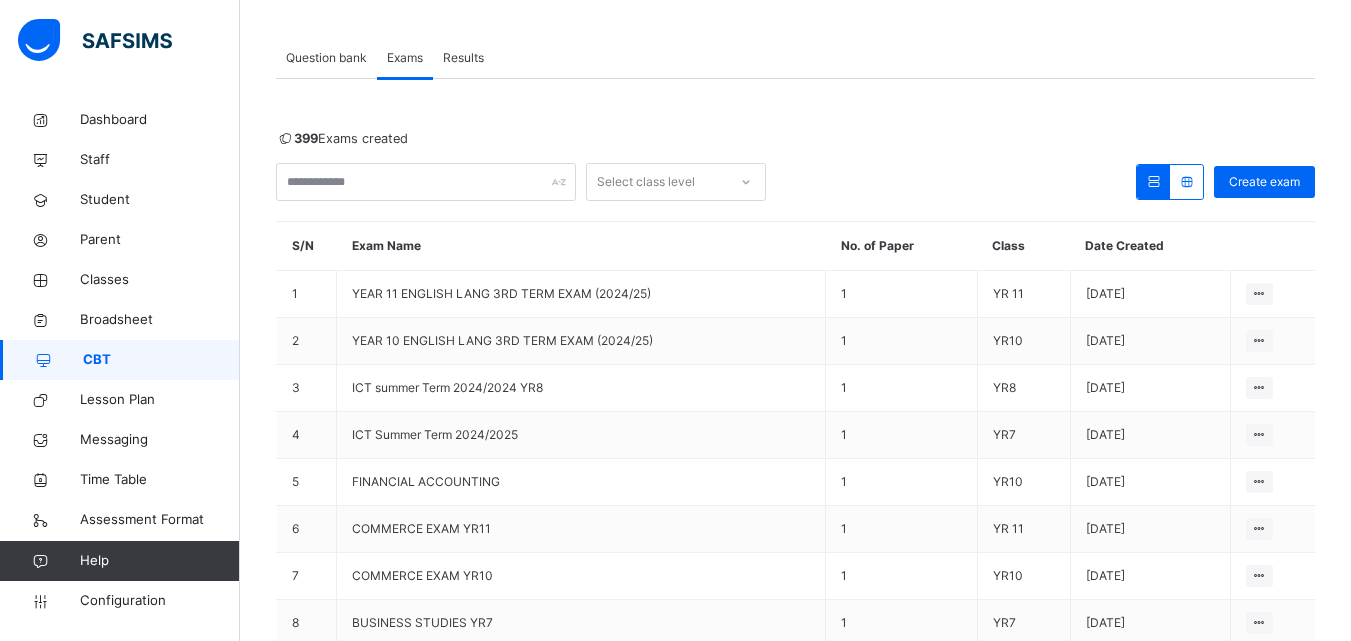 scroll, scrollTop: 297, scrollLeft: 0, axis: vertical 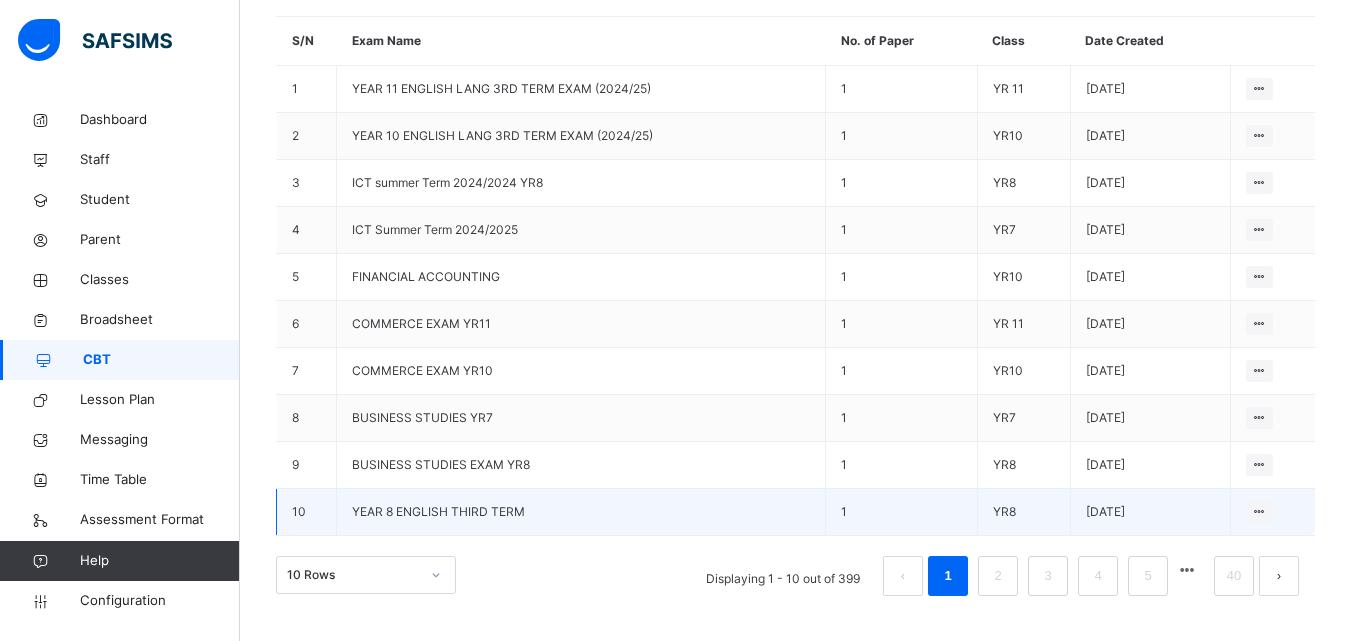 click on "YEAR 8 ENGLISH THIRD TERM" at bounding box center (581, 512) 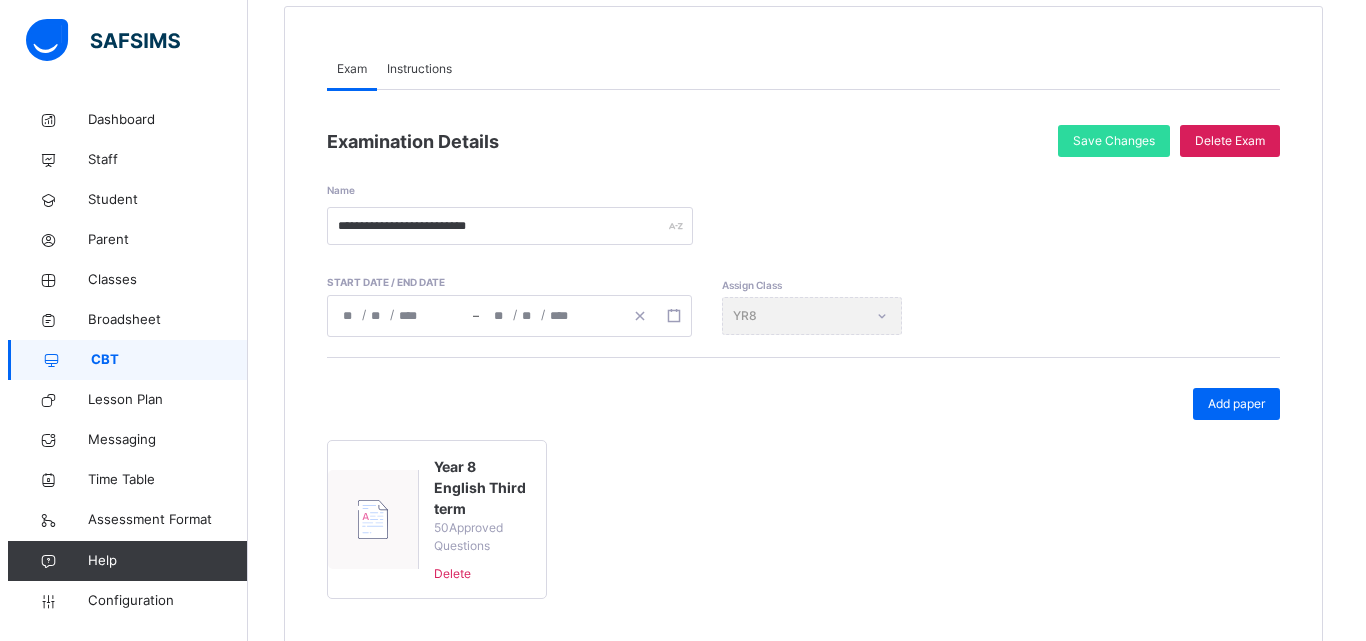 scroll, scrollTop: 200, scrollLeft: 0, axis: vertical 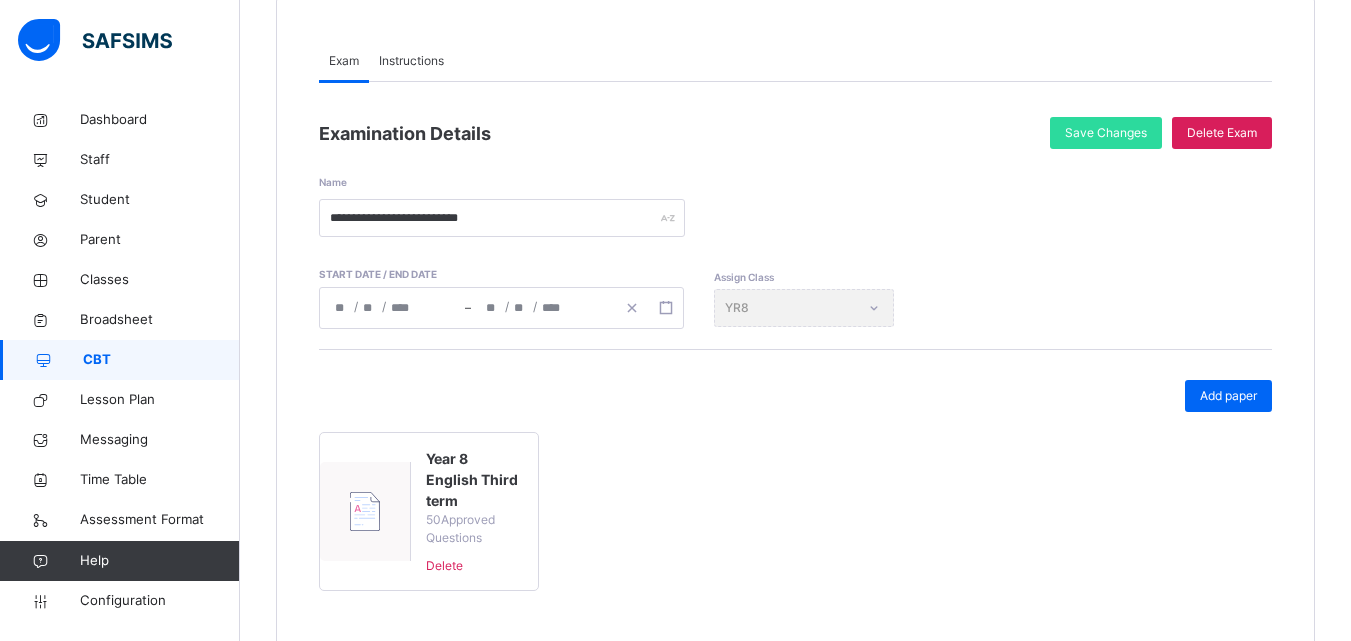 click on "Year 8 English Third term" at bounding box center (474, 479) 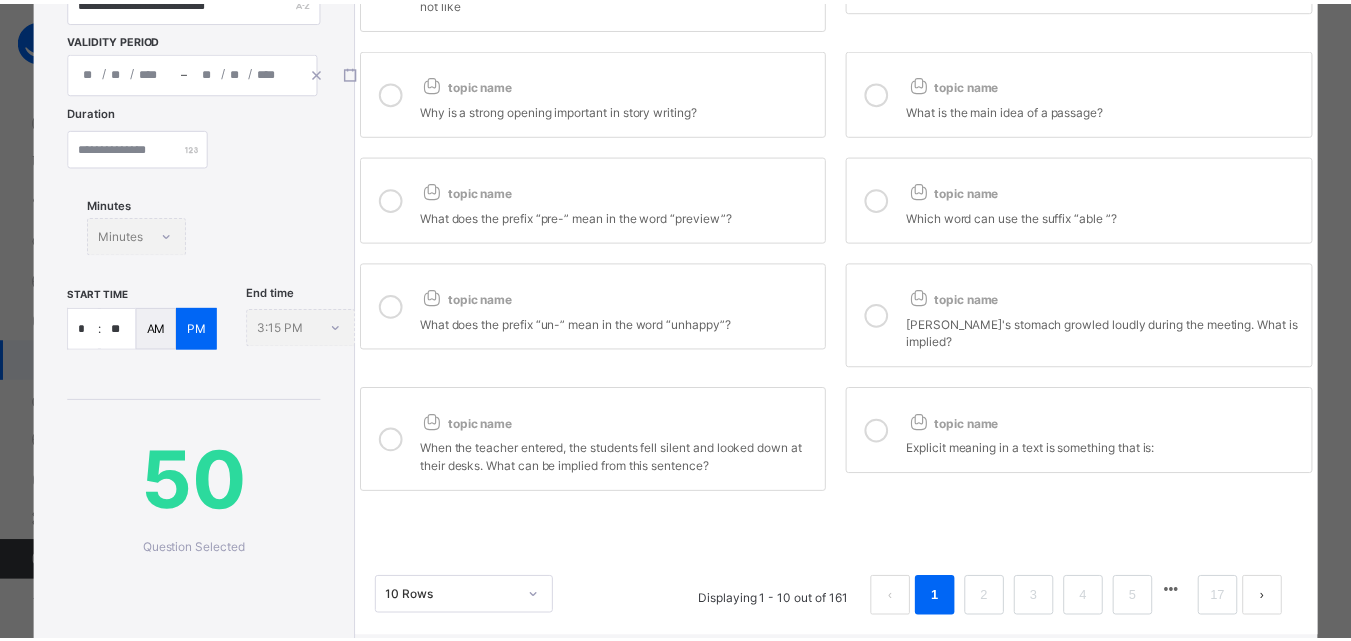 scroll, scrollTop: 300, scrollLeft: 0, axis: vertical 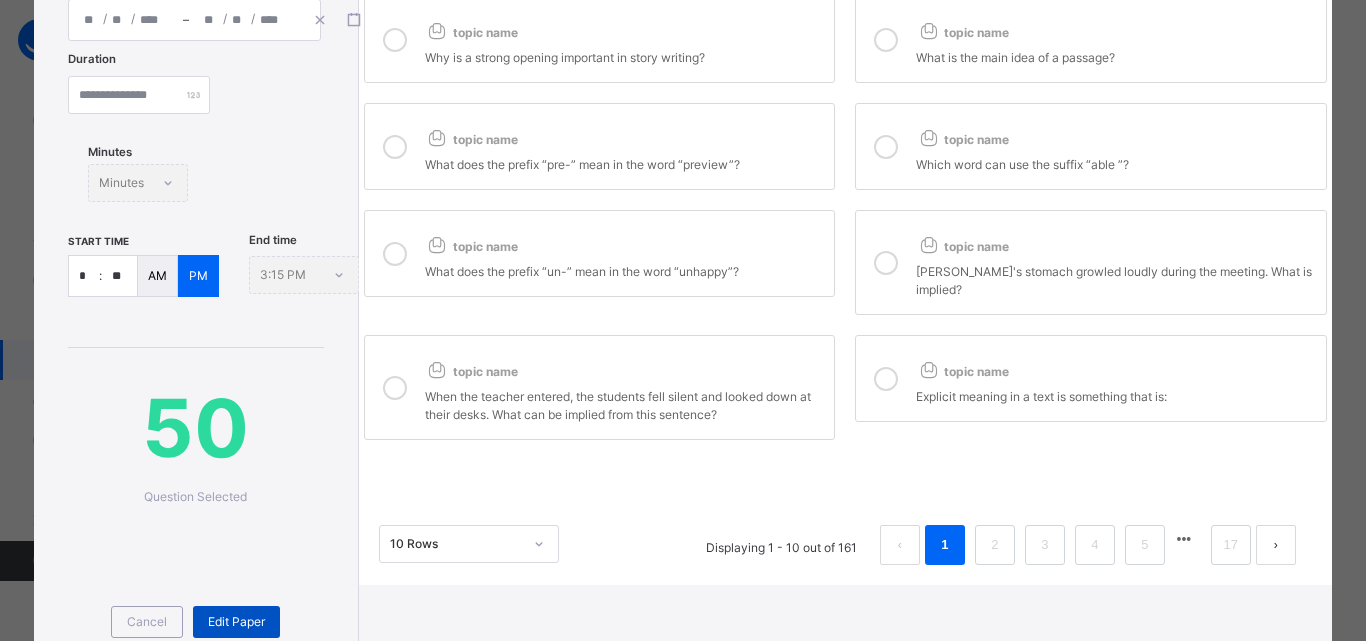 click on "Edit Paper" at bounding box center [236, 622] 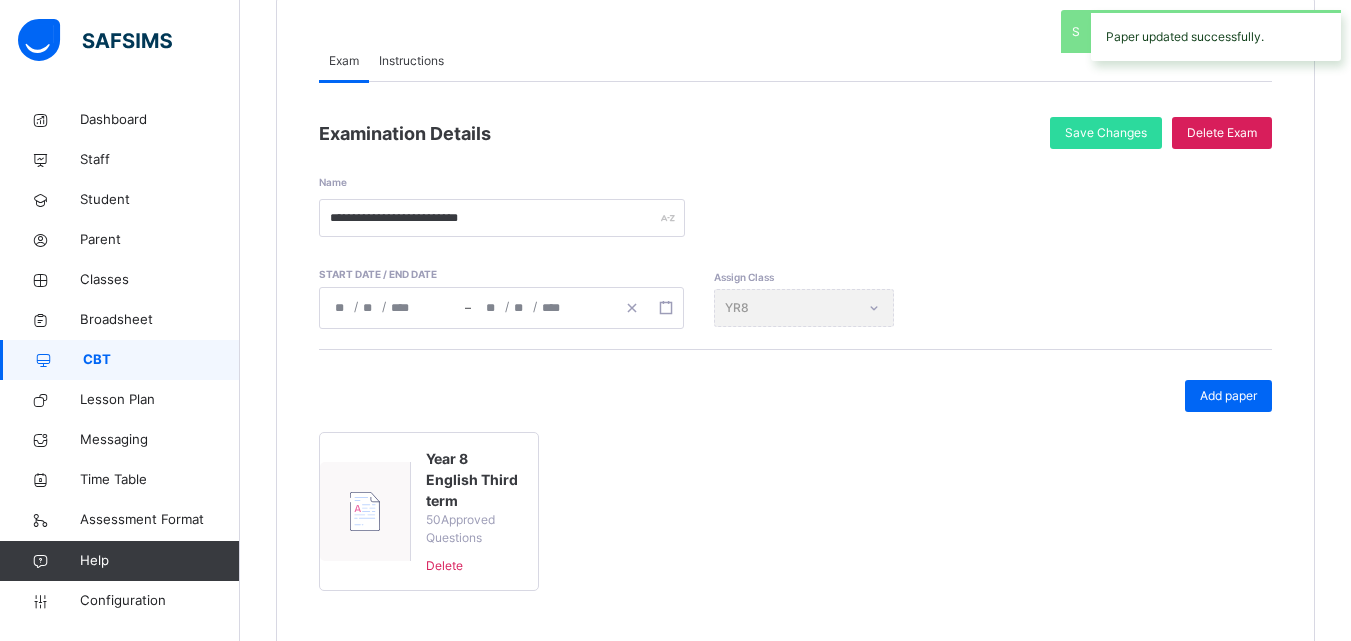 click on "Exam" at bounding box center [344, 61] 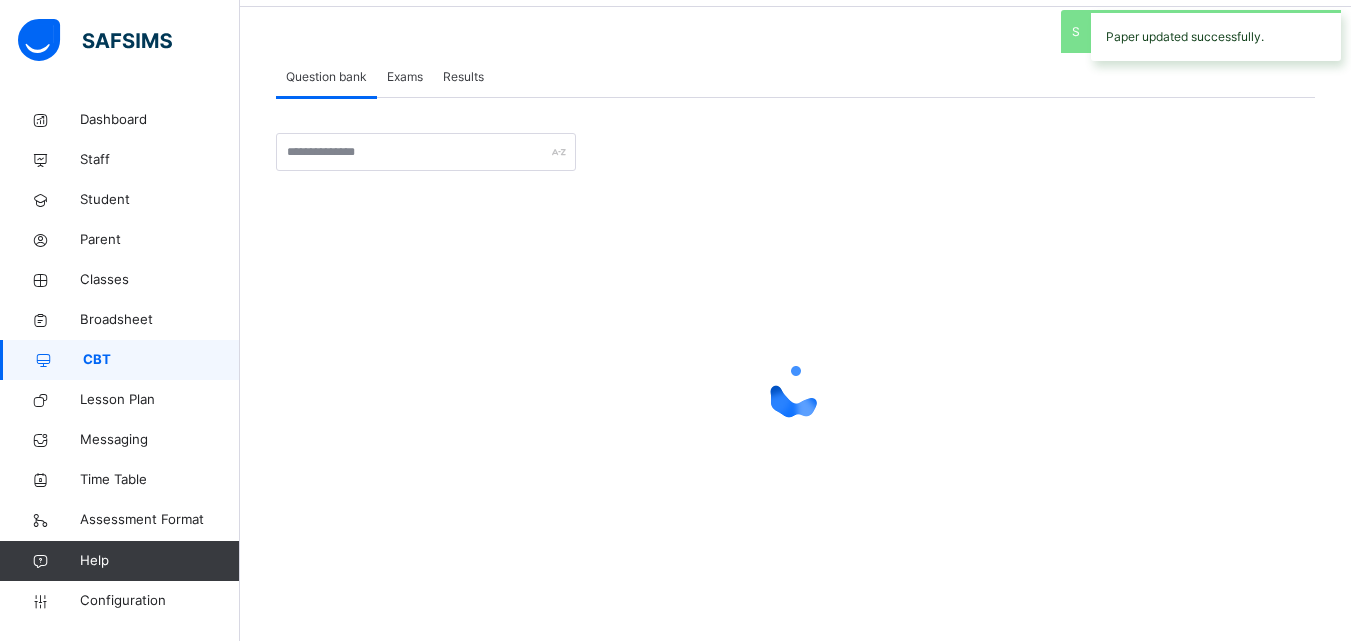 scroll, scrollTop: 0, scrollLeft: 0, axis: both 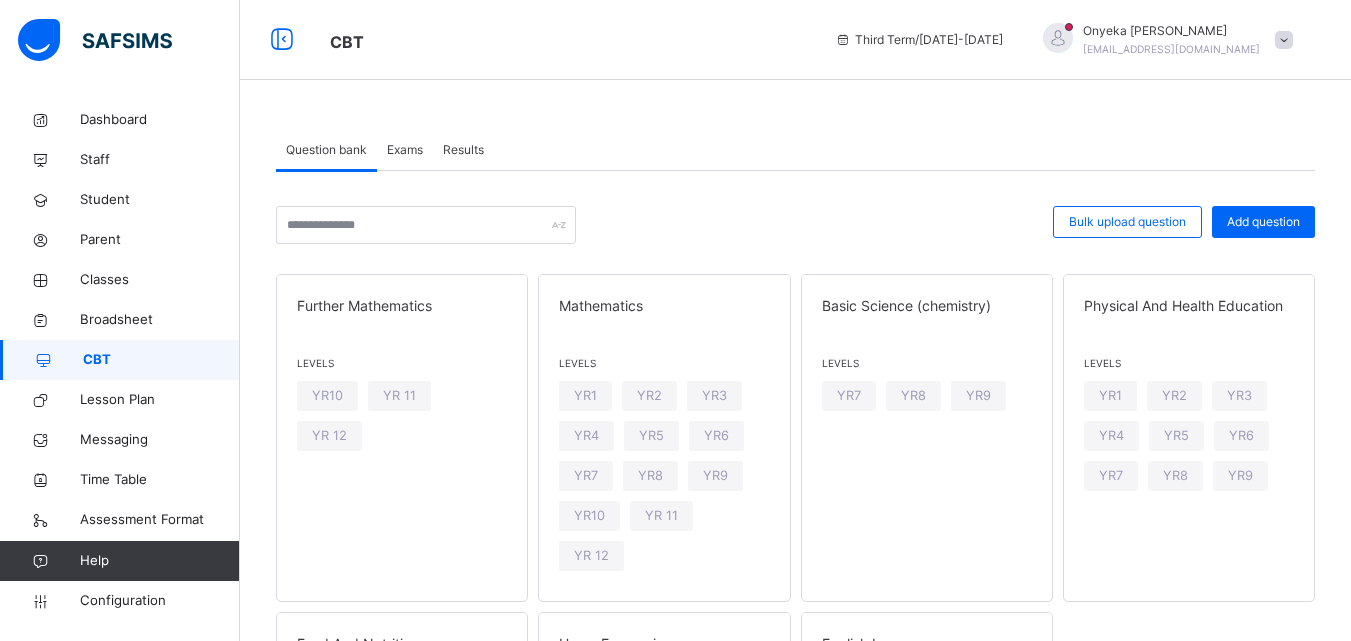 click on "Exams" at bounding box center [405, 150] 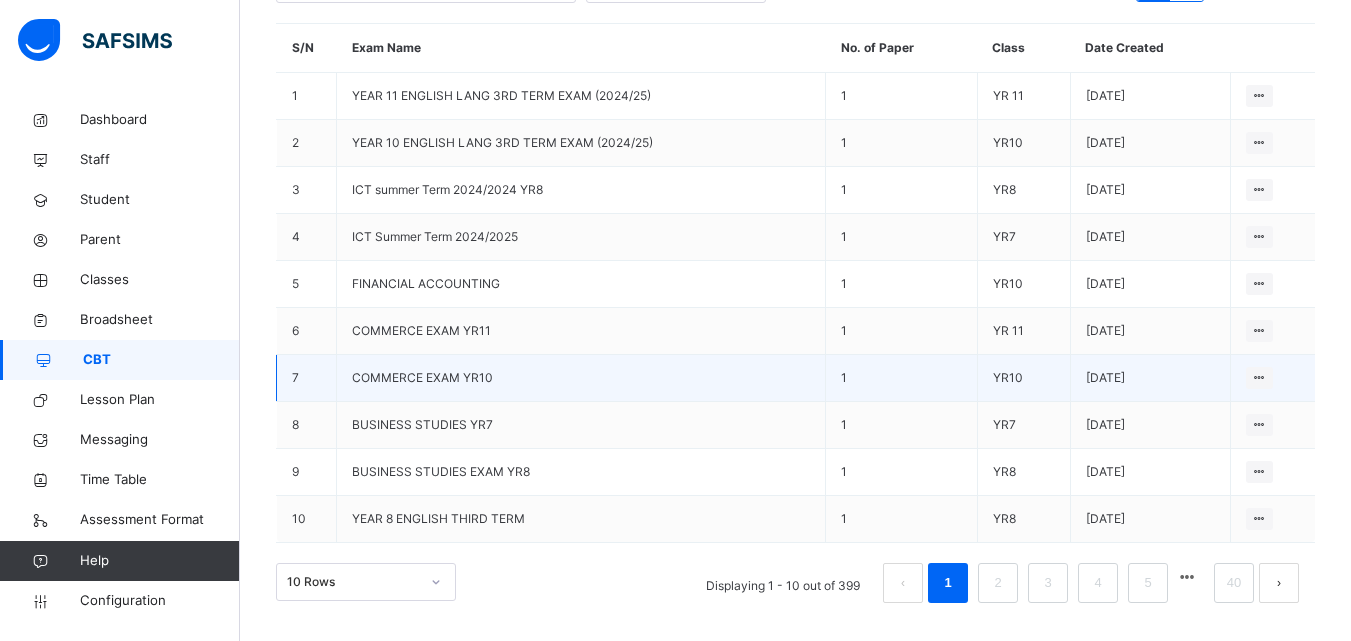 scroll, scrollTop: 297, scrollLeft: 0, axis: vertical 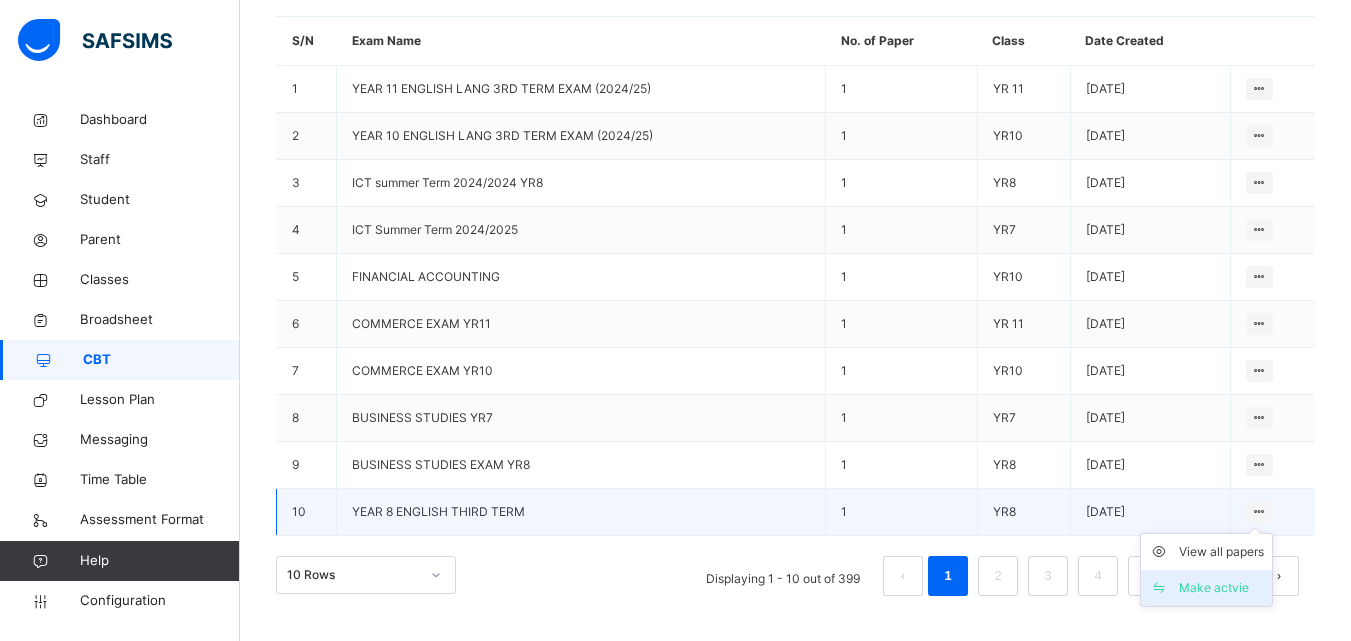 click on "Make actvie" at bounding box center (1221, 588) 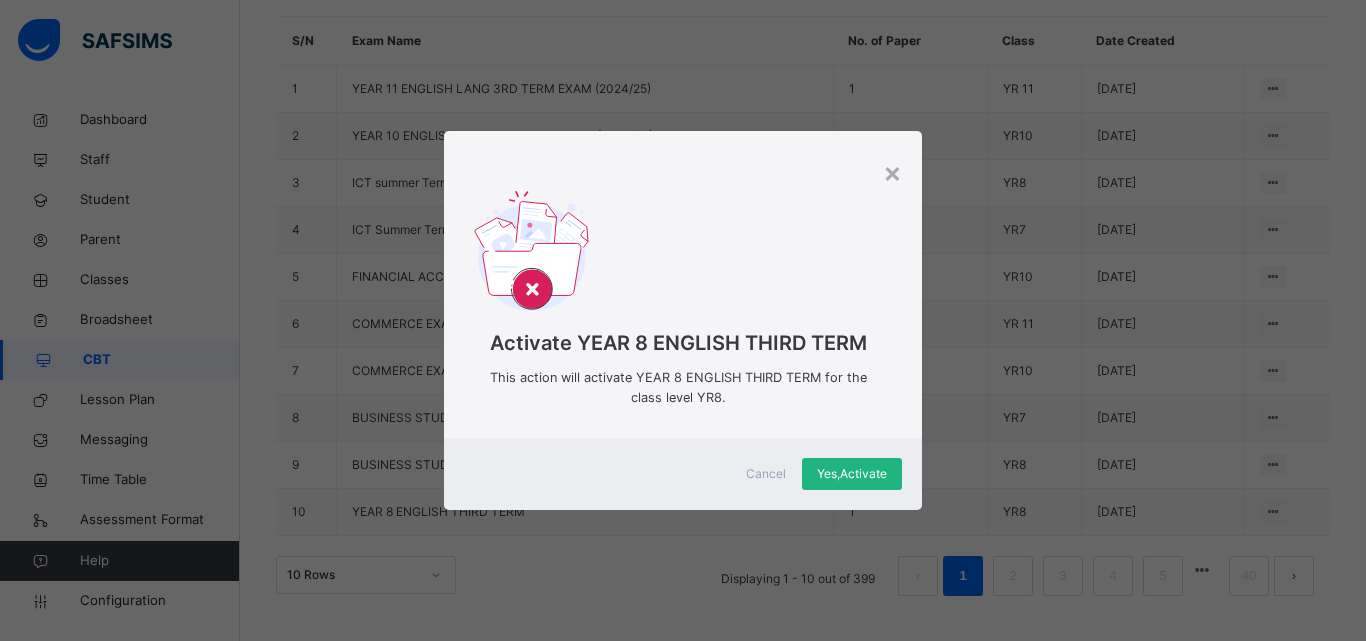 click on "Yes,  Activate" at bounding box center [852, 474] 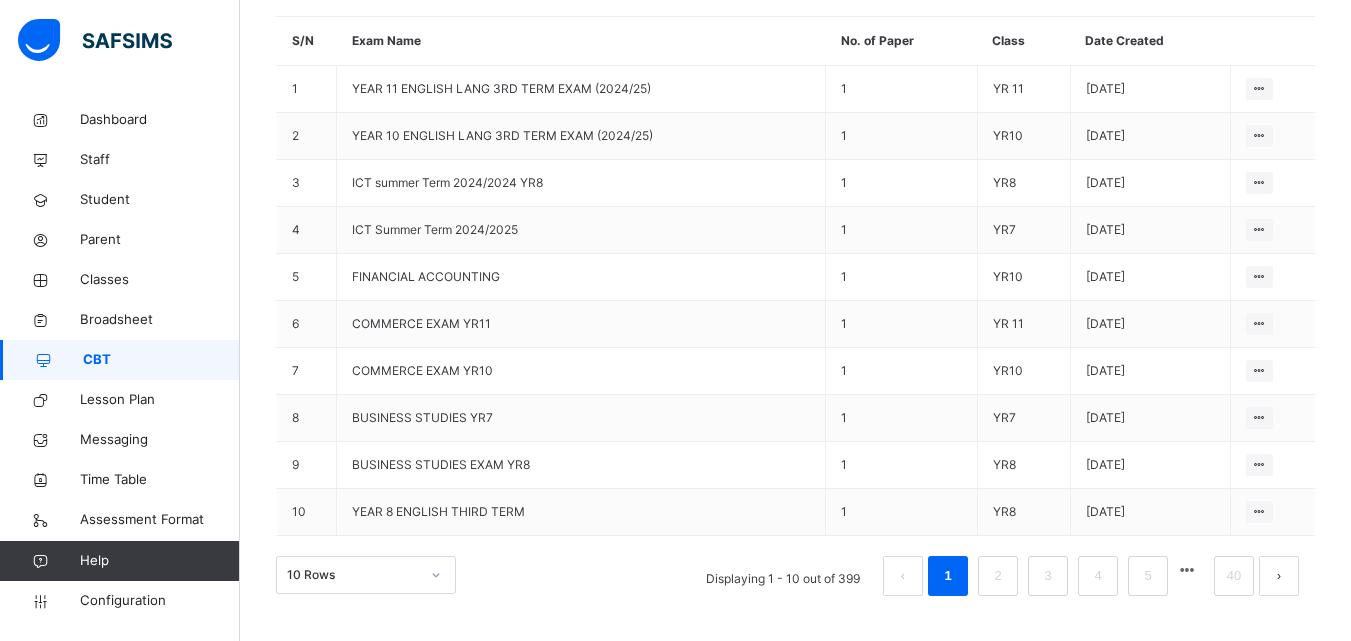 click on "YEAR 8 ENGLISH THIRD TERM" at bounding box center [438, 511] 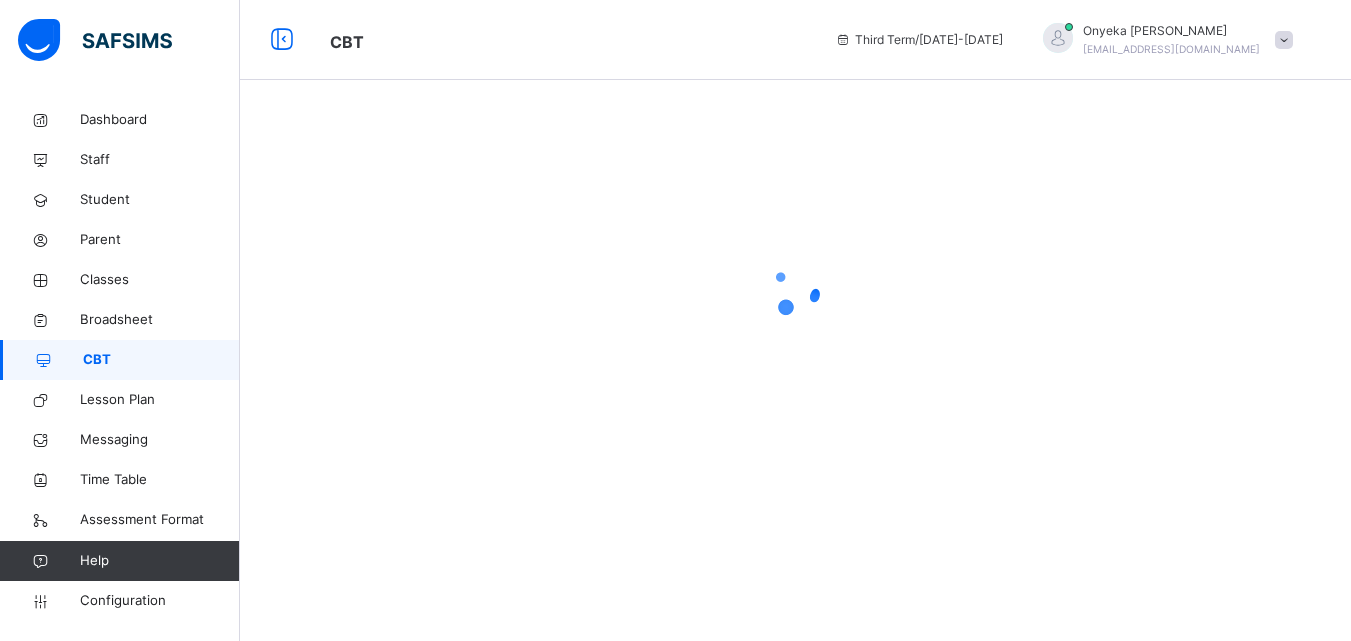 scroll, scrollTop: 0, scrollLeft: 0, axis: both 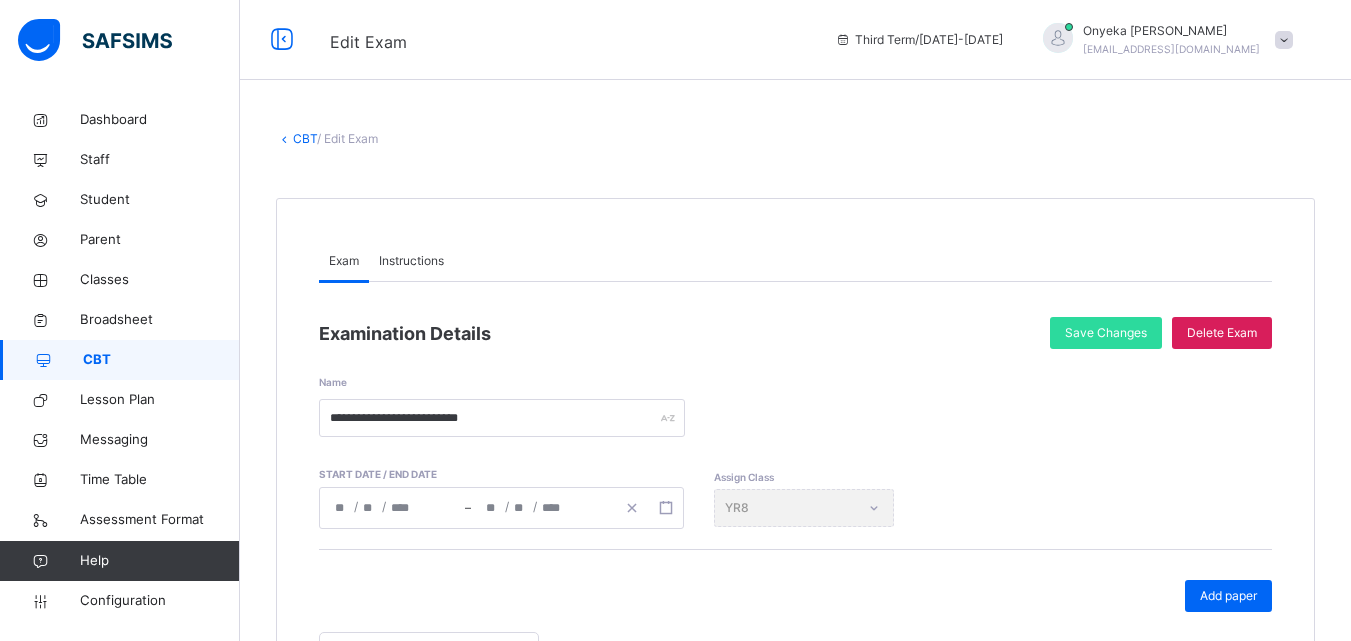 click on "CBT" at bounding box center (161, 360) 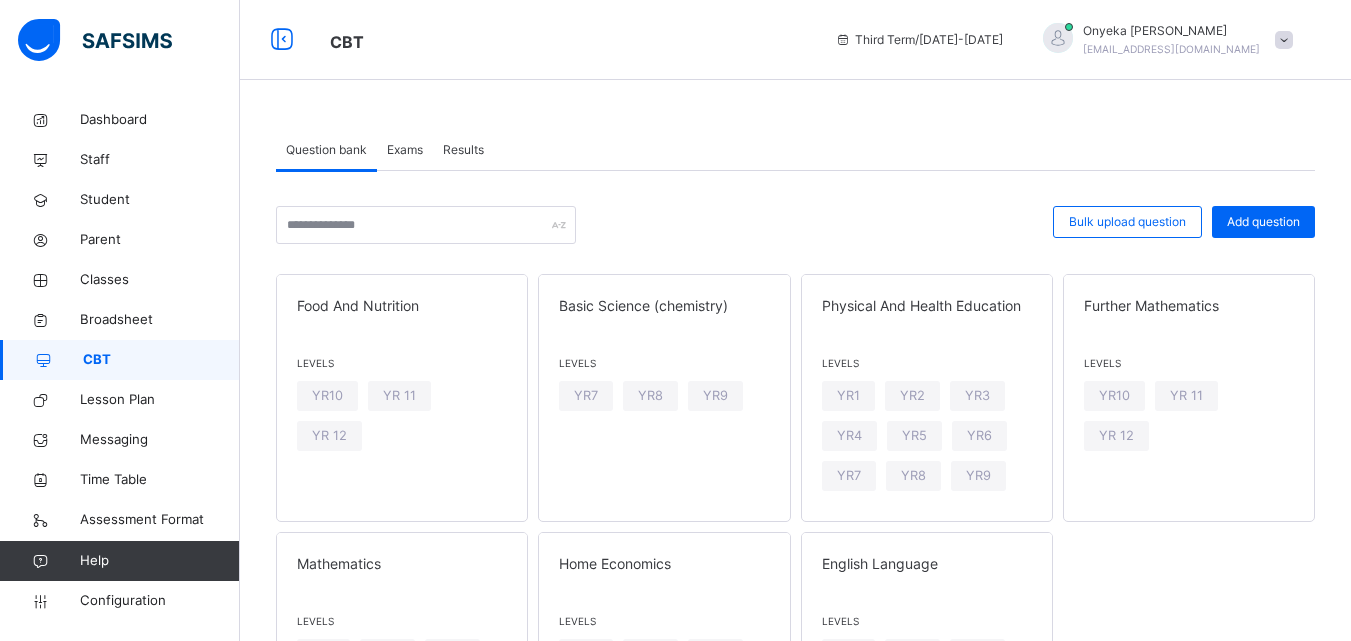 click on "Exams" at bounding box center (405, 150) 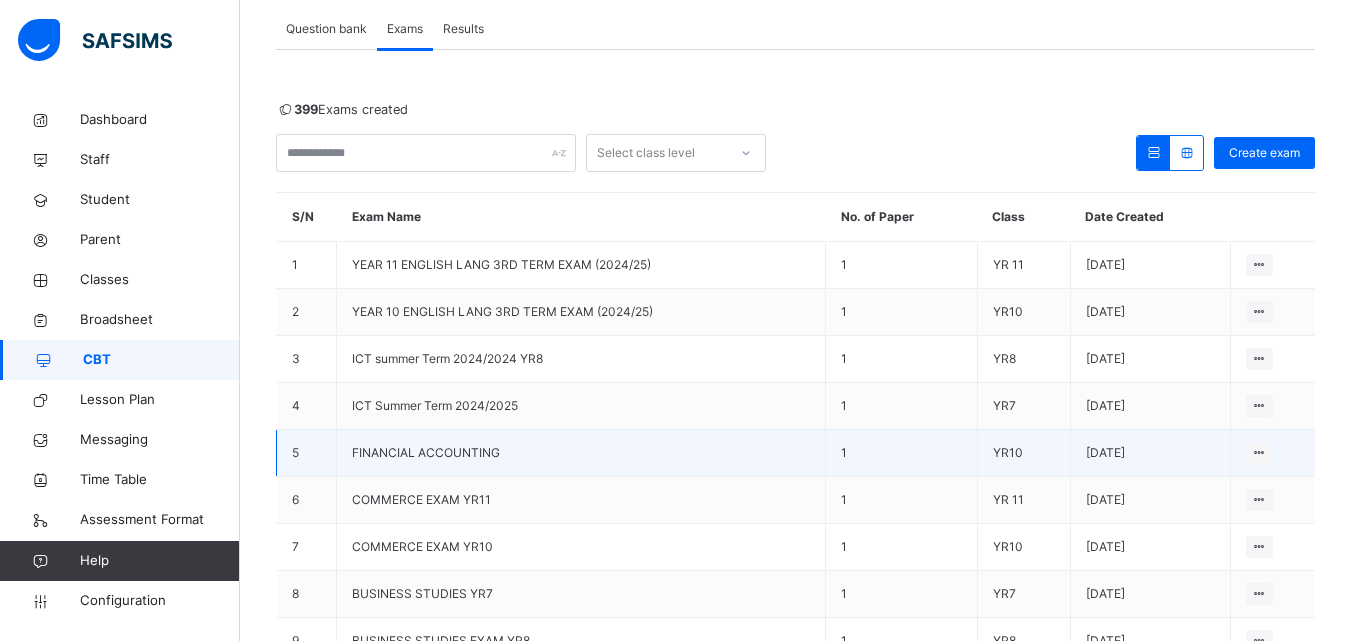 scroll, scrollTop: 297, scrollLeft: 0, axis: vertical 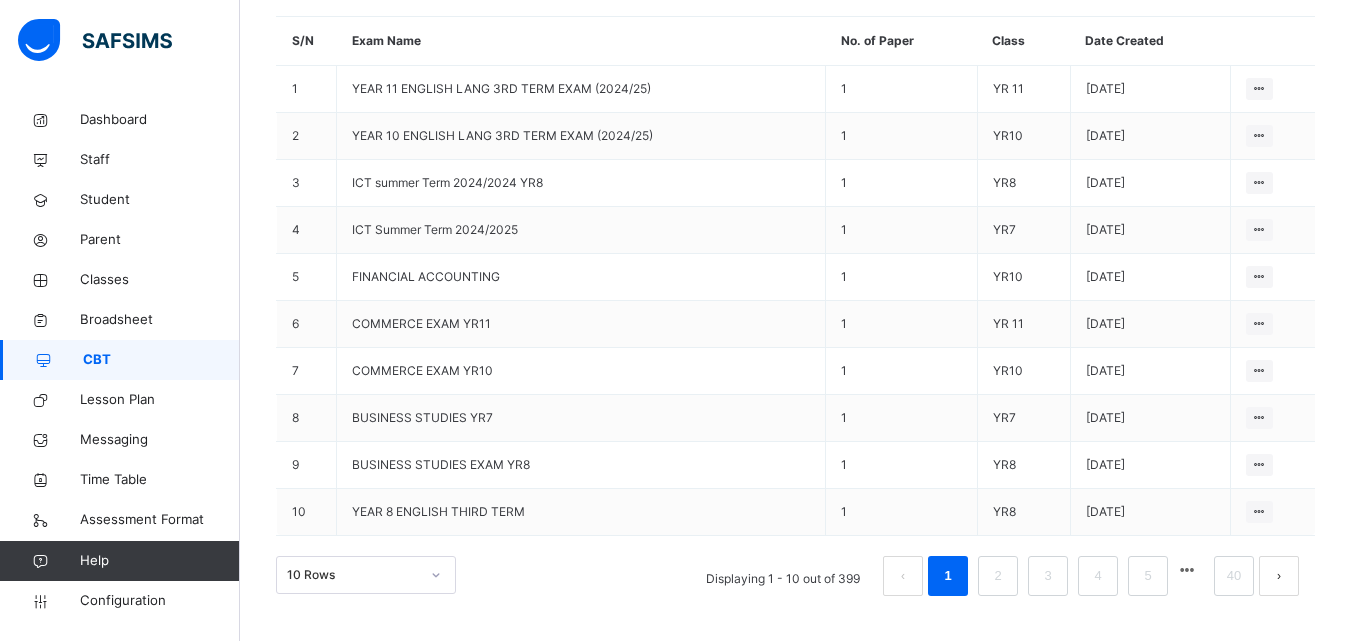 click at bounding box center (1187, 570) 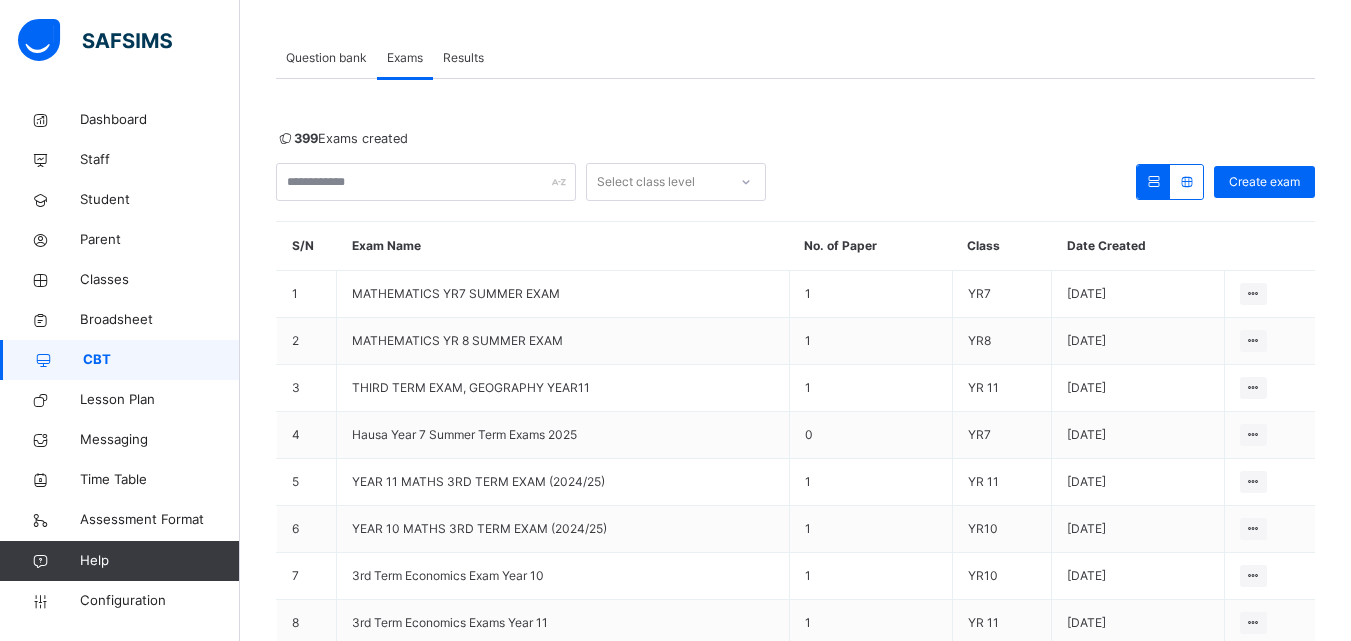 scroll, scrollTop: 297, scrollLeft: 0, axis: vertical 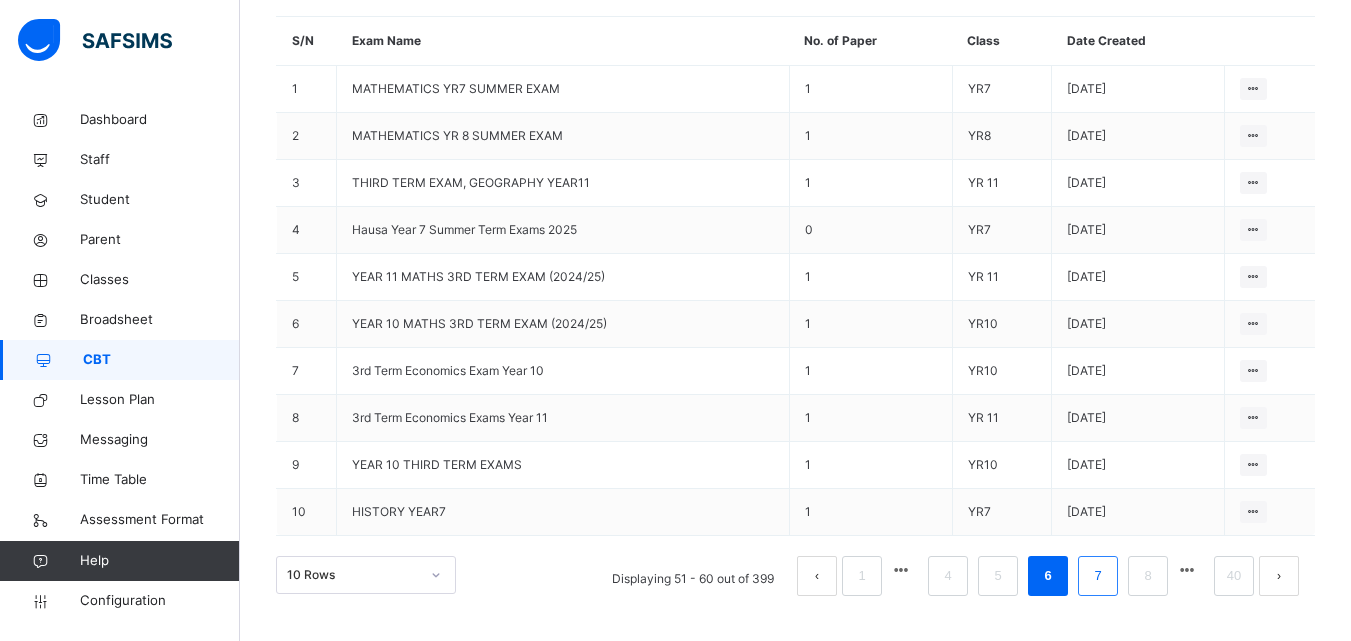 click on "7" at bounding box center (1097, 576) 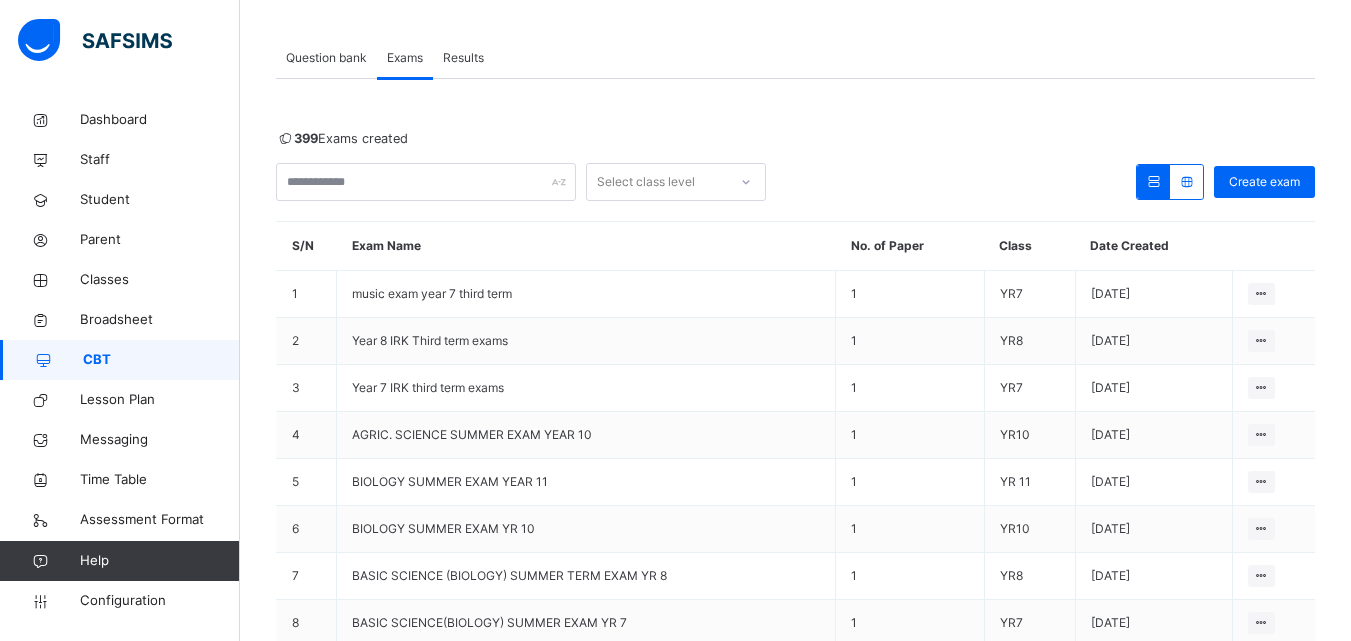 scroll, scrollTop: 297, scrollLeft: 0, axis: vertical 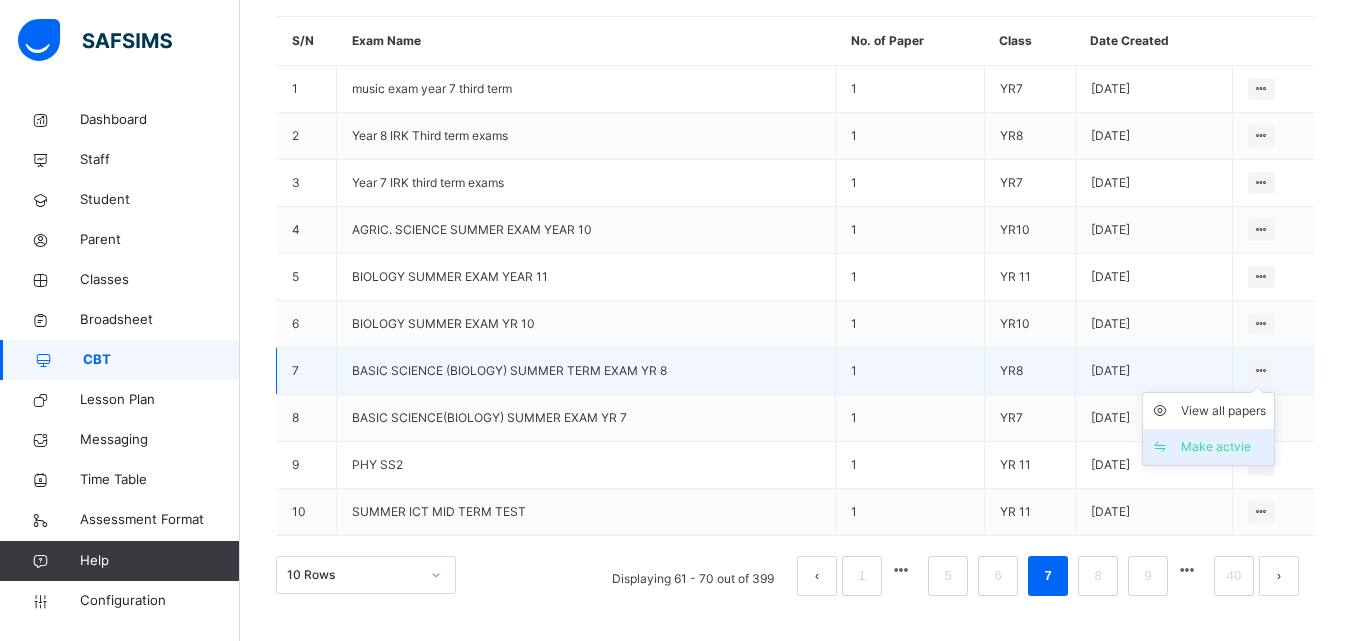 click on "Make actvie" at bounding box center (1223, 447) 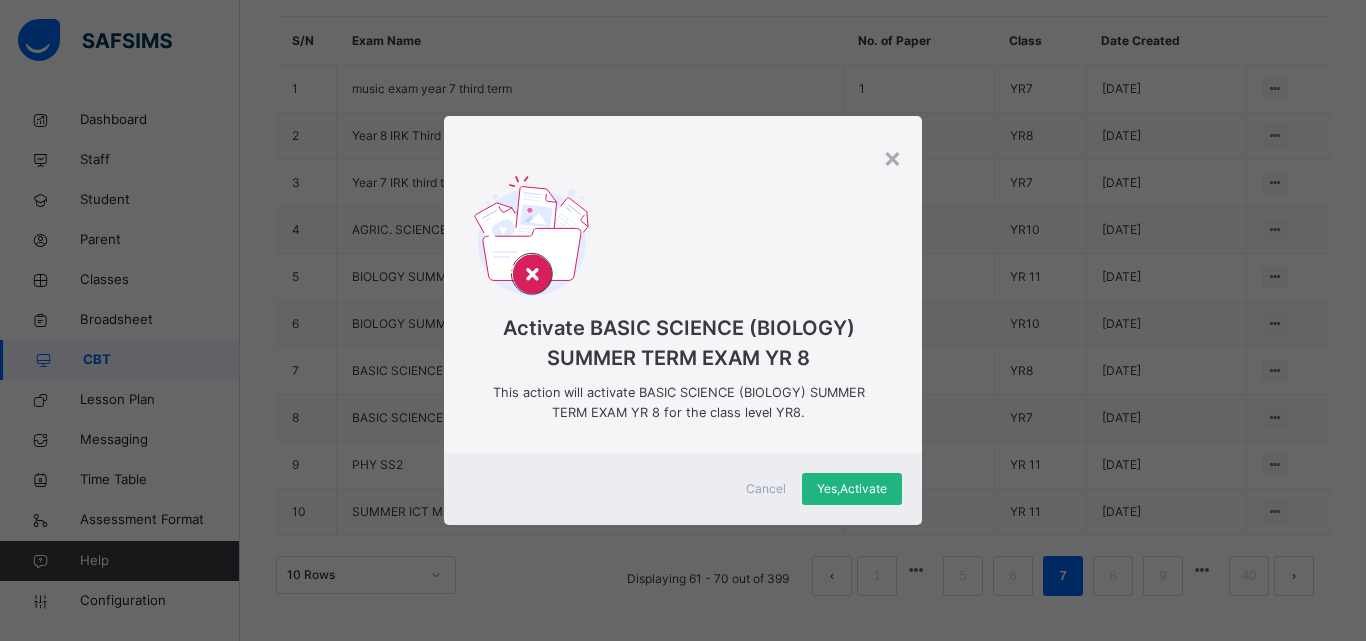 click on "Yes,  Activate" at bounding box center (852, 489) 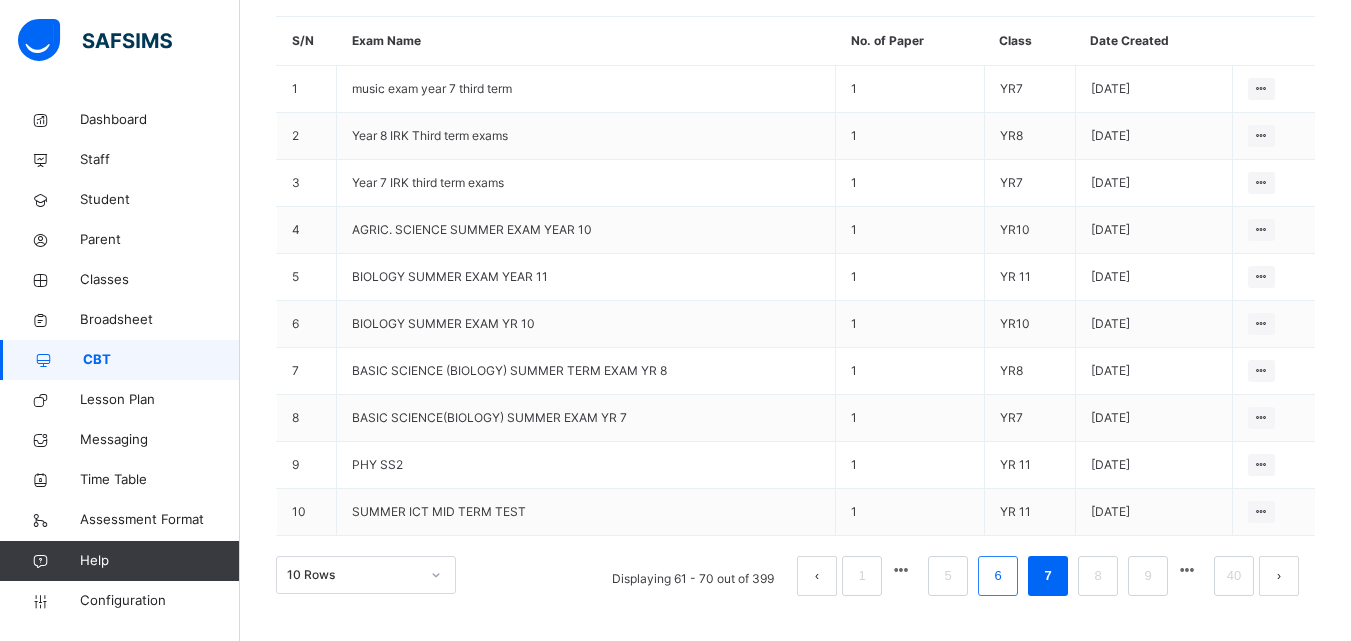 click on "6" at bounding box center [997, 576] 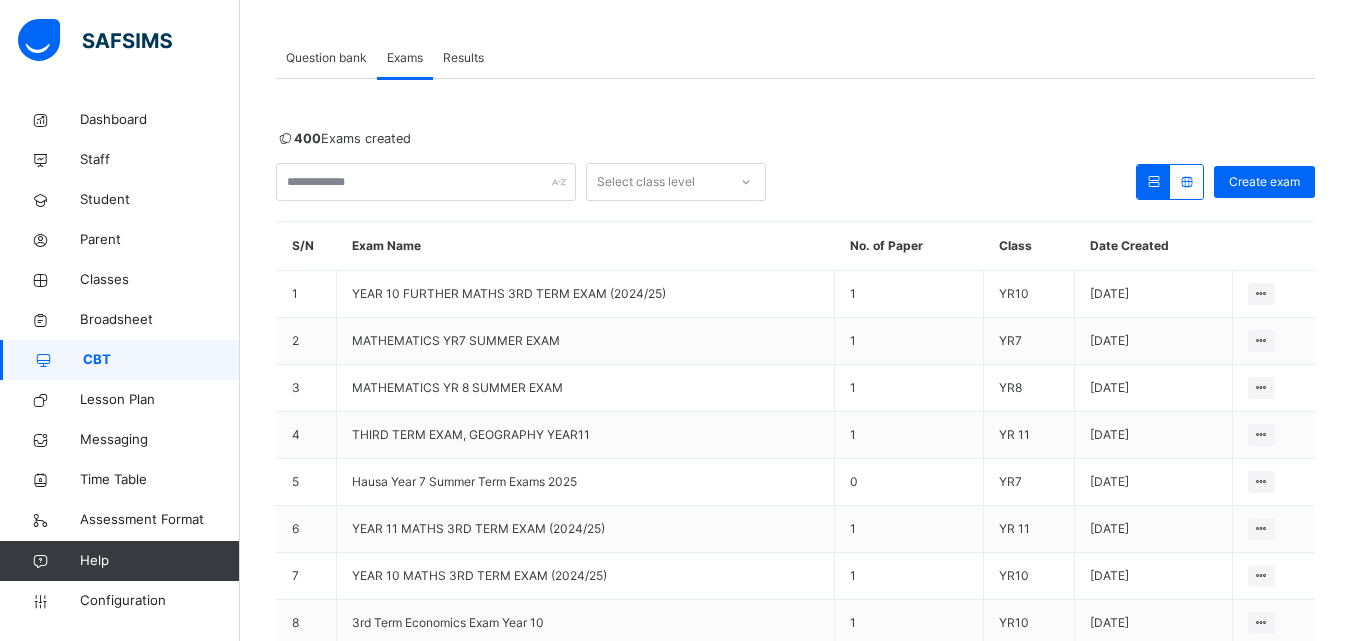 scroll, scrollTop: 297, scrollLeft: 0, axis: vertical 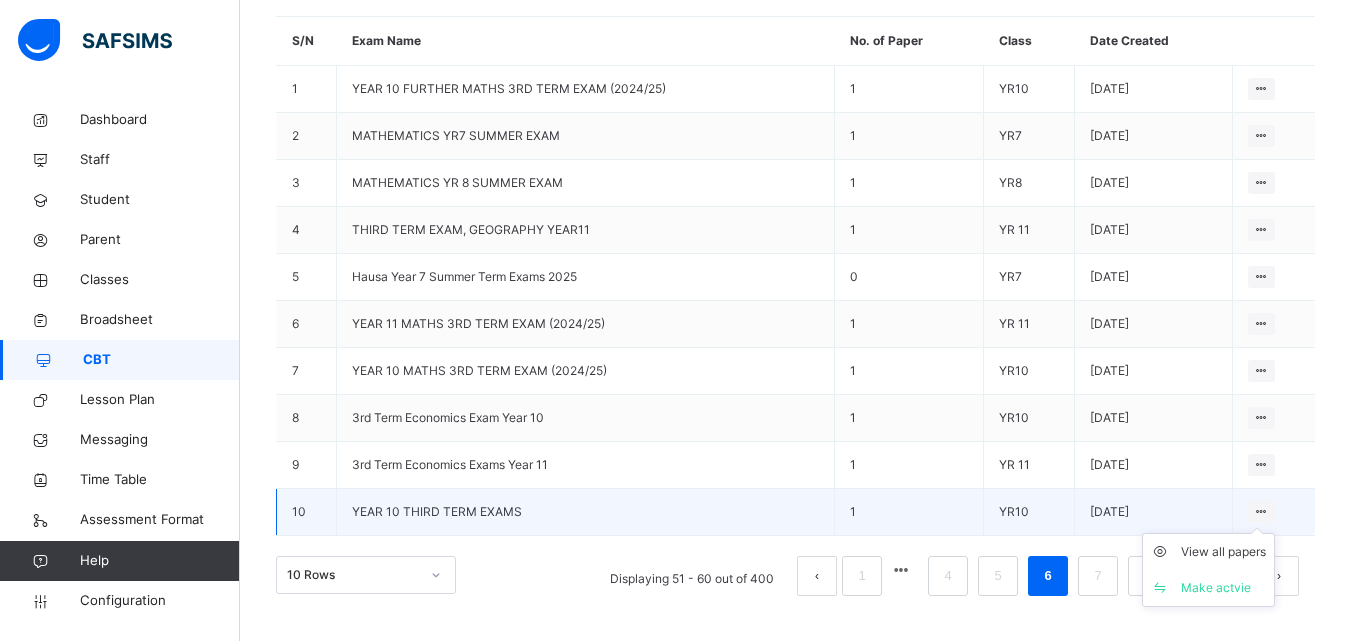 click on "View all papers Make actvie" at bounding box center [1208, 570] 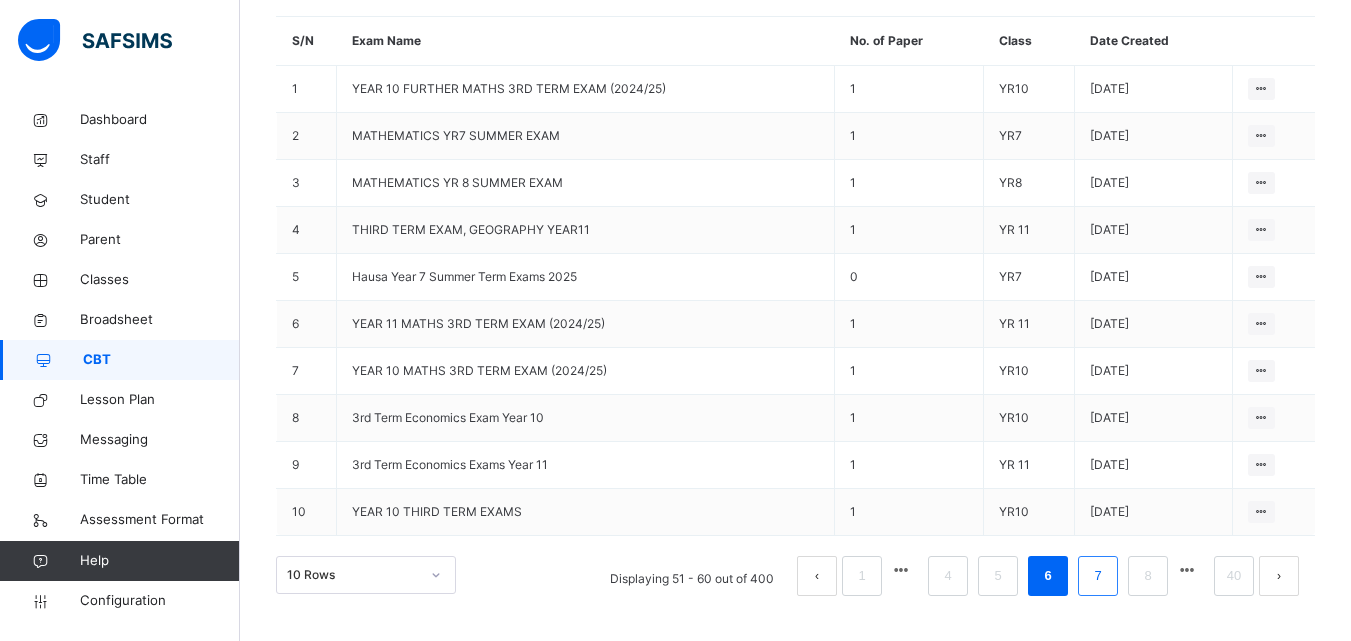 click on "7" at bounding box center [1098, 576] 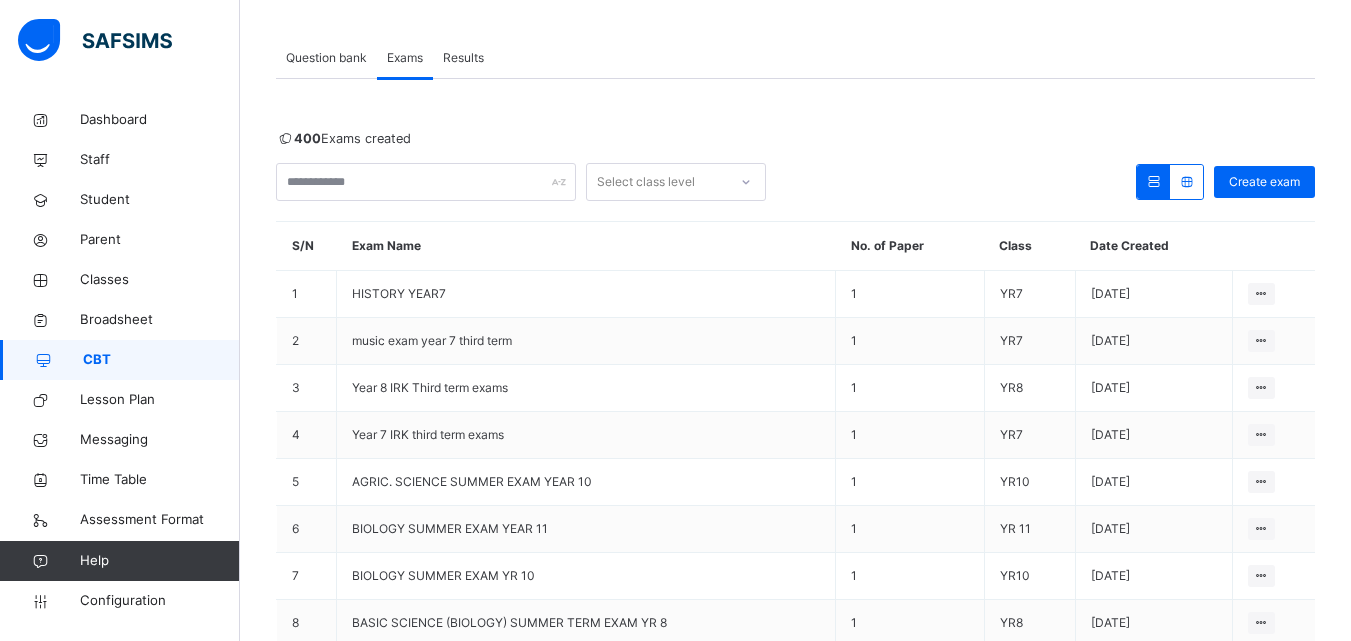 scroll, scrollTop: 297, scrollLeft: 0, axis: vertical 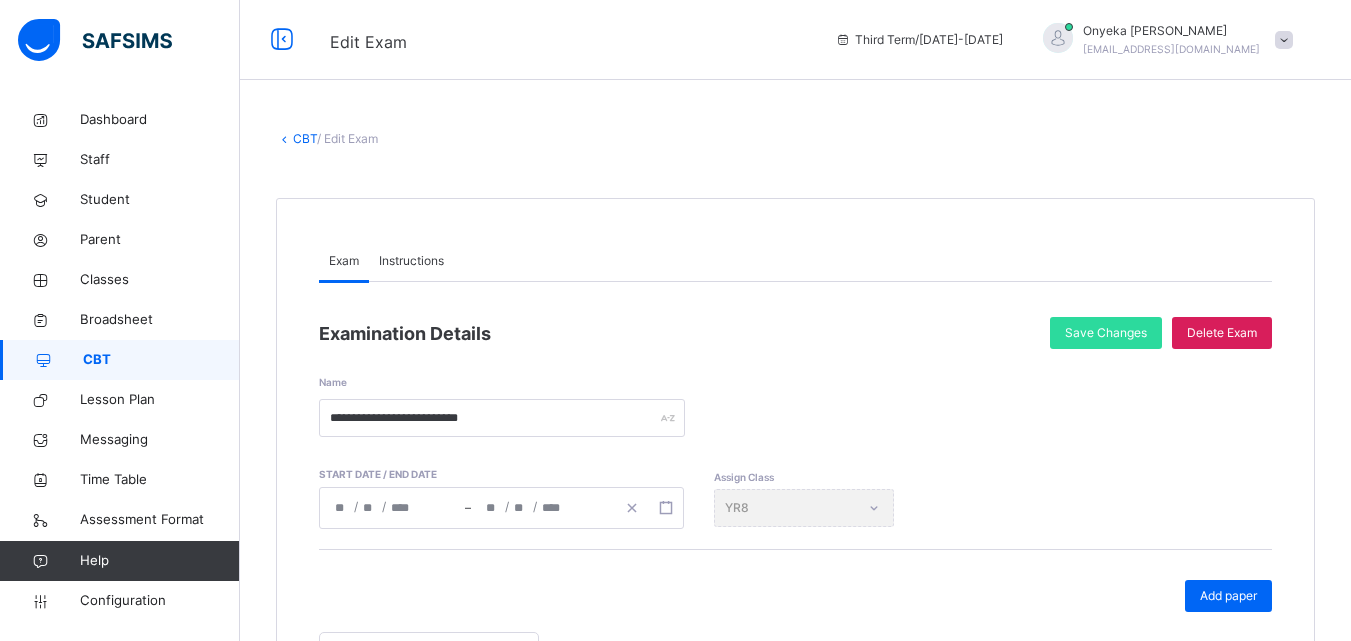 click on "Edit Exam" at bounding box center (368, 42) 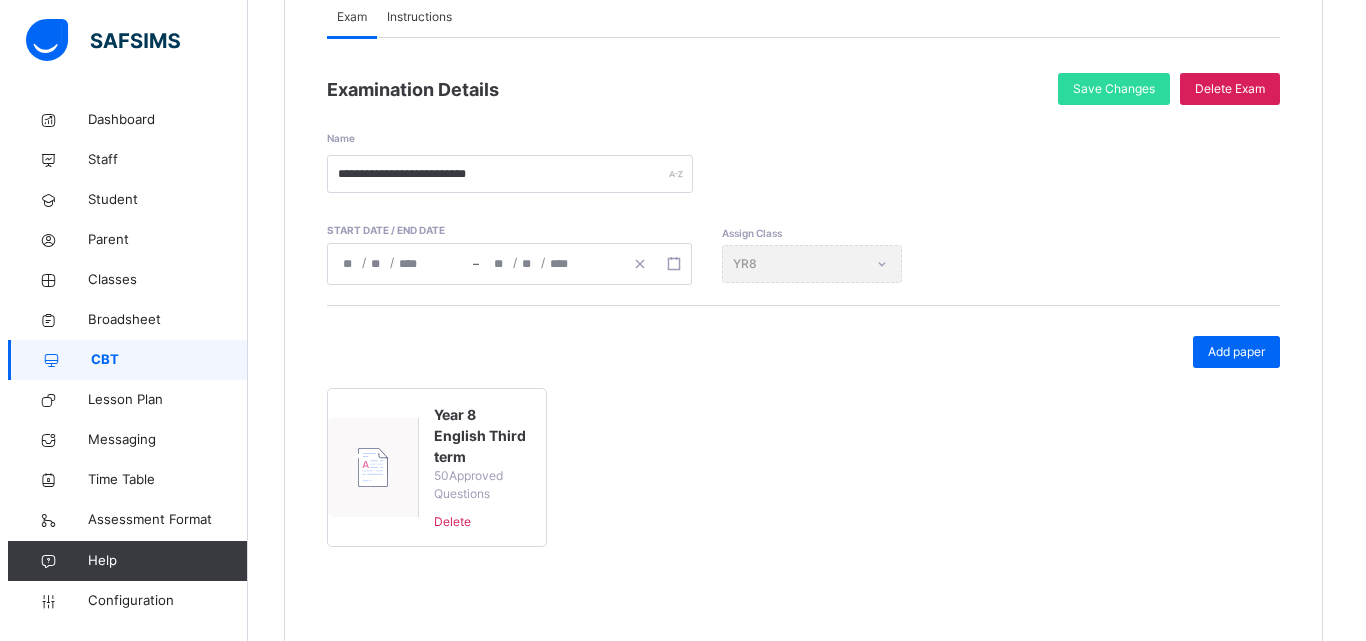 scroll, scrollTop: 267, scrollLeft: 0, axis: vertical 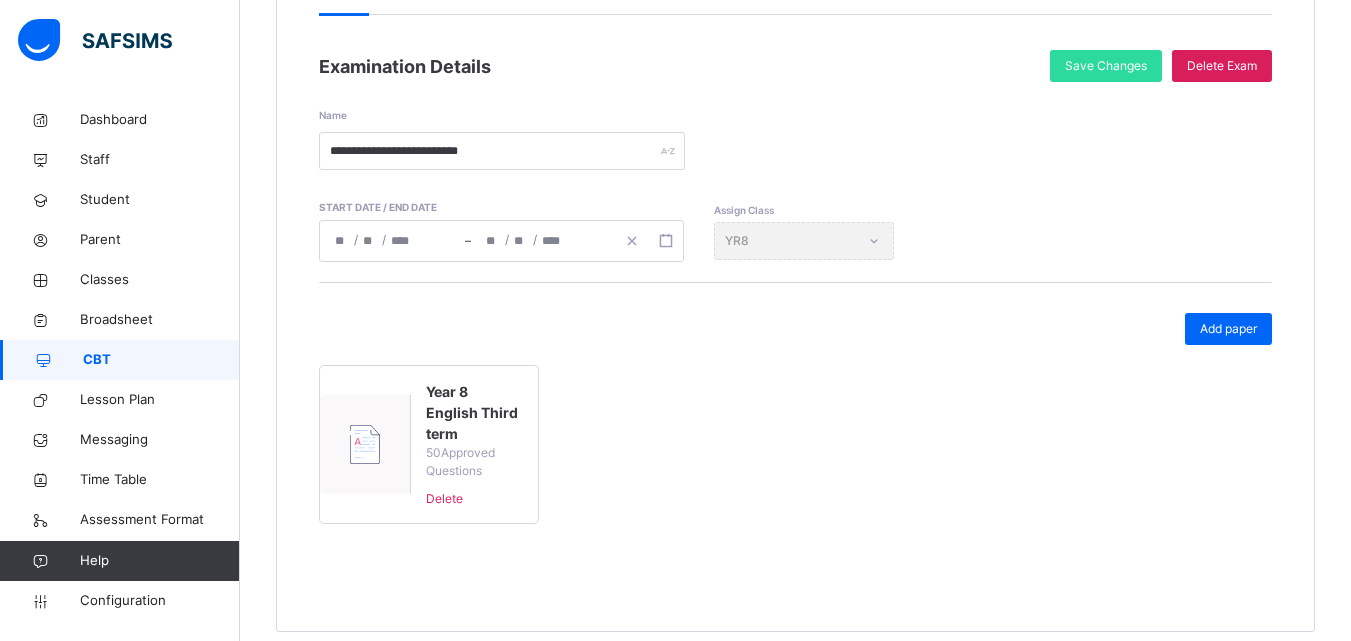 click on "Year 8 English Third term" at bounding box center [474, 412] 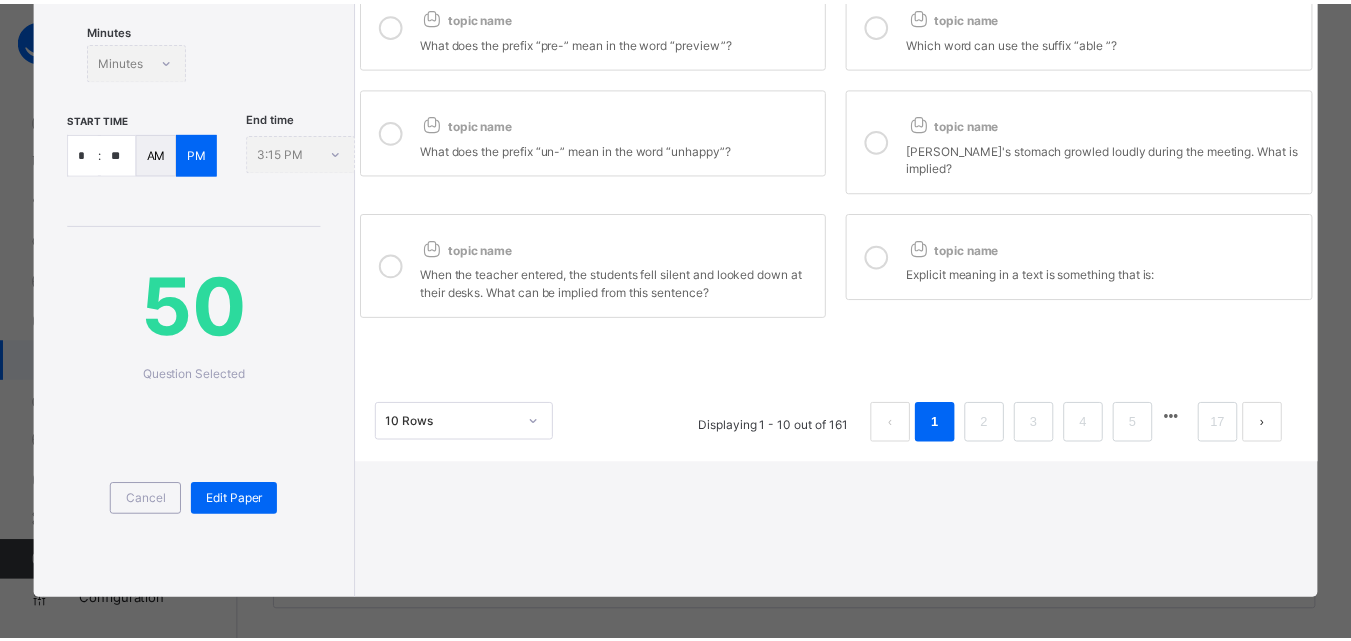 scroll, scrollTop: 431, scrollLeft: 0, axis: vertical 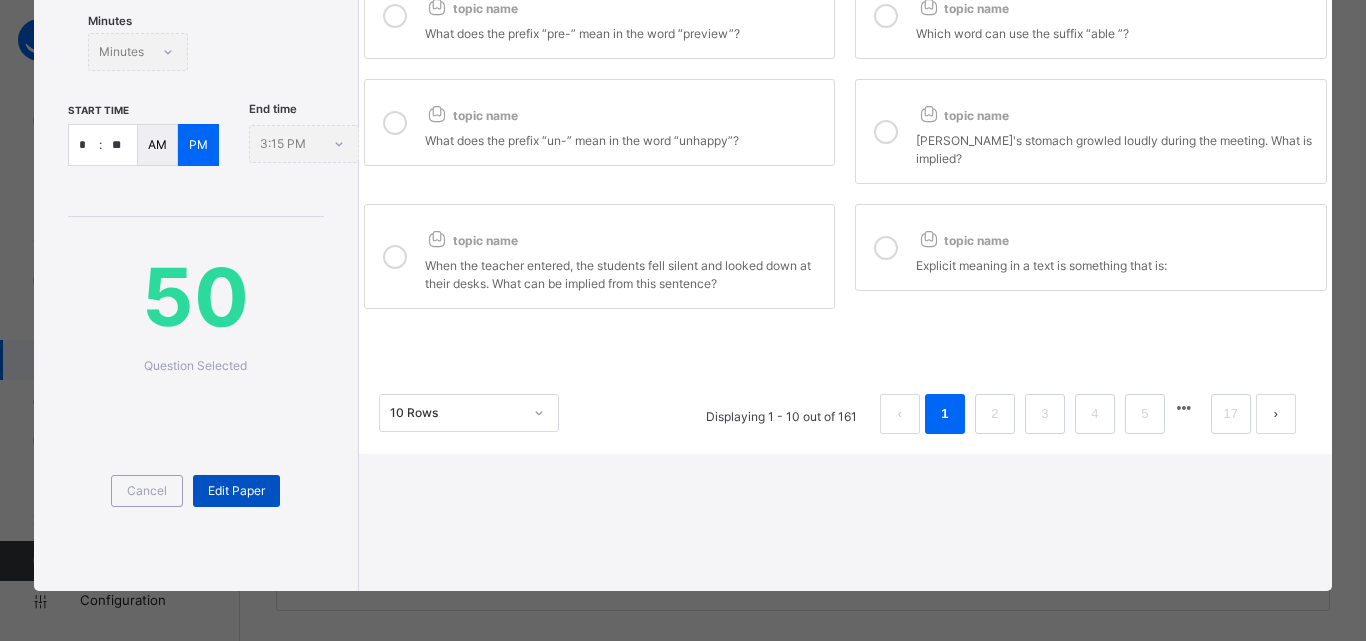 click on "Edit Paper" at bounding box center [236, 491] 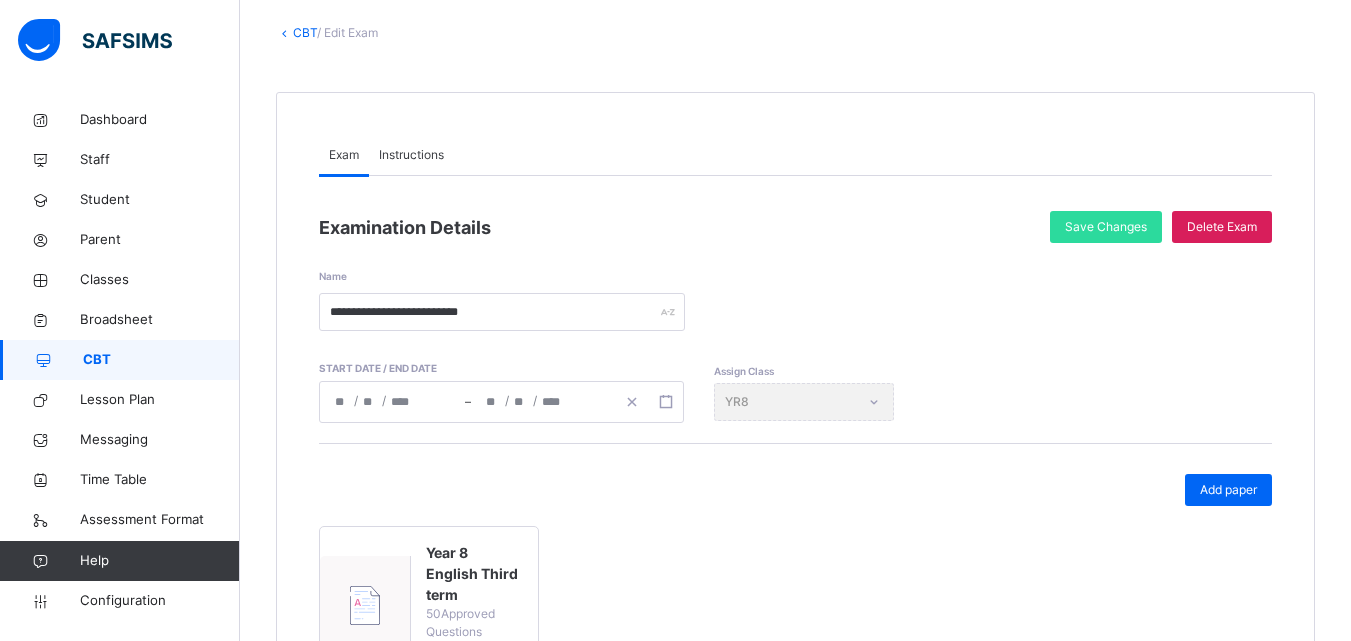 scroll, scrollTop: 0, scrollLeft: 0, axis: both 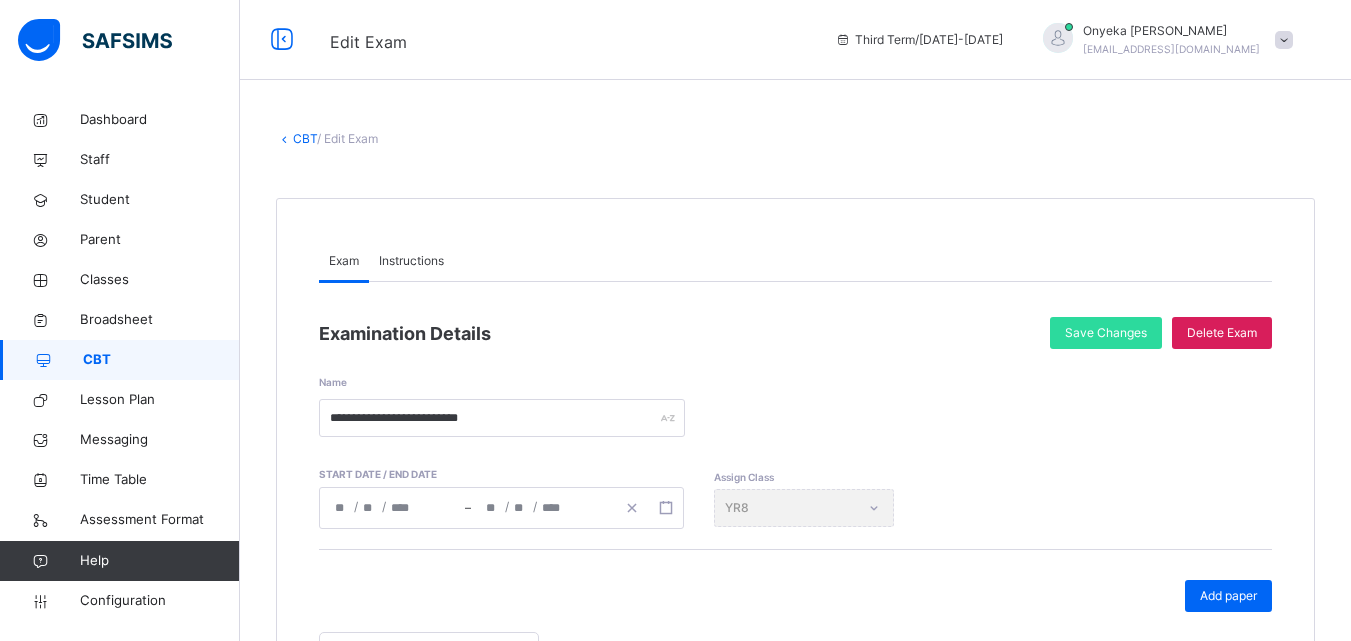 click on "/ Edit Exam" at bounding box center [347, 138] 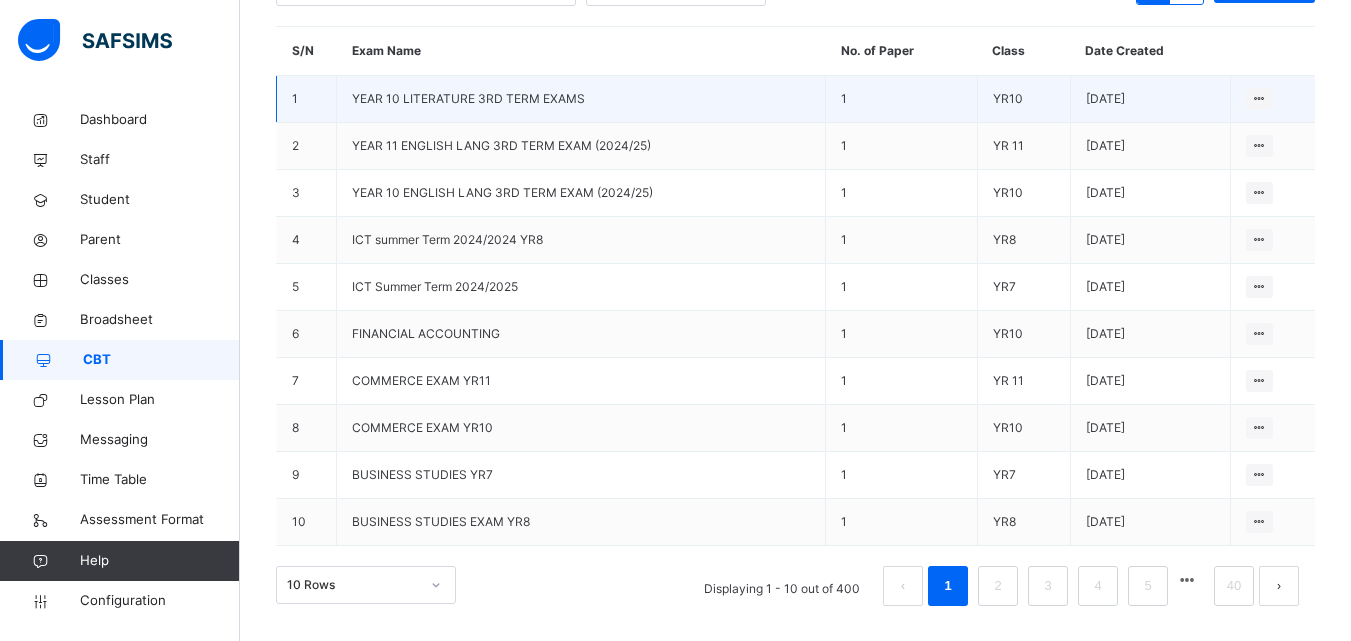 scroll, scrollTop: 297, scrollLeft: 0, axis: vertical 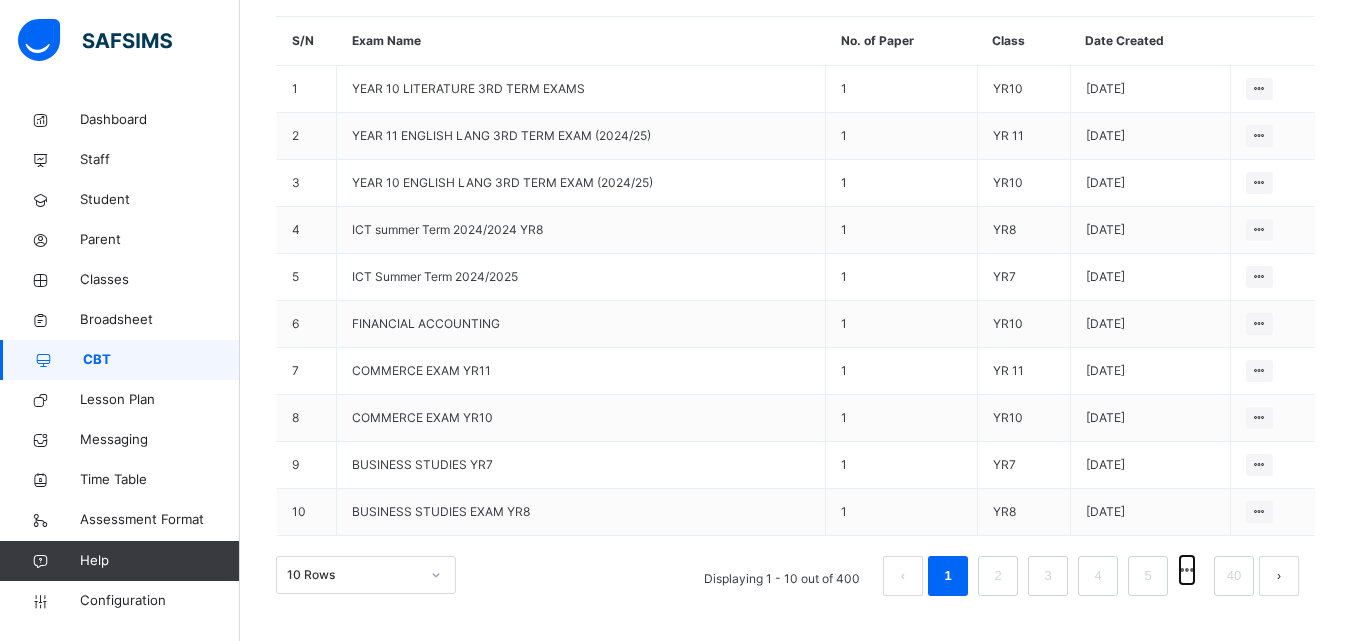 click at bounding box center [1187, 570] 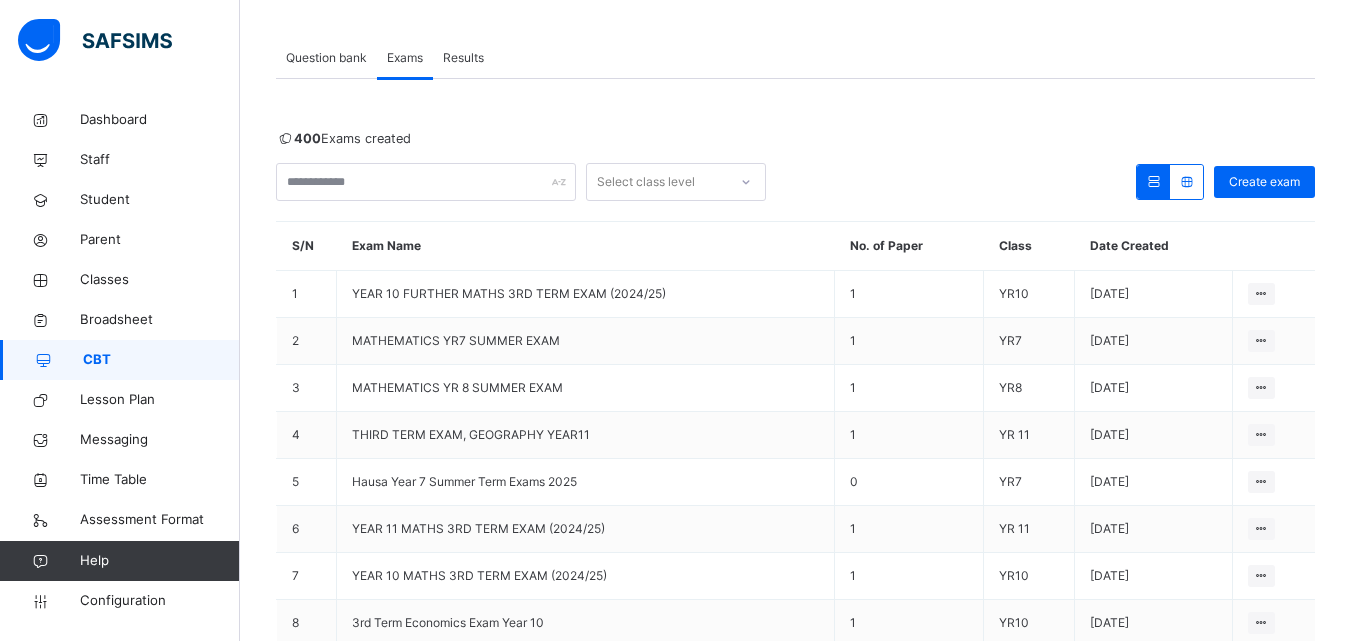 scroll, scrollTop: 297, scrollLeft: 0, axis: vertical 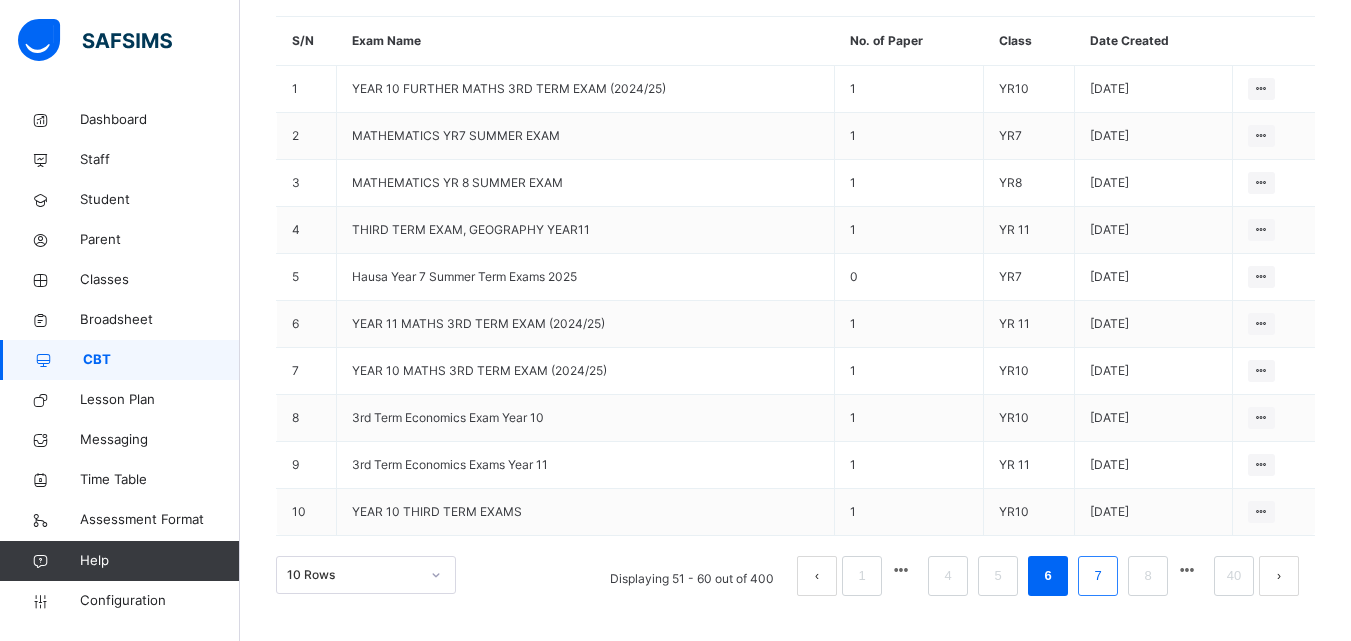 click on "7" at bounding box center (1097, 576) 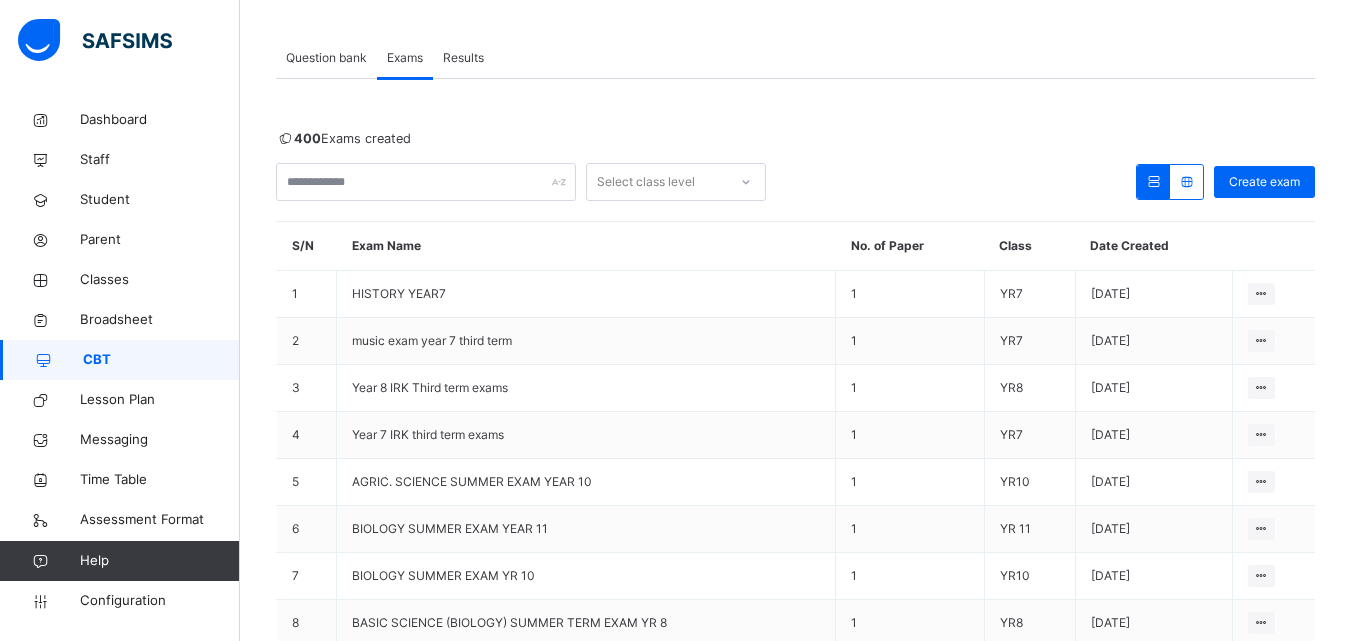 scroll, scrollTop: 297, scrollLeft: 0, axis: vertical 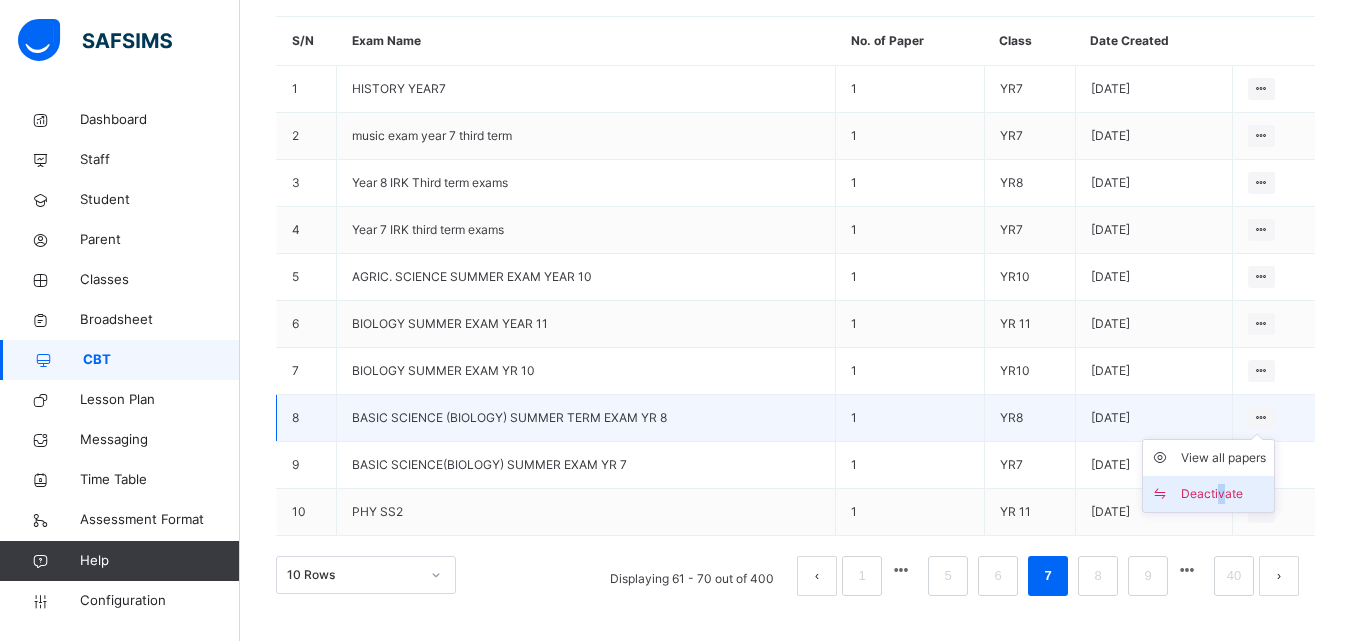 click on "Deactivate" at bounding box center (1223, 494) 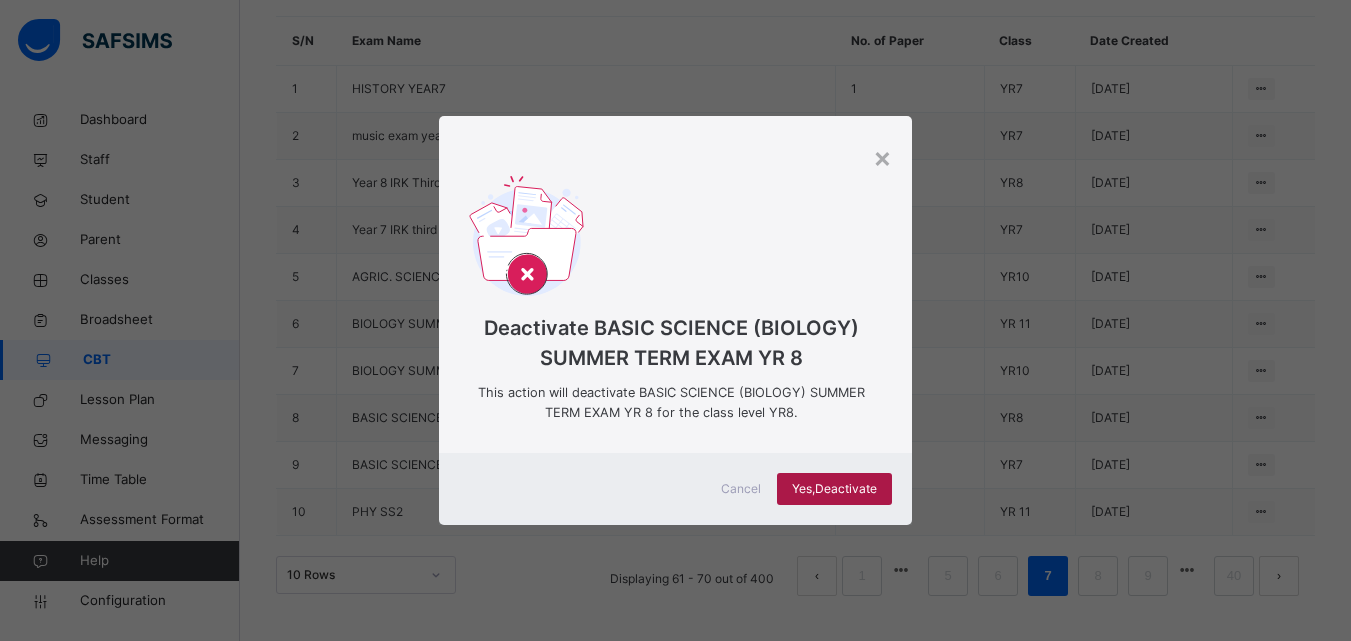 click on "Yes,  Deactivate" at bounding box center [834, 489] 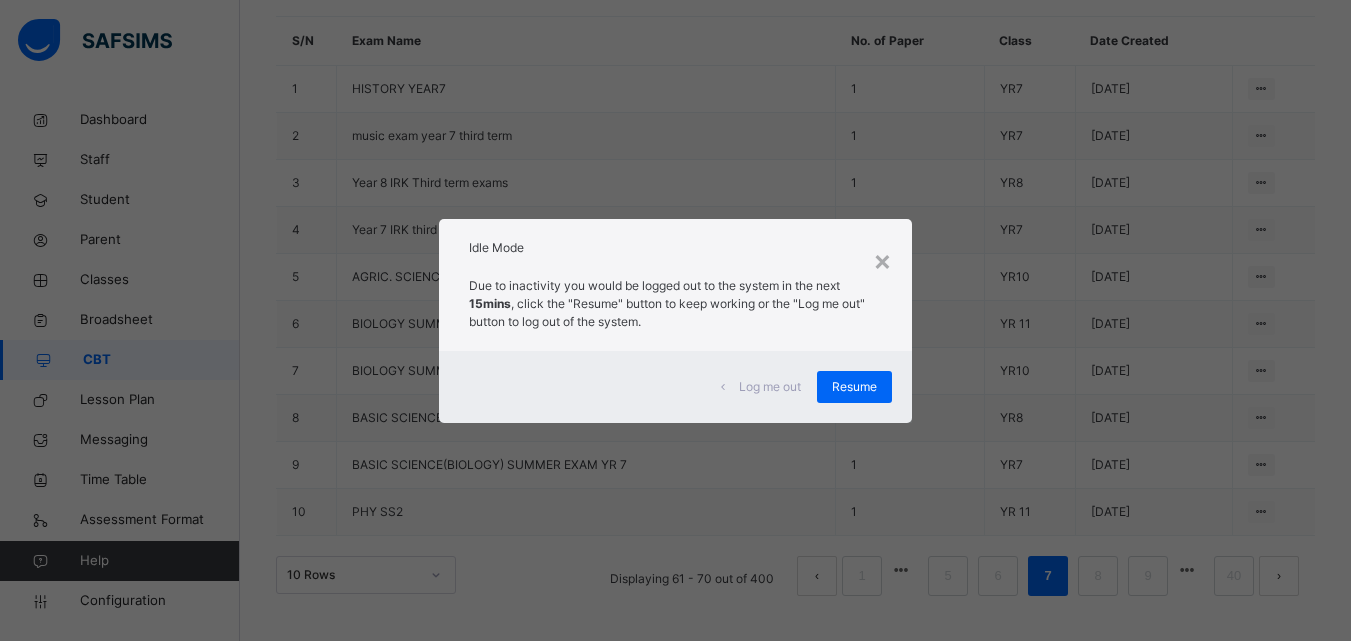 click on "× Idle Mode Due to inactivity you would be logged out to the system in the next   15mins , click the "Resume" button to keep working or the "Log me out" button to log out of the system. Log me out Resume" at bounding box center [675, 320] 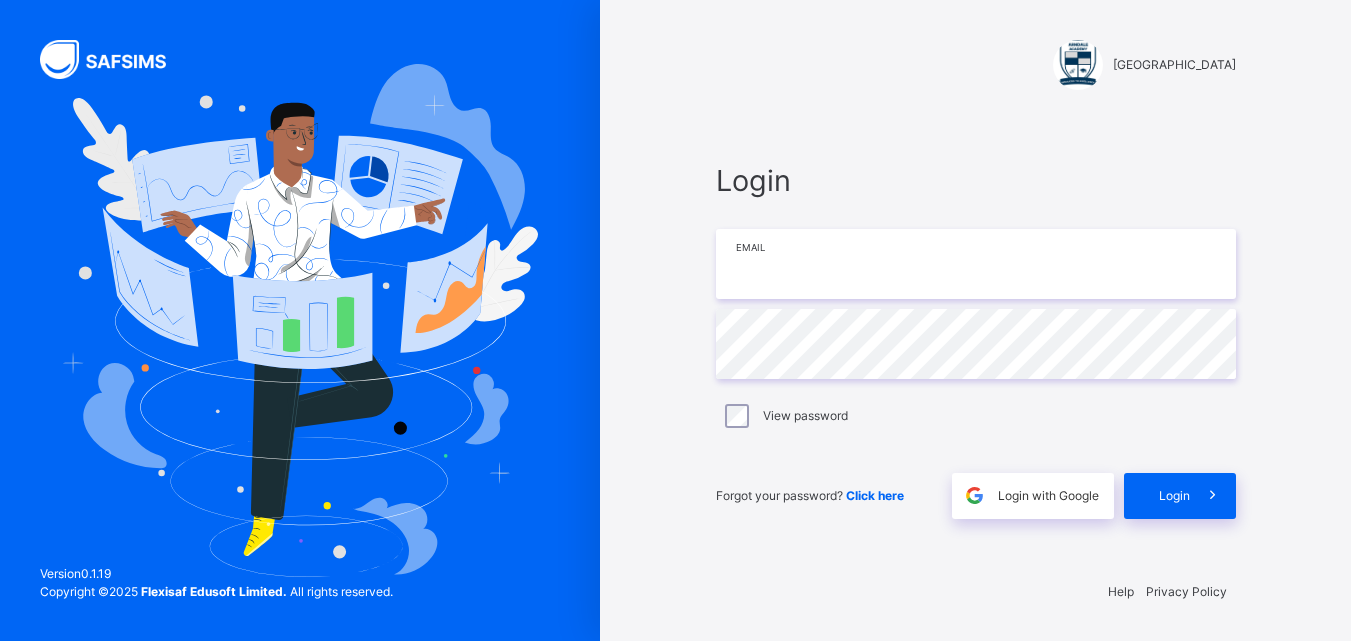 type on "**********" 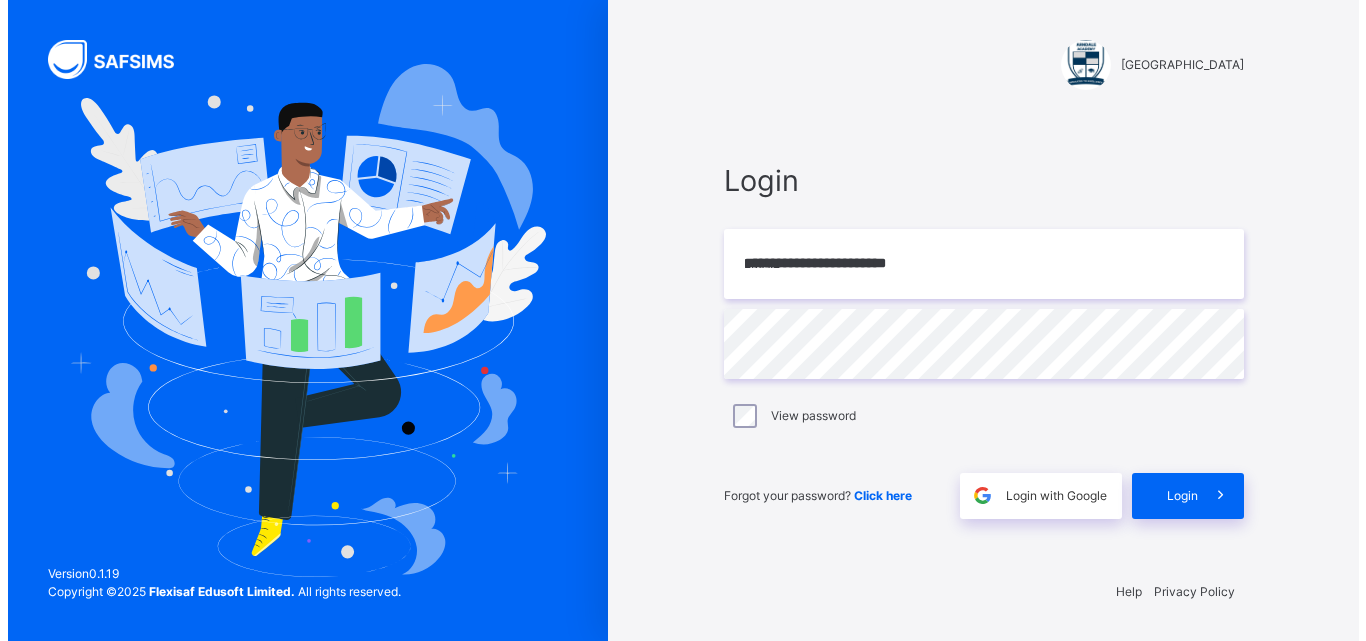 scroll, scrollTop: 0, scrollLeft: 0, axis: both 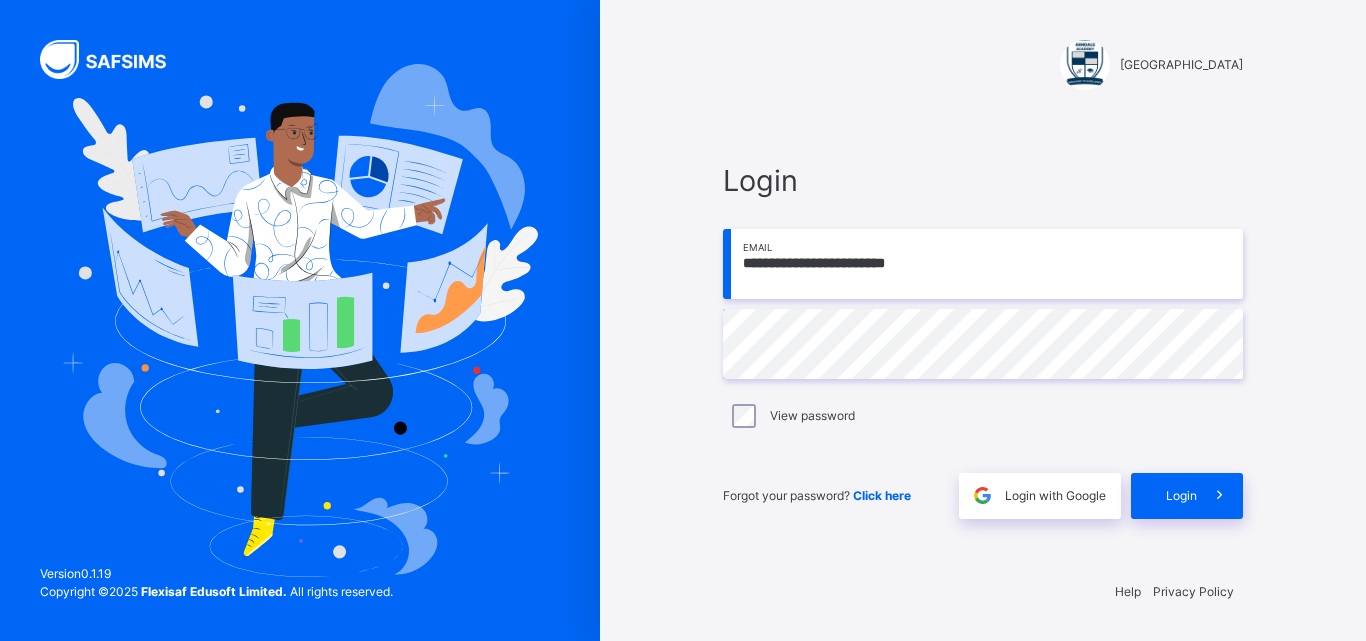 click on "[GEOGRAPHIC_DATA]" at bounding box center (983, 65) 